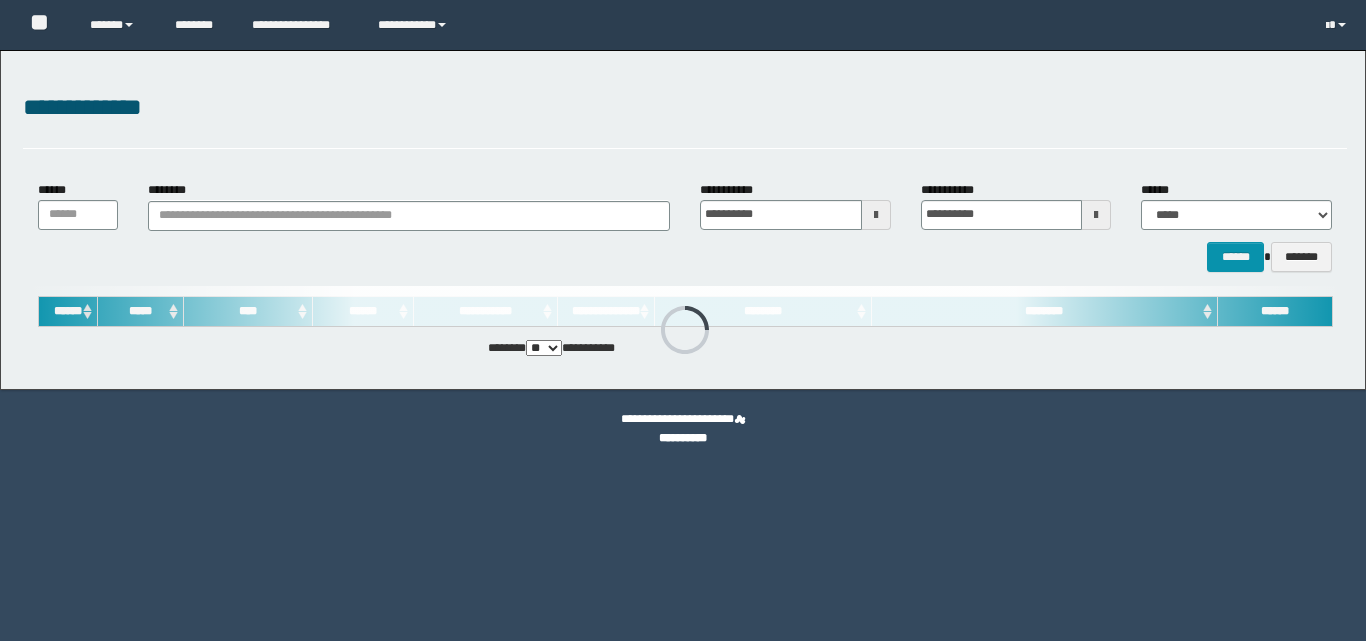 scroll, scrollTop: 0, scrollLeft: 0, axis: both 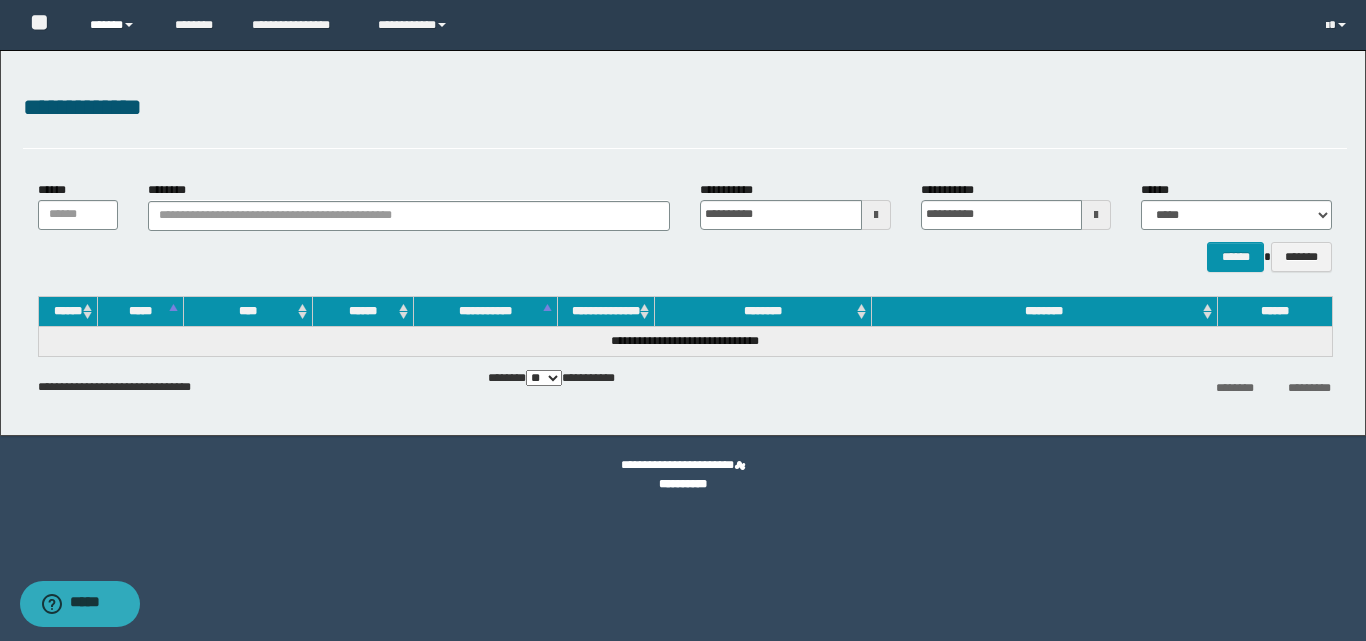click on "******" at bounding box center (117, 25) 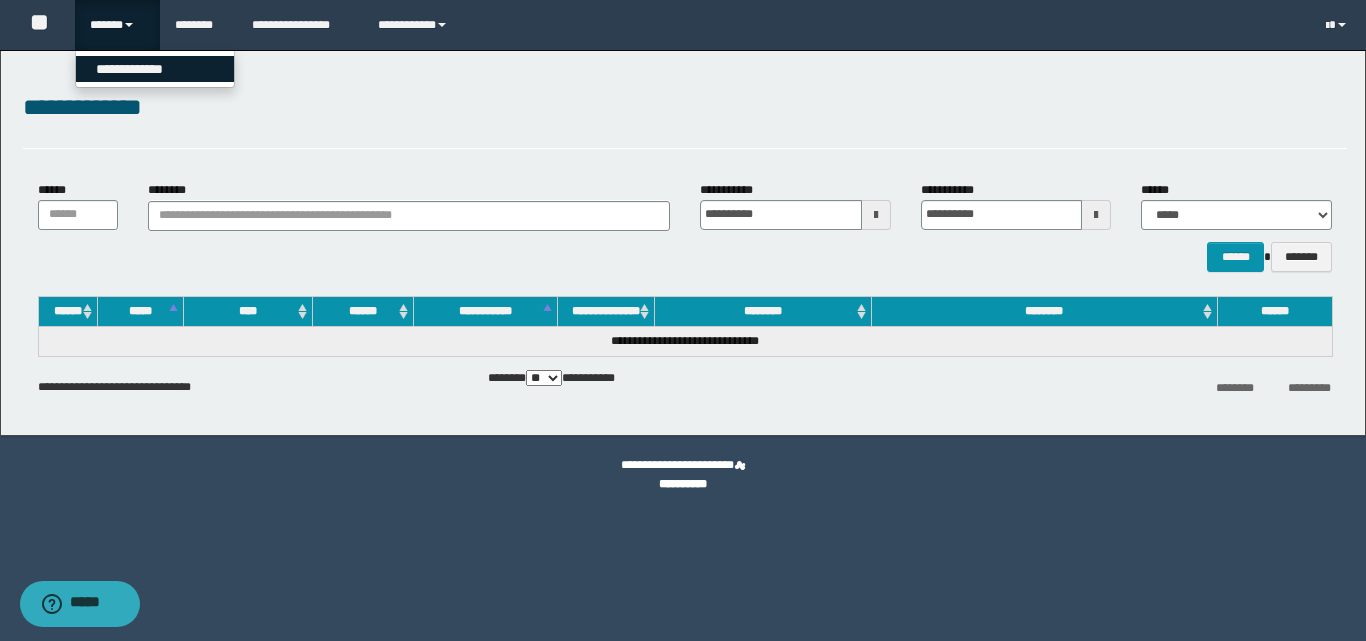 click on "**********" at bounding box center [155, 69] 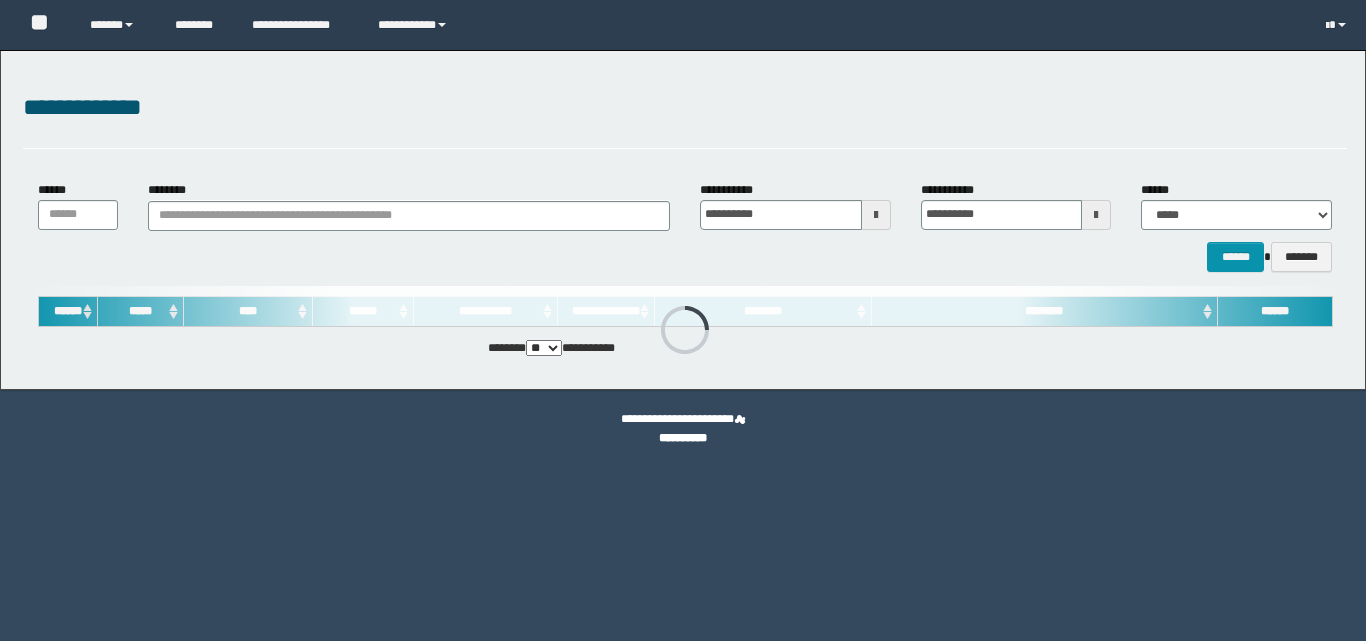 scroll, scrollTop: 0, scrollLeft: 0, axis: both 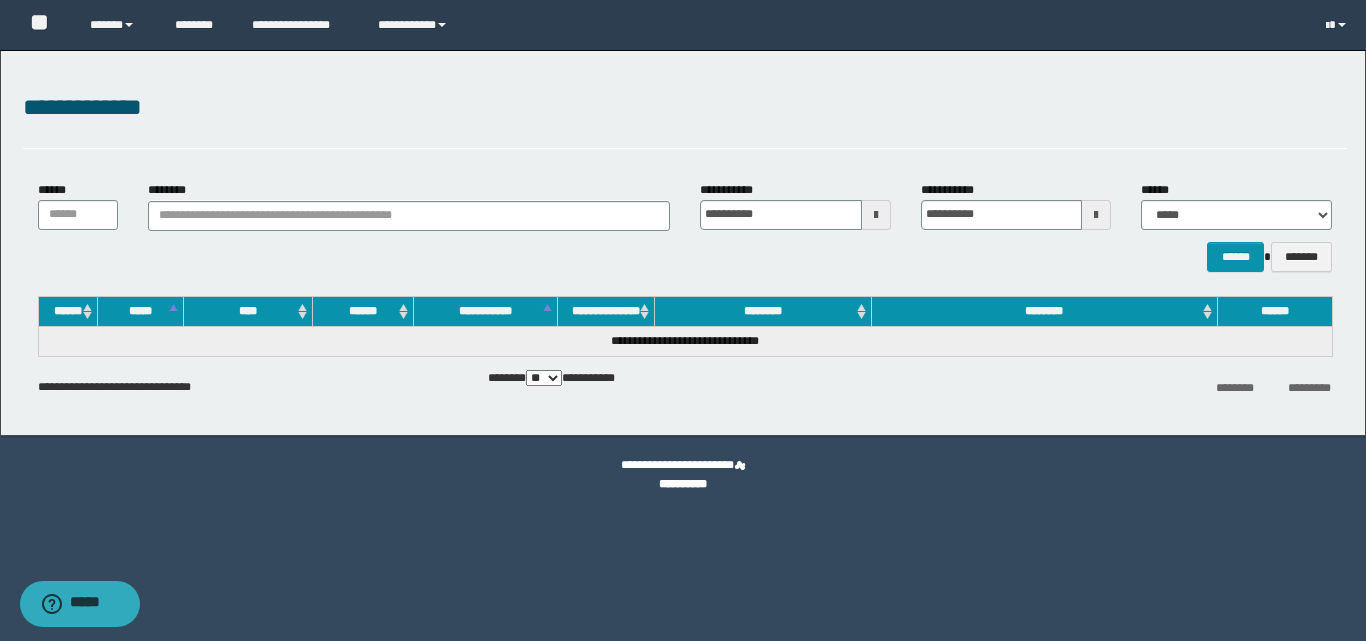 click at bounding box center (1096, 215) 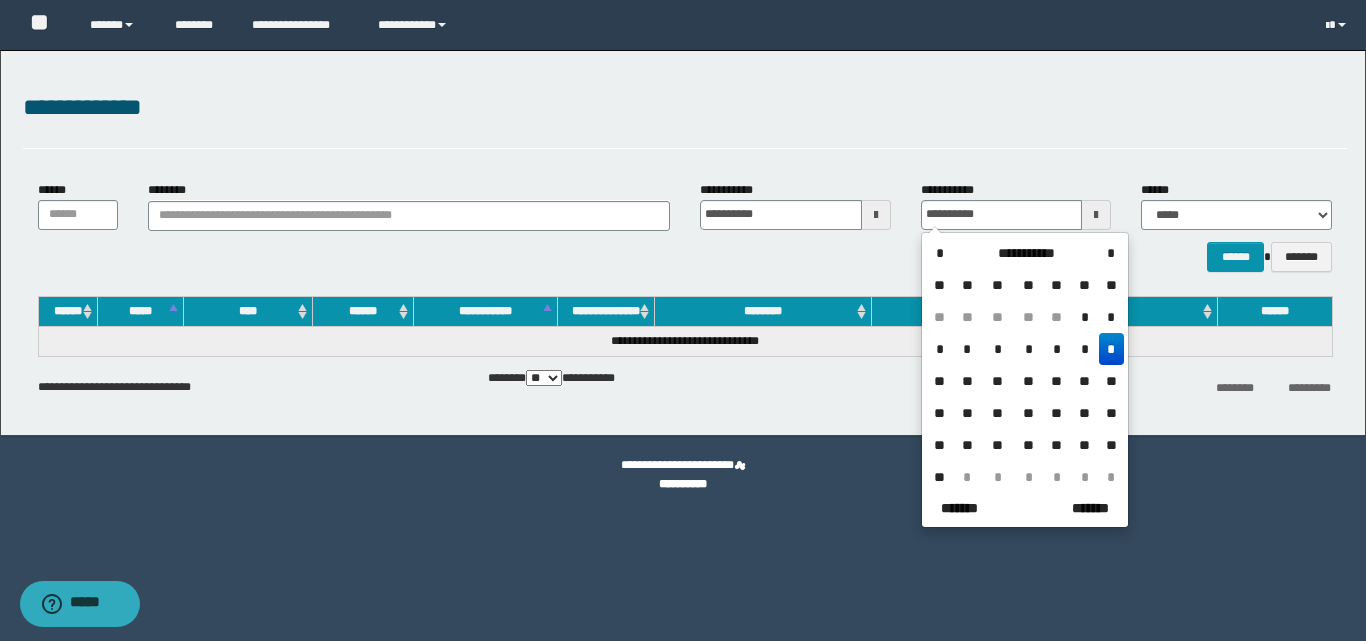 click on "*" at bounding box center (1085, 317) 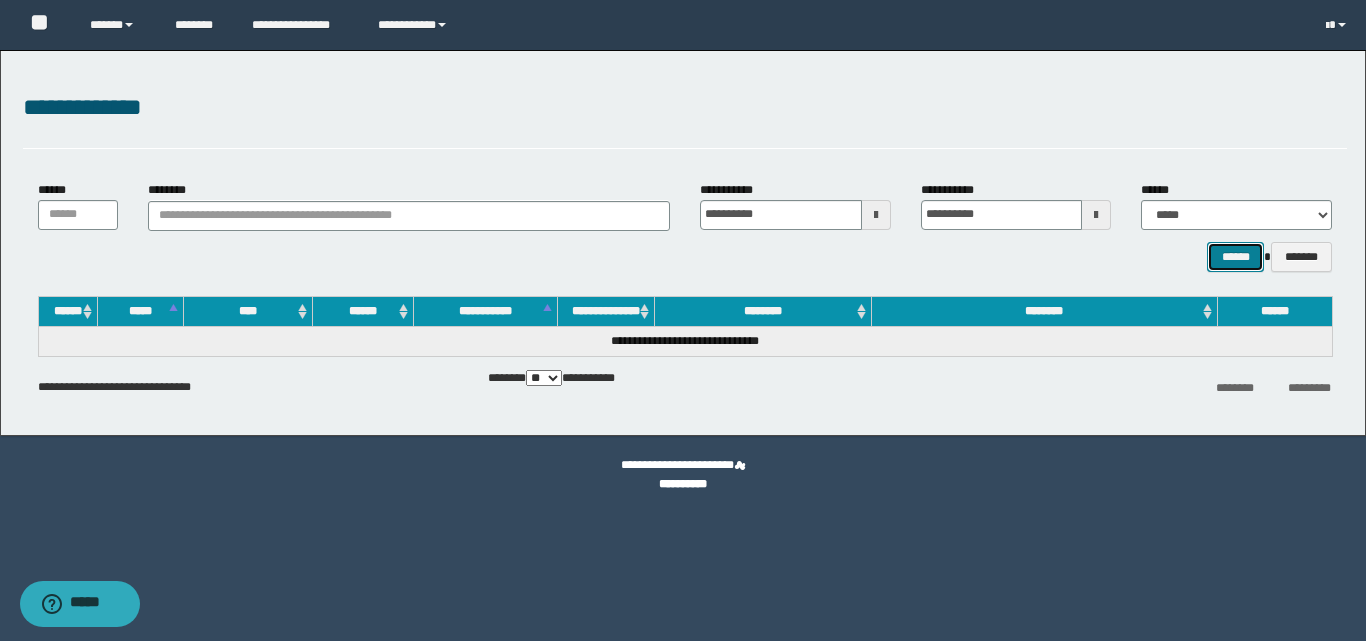 click on "******" at bounding box center (1235, 257) 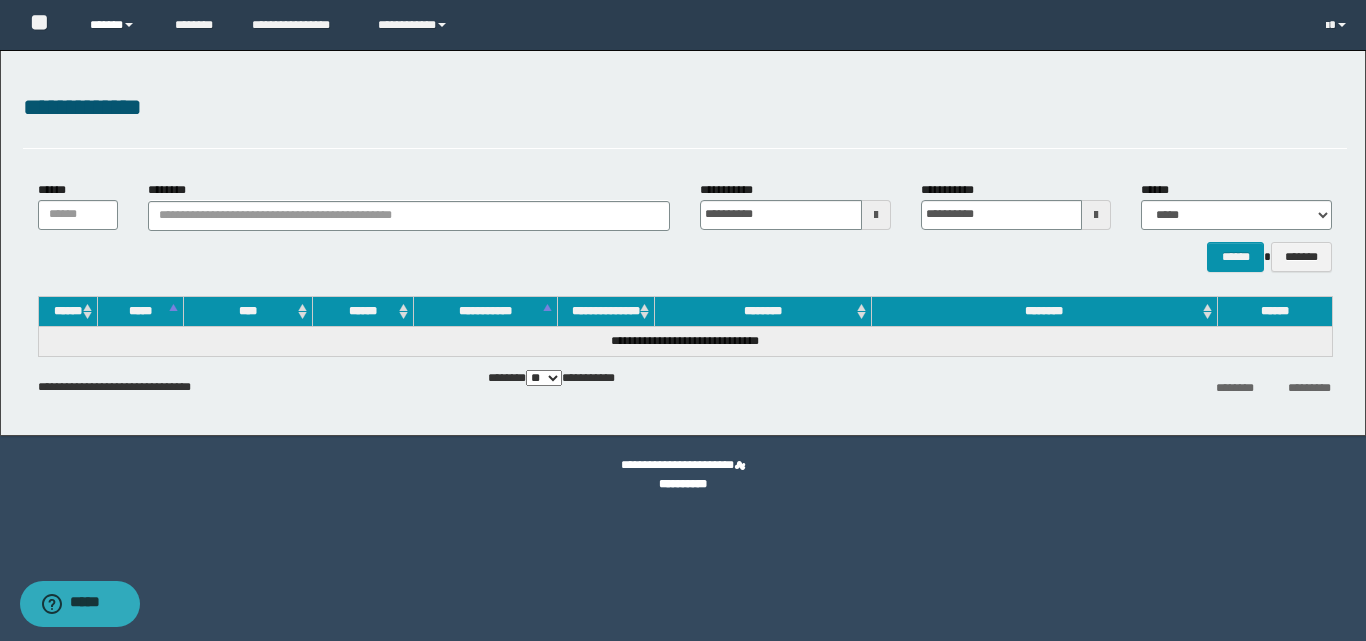 click on "******" at bounding box center [117, 25] 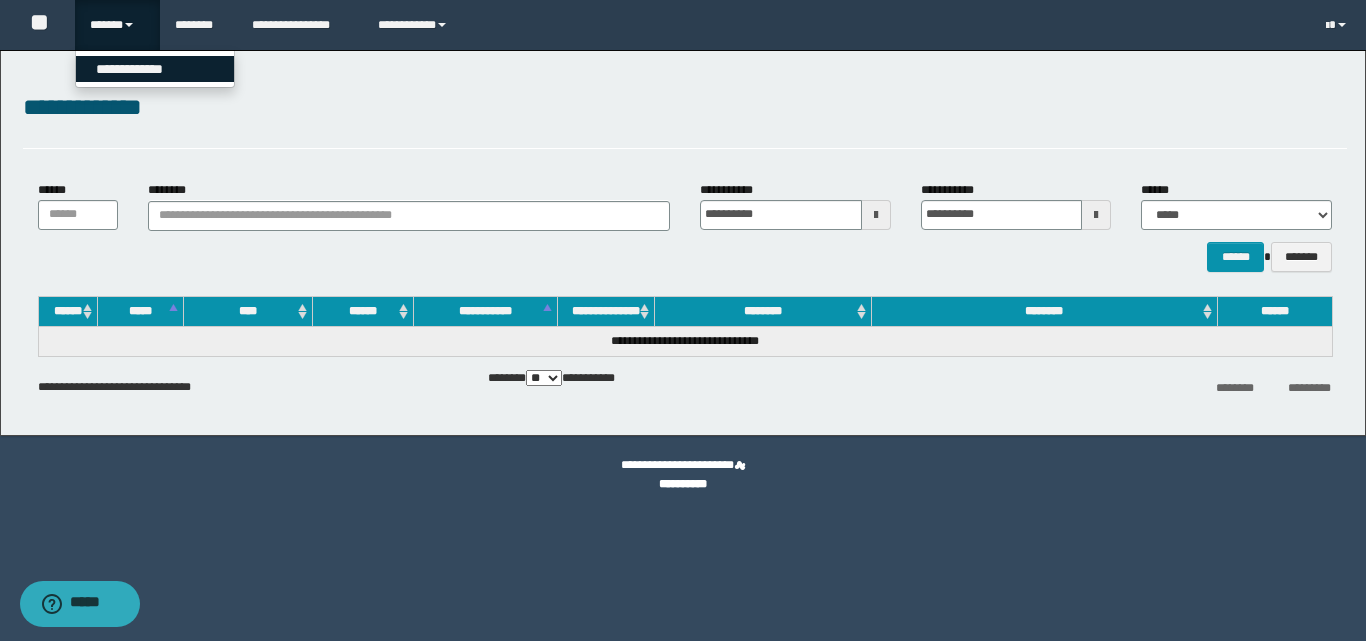 click on "**********" at bounding box center (155, 69) 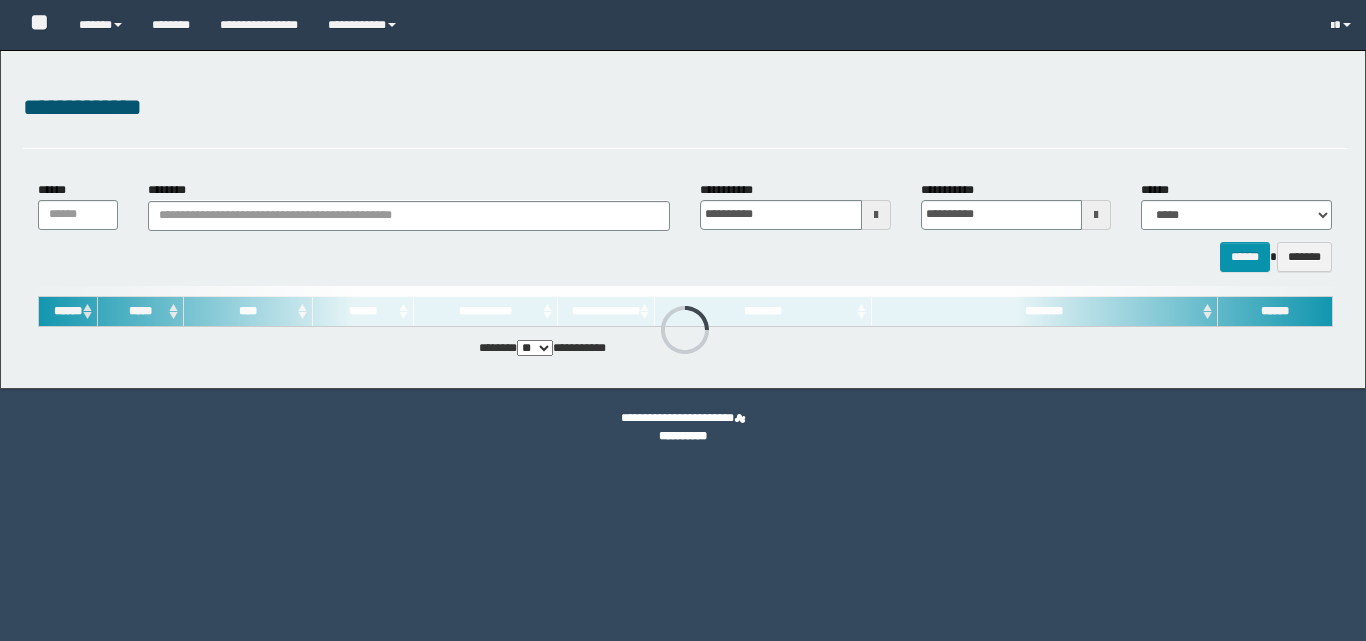scroll, scrollTop: 0, scrollLeft: 0, axis: both 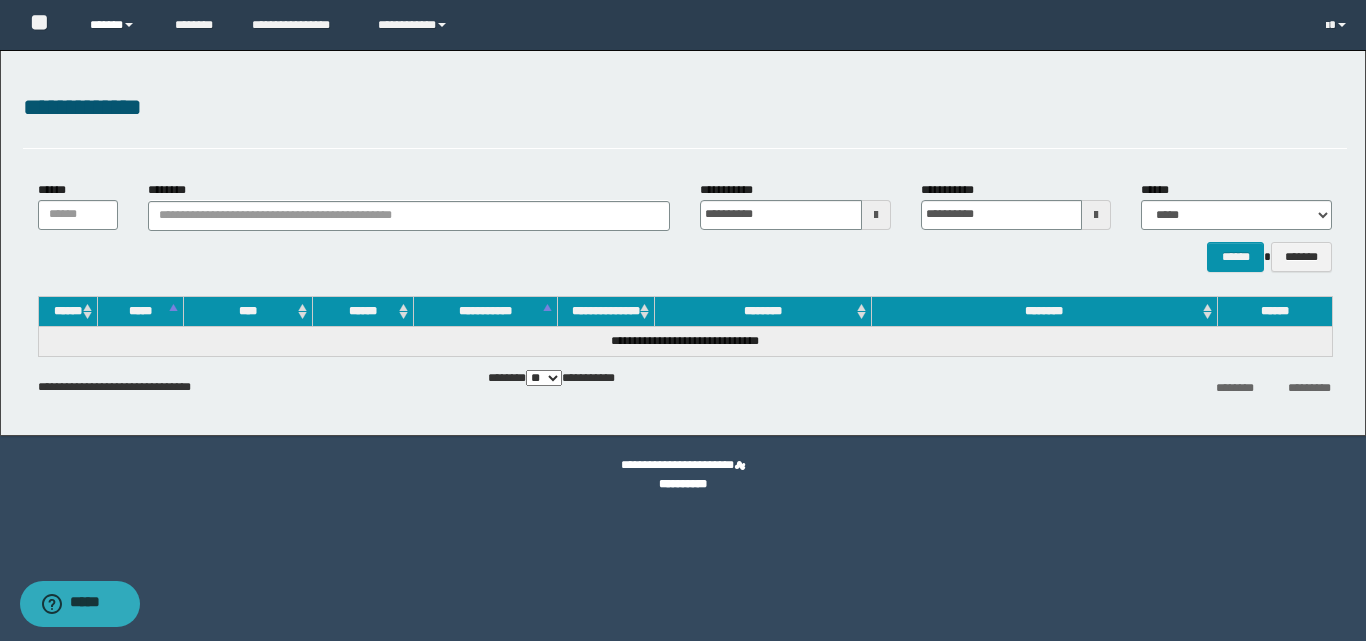 click on "******" at bounding box center [117, 25] 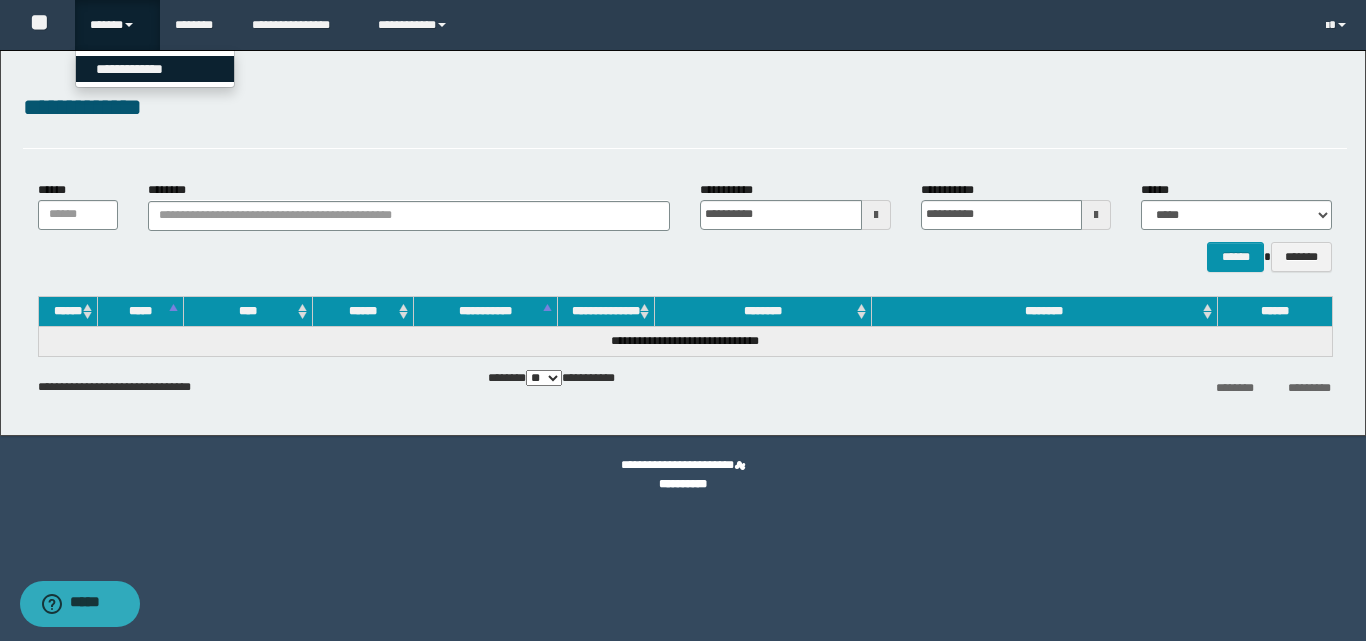 click on "**********" at bounding box center [155, 69] 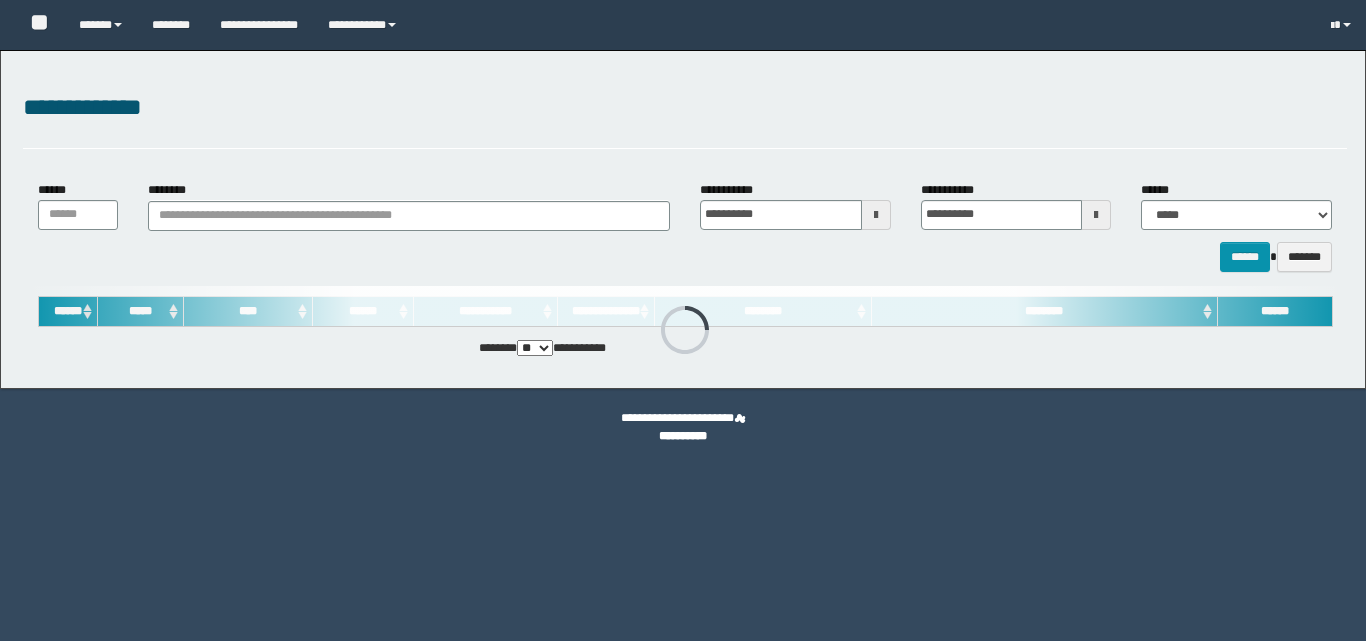scroll, scrollTop: 0, scrollLeft: 0, axis: both 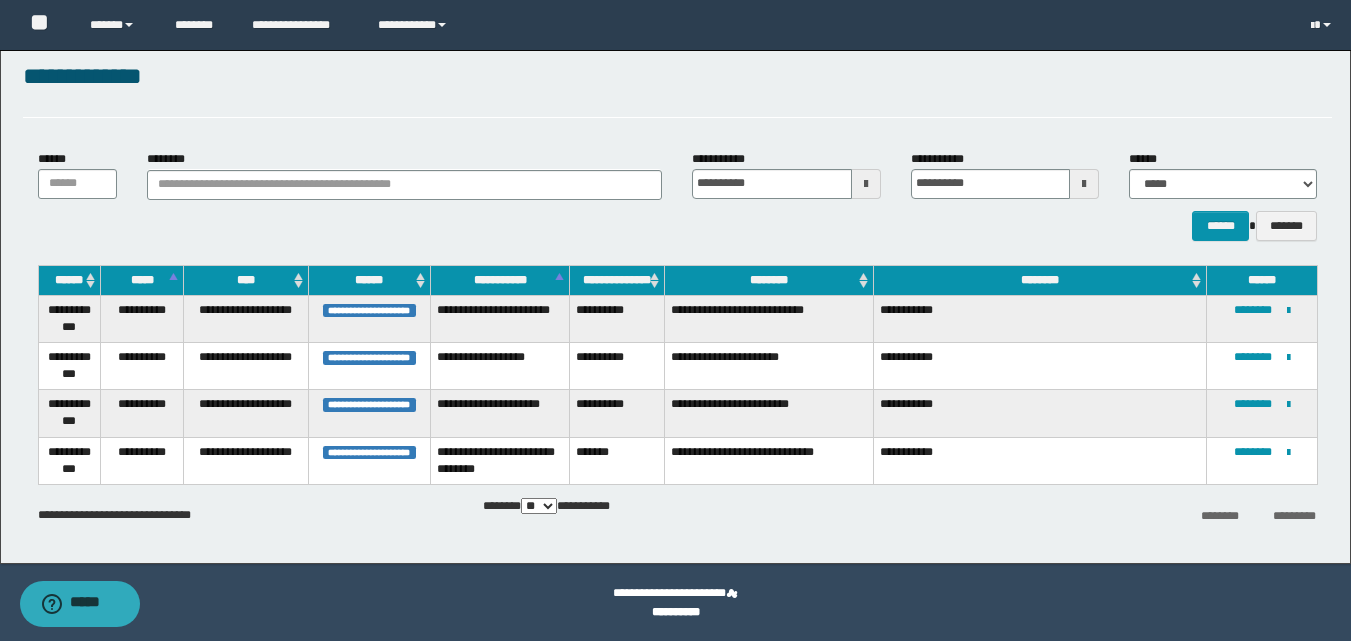 click at bounding box center (1084, 184) 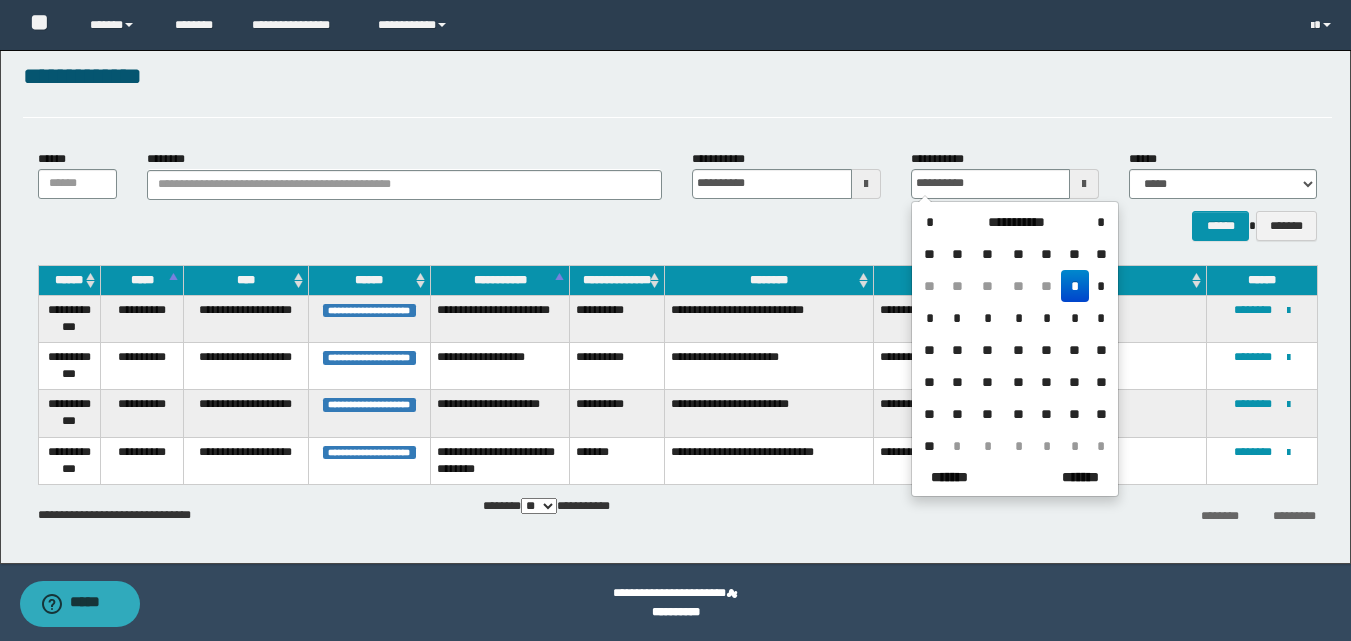 click on "*" at bounding box center [1018, 318] 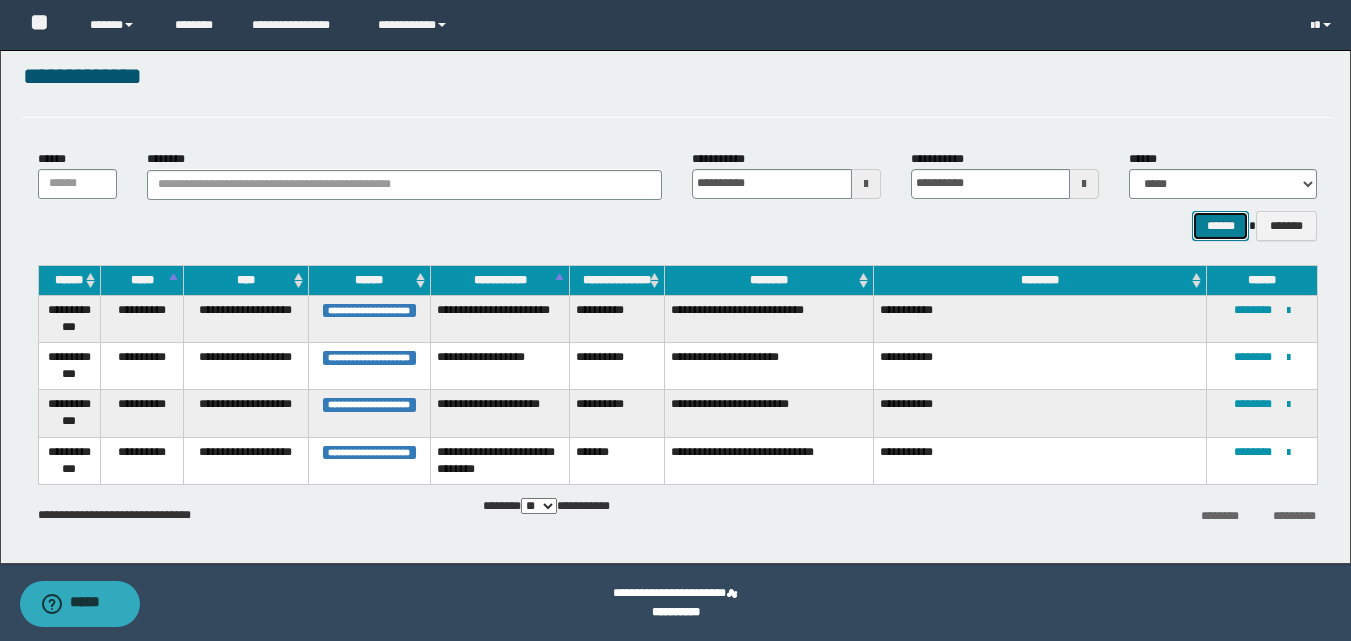 click on "******" at bounding box center [1220, 226] 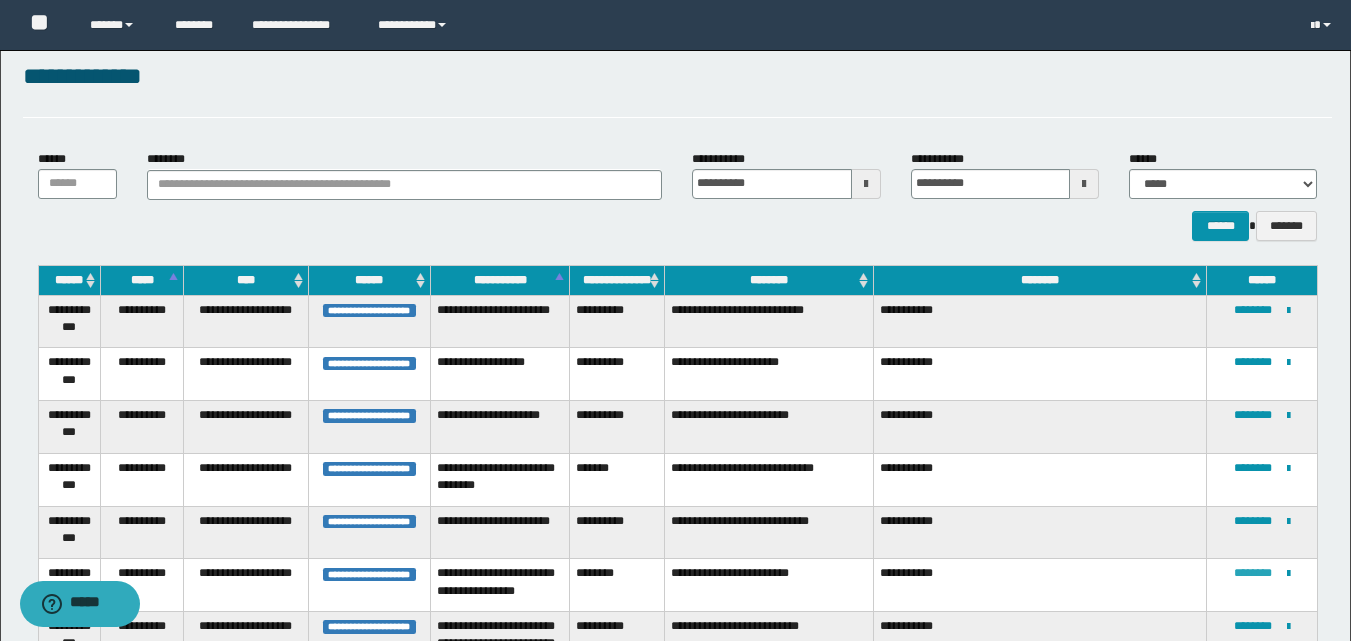 click on "********" at bounding box center (1253, 573) 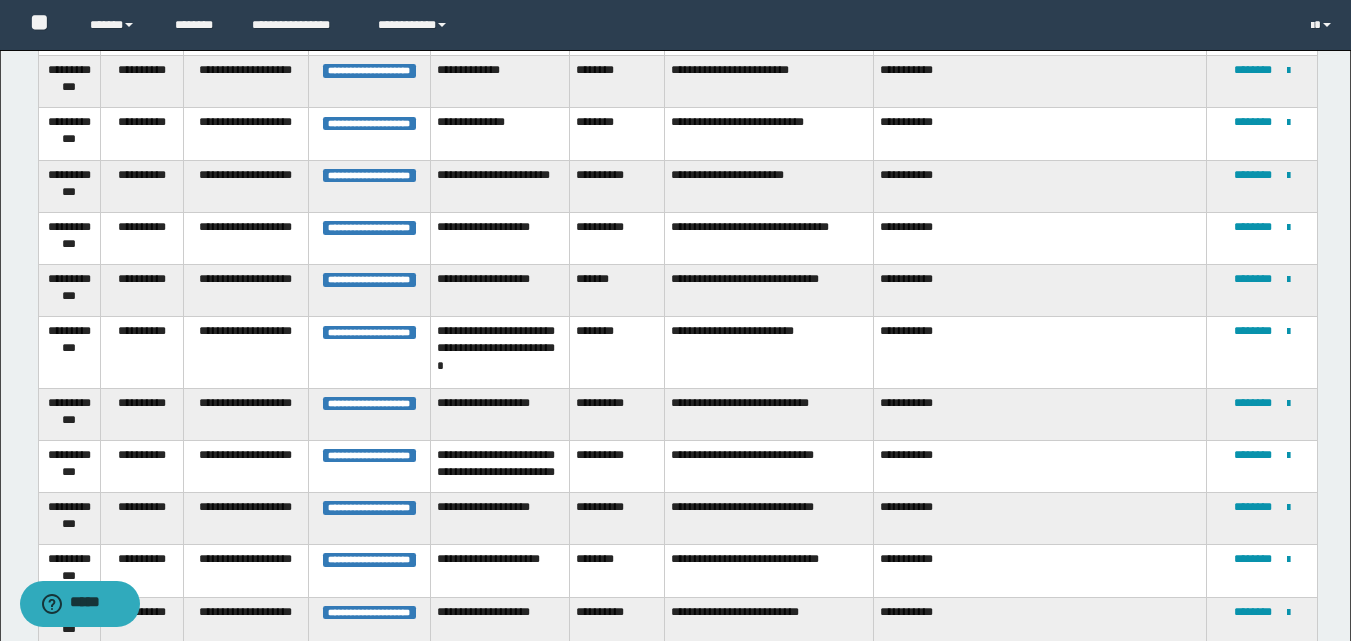 scroll, scrollTop: 420, scrollLeft: 0, axis: vertical 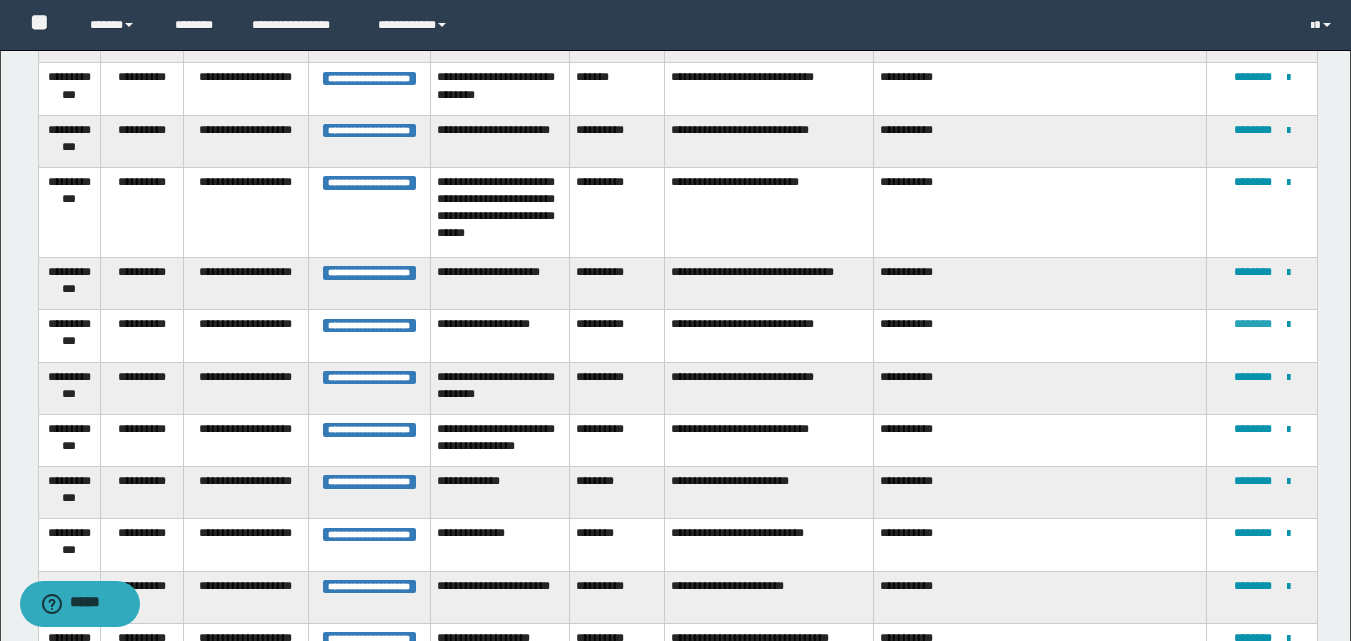 click on "********" at bounding box center (1253, 324) 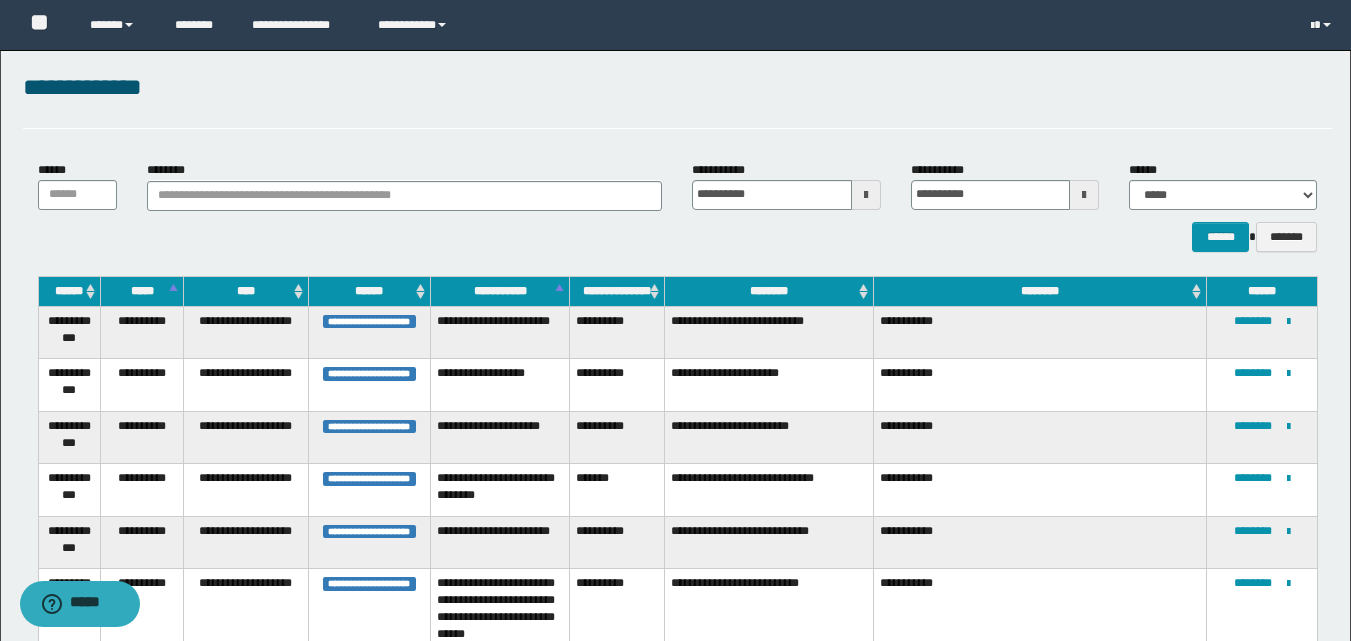 scroll, scrollTop: 372, scrollLeft: 0, axis: vertical 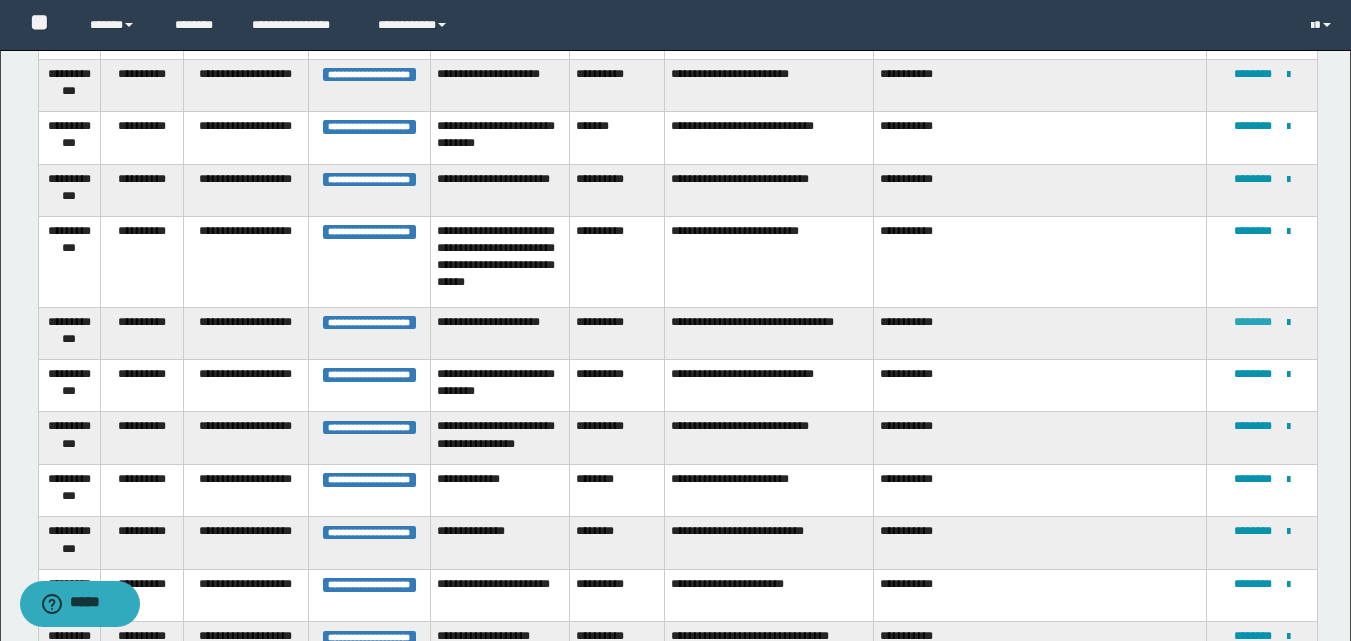 click on "********" at bounding box center (1253, 322) 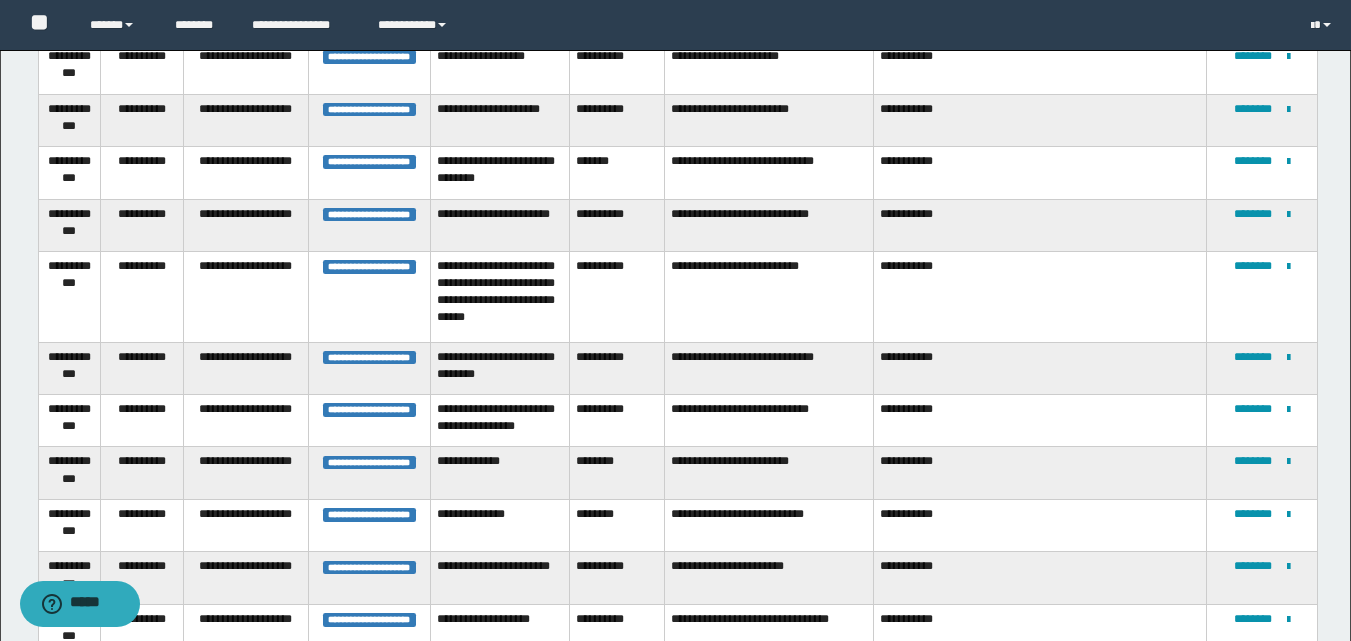 scroll, scrollTop: 420, scrollLeft: 0, axis: vertical 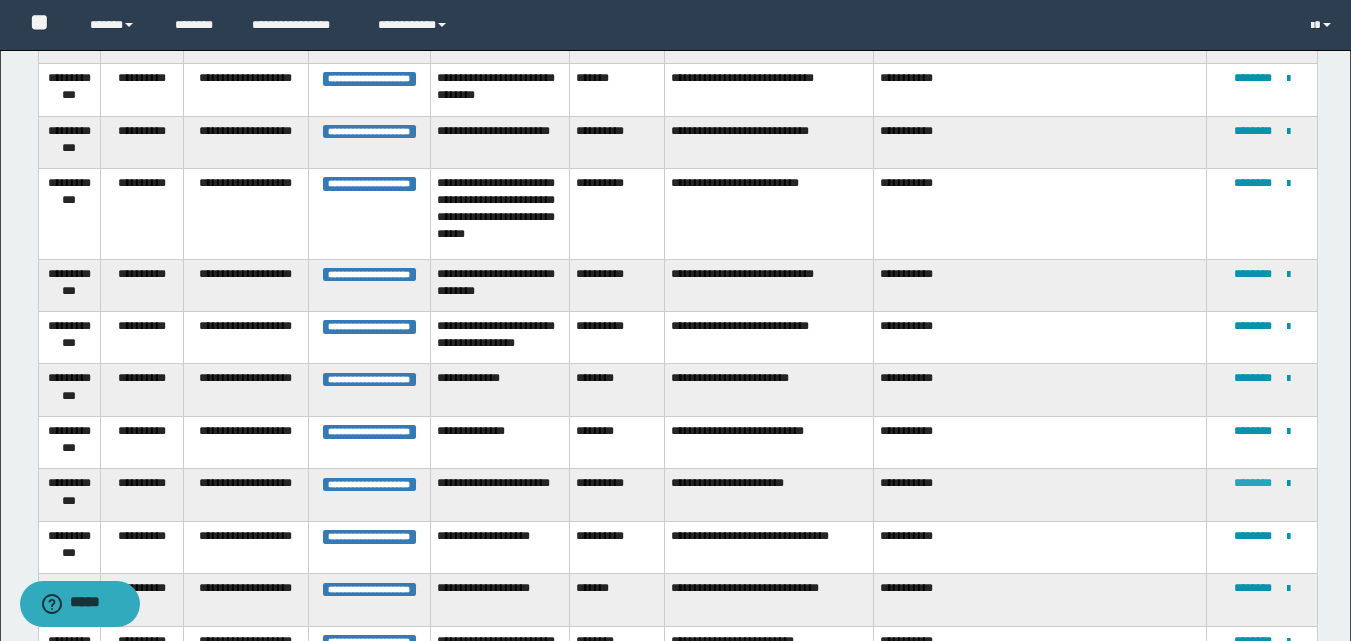 click on "********" at bounding box center [1253, 483] 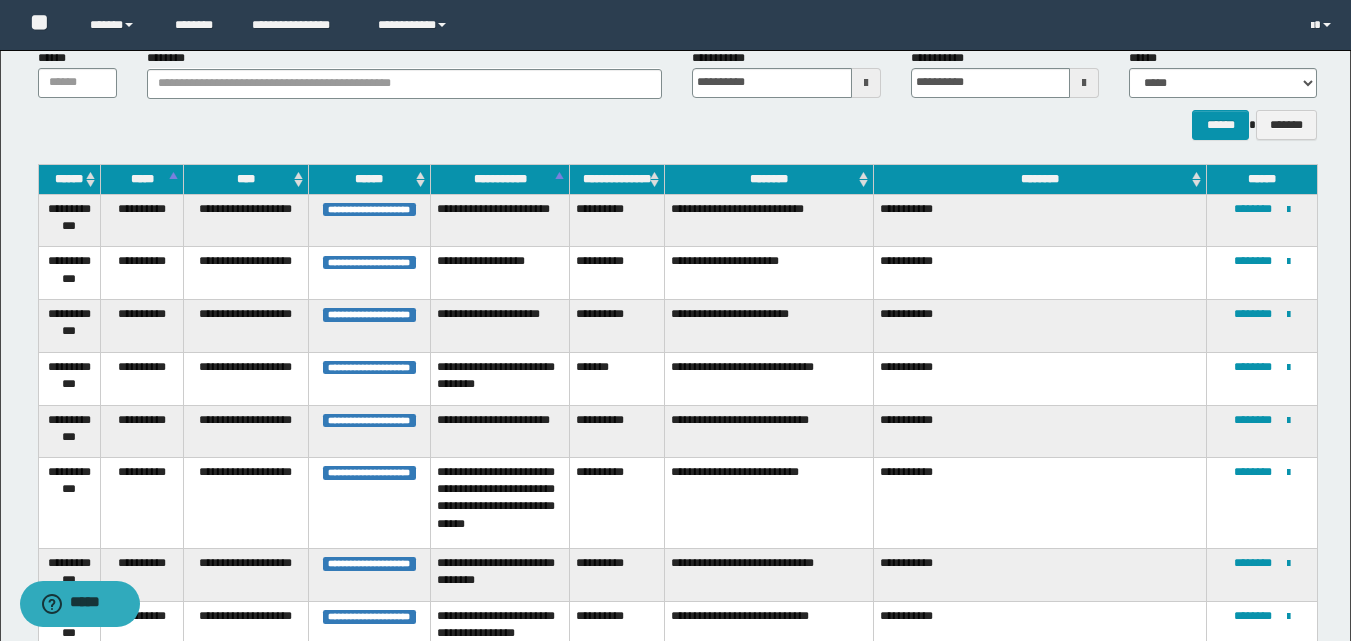 scroll, scrollTop: 549, scrollLeft: 0, axis: vertical 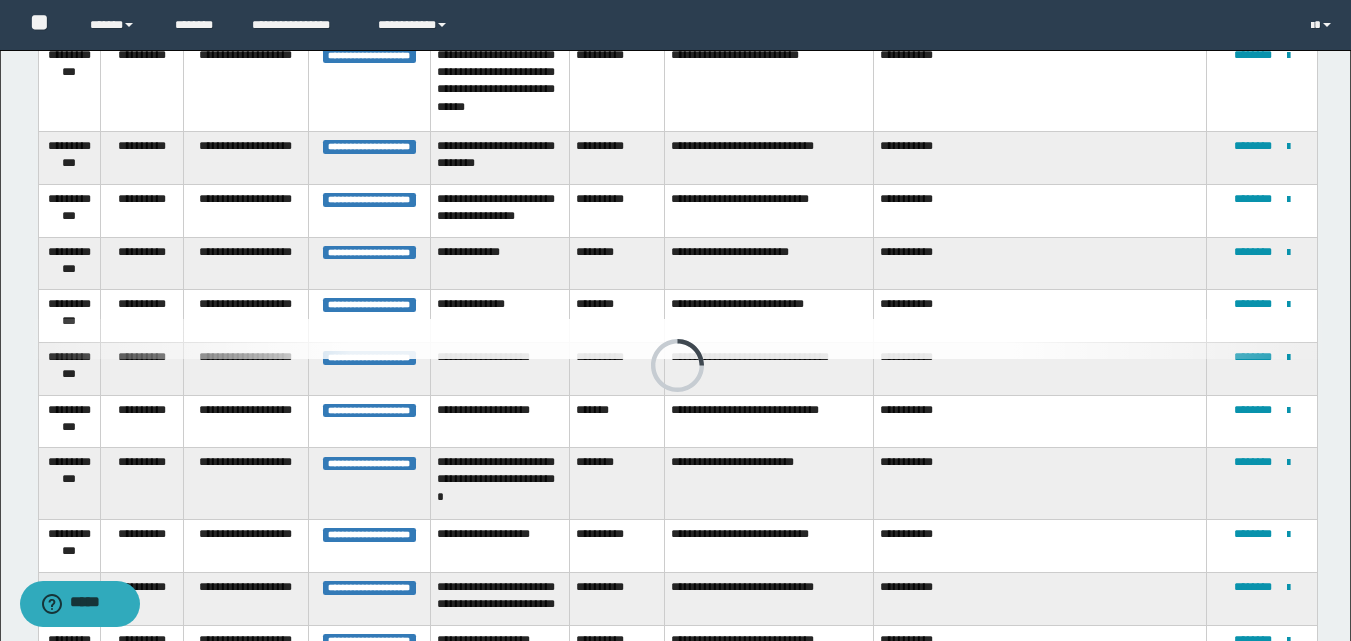 click at bounding box center [677, 339] 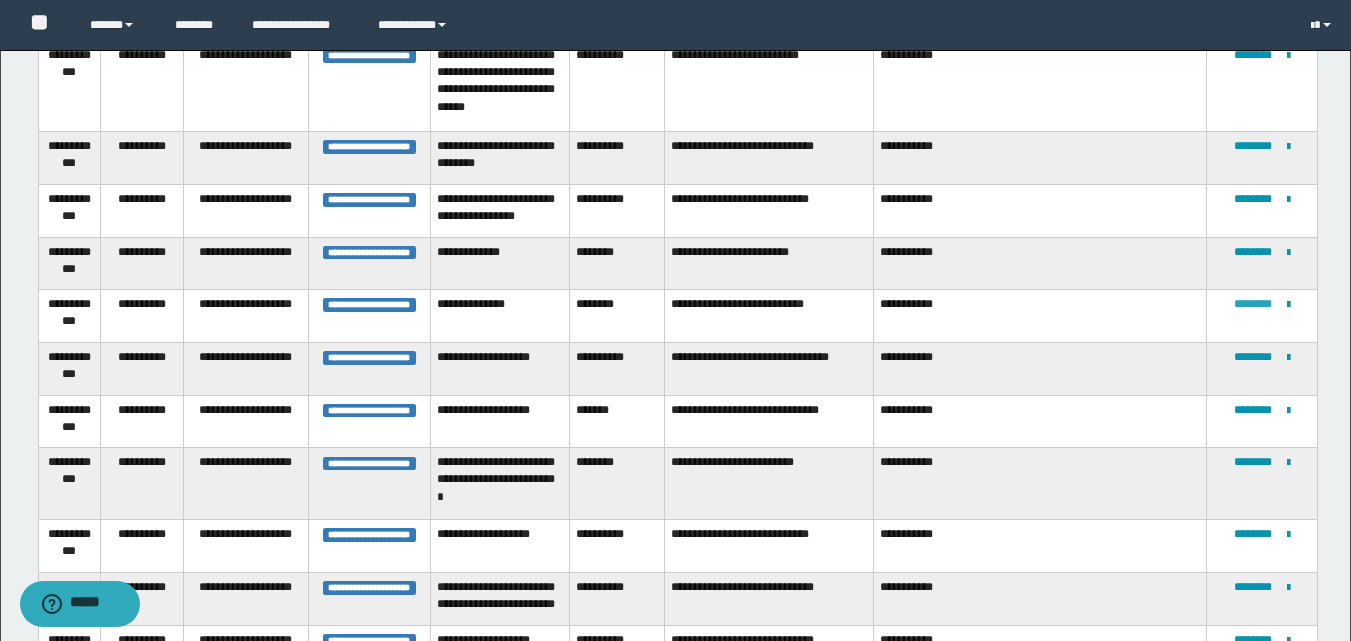 click on "********" at bounding box center [1253, 304] 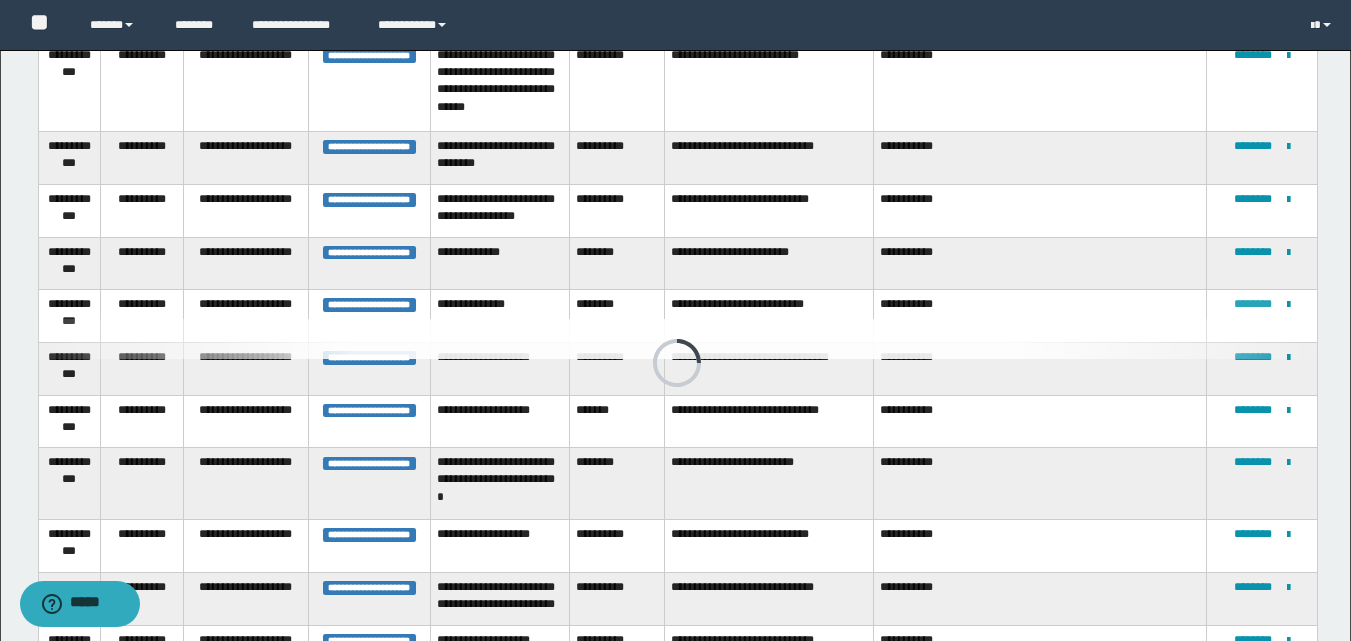scroll, scrollTop: 285, scrollLeft: 0, axis: vertical 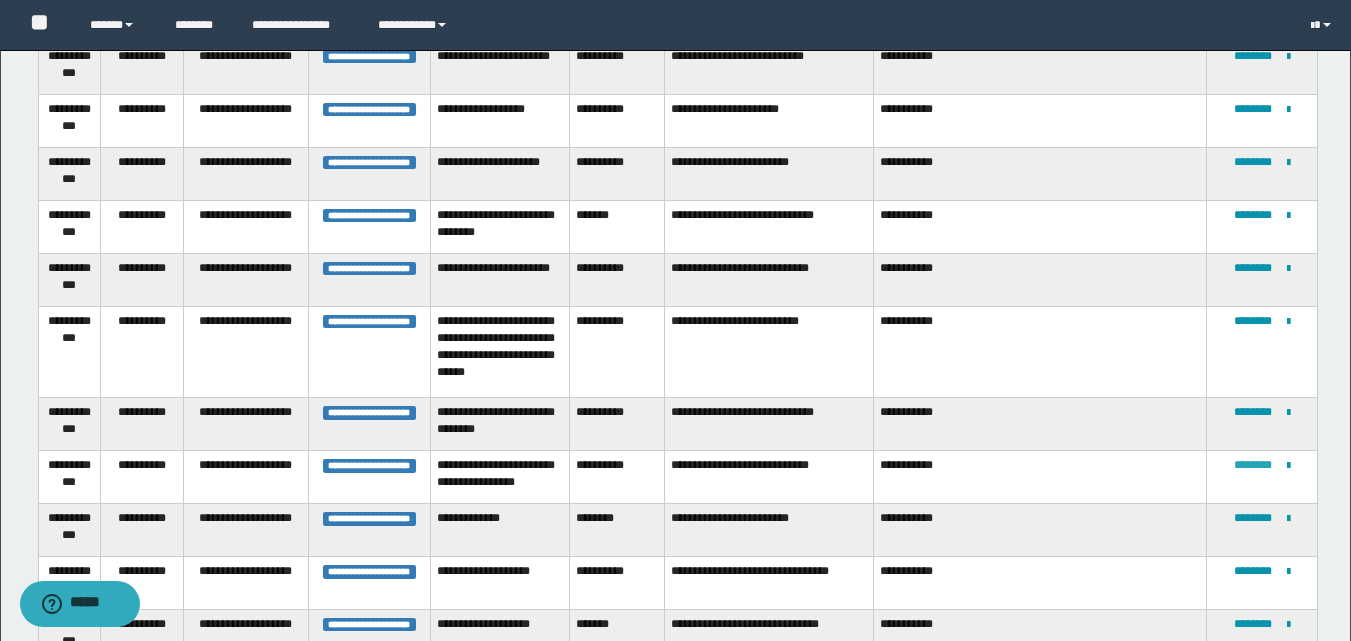 click on "********" at bounding box center [1253, 465] 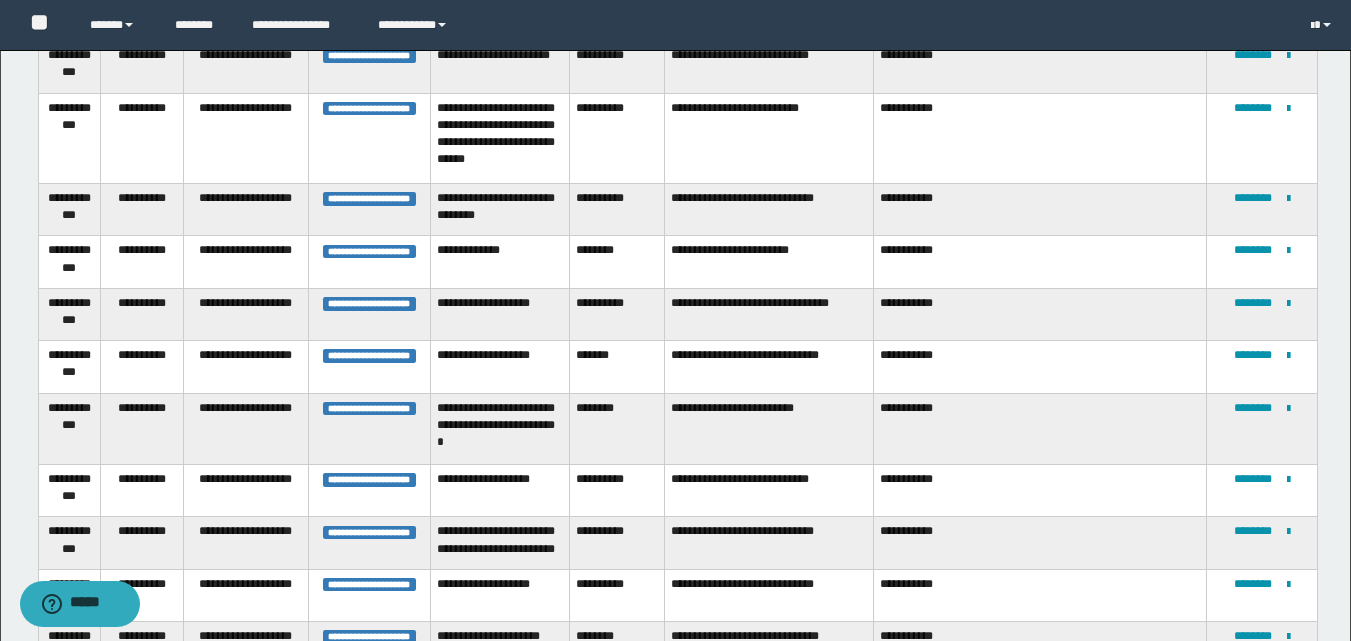 scroll, scrollTop: 395, scrollLeft: 0, axis: vertical 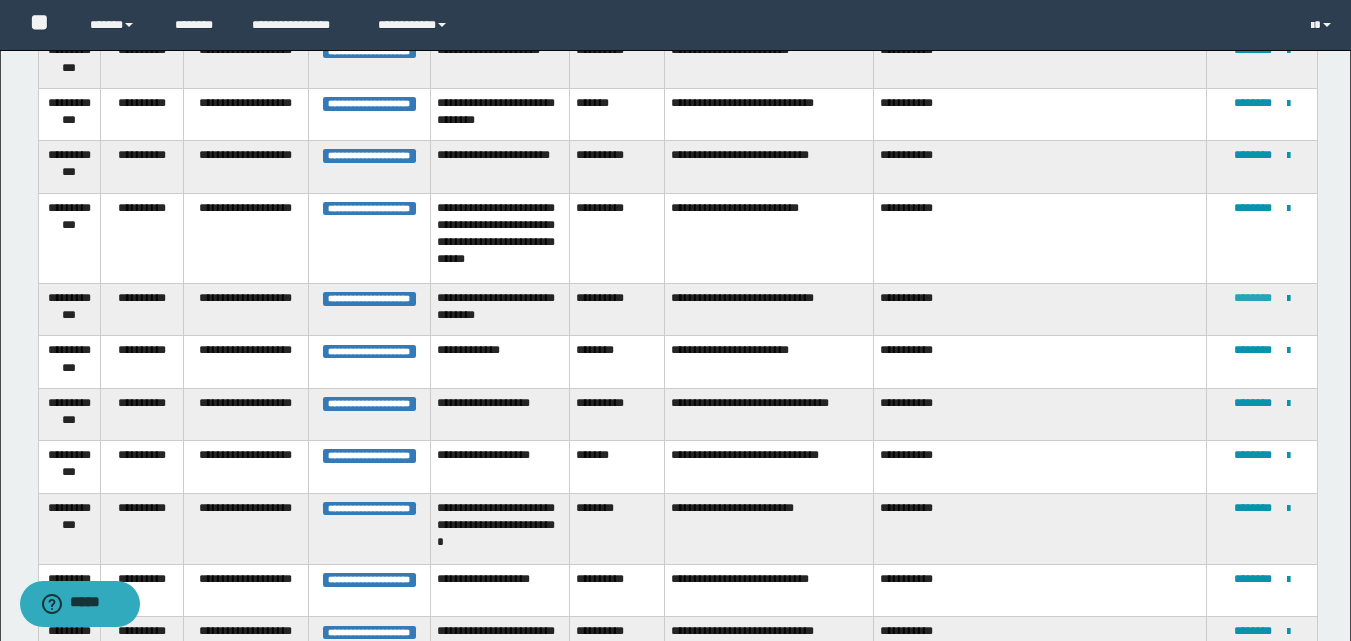 click on "********" at bounding box center [1253, 298] 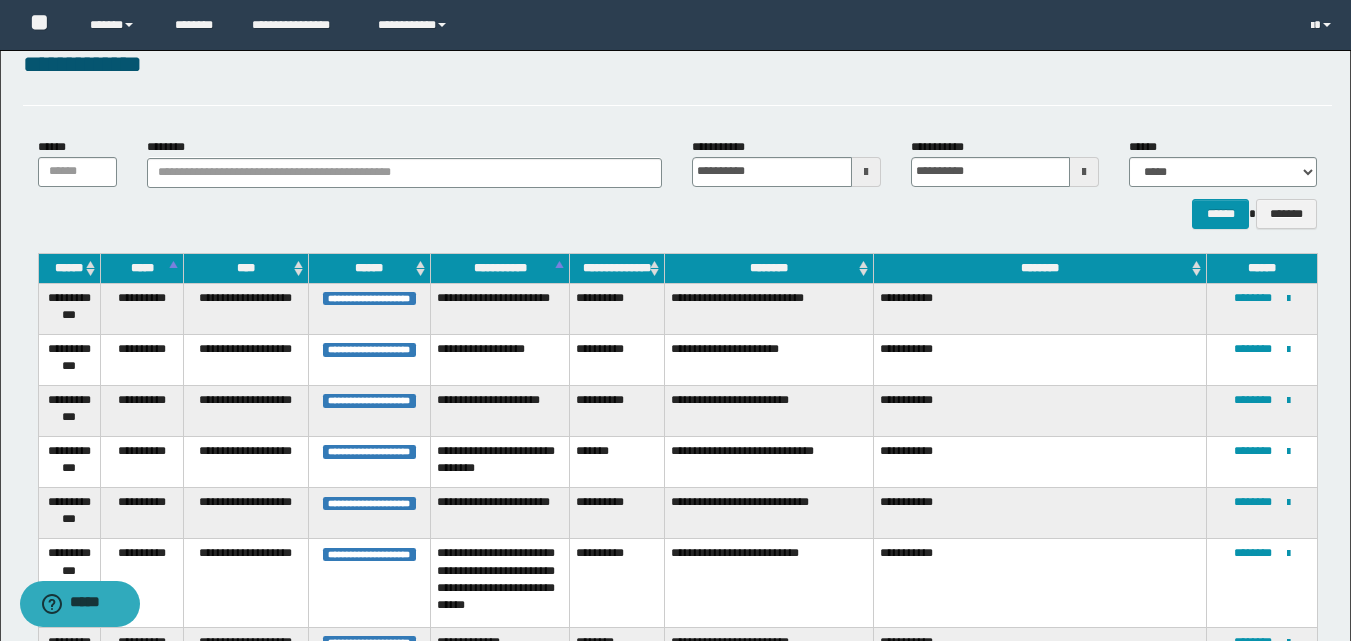 scroll, scrollTop: 484, scrollLeft: 0, axis: vertical 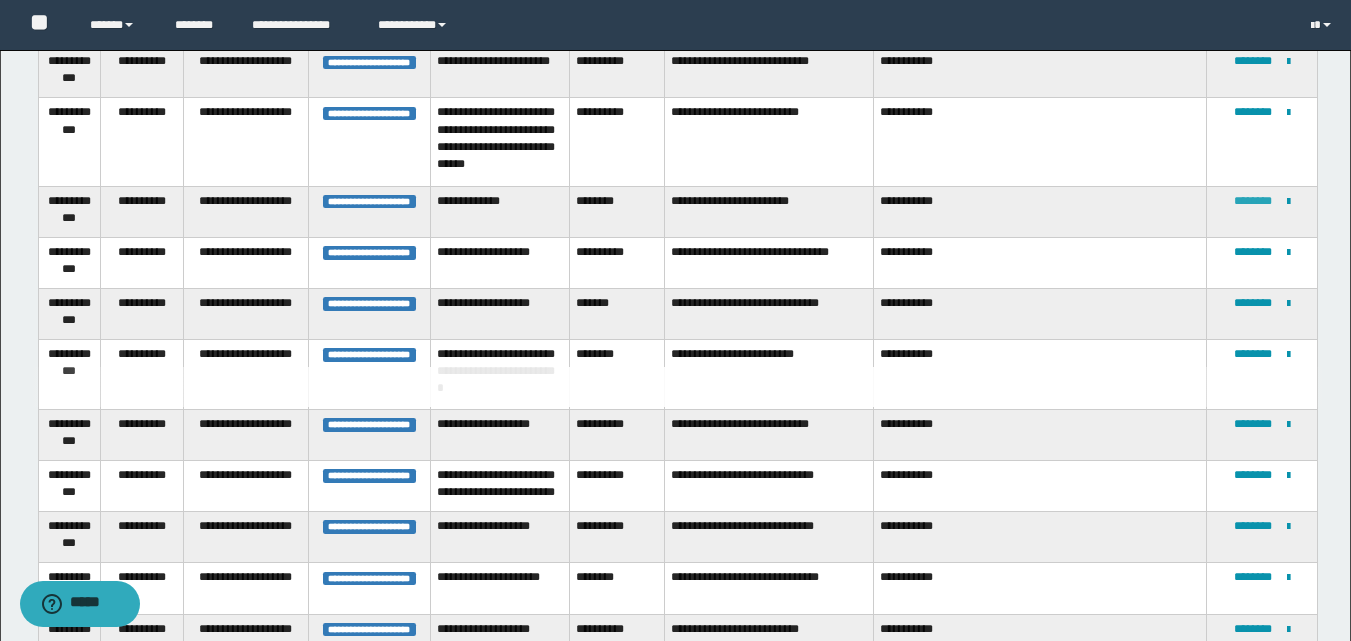click on "********" at bounding box center (1253, 201) 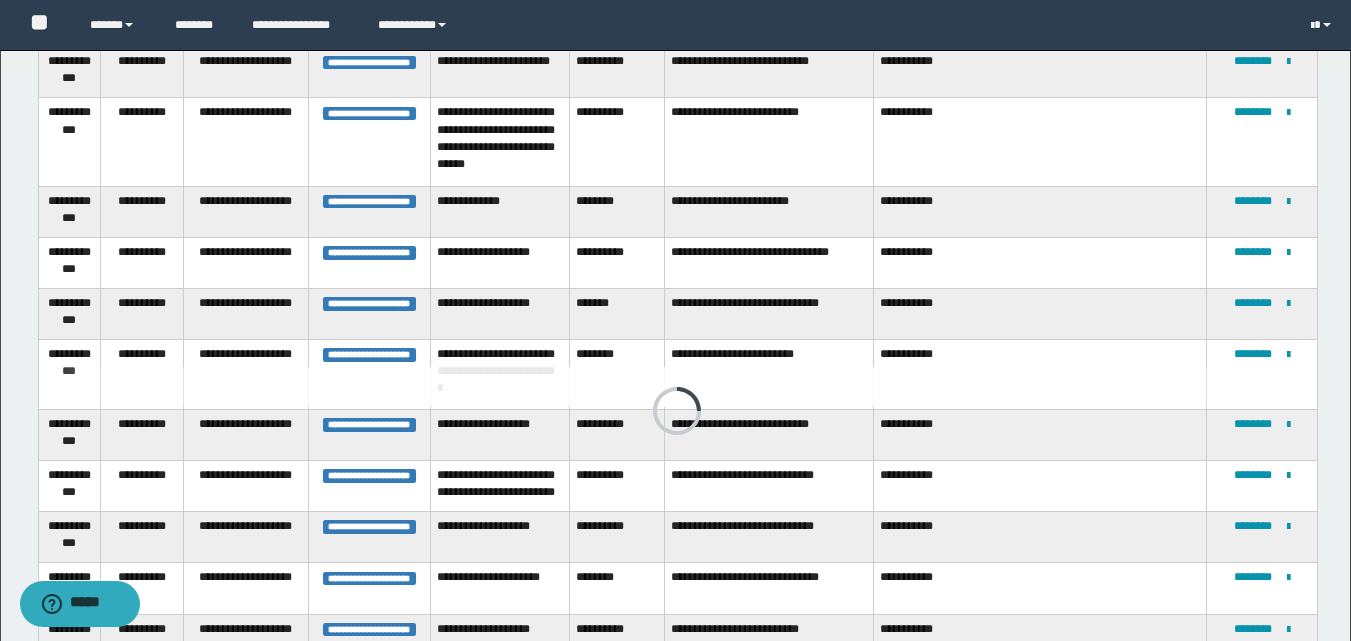 scroll, scrollTop: 132, scrollLeft: 0, axis: vertical 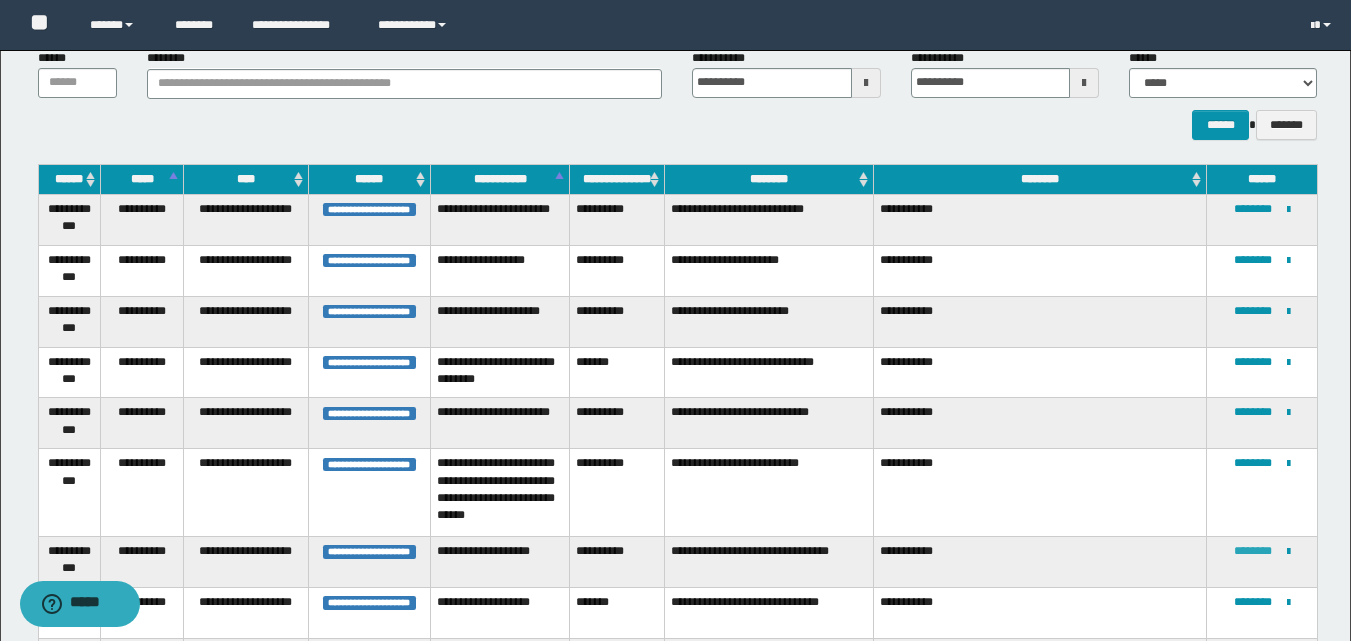 click on "********" at bounding box center (1253, 551) 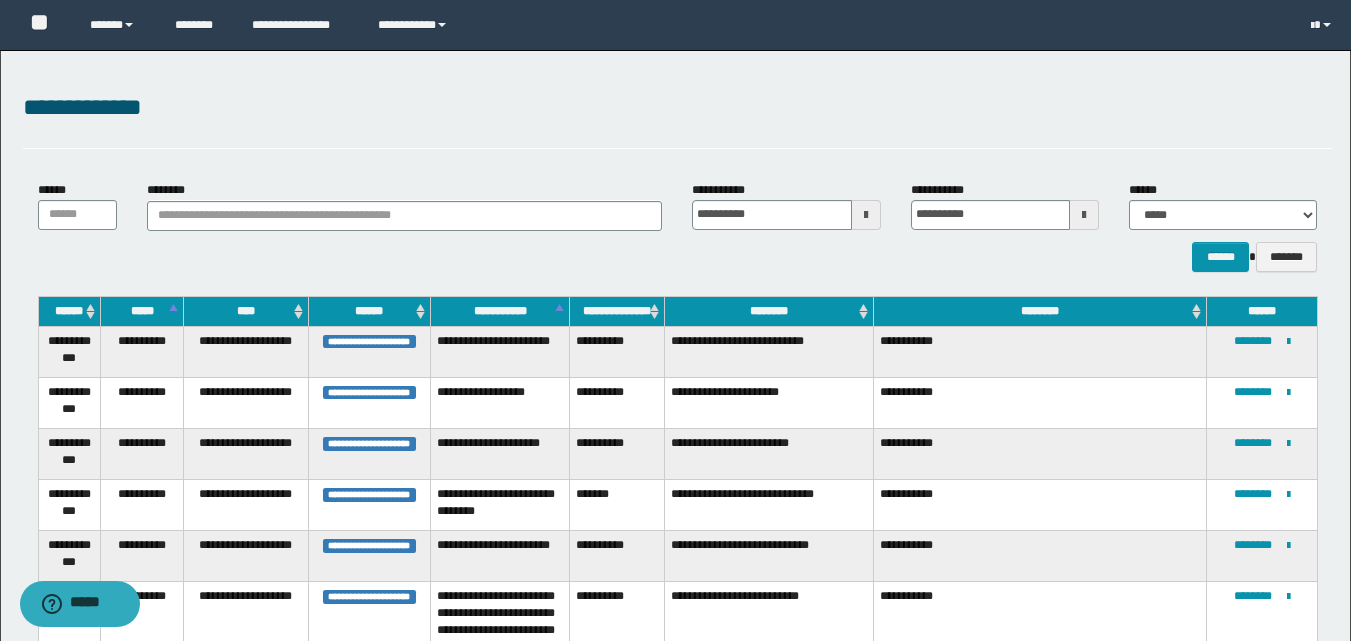 scroll, scrollTop: 372, scrollLeft: 0, axis: vertical 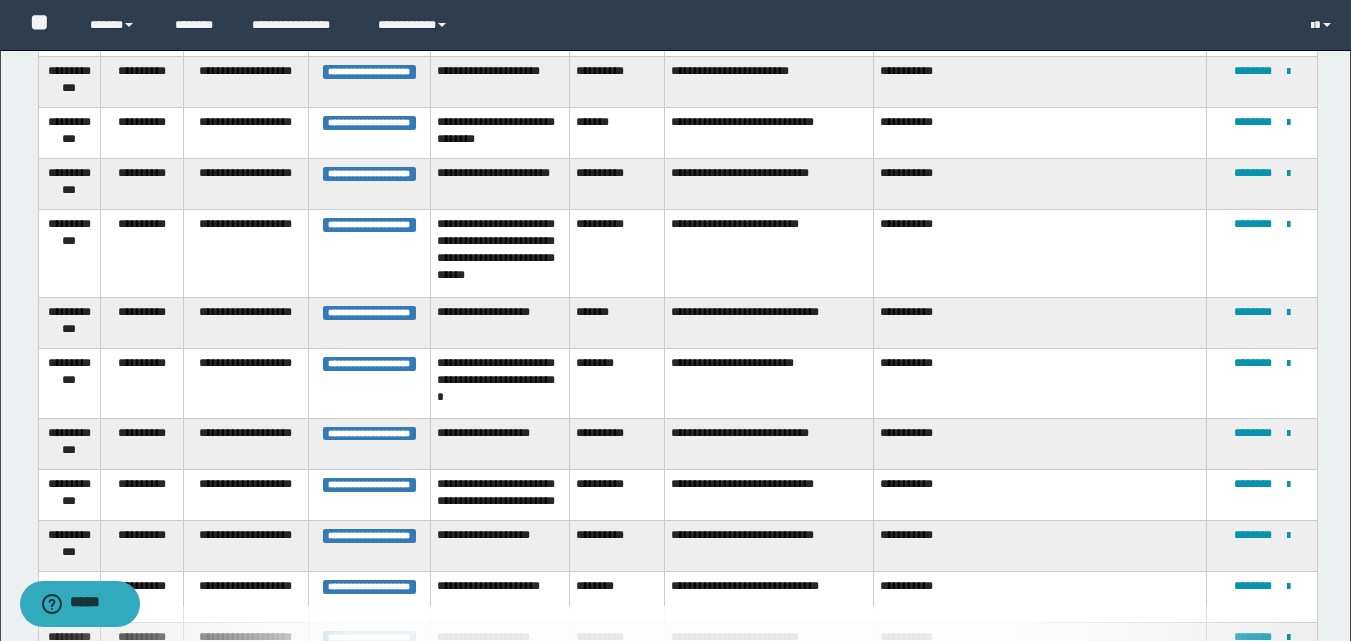 click on "**********" at bounding box center [1262, 323] 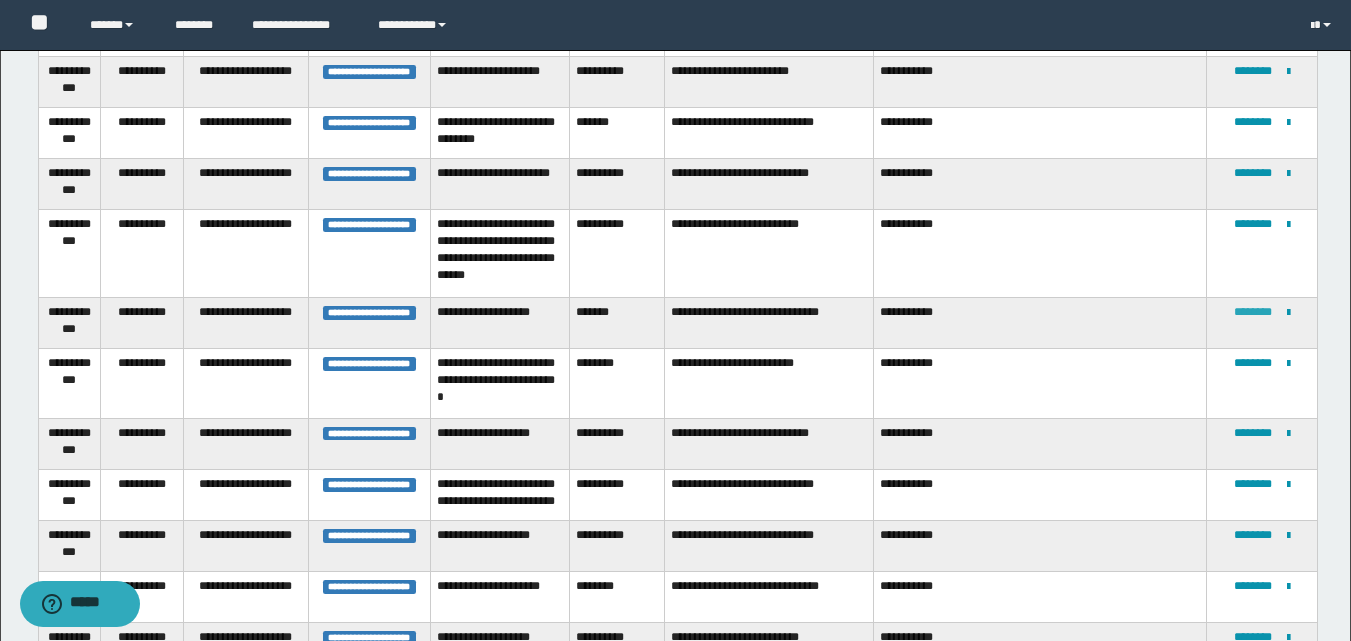 click on "********" at bounding box center [1253, 312] 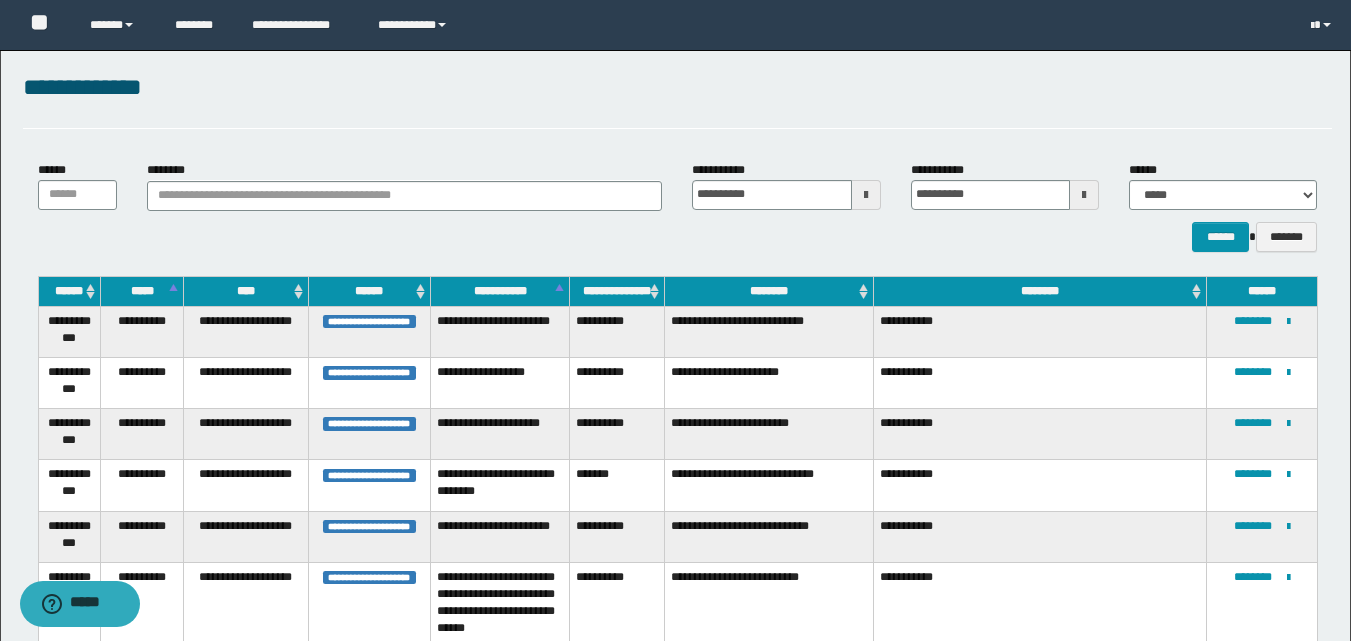 scroll, scrollTop: 437, scrollLeft: 0, axis: vertical 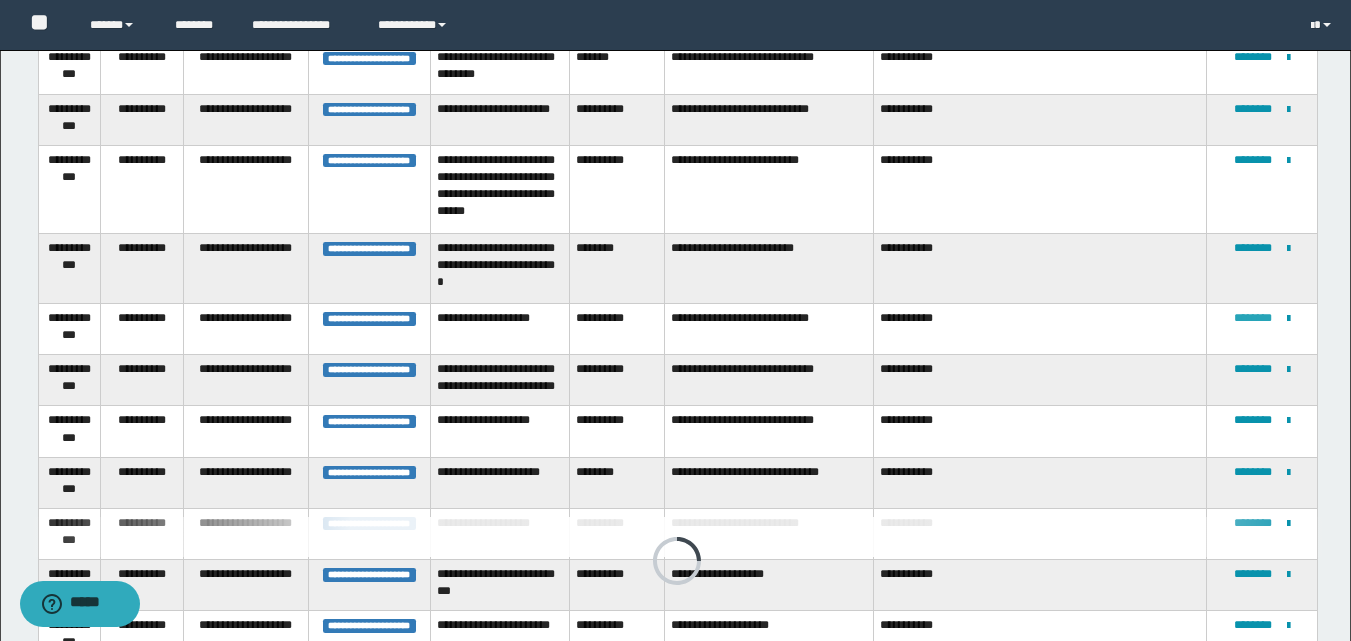 click on "********" at bounding box center [1253, 318] 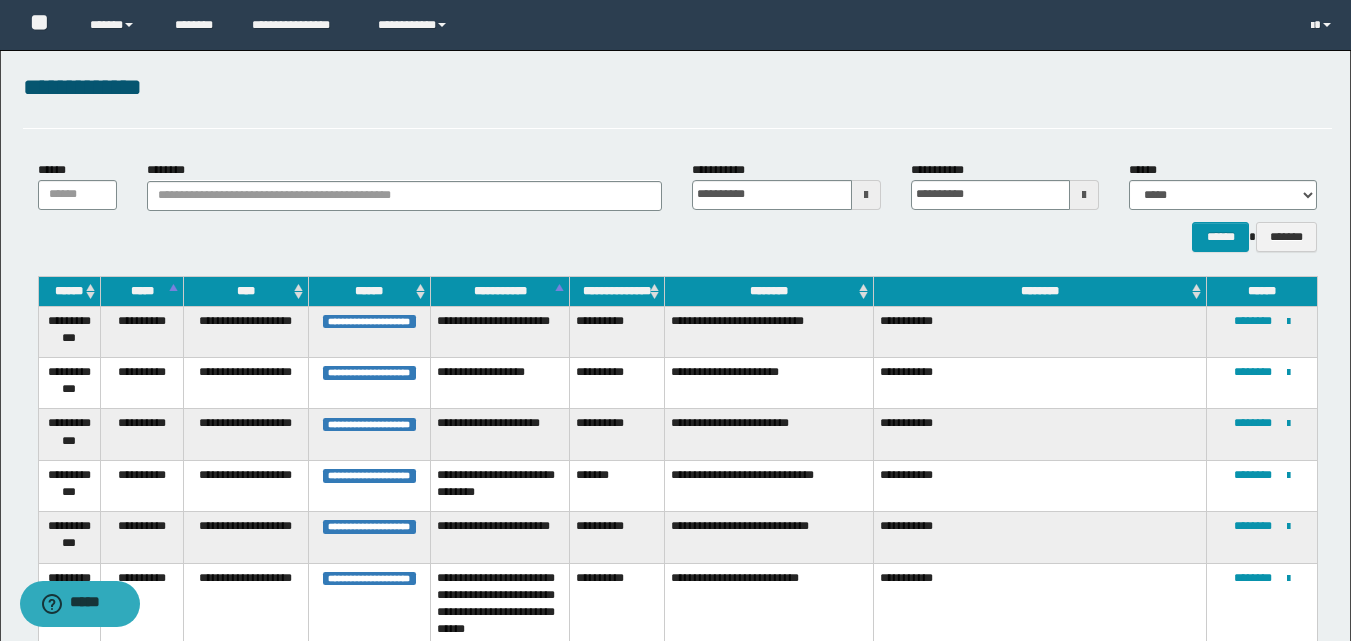 scroll, scrollTop: 437, scrollLeft: 0, axis: vertical 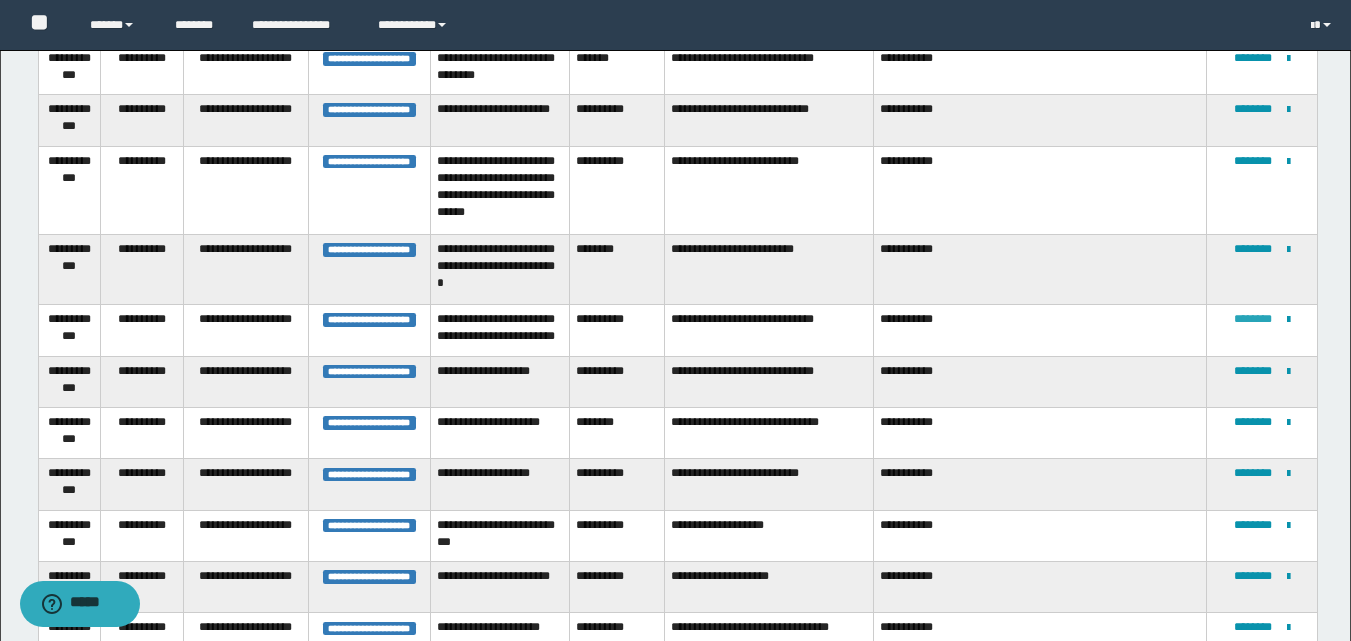 click on "********" at bounding box center (1253, 319) 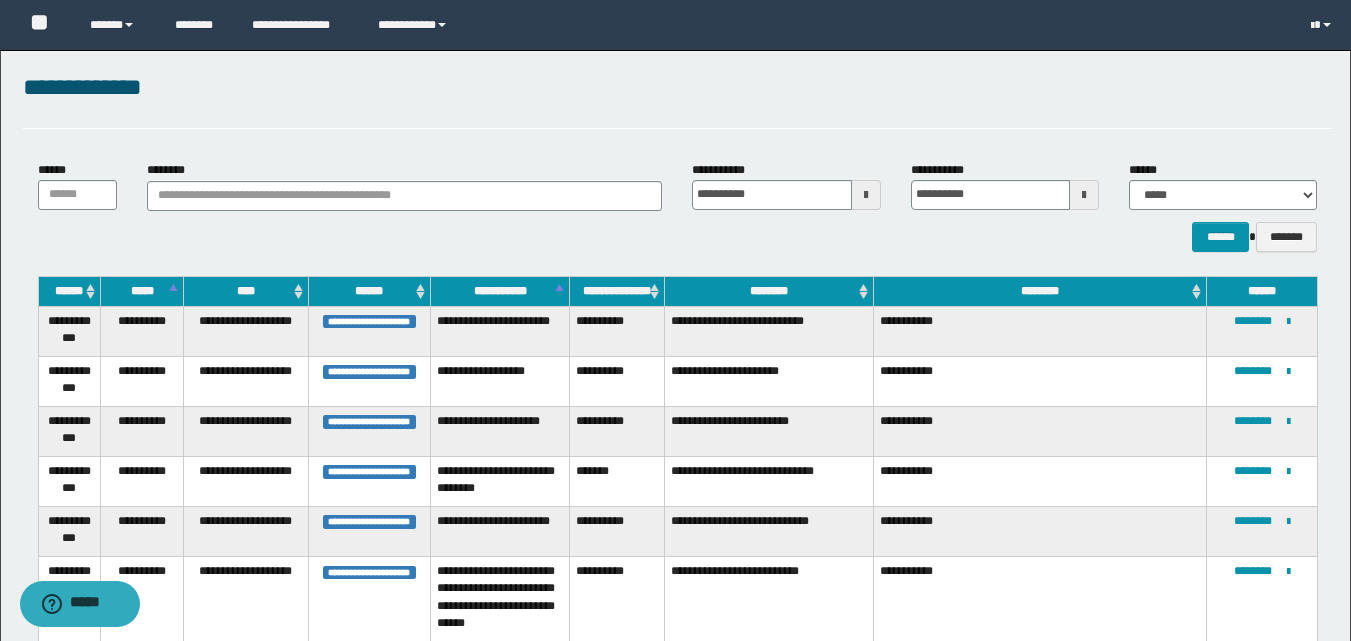 scroll, scrollTop: 437, scrollLeft: 0, axis: vertical 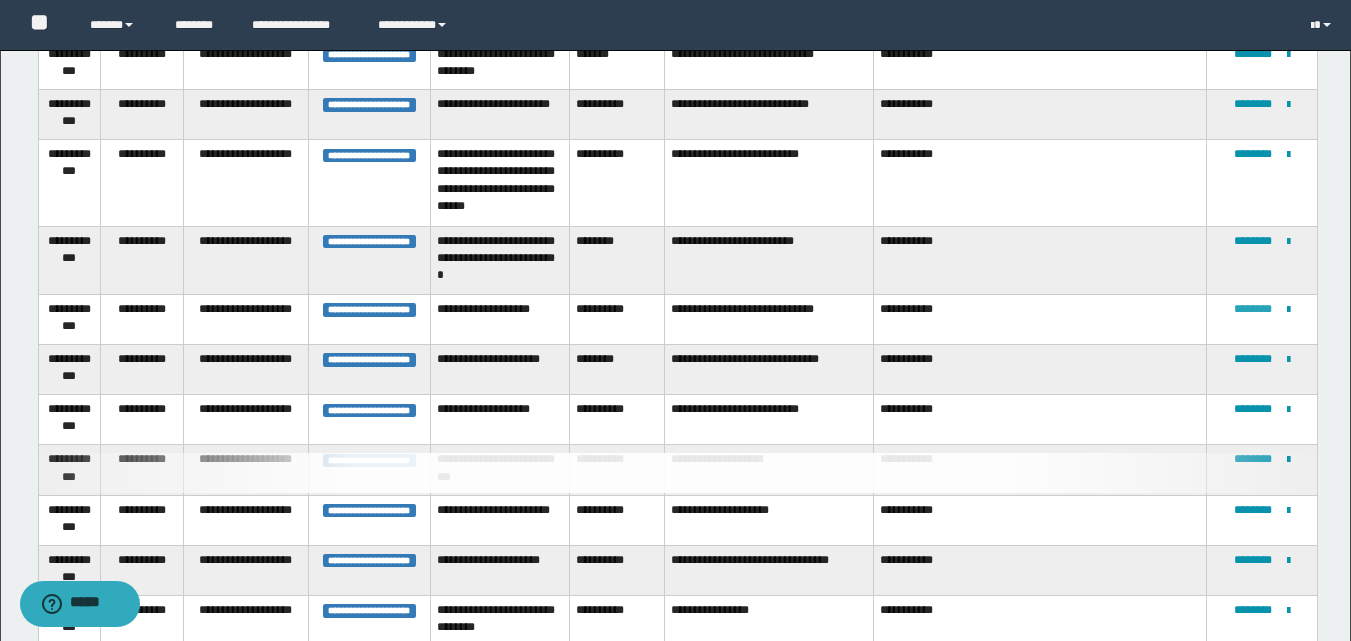 click on "********" at bounding box center (1253, 309) 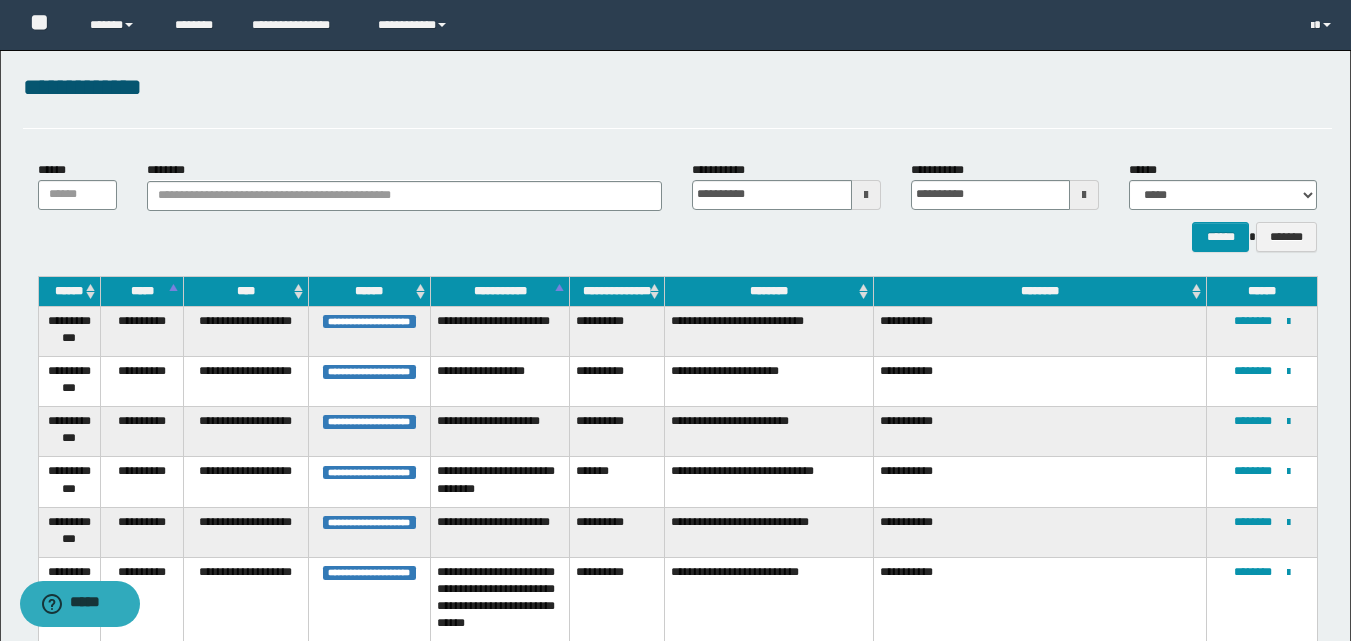 scroll, scrollTop: 437, scrollLeft: 0, axis: vertical 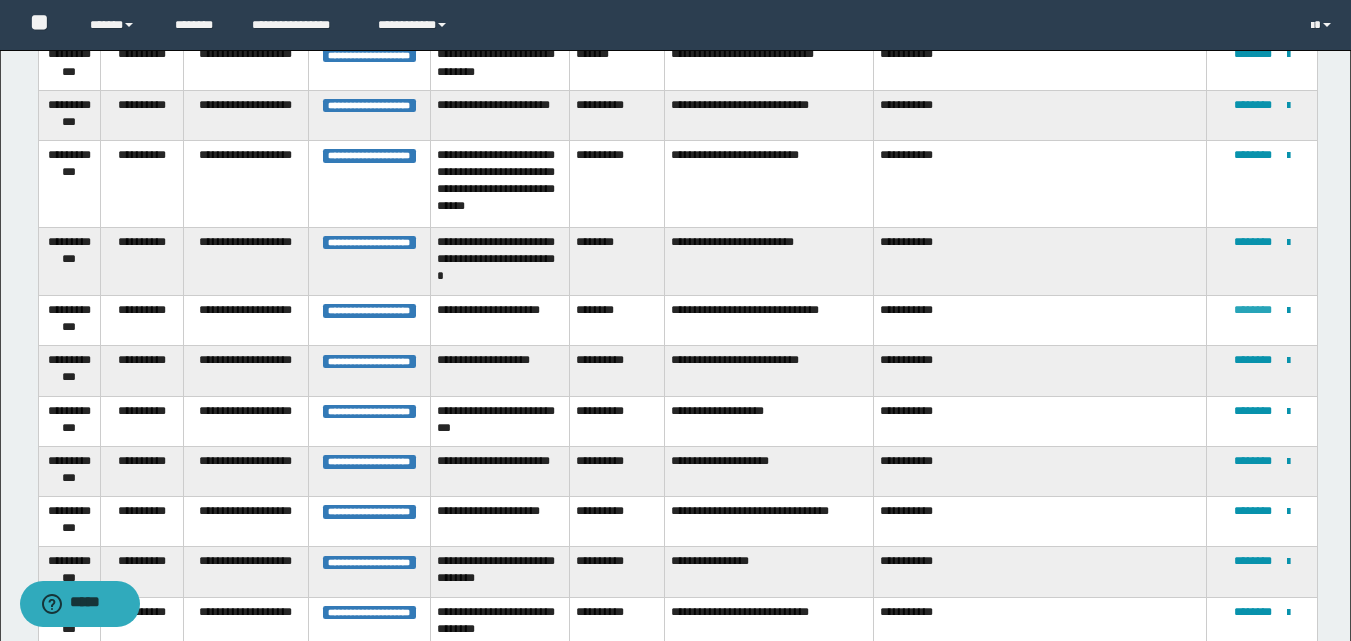 click on "********" at bounding box center [1253, 310] 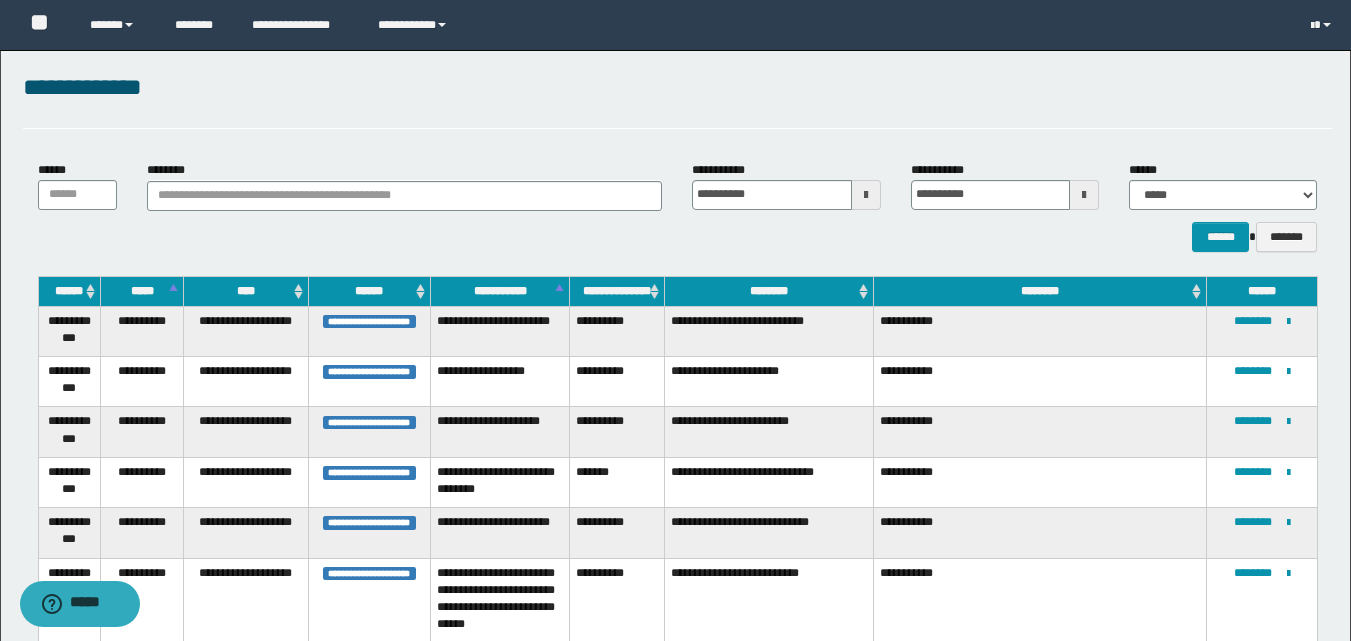 scroll, scrollTop: 484, scrollLeft: 0, axis: vertical 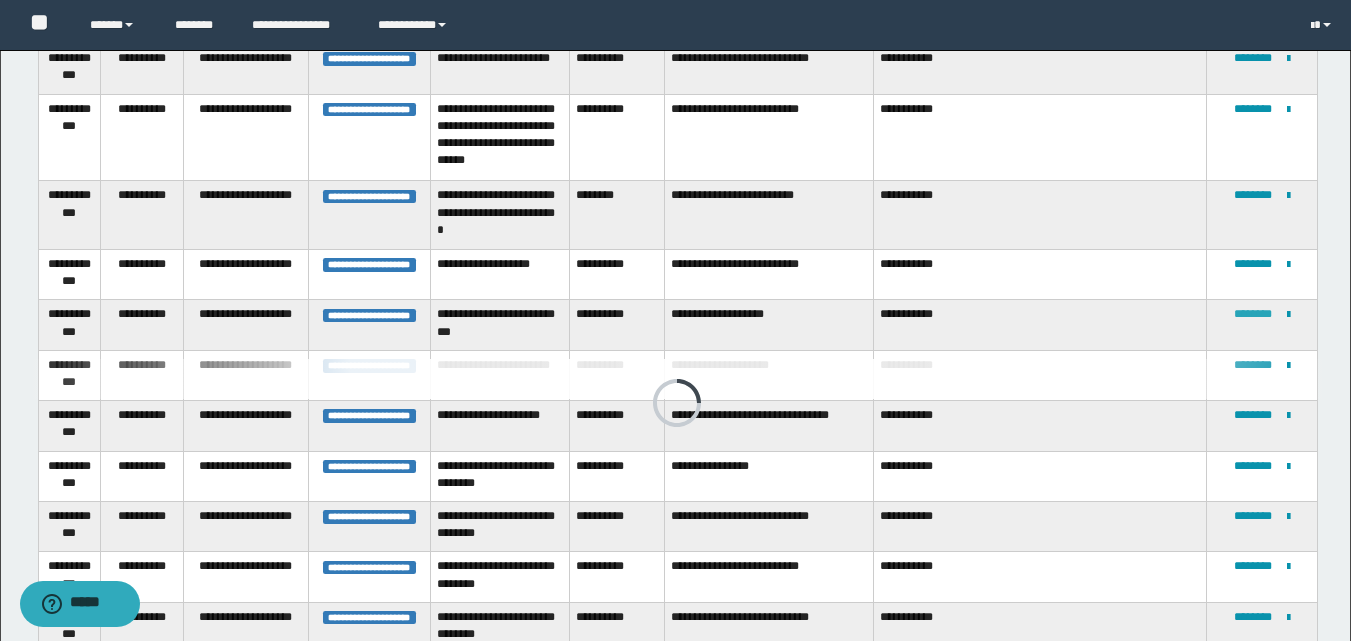 click on "********" at bounding box center [1253, 314] 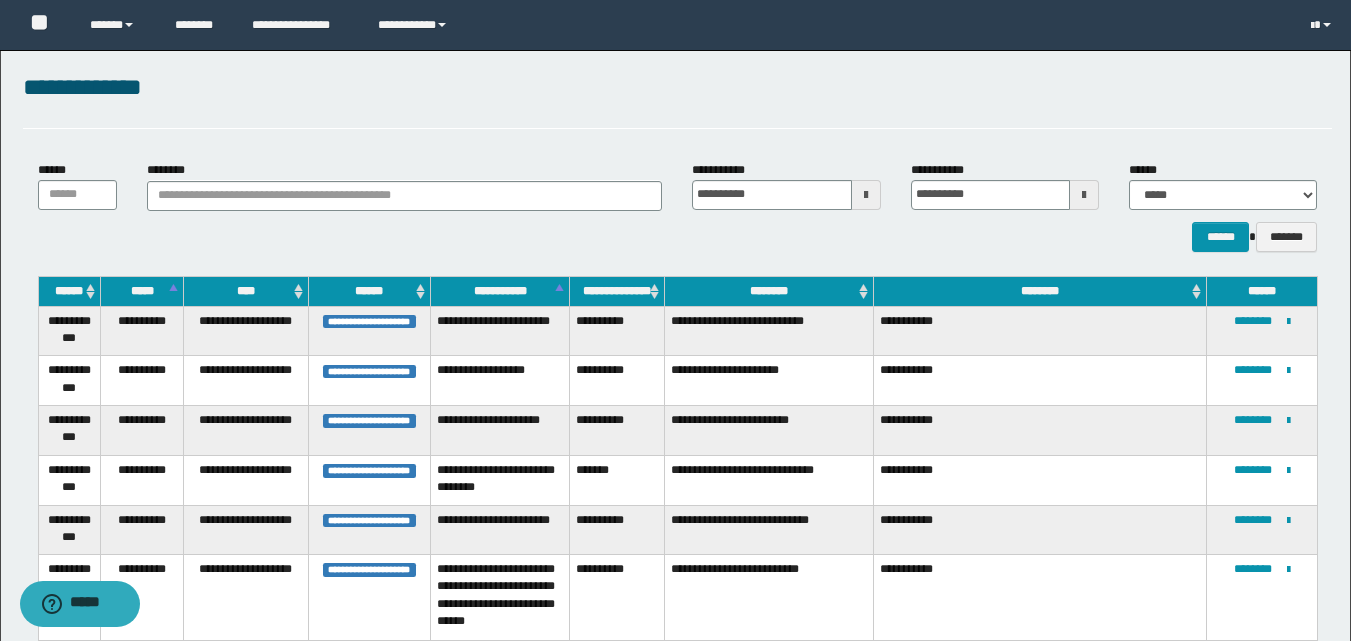 scroll, scrollTop: 484, scrollLeft: 0, axis: vertical 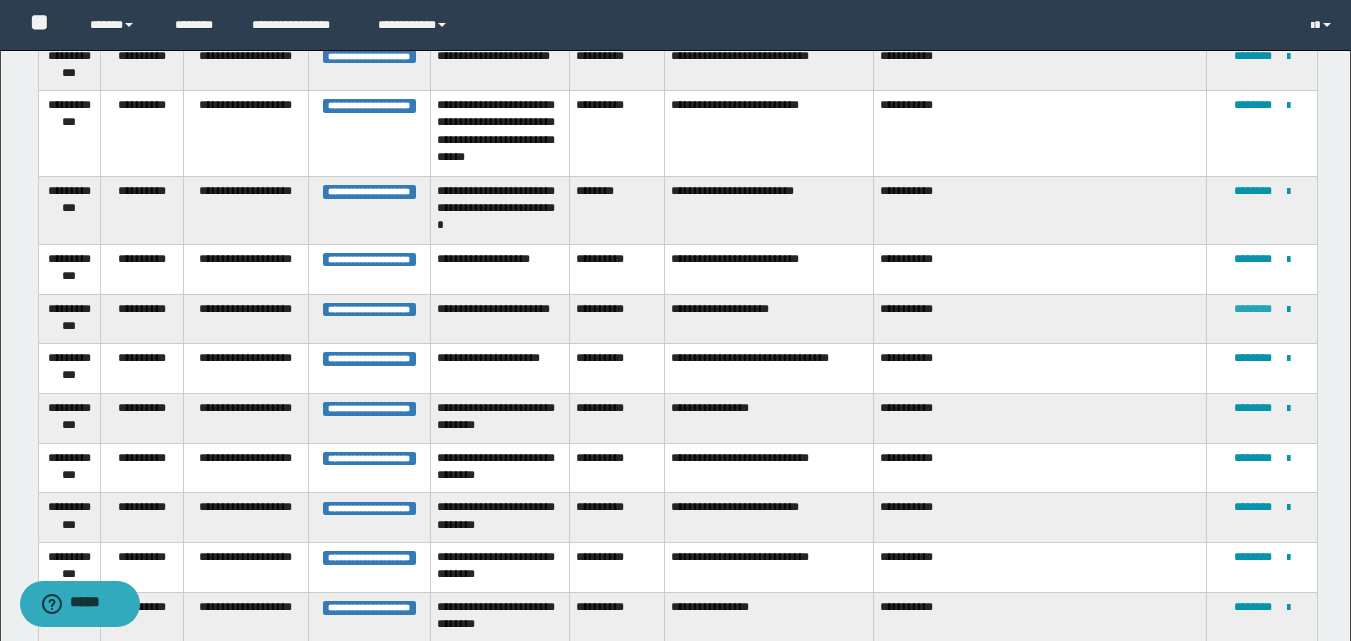 click on "********" at bounding box center [1253, 309] 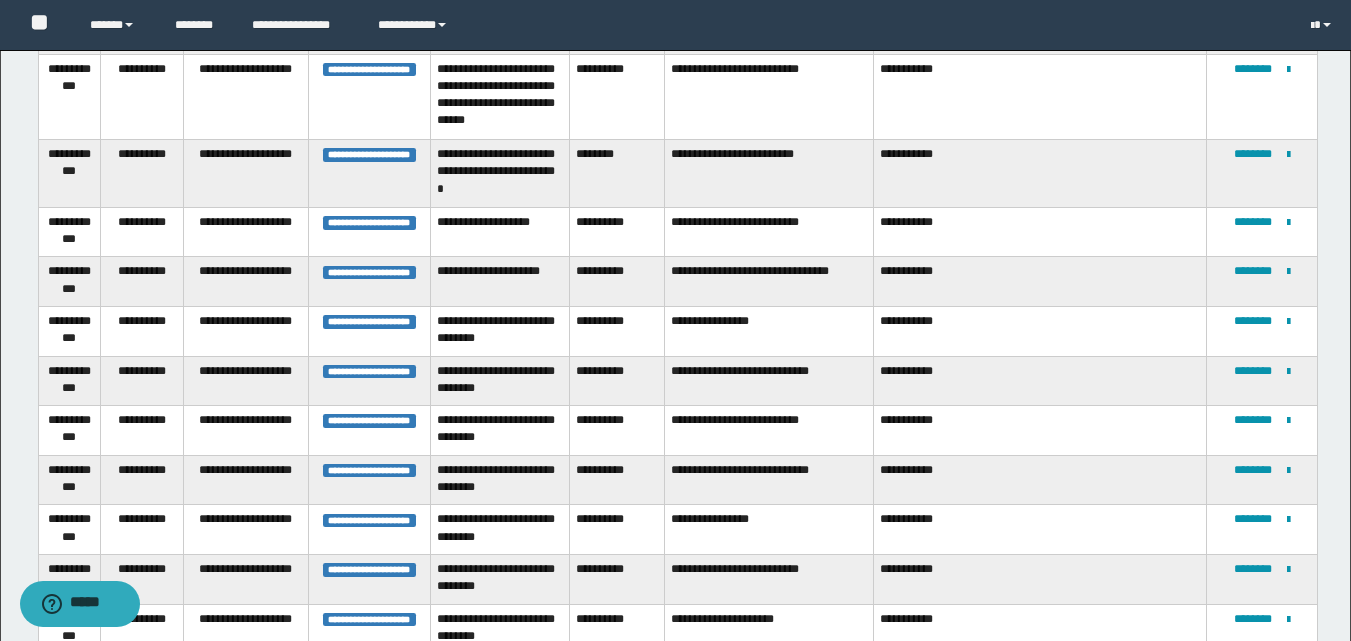 scroll, scrollTop: 938, scrollLeft: 0, axis: vertical 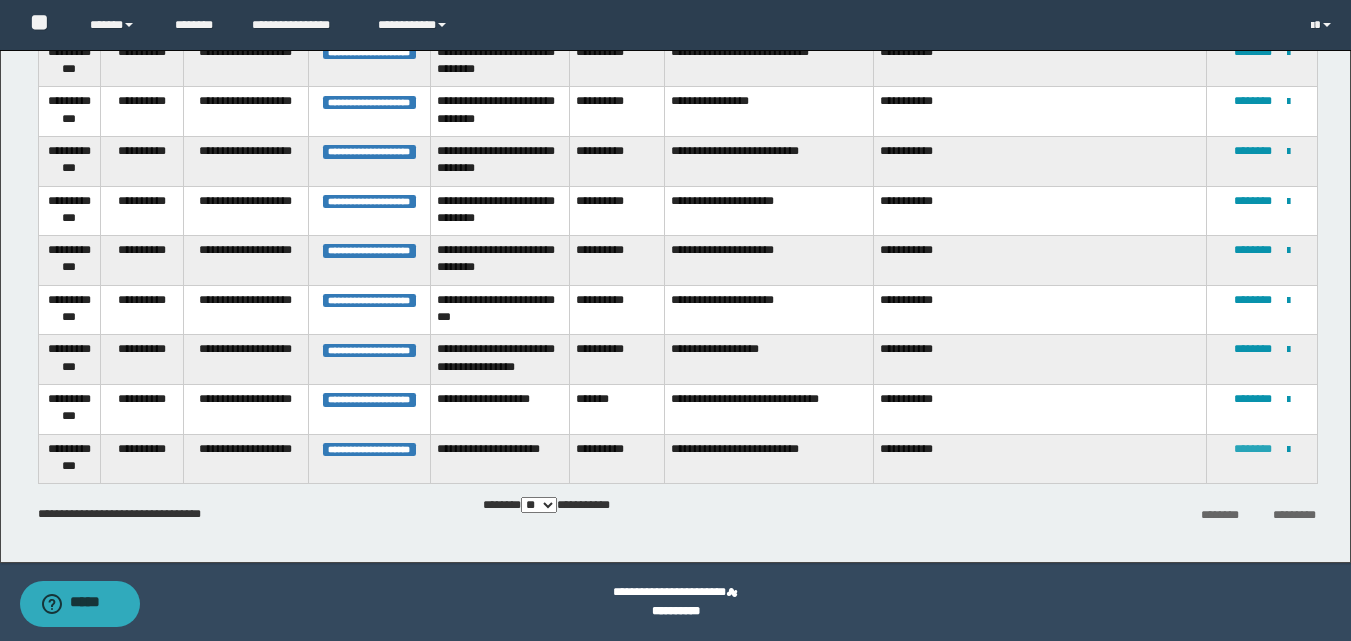 click on "********" at bounding box center (1253, 449) 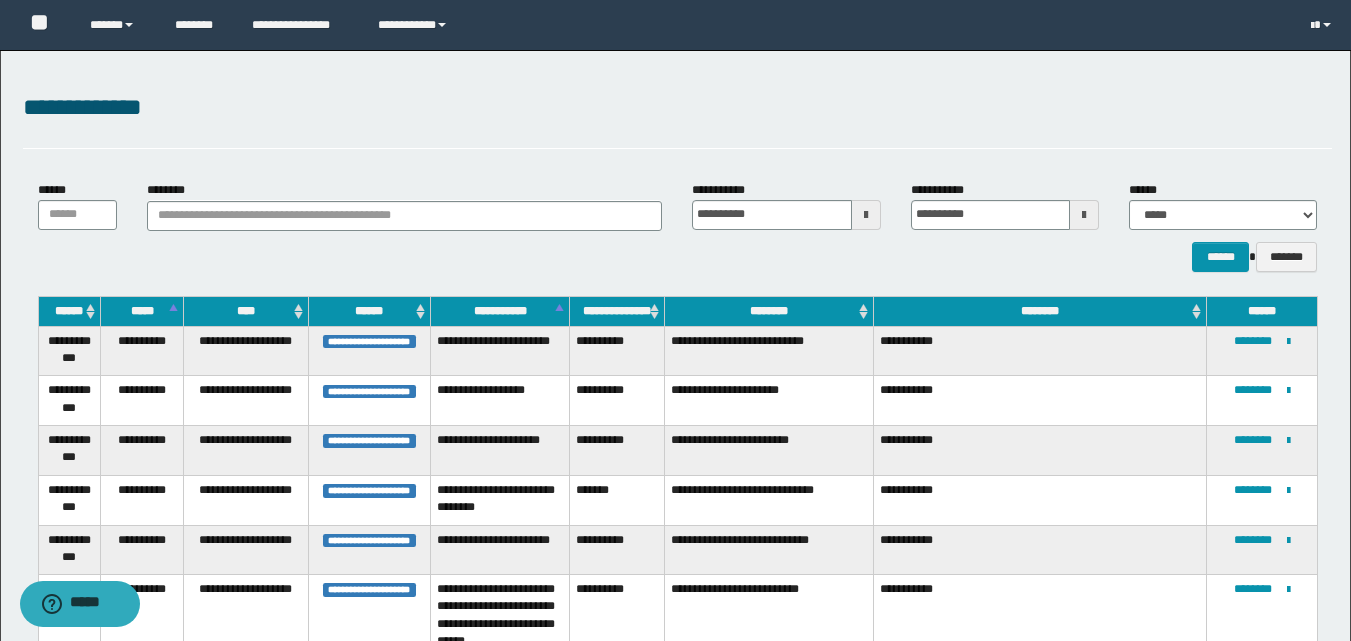 scroll, scrollTop: 891, scrollLeft: 0, axis: vertical 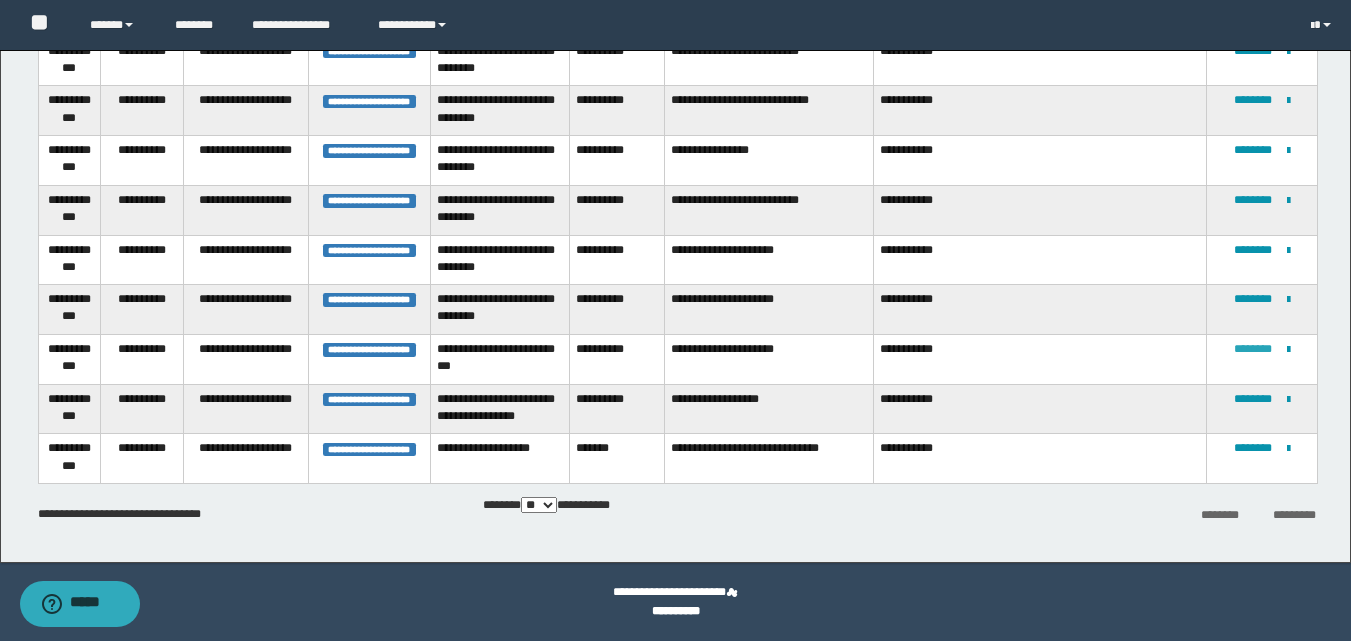 click on "********" at bounding box center (1253, 349) 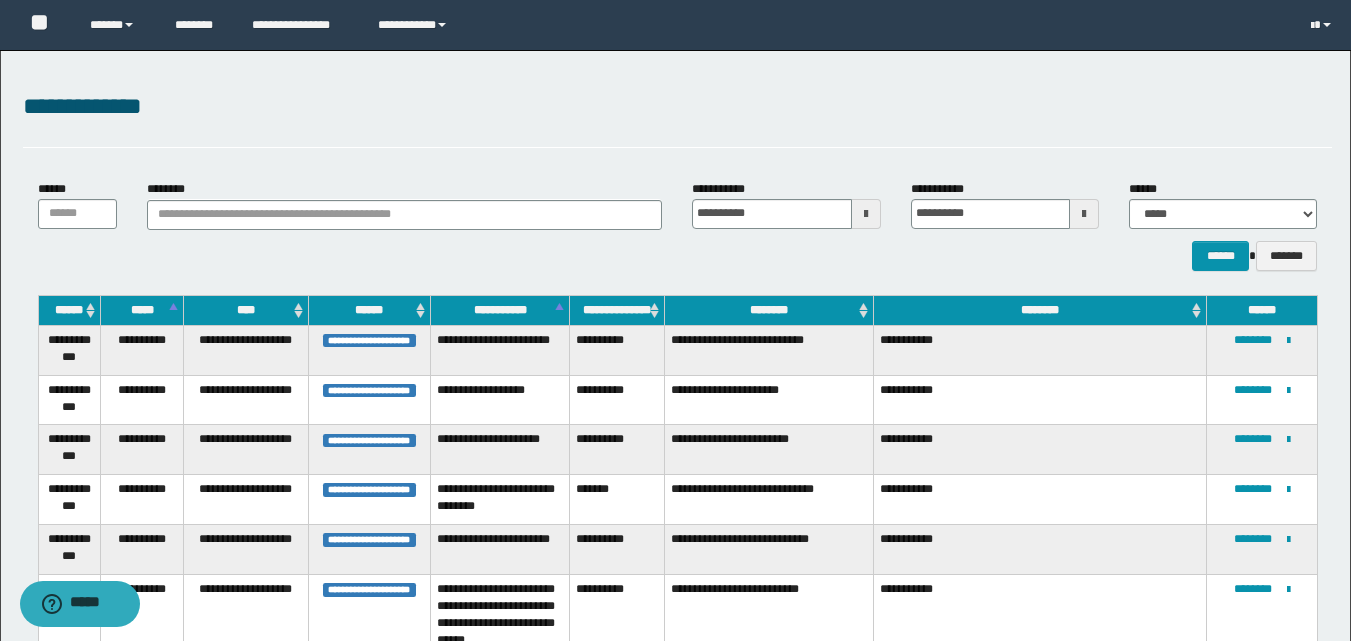 scroll, scrollTop: 843, scrollLeft: 0, axis: vertical 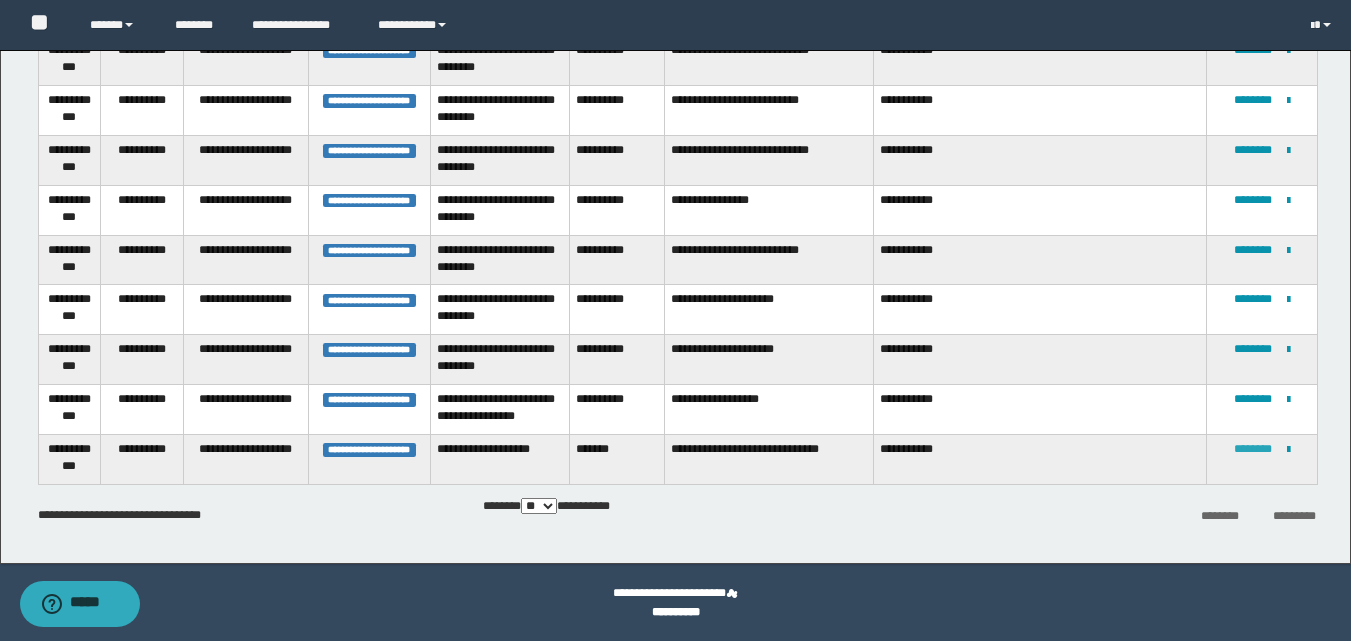 click on "********" at bounding box center [1253, 449] 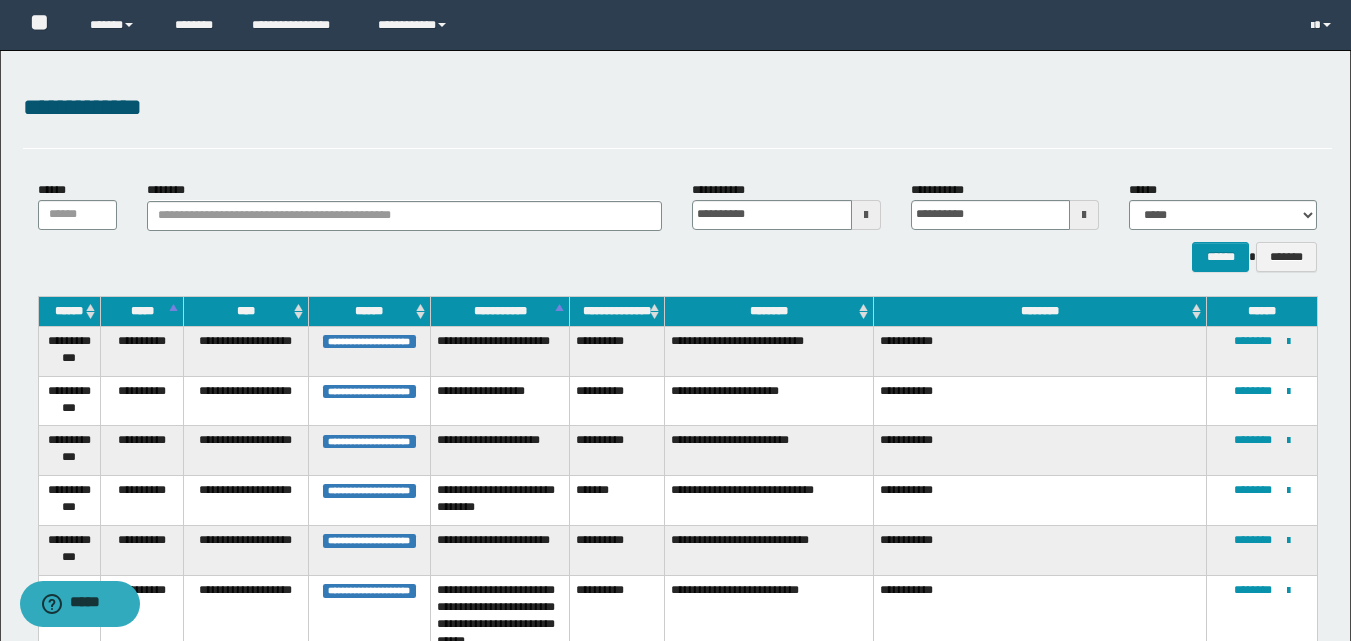 scroll, scrollTop: 390, scrollLeft: 0, axis: vertical 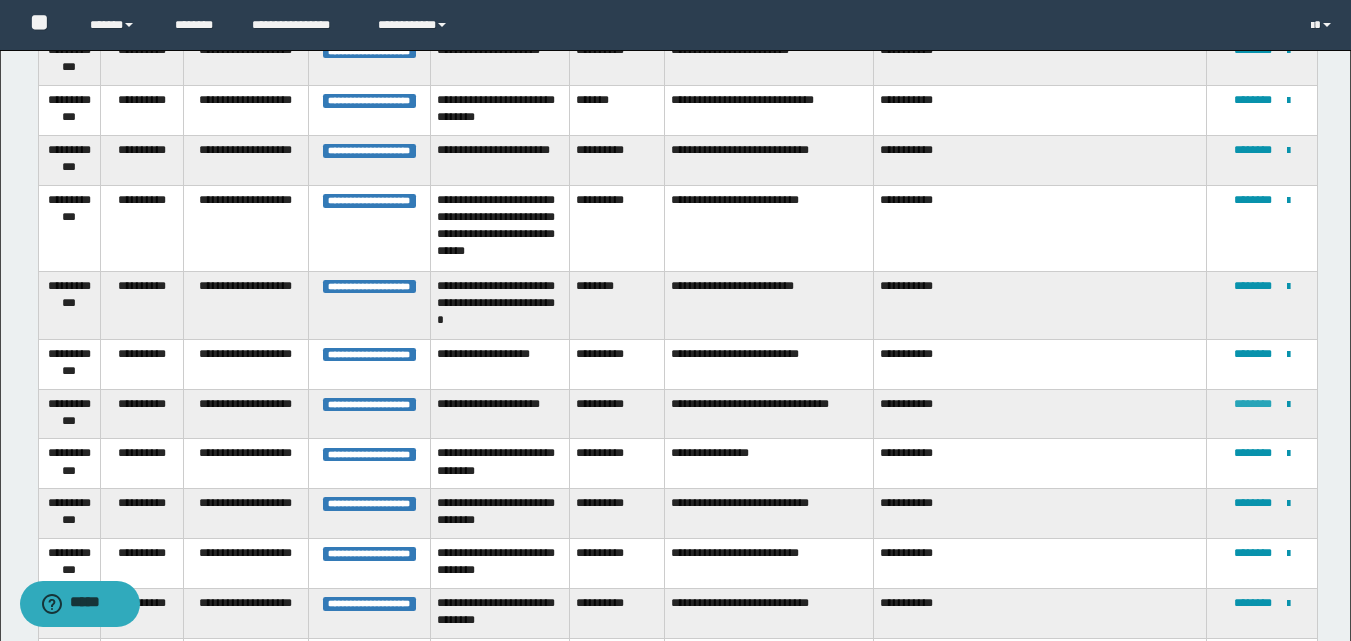 click at bounding box center (0, 0) 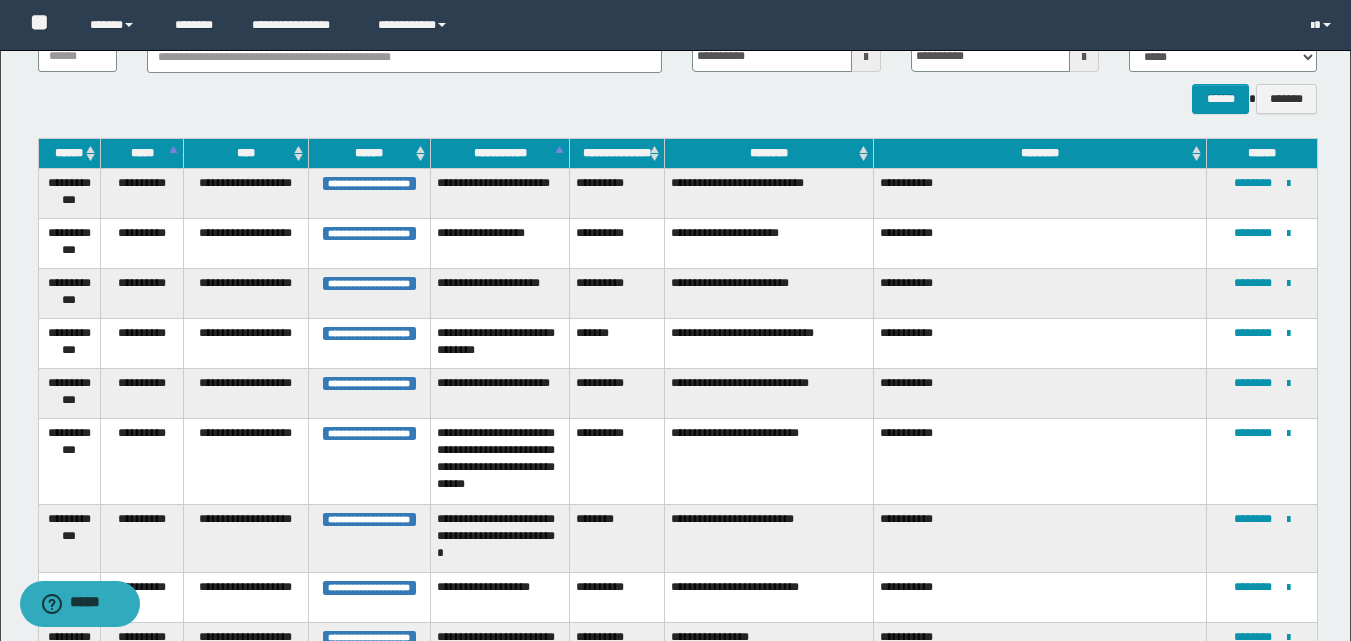 scroll, scrollTop: 531, scrollLeft: 0, axis: vertical 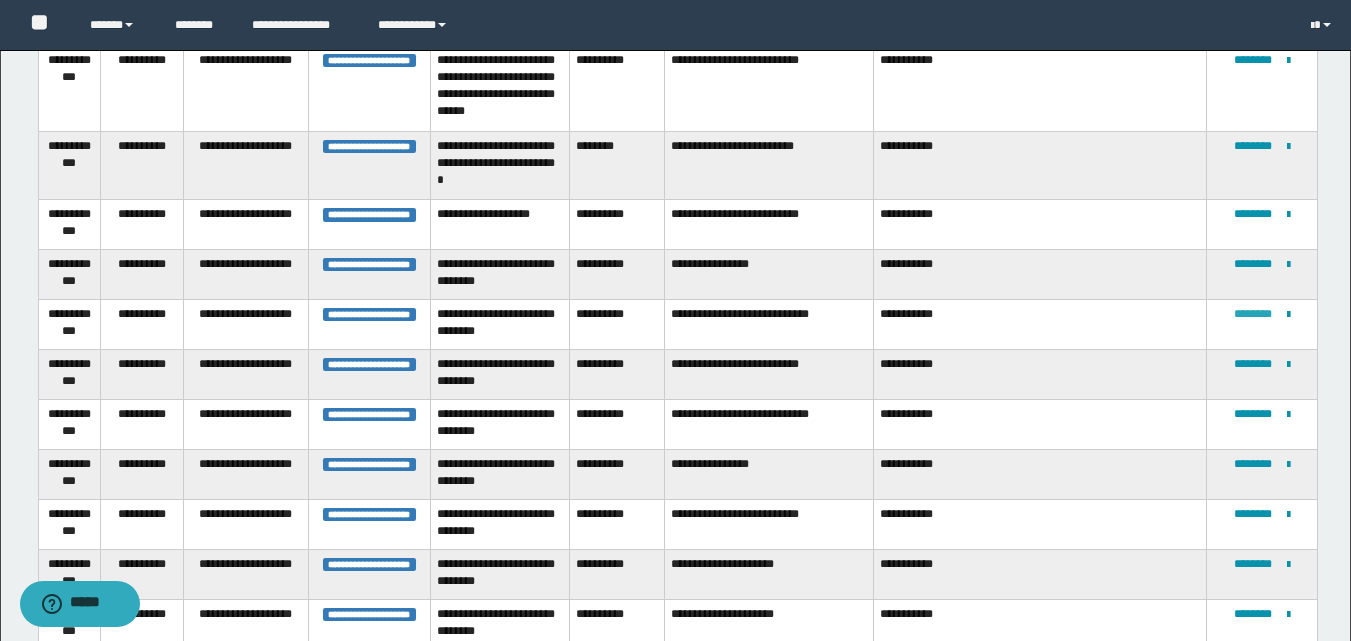 click on "********" at bounding box center (1253, 314) 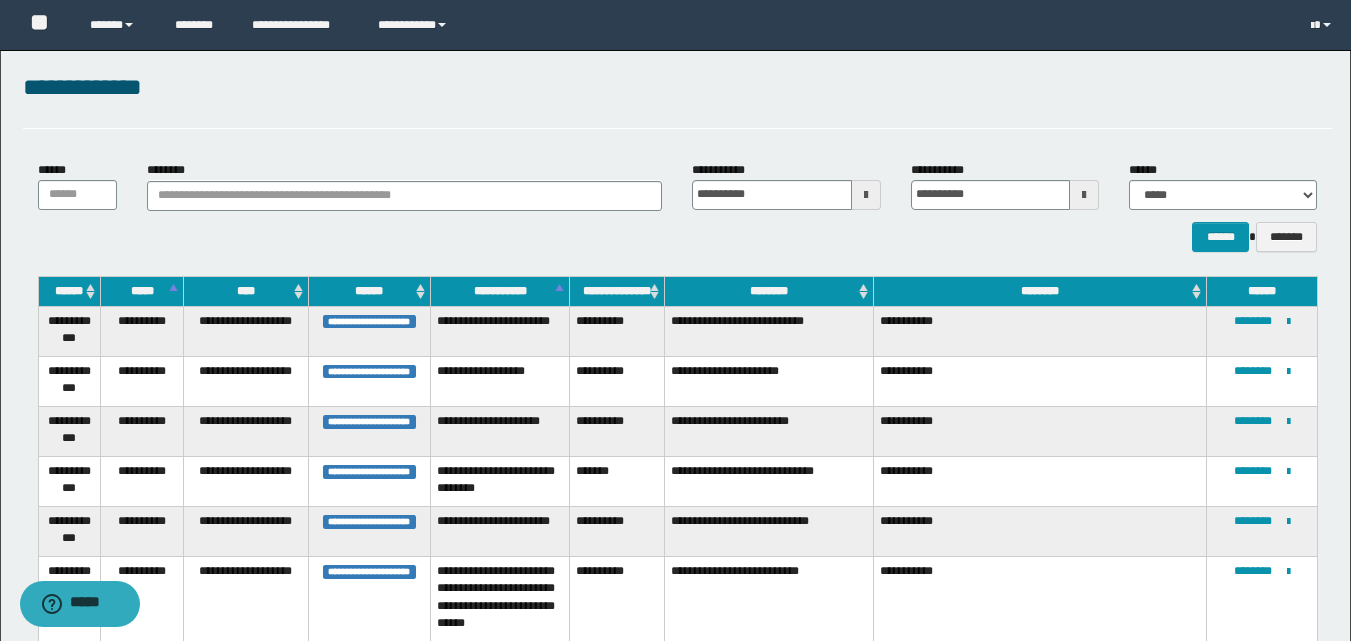 scroll, scrollTop: 579, scrollLeft: 0, axis: vertical 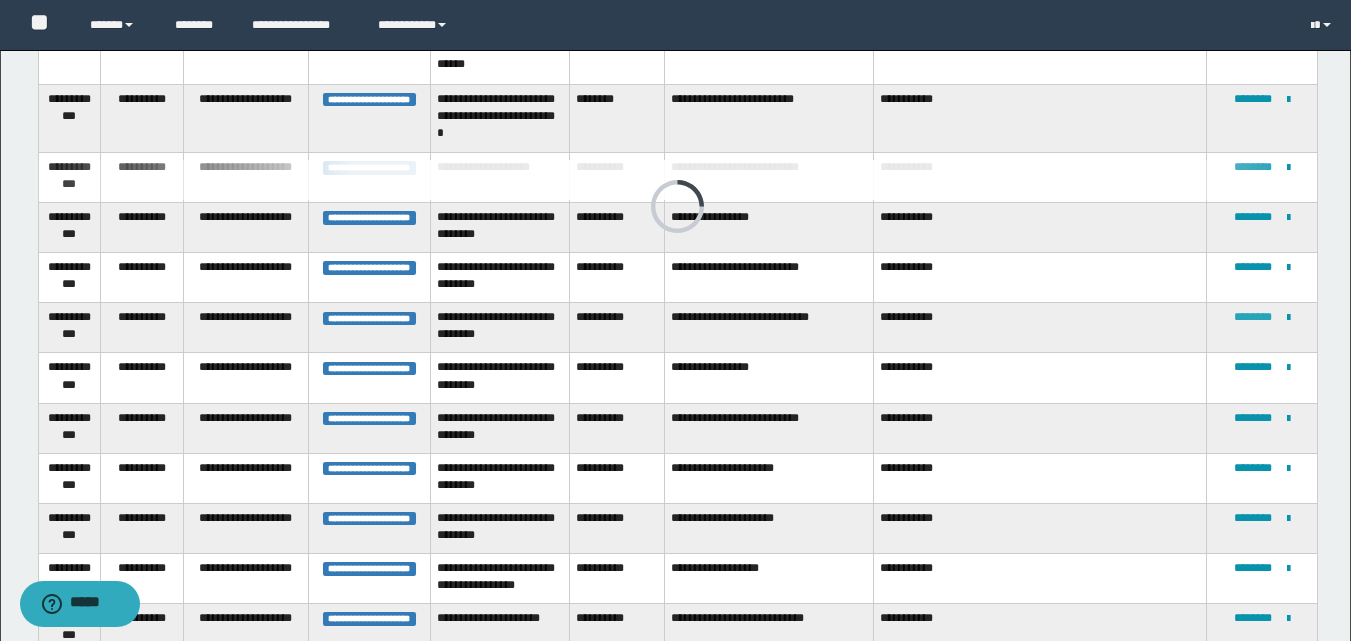click on "********" at bounding box center (1253, 317) 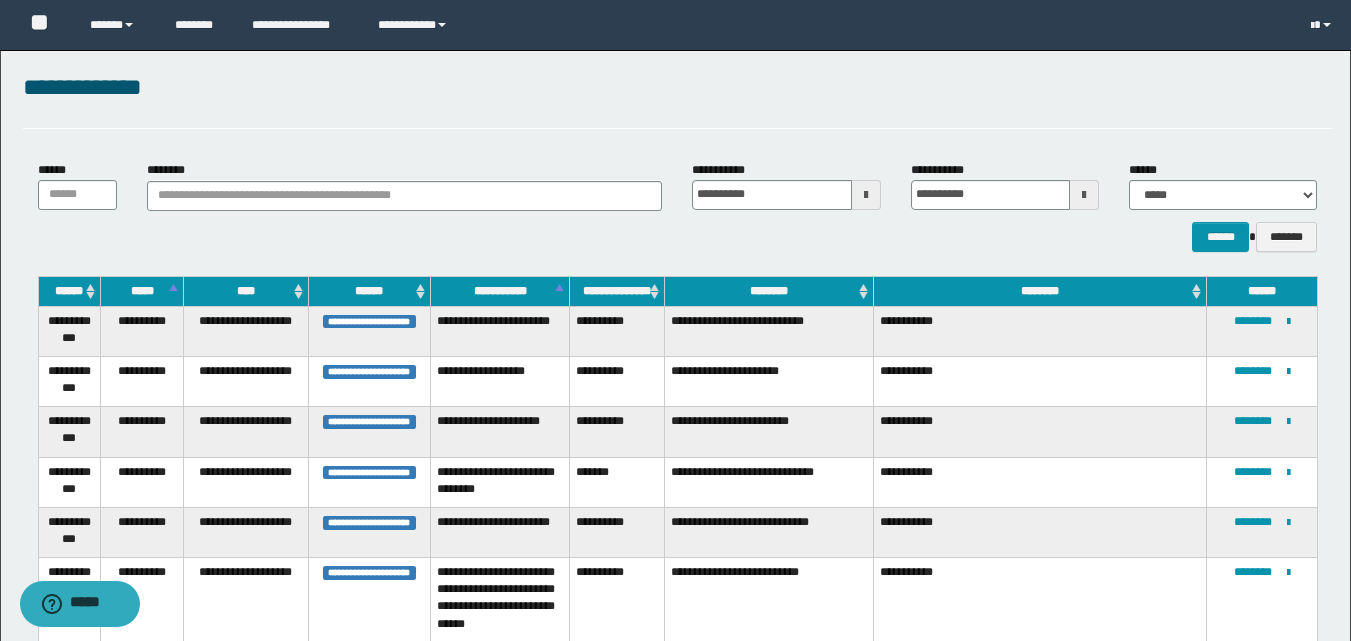 scroll, scrollTop: 437, scrollLeft: 0, axis: vertical 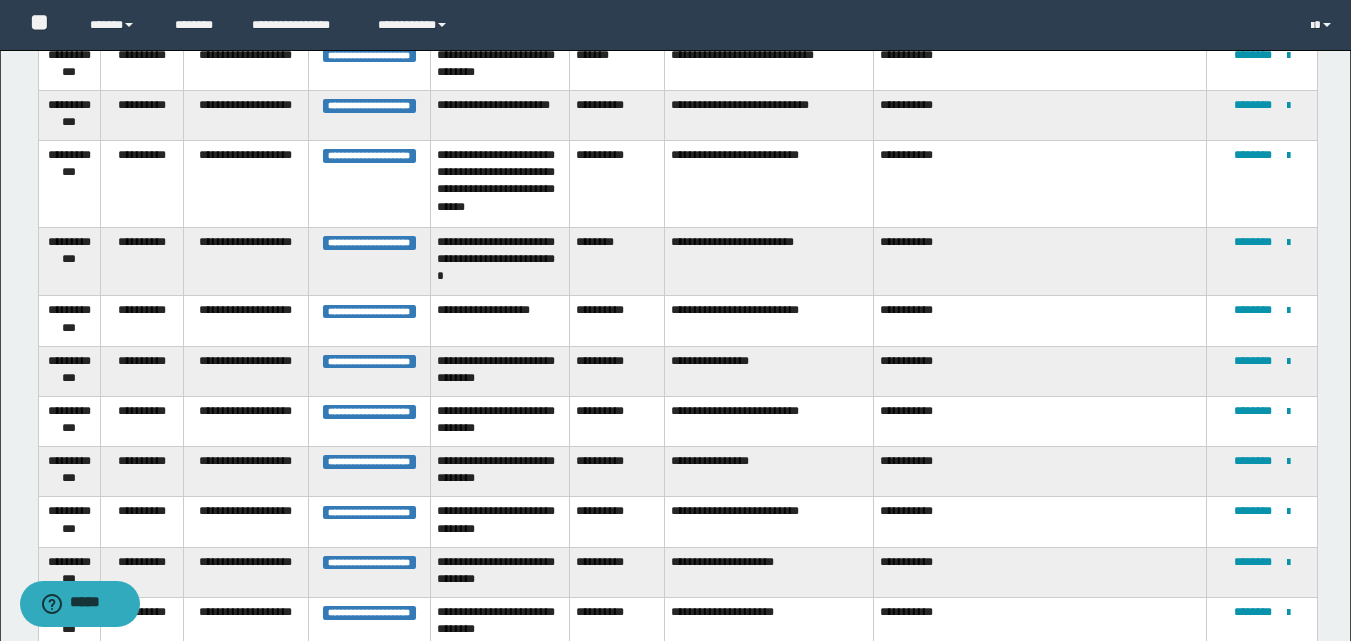 click at bounding box center (0, 0) 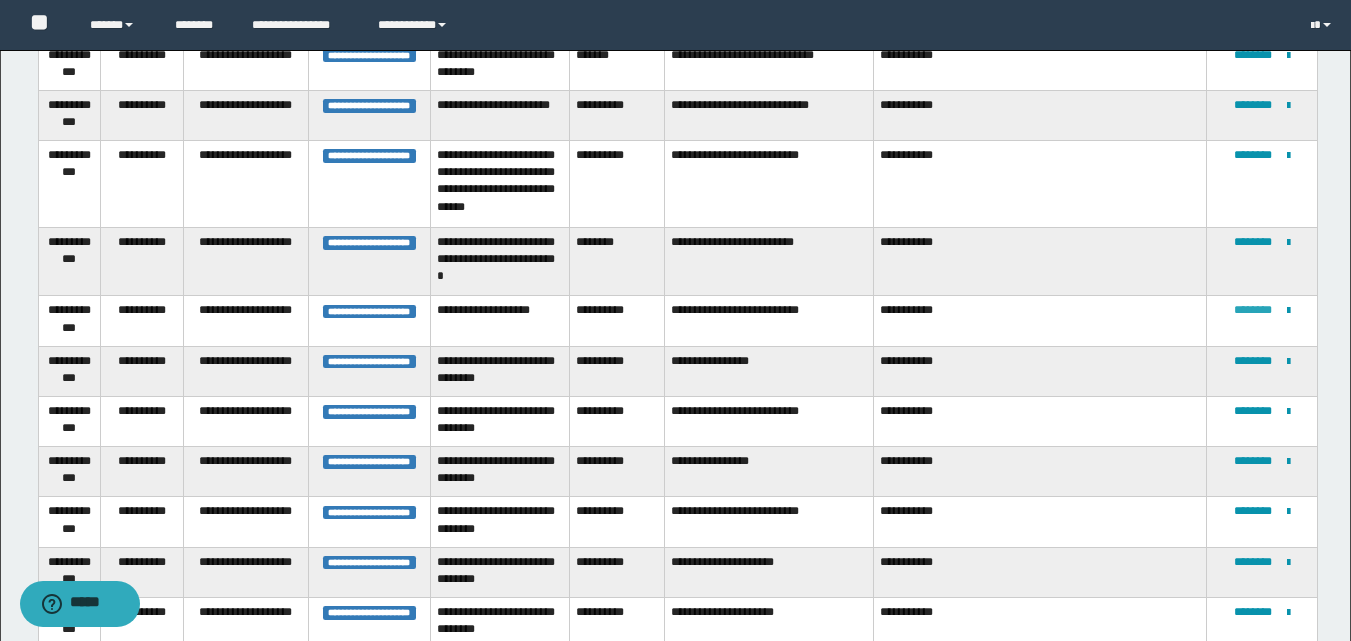 click on "********" at bounding box center [1253, 310] 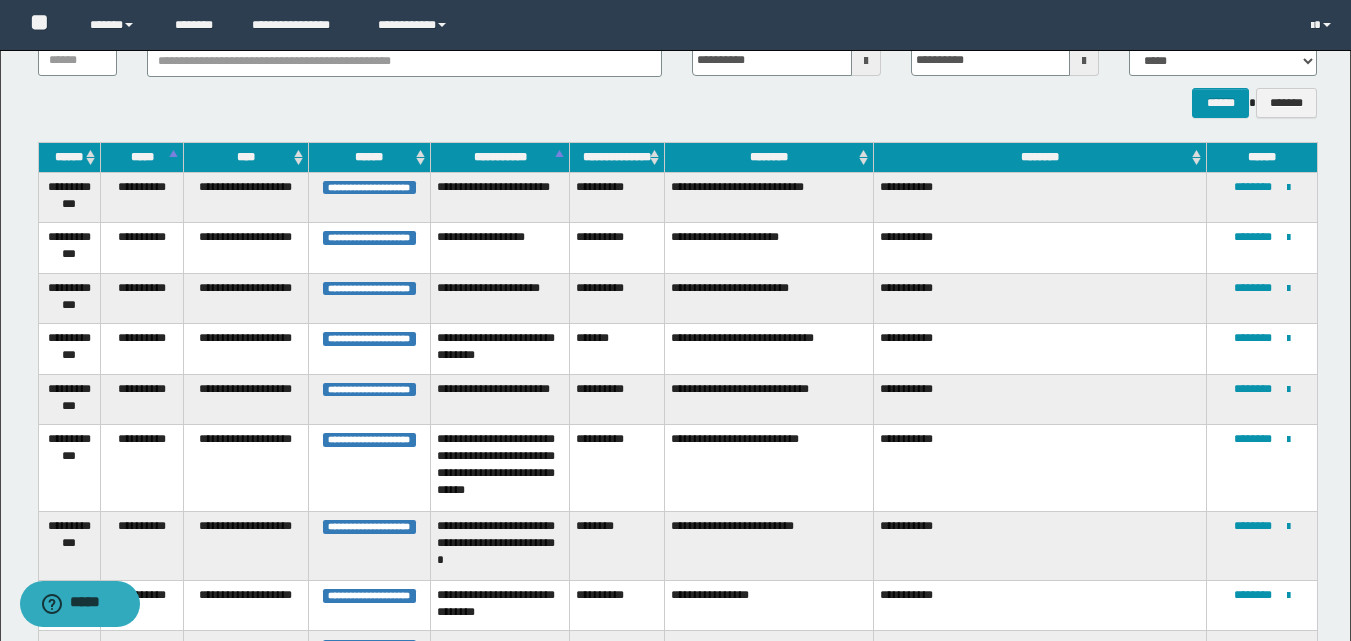 scroll, scrollTop: 654, scrollLeft: 0, axis: vertical 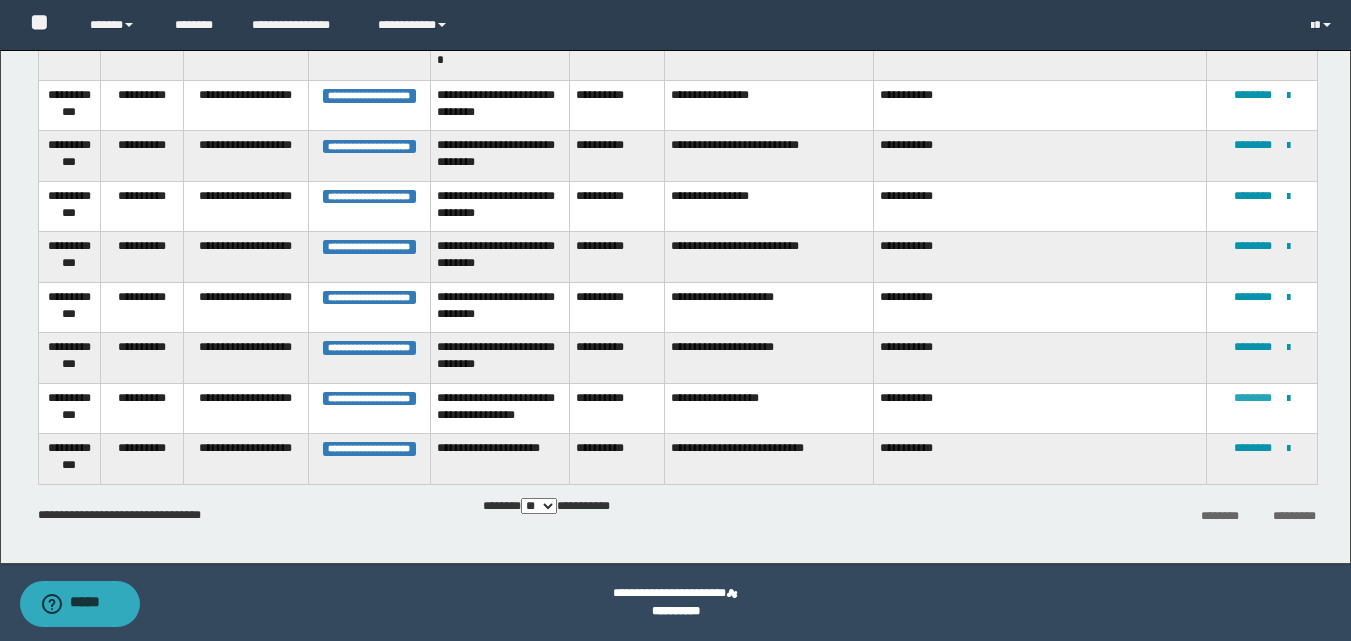 click on "********" at bounding box center (1253, 398) 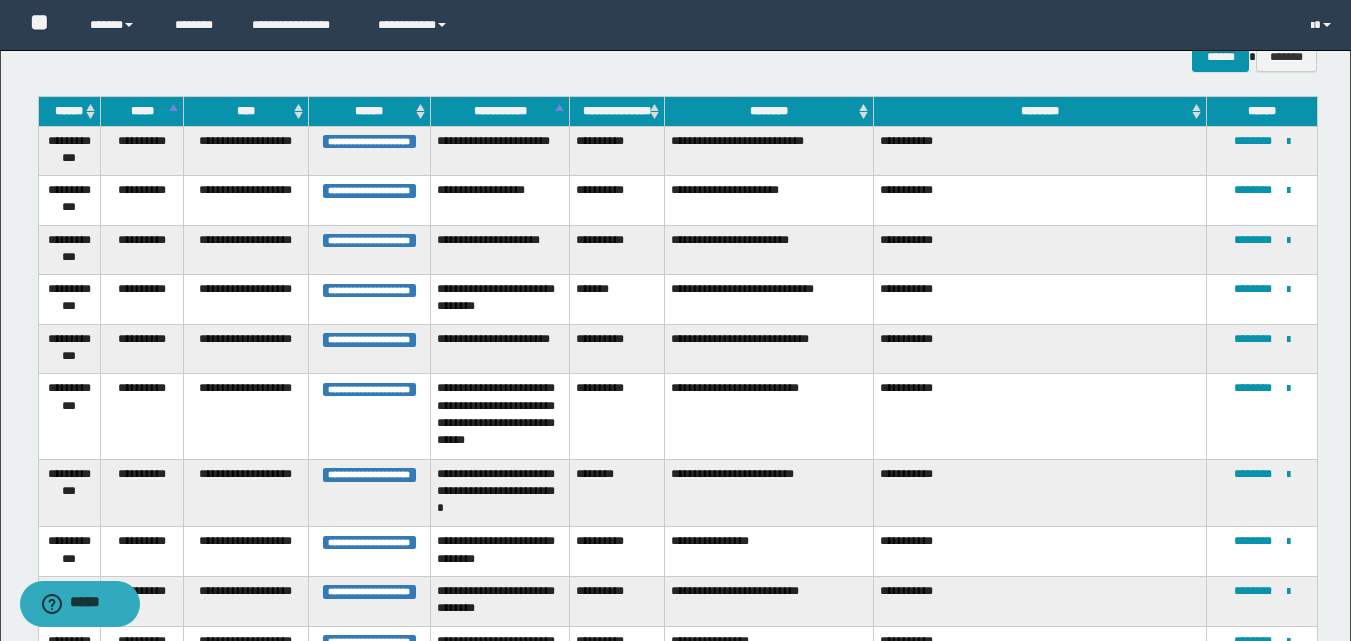 scroll, scrollTop: 300, scrollLeft: 0, axis: vertical 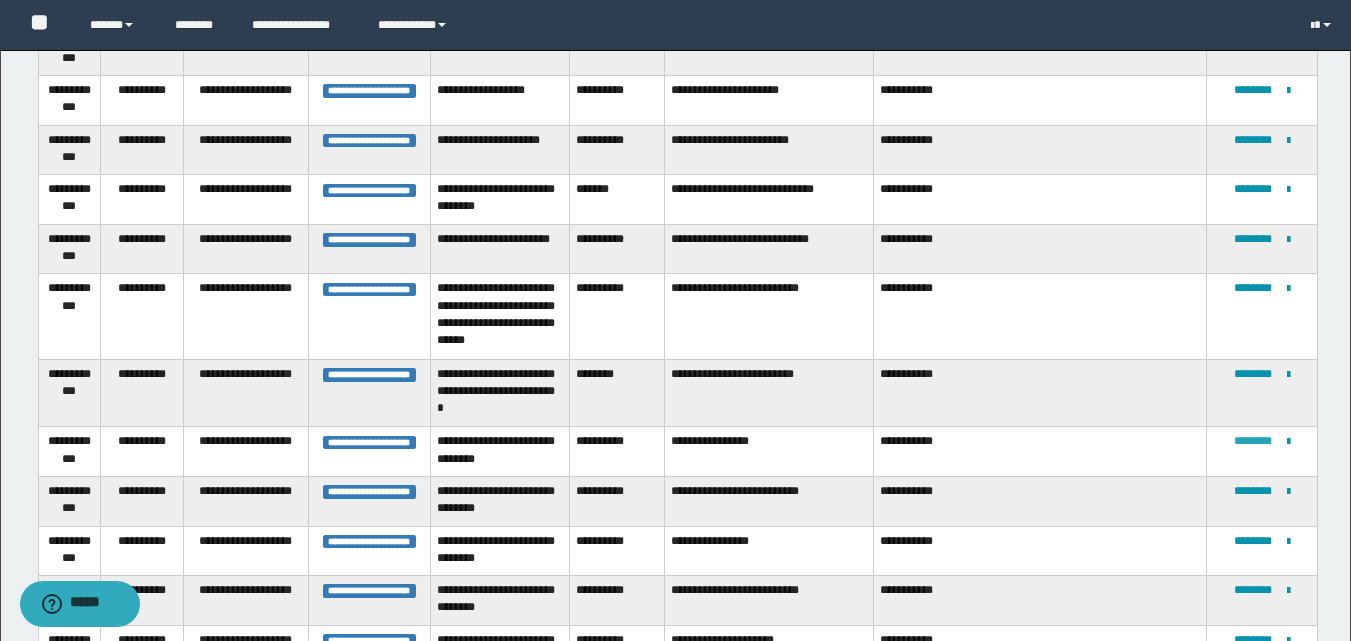 click on "********" at bounding box center [1253, 441] 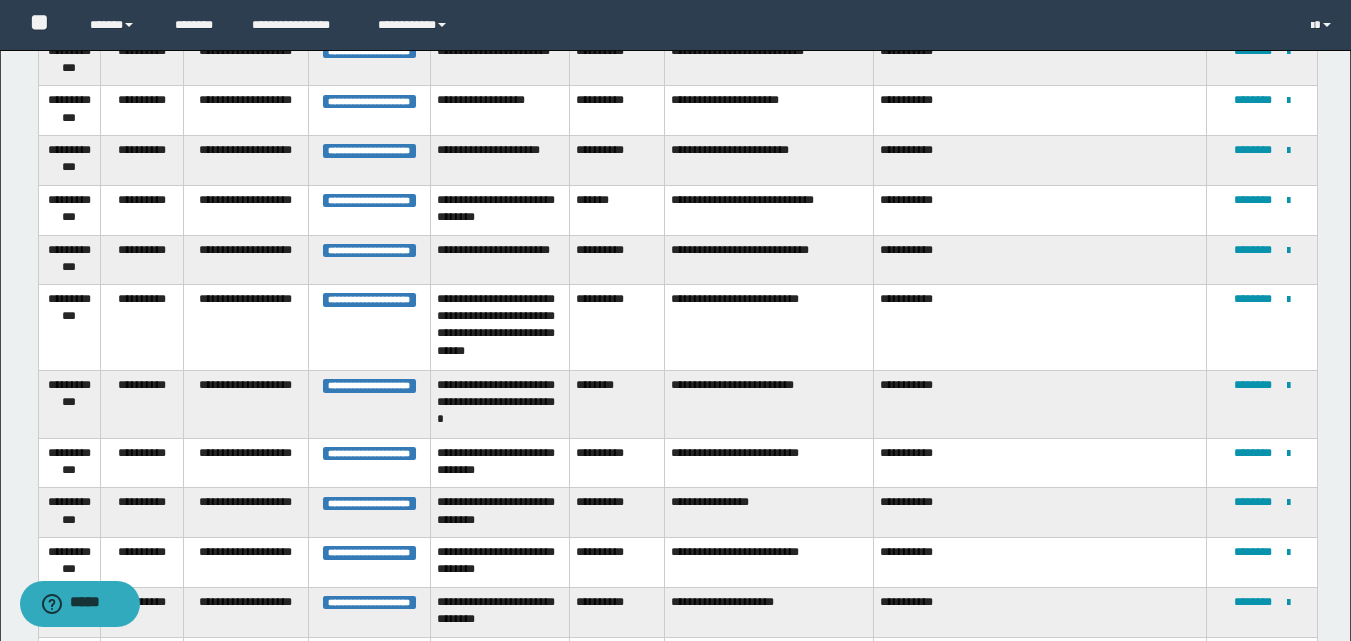 scroll, scrollTop: 292, scrollLeft: 0, axis: vertical 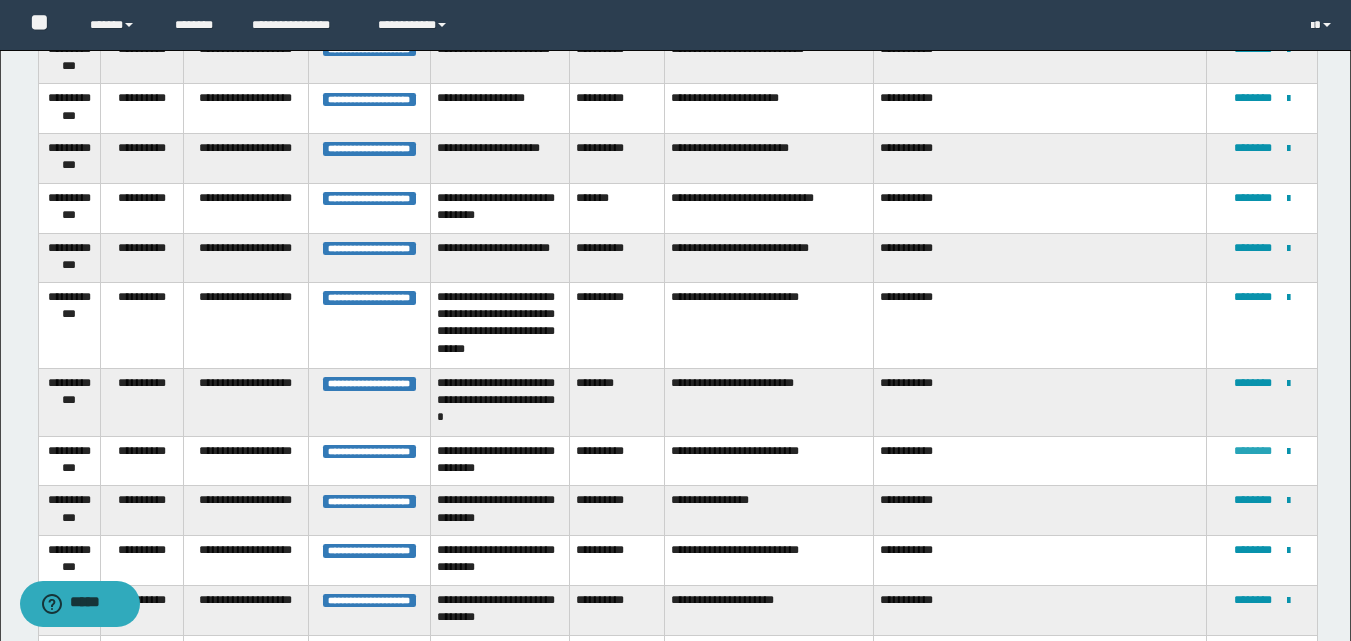 click on "********" at bounding box center (1253, 451) 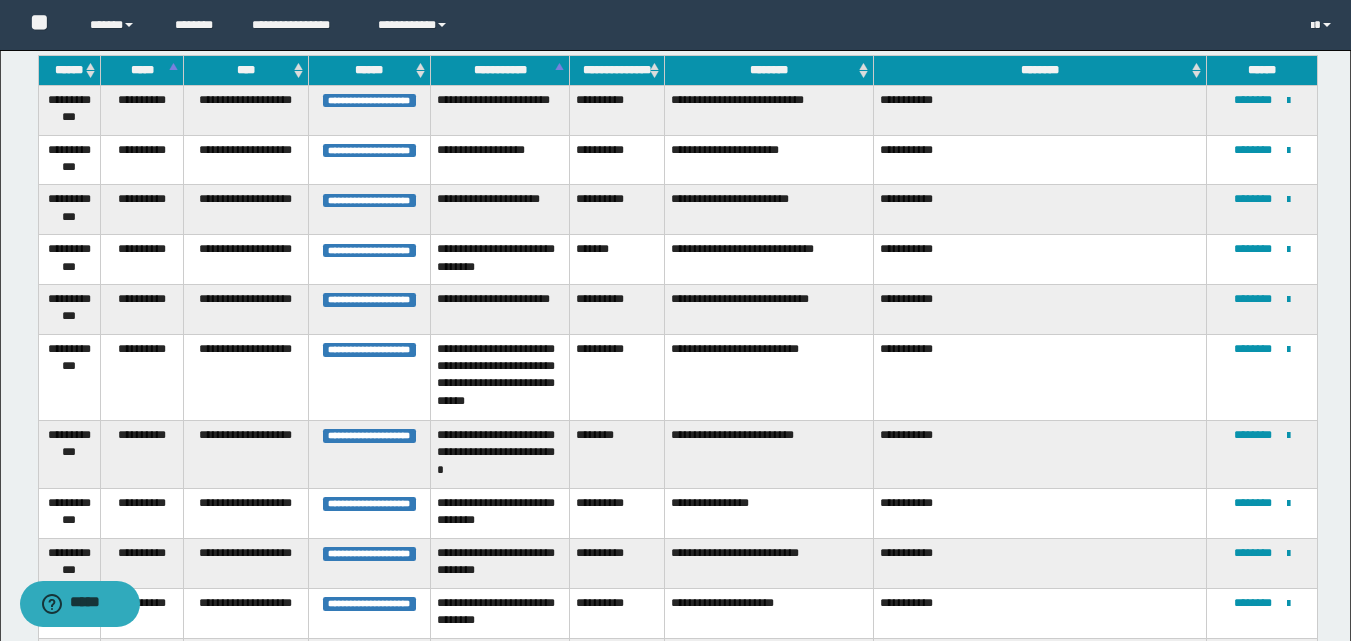 scroll, scrollTop: 284, scrollLeft: 0, axis: vertical 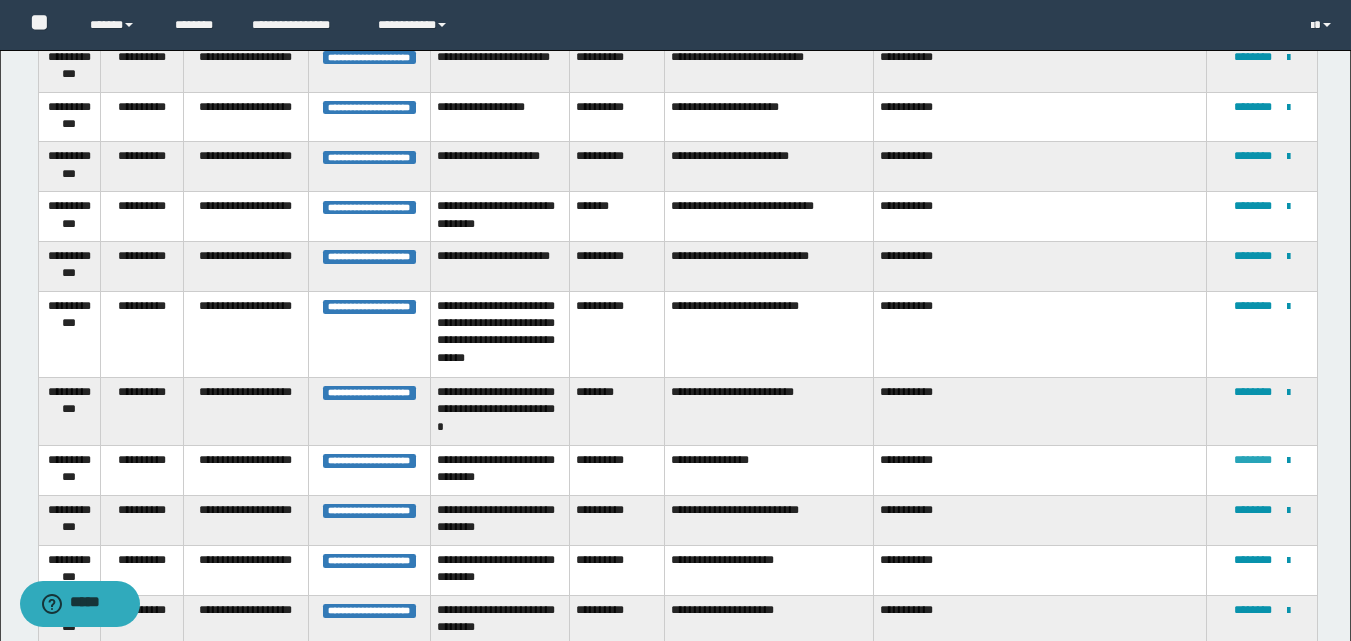 click on "********" at bounding box center (1253, 460) 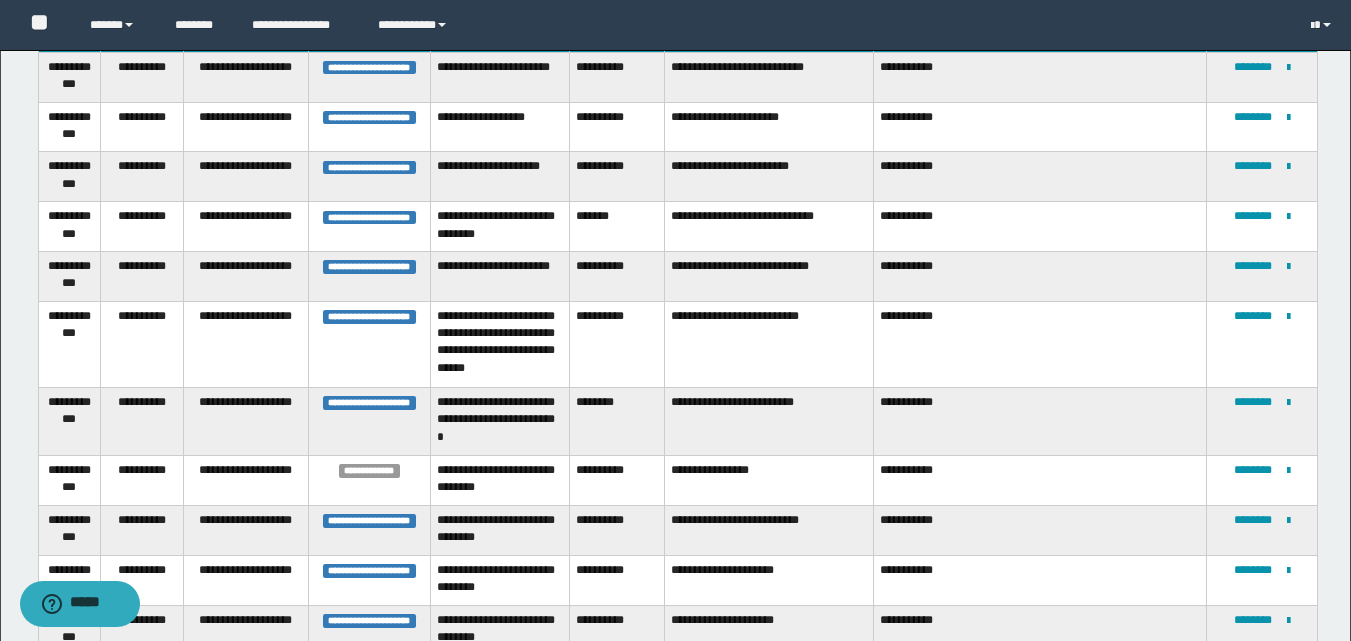 scroll, scrollTop: 275, scrollLeft: 0, axis: vertical 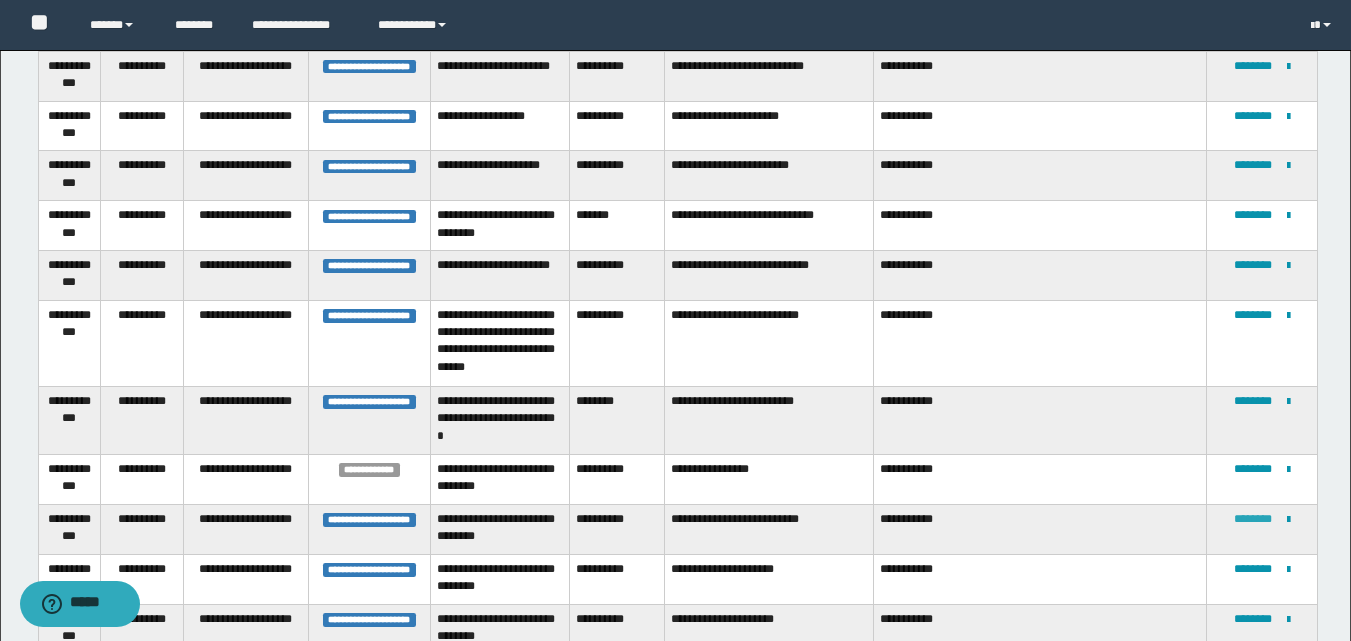 click on "********" at bounding box center (1253, 519) 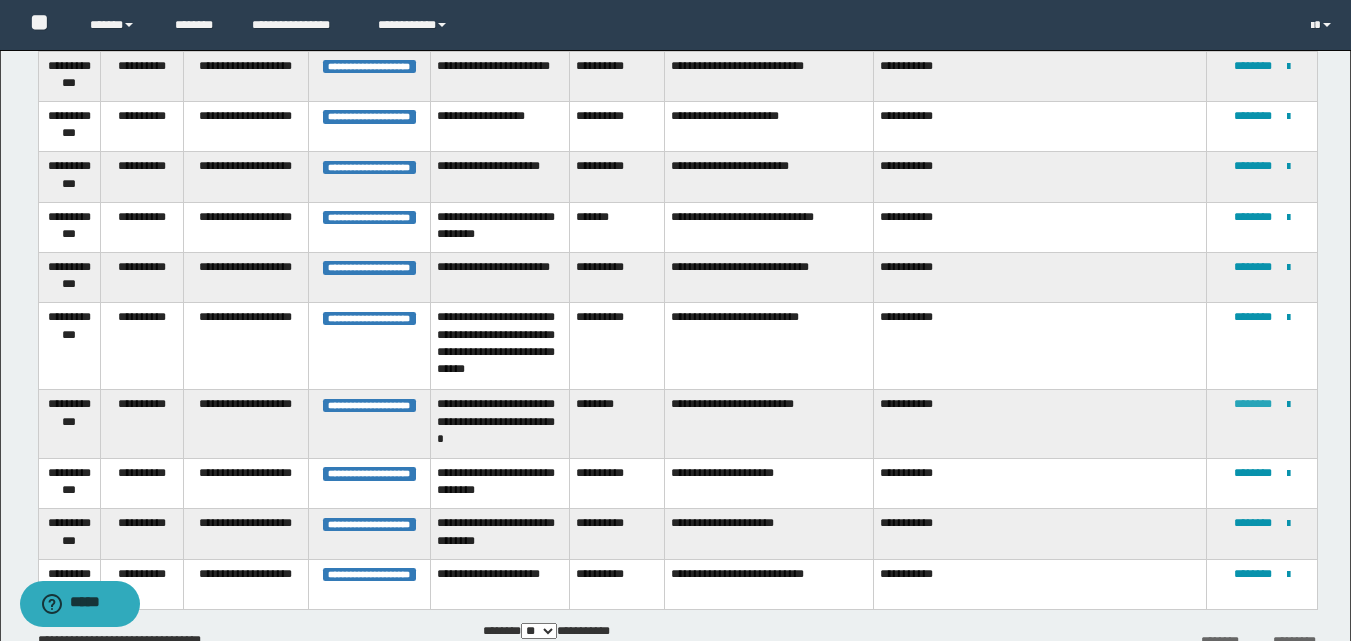 click on "********" at bounding box center [1253, 404] 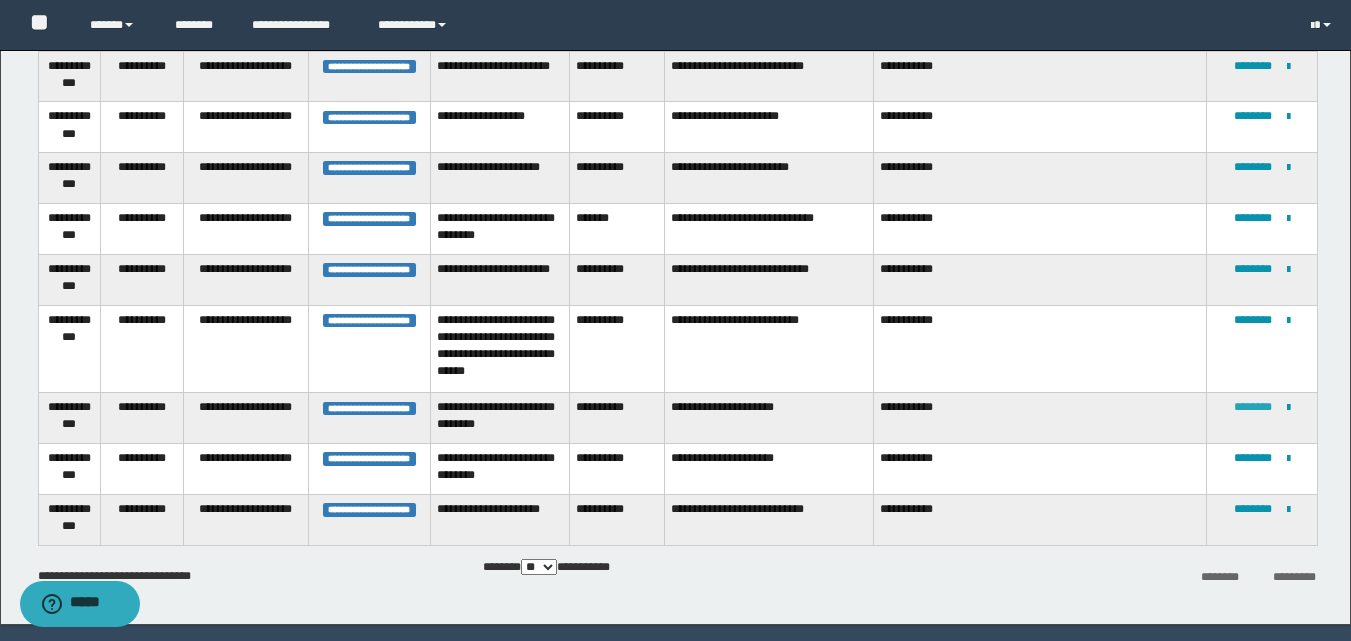 click on "********" at bounding box center (1253, 407) 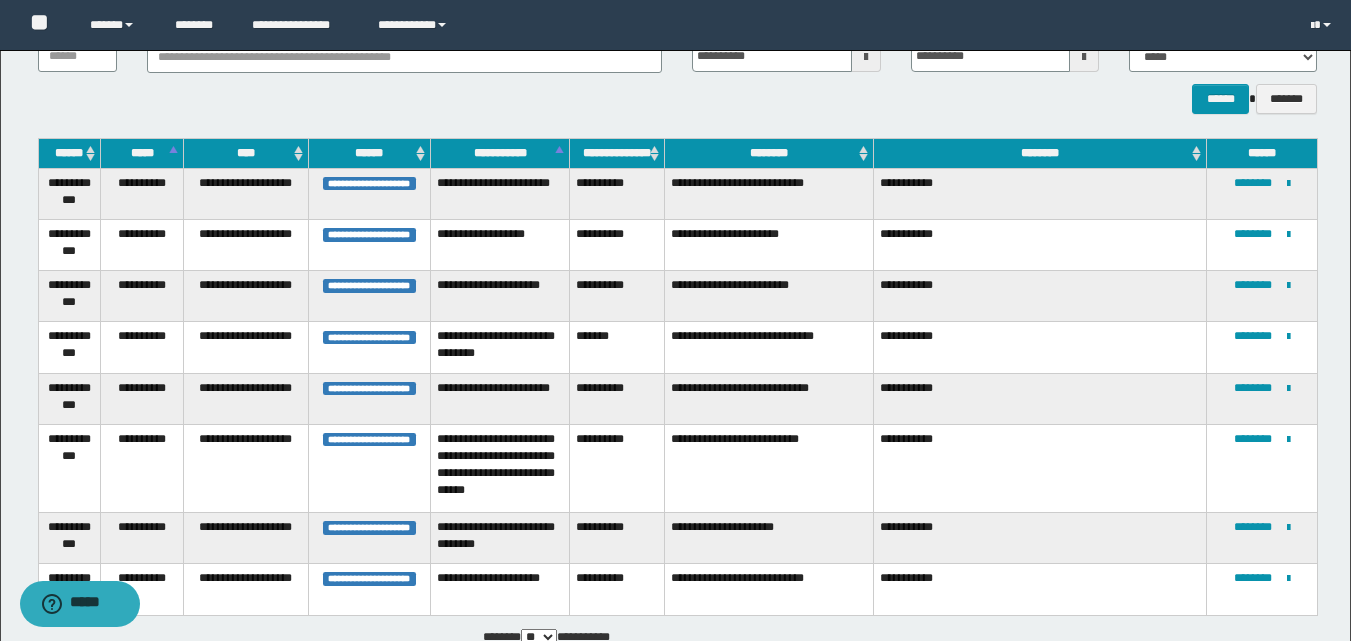 scroll, scrollTop: 200, scrollLeft: 0, axis: vertical 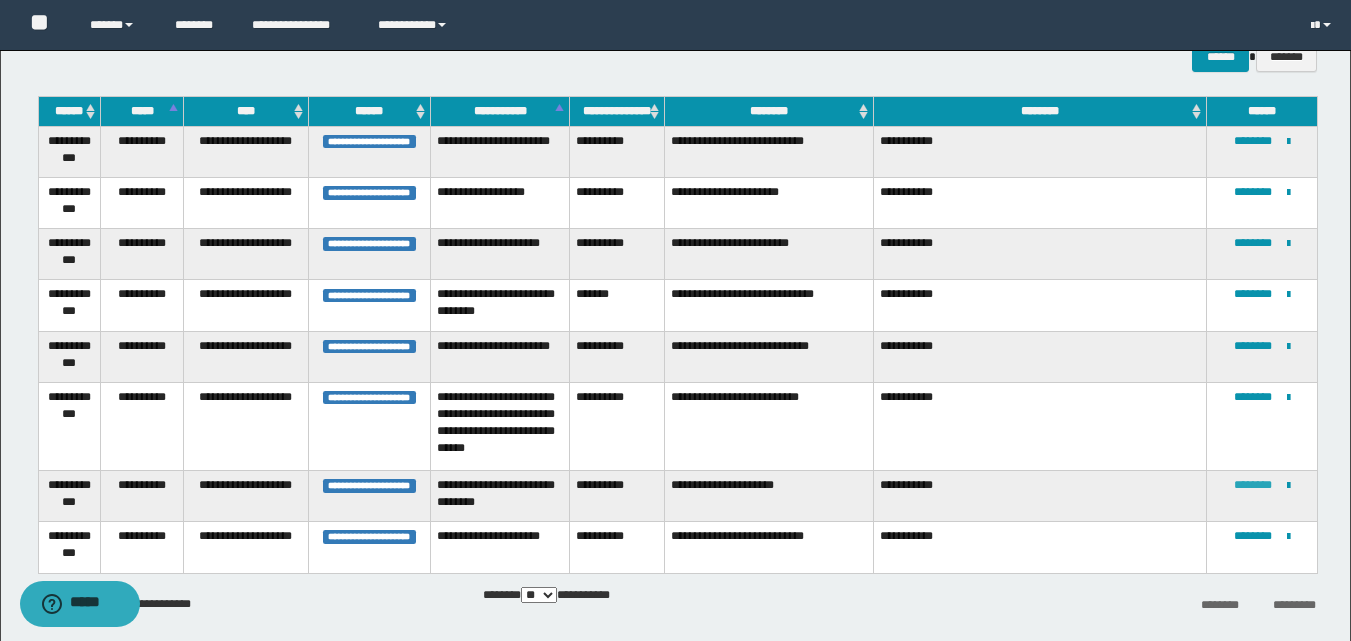 click on "********" at bounding box center [1253, 485] 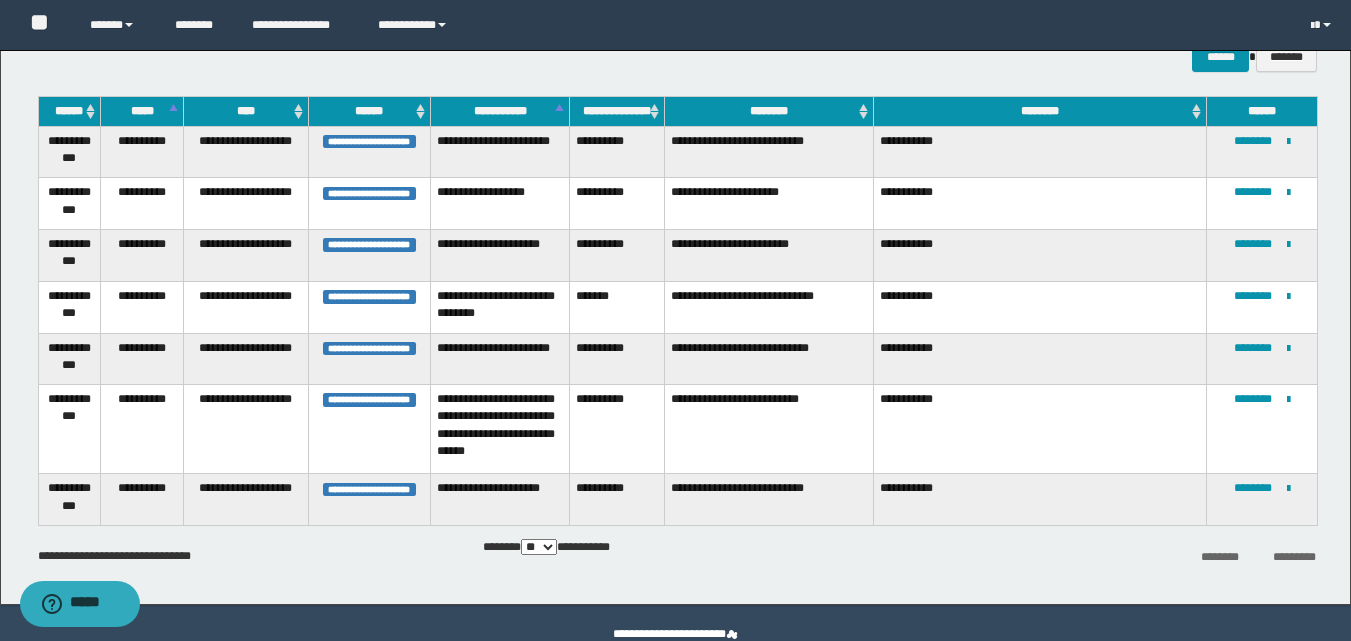 scroll, scrollTop: 242, scrollLeft: 0, axis: vertical 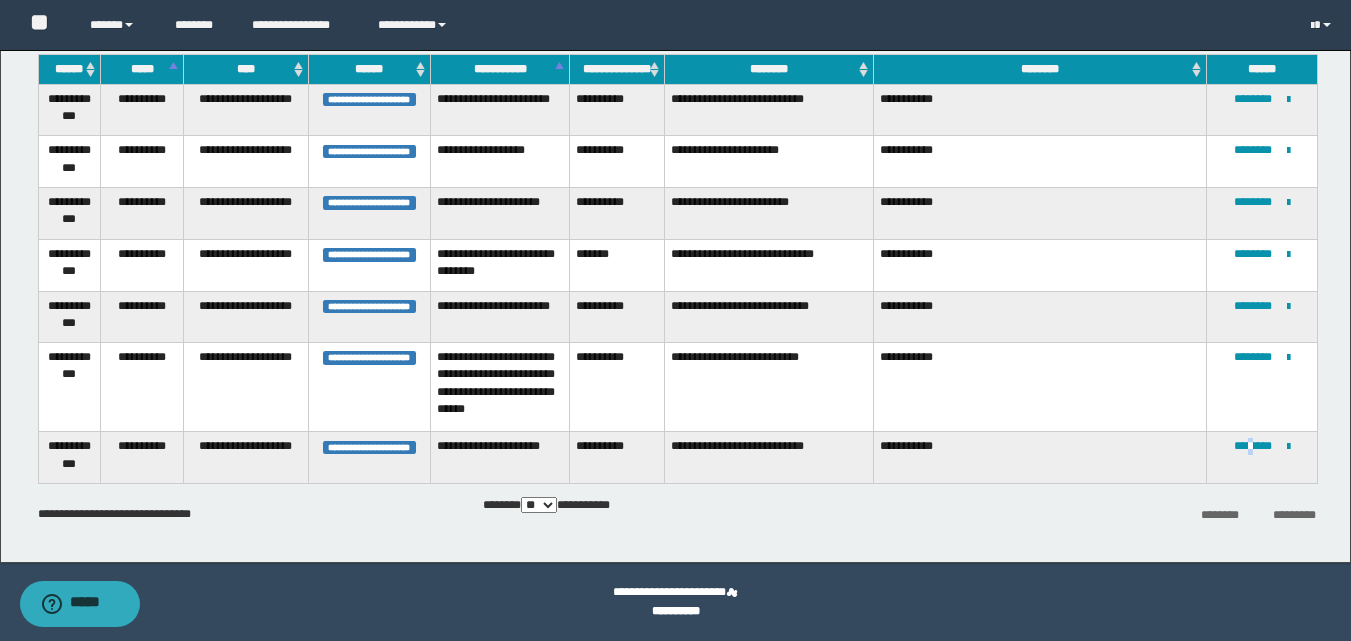 click on "**********" at bounding box center [1262, 458] 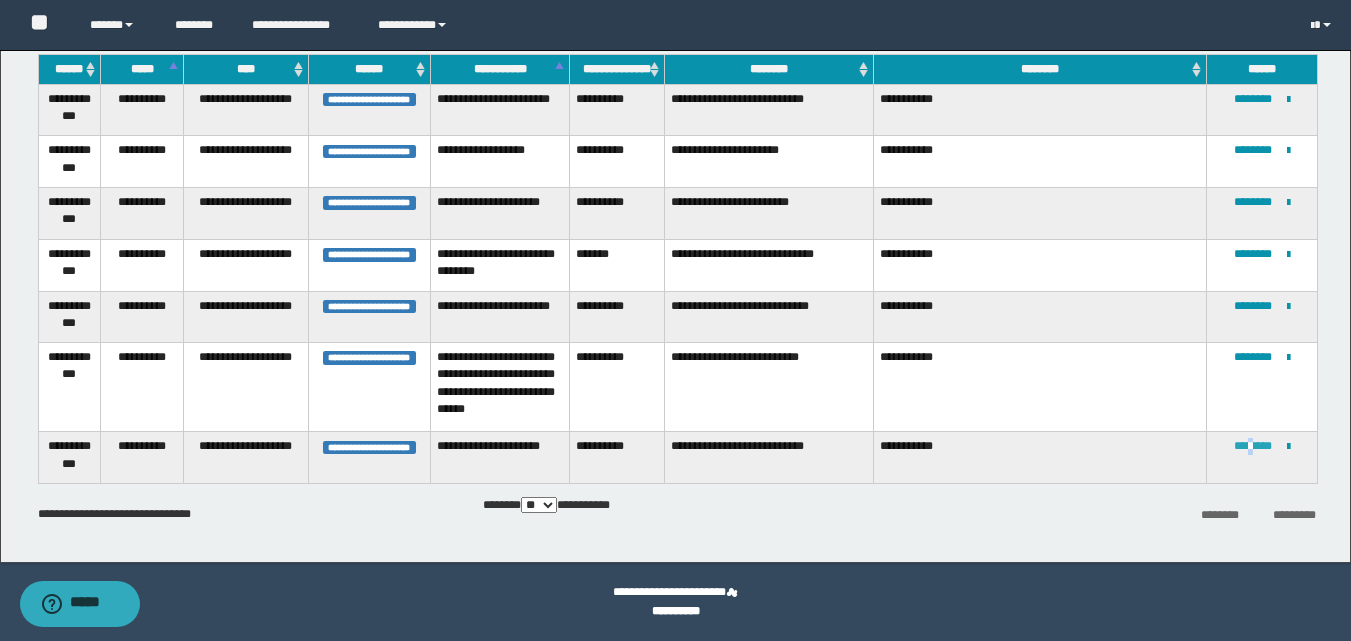 click on "********" at bounding box center (1253, 446) 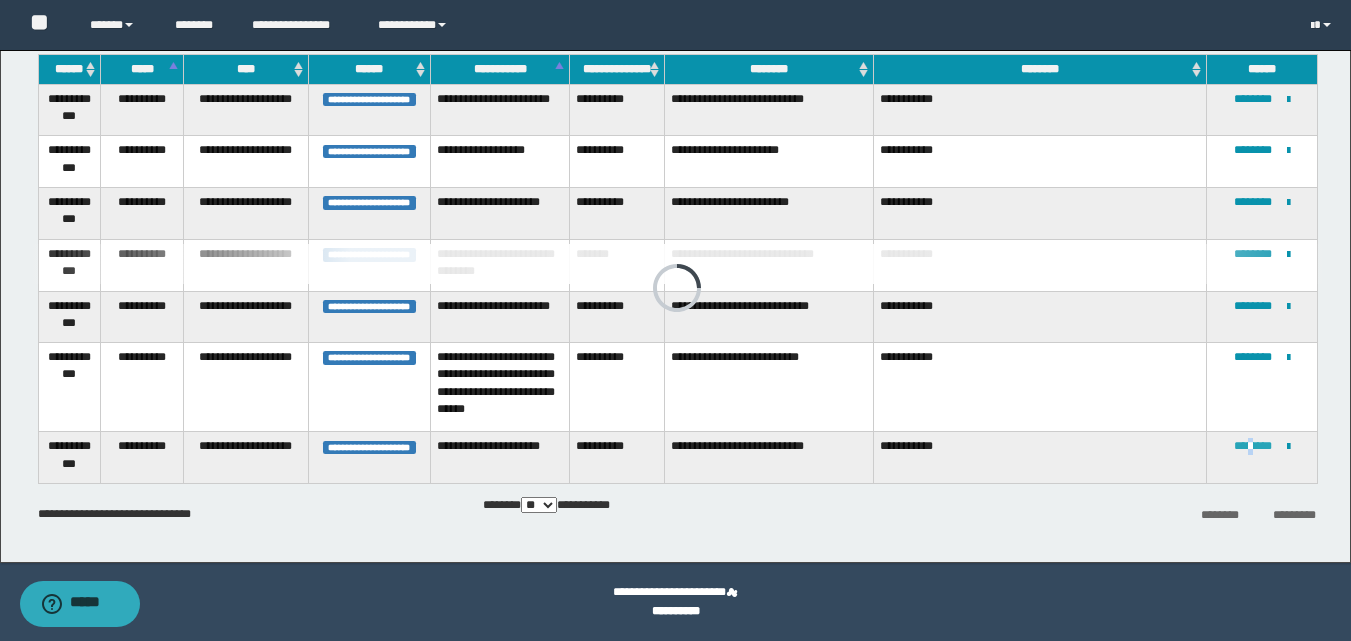 scroll, scrollTop: 0, scrollLeft: 0, axis: both 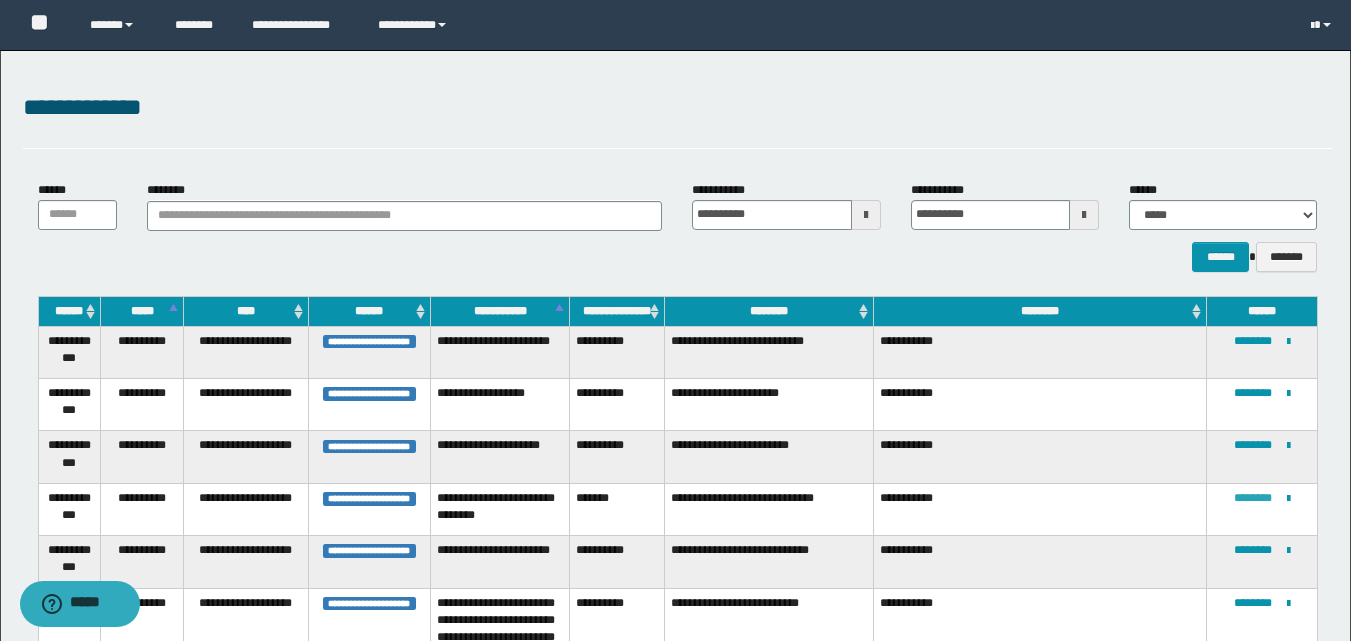 click on "********" at bounding box center (1253, 498) 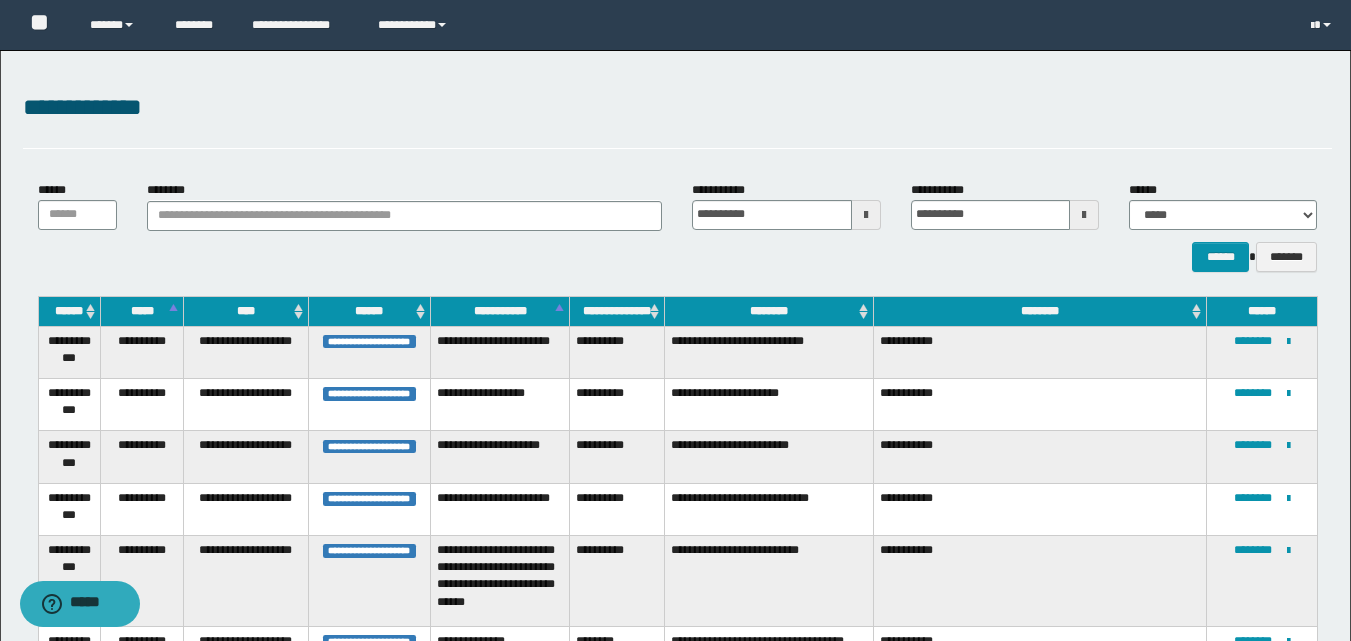scroll, scrollTop: 194, scrollLeft: 0, axis: vertical 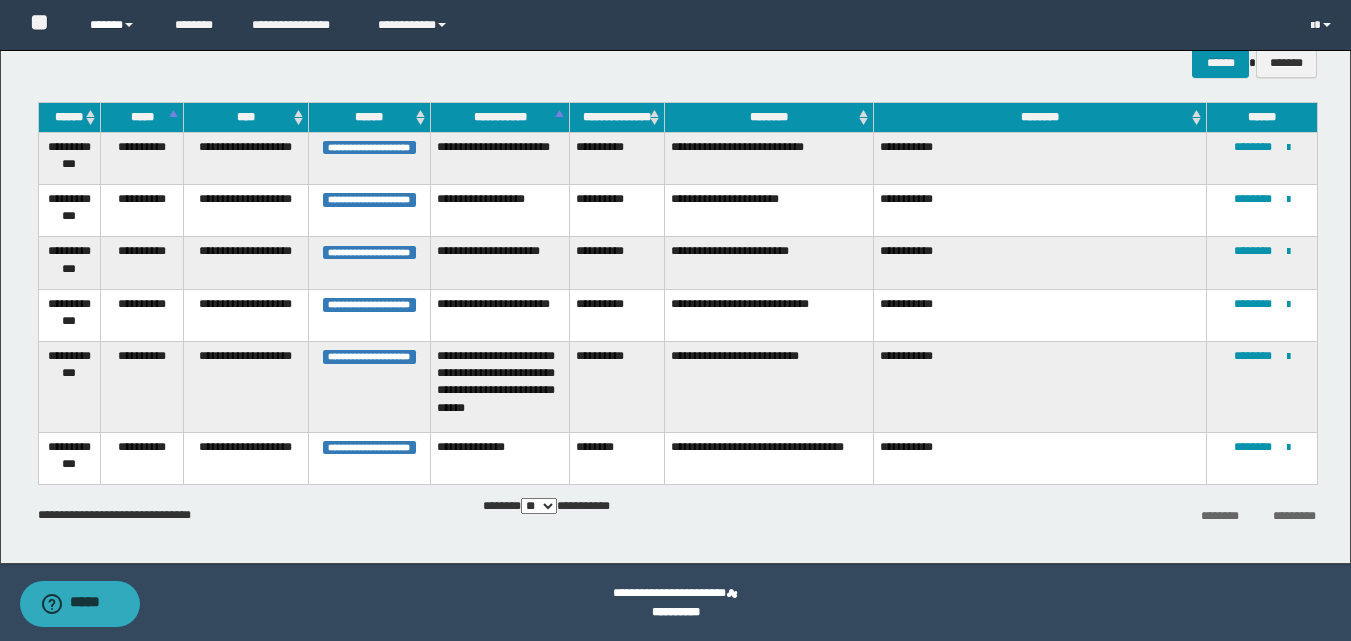 click on "******" at bounding box center (117, 25) 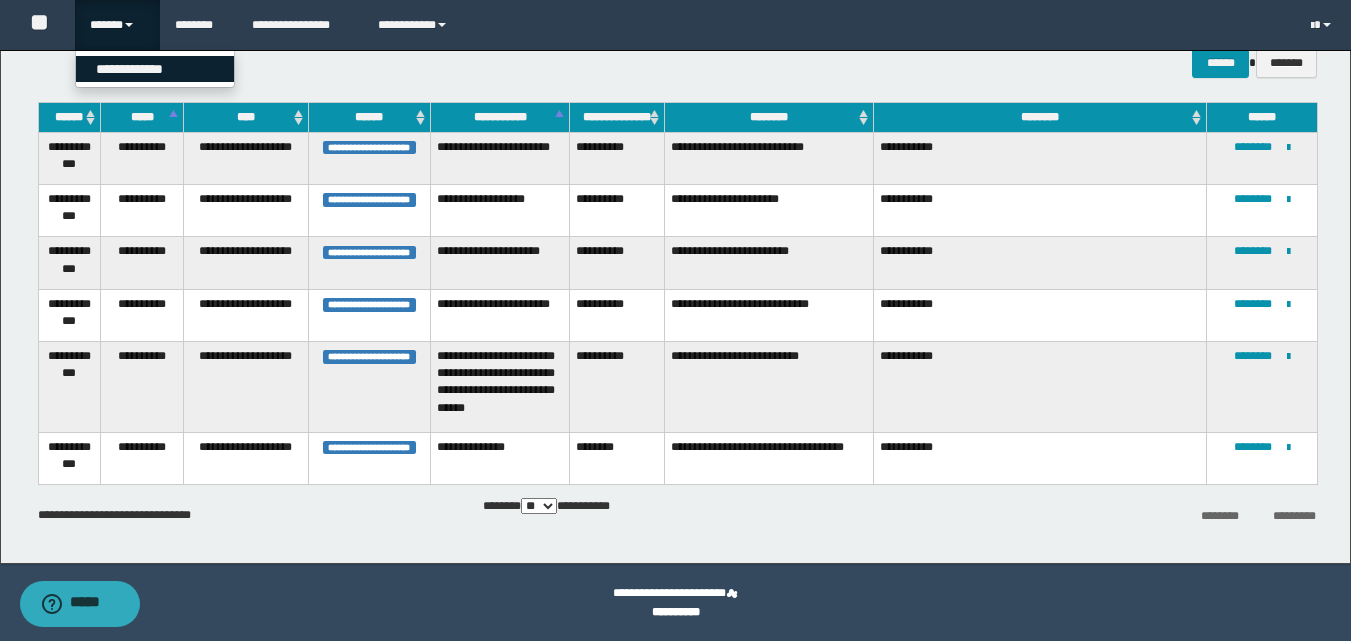 click on "**********" at bounding box center [155, 69] 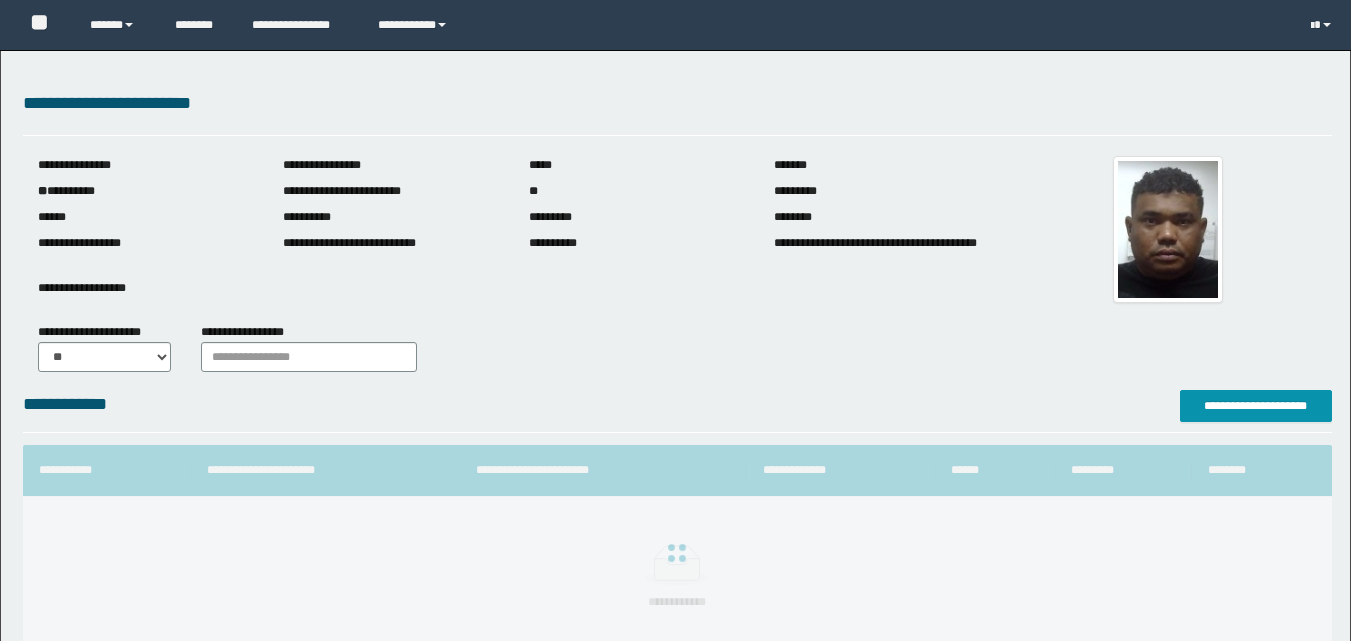 scroll, scrollTop: 0, scrollLeft: 0, axis: both 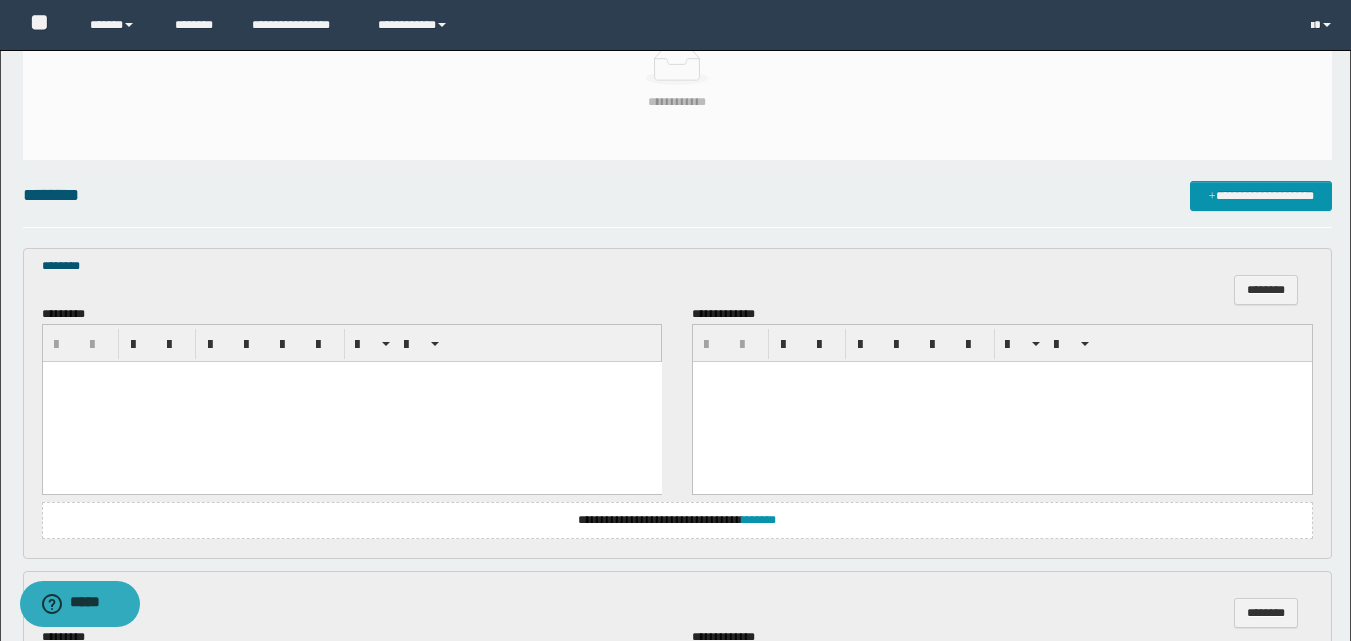 click at bounding box center [351, 402] 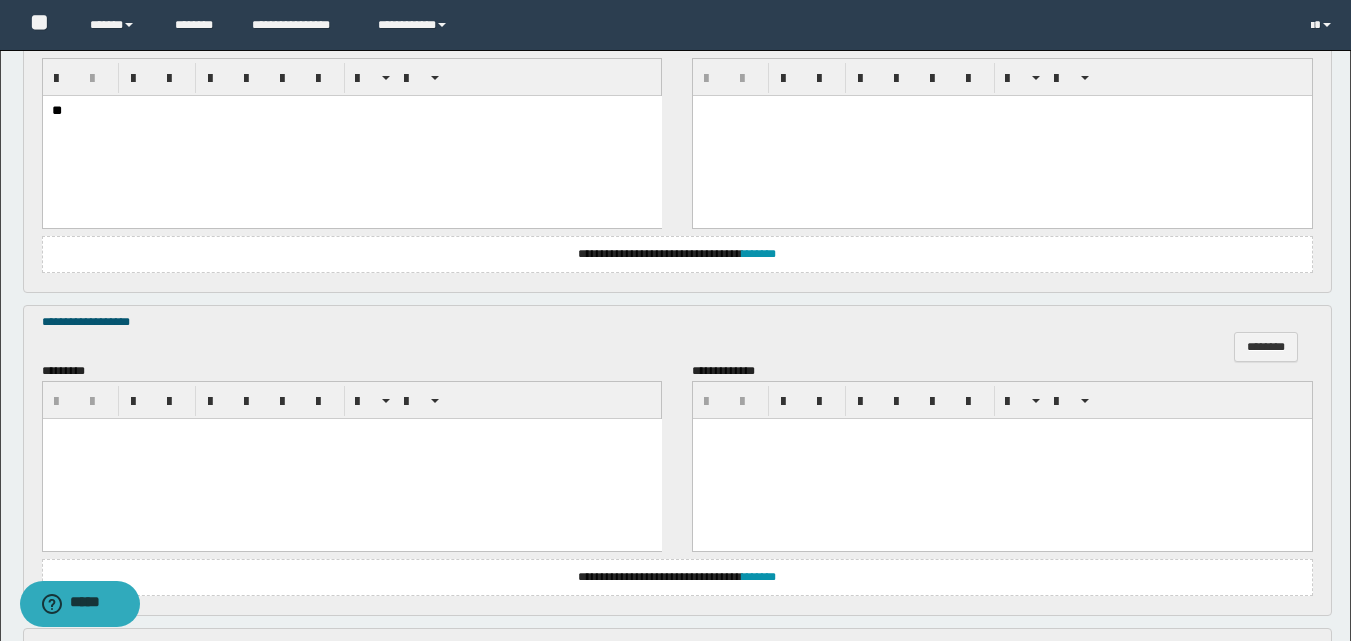 scroll, scrollTop: 800, scrollLeft: 0, axis: vertical 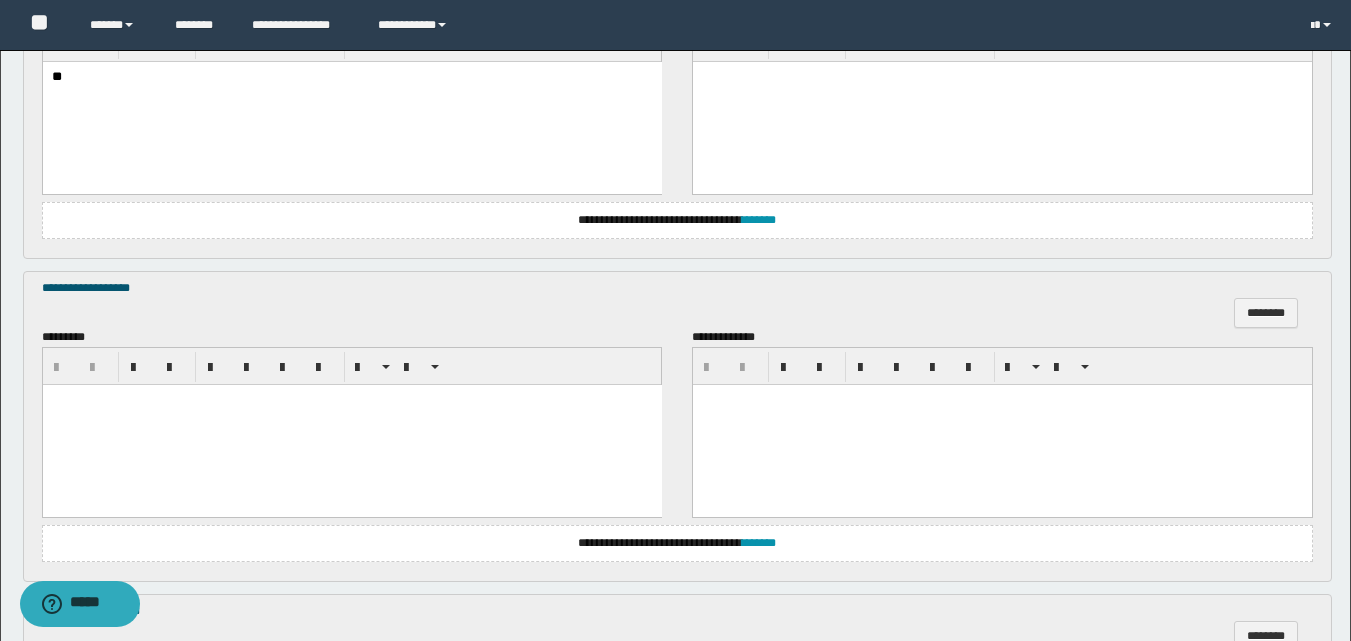 click at bounding box center (351, 425) 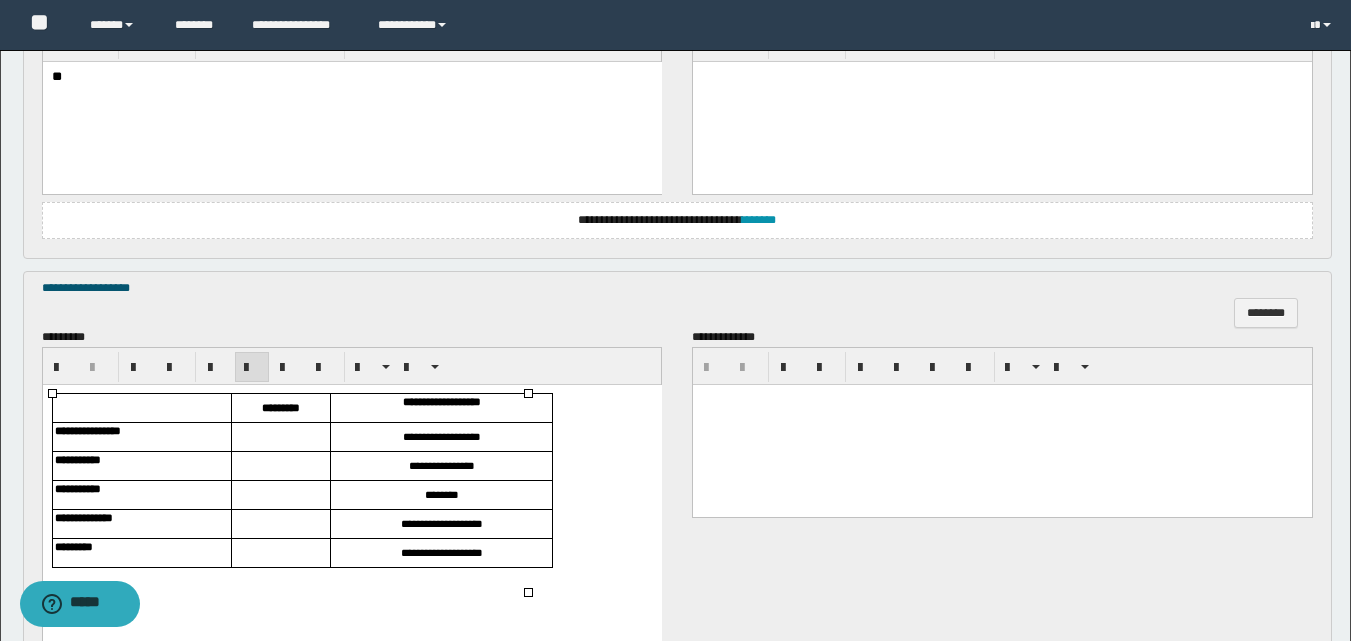 click at bounding box center [280, 437] 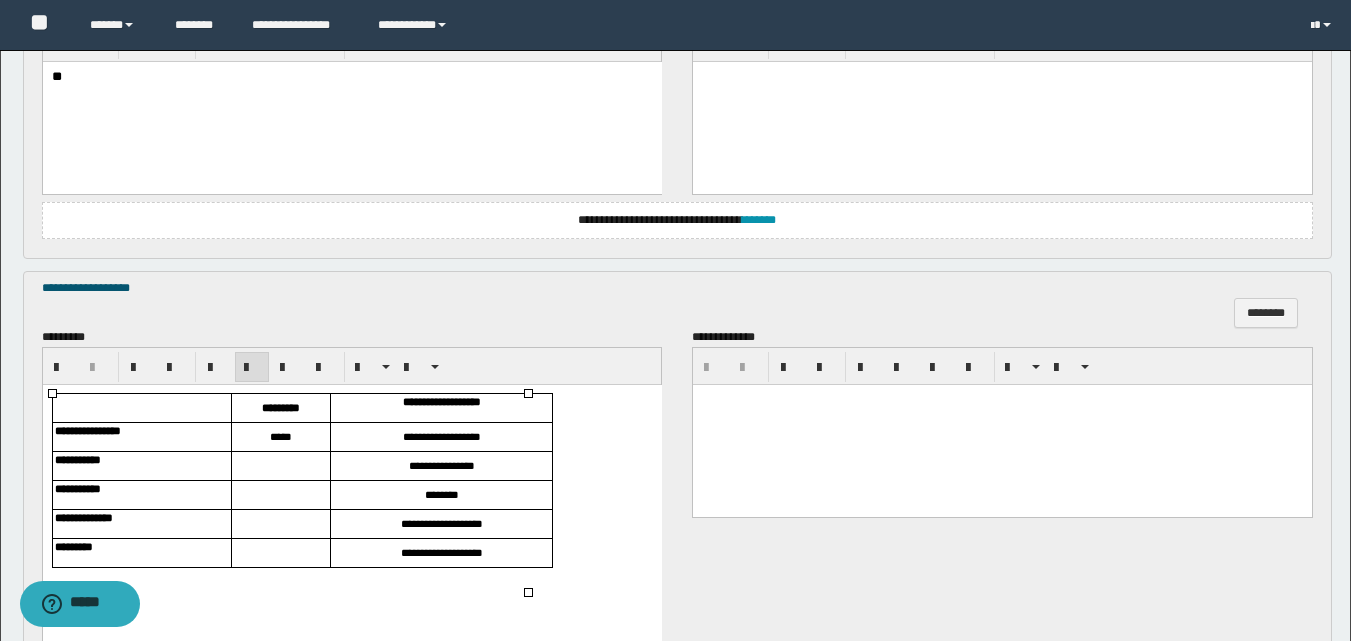 click at bounding box center [280, 466] 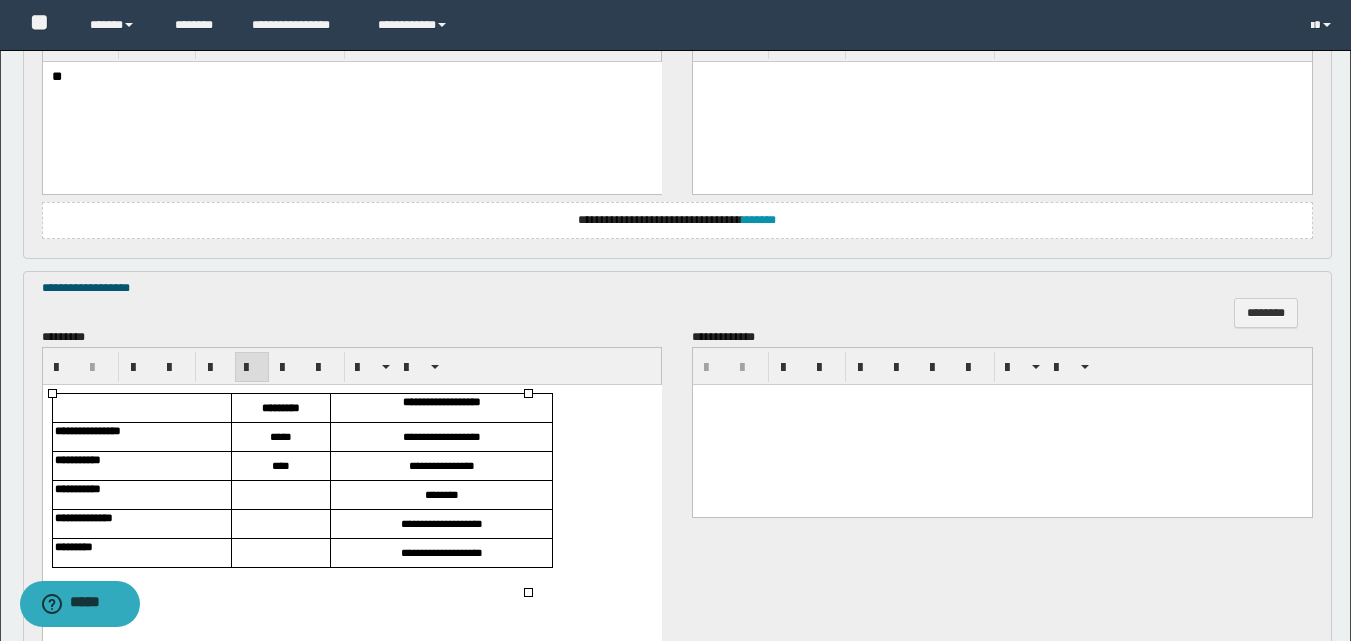 click at bounding box center (280, 495) 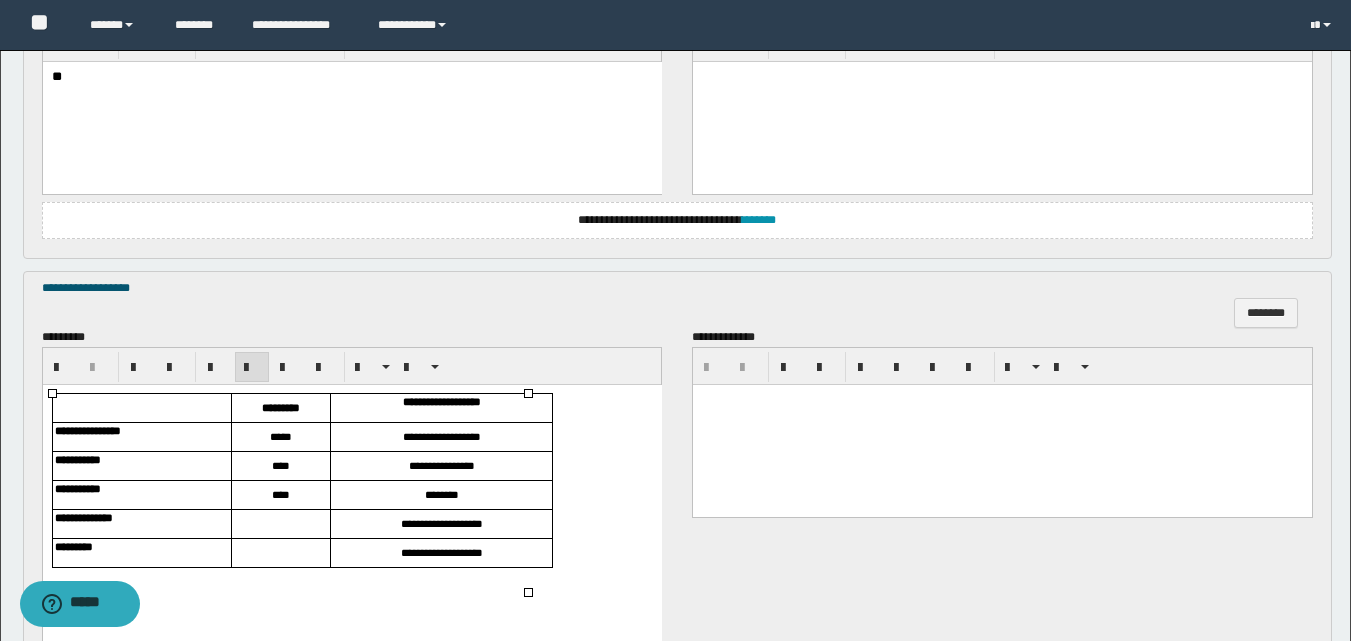click at bounding box center [280, 524] 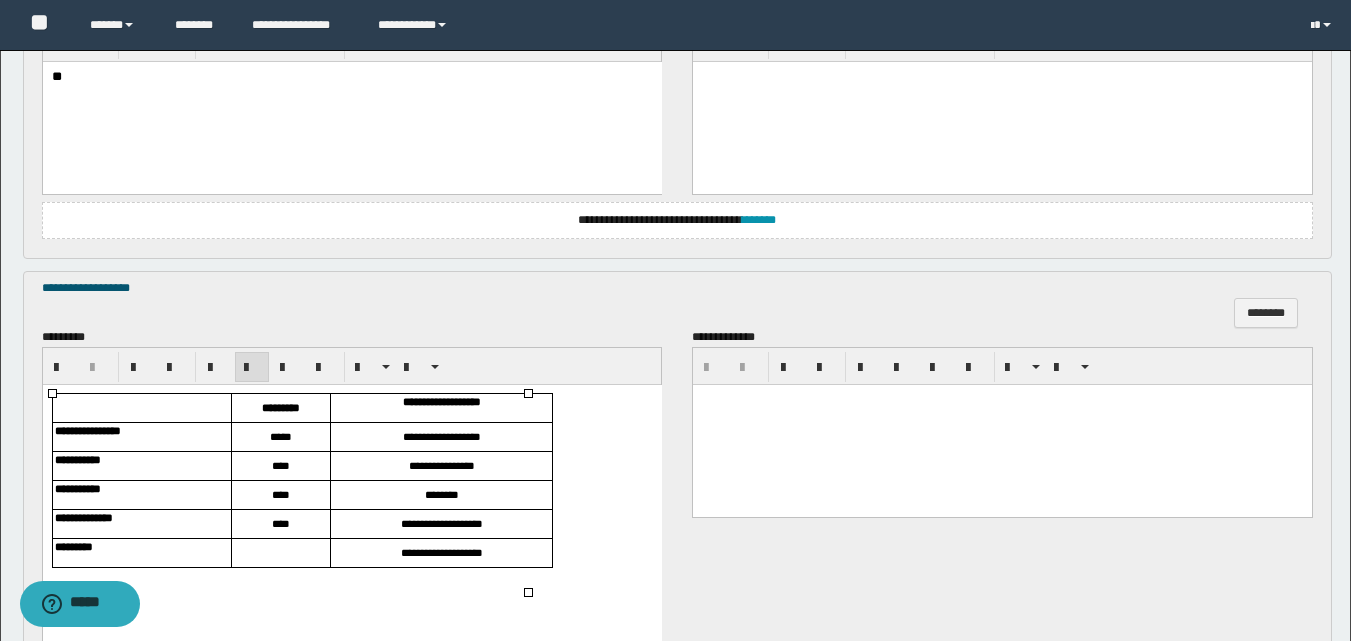 click at bounding box center (280, 553) 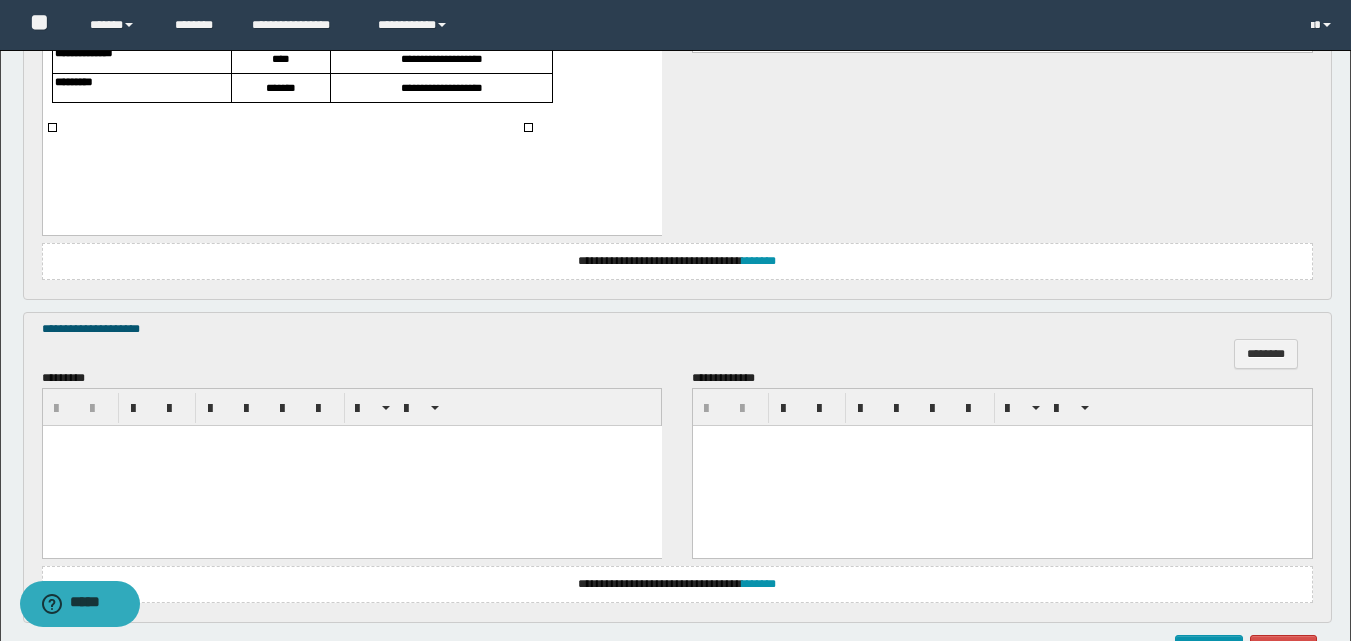 scroll, scrollTop: 1300, scrollLeft: 0, axis: vertical 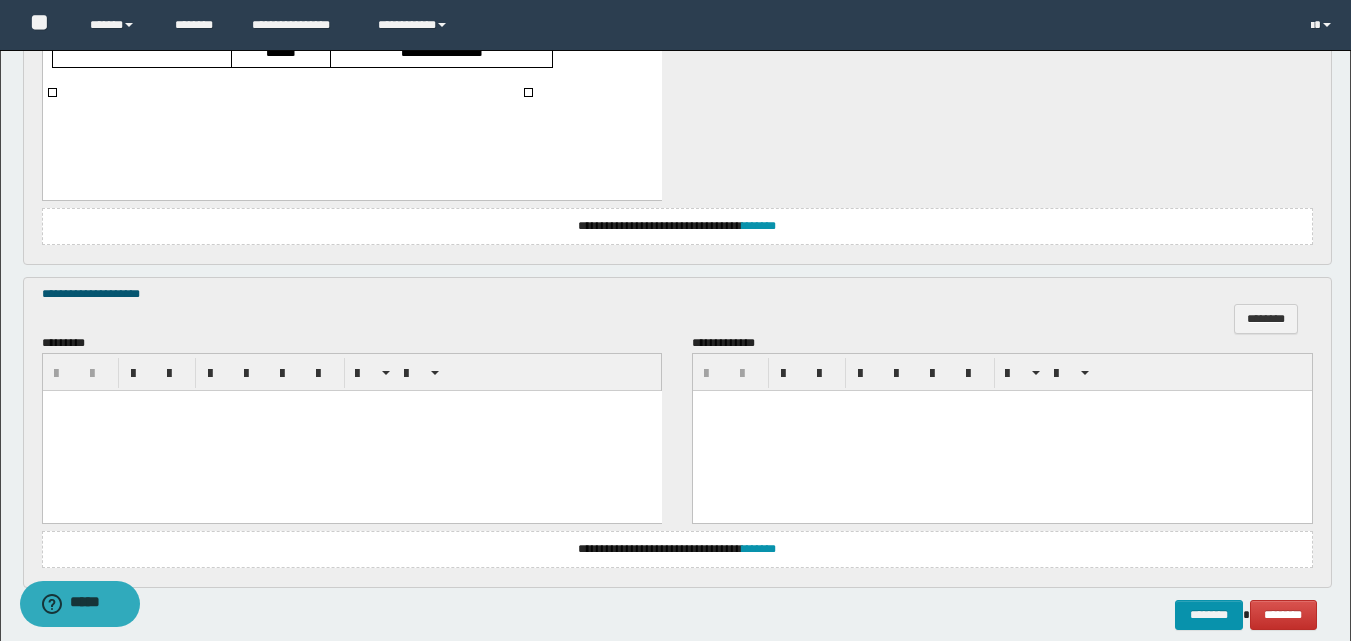 click at bounding box center [351, 430] 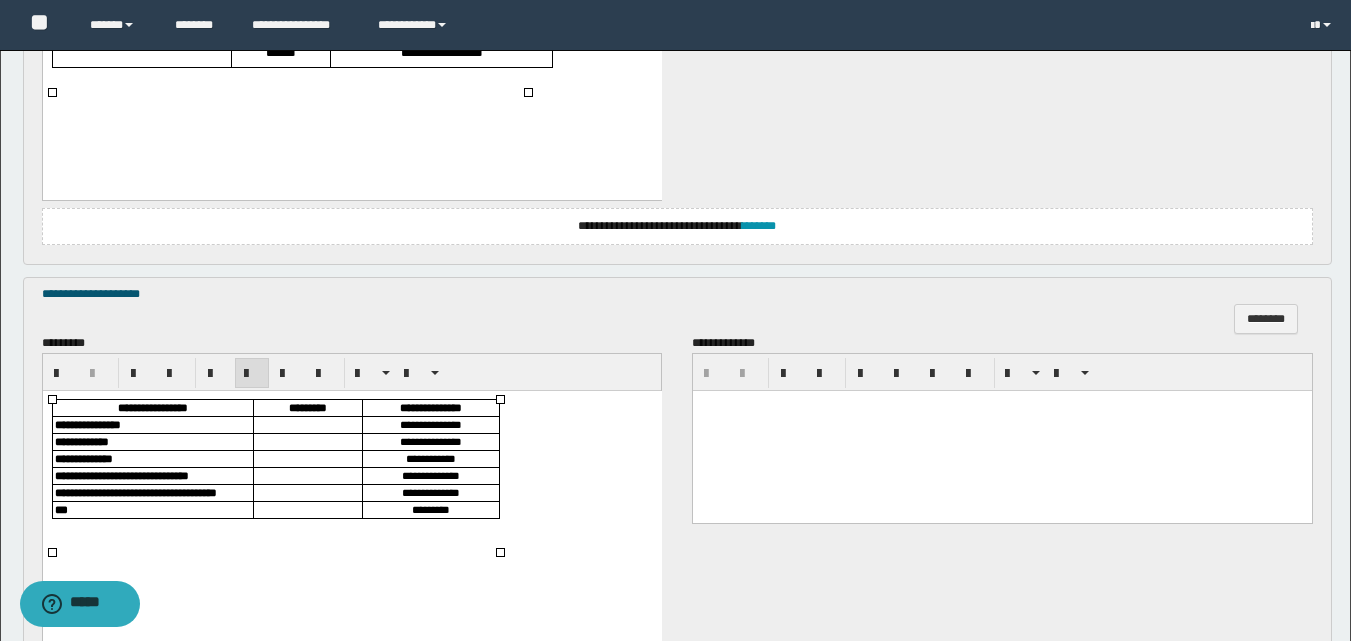 click at bounding box center (307, 424) 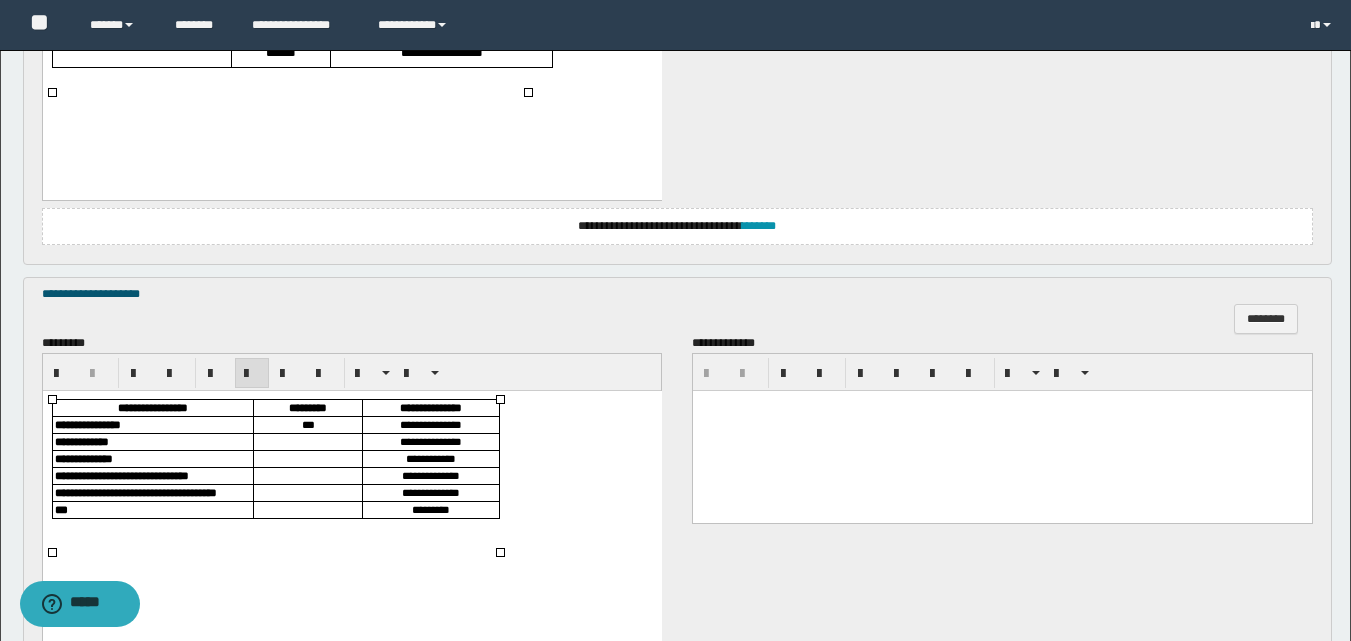 click at bounding box center [307, 441] 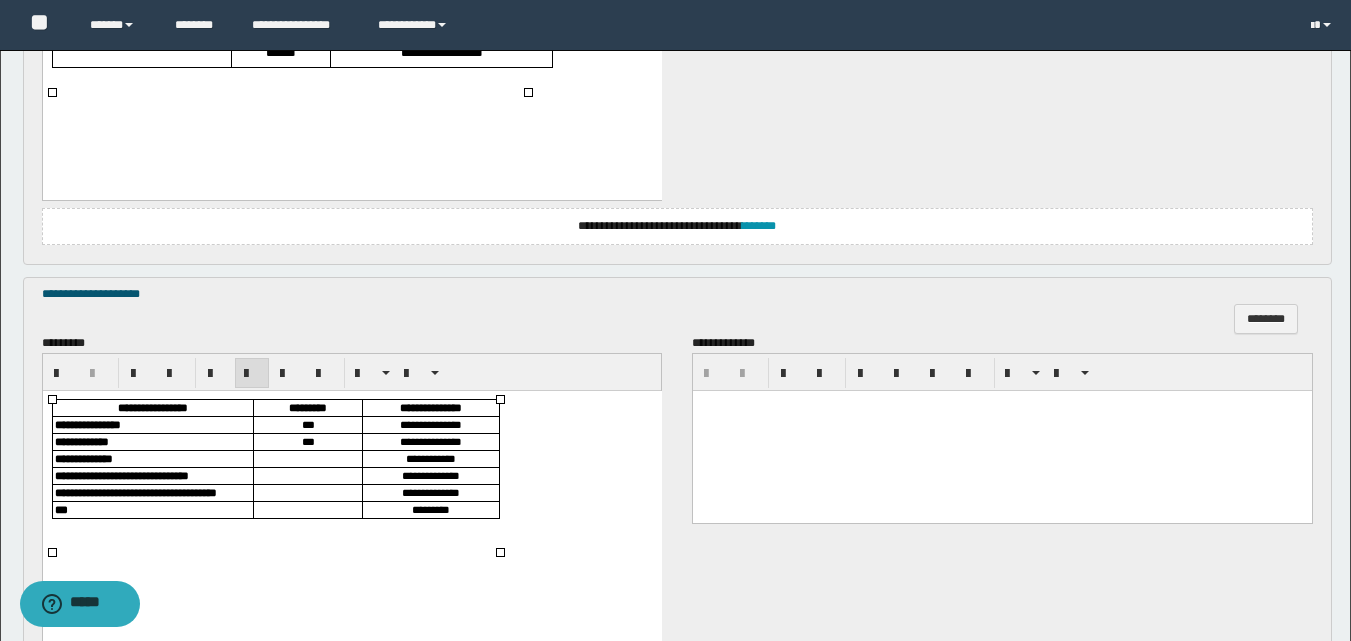 click at bounding box center [307, 458] 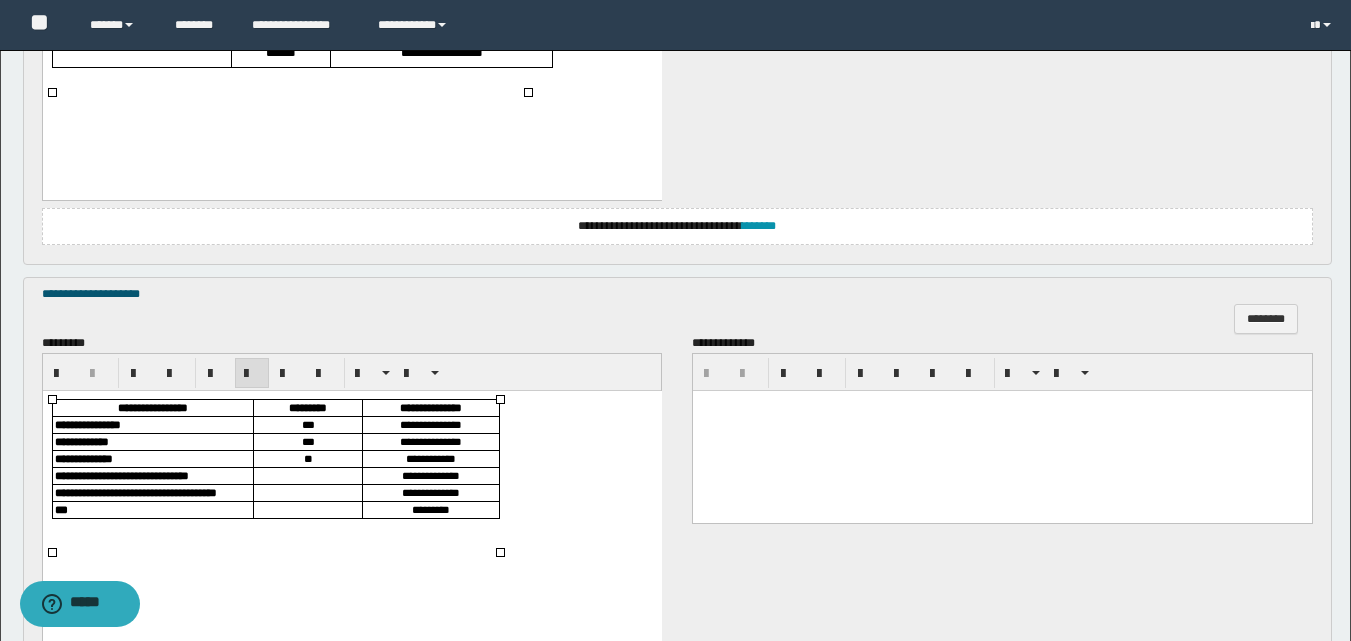 click at bounding box center [307, 475] 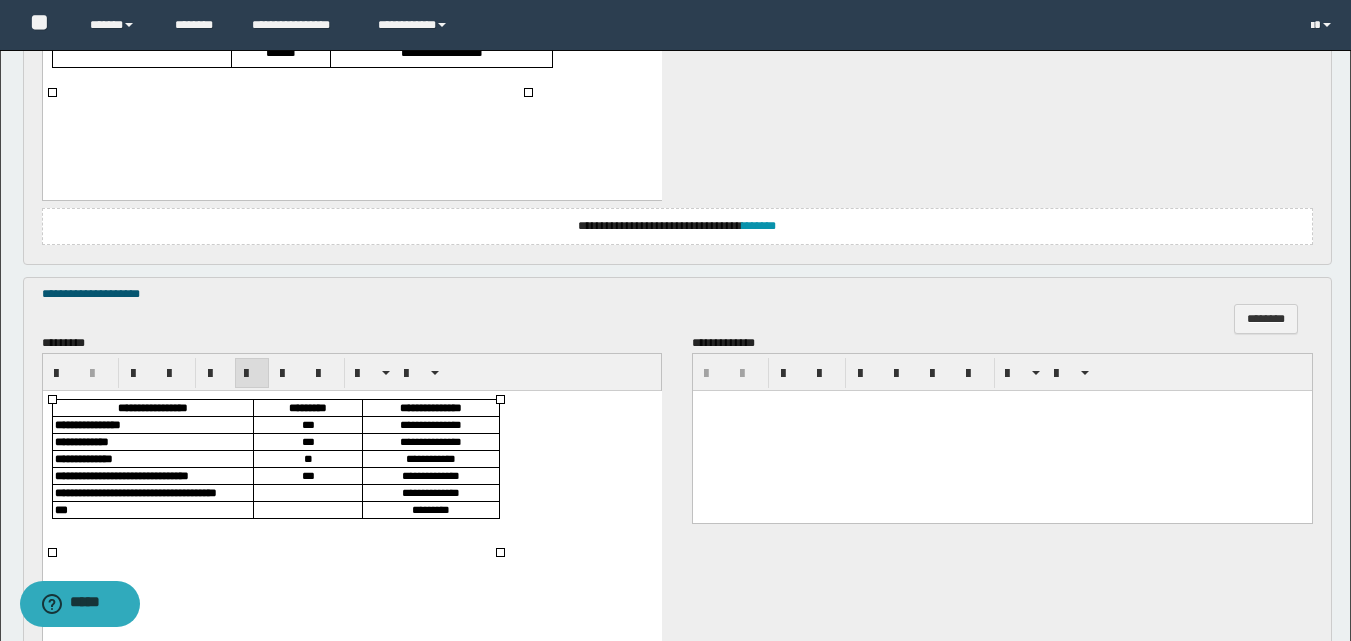 click at bounding box center (307, 492) 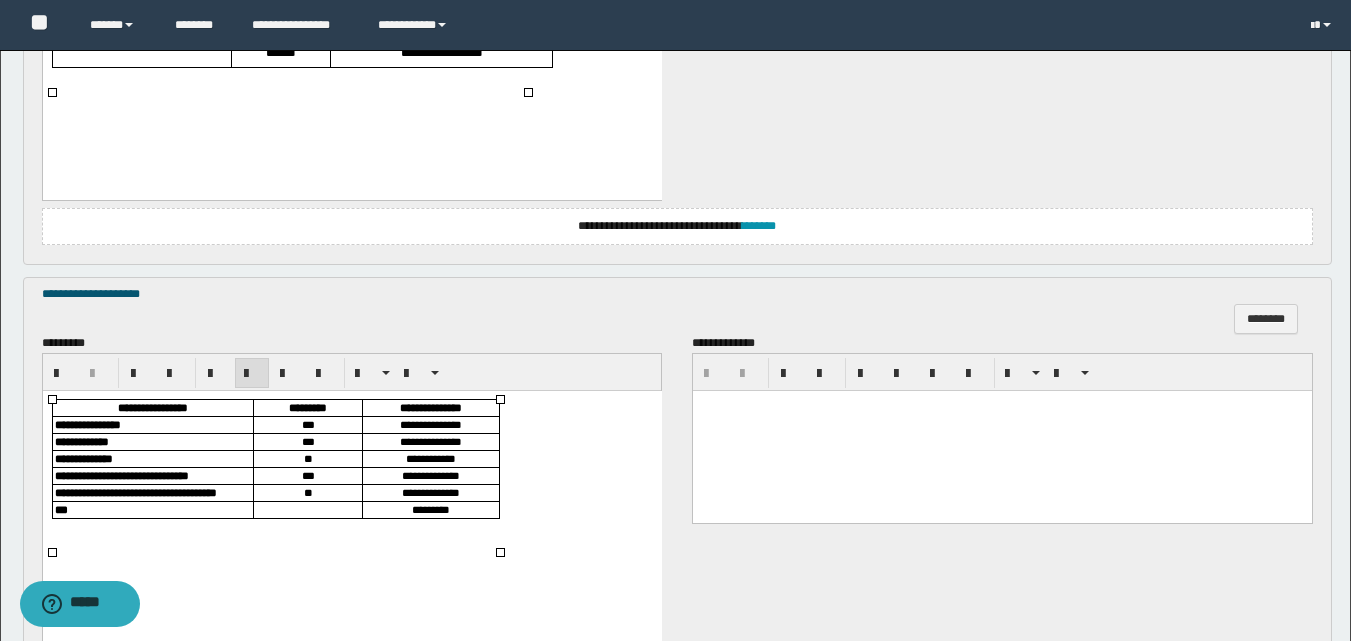 click at bounding box center (307, 509) 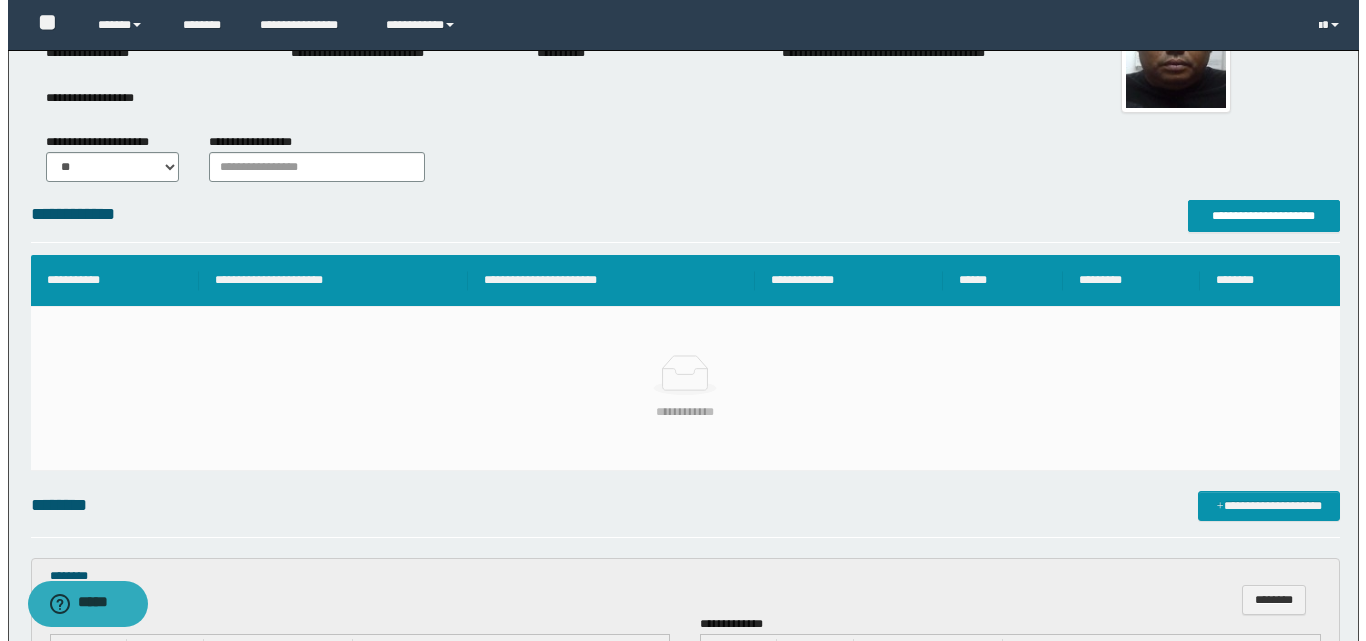 scroll, scrollTop: 134, scrollLeft: 0, axis: vertical 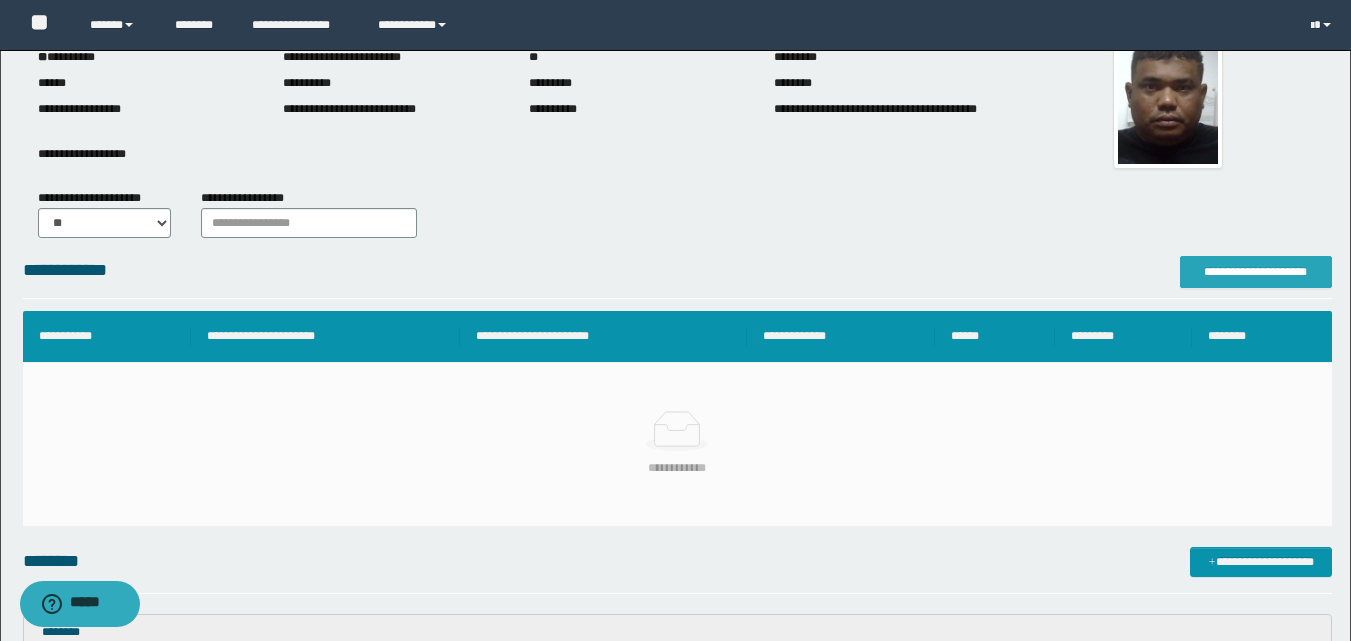 click on "**********" at bounding box center [1256, 272] 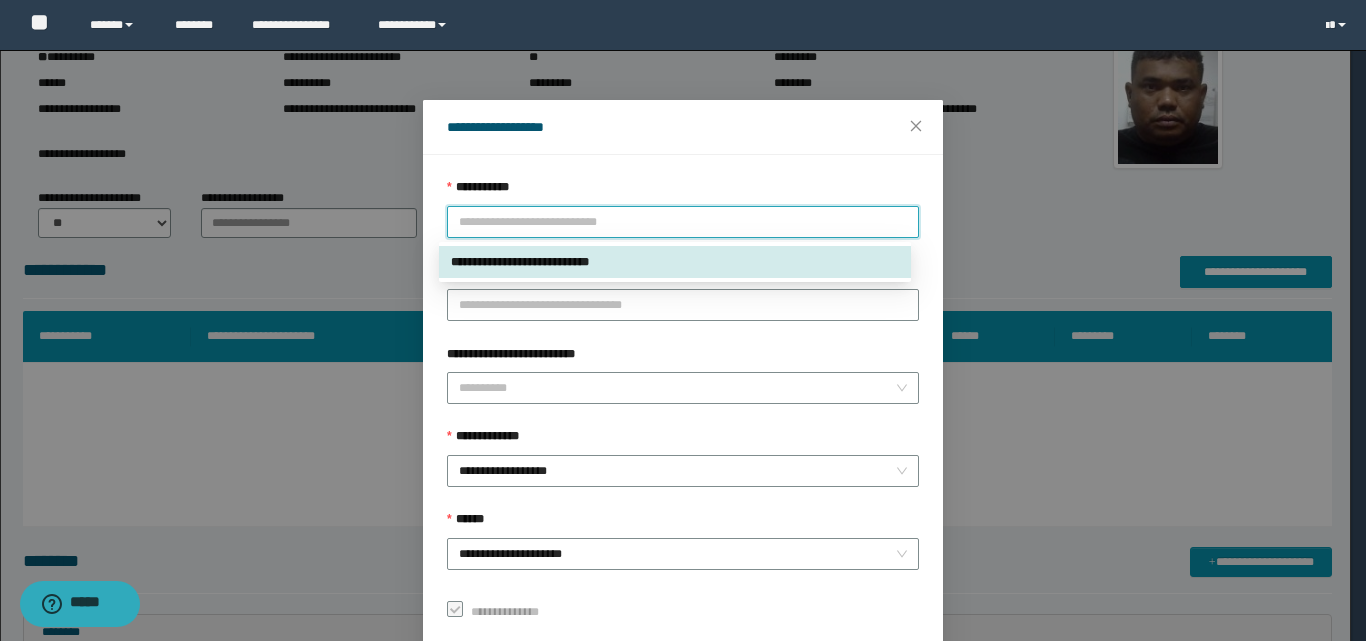 click on "**********" at bounding box center [675, 262] 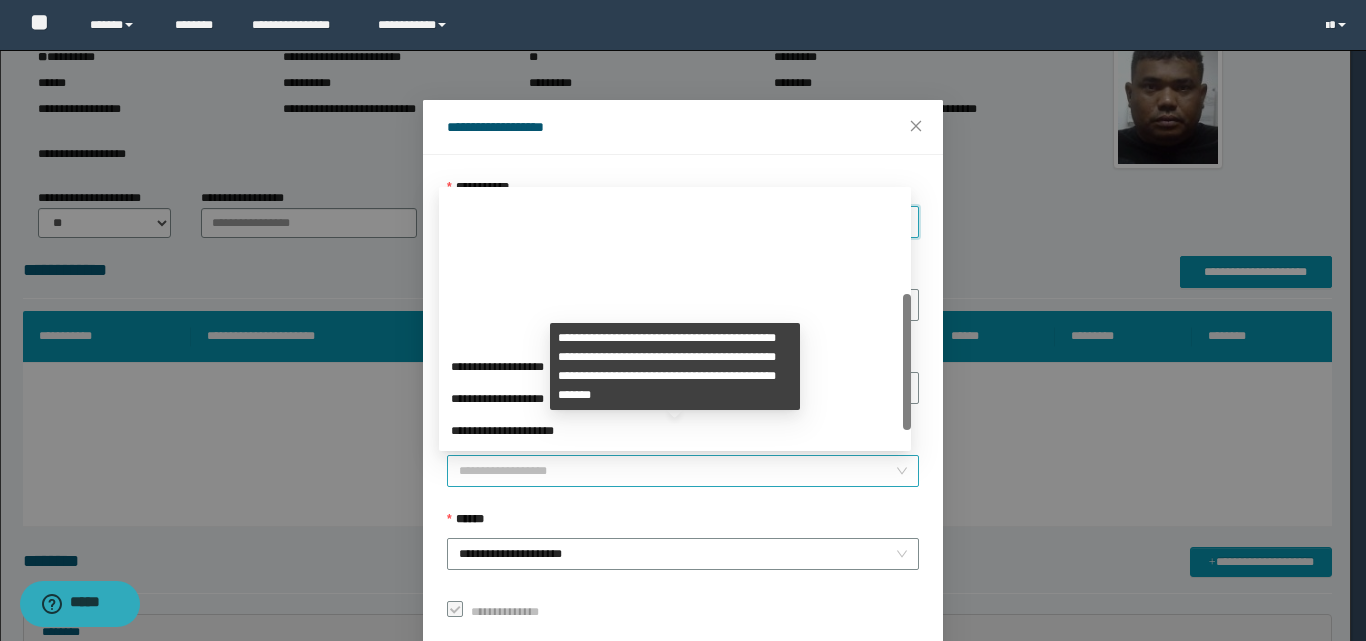 click on "**********" at bounding box center [683, 471] 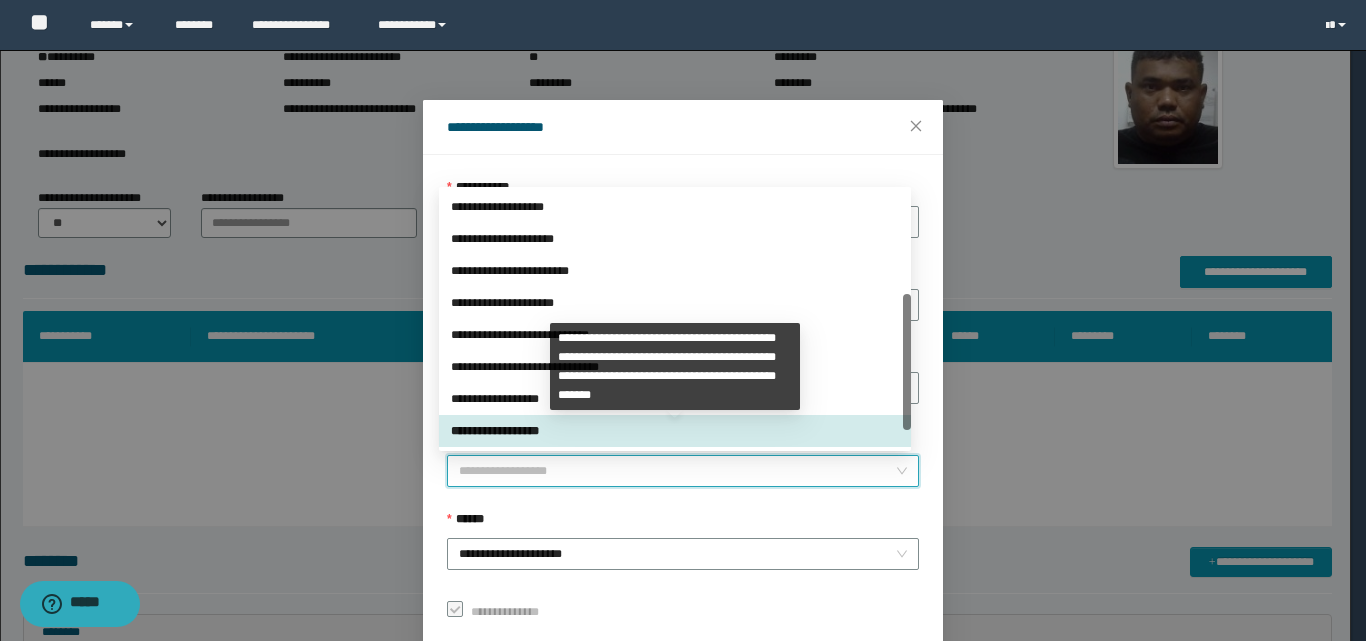 click on "**********" at bounding box center (683, 471) 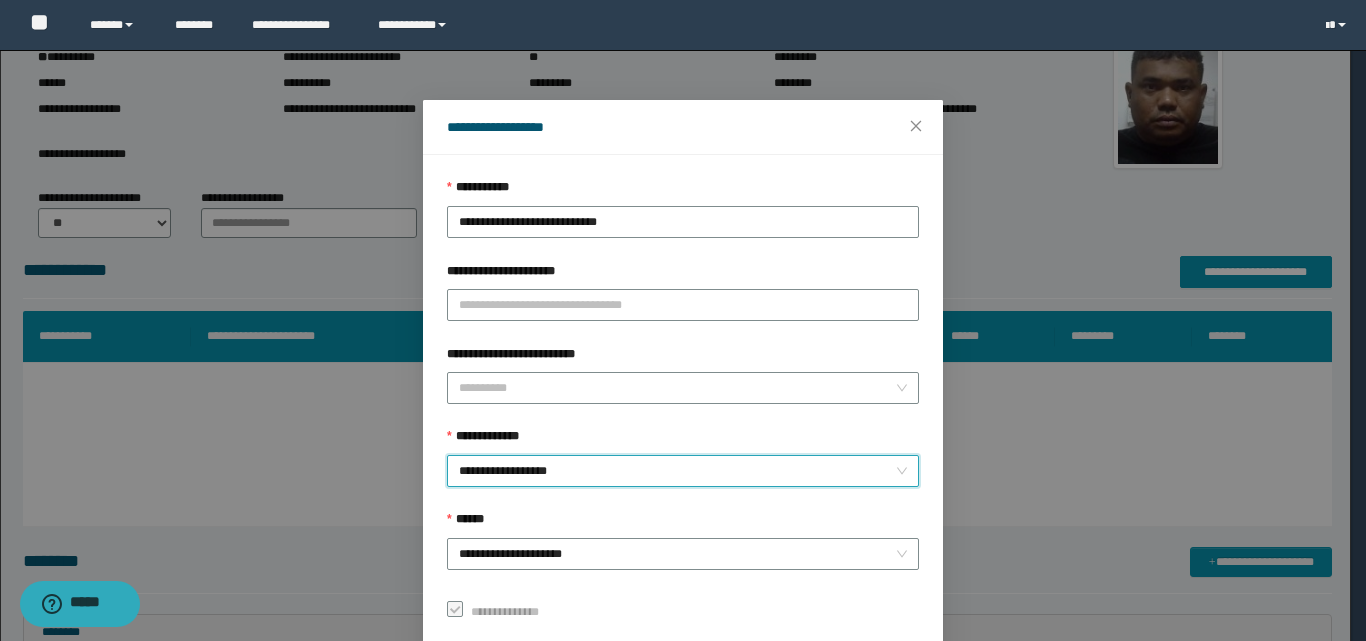 scroll, scrollTop: 111, scrollLeft: 0, axis: vertical 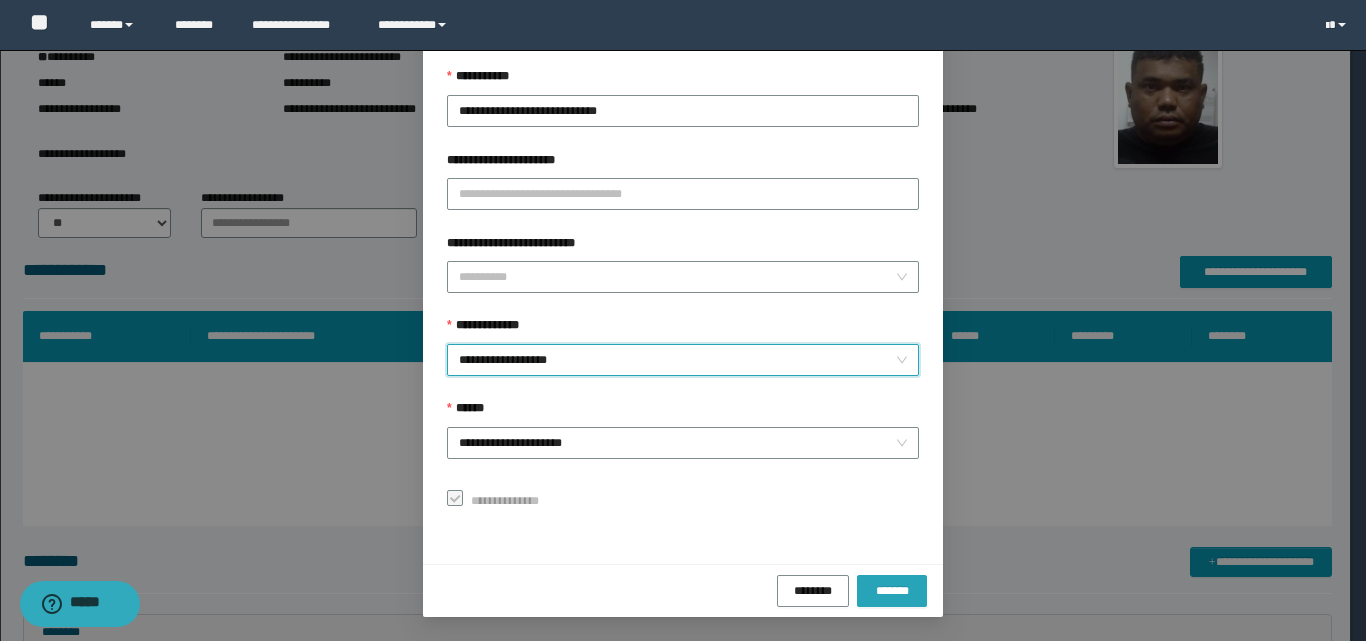 click on "*******" at bounding box center [892, 590] 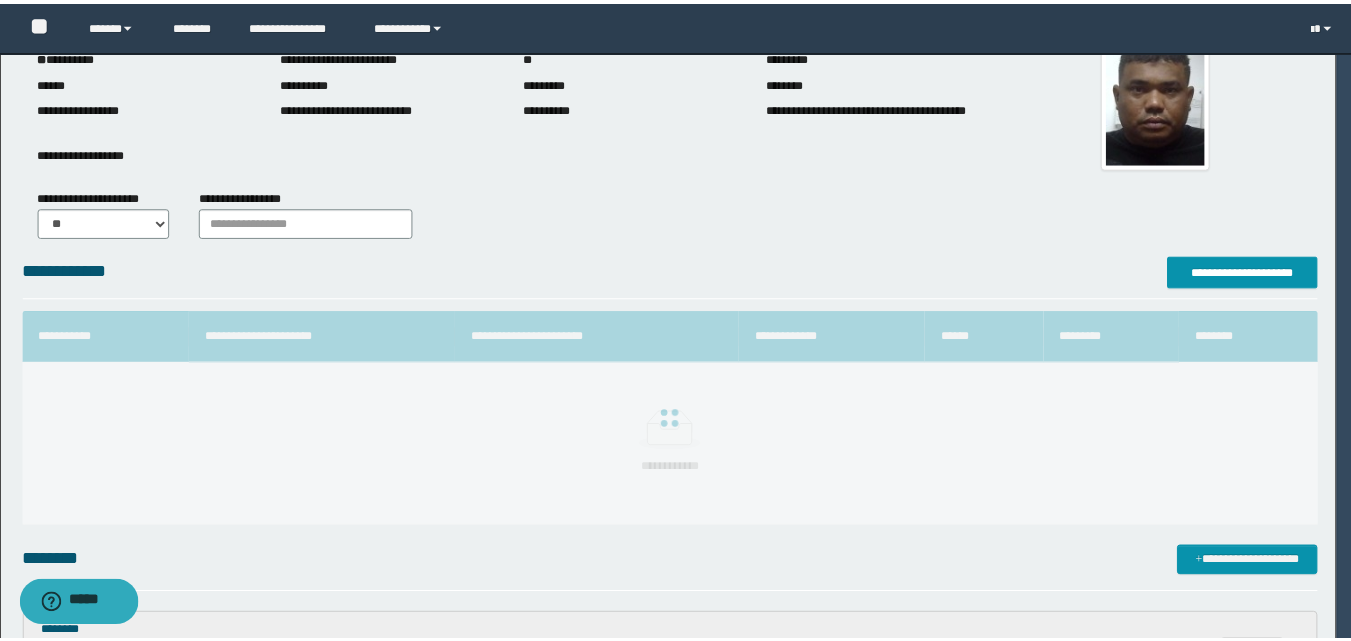 scroll, scrollTop: 64, scrollLeft: 0, axis: vertical 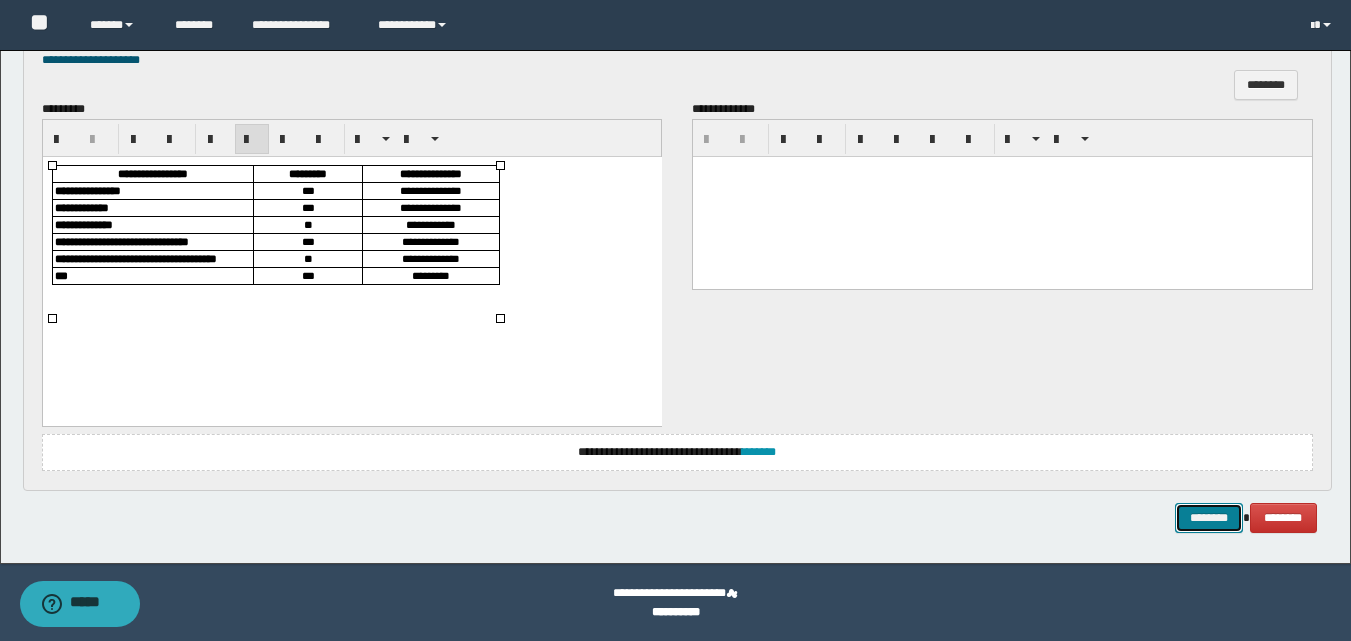 click on "********" at bounding box center [1209, 518] 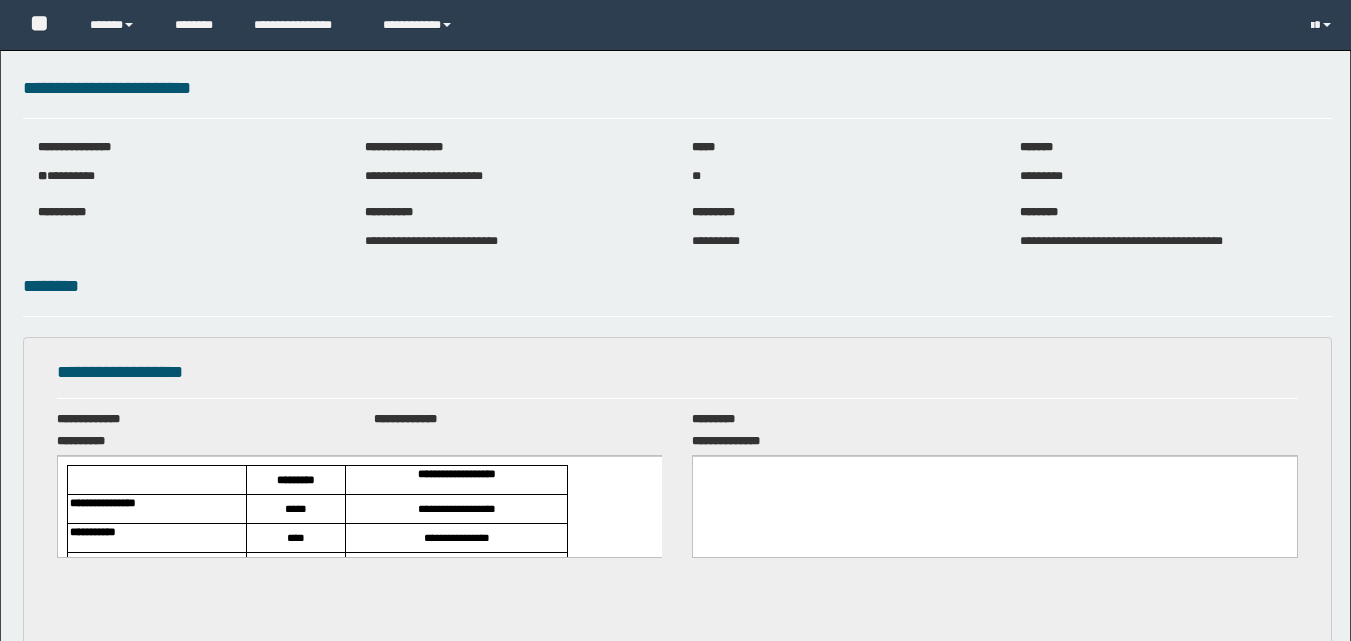 scroll, scrollTop: 0, scrollLeft: 0, axis: both 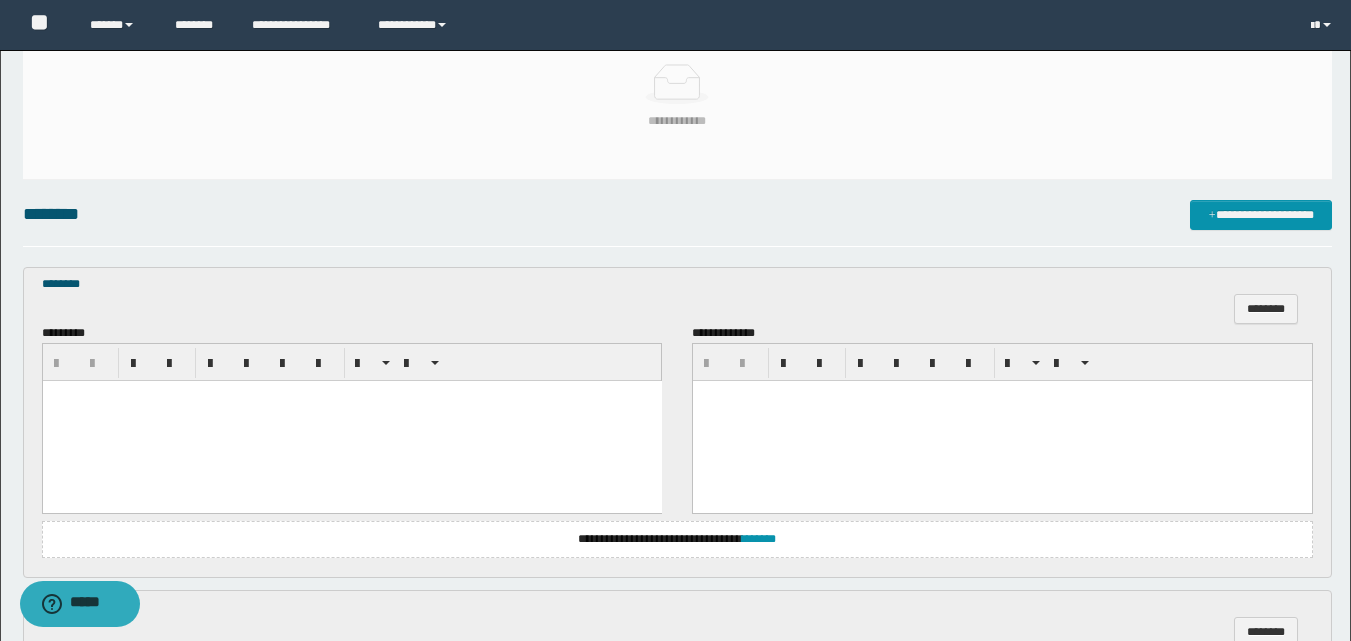 click at bounding box center (352, 362) 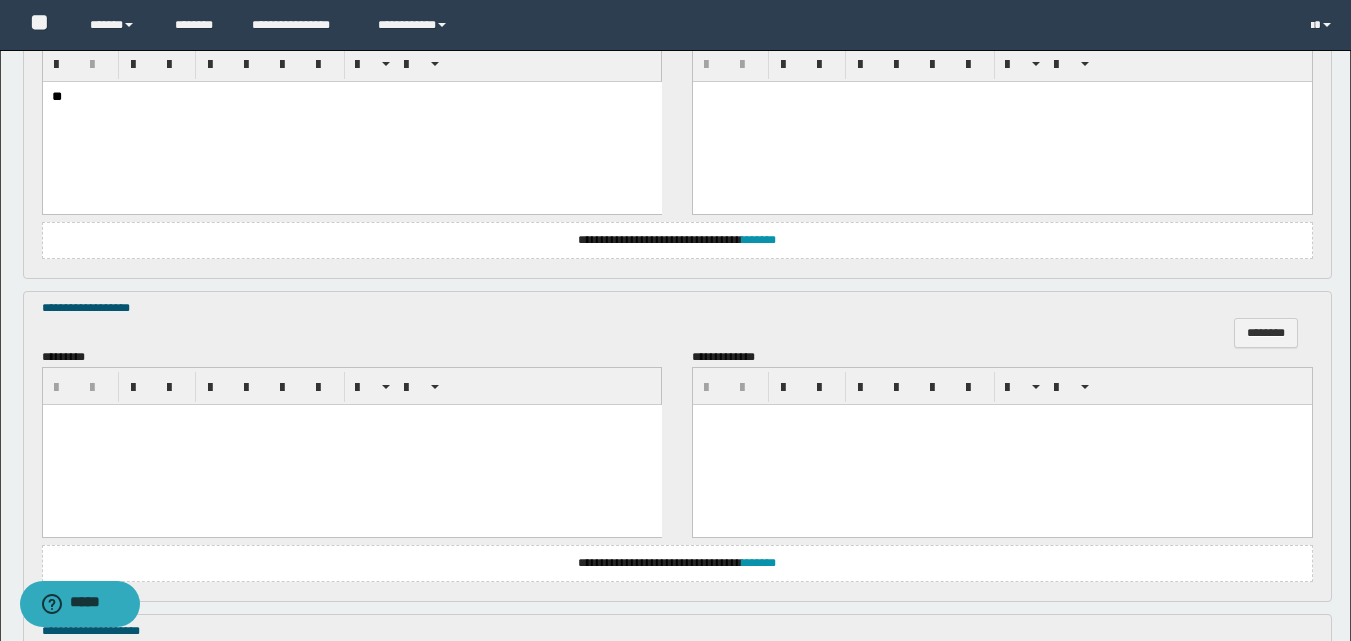 scroll, scrollTop: 800, scrollLeft: 0, axis: vertical 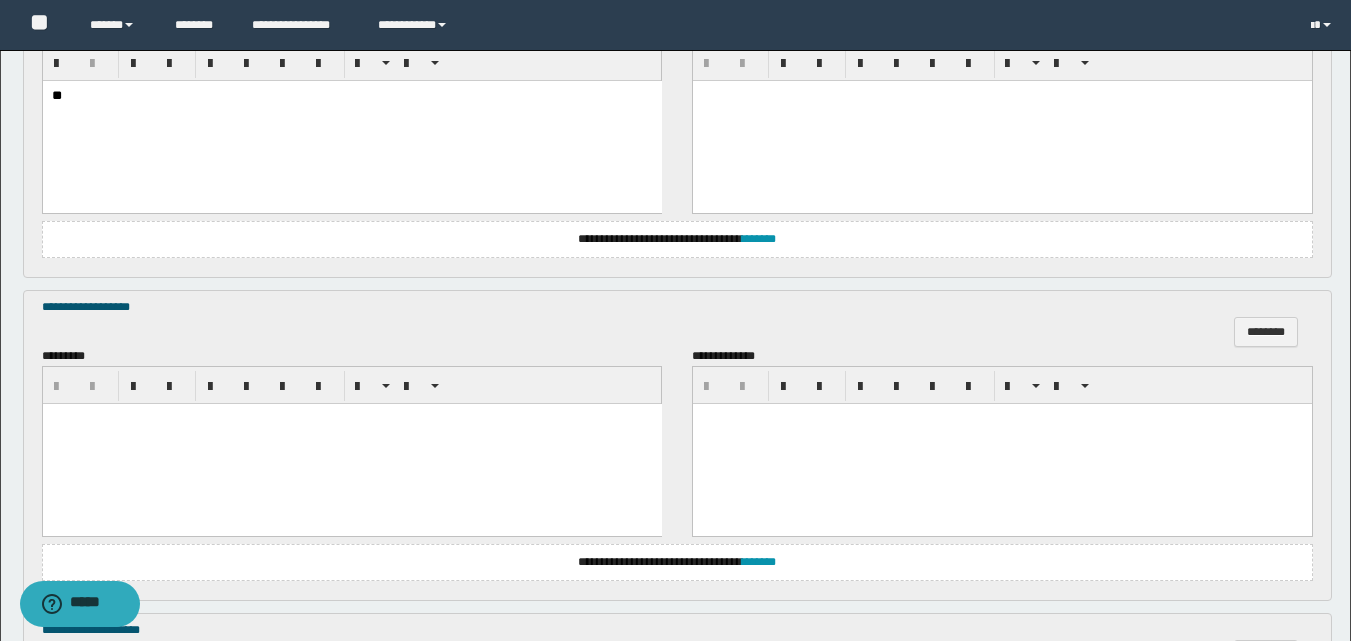 click at bounding box center (351, 443) 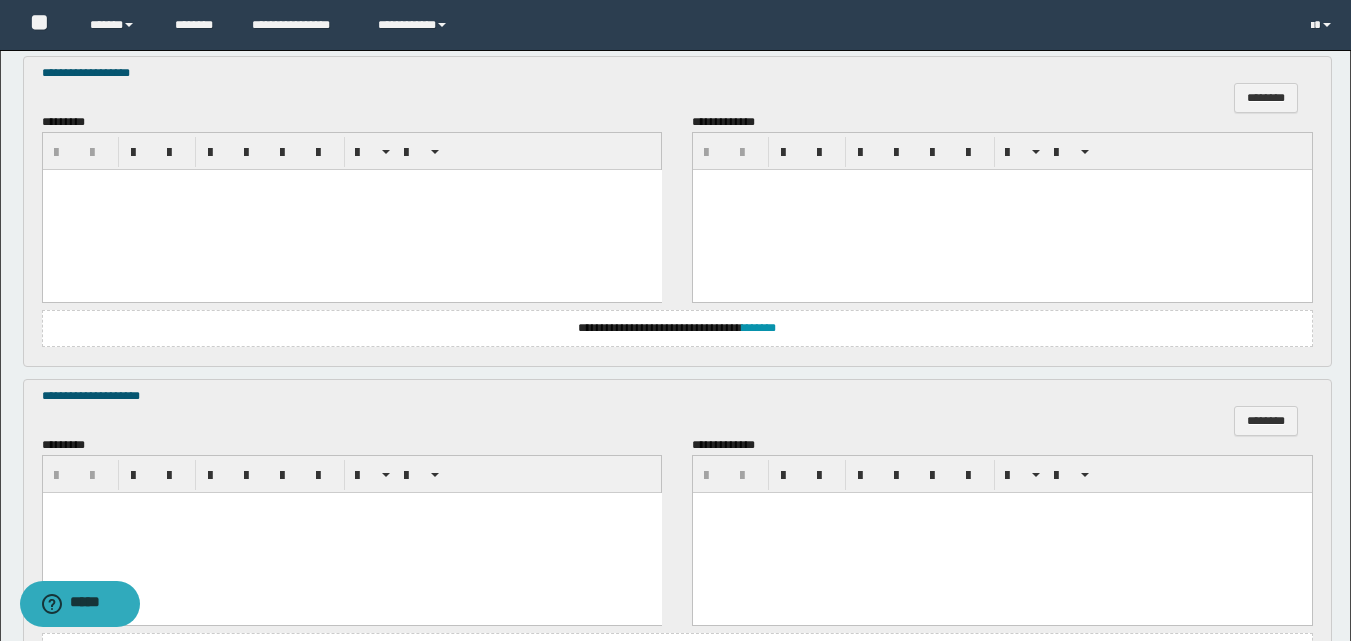 scroll, scrollTop: 1100, scrollLeft: 0, axis: vertical 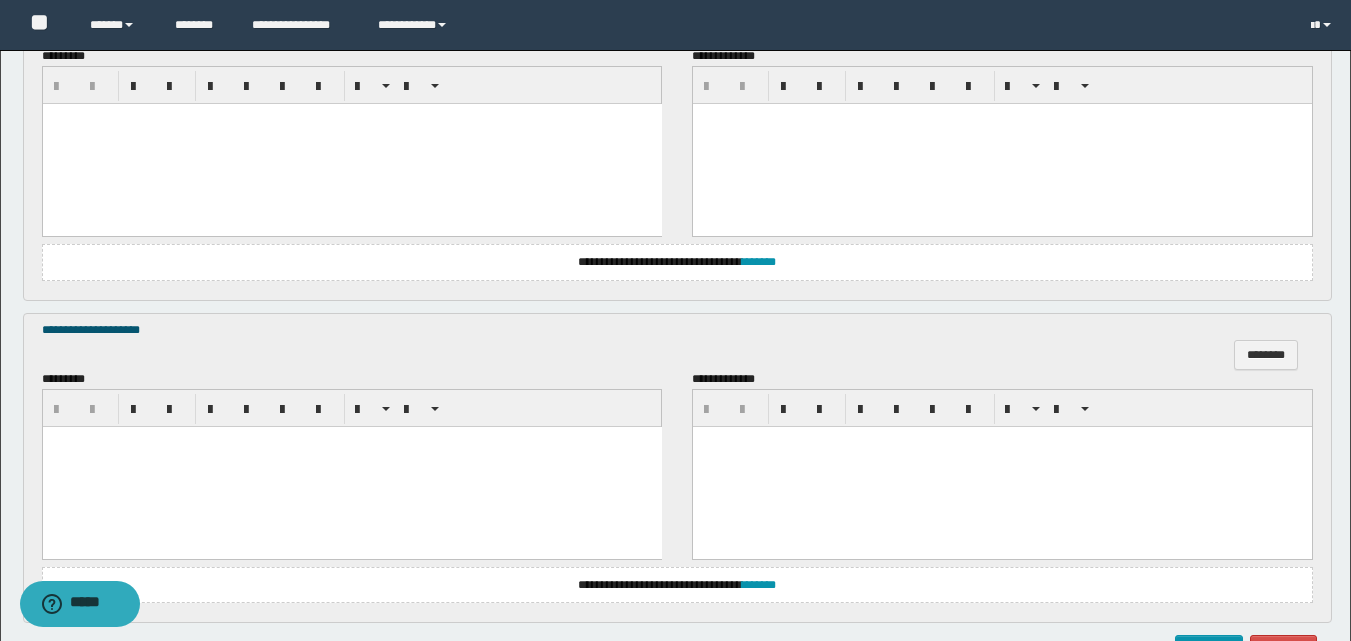 click at bounding box center [351, 466] 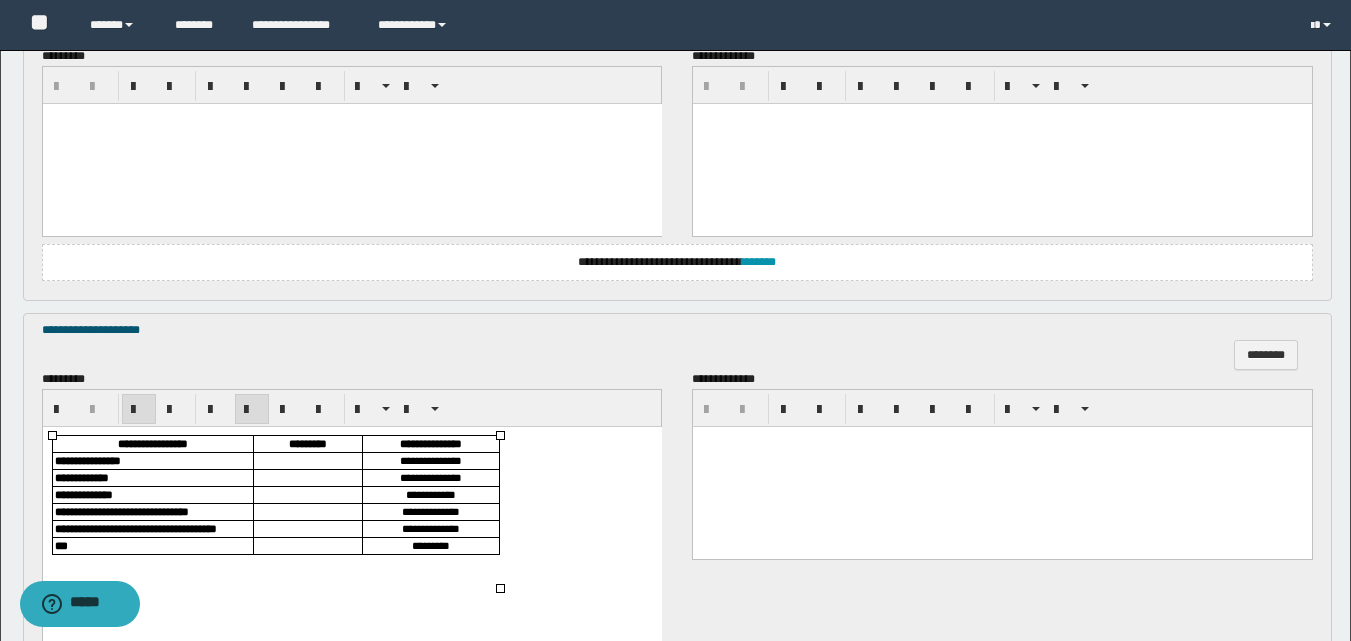 click on "*********" at bounding box center [307, 442] 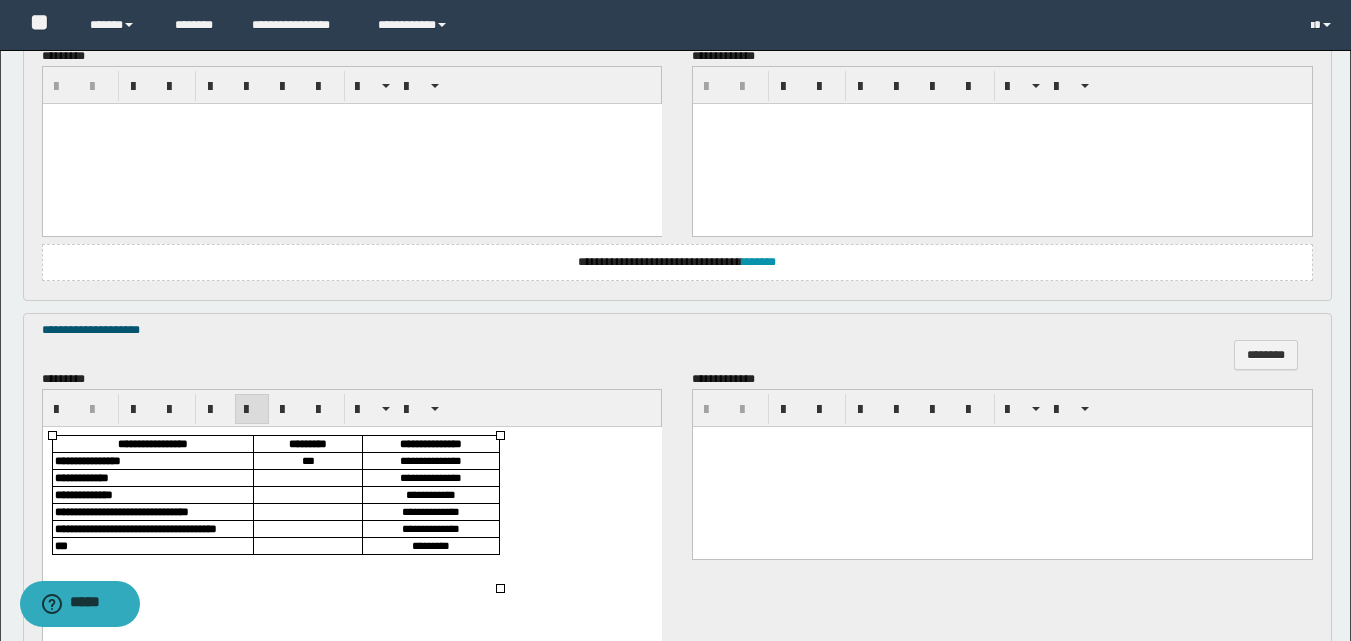 click on "***" at bounding box center (307, 460) 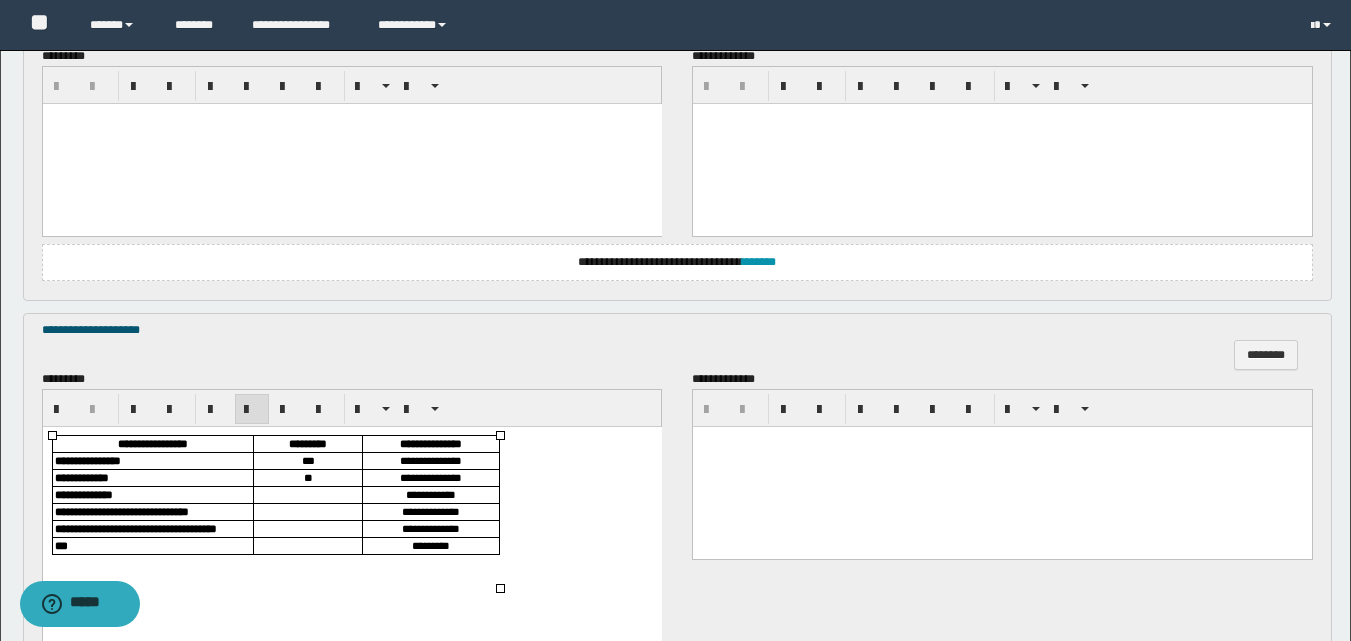 click at bounding box center [307, 494] 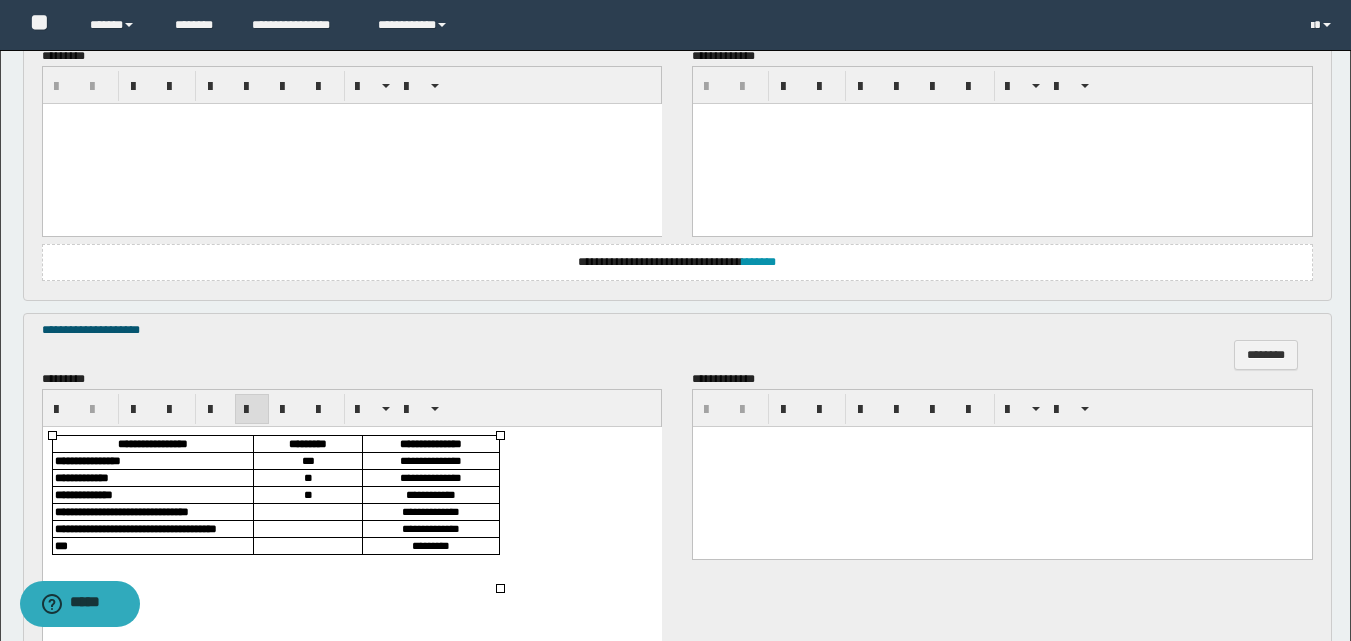click at bounding box center [307, 511] 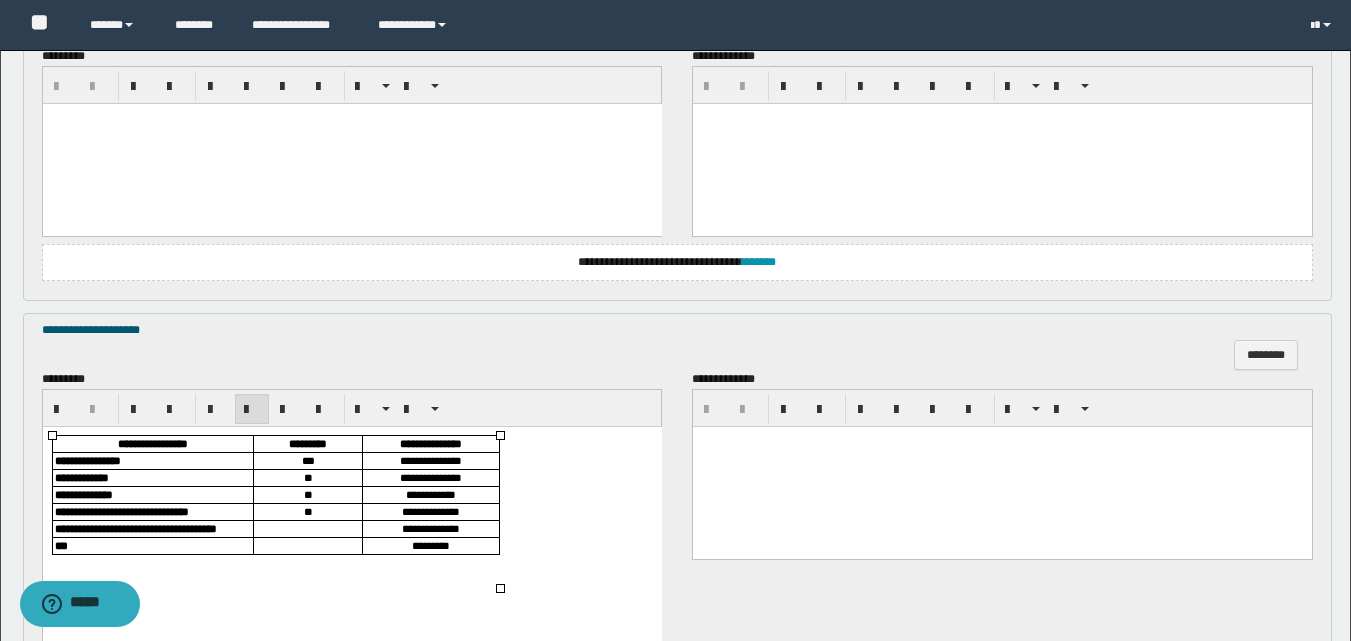 click at bounding box center (307, 528) 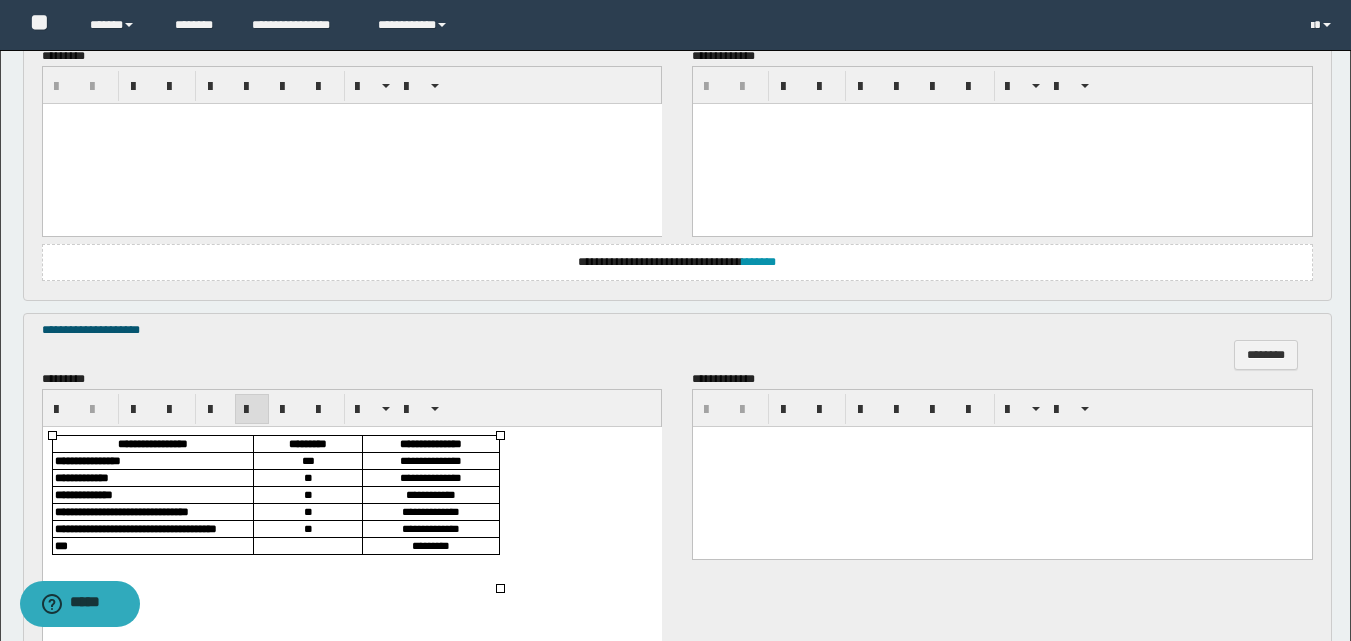drag, startPoint x: 311, startPoint y: 580, endPoint x: 311, endPoint y: 559, distance: 21 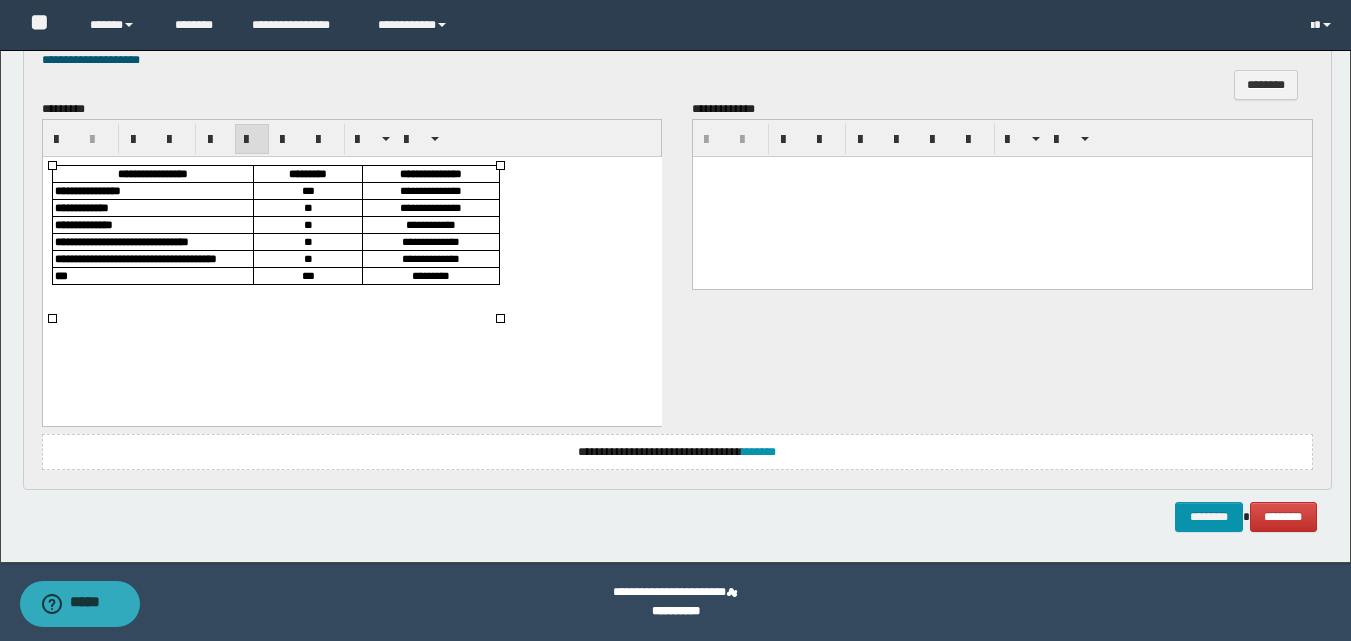 scroll, scrollTop: 970, scrollLeft: 0, axis: vertical 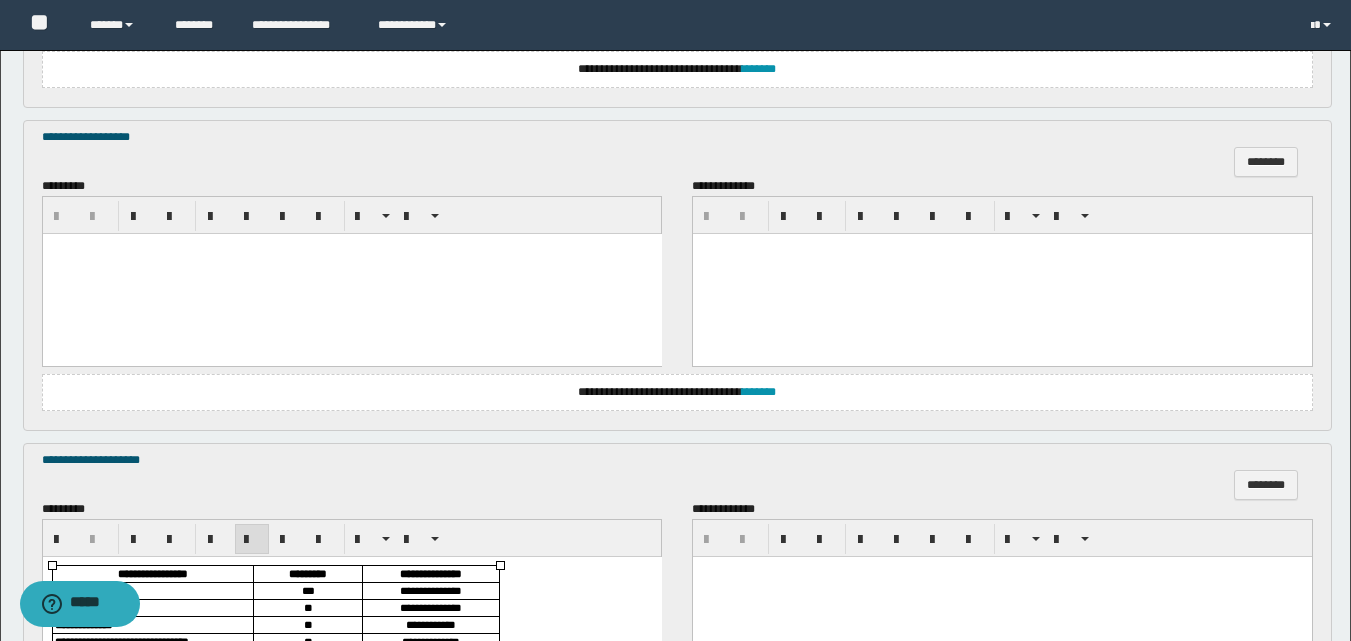 click at bounding box center [351, 273] 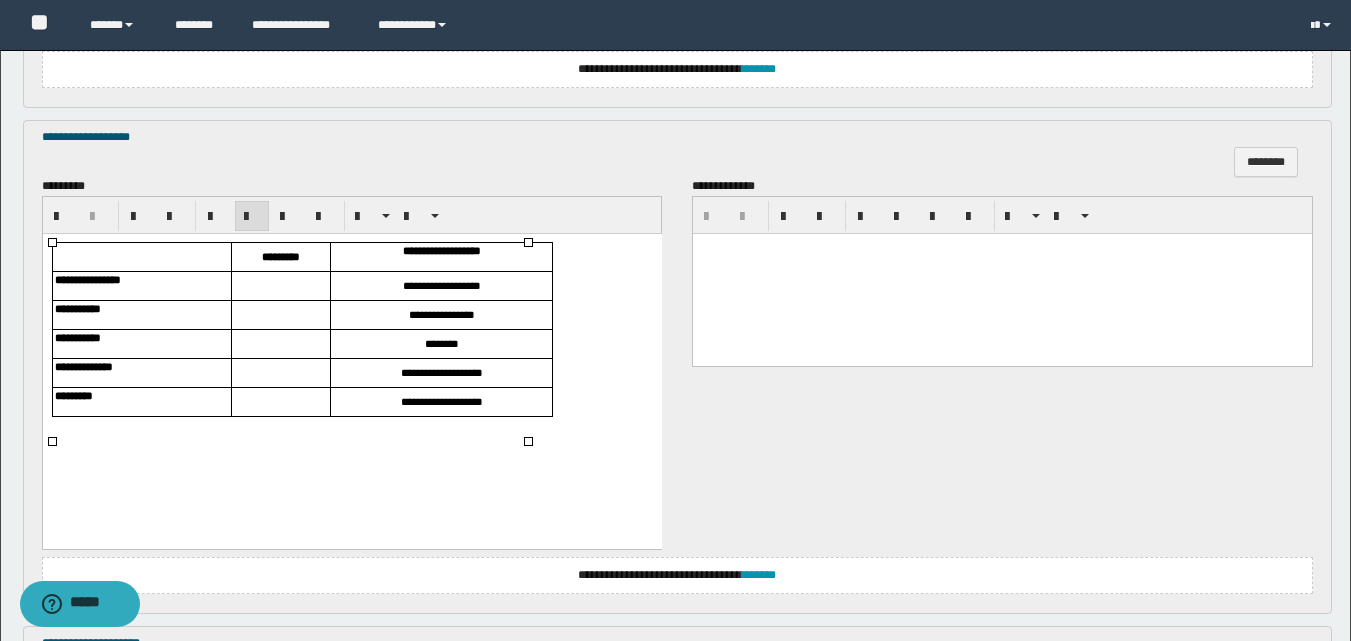 click at bounding box center (280, 285) 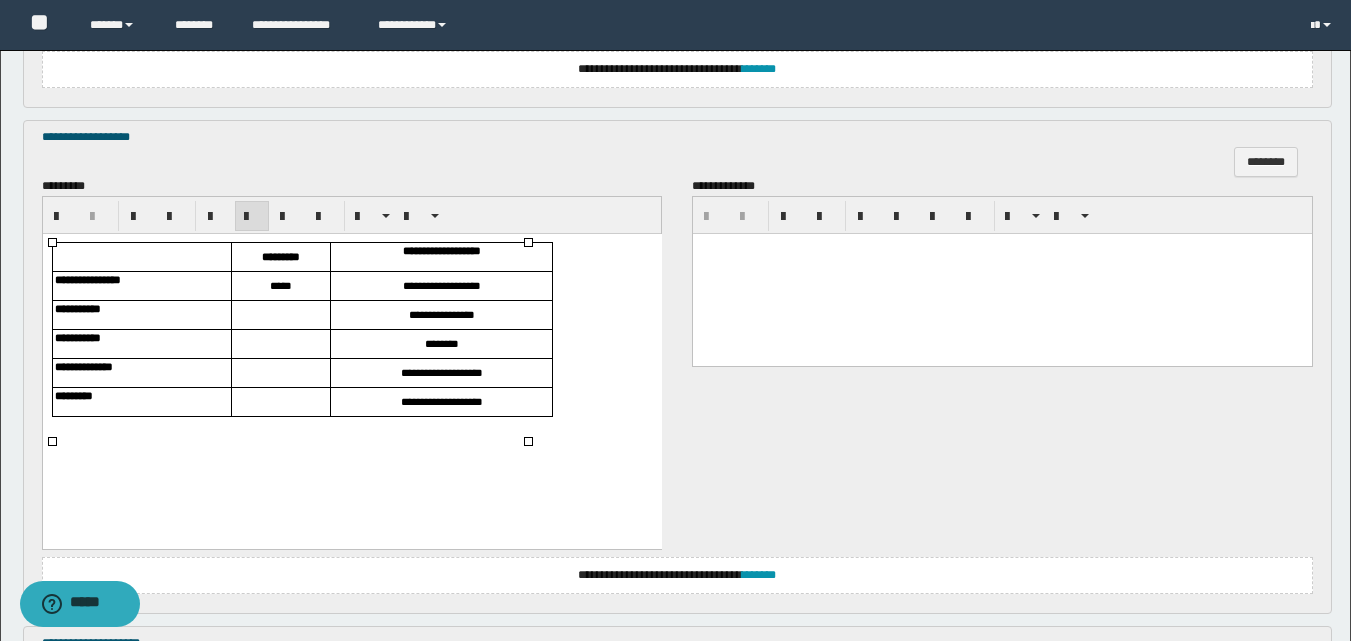 click at bounding box center [280, 313] 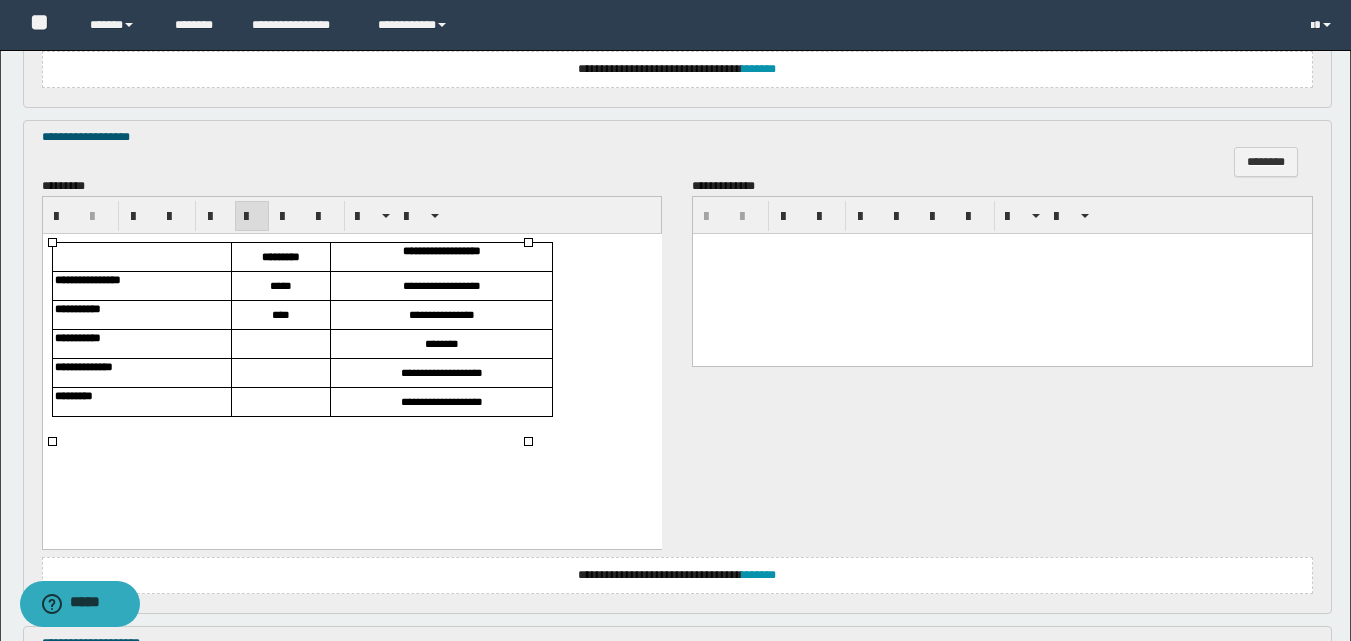 click at bounding box center (280, 343) 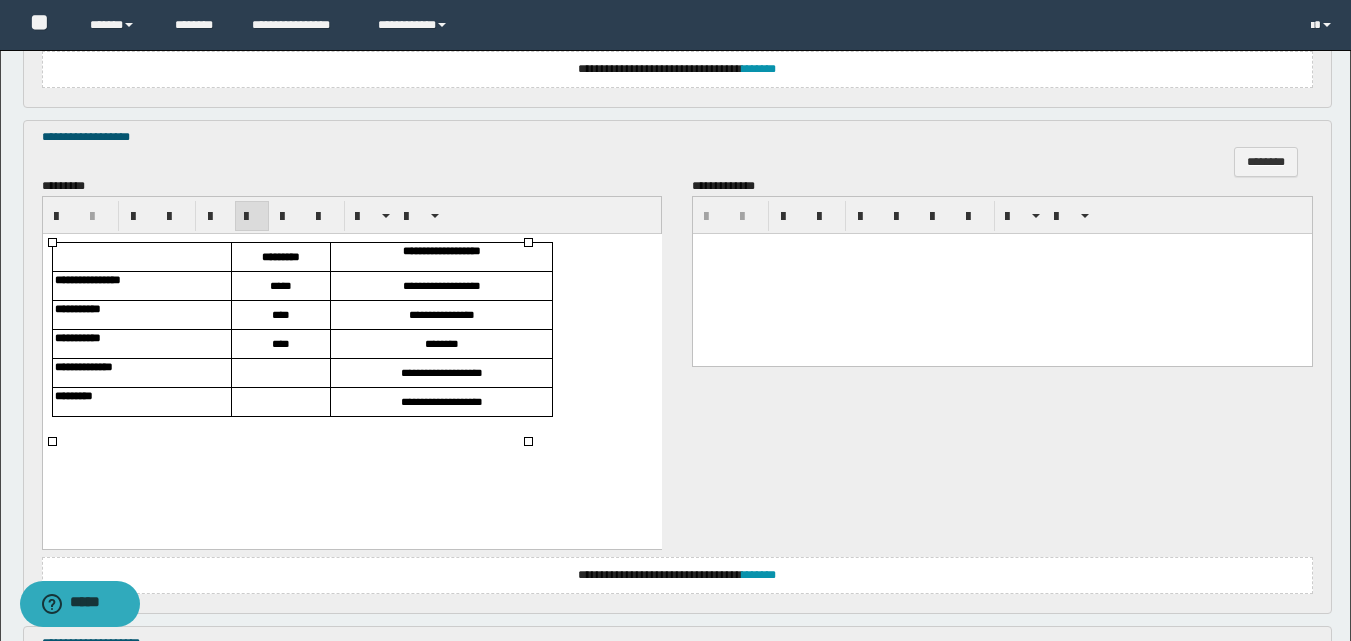 click at bounding box center [280, 372] 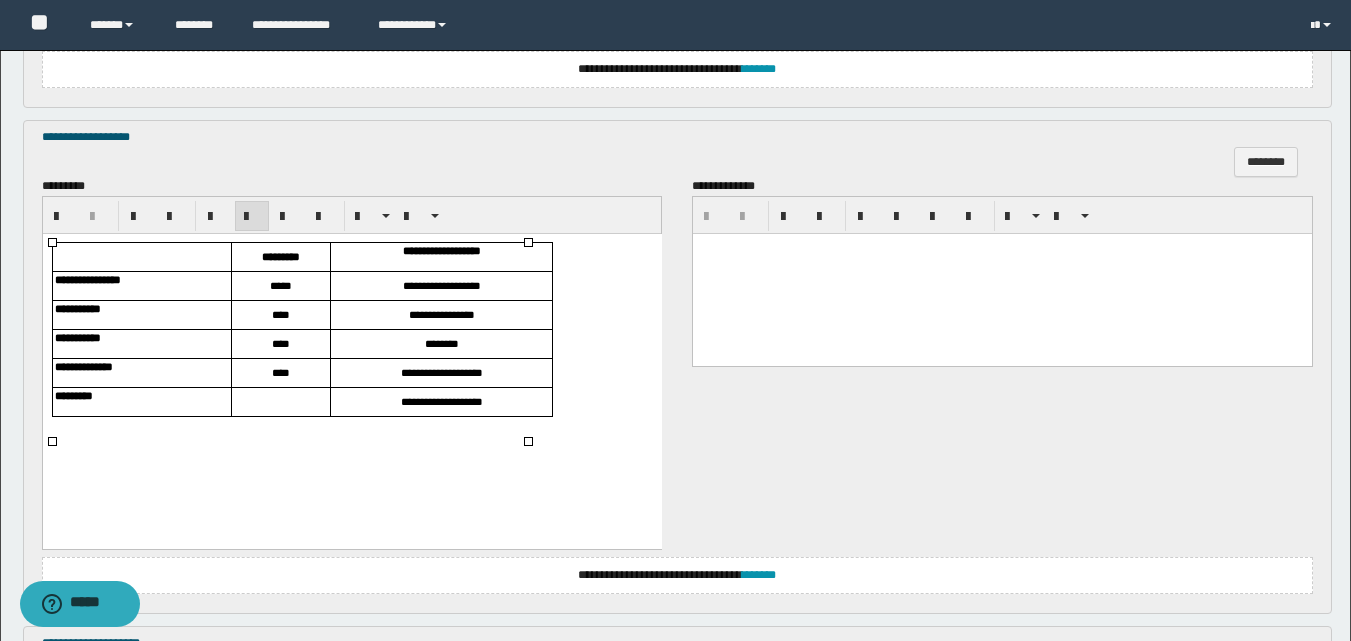 click at bounding box center (280, 401) 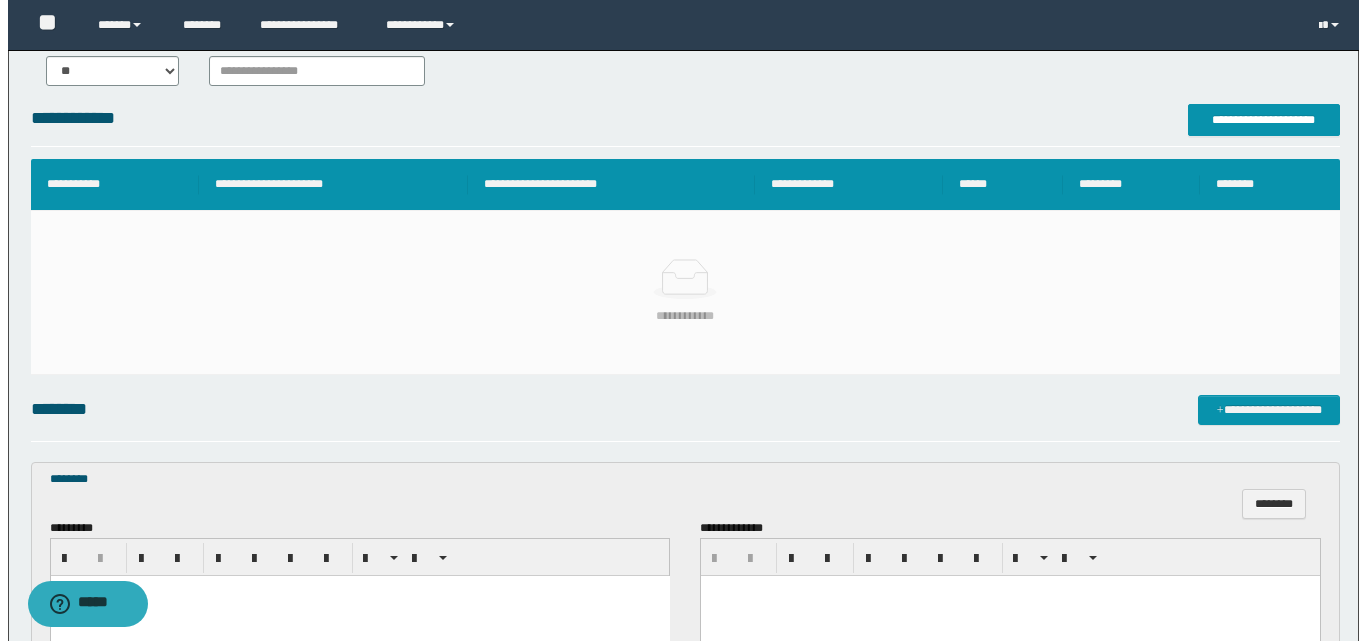 scroll, scrollTop: 270, scrollLeft: 0, axis: vertical 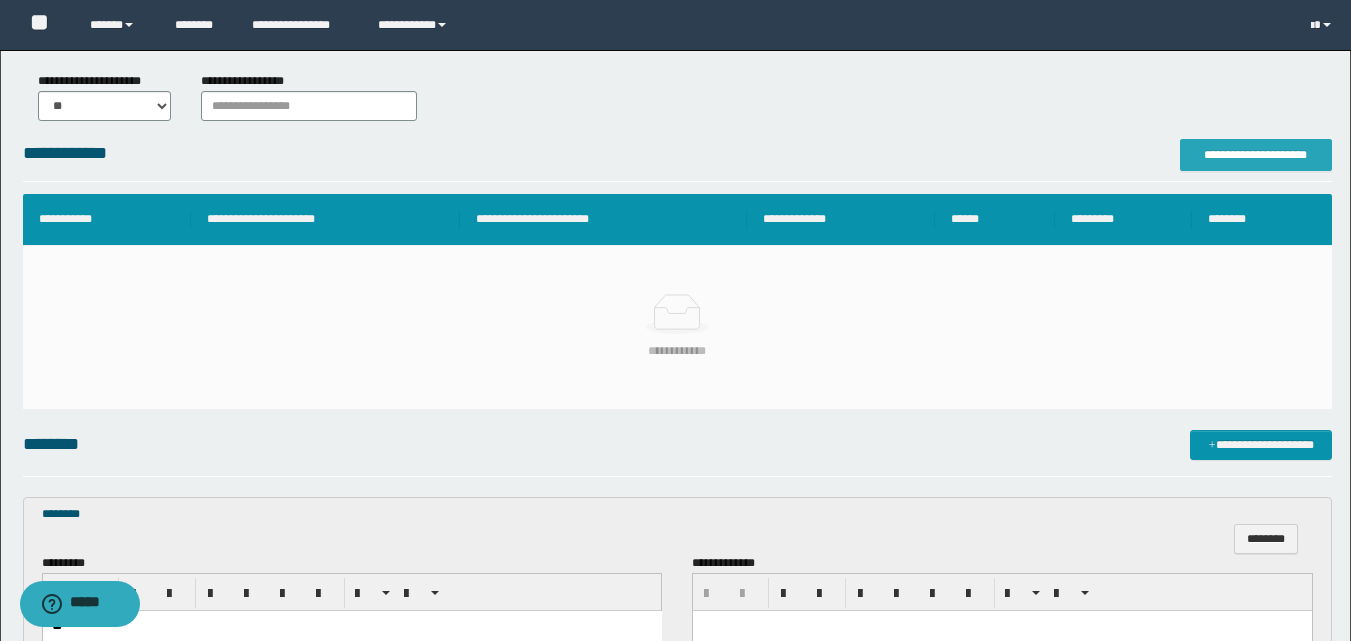 click on "**********" at bounding box center [1256, 155] 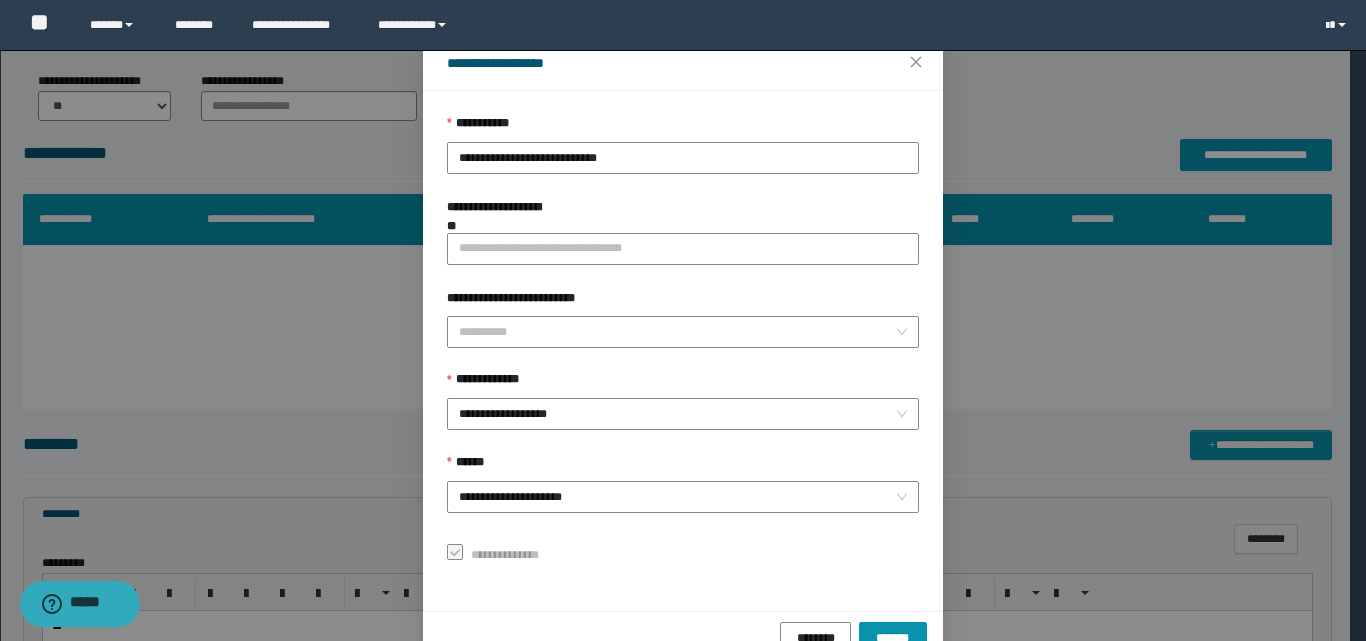 scroll, scrollTop: 111, scrollLeft: 0, axis: vertical 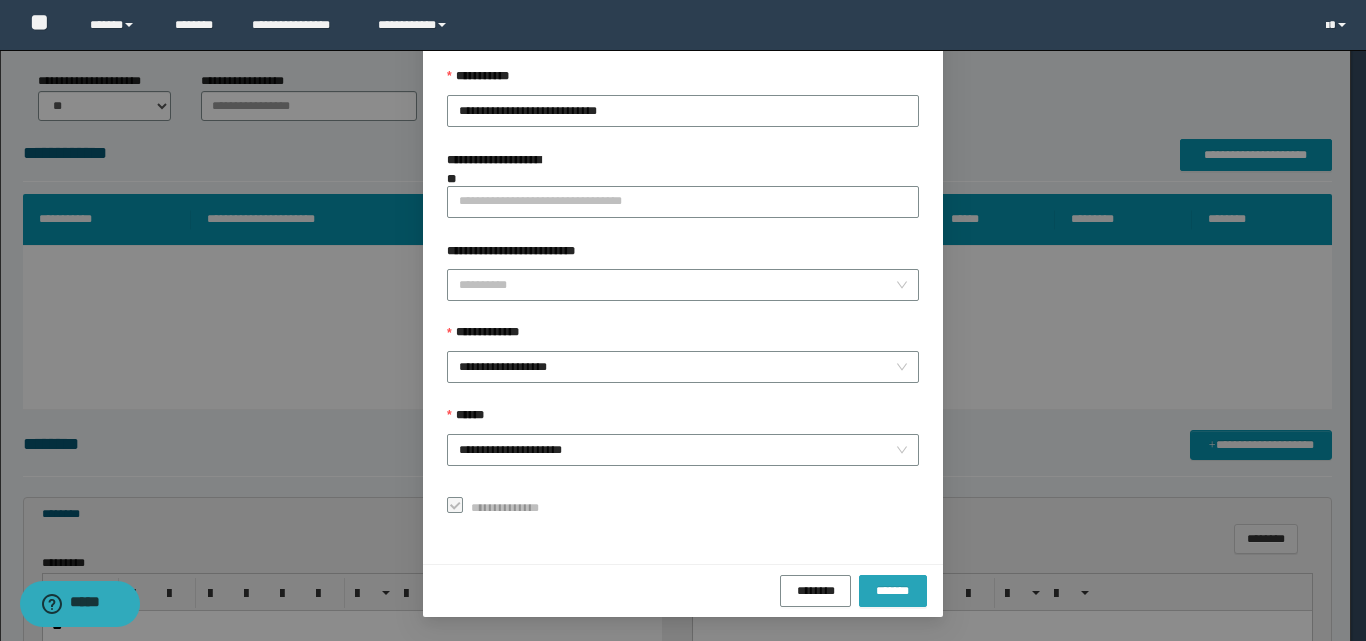 drag, startPoint x: 897, startPoint y: 593, endPoint x: 896, endPoint y: 573, distance: 20.024984 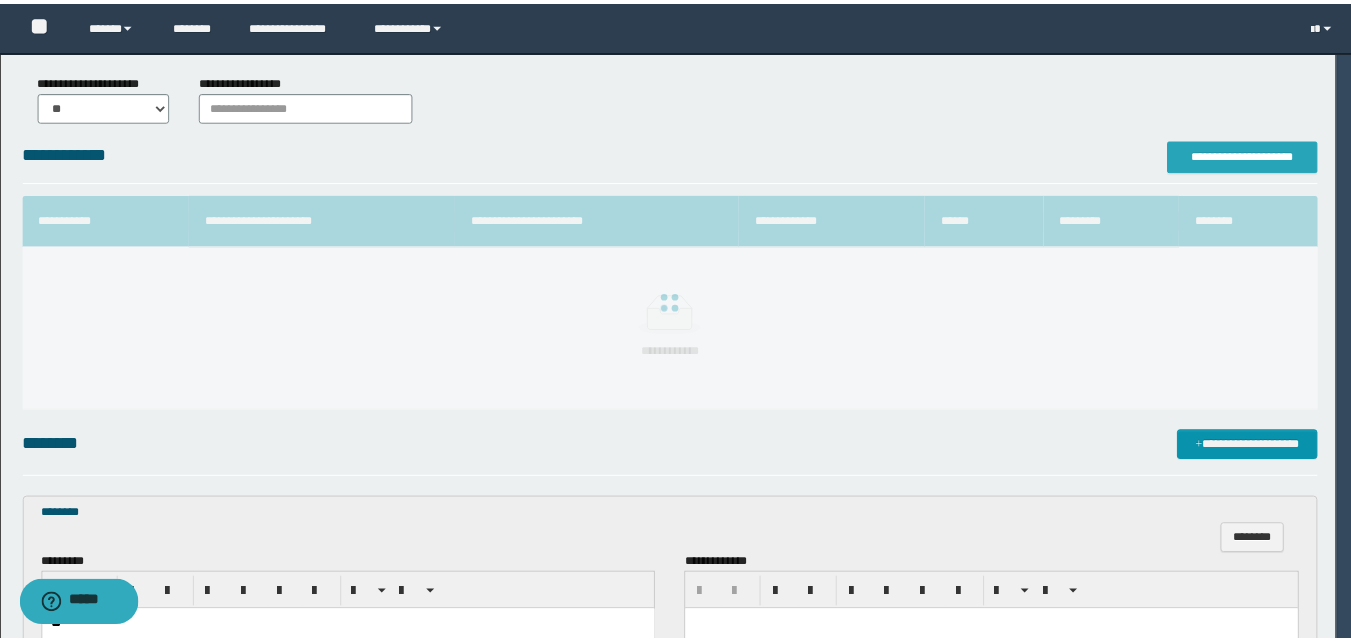 scroll, scrollTop: 0, scrollLeft: 0, axis: both 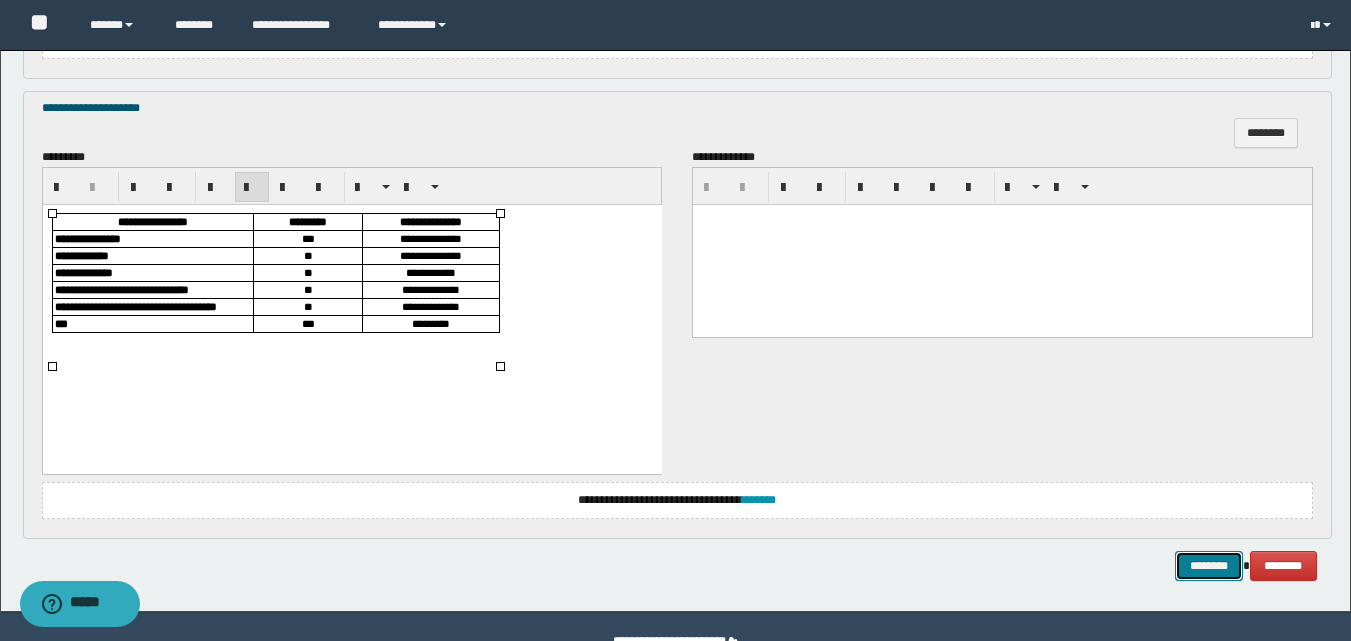 click on "********" at bounding box center (1209, 566) 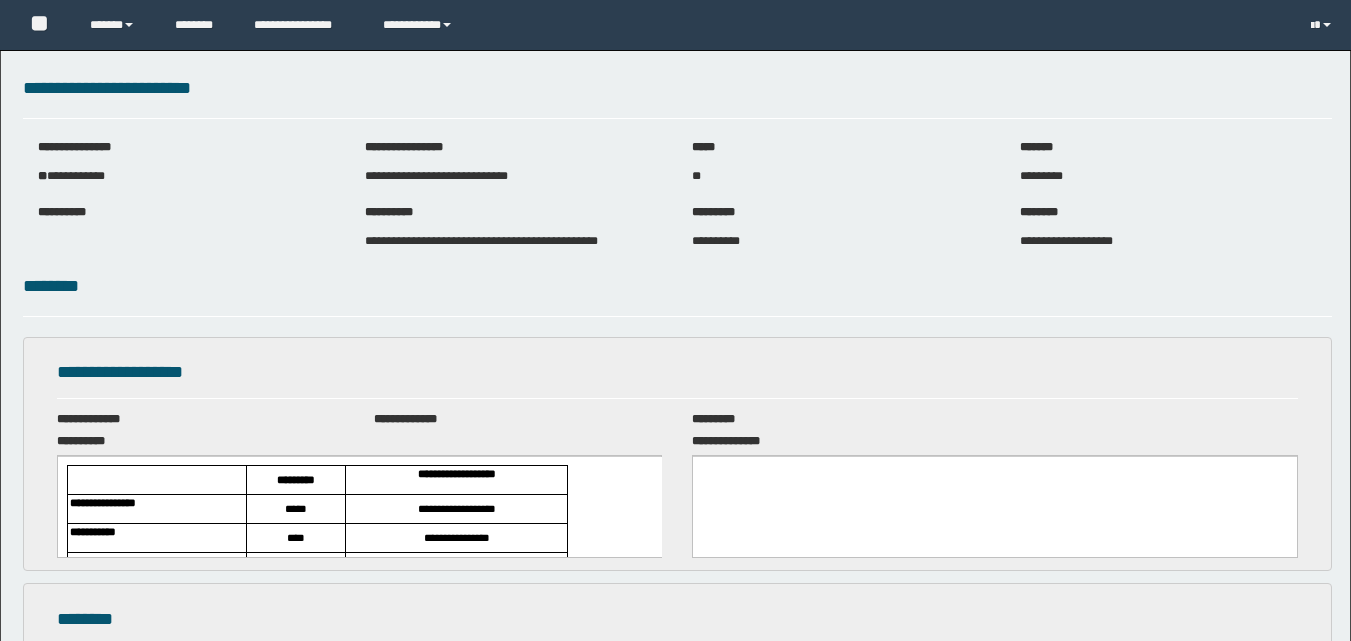 scroll, scrollTop: 0, scrollLeft: 0, axis: both 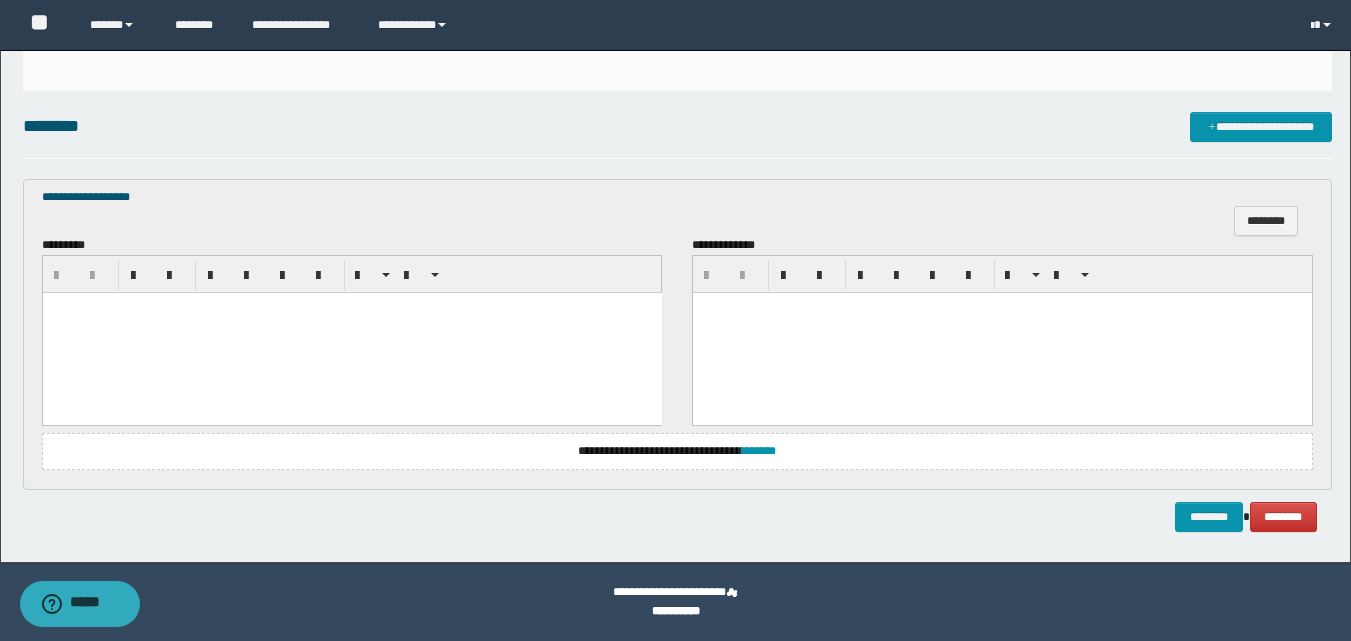 click at bounding box center (351, 333) 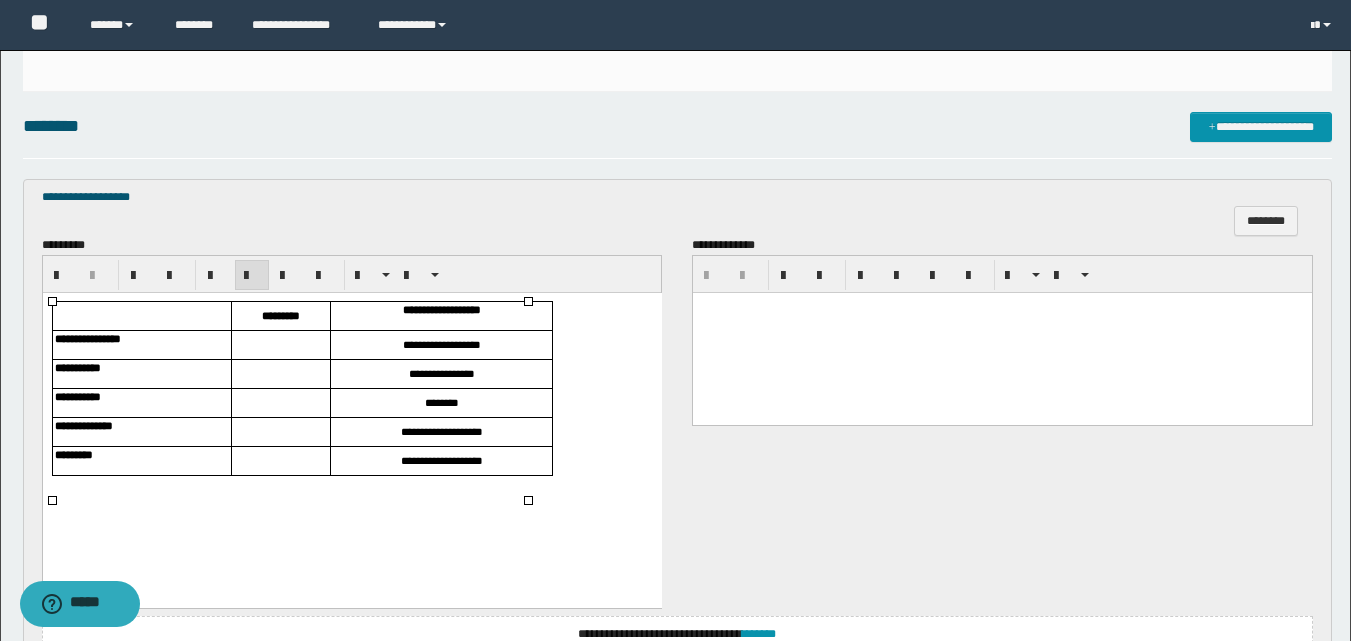 click at bounding box center [280, 345] 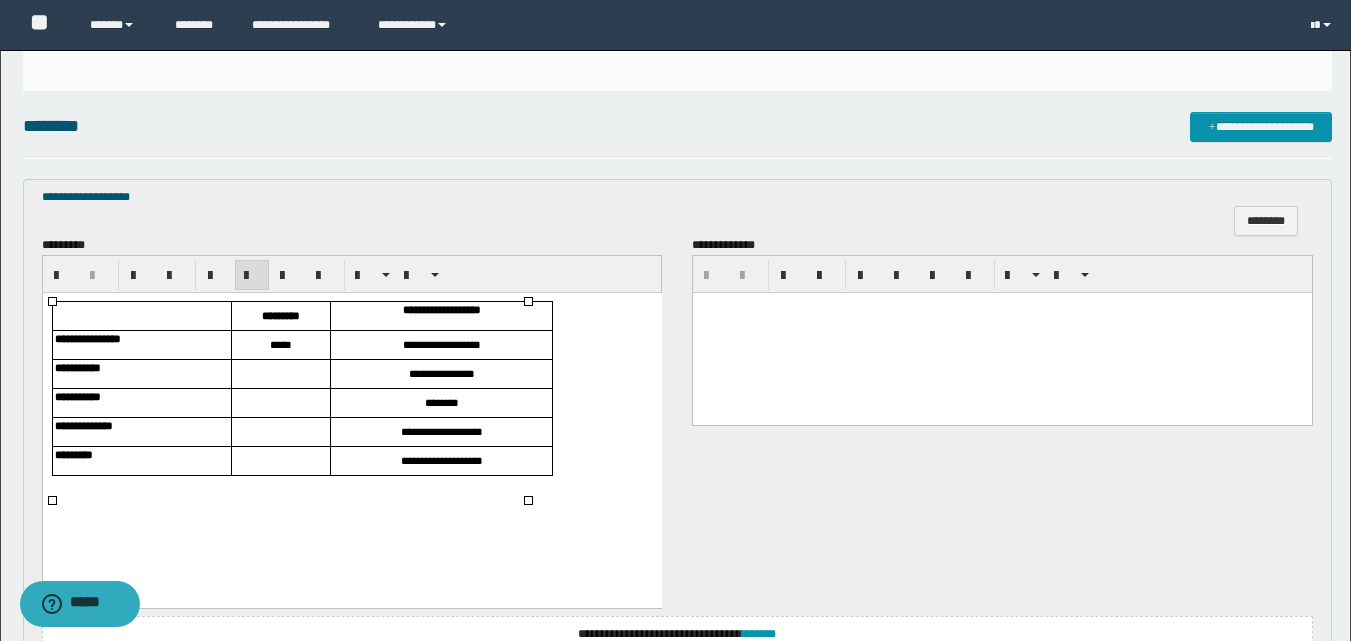 click at bounding box center (280, 374) 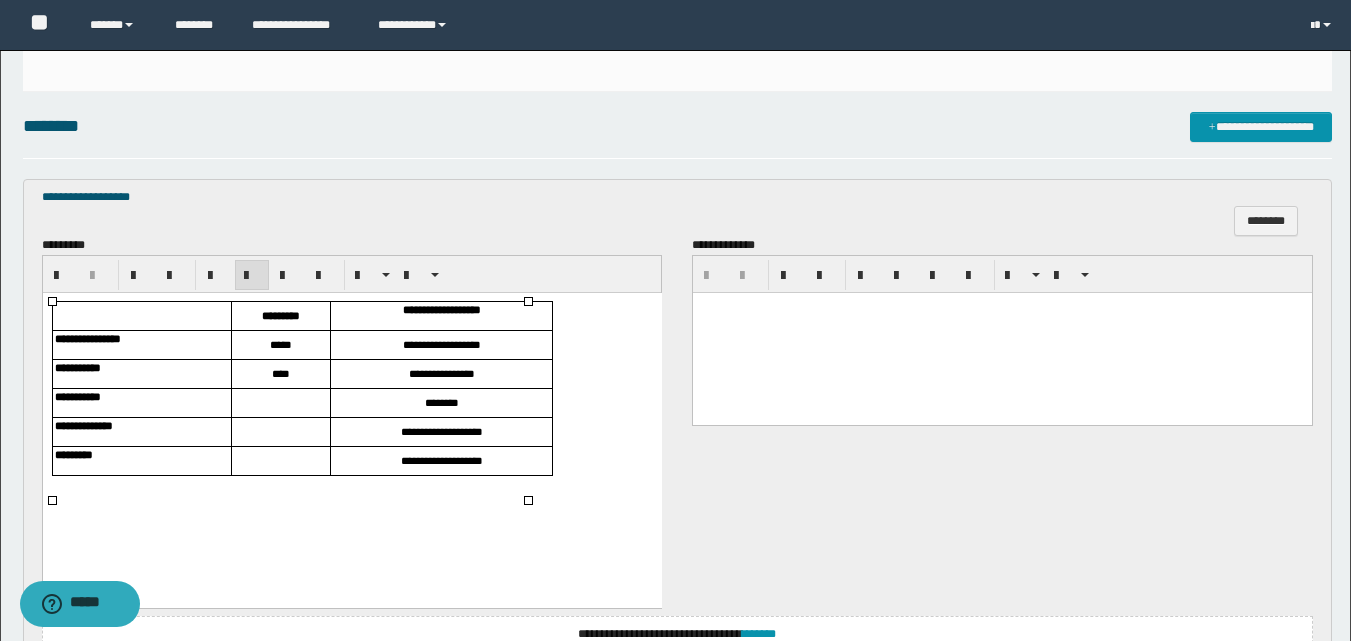 click at bounding box center [280, 403] 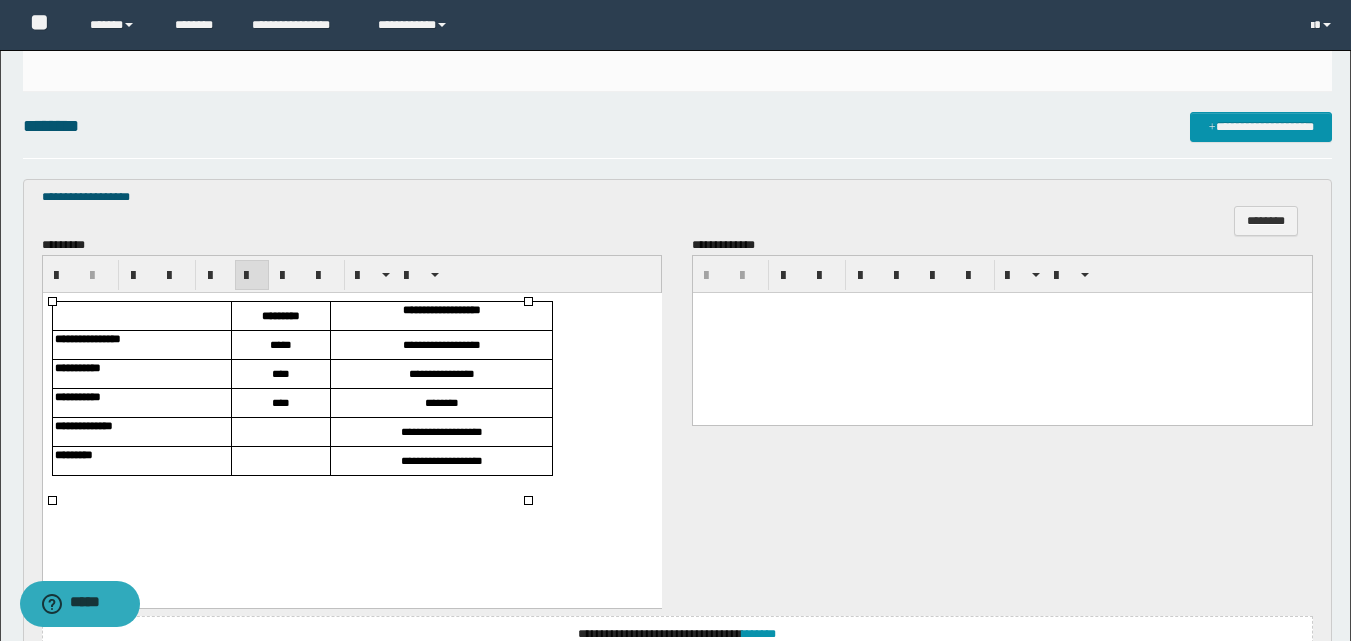 click at bounding box center [280, 432] 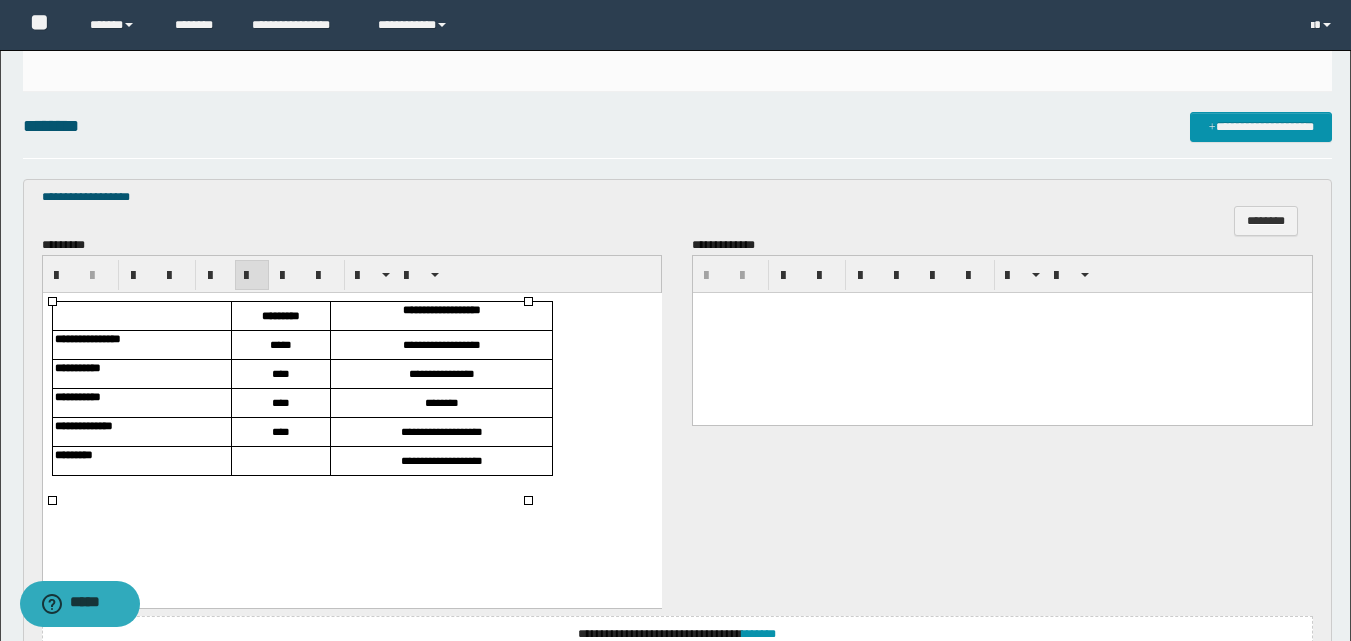 click at bounding box center (280, 461) 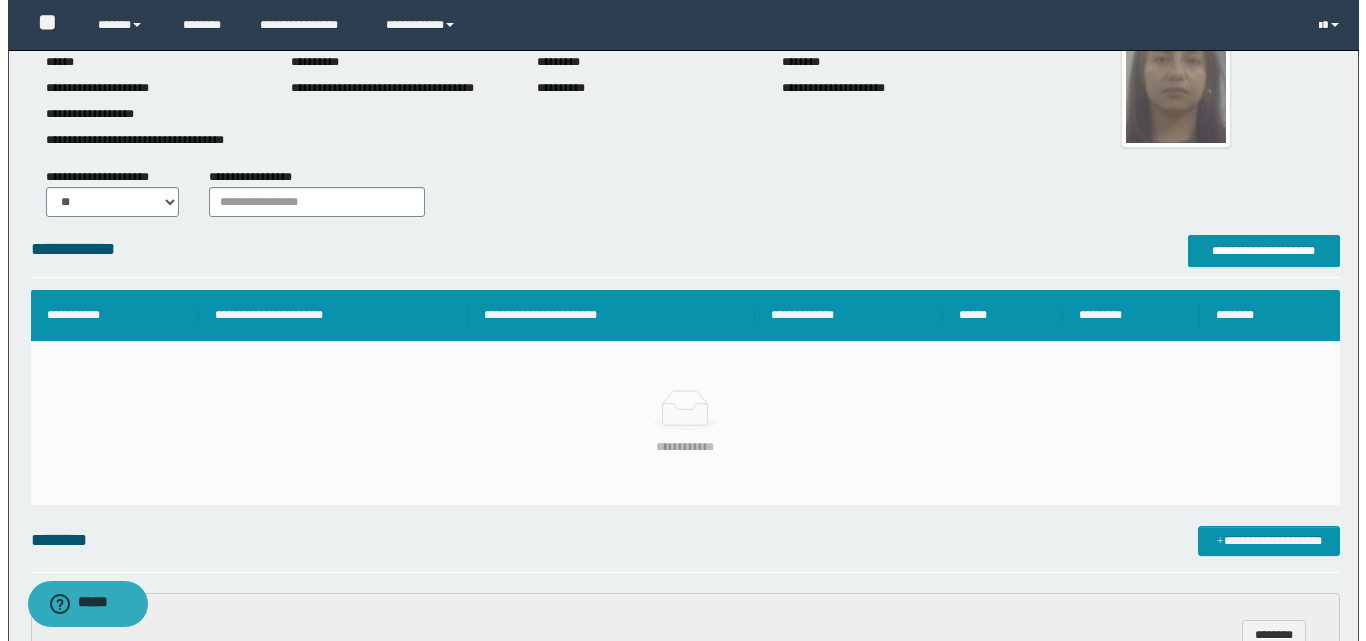 scroll, scrollTop: 152, scrollLeft: 0, axis: vertical 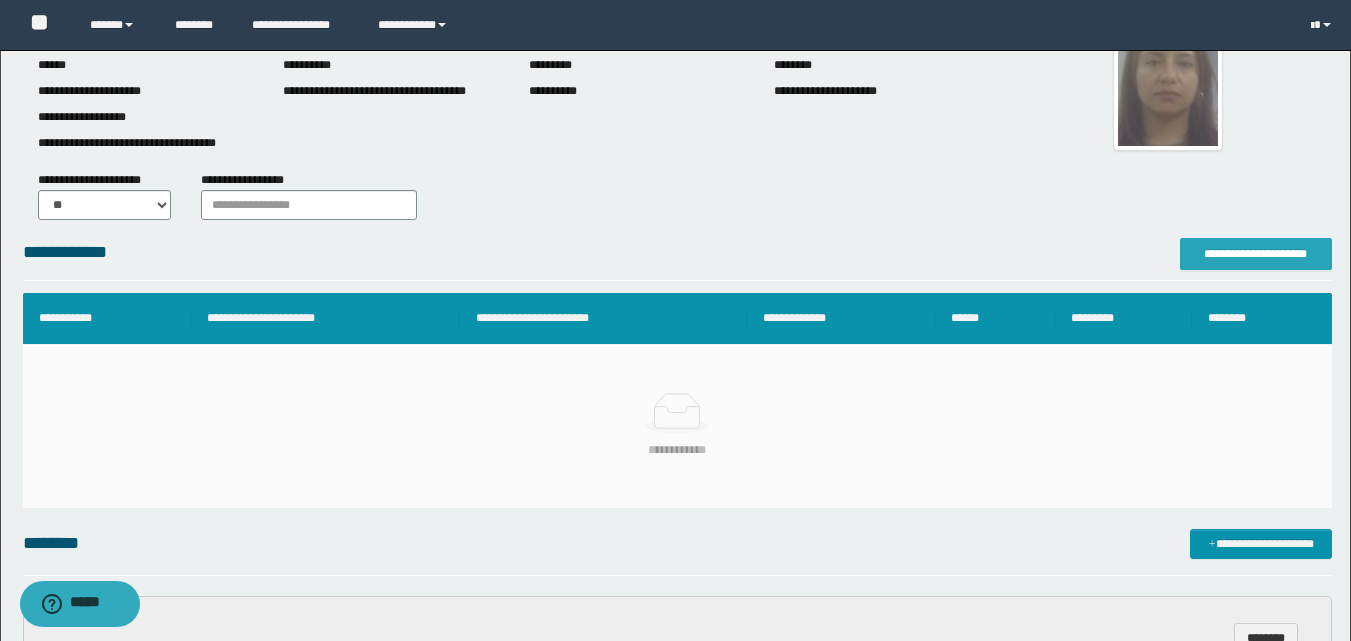 click on "**********" at bounding box center [1256, 254] 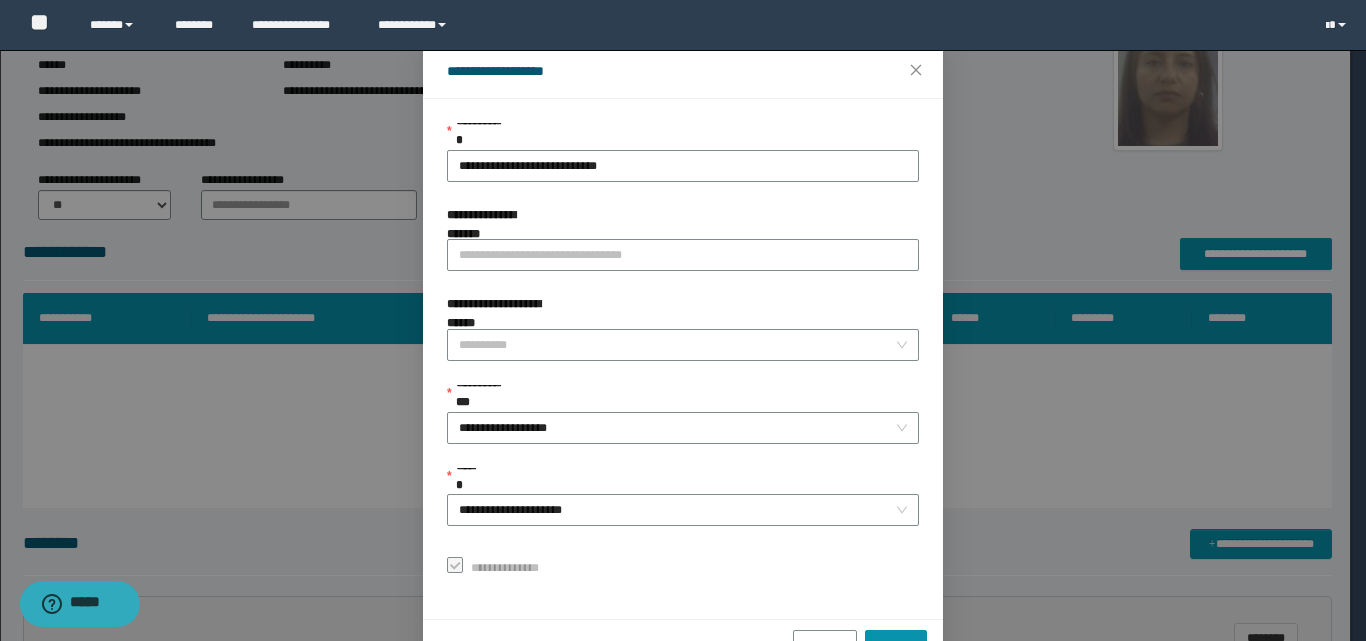 scroll, scrollTop: 111, scrollLeft: 0, axis: vertical 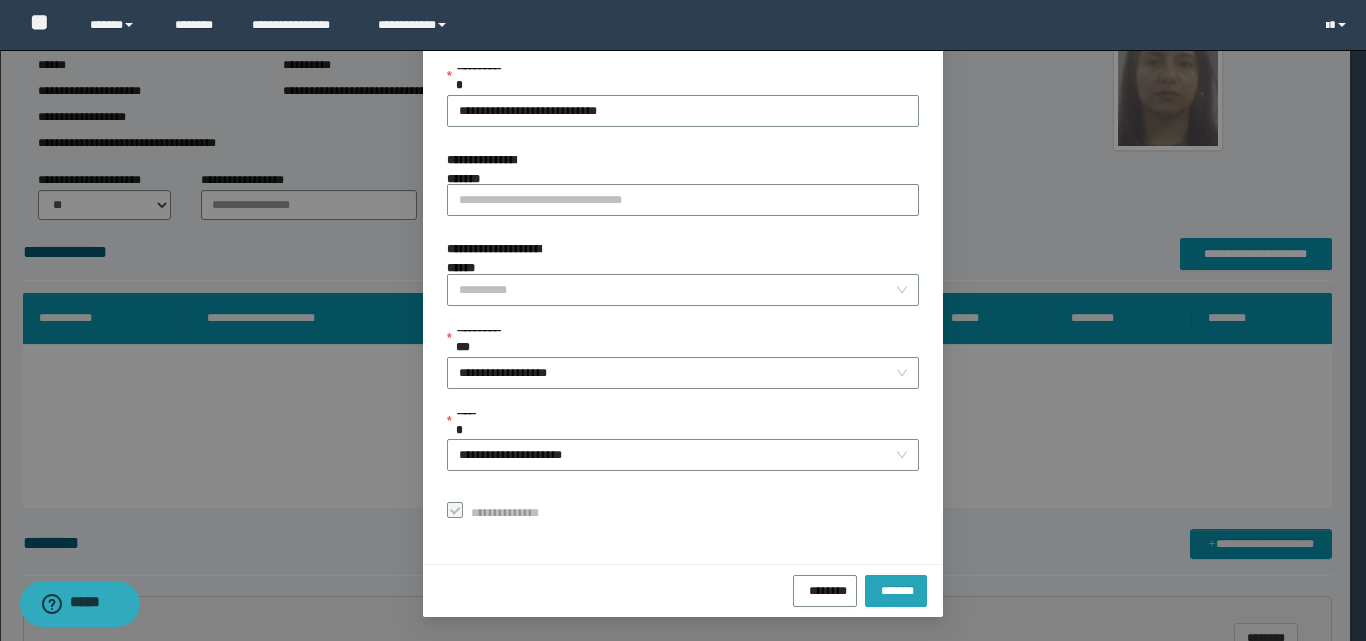 drag, startPoint x: 871, startPoint y: 593, endPoint x: 850, endPoint y: 476, distance: 118.869675 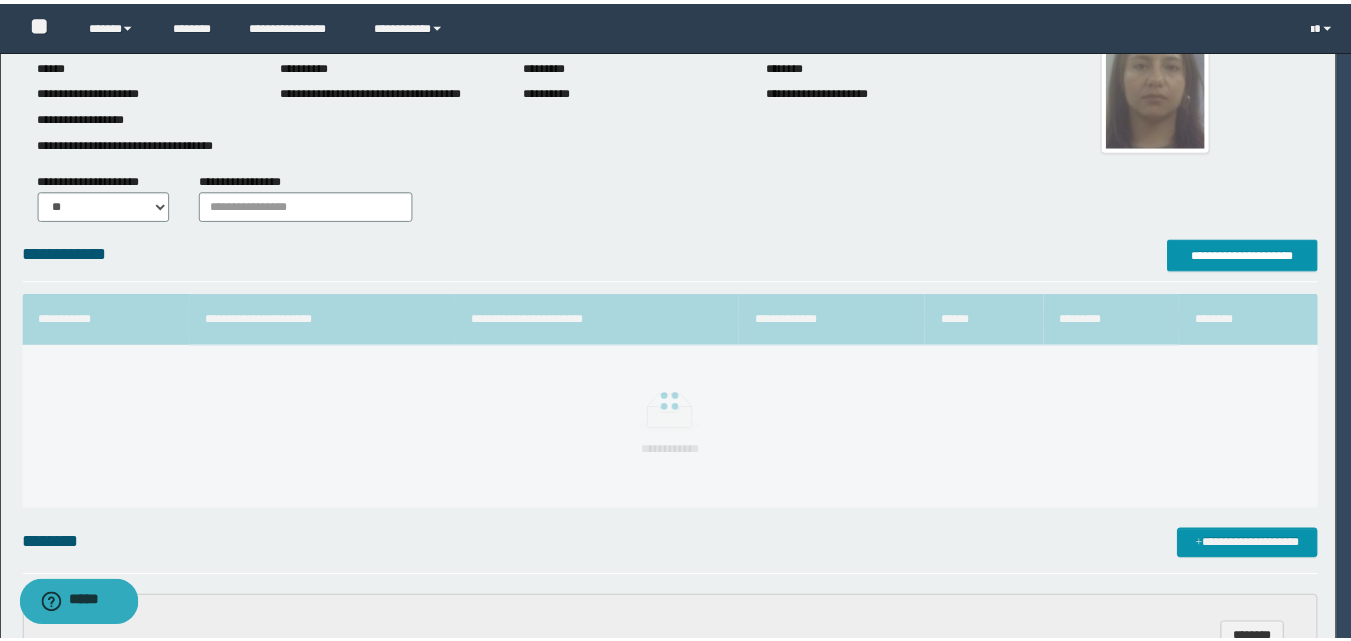 scroll, scrollTop: 64, scrollLeft: 0, axis: vertical 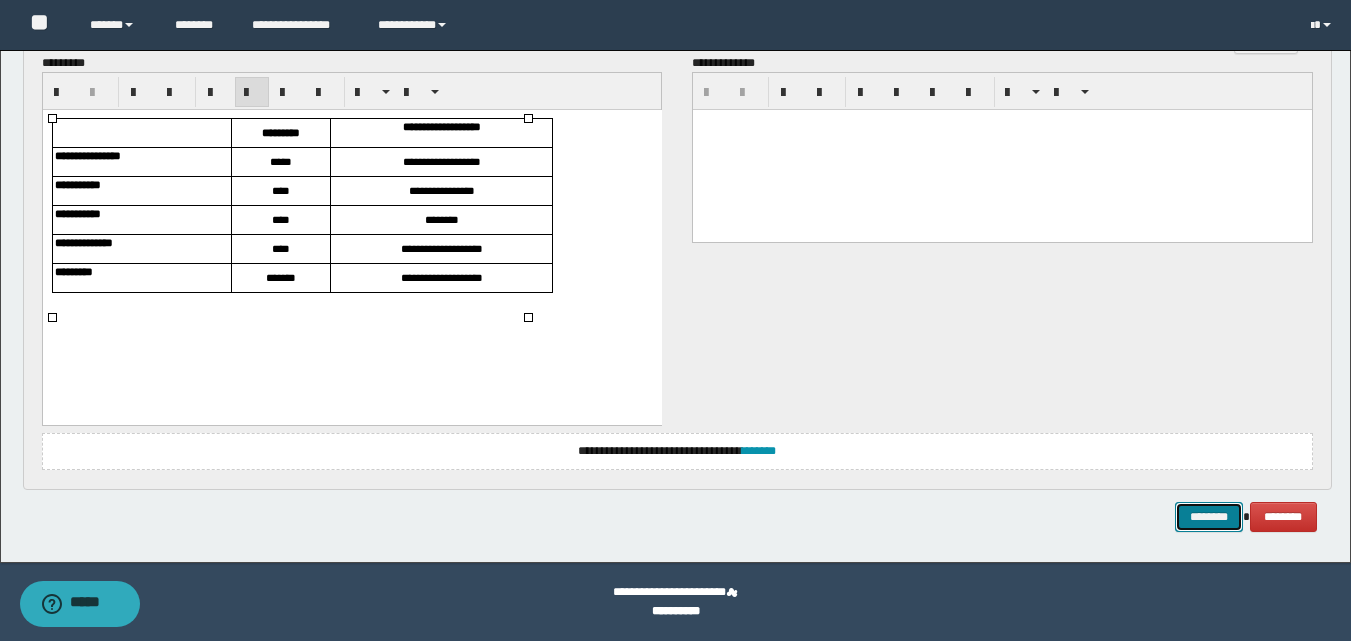 click on "********" at bounding box center (1209, 517) 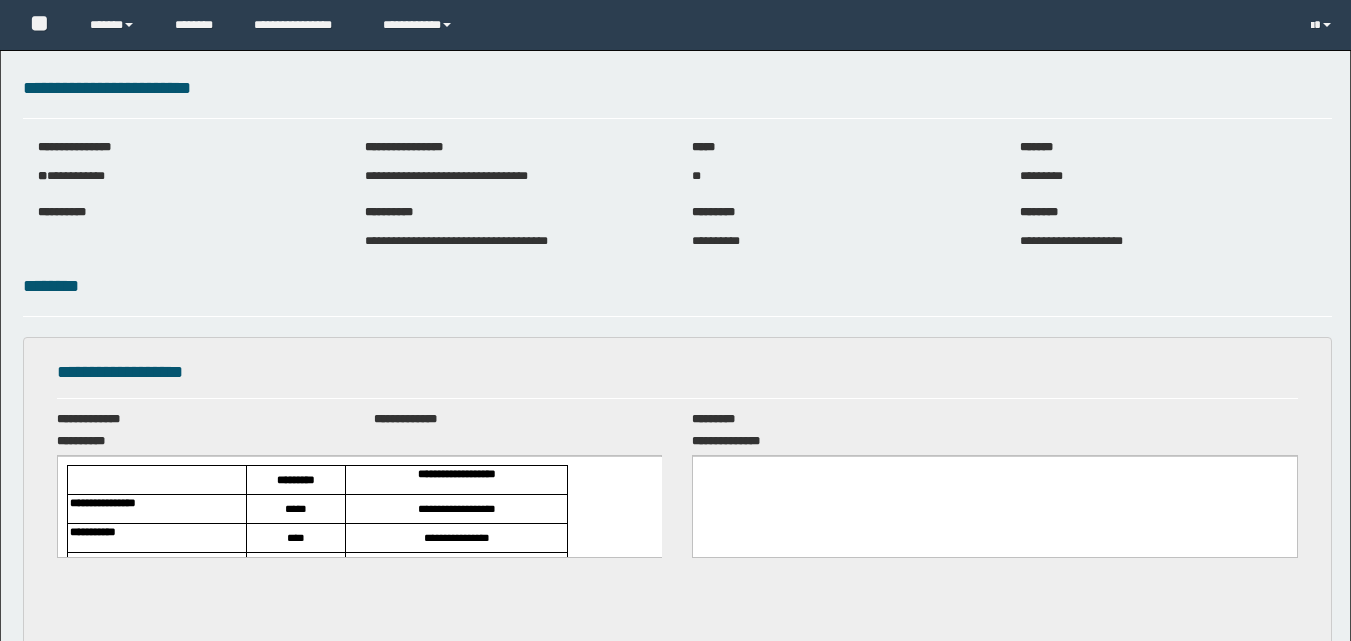 scroll, scrollTop: 0, scrollLeft: 0, axis: both 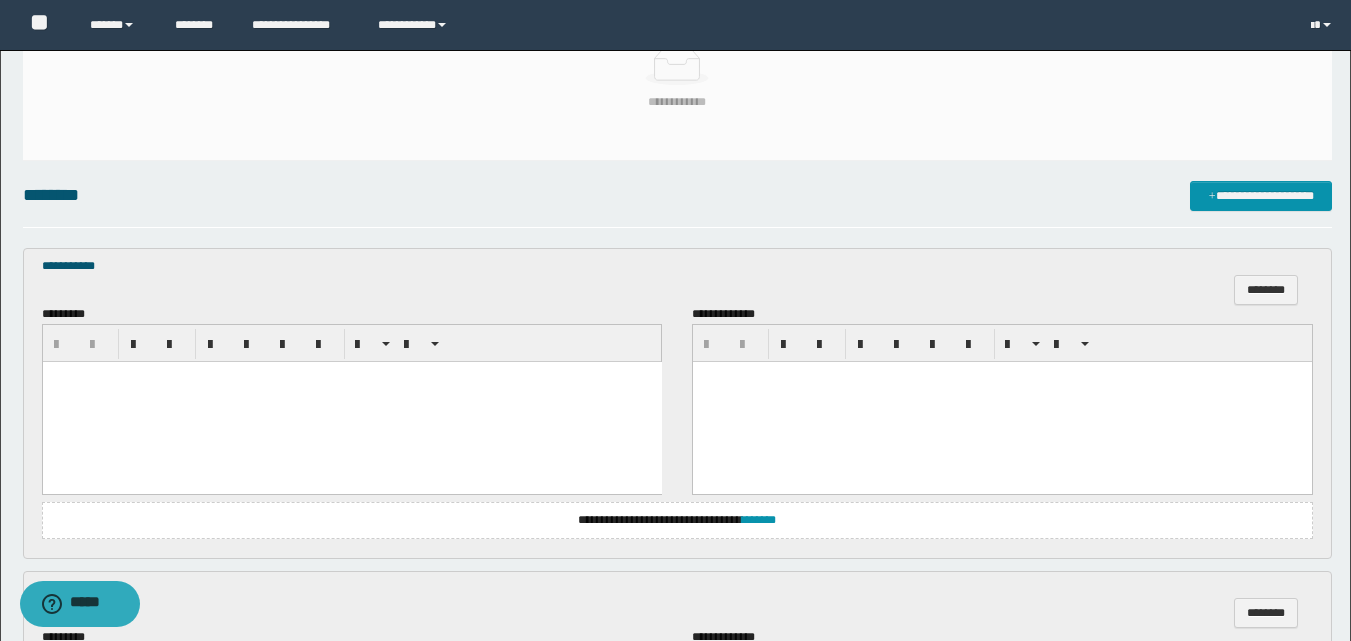 click at bounding box center (351, 402) 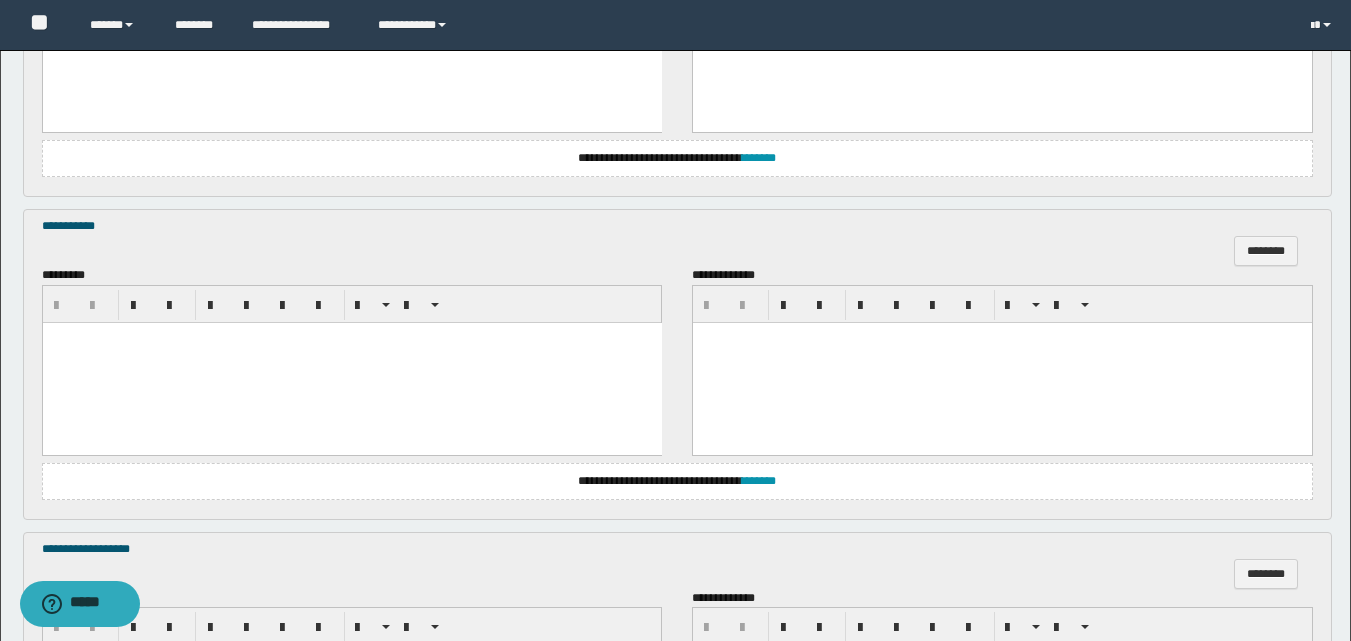 scroll, scrollTop: 1300, scrollLeft: 0, axis: vertical 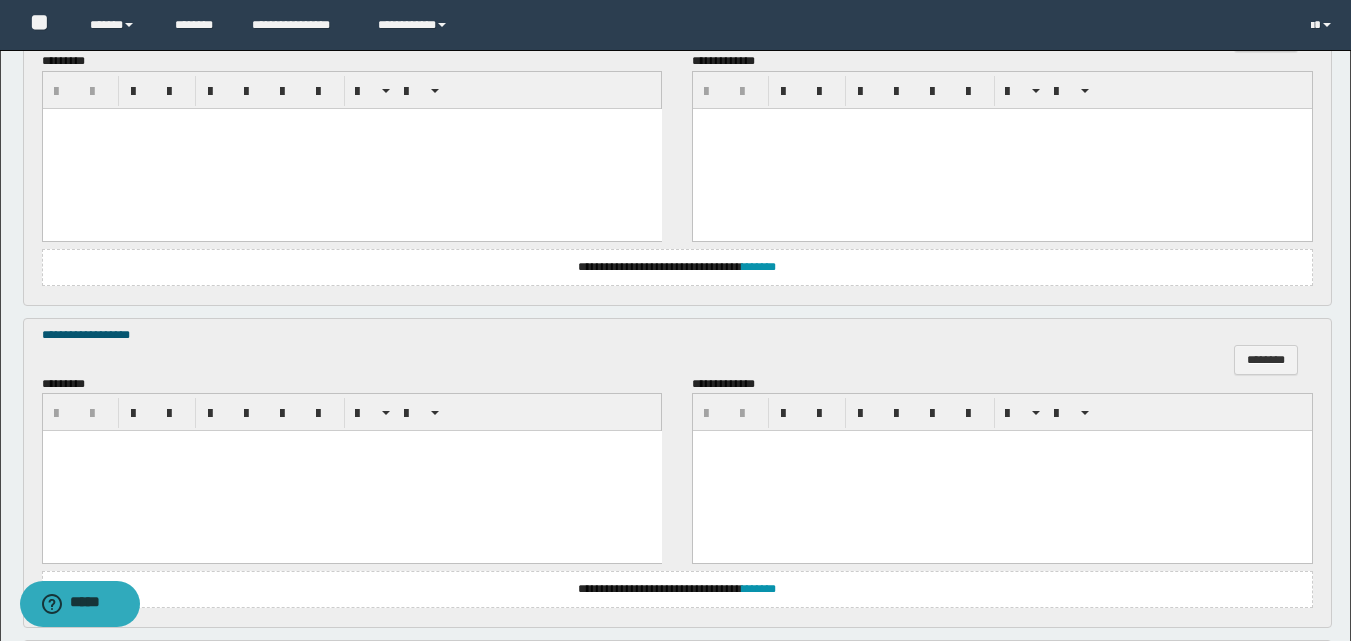 click at bounding box center [351, 471] 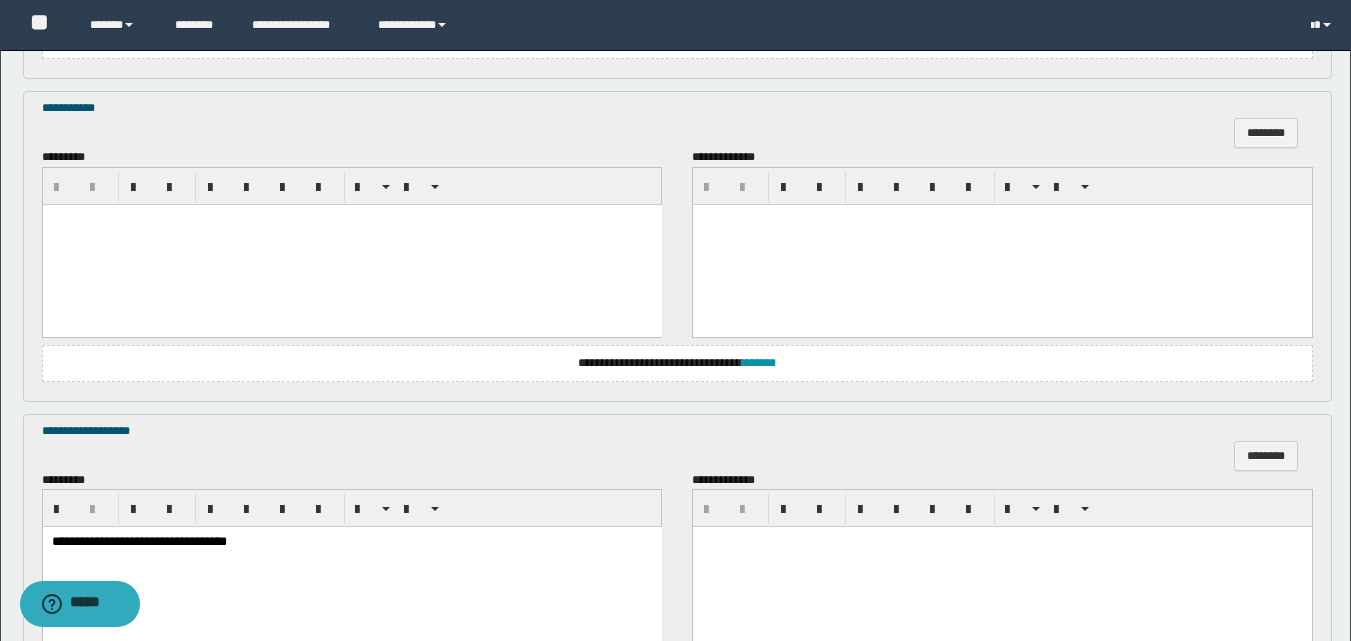 scroll, scrollTop: 1262, scrollLeft: 0, axis: vertical 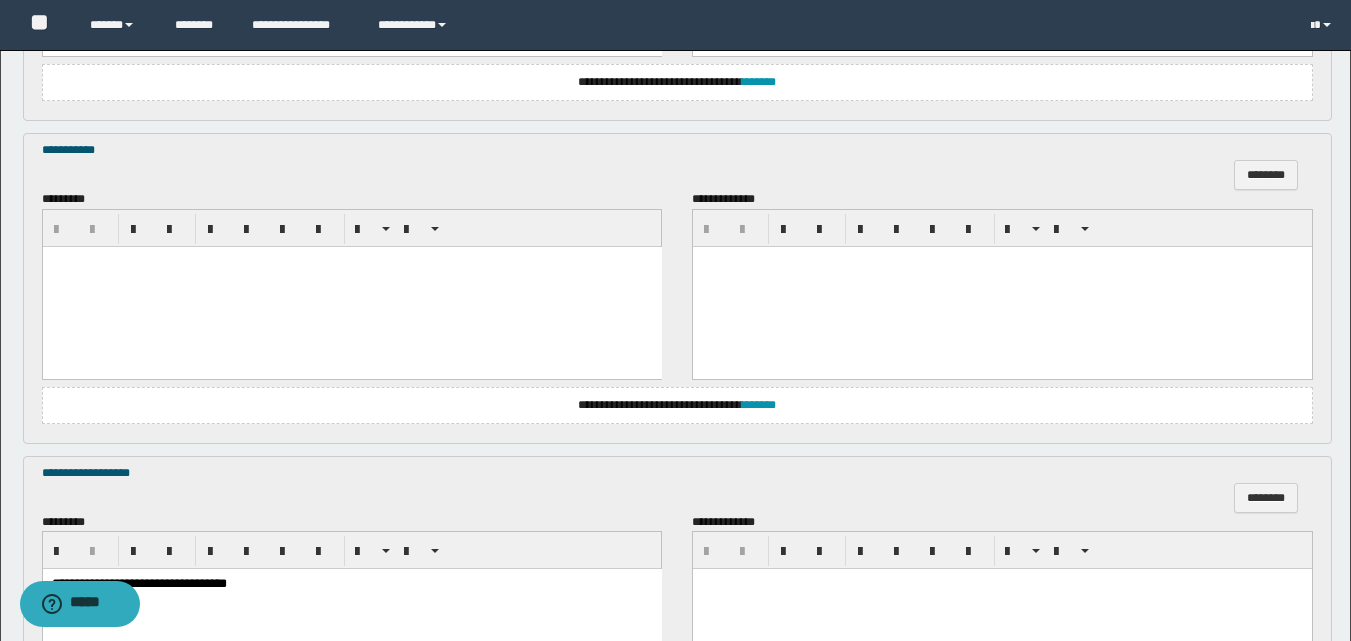 click at bounding box center [351, 286] 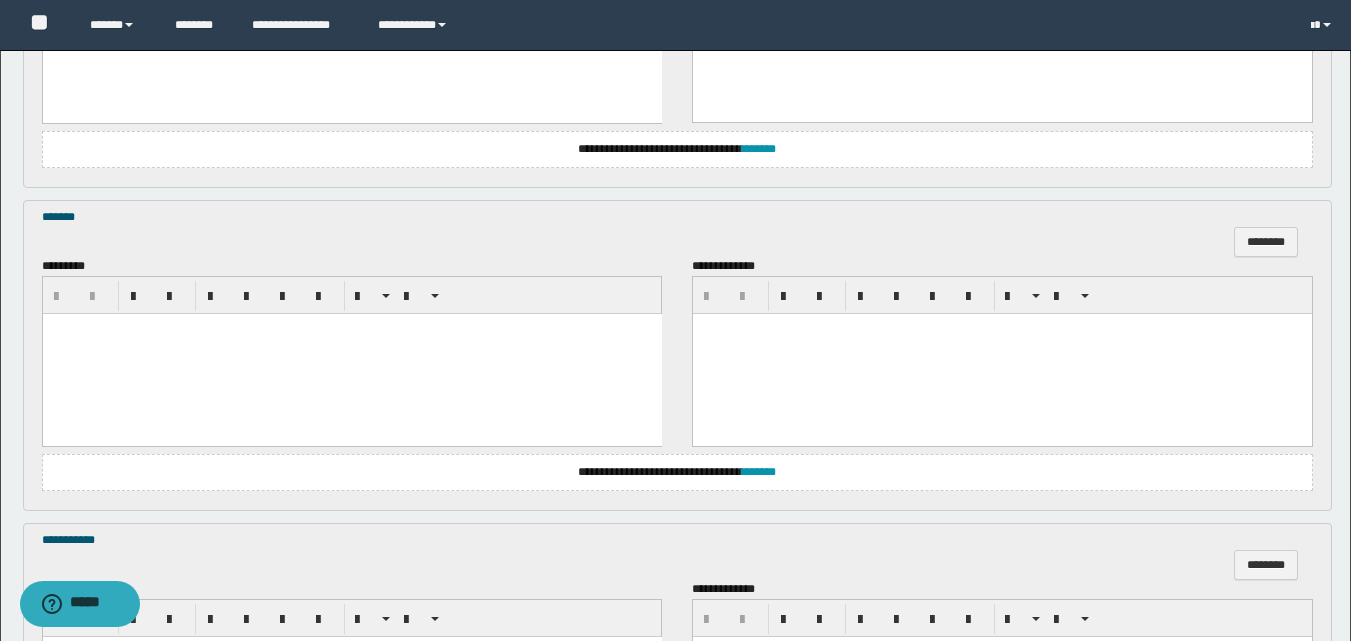 scroll, scrollTop: 862, scrollLeft: 0, axis: vertical 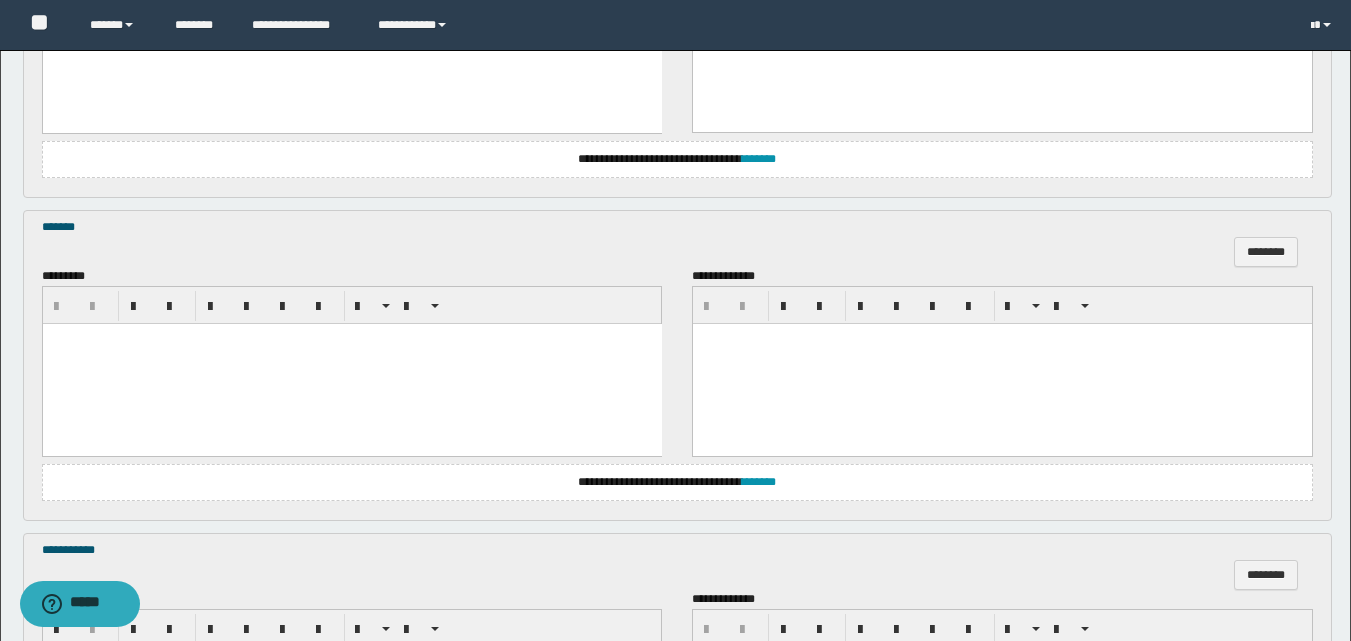 click at bounding box center [351, 339] 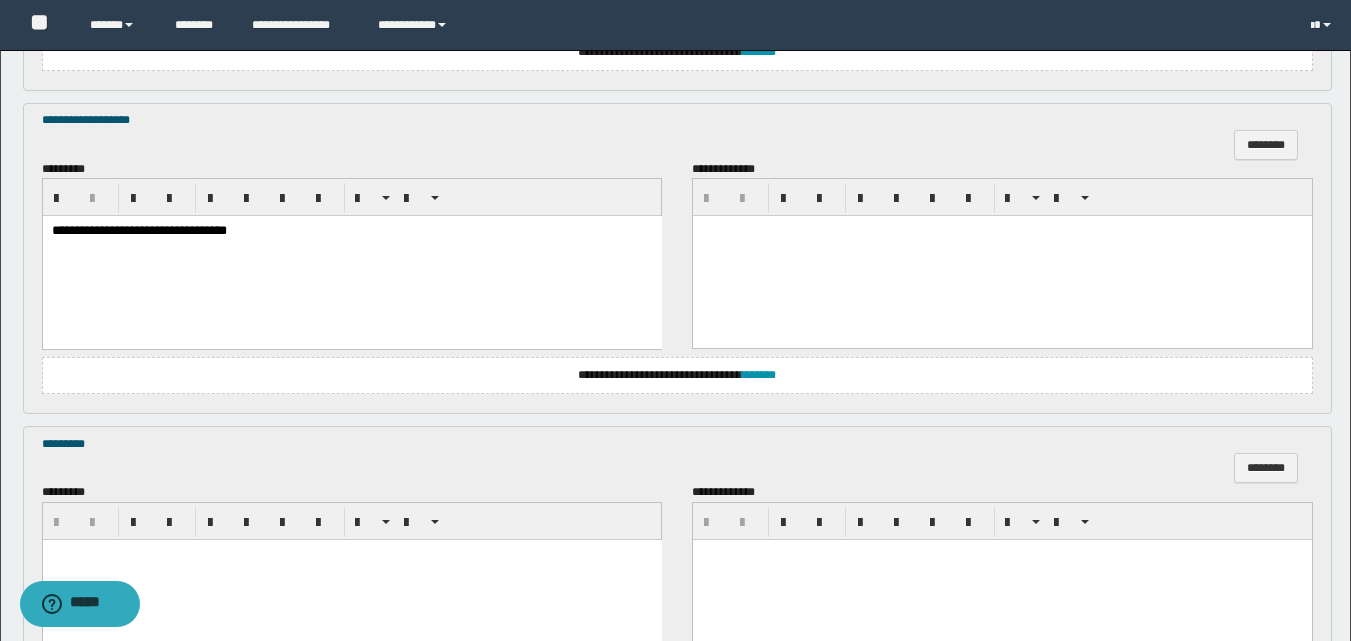 scroll, scrollTop: 1662, scrollLeft: 0, axis: vertical 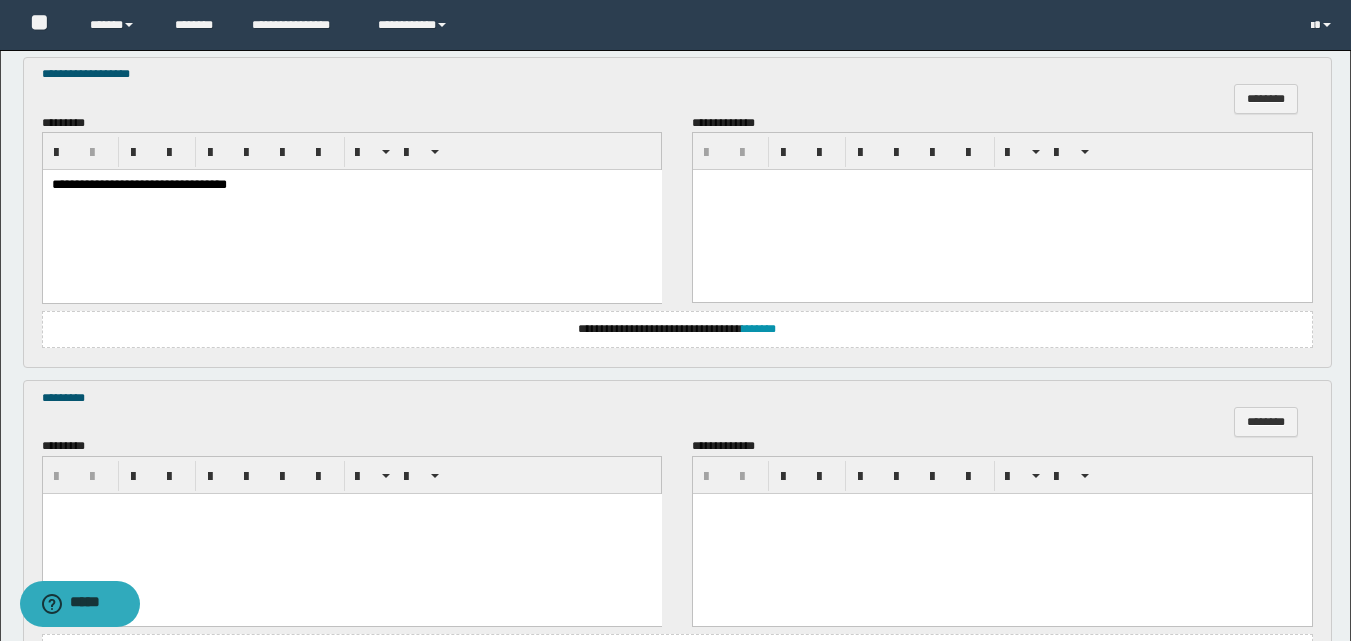 click at bounding box center (351, 534) 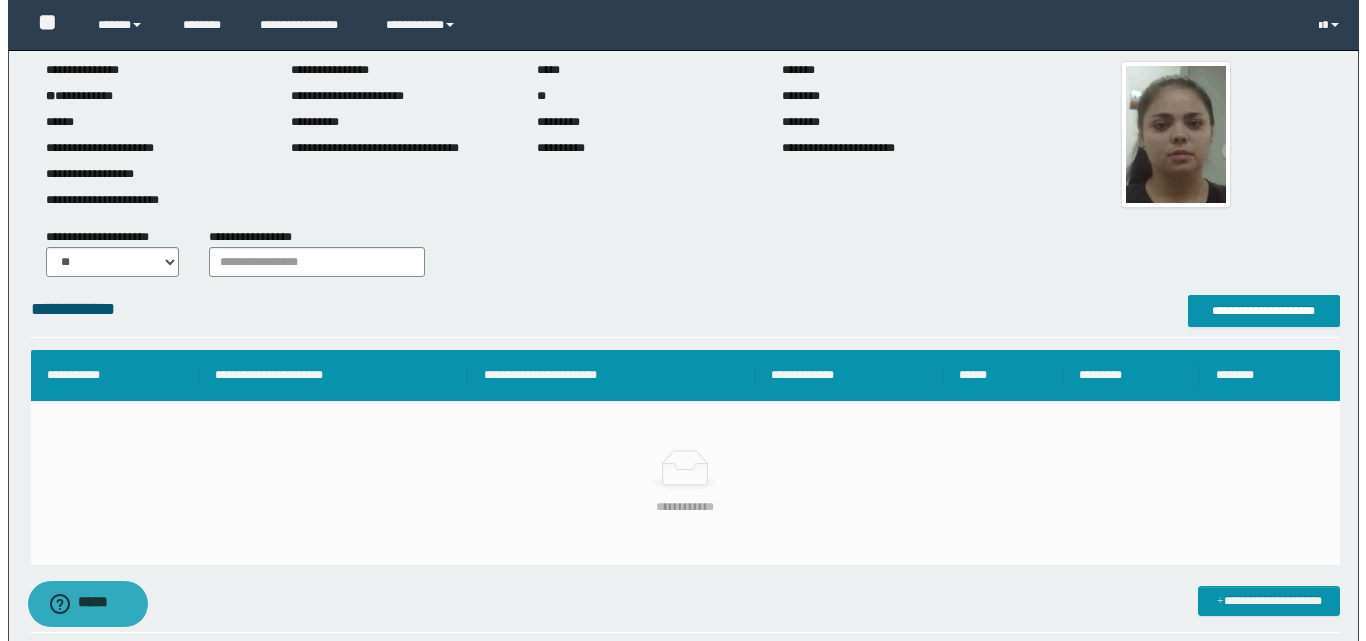 scroll, scrollTop: 62, scrollLeft: 0, axis: vertical 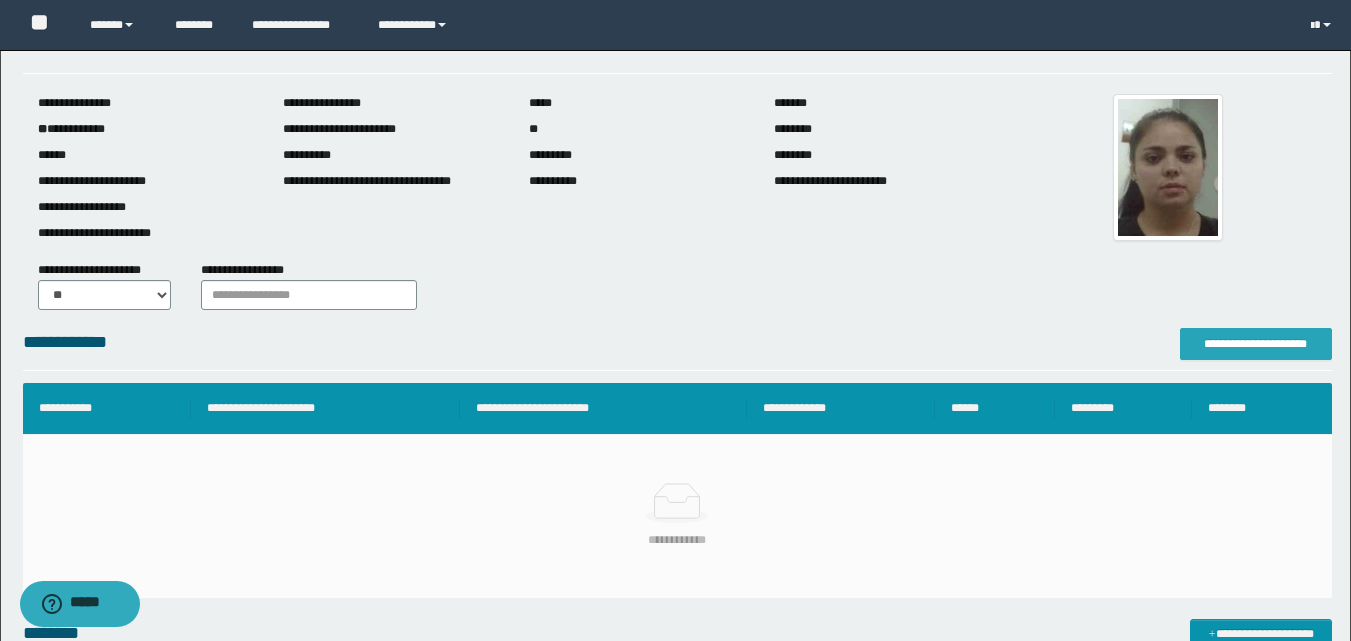 click on "**********" at bounding box center (1256, 344) 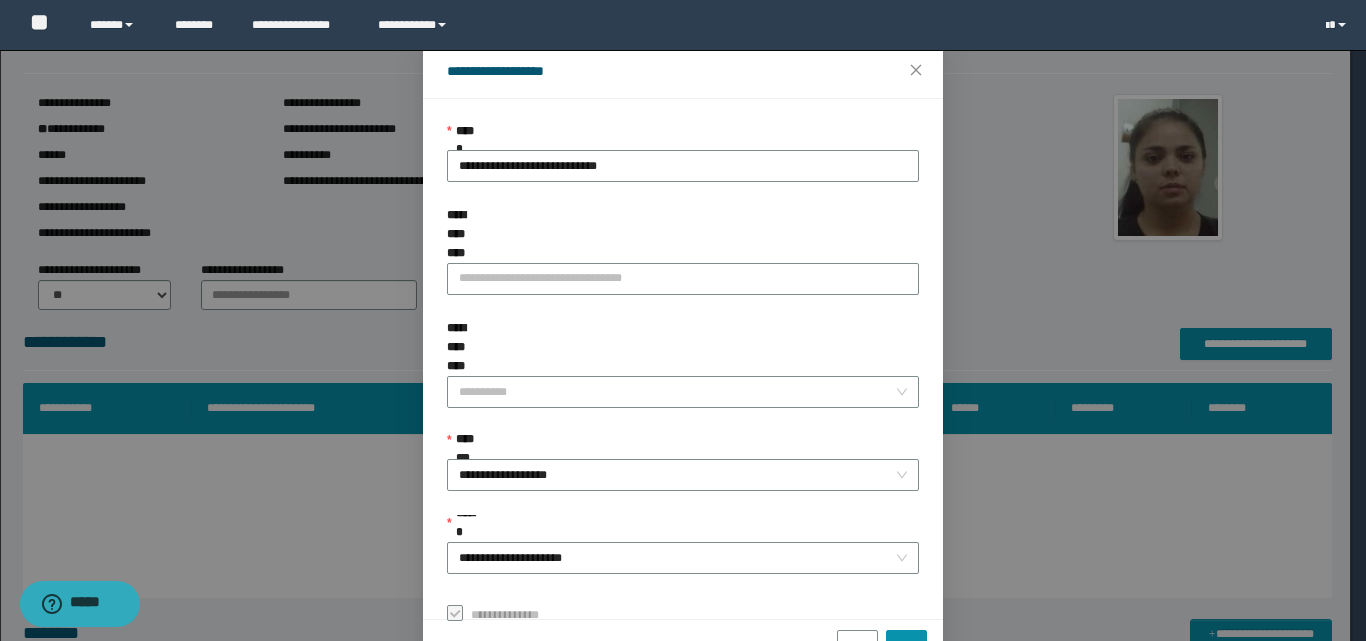scroll, scrollTop: 111, scrollLeft: 0, axis: vertical 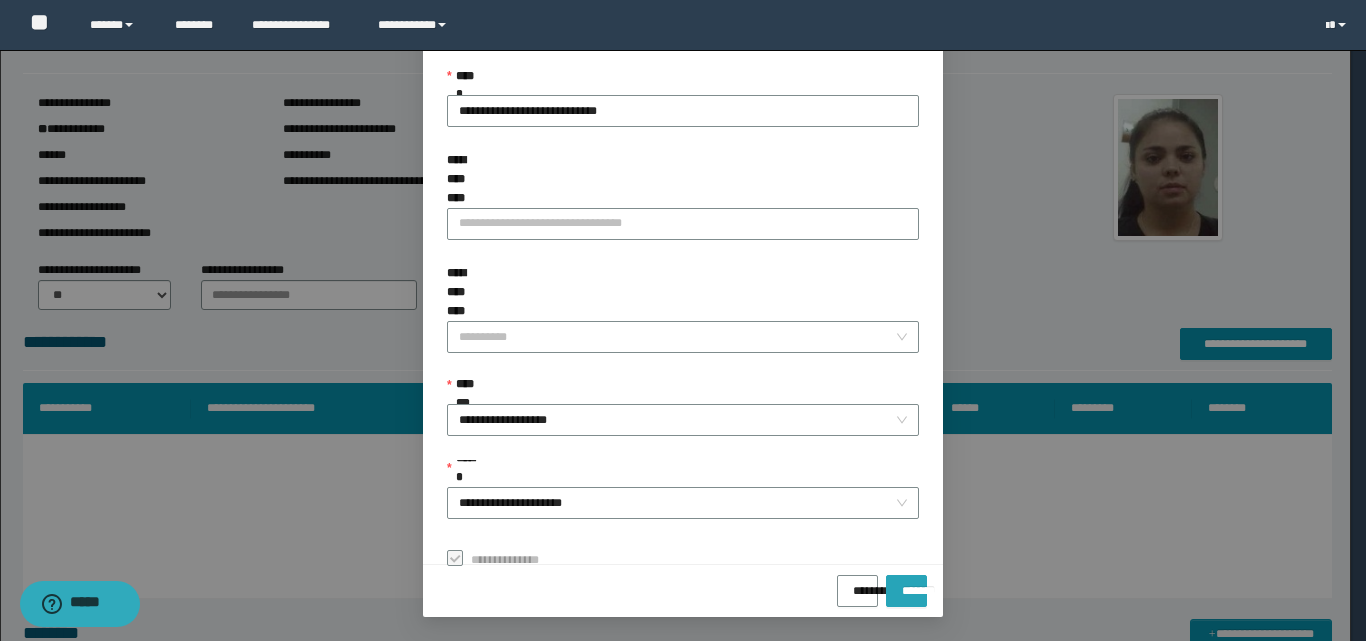 click on "*******" at bounding box center [906, 591] 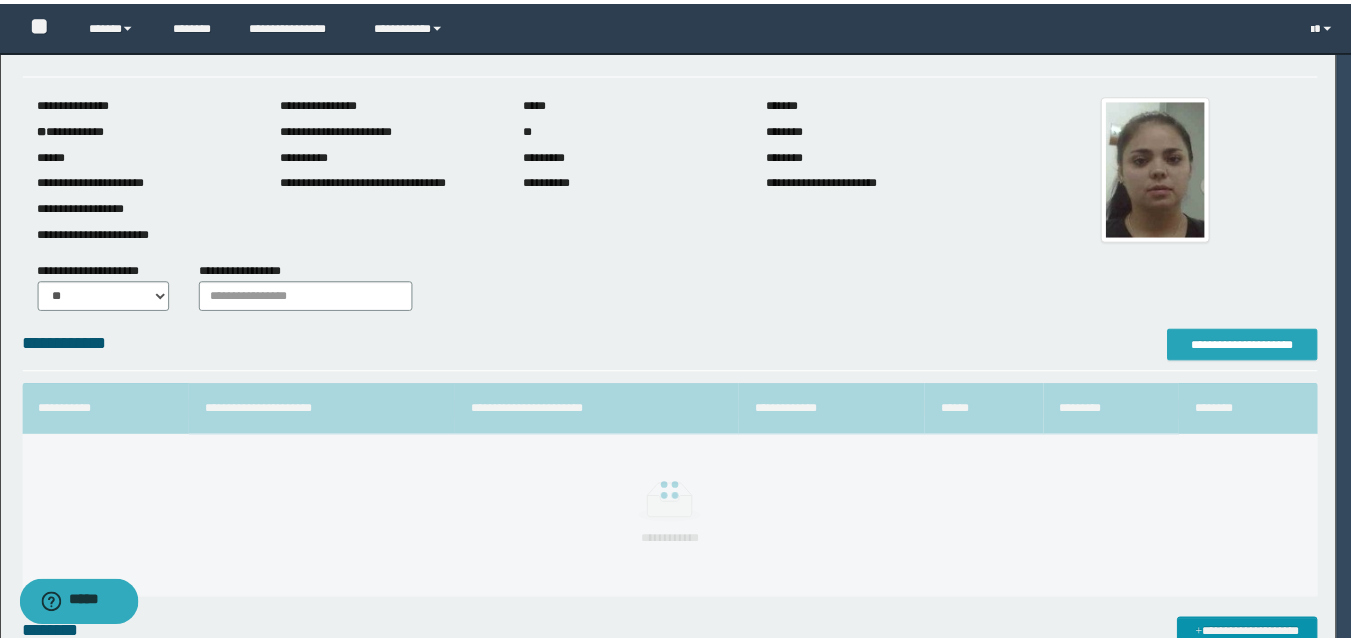 scroll, scrollTop: 0, scrollLeft: 0, axis: both 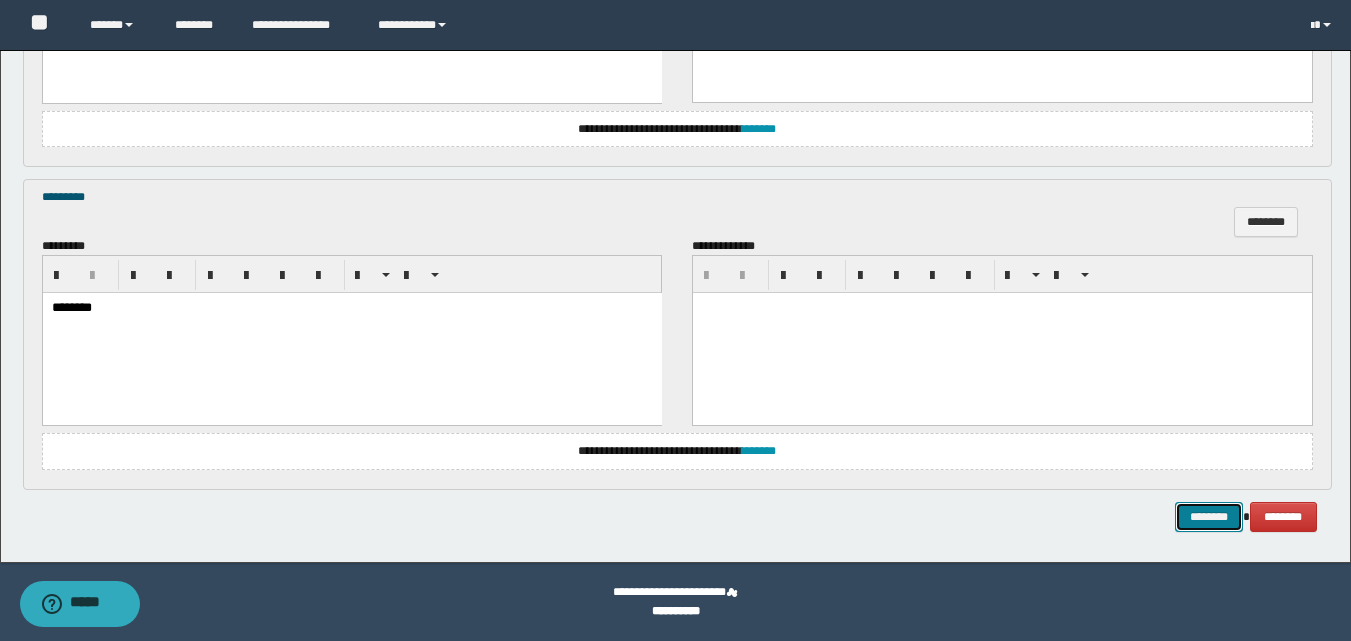 click on "********" at bounding box center (1209, 517) 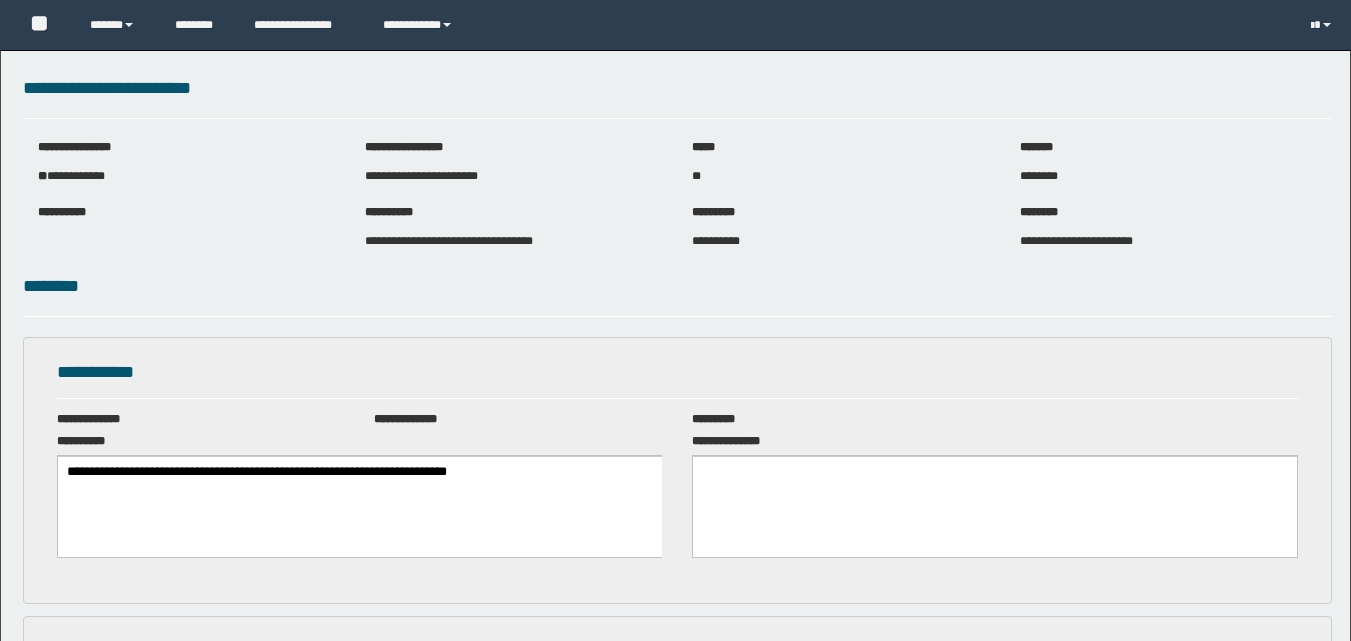 scroll, scrollTop: 0, scrollLeft: 0, axis: both 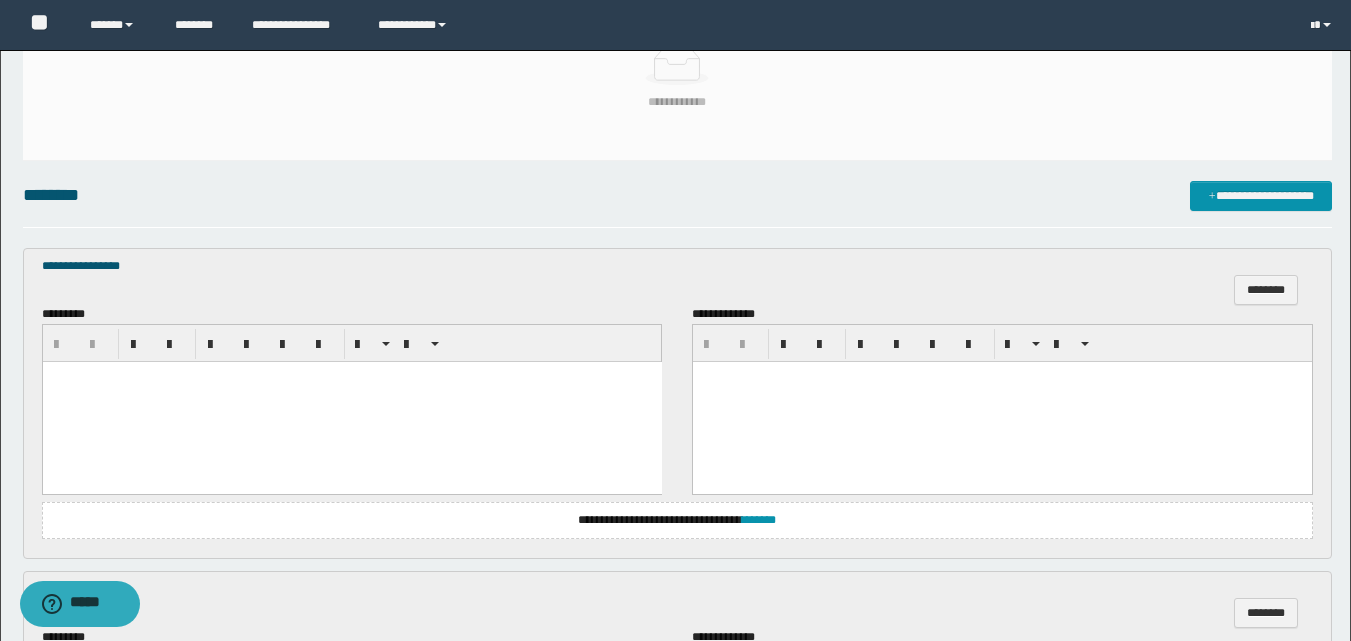 click at bounding box center [351, 377] 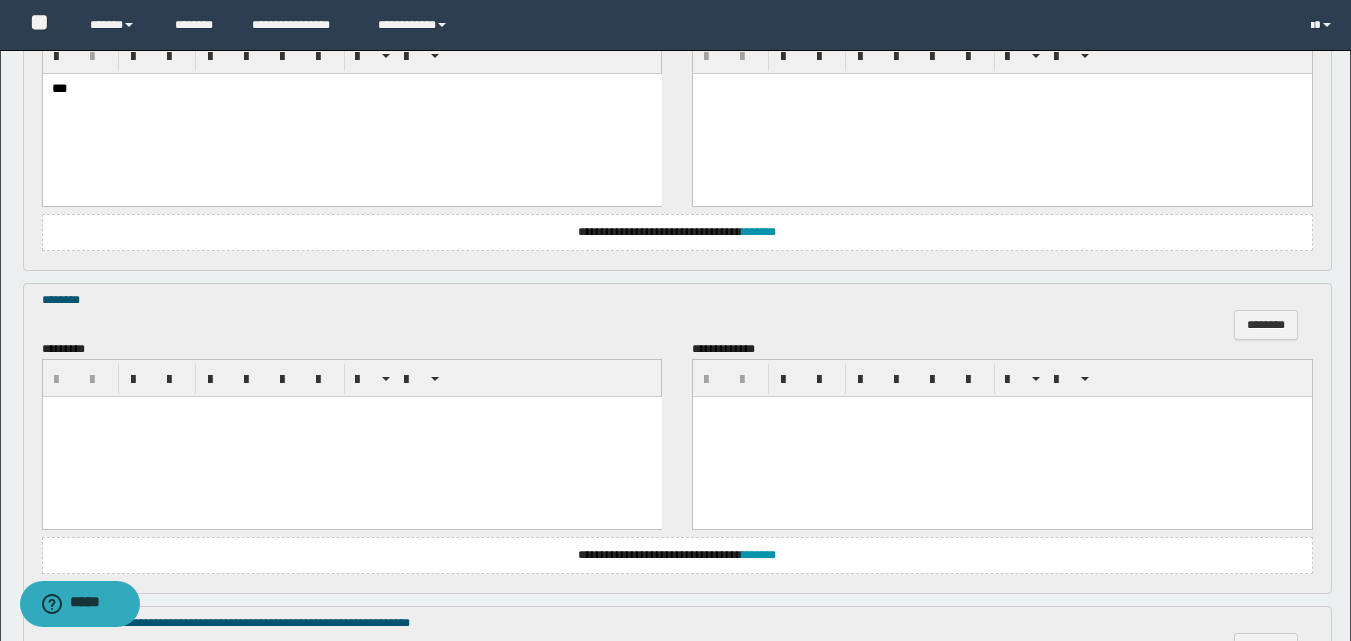 scroll, scrollTop: 800, scrollLeft: 0, axis: vertical 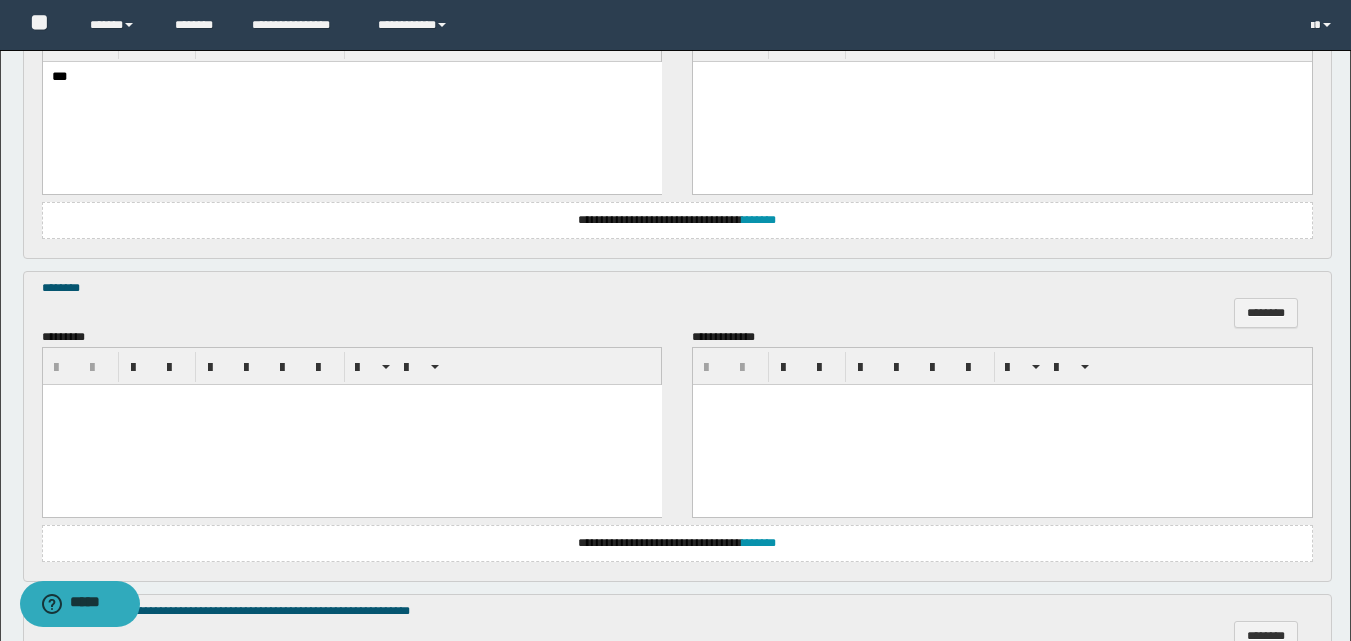 click at bounding box center [351, 400] 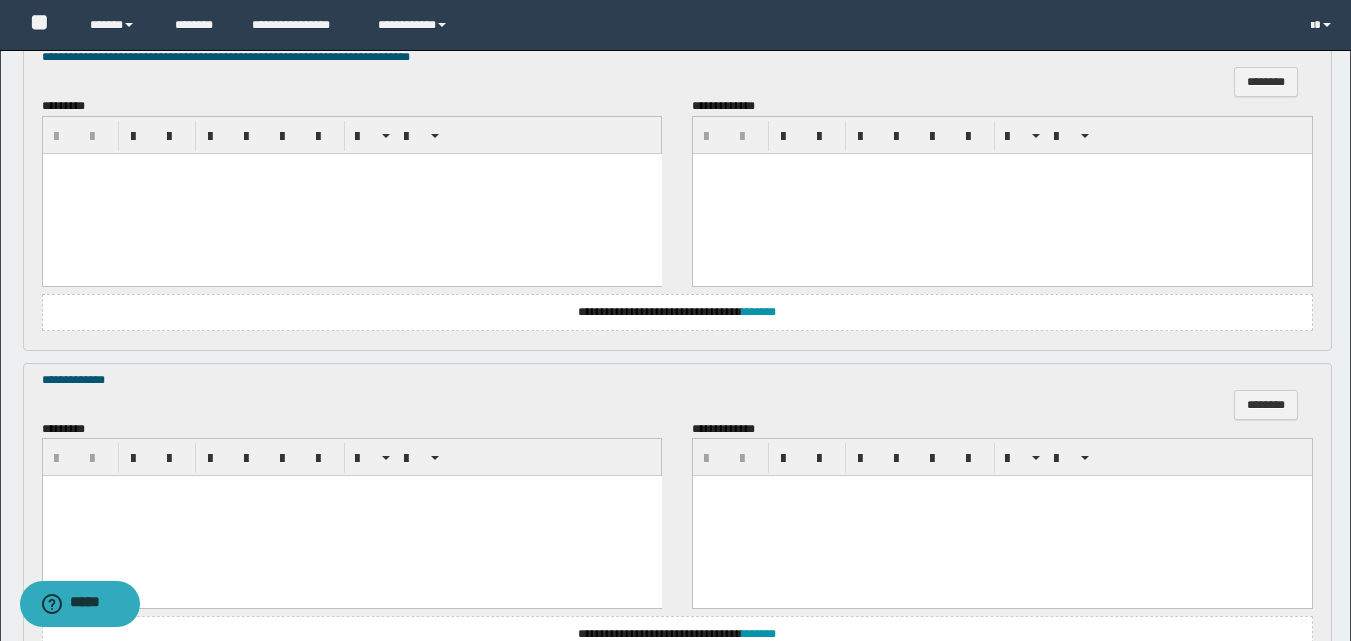 scroll, scrollTop: 1400, scrollLeft: 0, axis: vertical 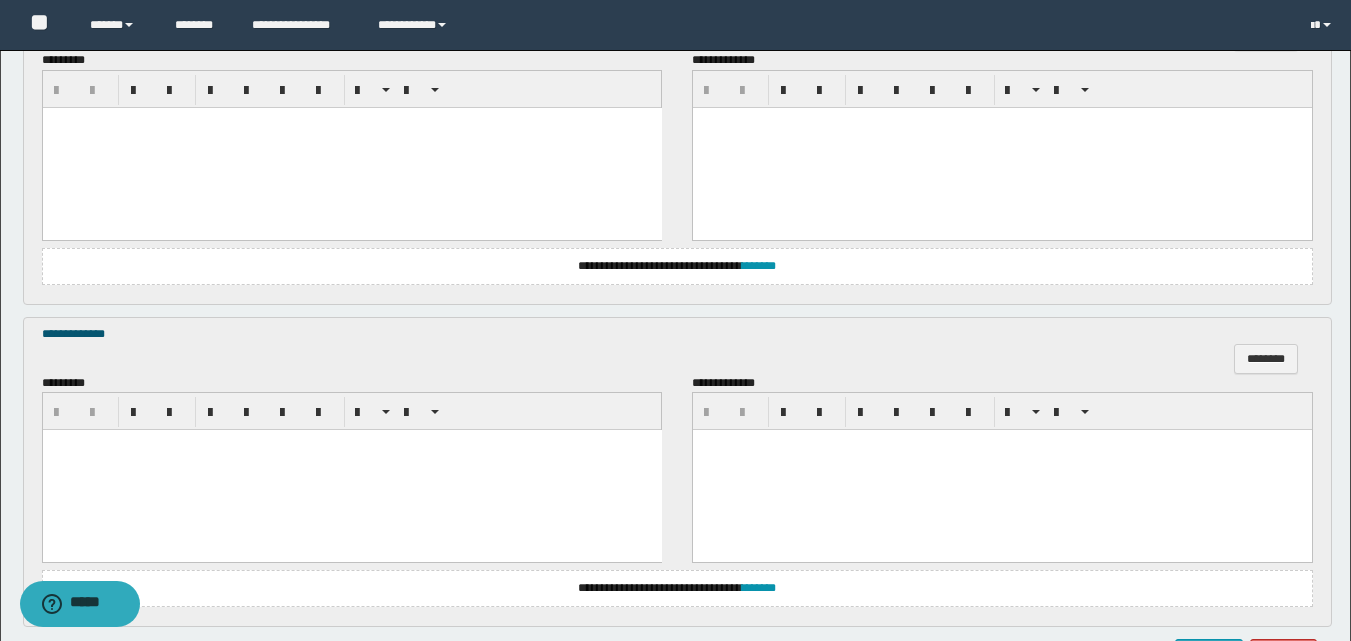 click at bounding box center (351, 445) 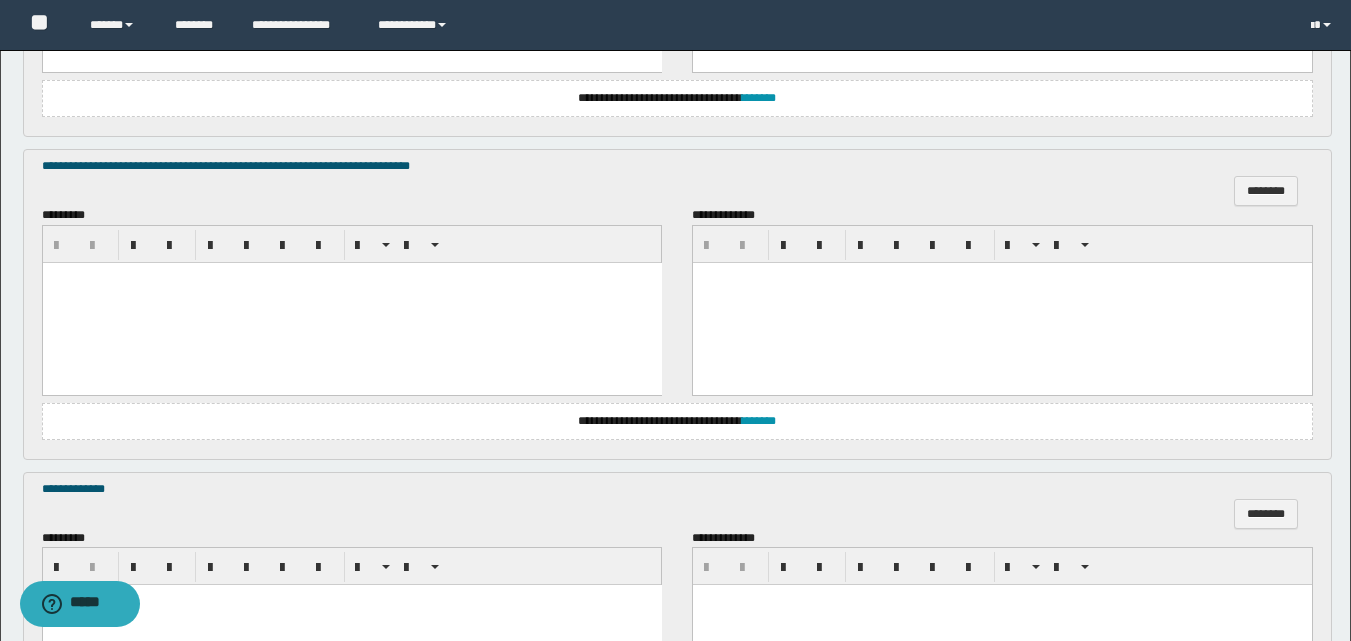 scroll, scrollTop: 1237, scrollLeft: 0, axis: vertical 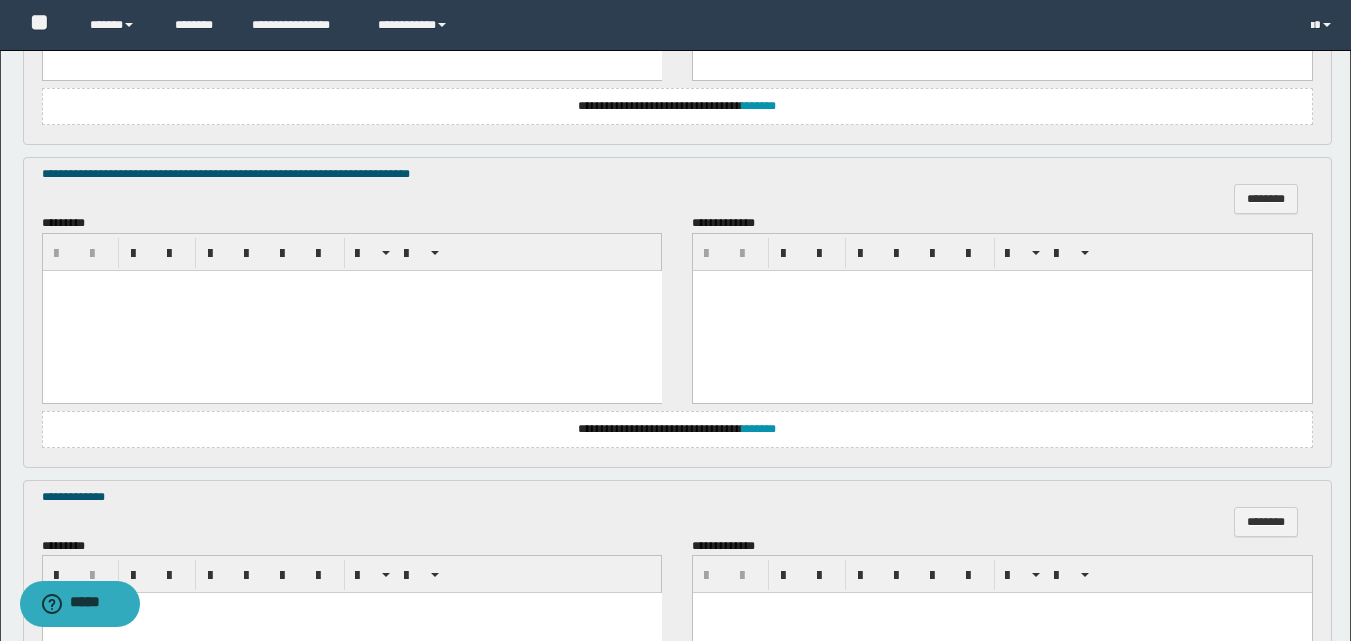 click at bounding box center (351, 310) 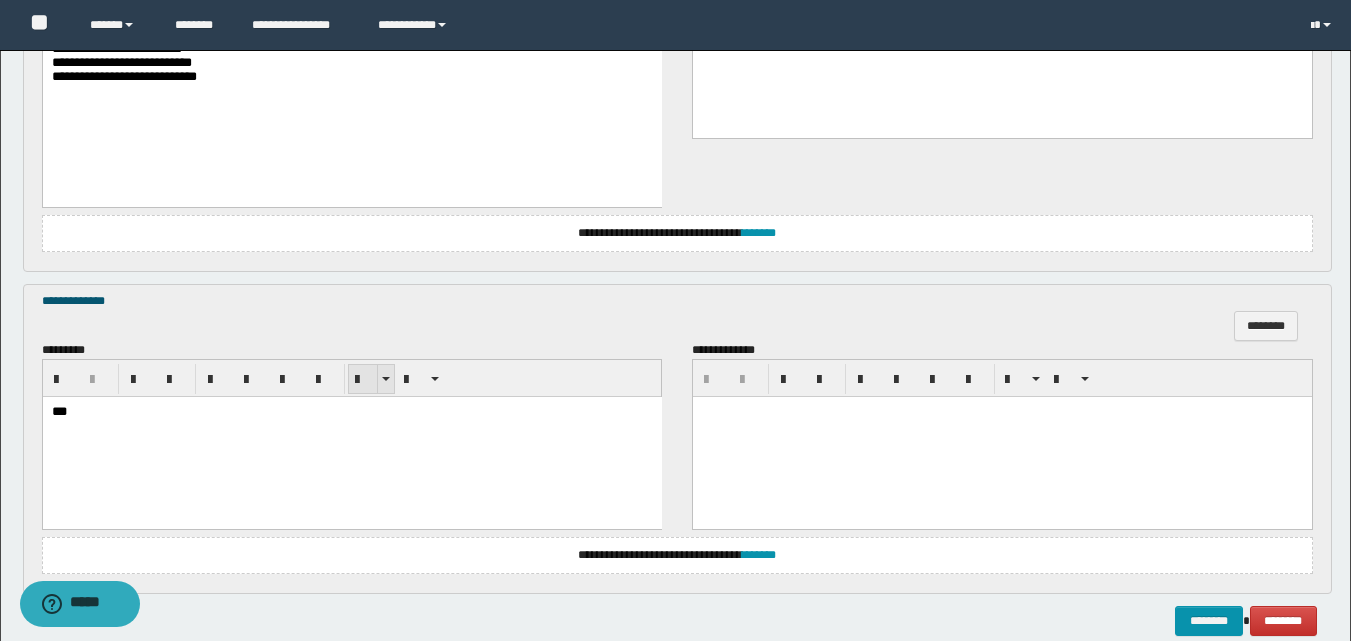 scroll, scrollTop: 1306, scrollLeft: 0, axis: vertical 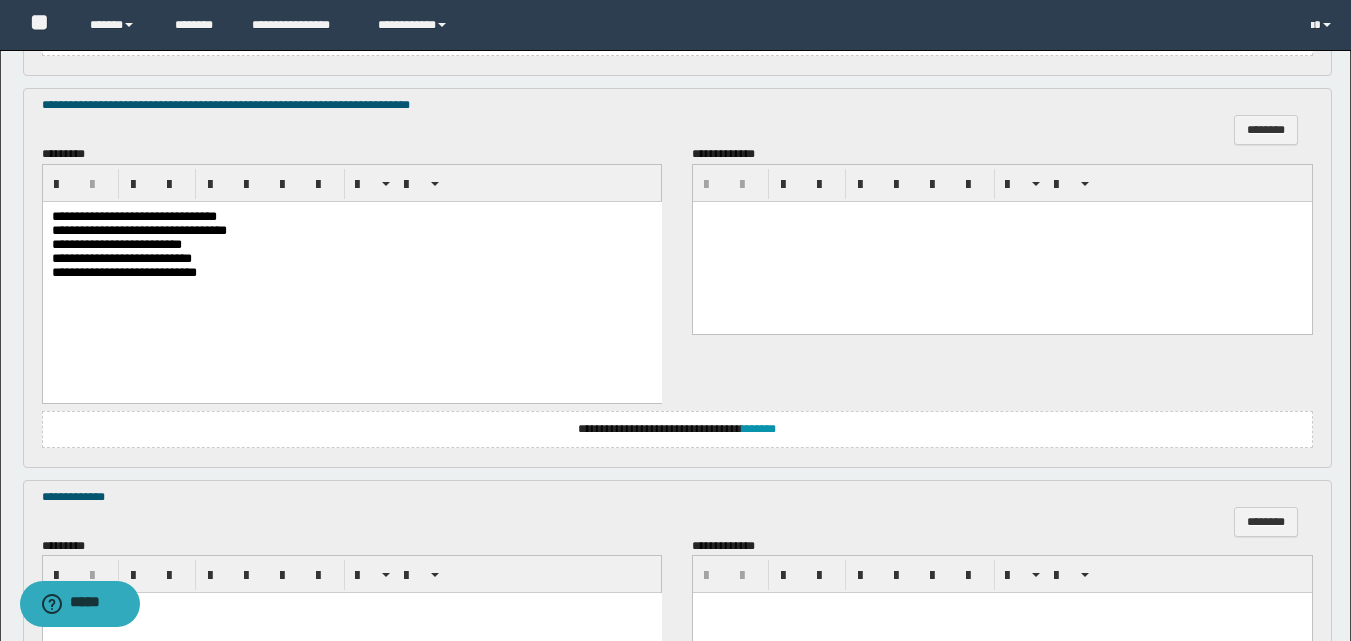 click on "**********" at bounding box center [133, 215] 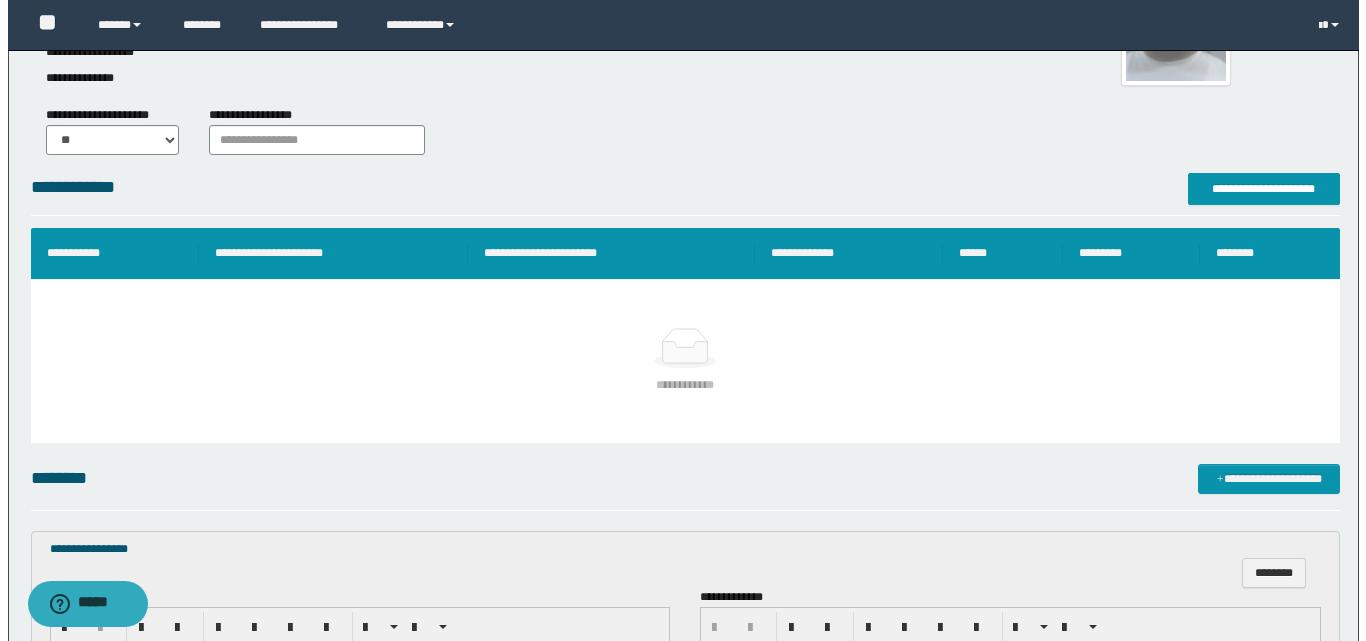 scroll, scrollTop: 206, scrollLeft: 0, axis: vertical 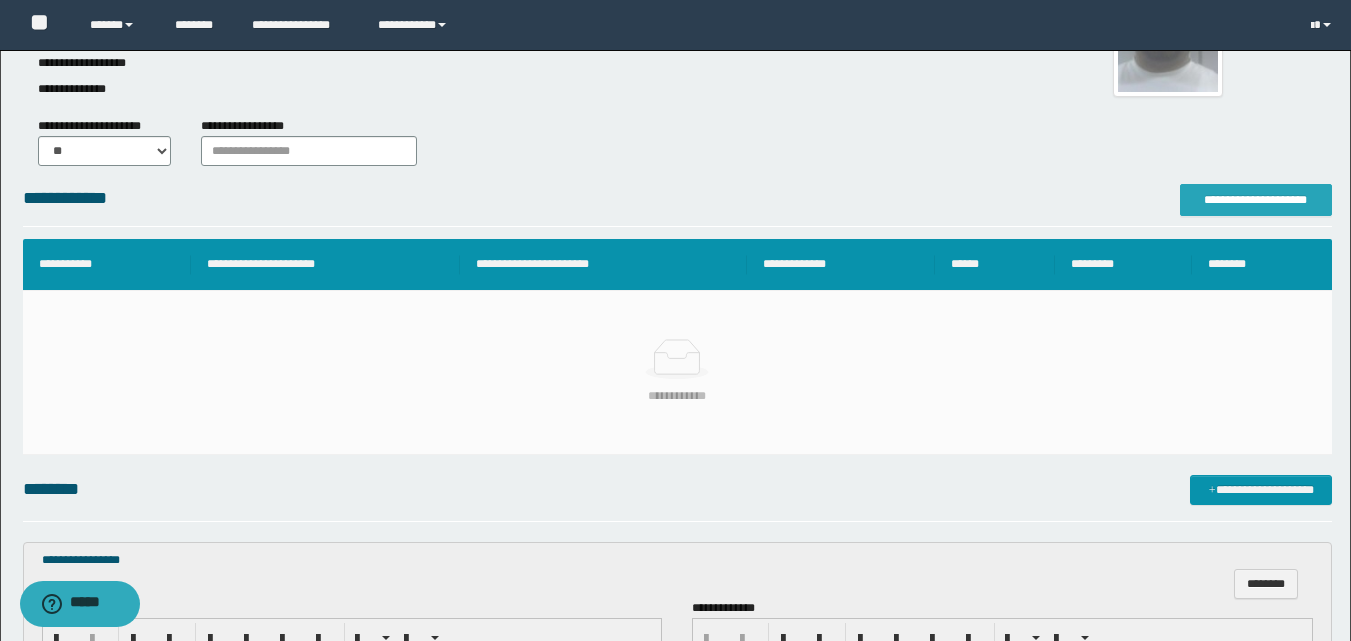 click on "**********" at bounding box center [1256, 200] 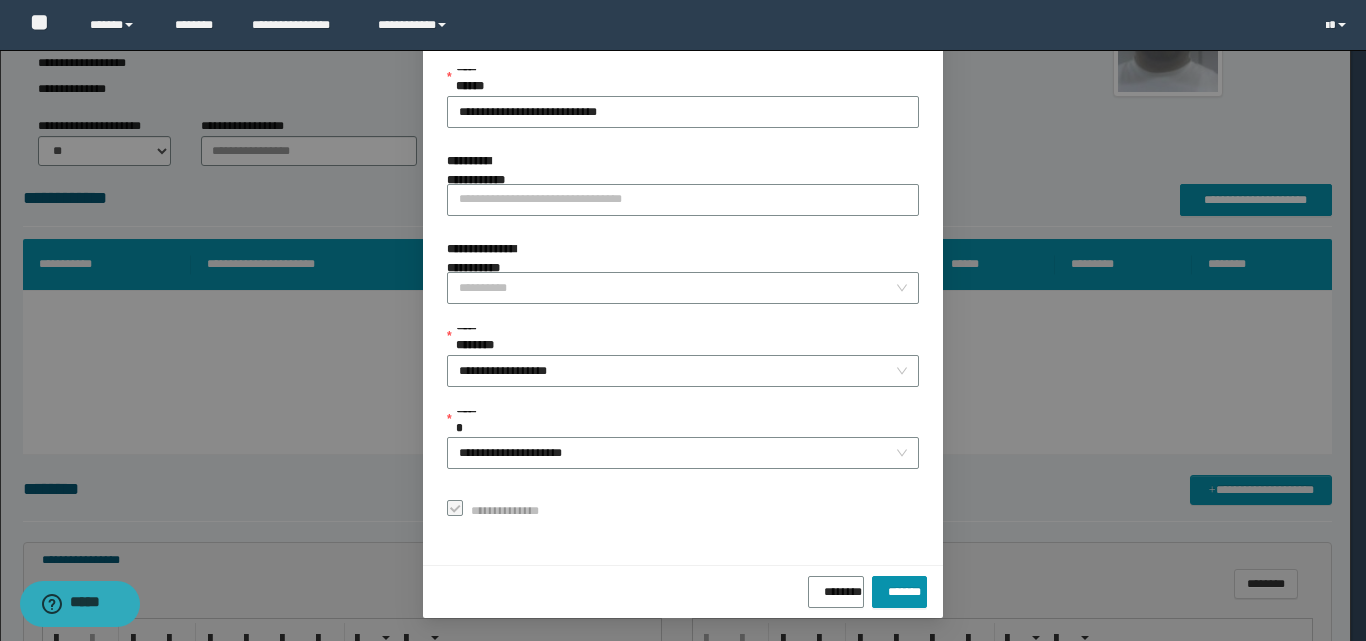 scroll, scrollTop: 111, scrollLeft: 0, axis: vertical 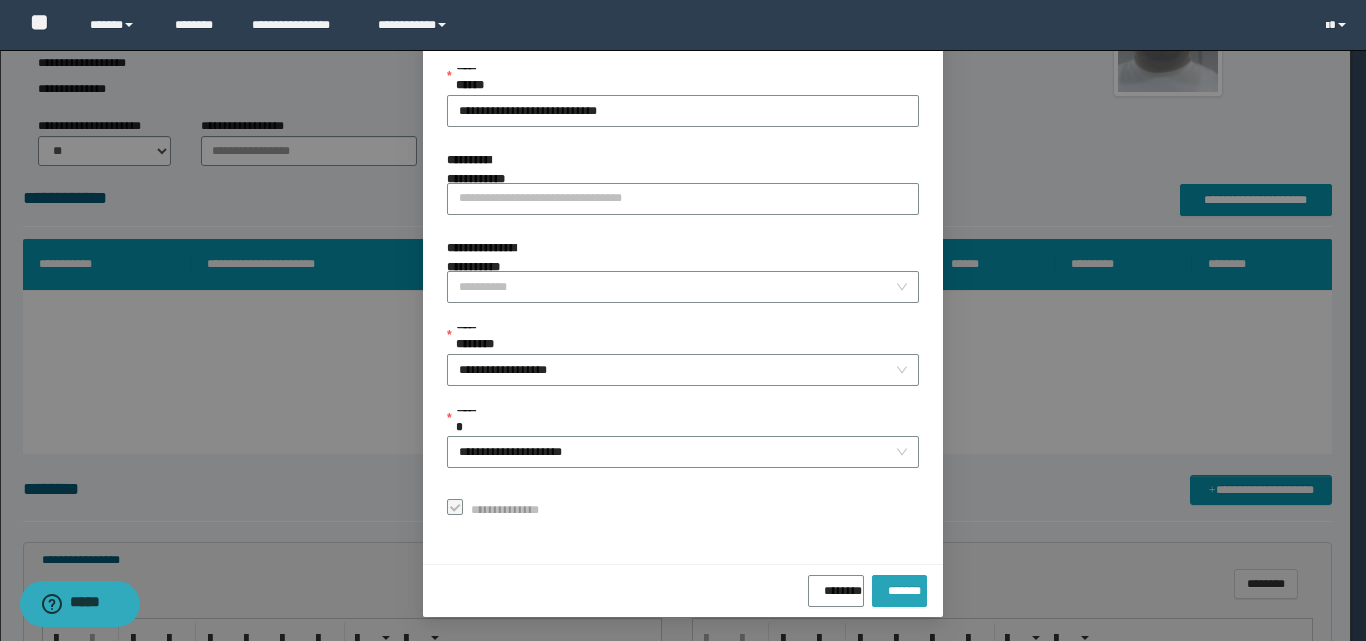 click on "*******" at bounding box center [899, 587] 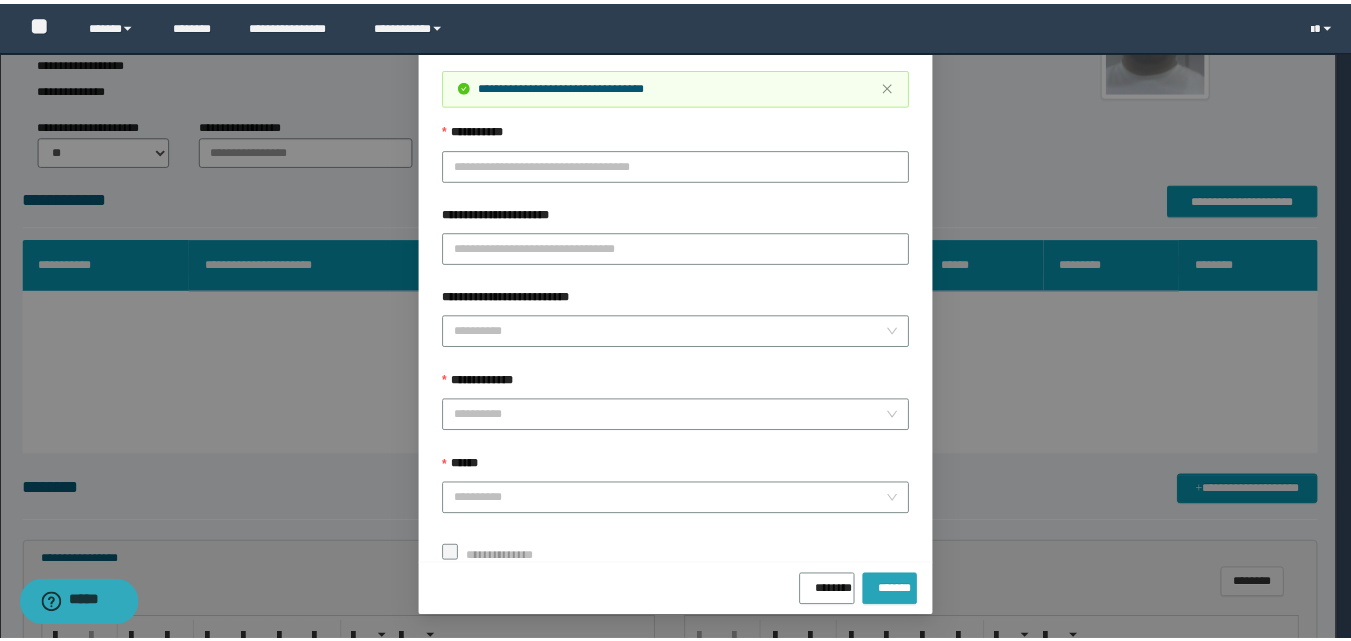 scroll, scrollTop: 64, scrollLeft: 0, axis: vertical 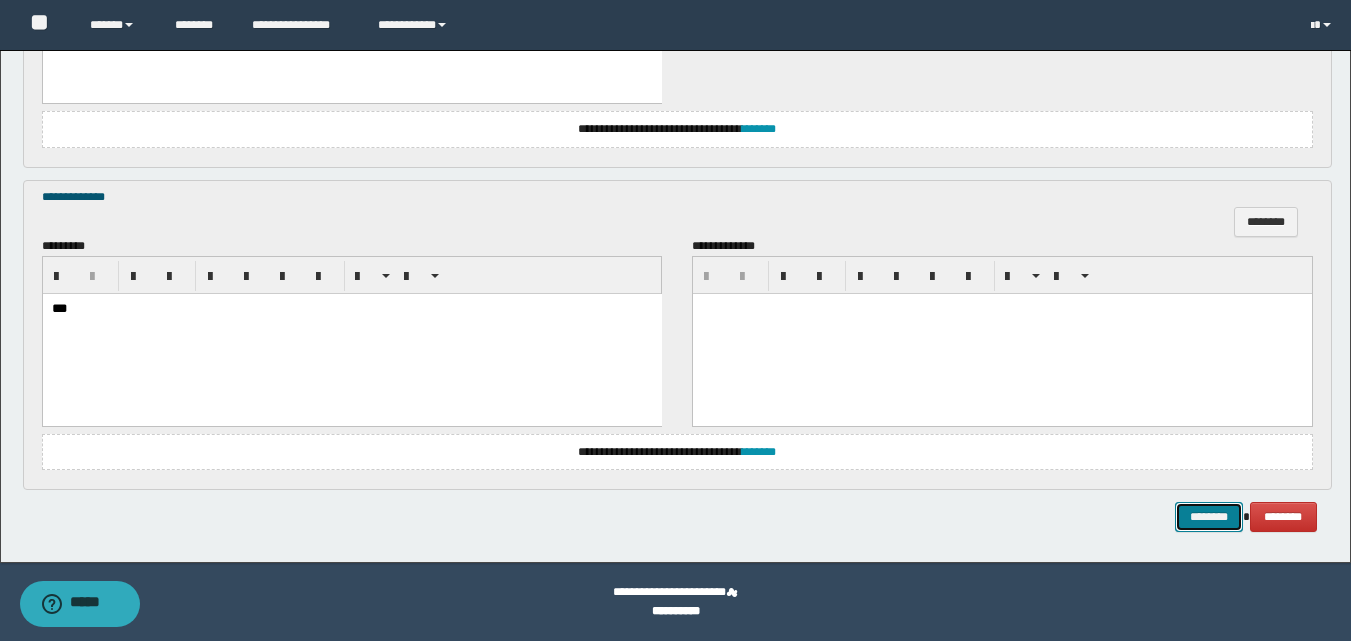 click on "********" at bounding box center (1209, 517) 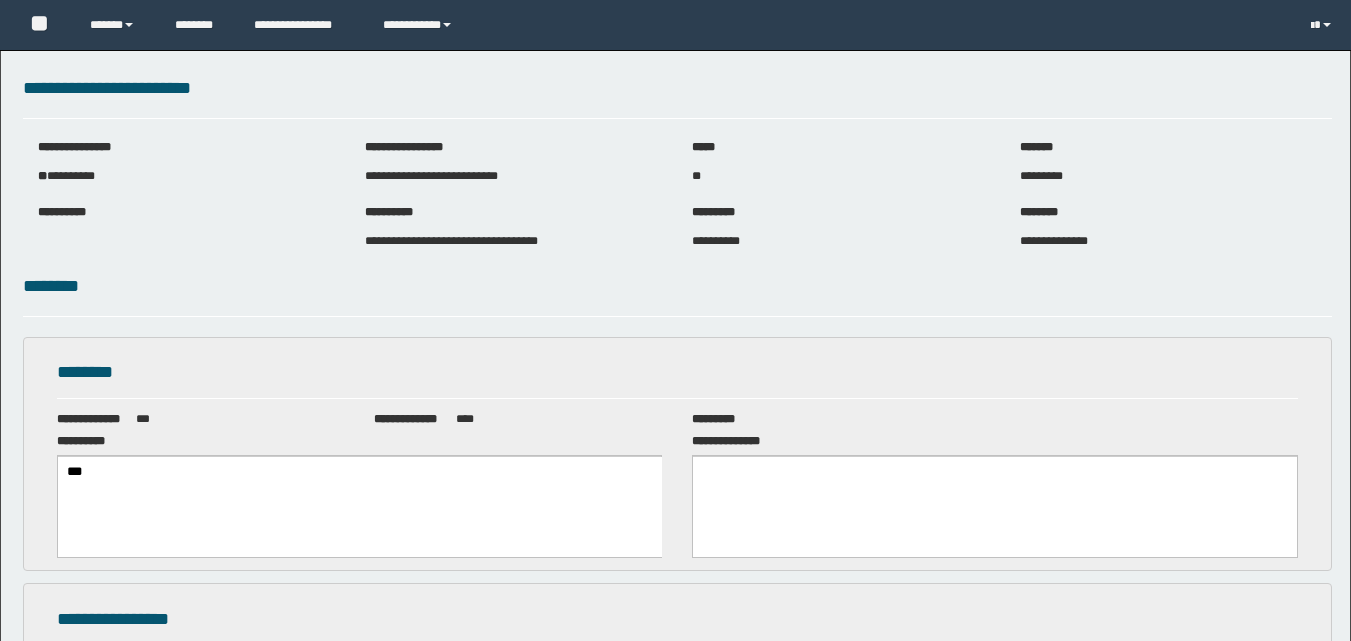 scroll, scrollTop: 0, scrollLeft: 0, axis: both 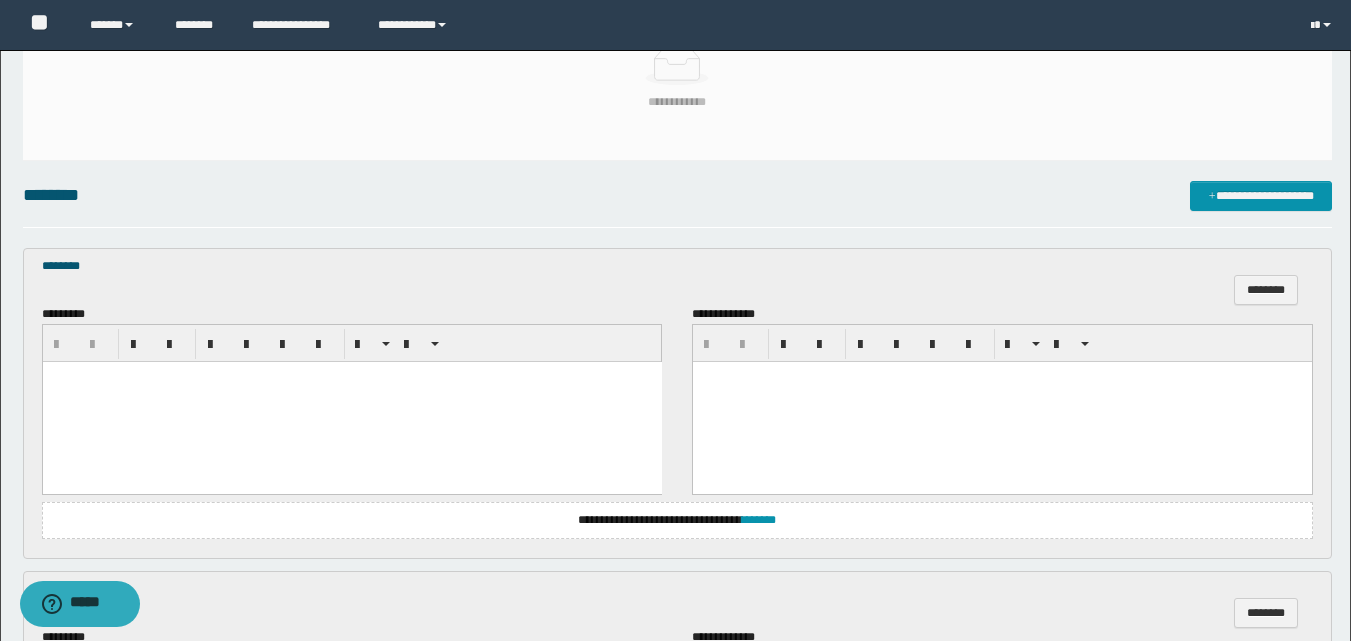 click at bounding box center (351, 402) 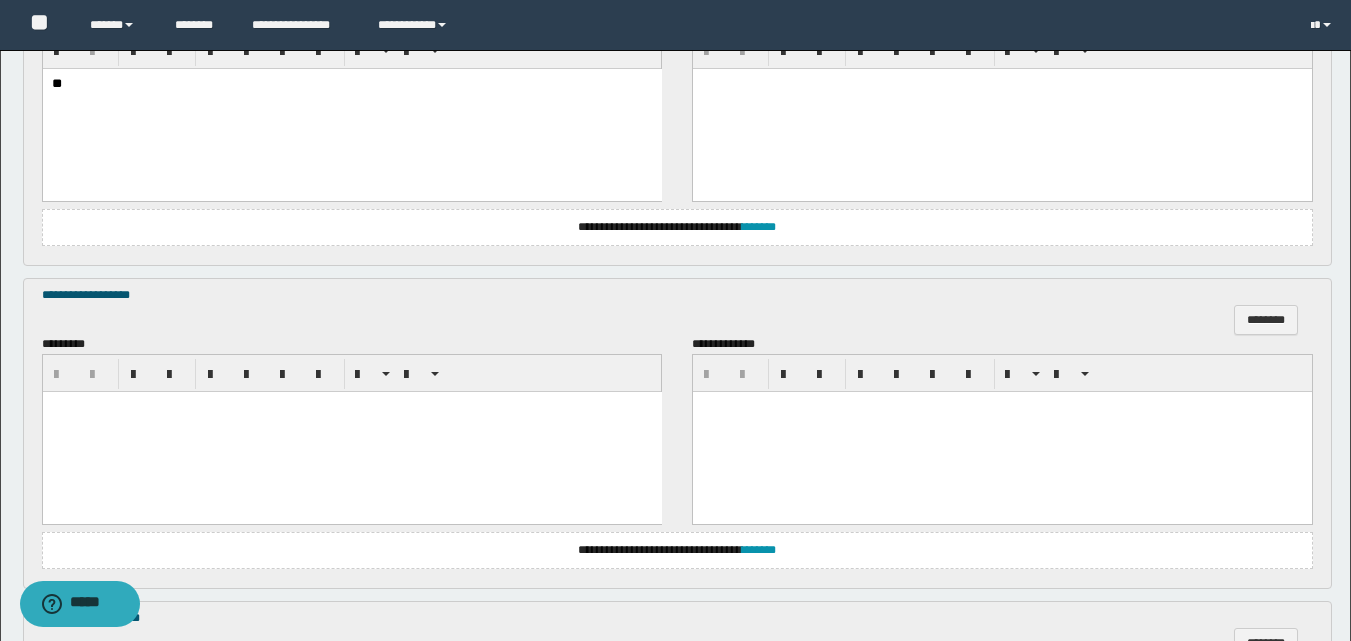 scroll, scrollTop: 800, scrollLeft: 0, axis: vertical 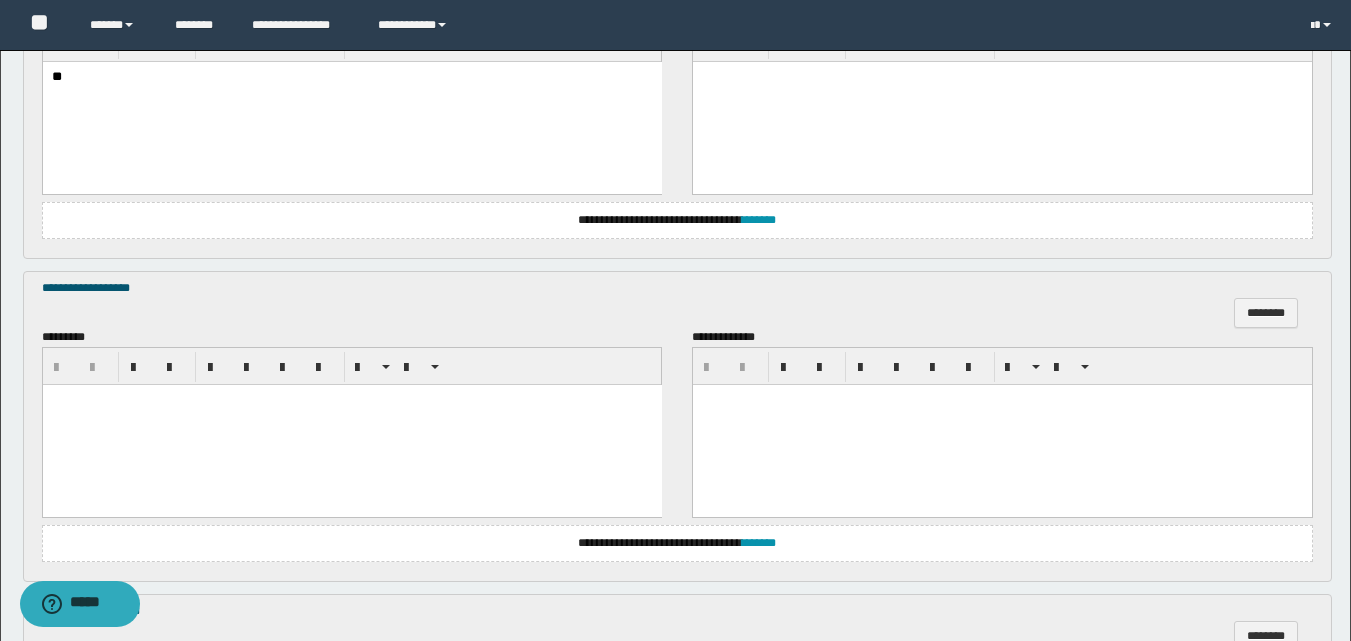 click at bounding box center (351, 425) 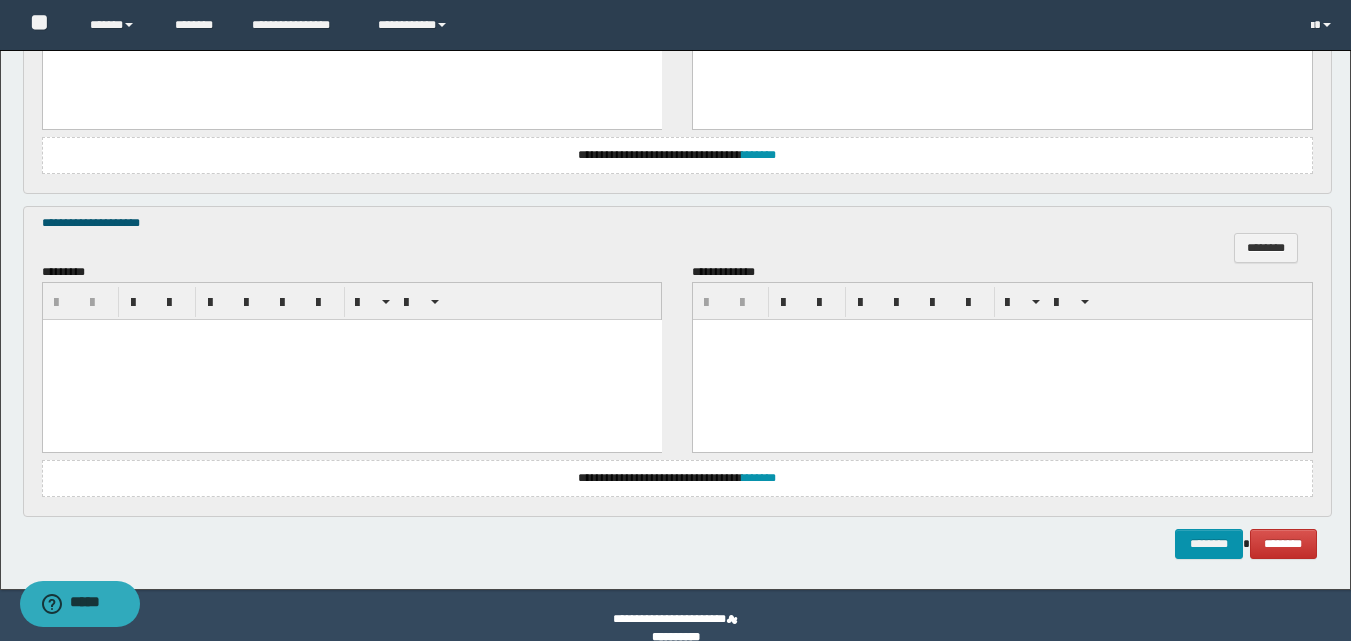 scroll, scrollTop: 1214, scrollLeft: 0, axis: vertical 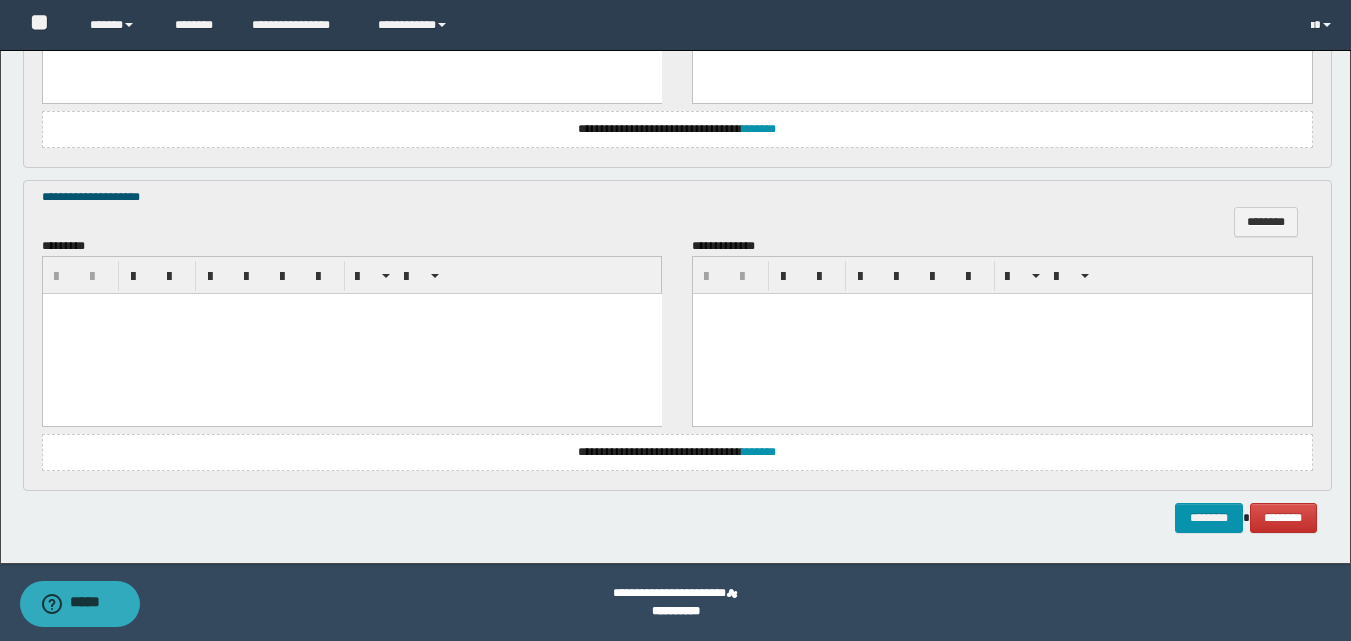 click at bounding box center (351, 333) 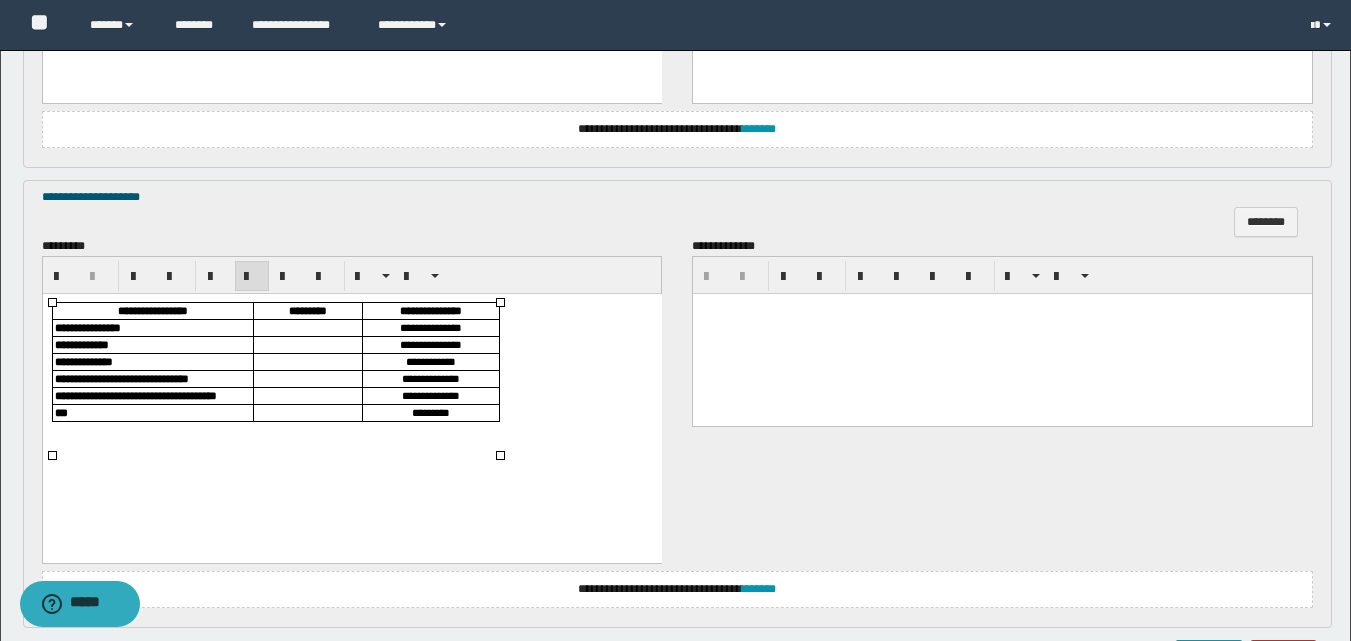 click at bounding box center (307, 327) 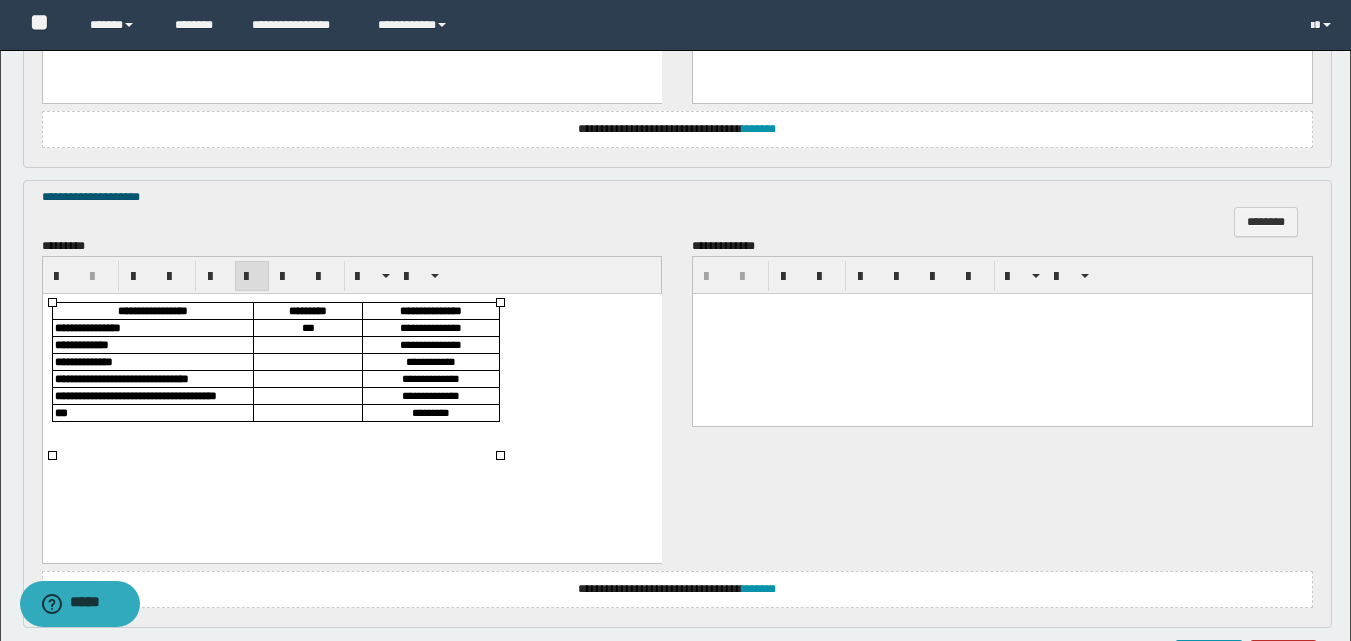 click at bounding box center (307, 344) 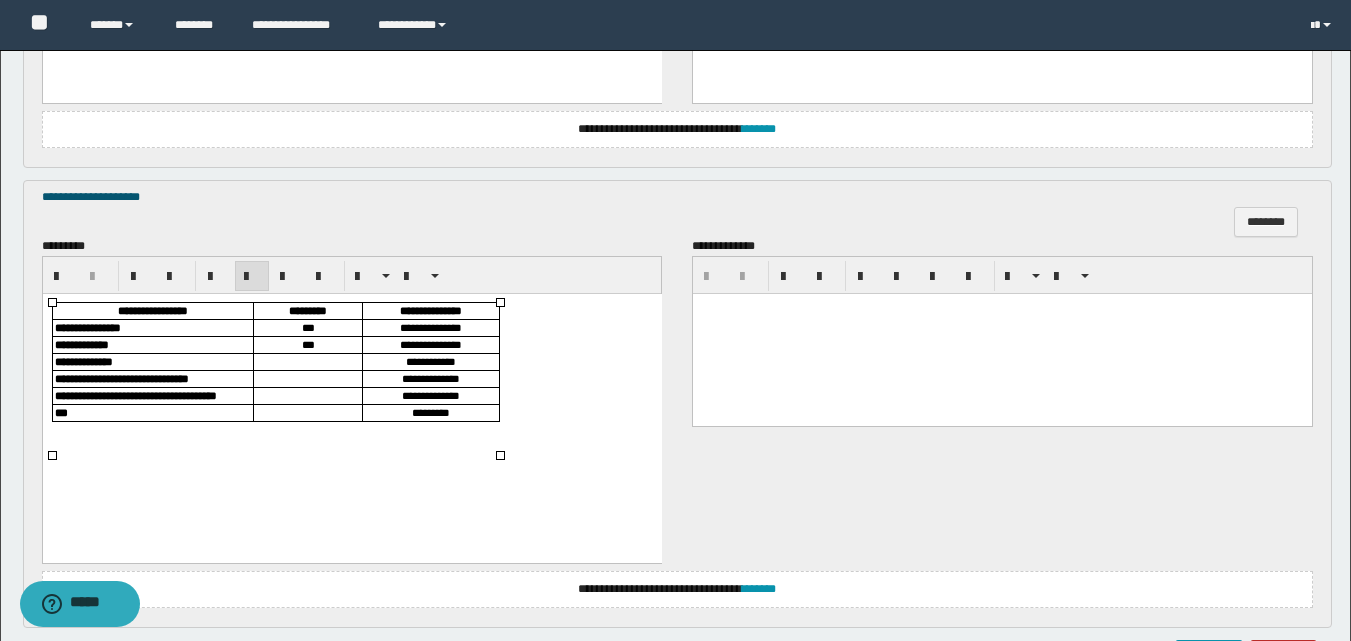 click at bounding box center (307, 361) 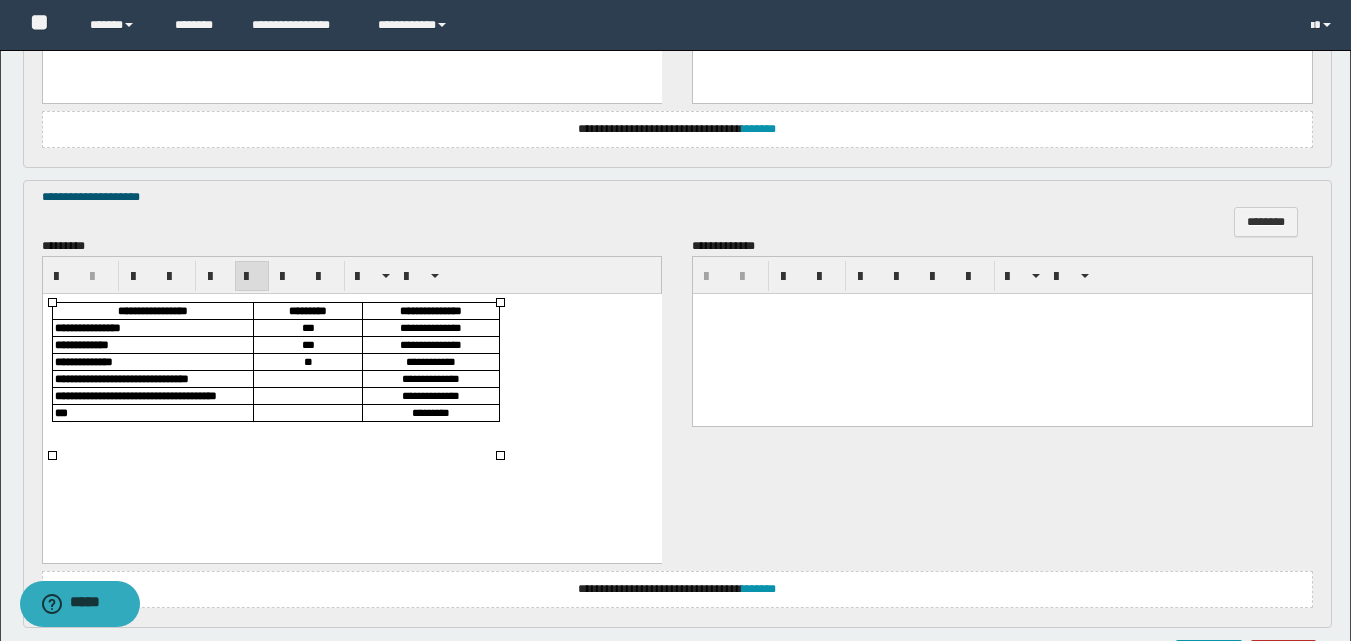 click at bounding box center [307, 378] 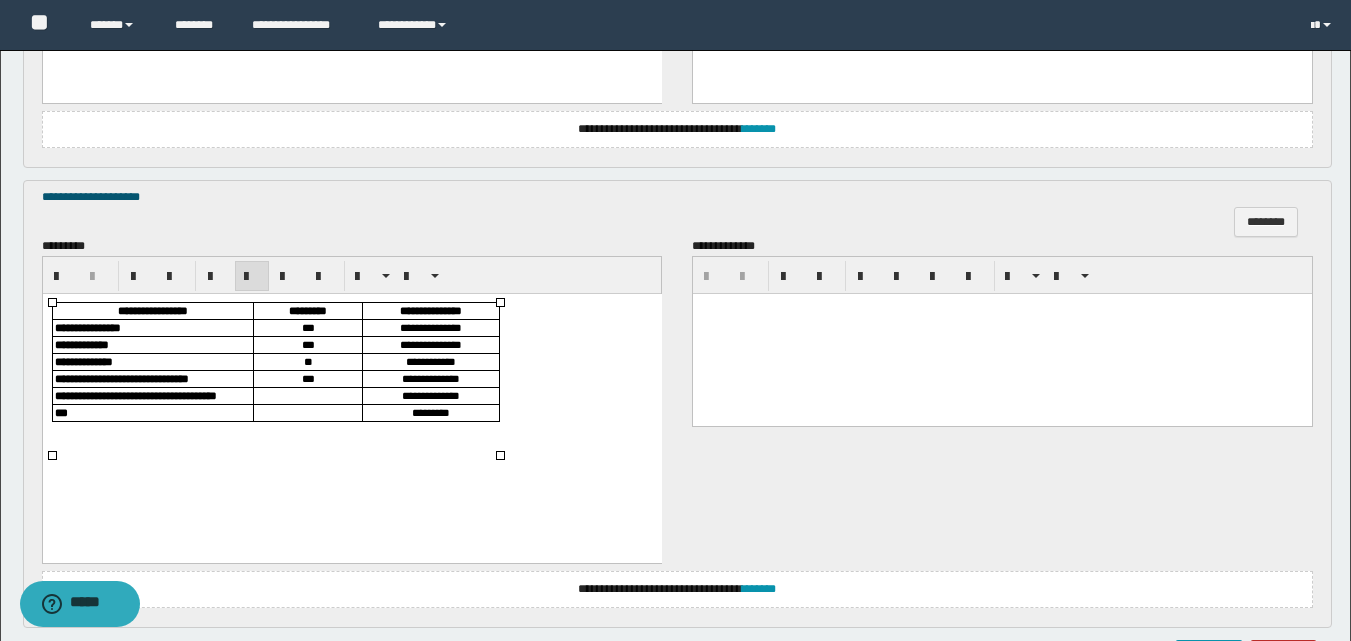 click at bounding box center [307, 395] 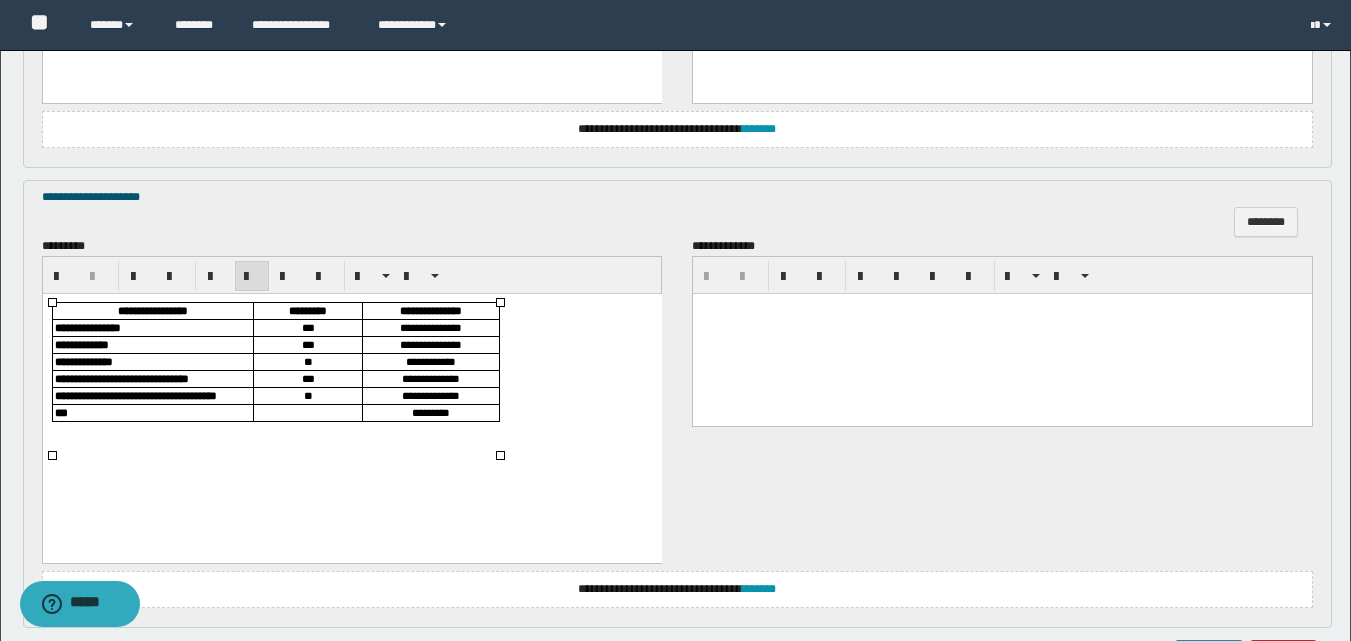 click at bounding box center [307, 412] 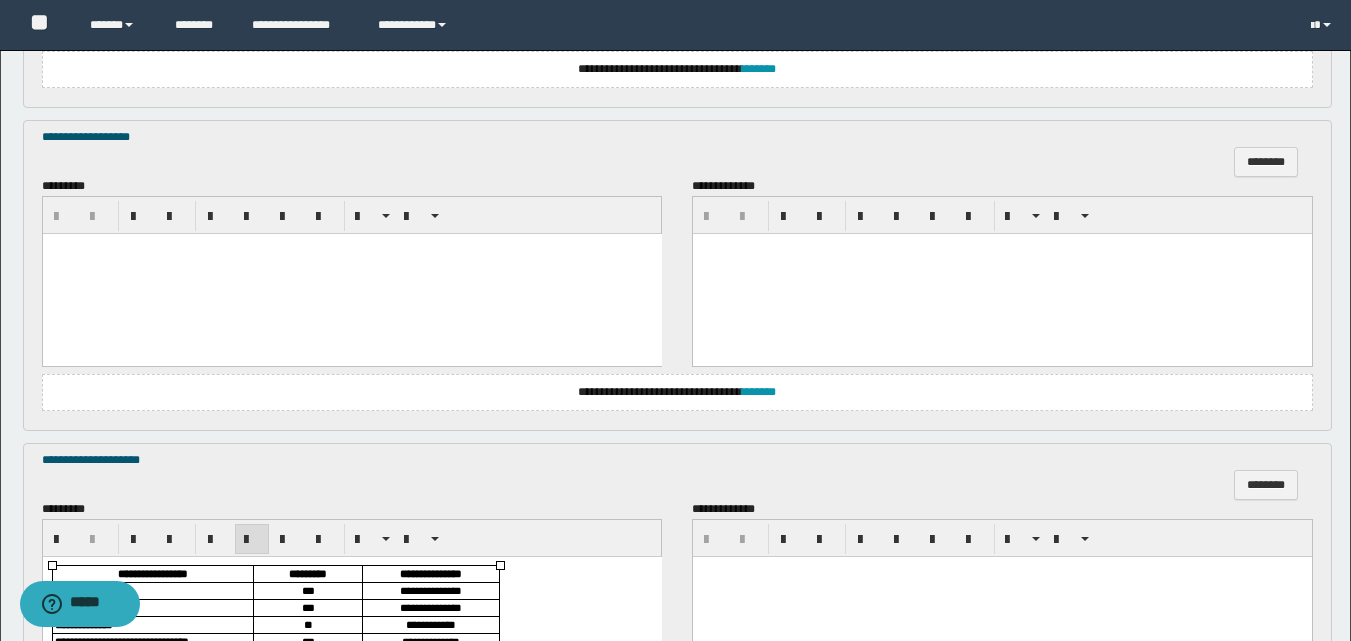 scroll, scrollTop: 851, scrollLeft: 0, axis: vertical 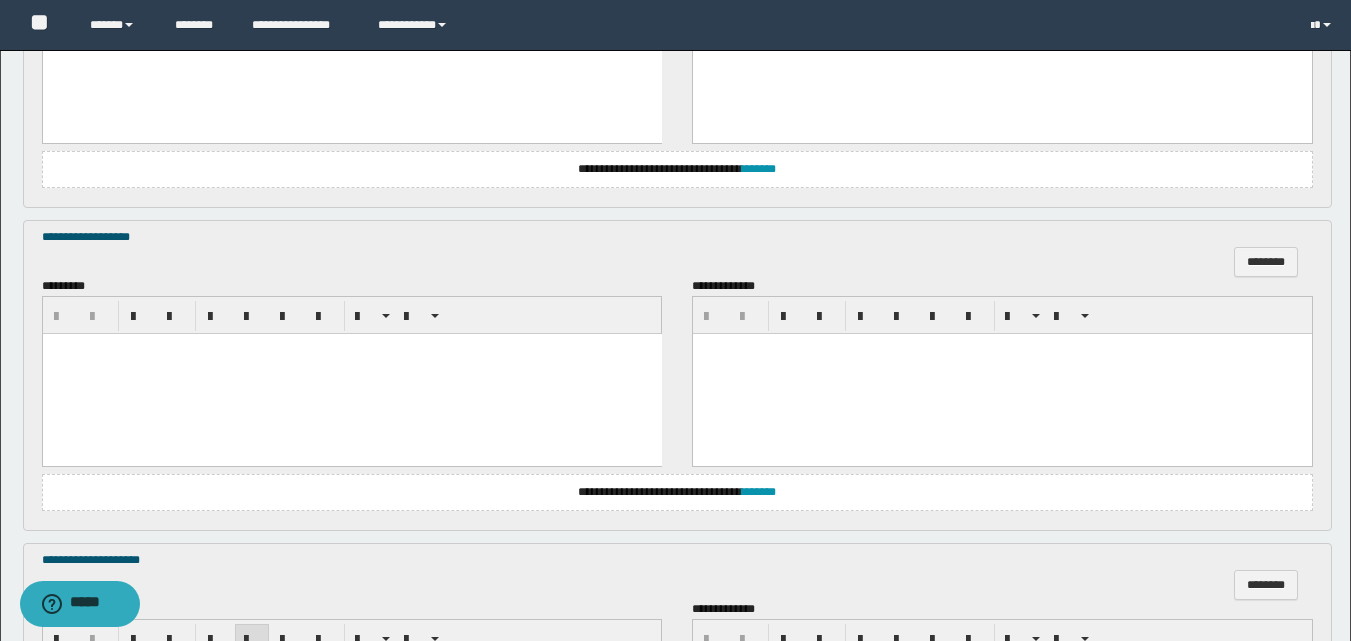 click at bounding box center [351, 374] 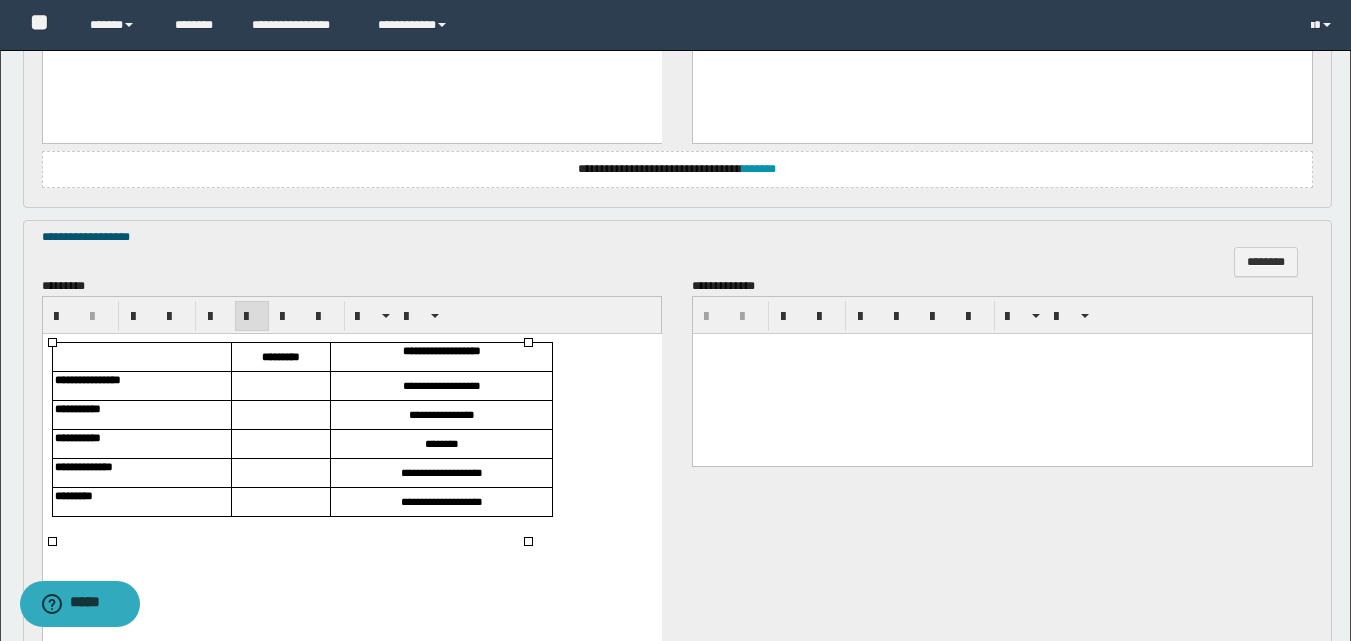 click at bounding box center [280, 386] 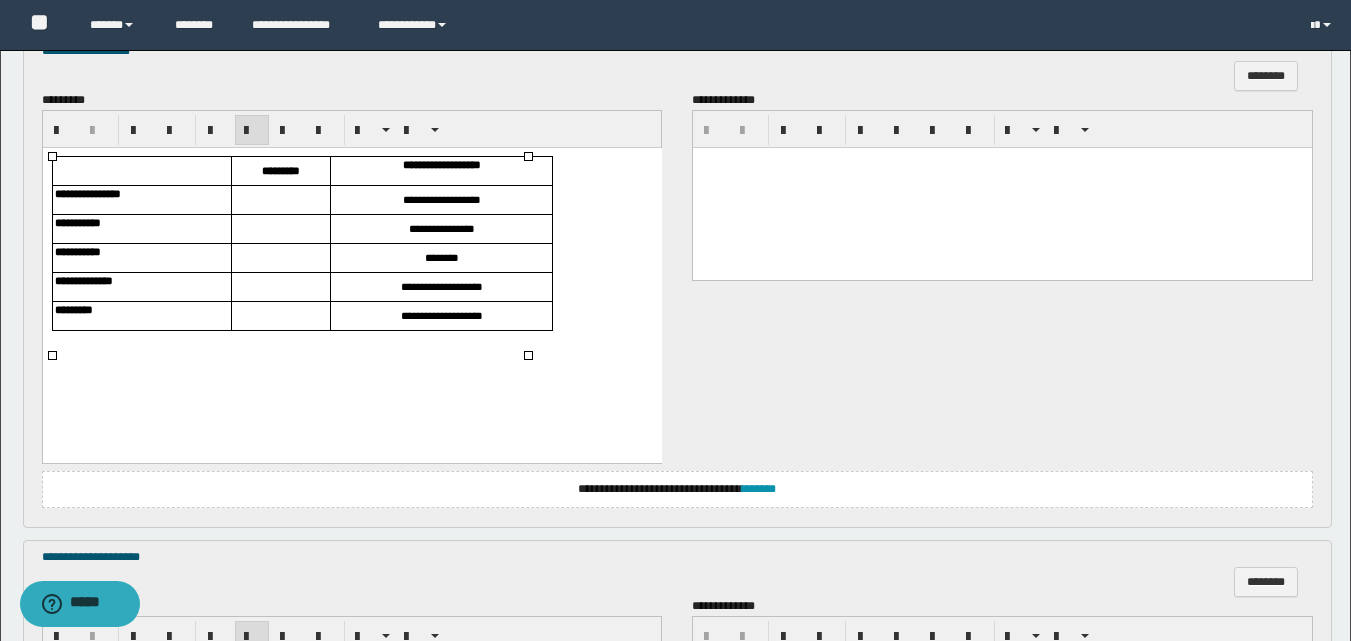 scroll, scrollTop: 1000, scrollLeft: 0, axis: vertical 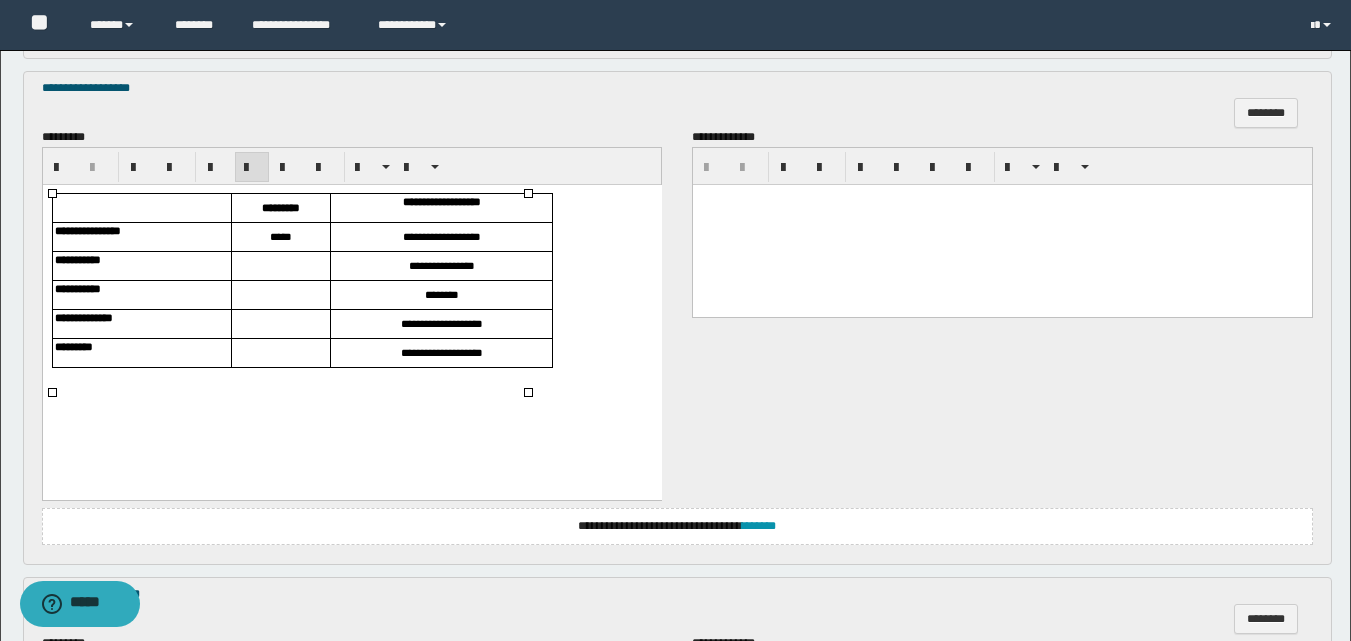 click at bounding box center (280, 266) 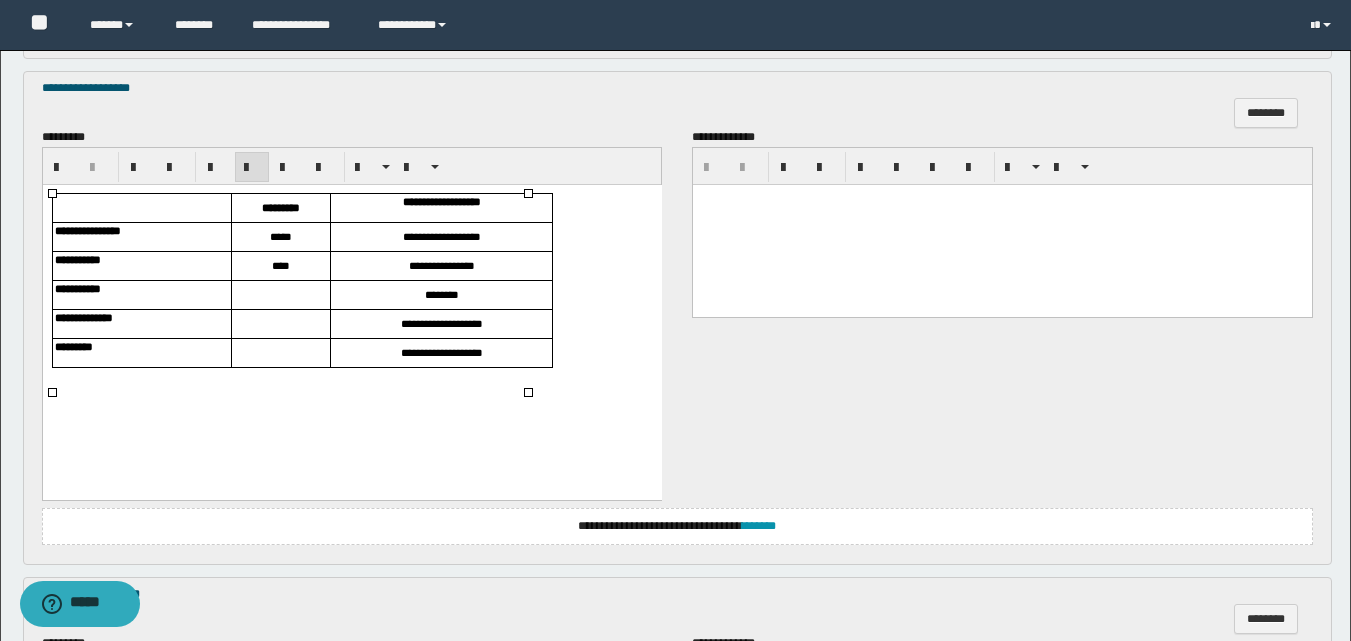 click at bounding box center (280, 295) 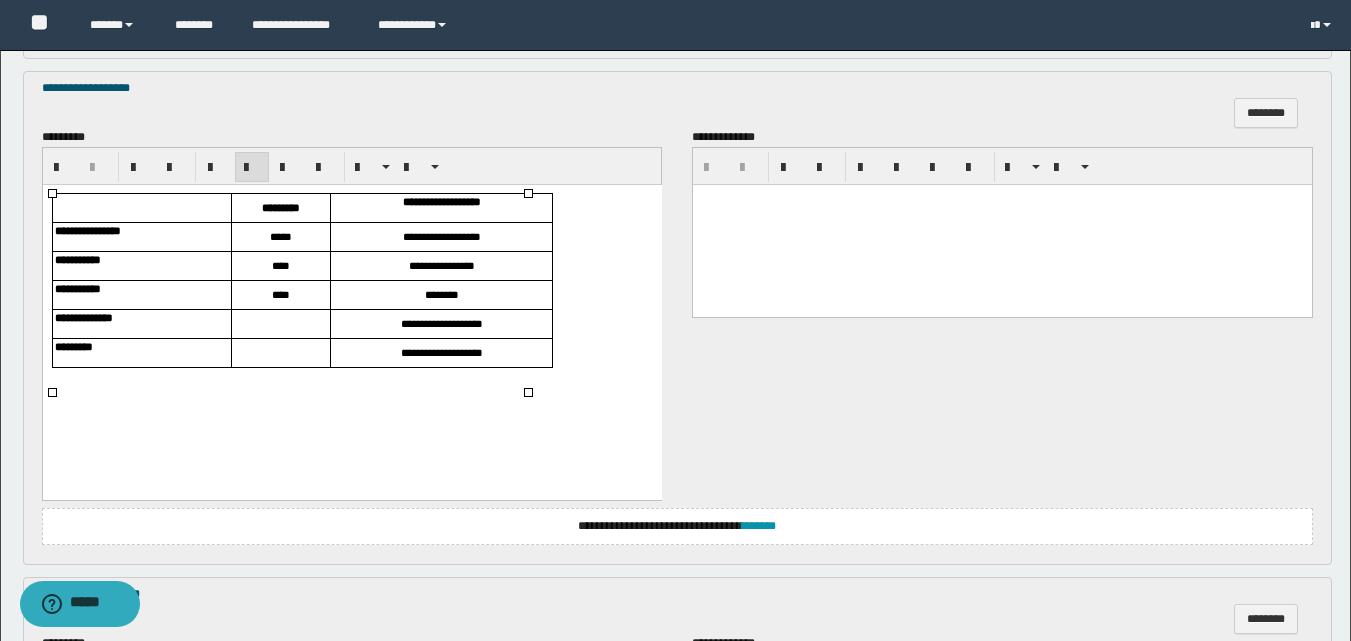 click at bounding box center (280, 324) 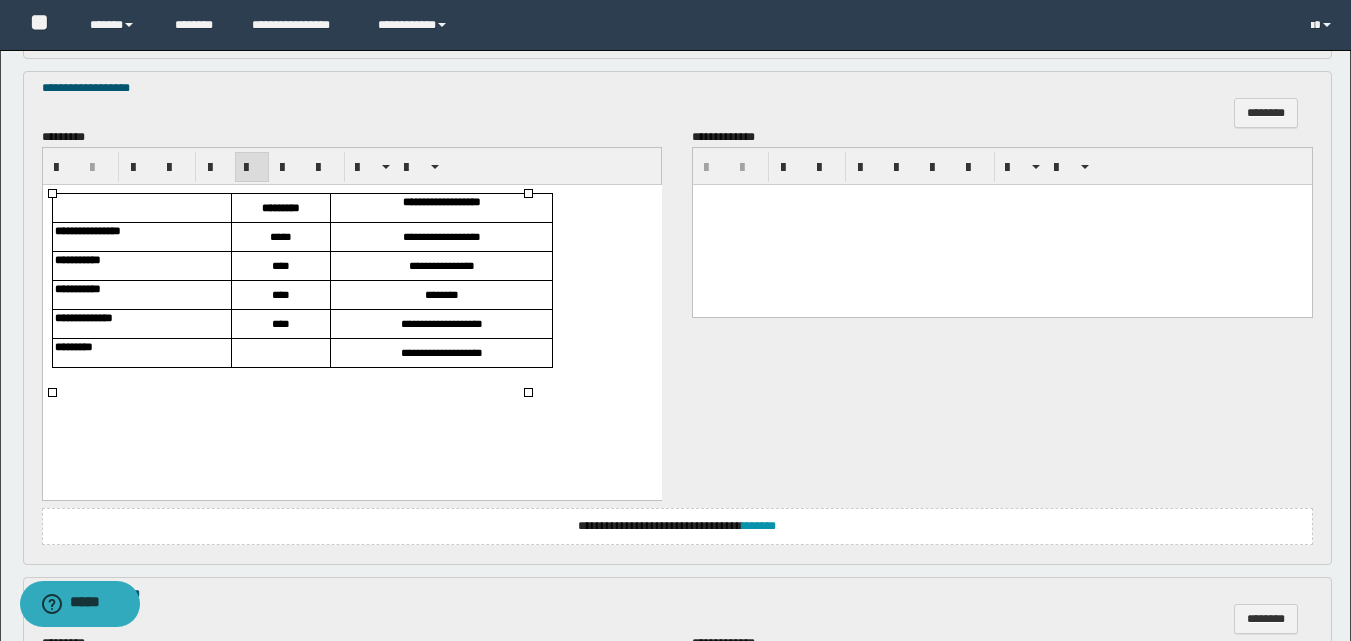 click at bounding box center (280, 353) 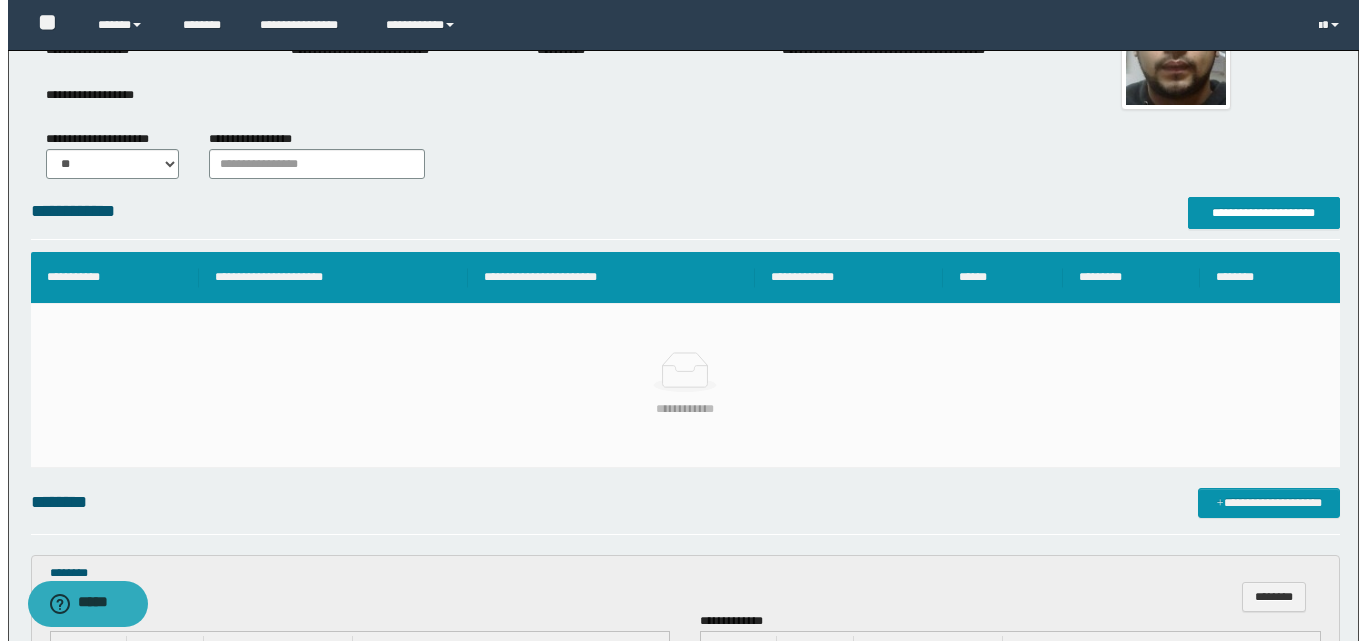 scroll, scrollTop: 134, scrollLeft: 0, axis: vertical 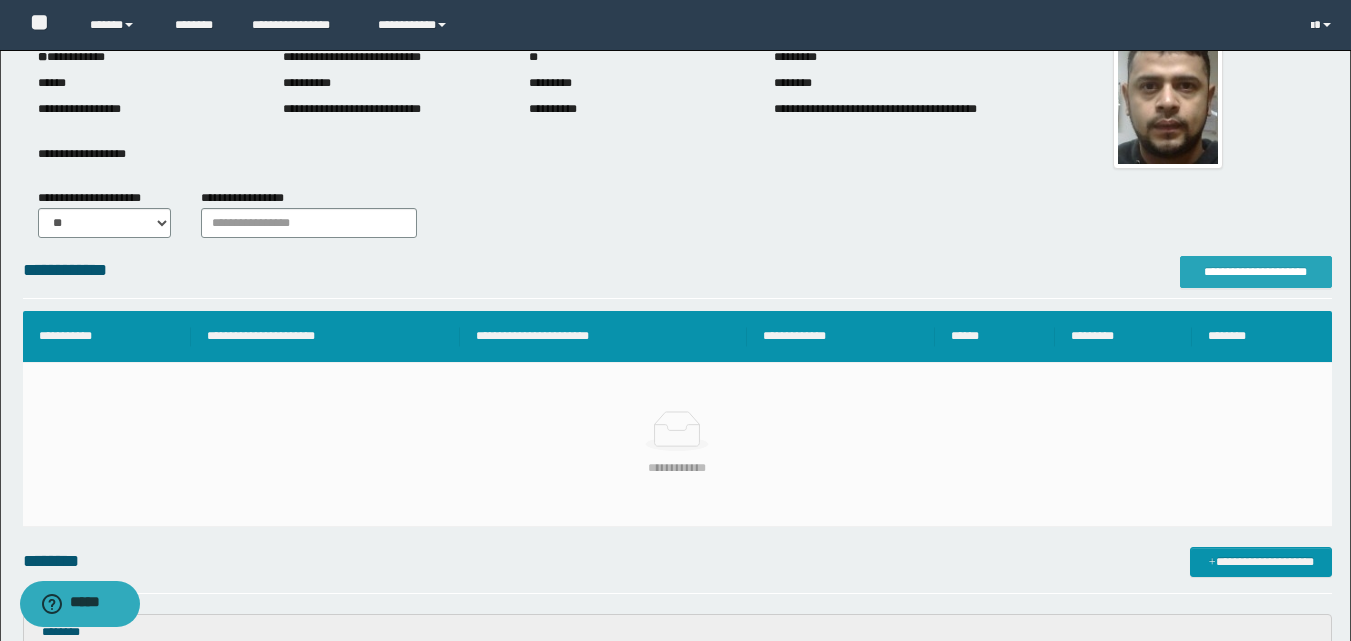 click on "**********" at bounding box center [1256, 272] 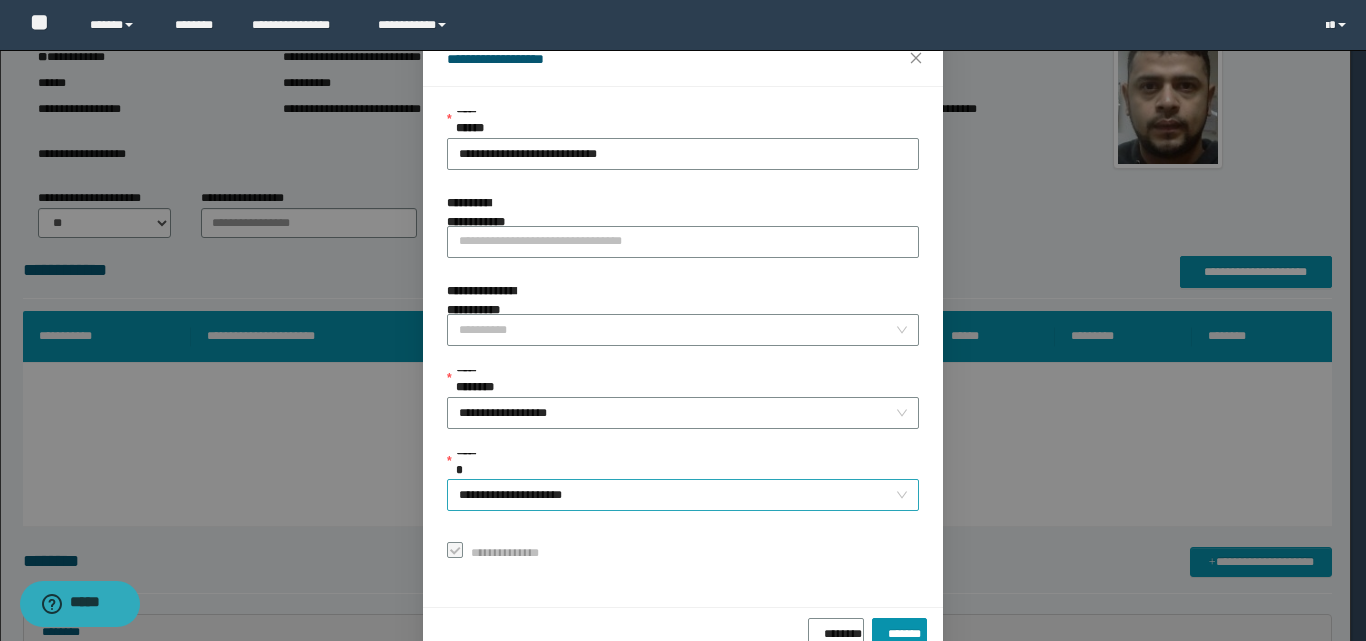 scroll, scrollTop: 111, scrollLeft: 0, axis: vertical 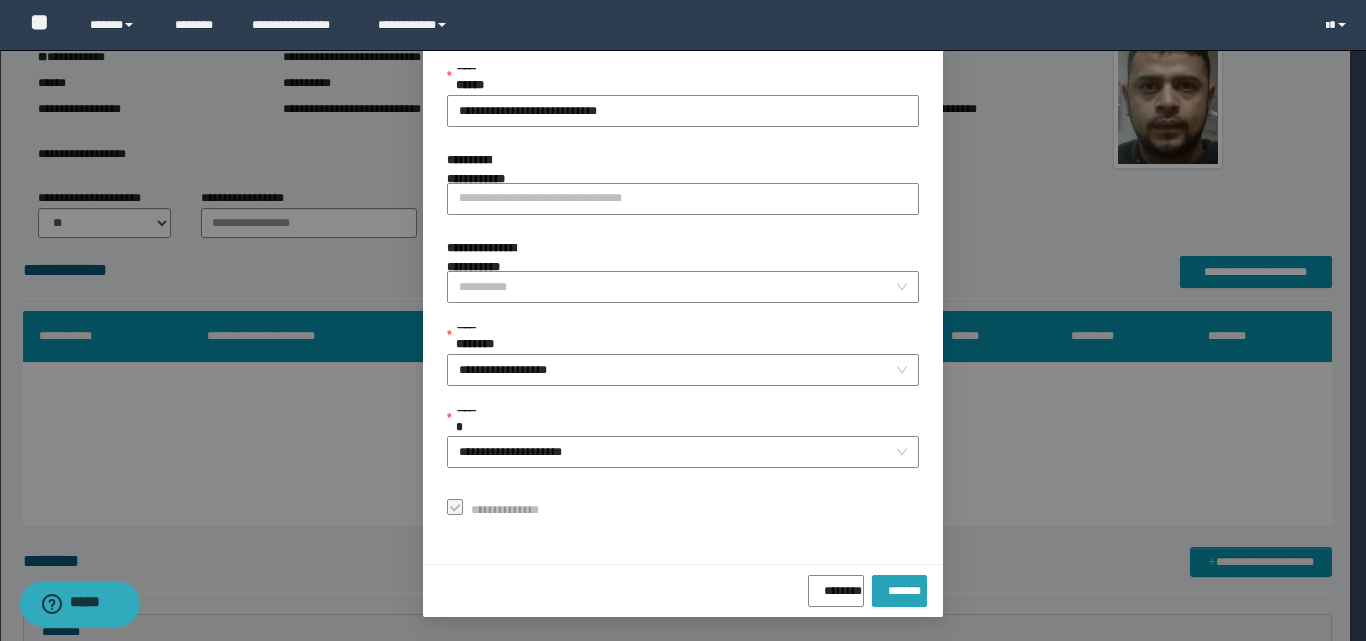 click on "*******" at bounding box center [899, 591] 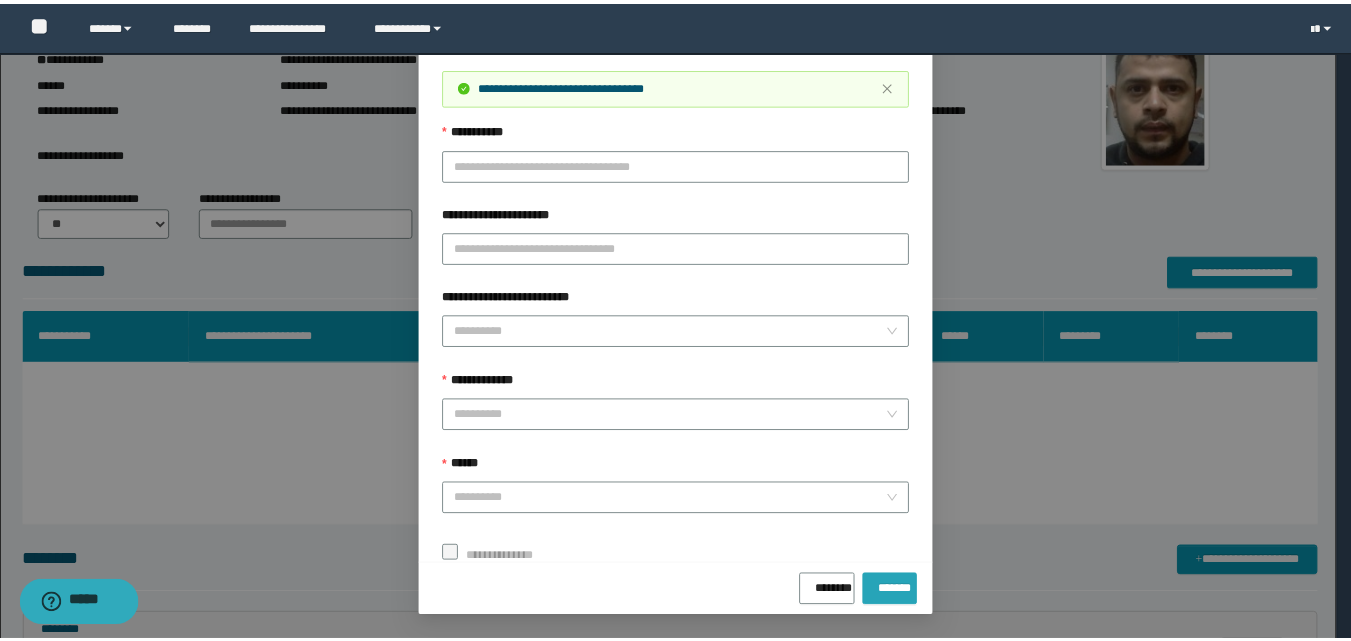 scroll, scrollTop: 64, scrollLeft: 0, axis: vertical 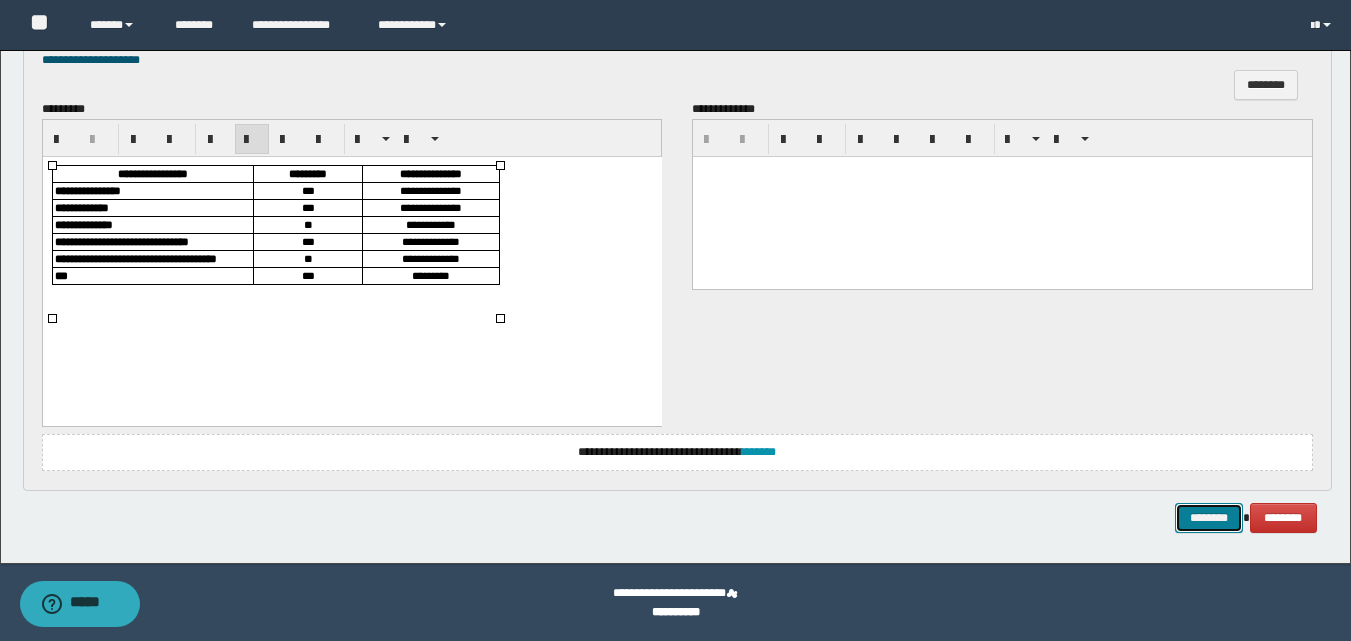 click on "********" at bounding box center (1209, 518) 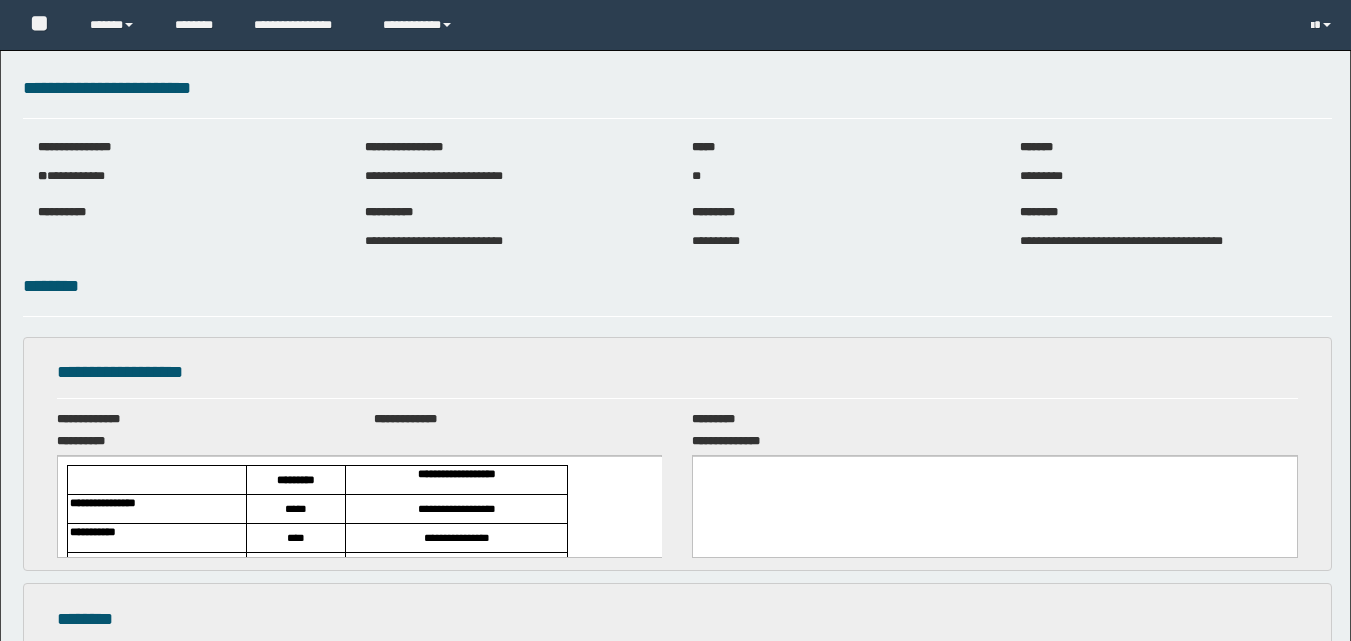 scroll, scrollTop: 0, scrollLeft: 0, axis: both 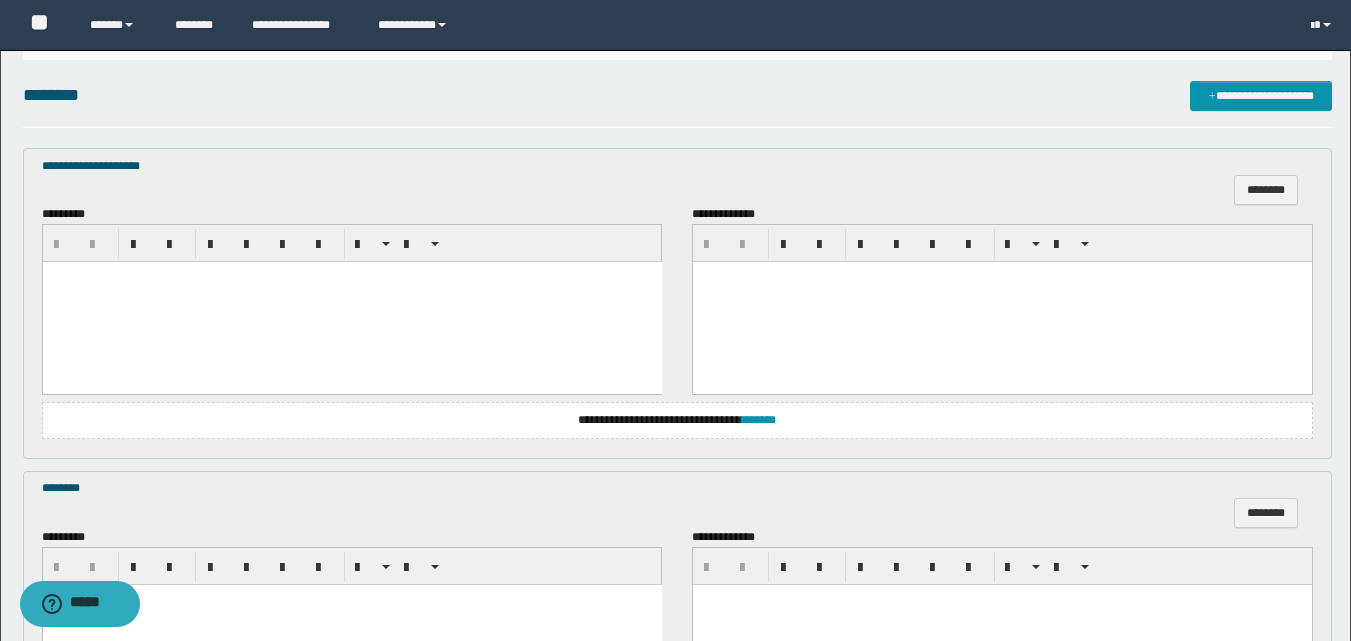 click at bounding box center [351, 302] 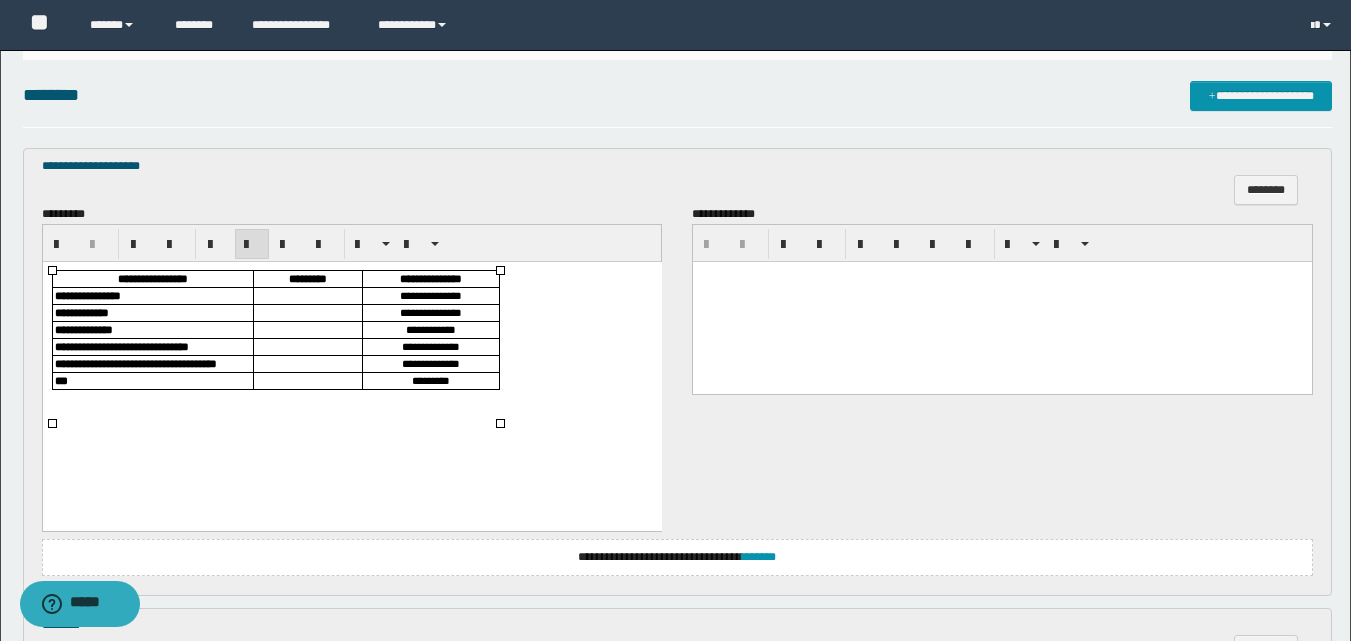click on "*********" at bounding box center (307, 278) 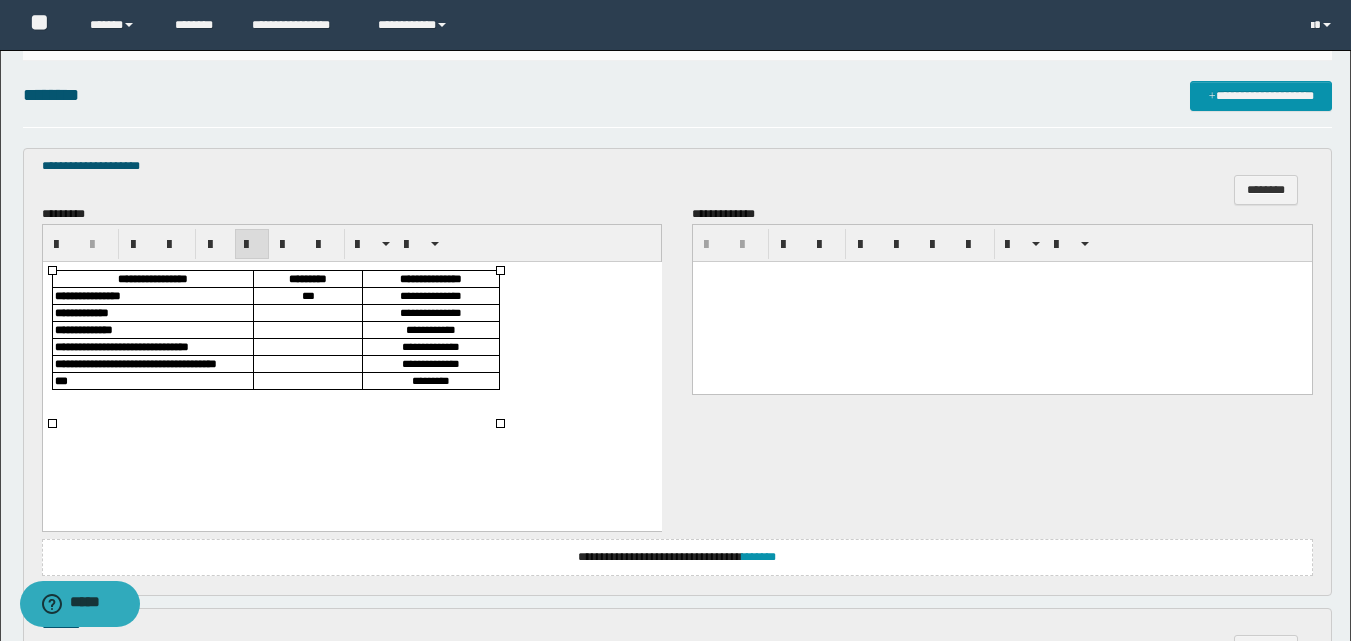 click at bounding box center (307, 313) 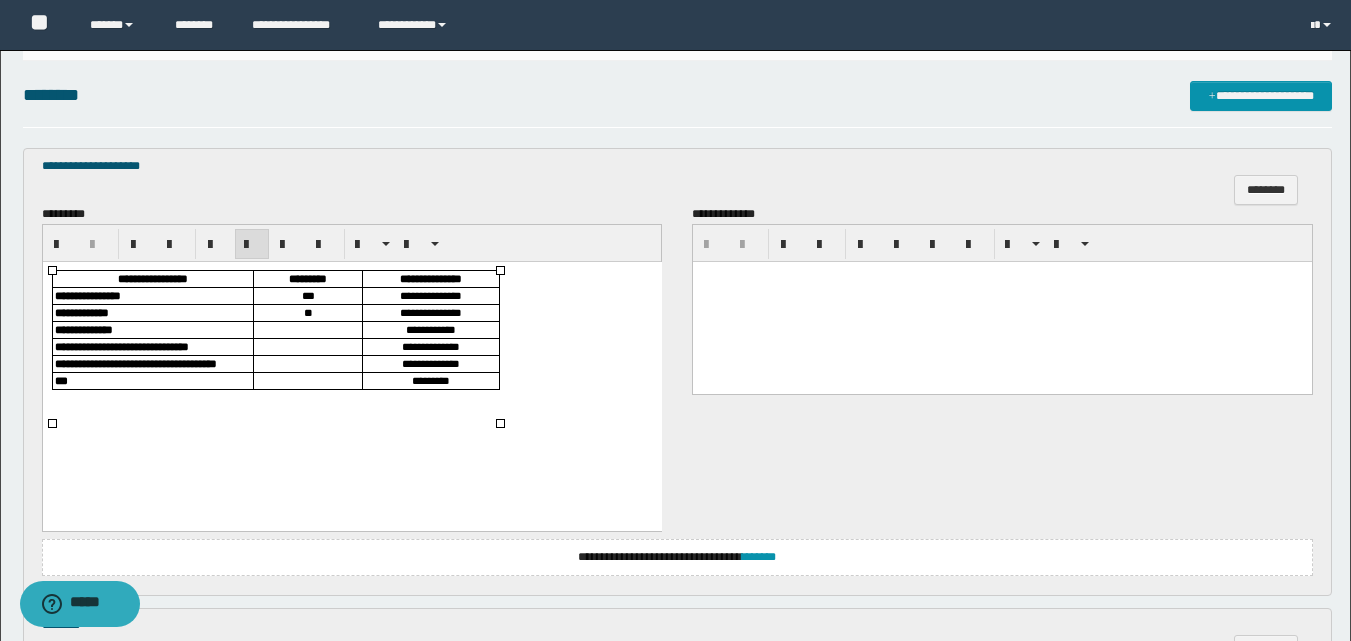 click at bounding box center [307, 330] 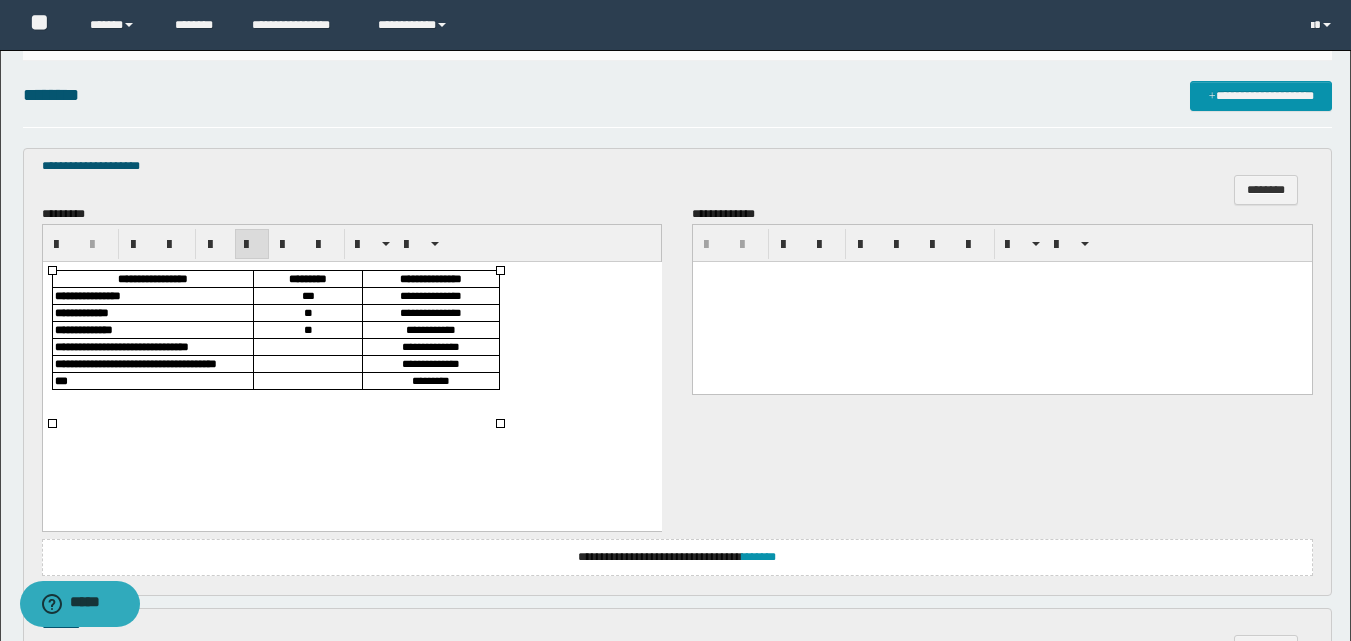click at bounding box center (307, 347) 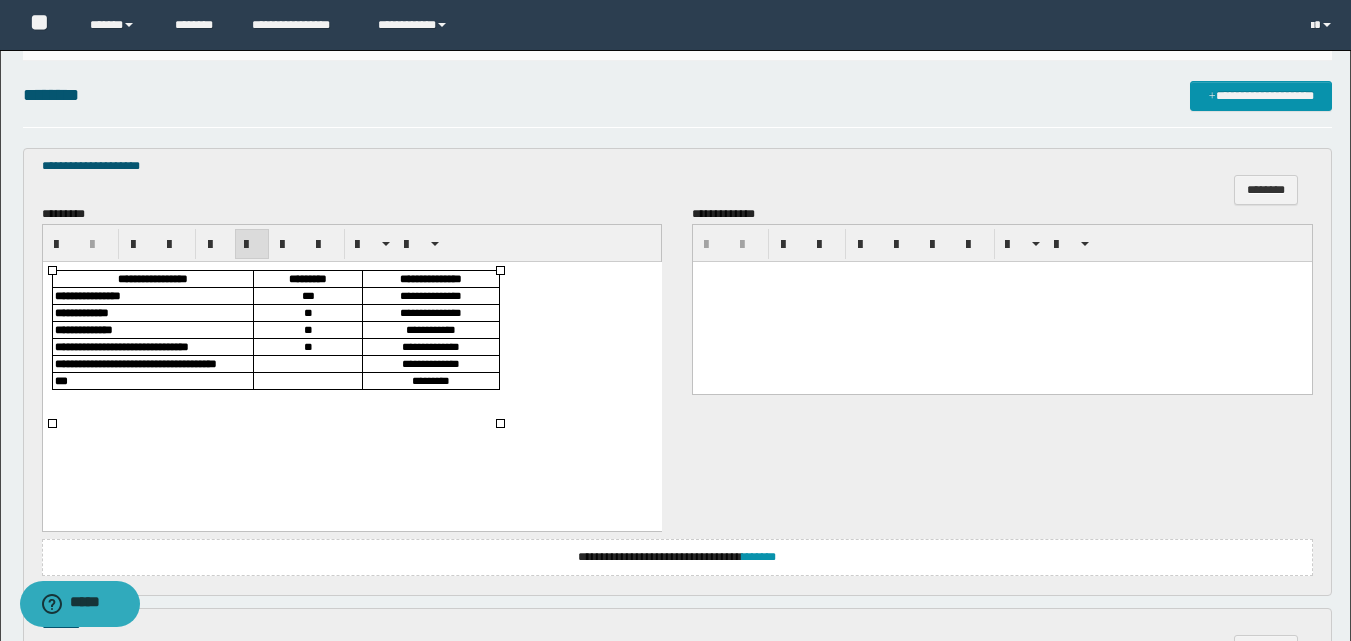 click at bounding box center [307, 364] 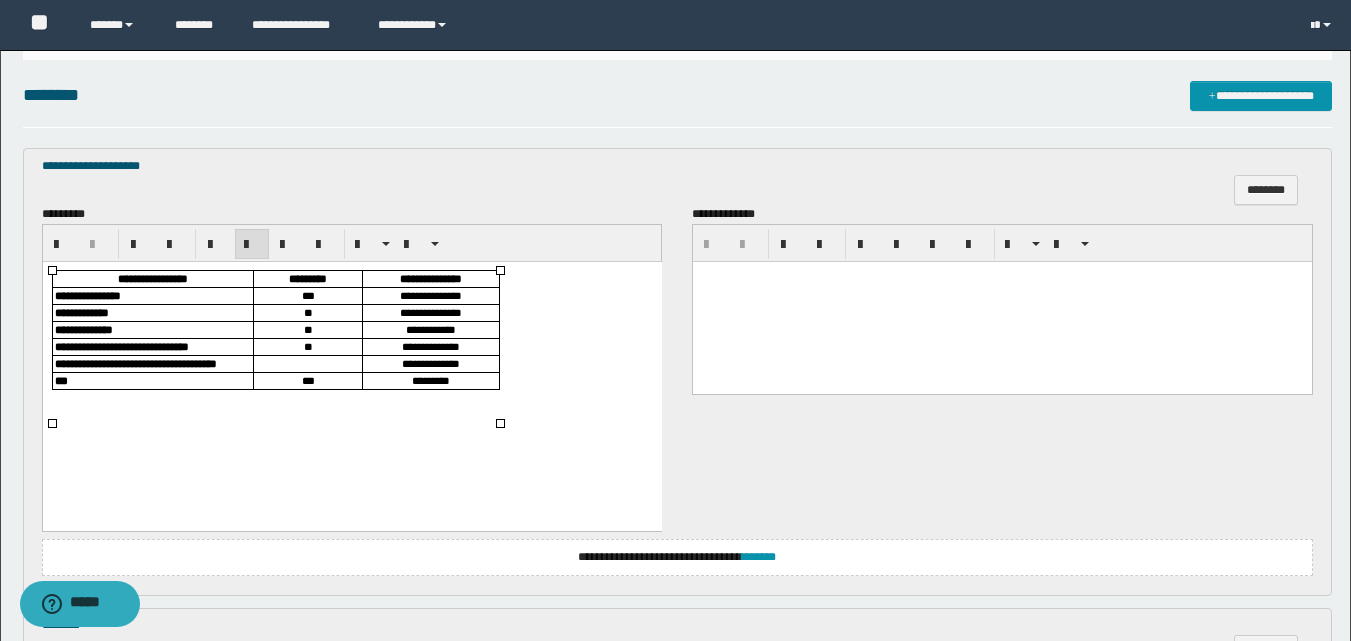 click at bounding box center [307, 363] 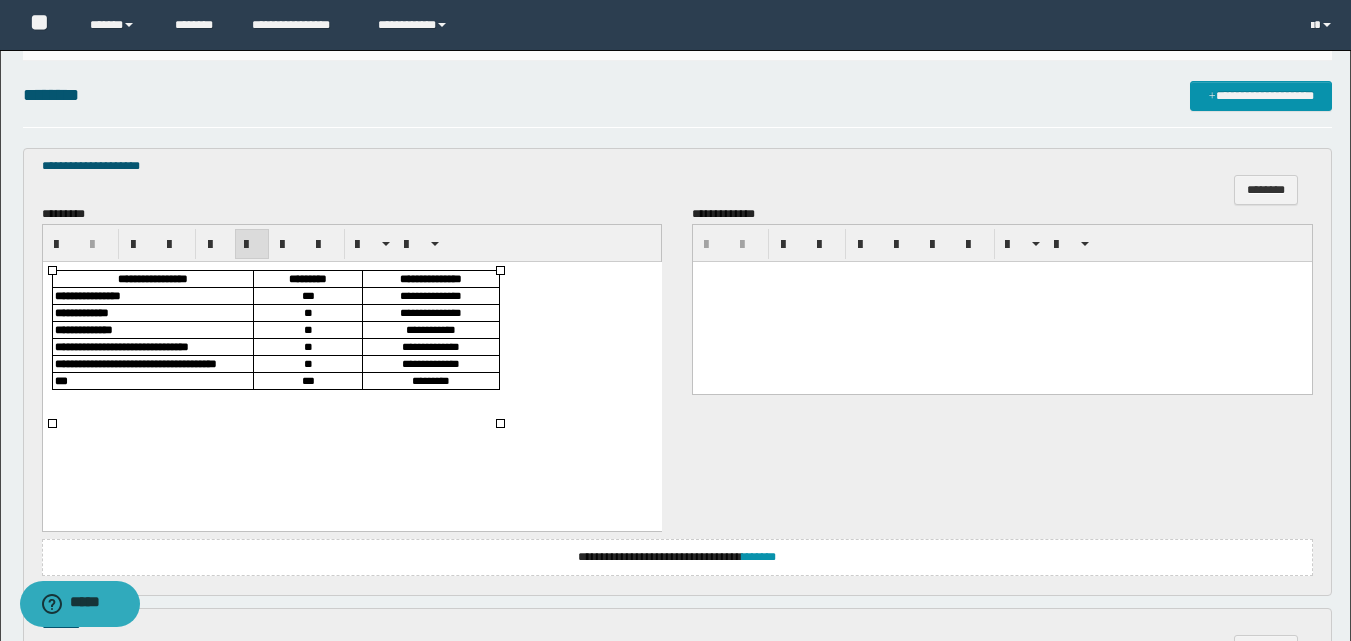 click on "**" at bounding box center (307, 346) 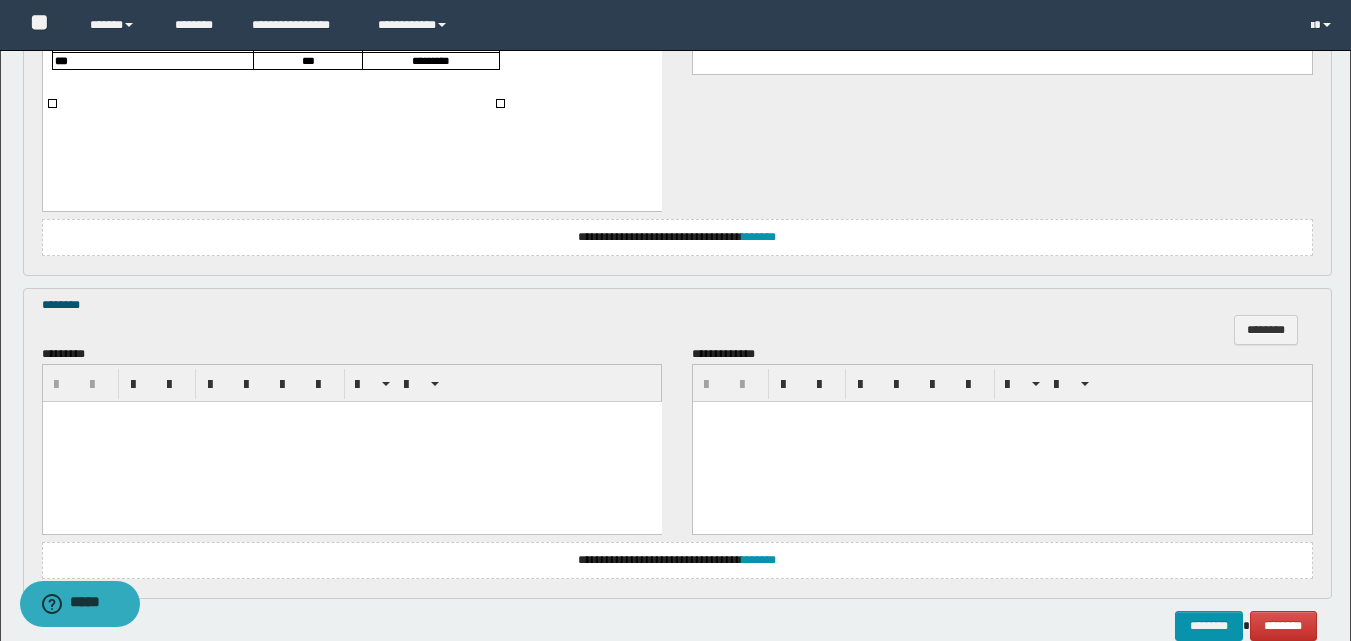 scroll, scrollTop: 1000, scrollLeft: 0, axis: vertical 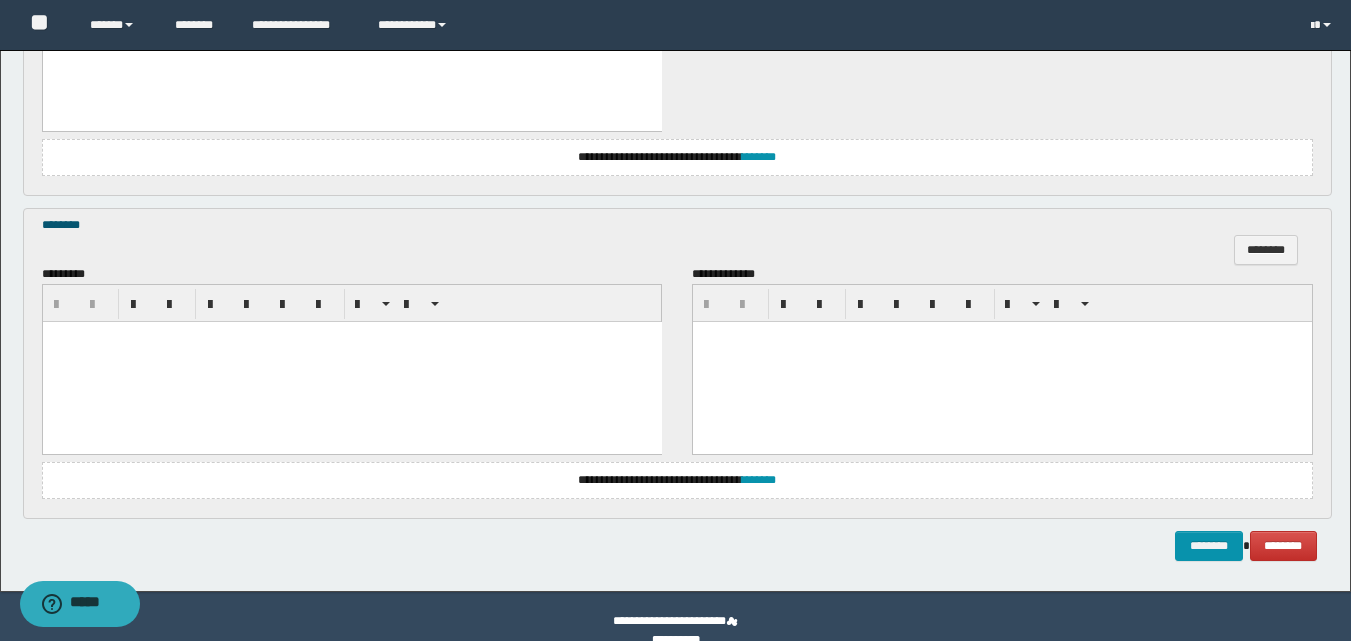 click at bounding box center [351, 362] 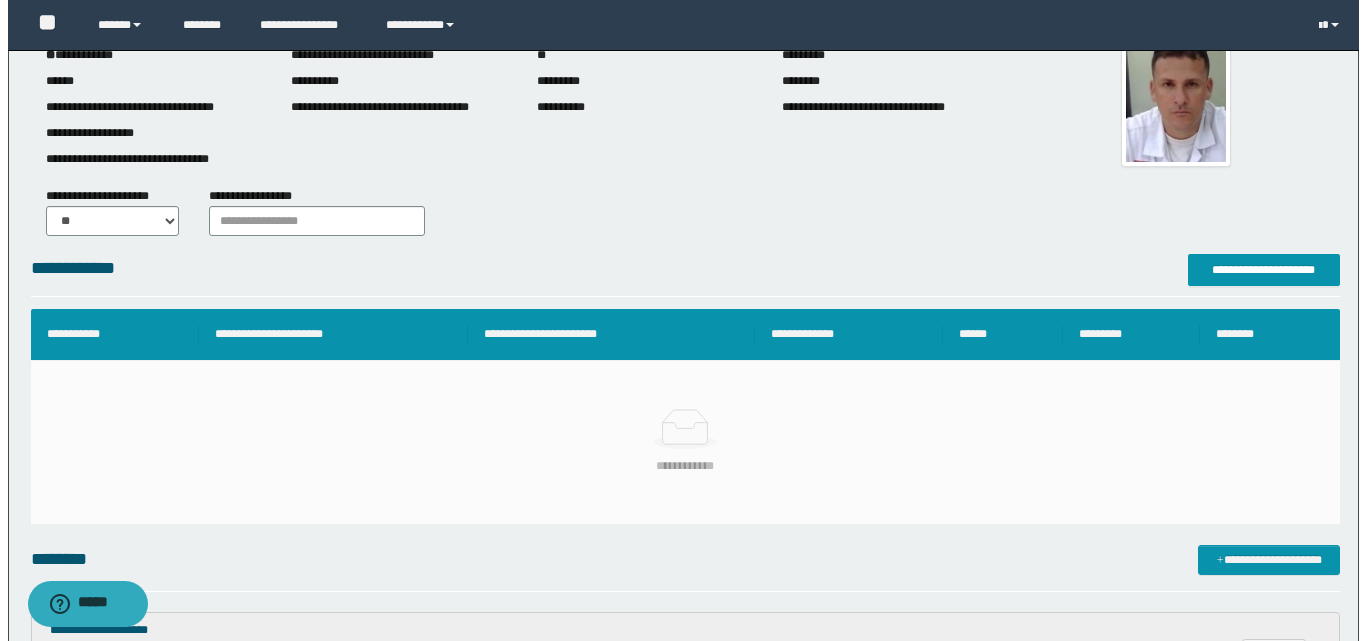 scroll, scrollTop: 129, scrollLeft: 0, axis: vertical 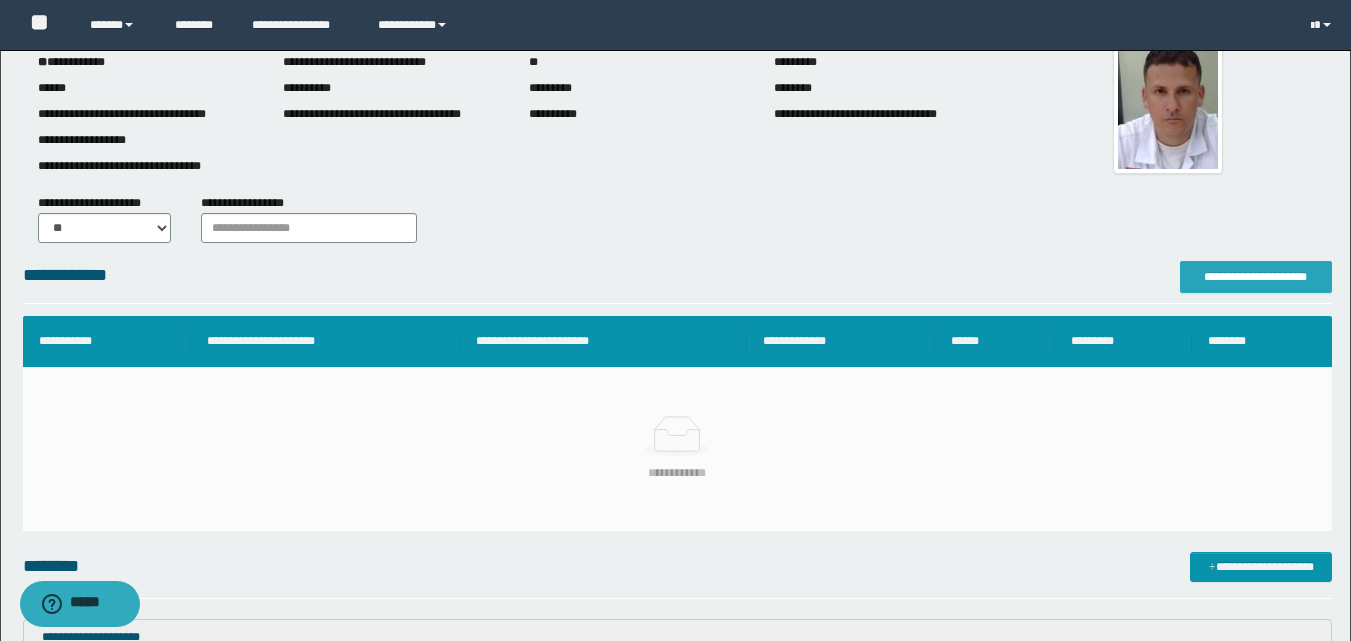 click on "**********" at bounding box center (1256, 277) 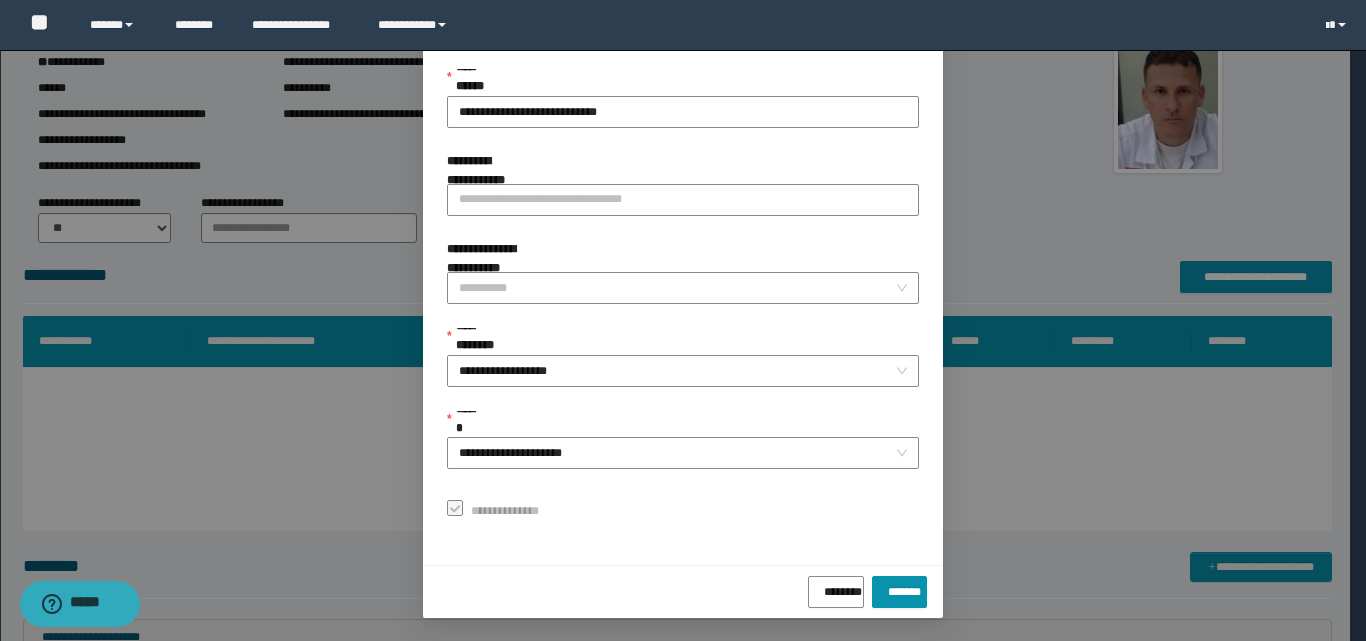 scroll, scrollTop: 111, scrollLeft: 0, axis: vertical 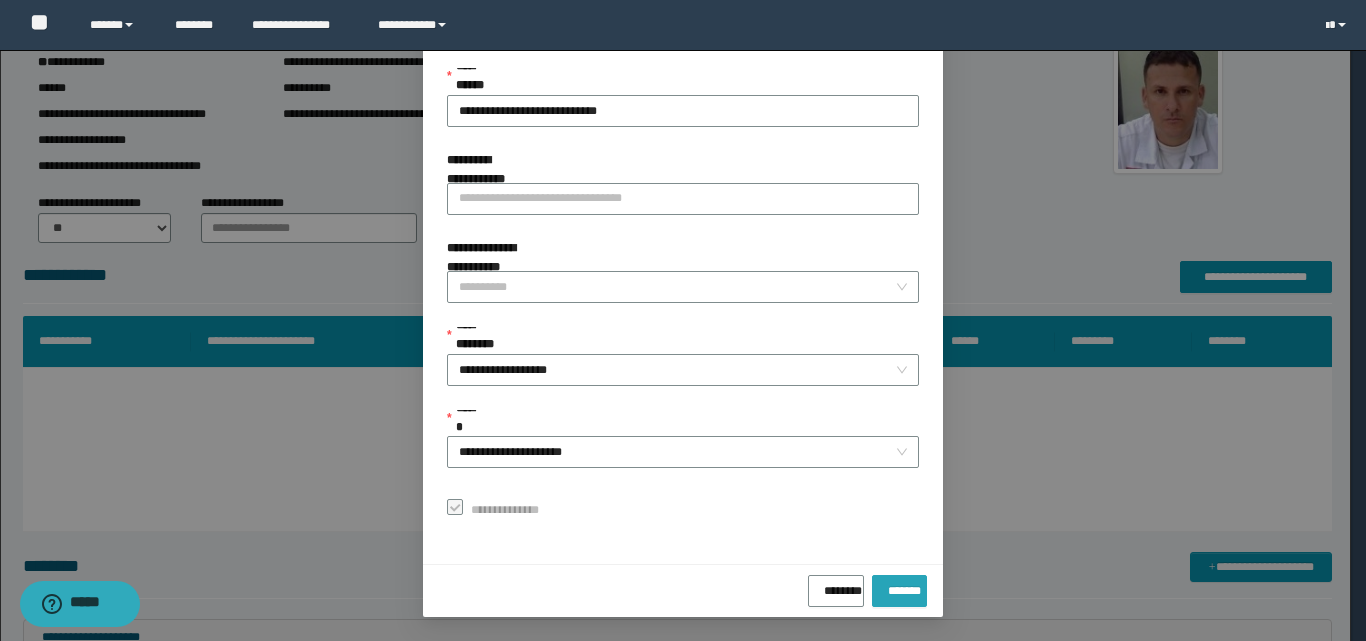 click on "*******" at bounding box center [899, 587] 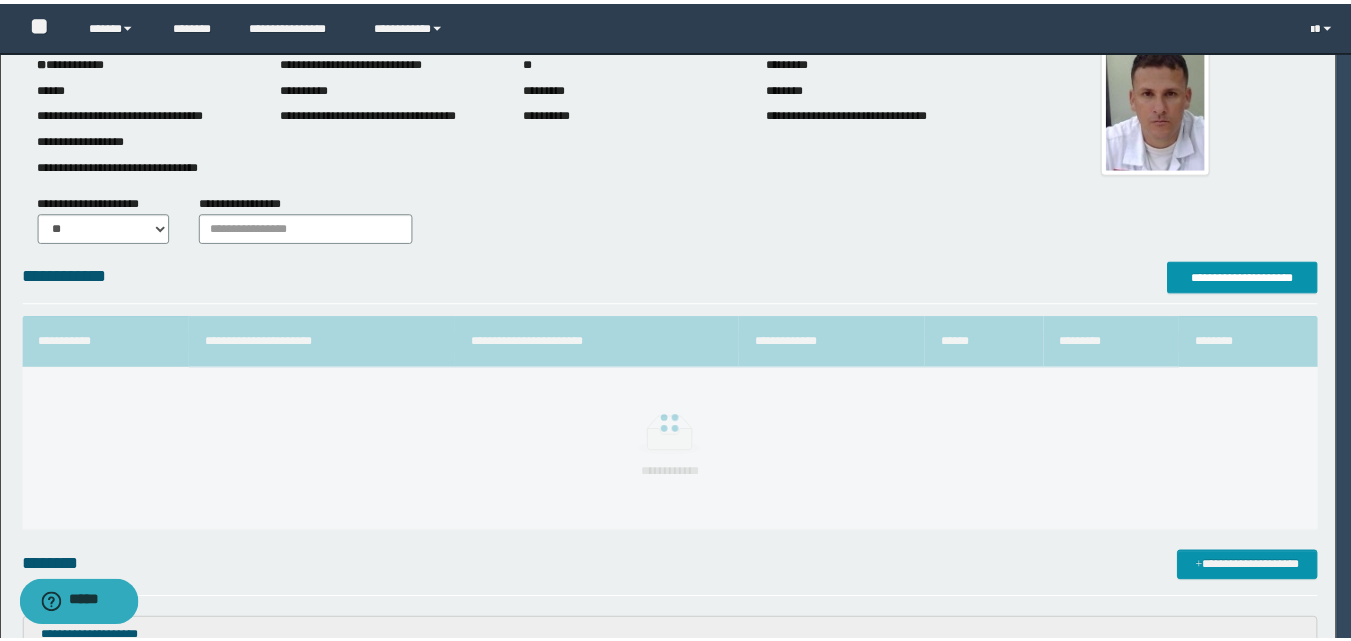scroll, scrollTop: 64, scrollLeft: 0, axis: vertical 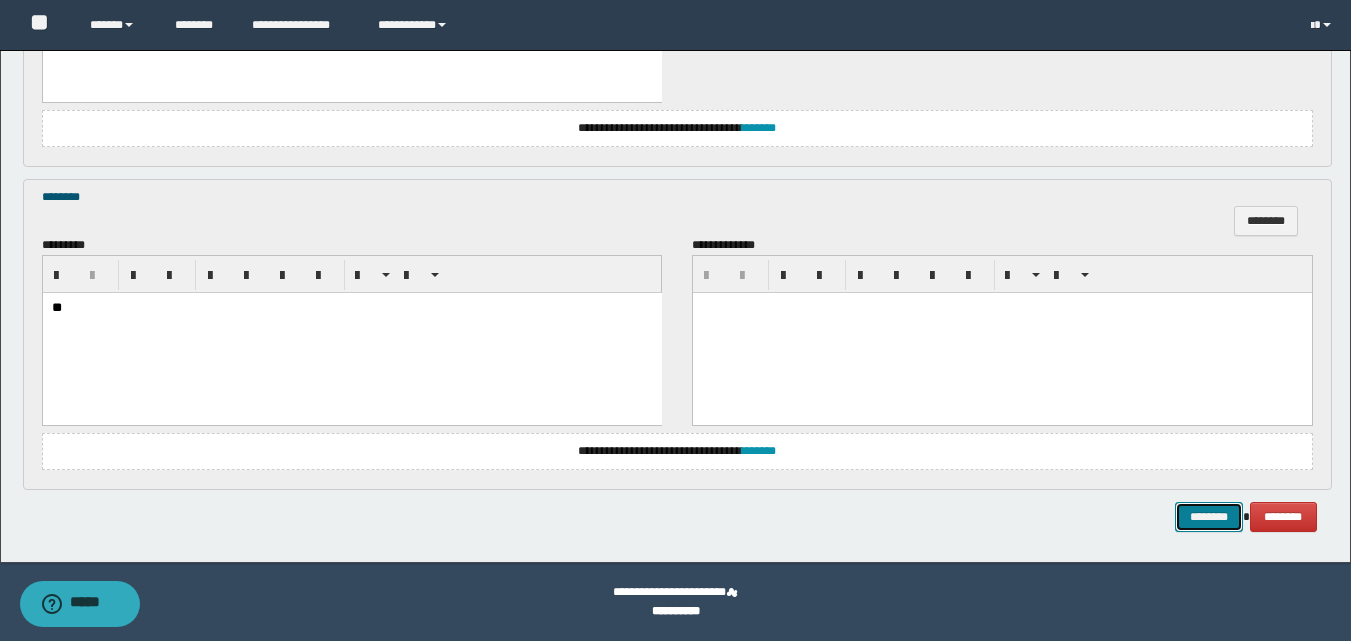 click on "********" at bounding box center [1209, 517] 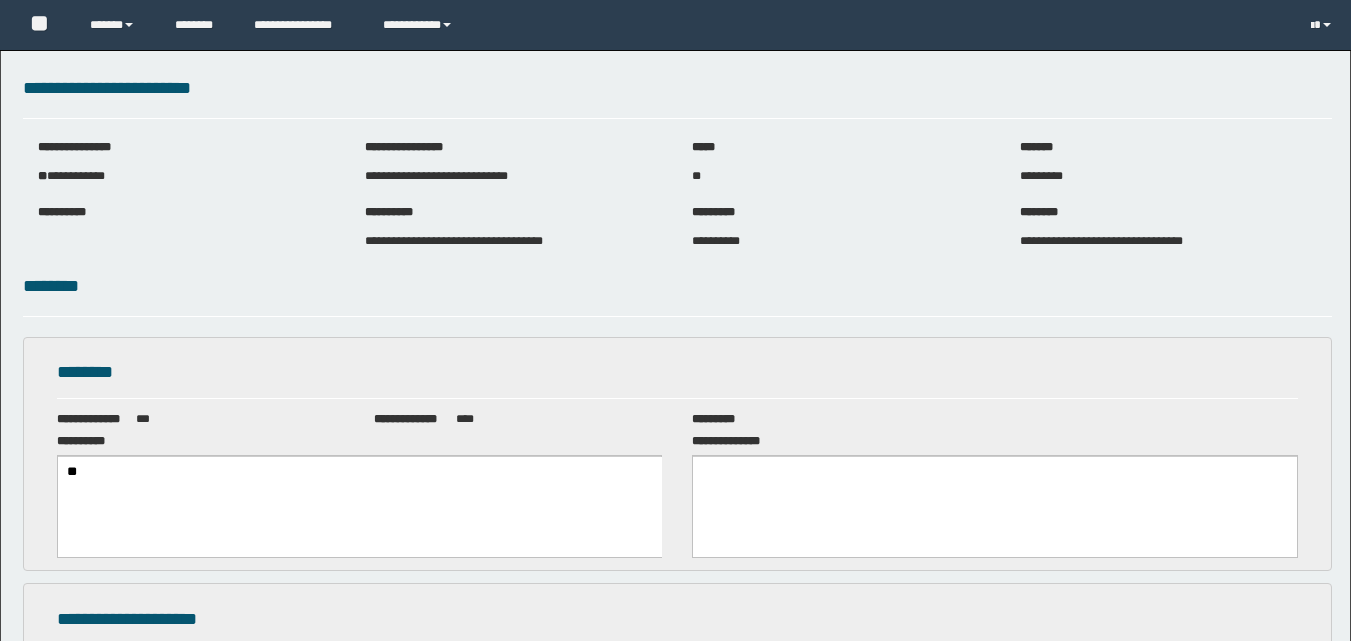 scroll, scrollTop: 0, scrollLeft: 0, axis: both 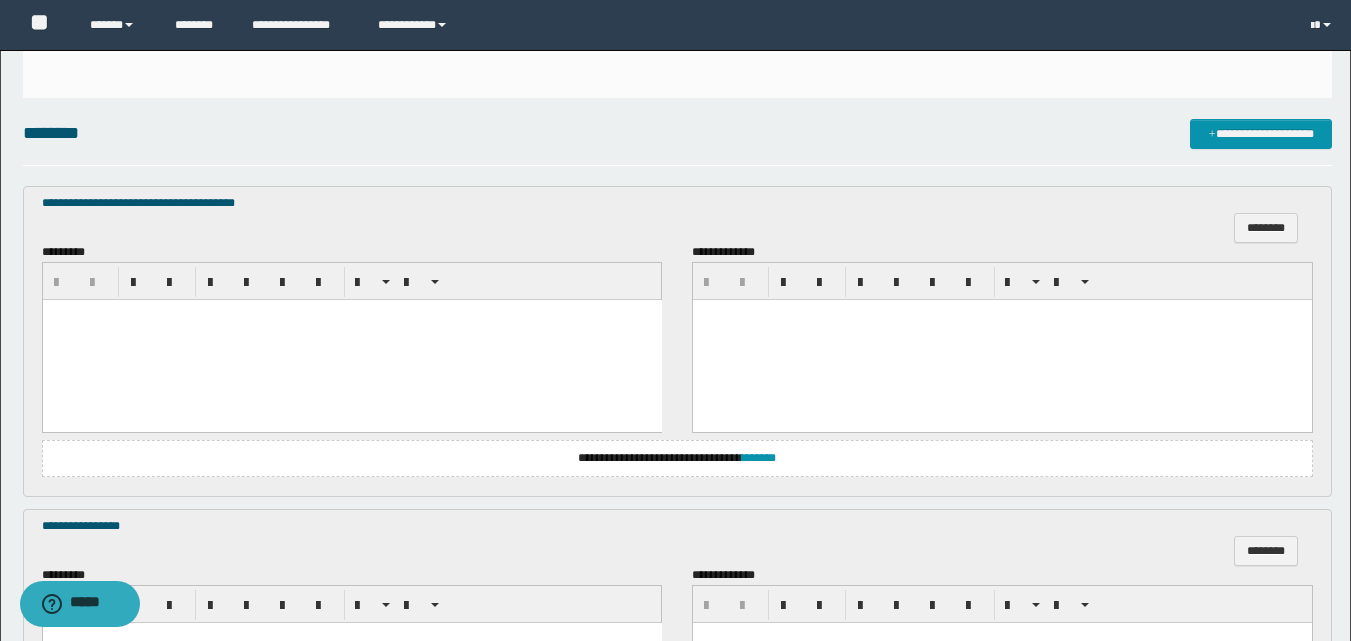 click at bounding box center (351, 340) 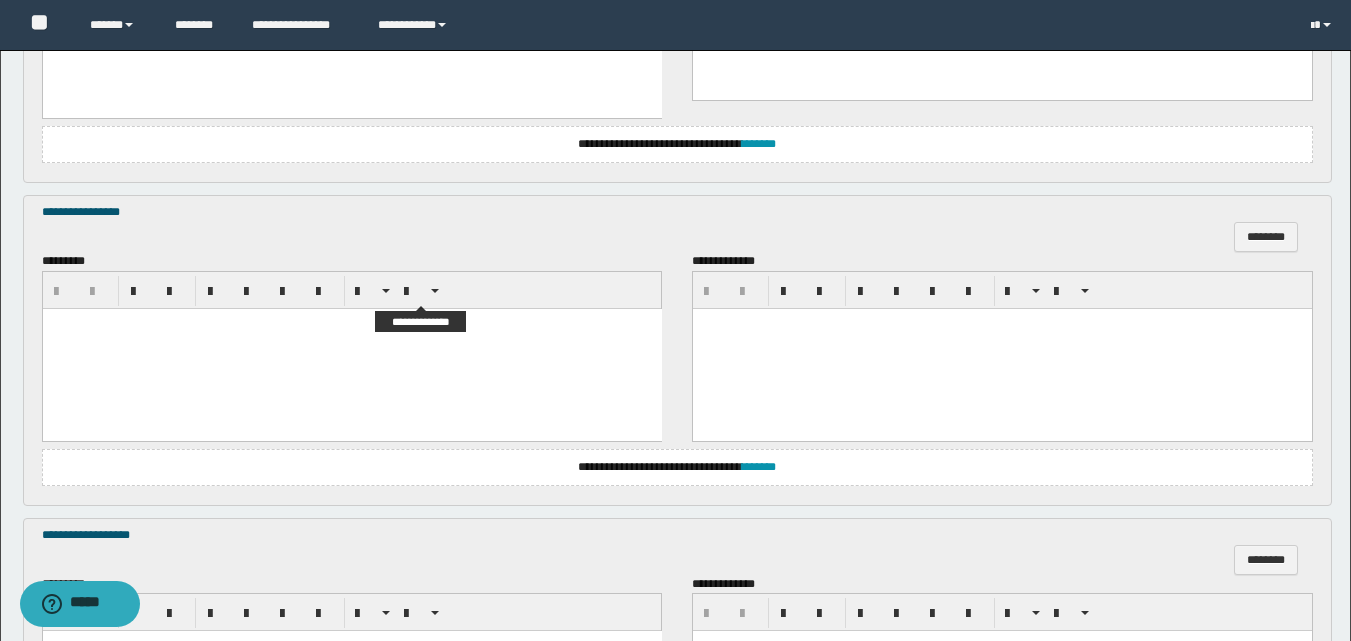 scroll, scrollTop: 1000, scrollLeft: 0, axis: vertical 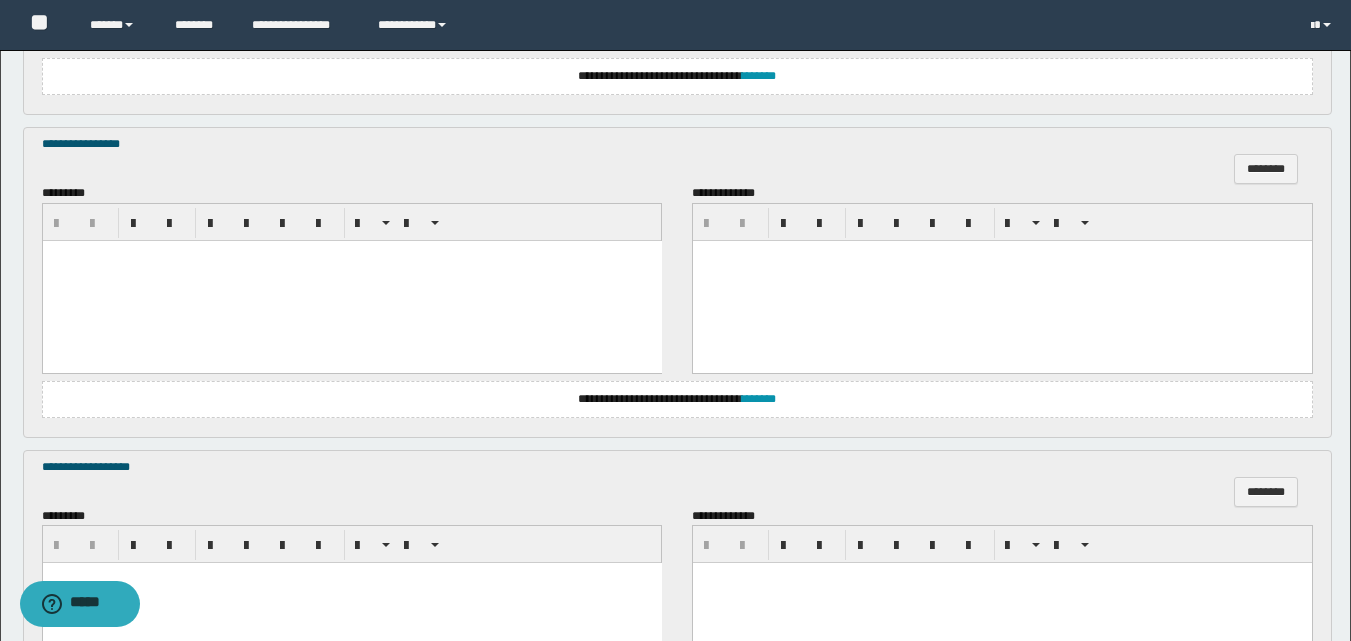 click at bounding box center (351, 280) 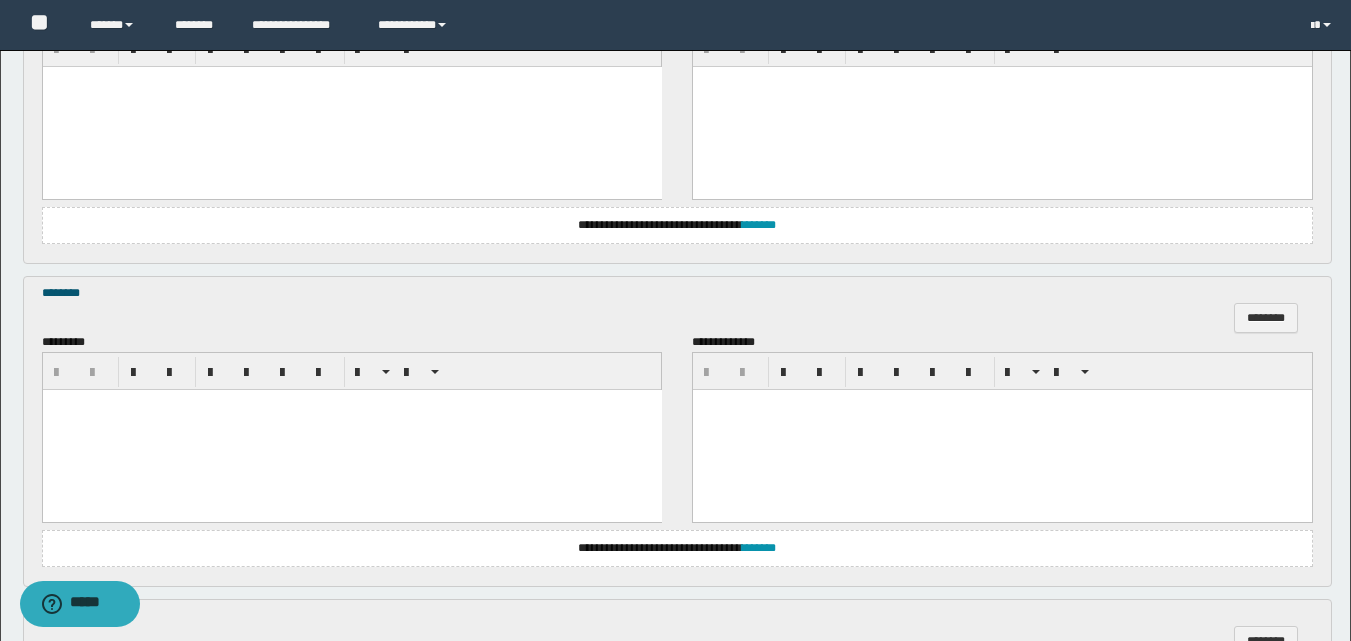 scroll, scrollTop: 1500, scrollLeft: 0, axis: vertical 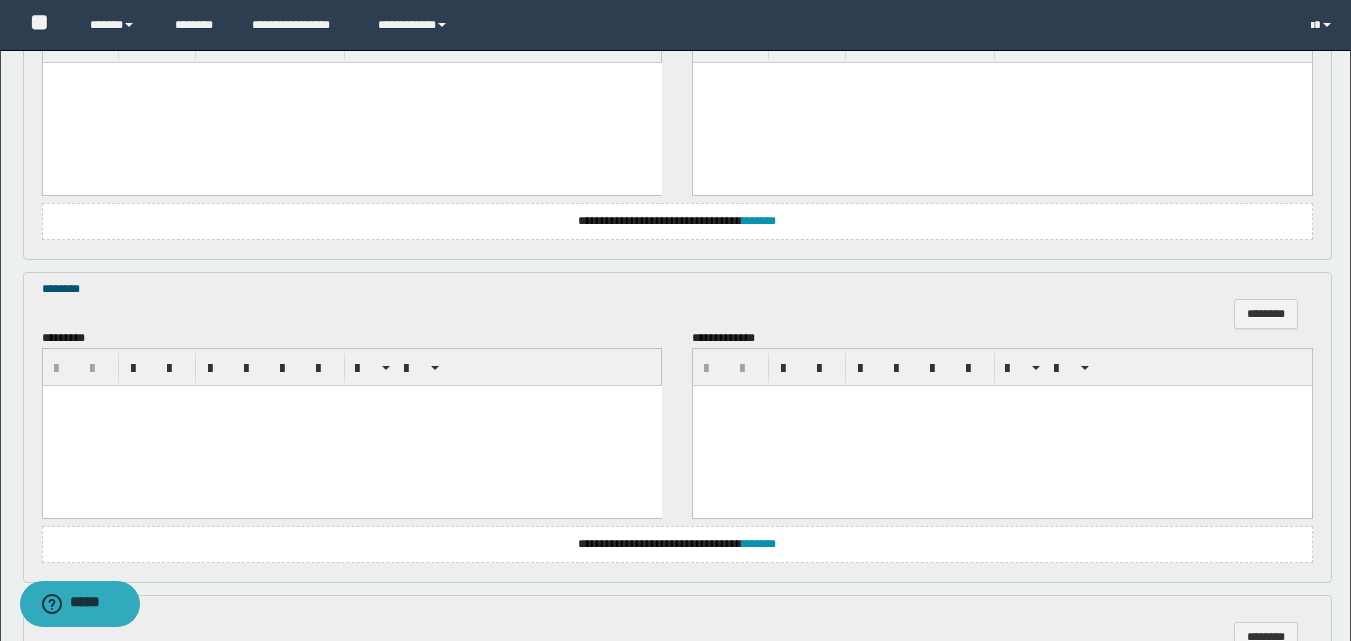 click at bounding box center [351, 426] 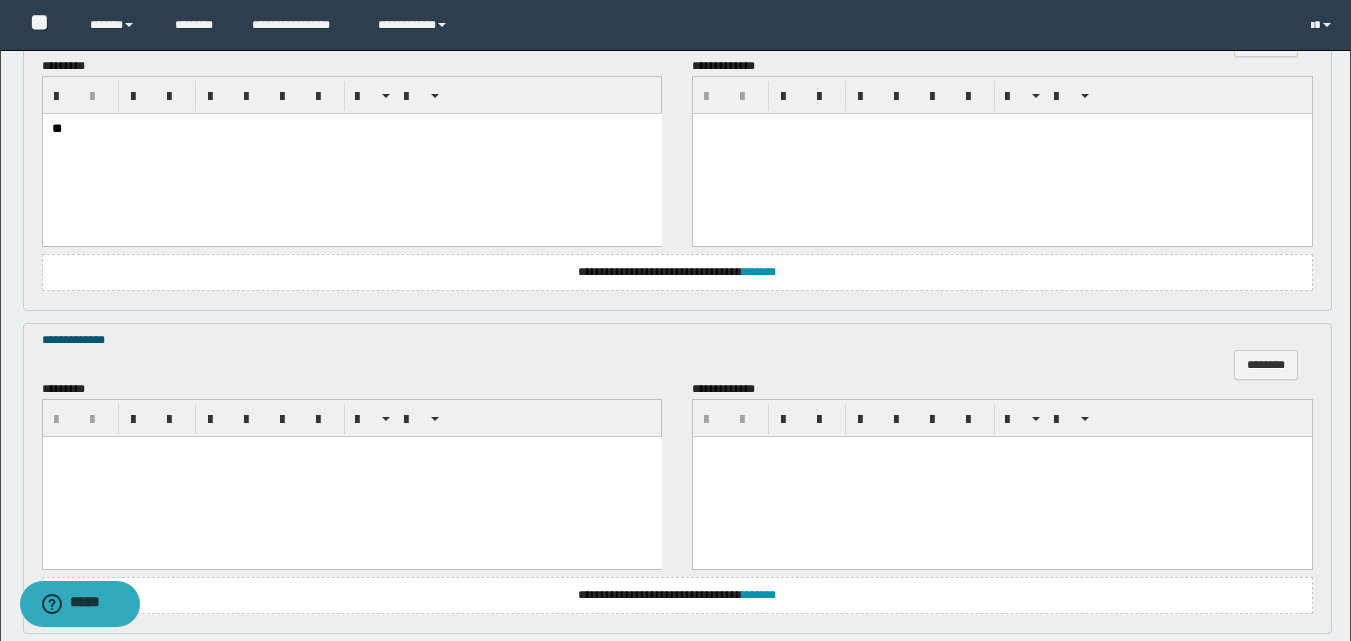 scroll, scrollTop: 1800, scrollLeft: 0, axis: vertical 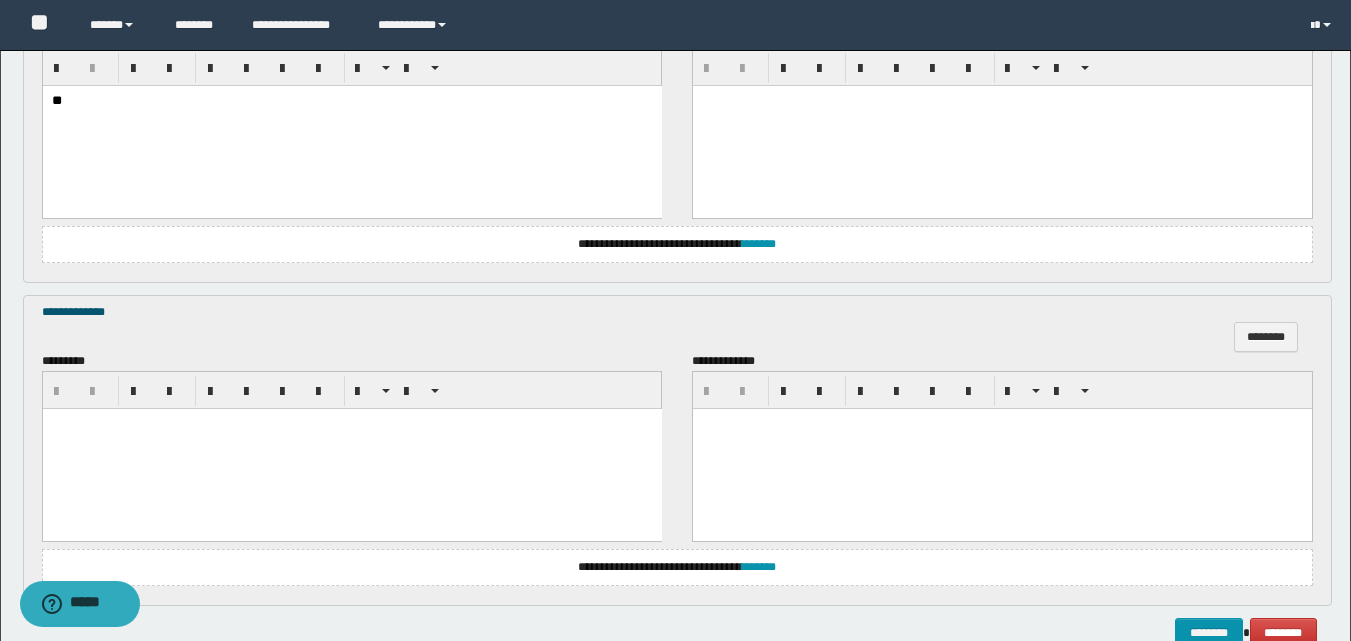click at bounding box center (351, 448) 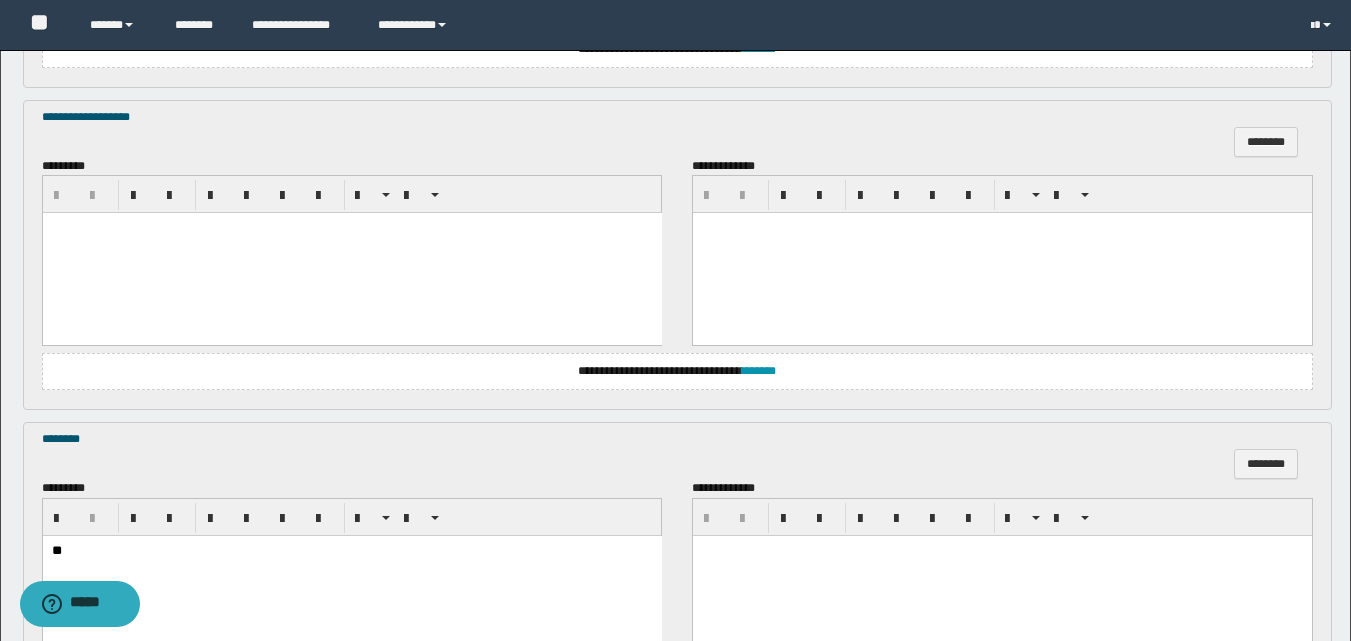 scroll, scrollTop: 1315, scrollLeft: 0, axis: vertical 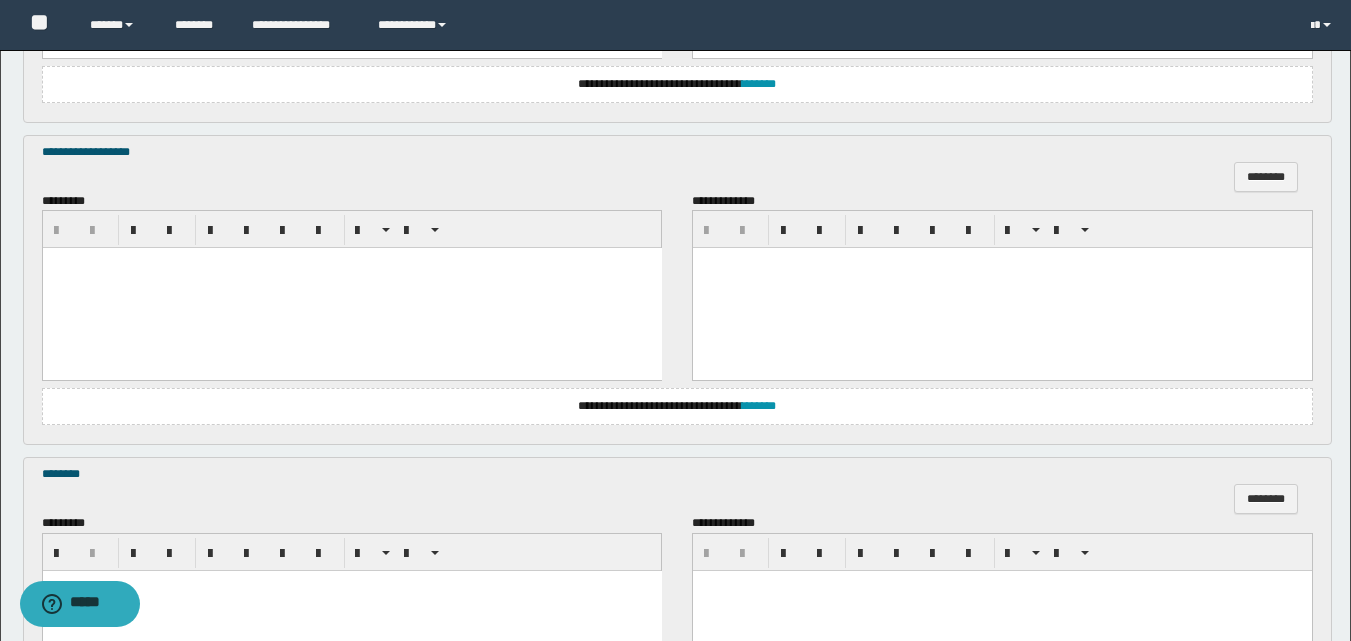 click at bounding box center (351, 288) 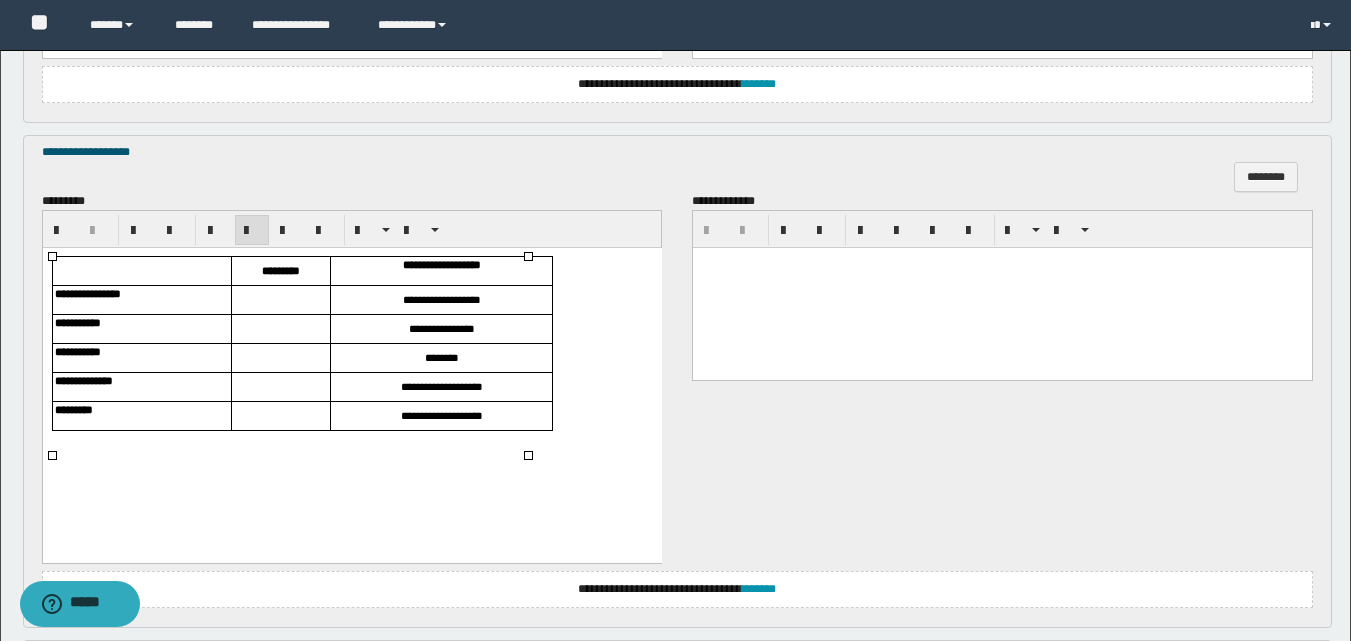 click at bounding box center [280, 300] 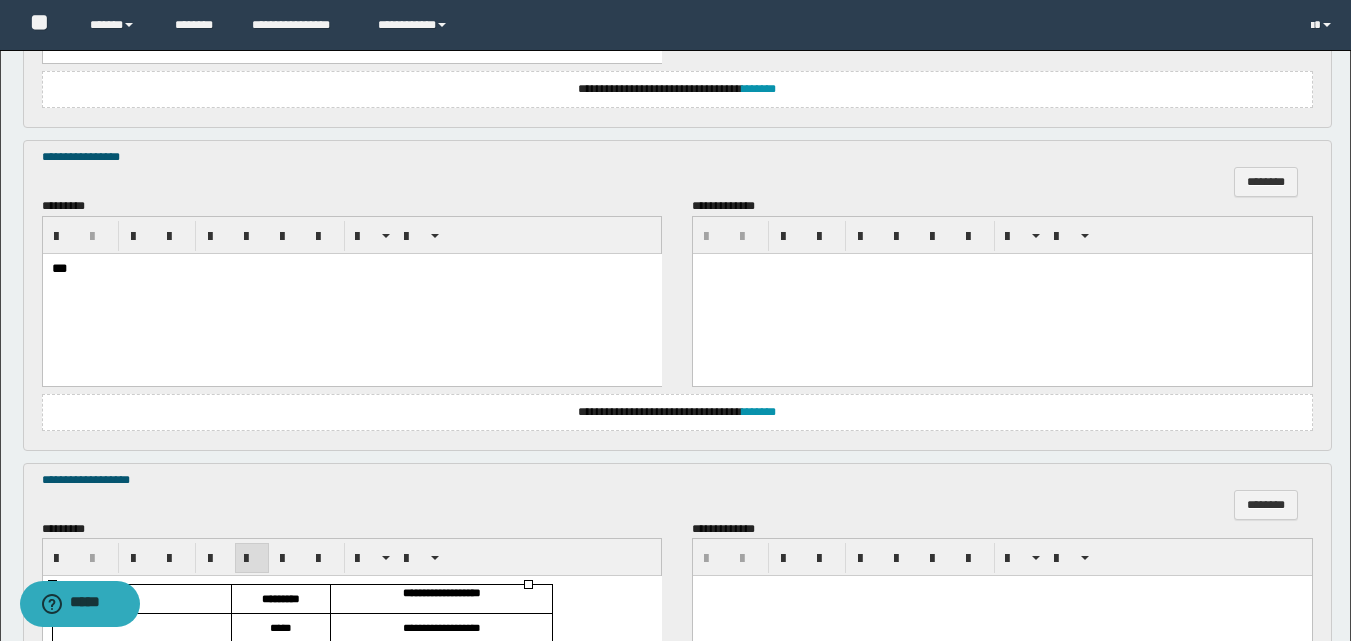 scroll, scrollTop: 1087, scrollLeft: 0, axis: vertical 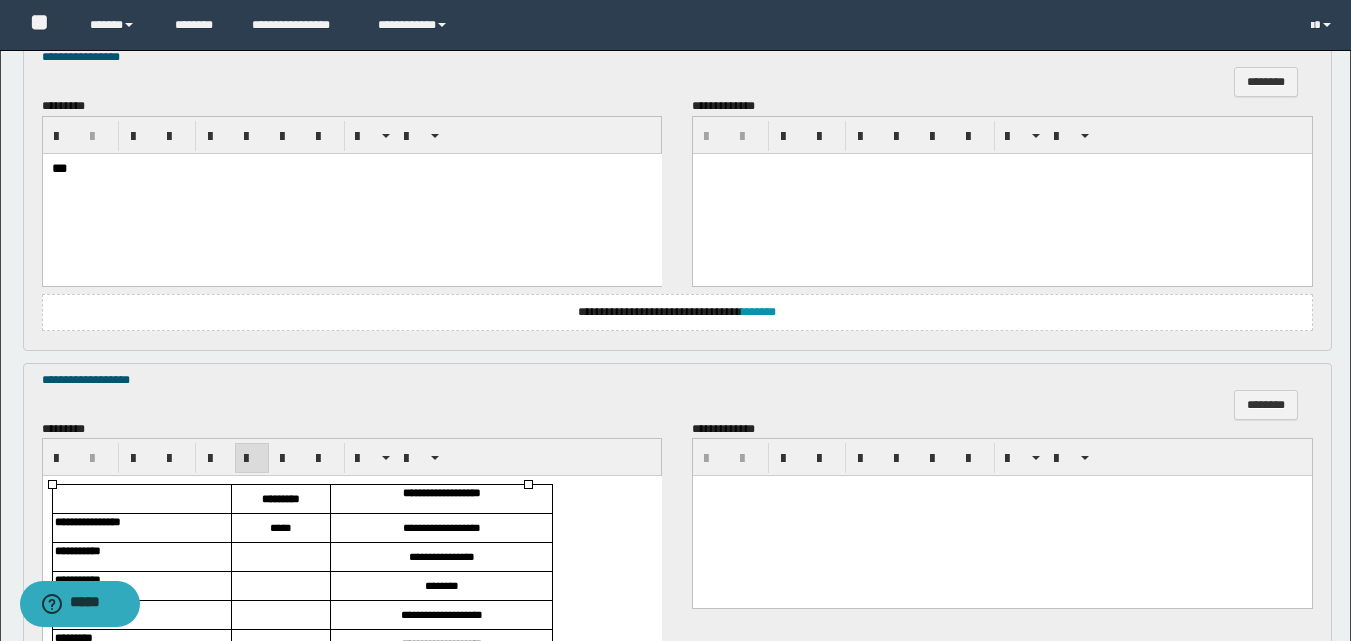 click at bounding box center (280, 557) 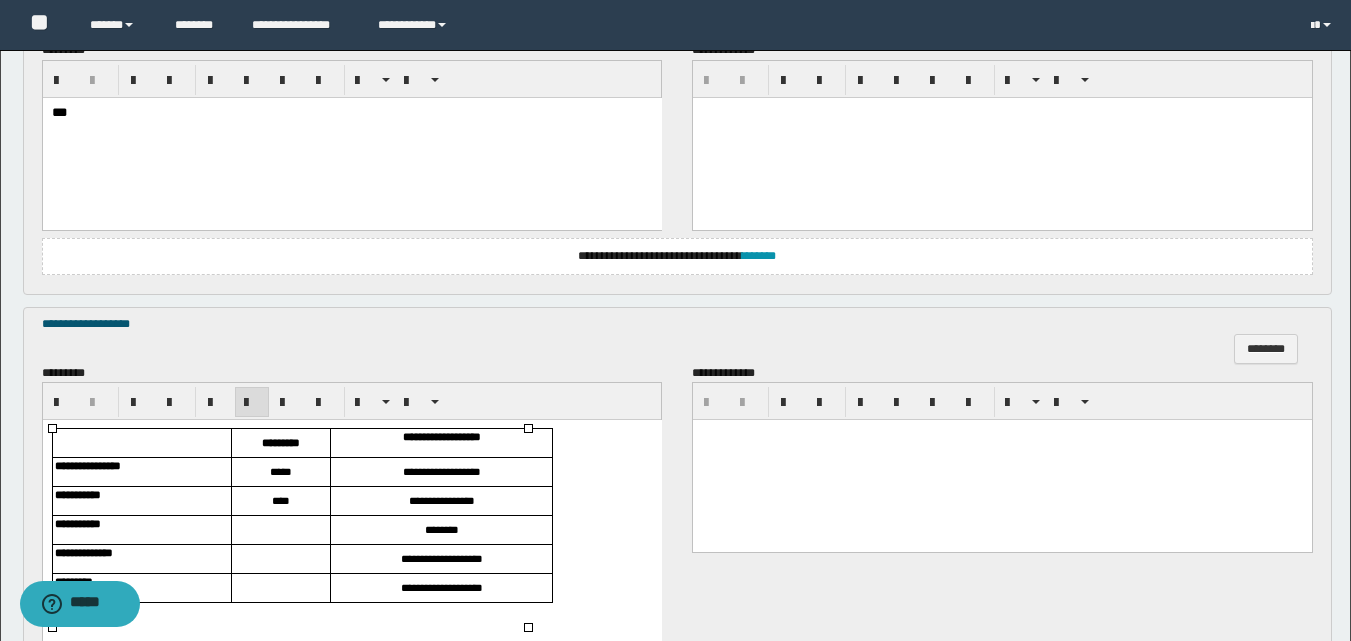 scroll, scrollTop: 1187, scrollLeft: 0, axis: vertical 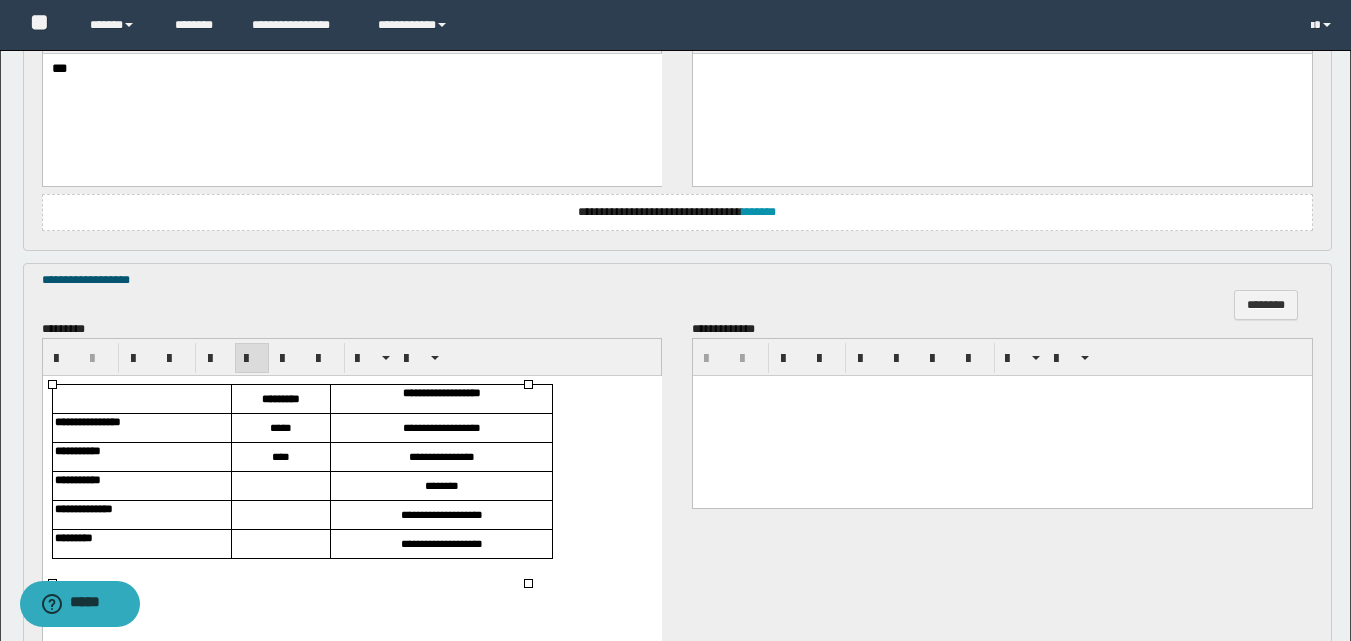 click at bounding box center (280, 486) 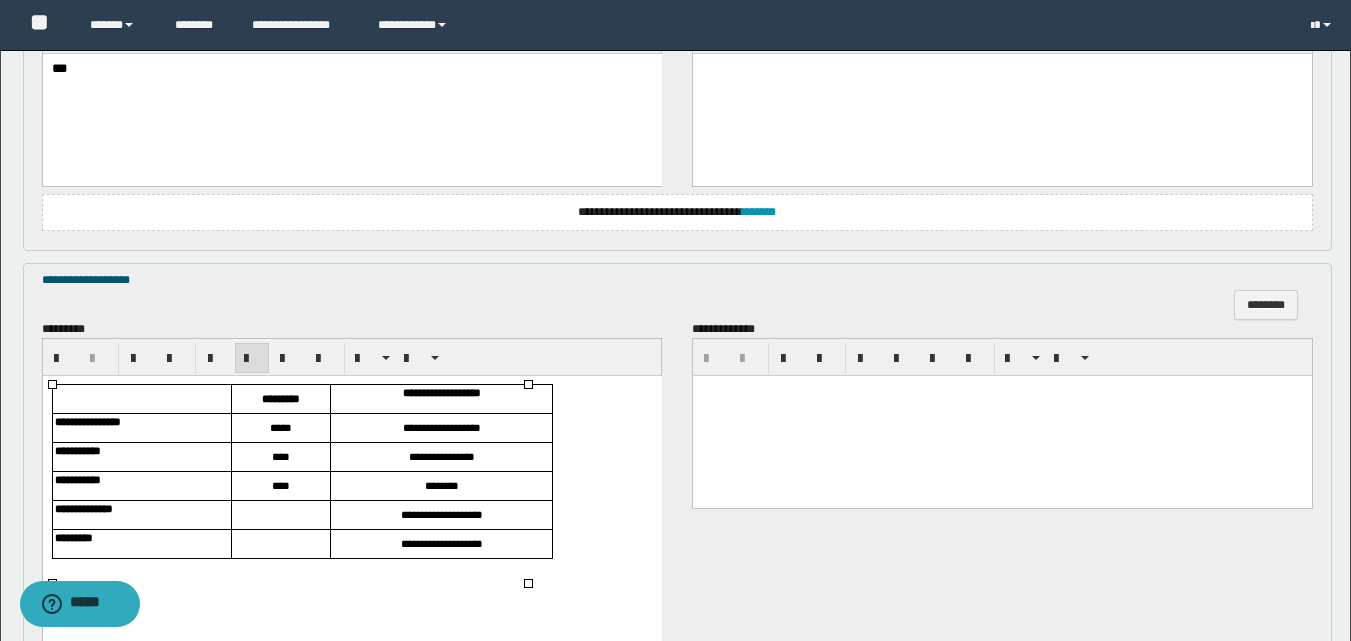 click at bounding box center (280, 515) 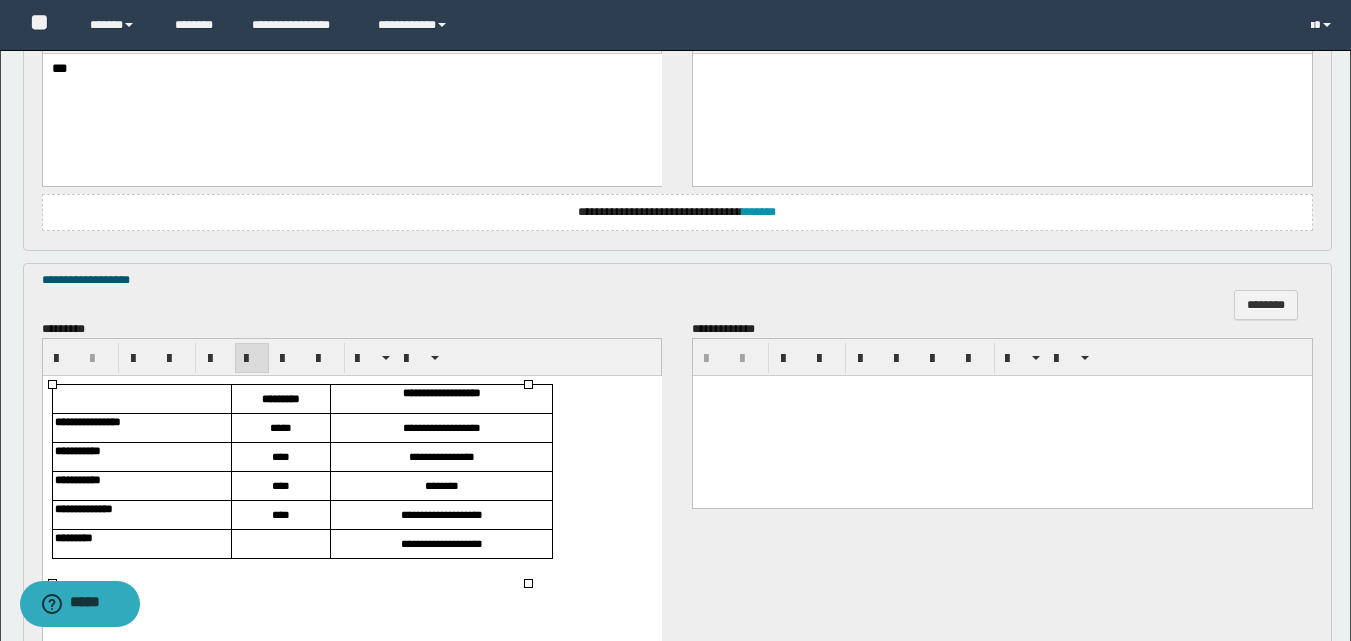 click at bounding box center (280, 544) 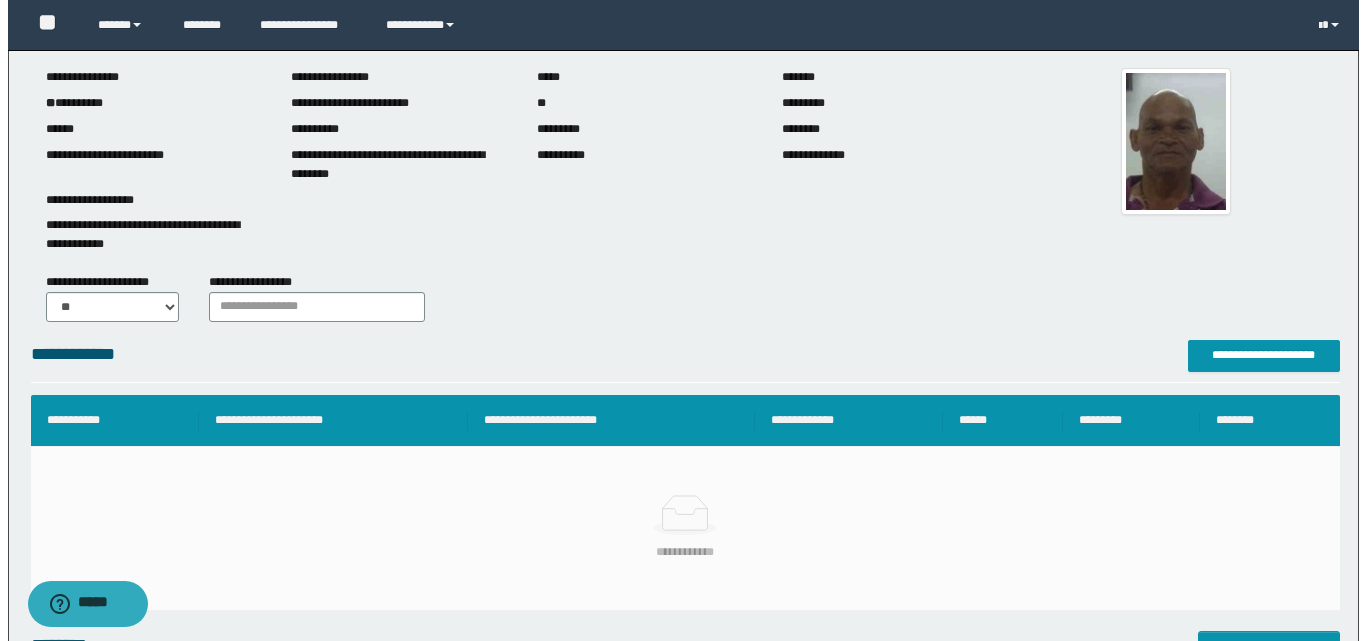 scroll, scrollTop: 87, scrollLeft: 0, axis: vertical 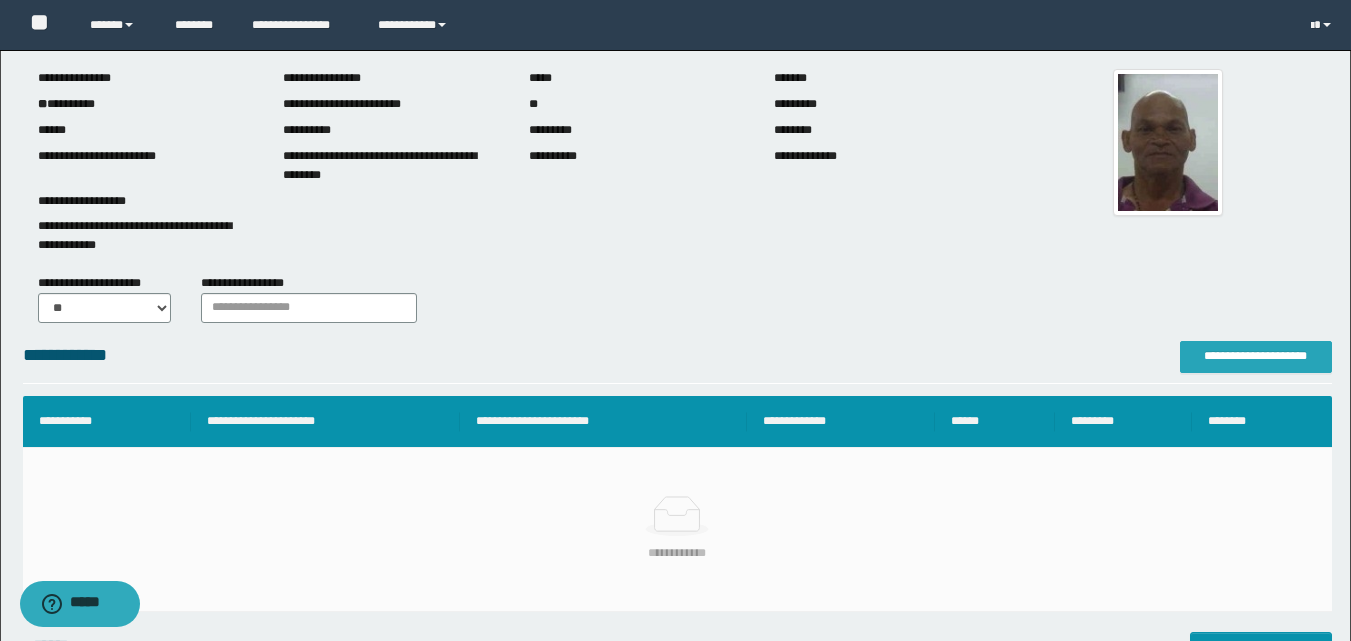 click on "**********" at bounding box center (1256, 356) 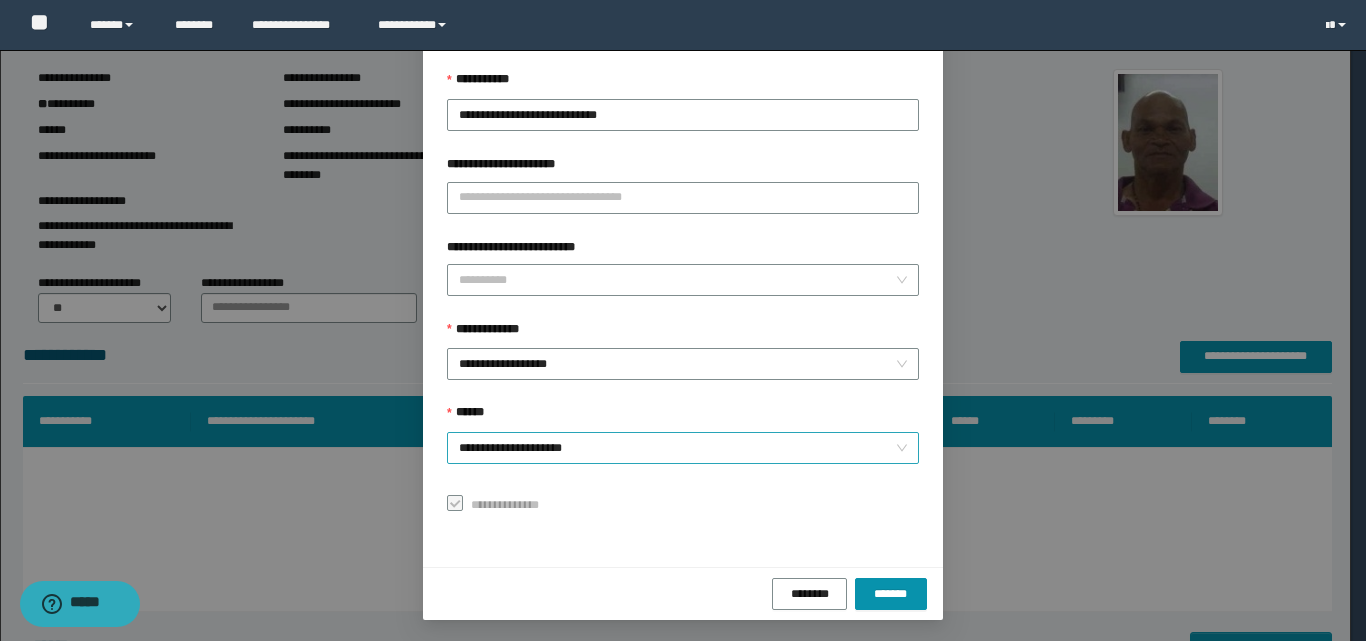 scroll, scrollTop: 111, scrollLeft: 0, axis: vertical 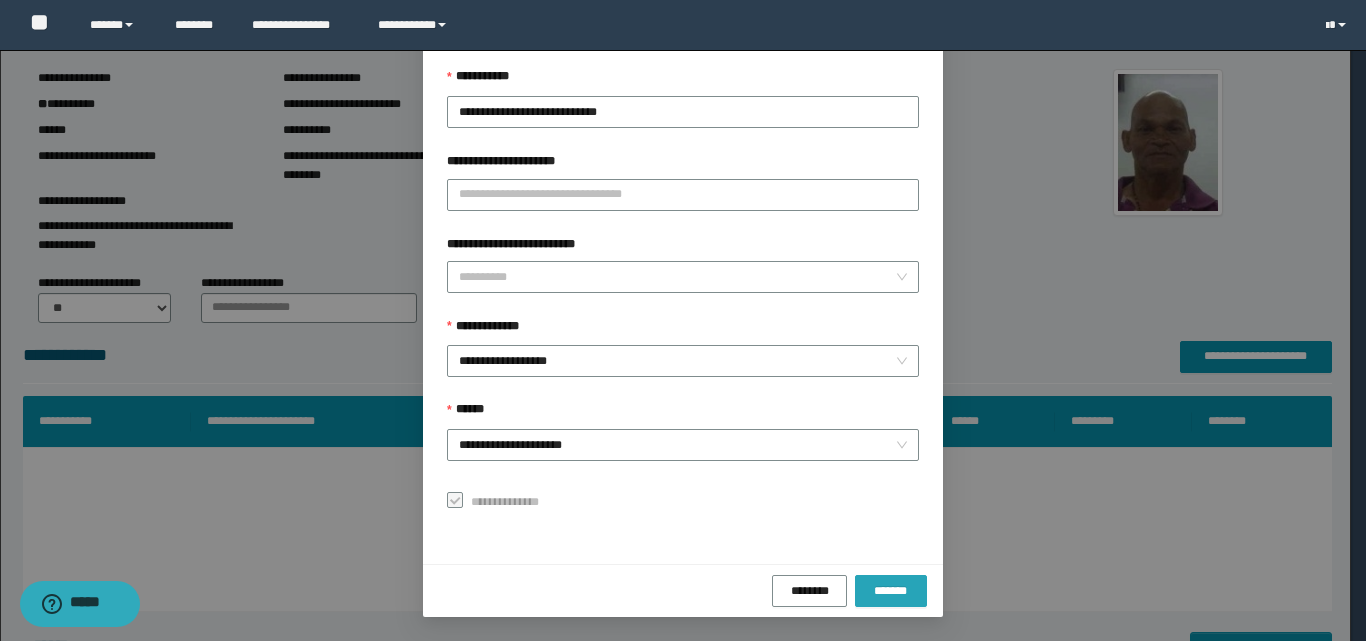 click on "*******" at bounding box center [891, 591] 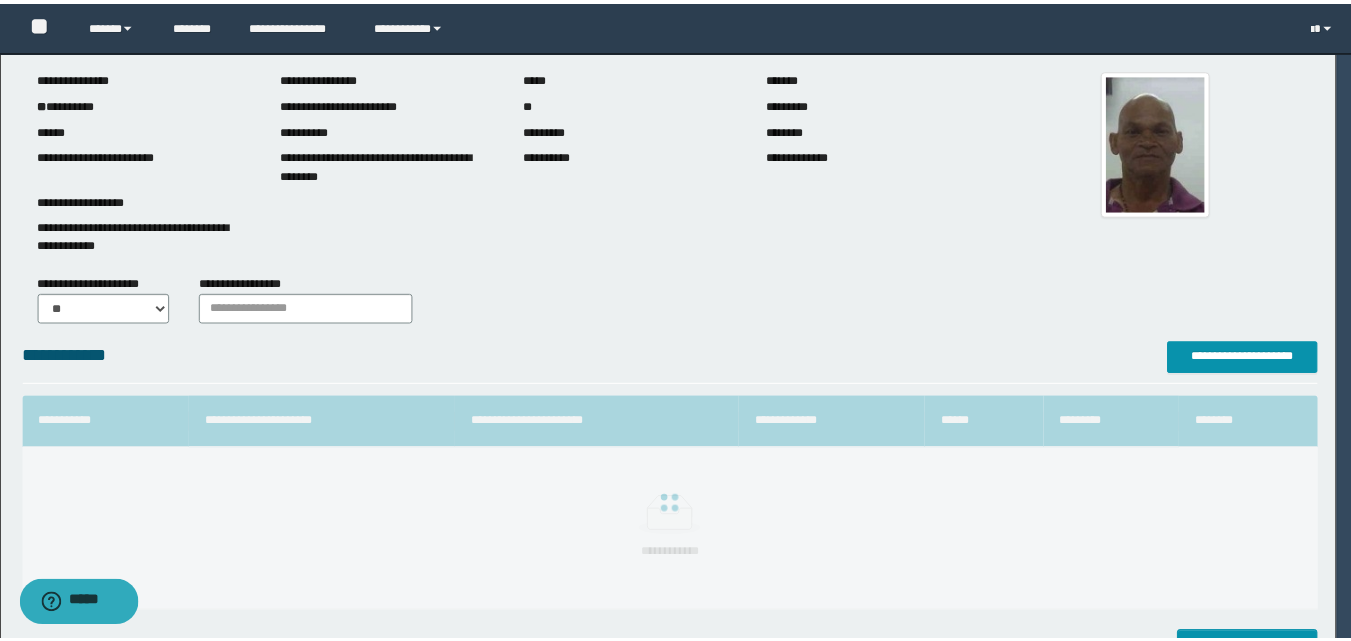 scroll, scrollTop: 64, scrollLeft: 0, axis: vertical 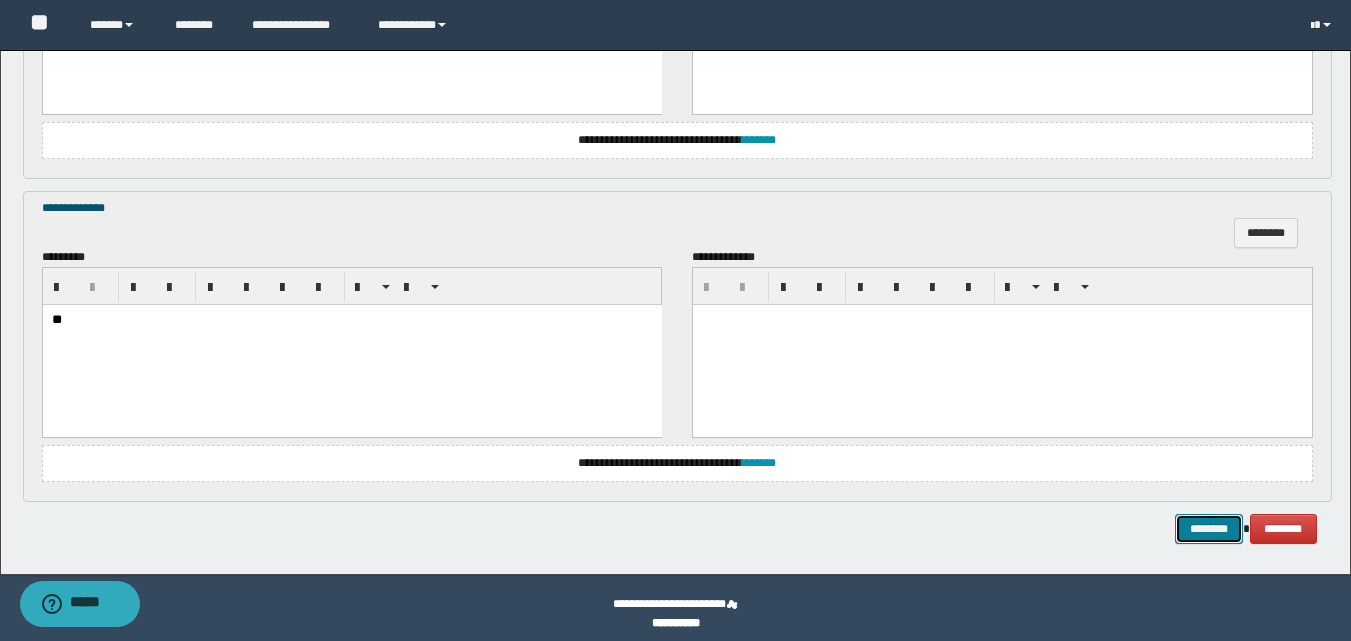 click on "********" at bounding box center (1209, 529) 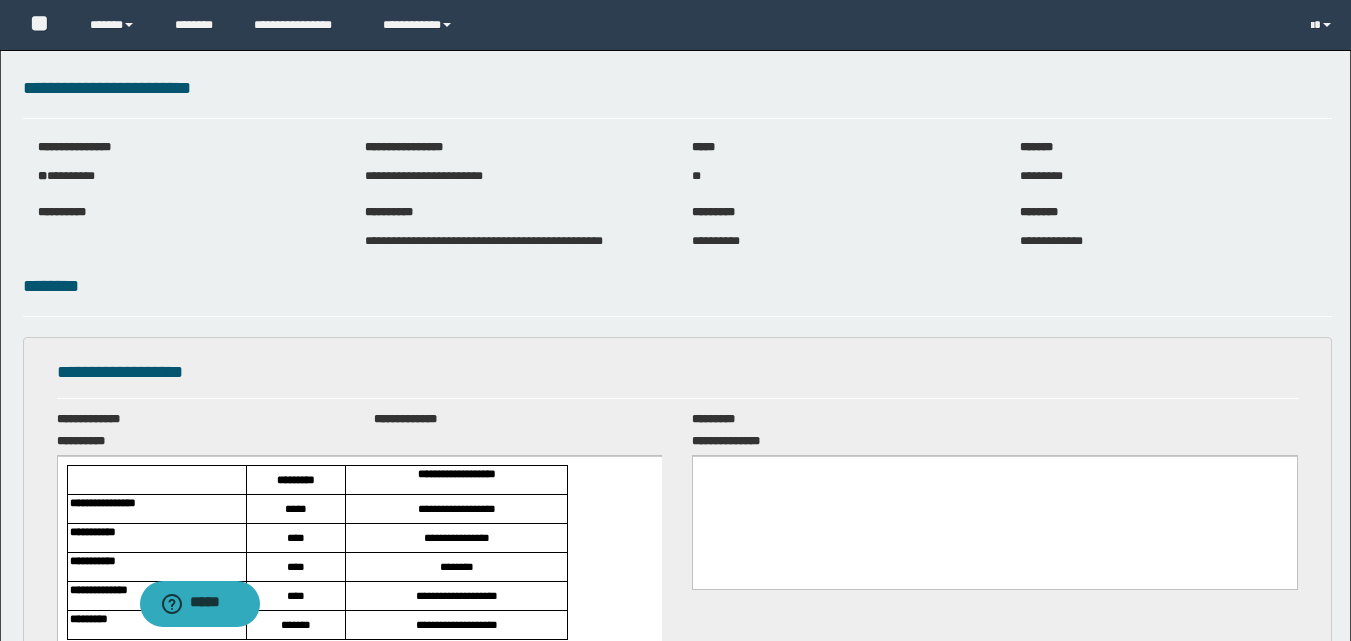 scroll, scrollTop: 0, scrollLeft: 0, axis: both 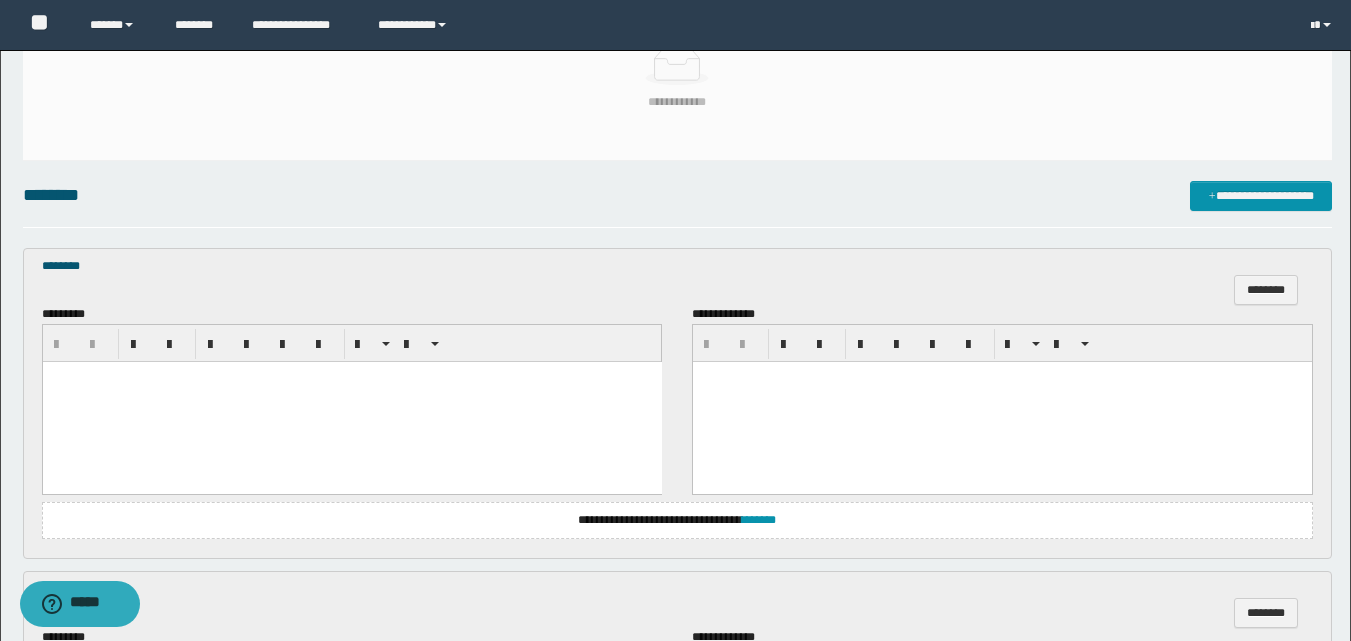 click at bounding box center [351, 402] 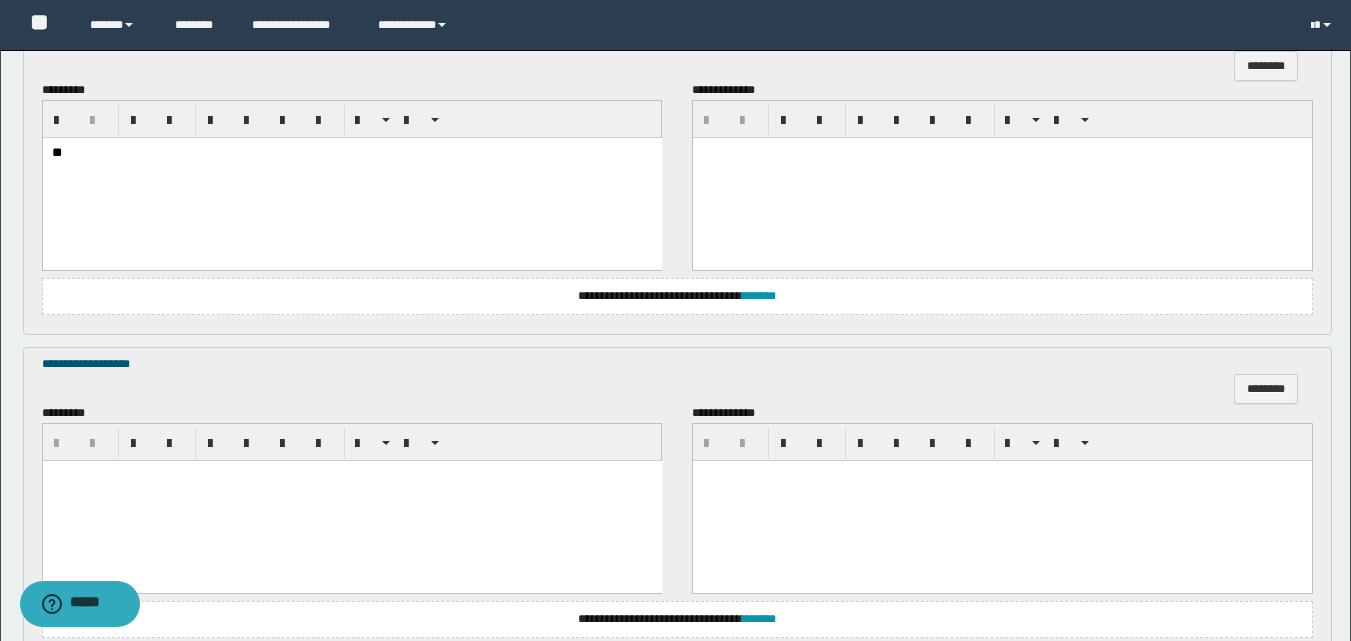 scroll, scrollTop: 800, scrollLeft: 0, axis: vertical 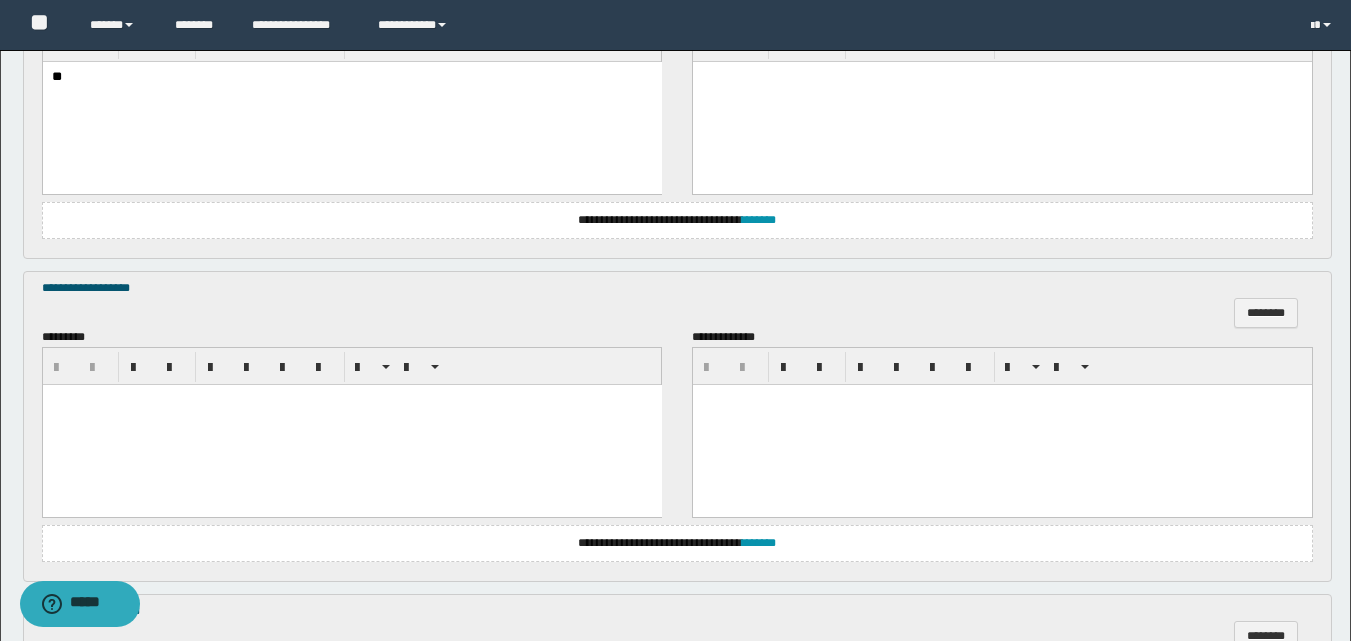click at bounding box center [351, 425] 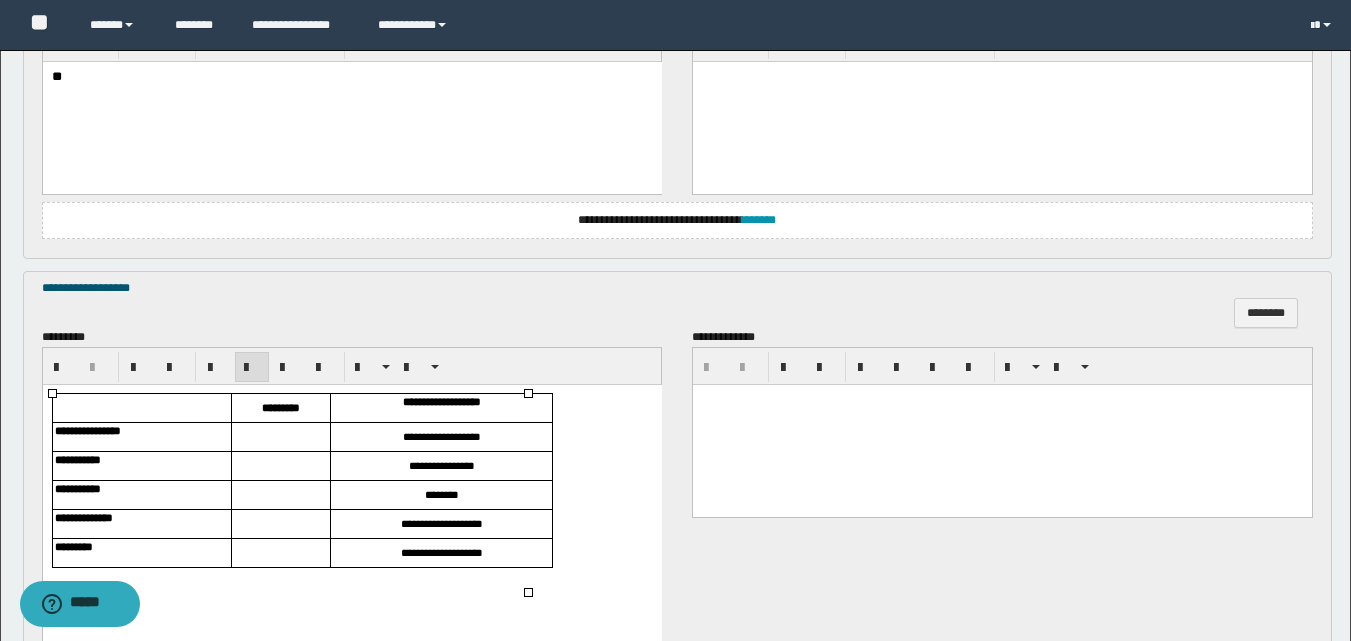 click at bounding box center (280, 437) 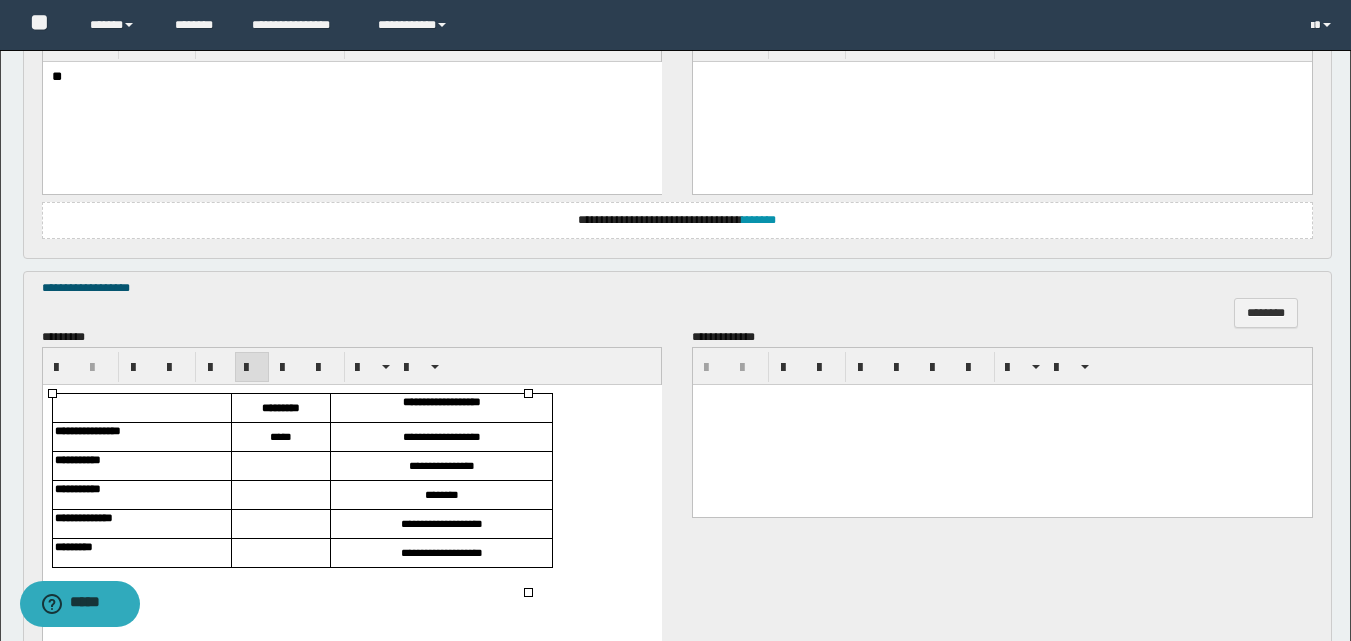 click at bounding box center [280, 466] 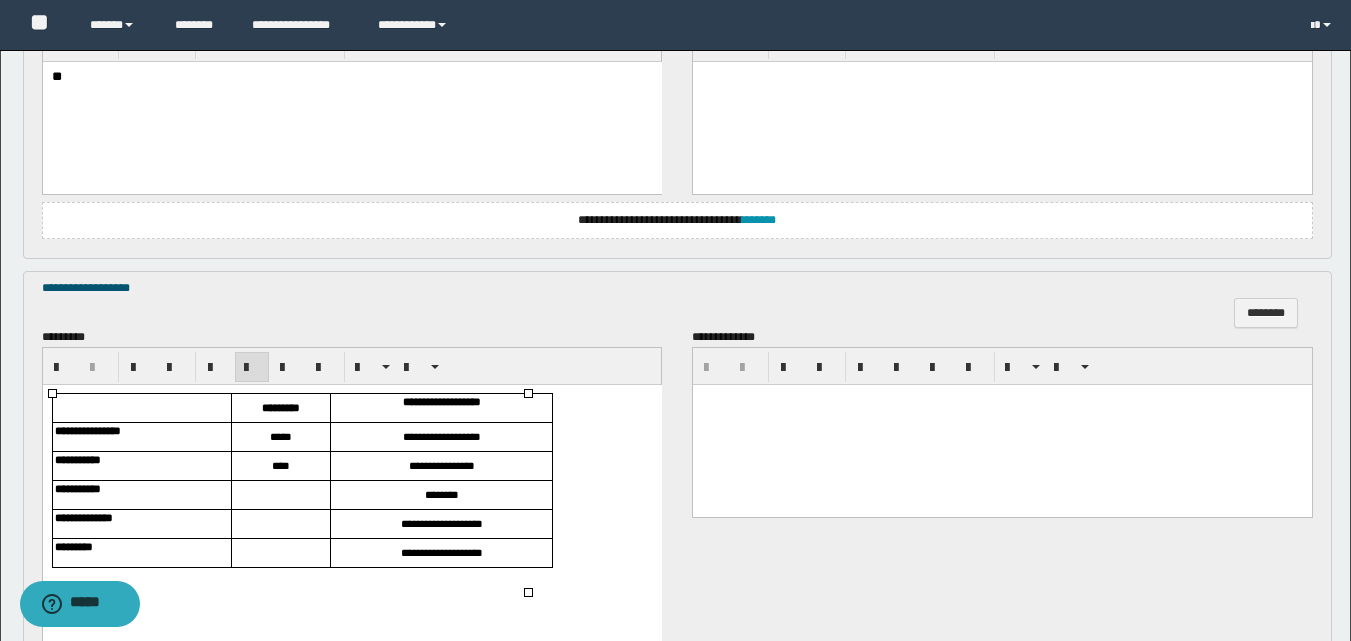 click at bounding box center [280, 495] 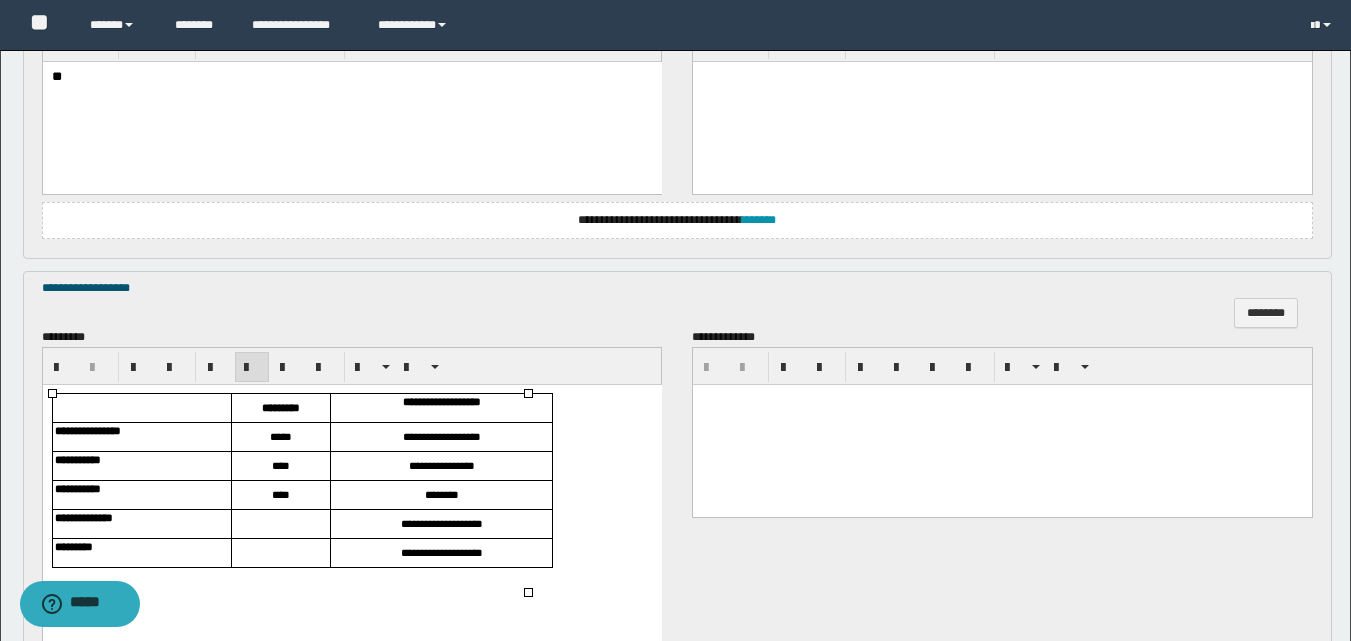 click at bounding box center (280, 524) 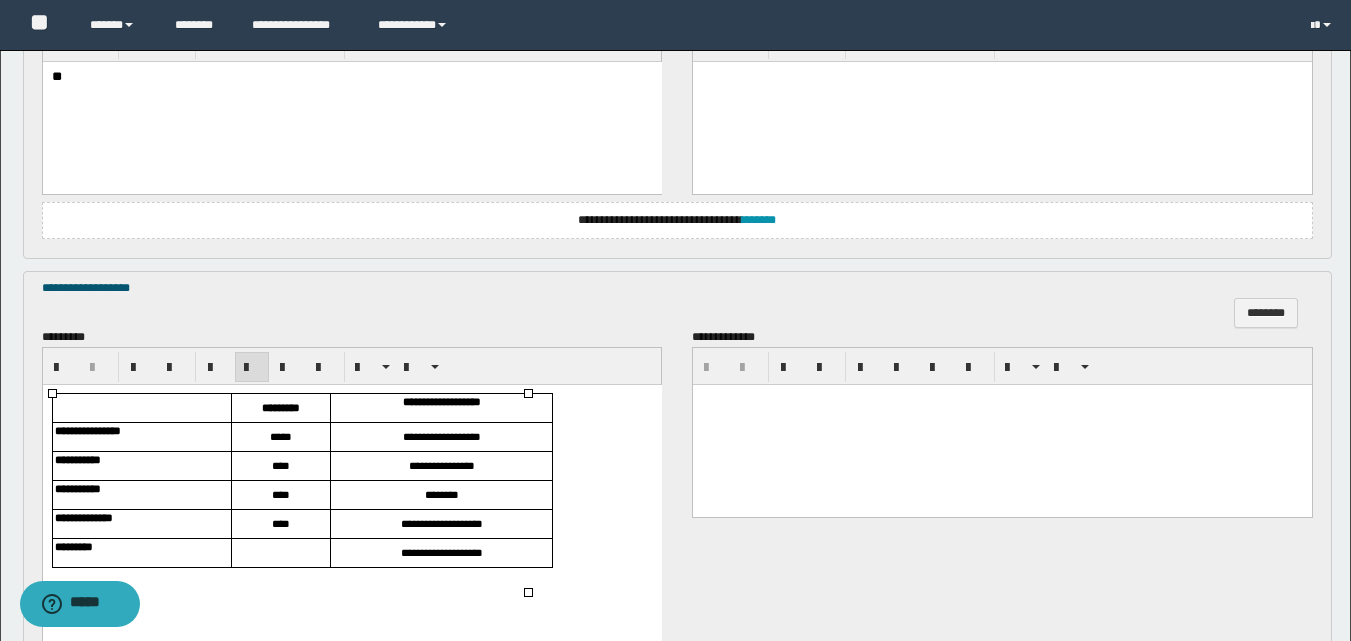 click at bounding box center (280, 553) 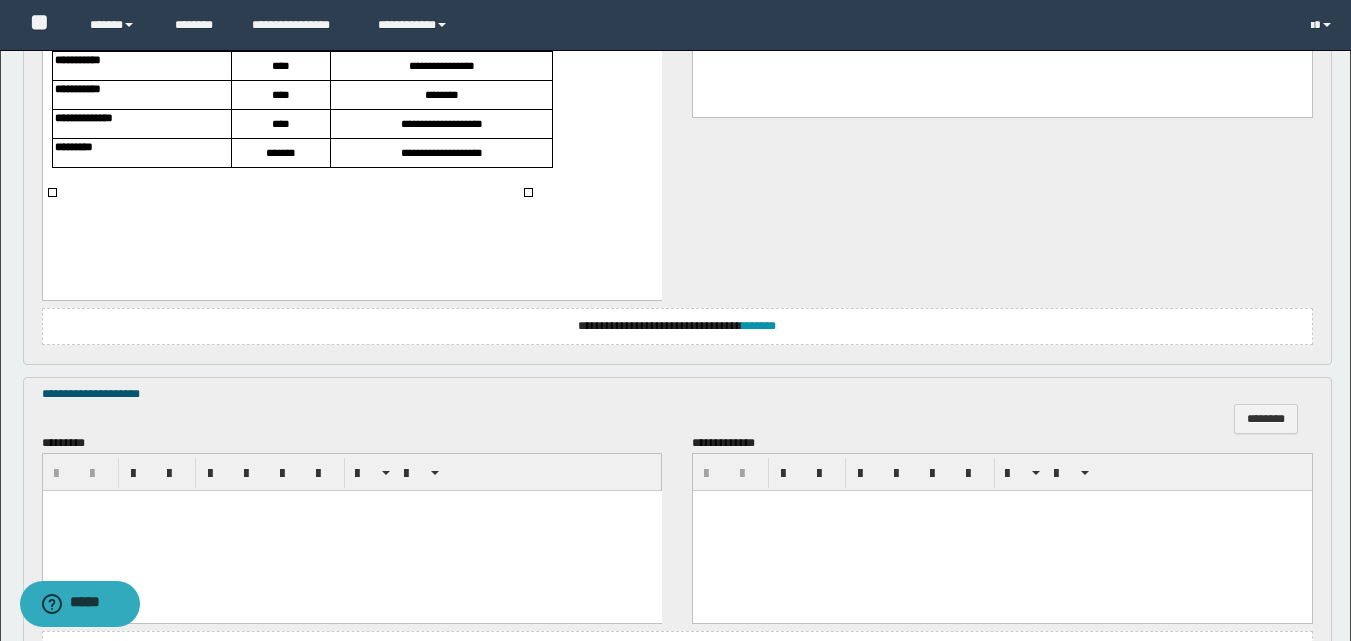 scroll, scrollTop: 1300, scrollLeft: 0, axis: vertical 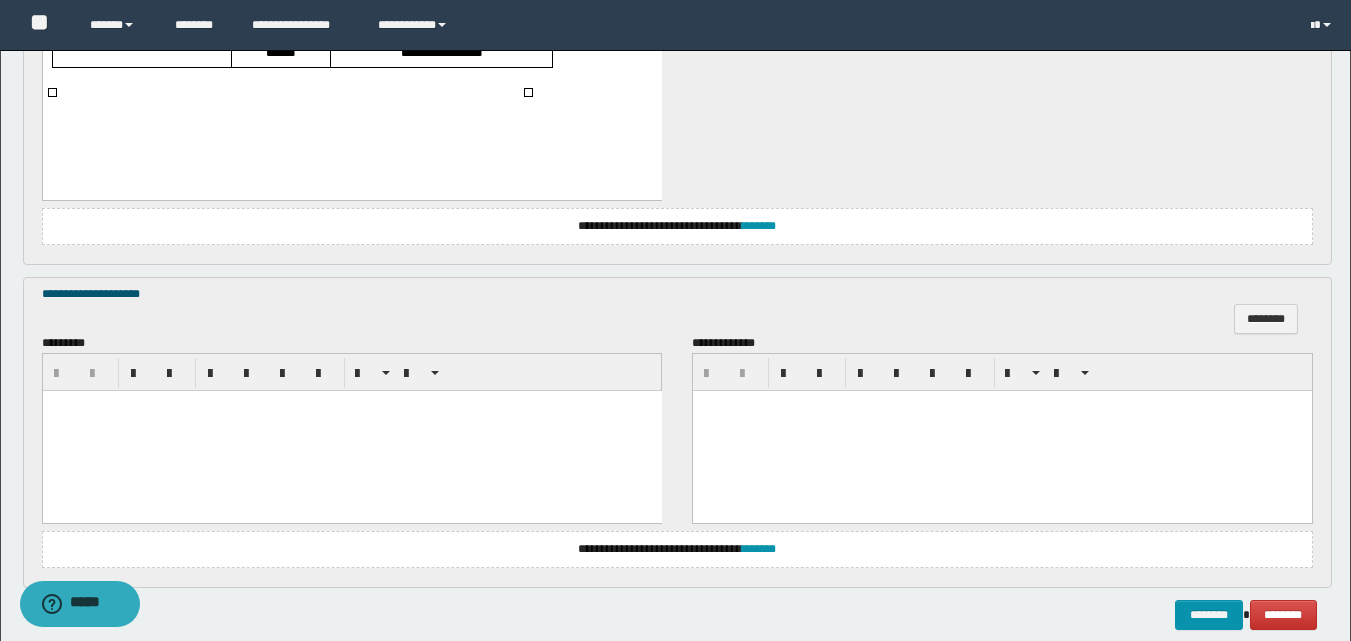 click at bounding box center [351, 430] 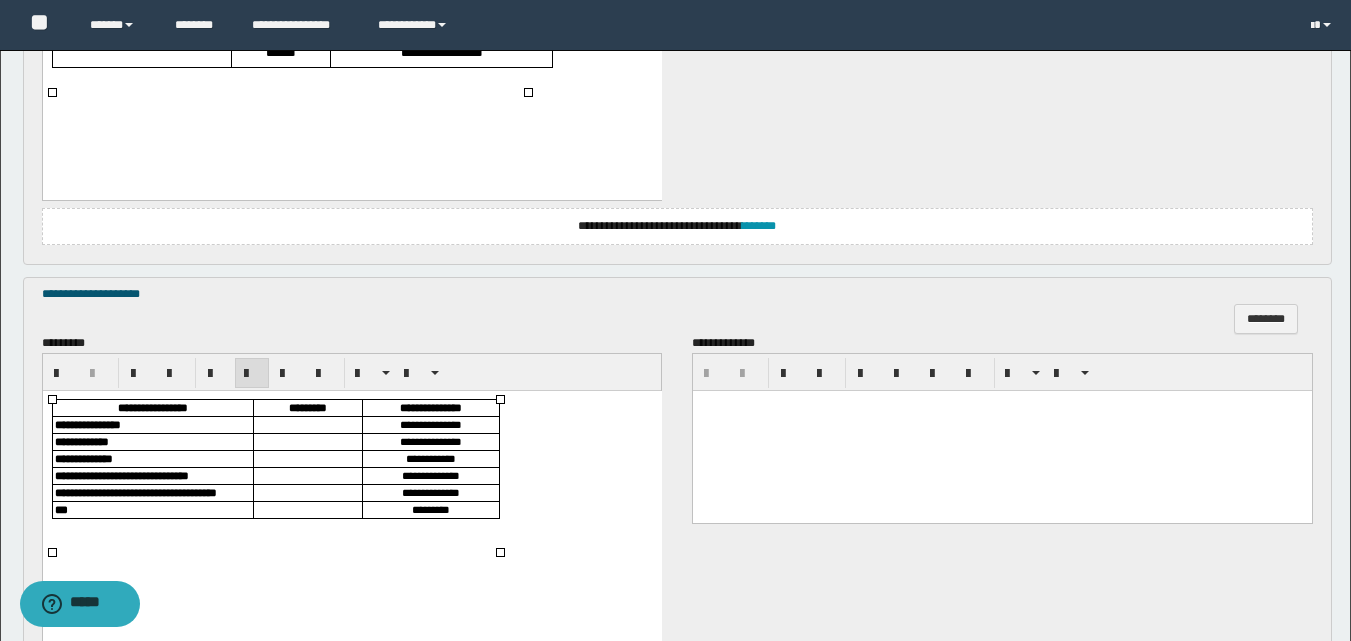 click at bounding box center (307, 424) 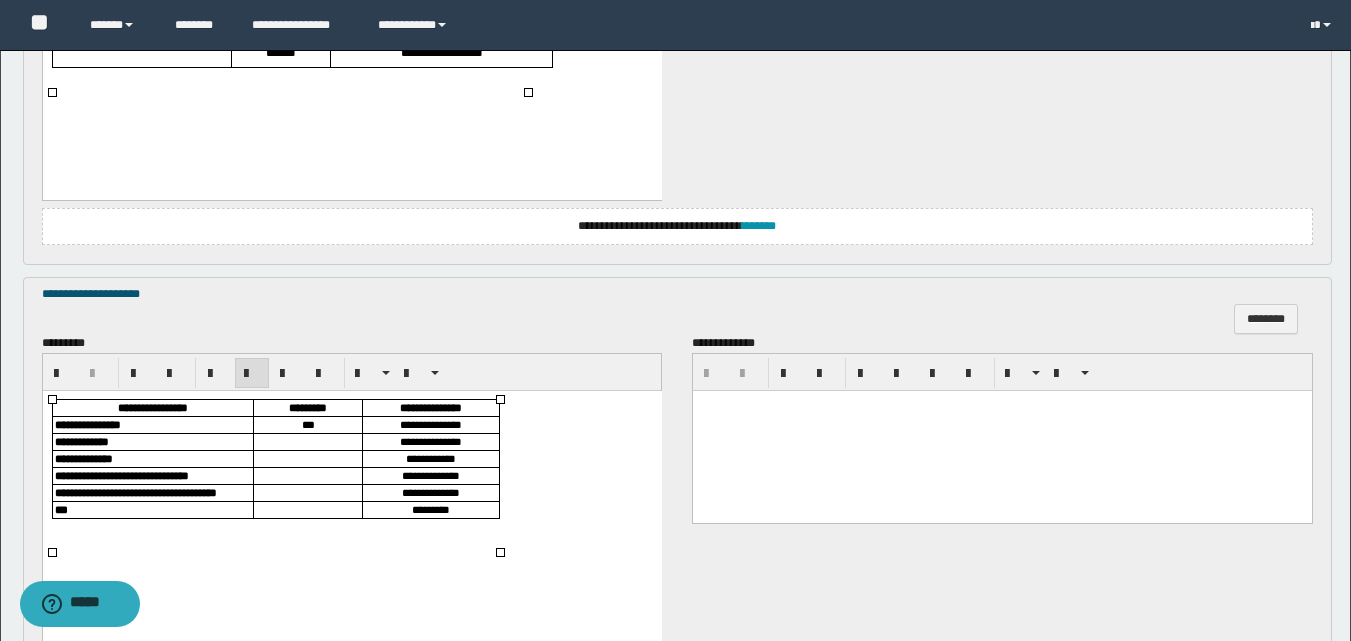 click at bounding box center [307, 441] 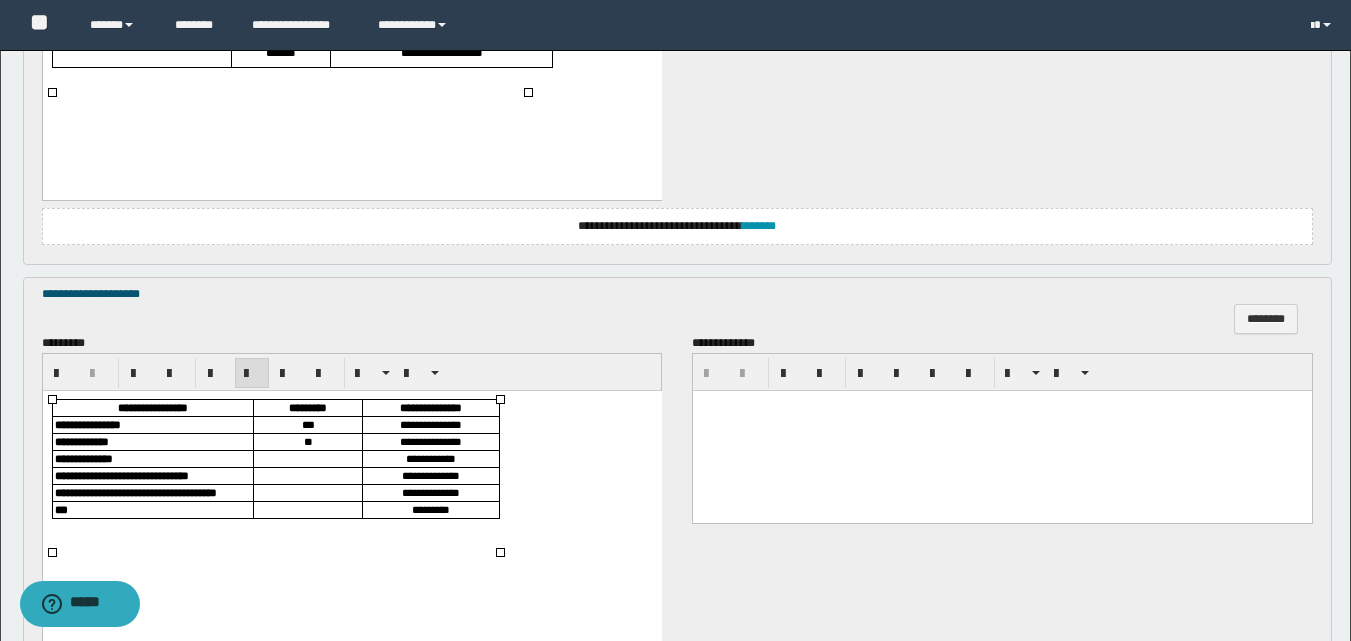 click at bounding box center [307, 457] 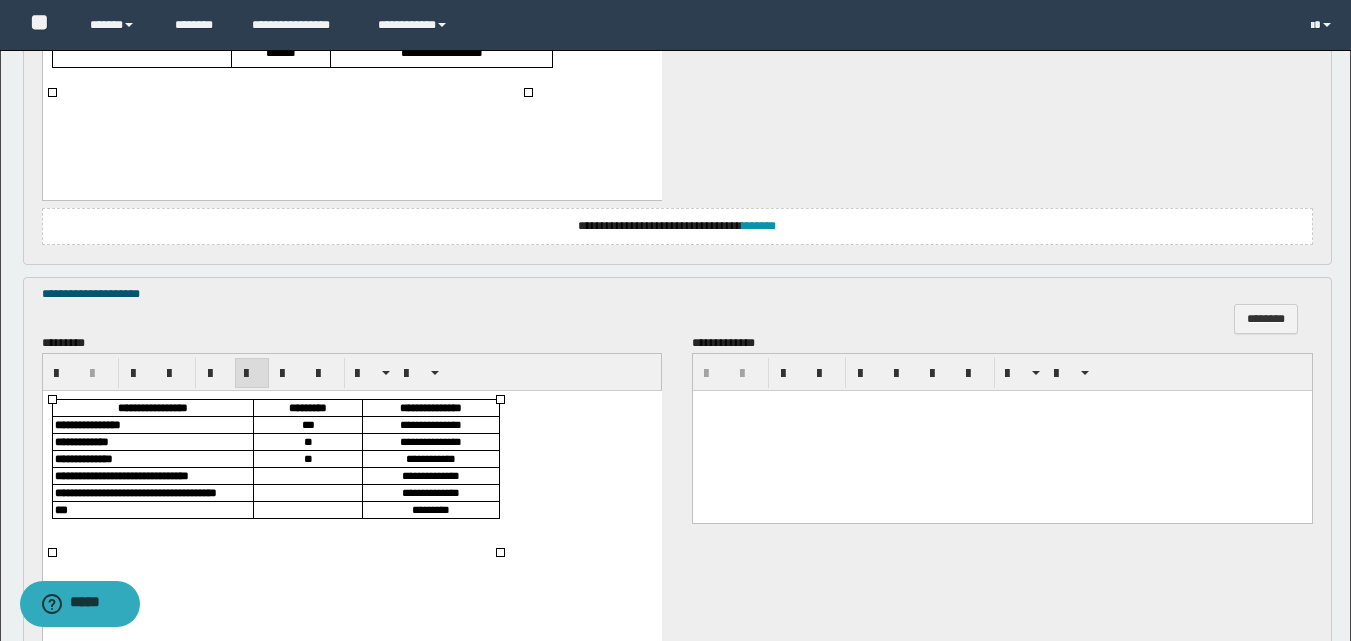 click at bounding box center [307, 475] 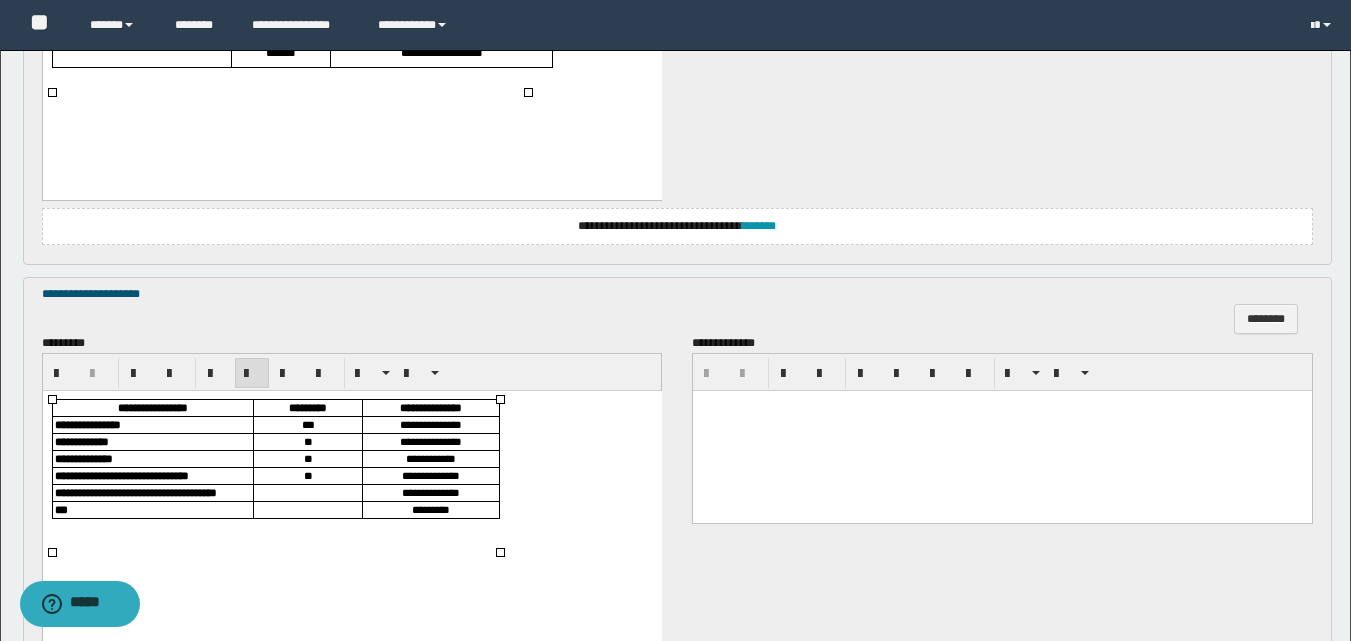 click at bounding box center [307, 492] 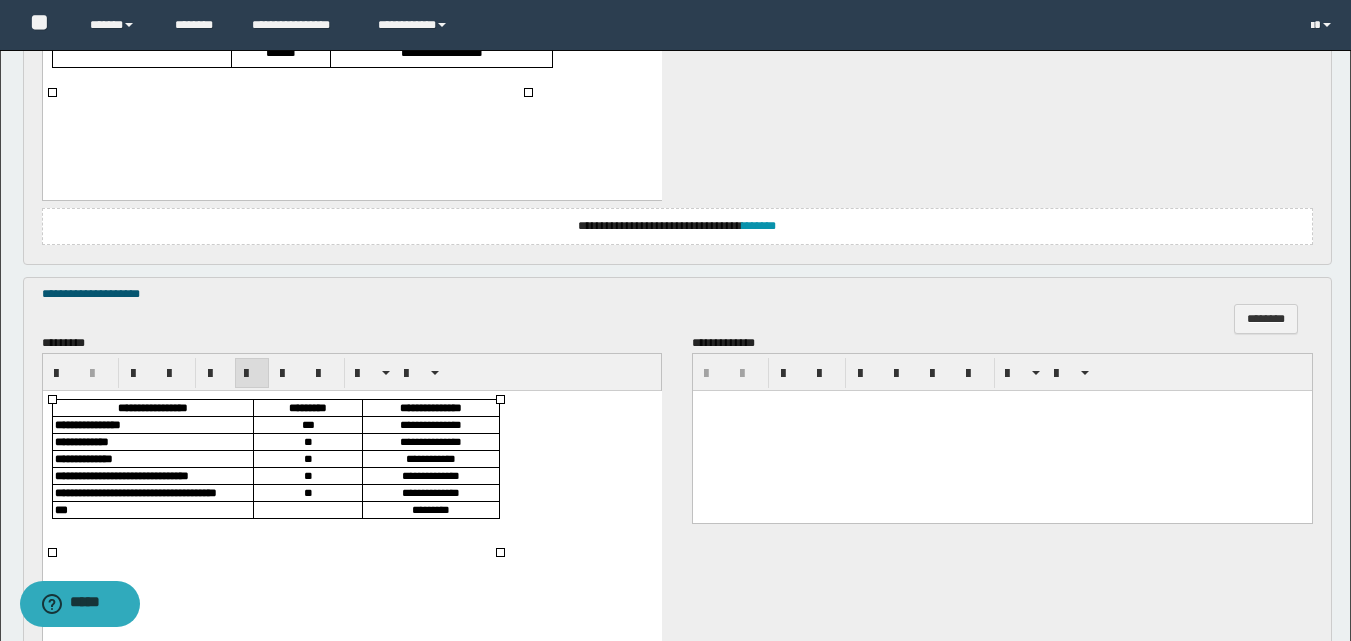 click at bounding box center [307, 508] 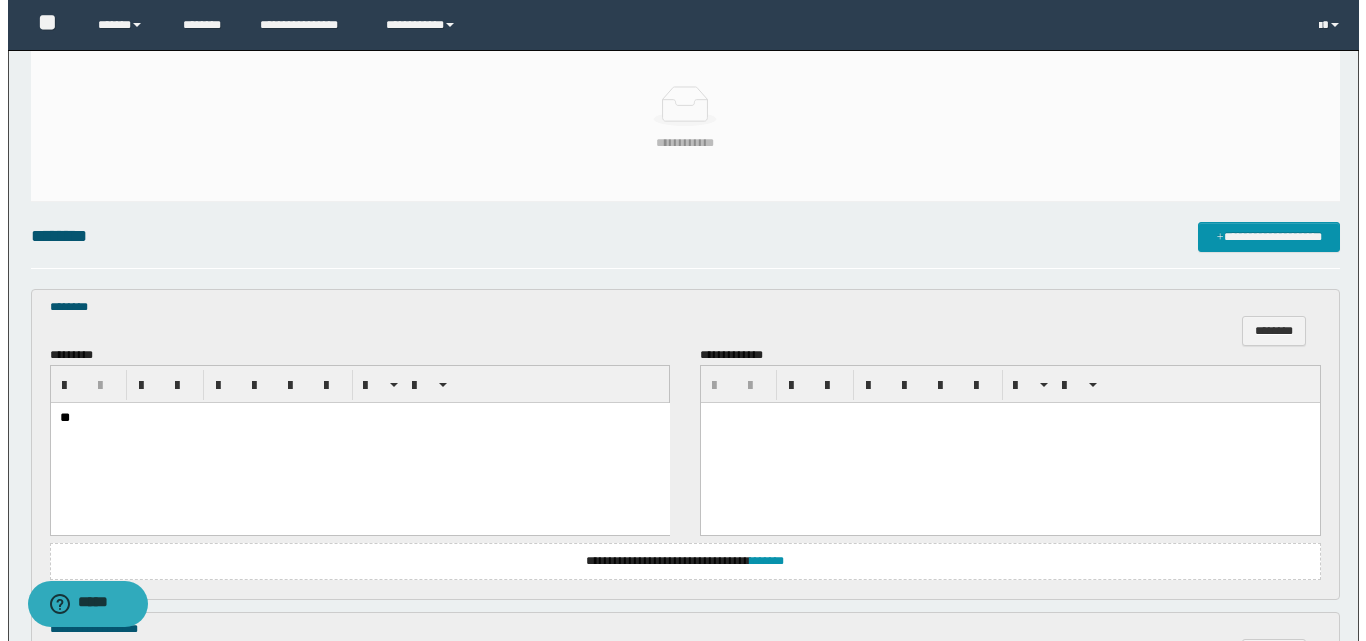 scroll, scrollTop: 334, scrollLeft: 0, axis: vertical 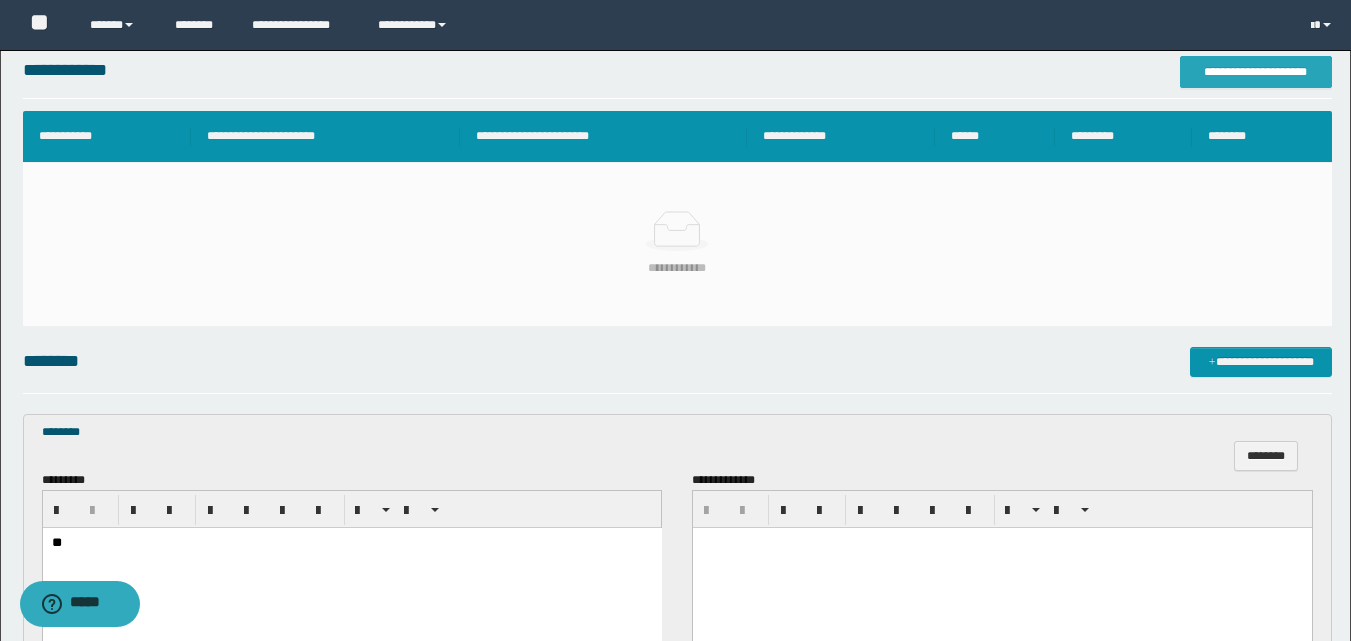 click on "**********" at bounding box center (1256, 72) 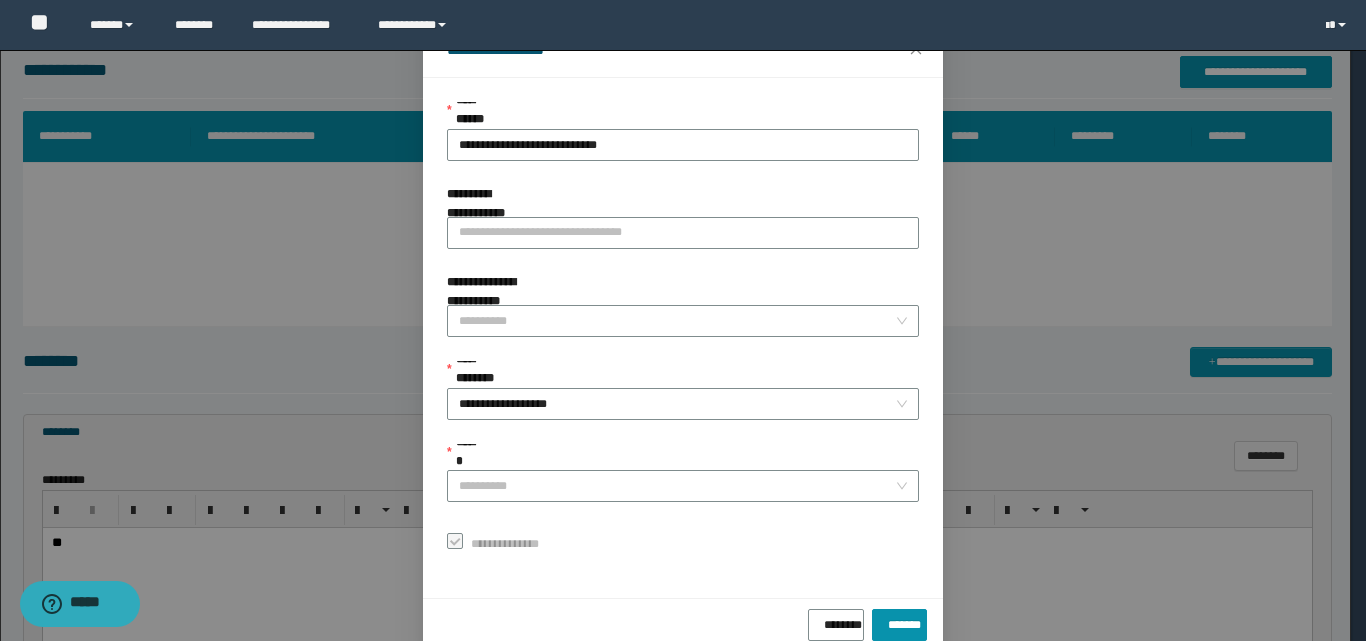 scroll, scrollTop: 111, scrollLeft: 0, axis: vertical 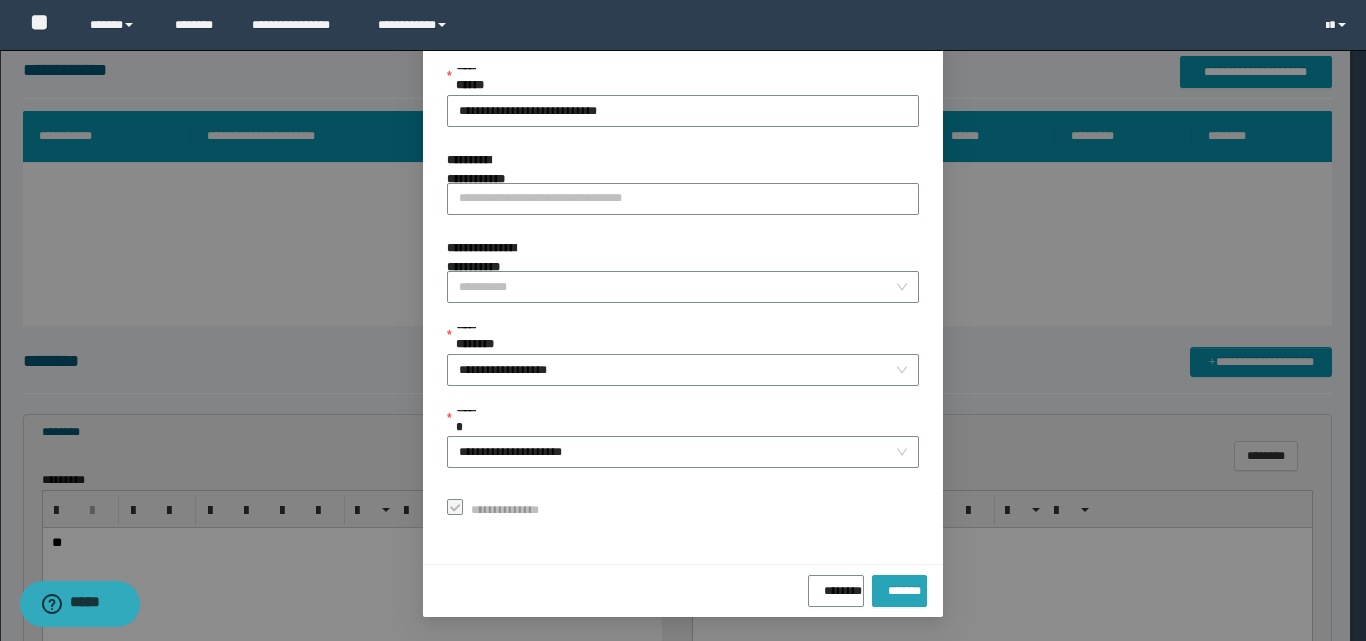 drag, startPoint x: 900, startPoint y: 588, endPoint x: 926, endPoint y: 564, distance: 35.383614 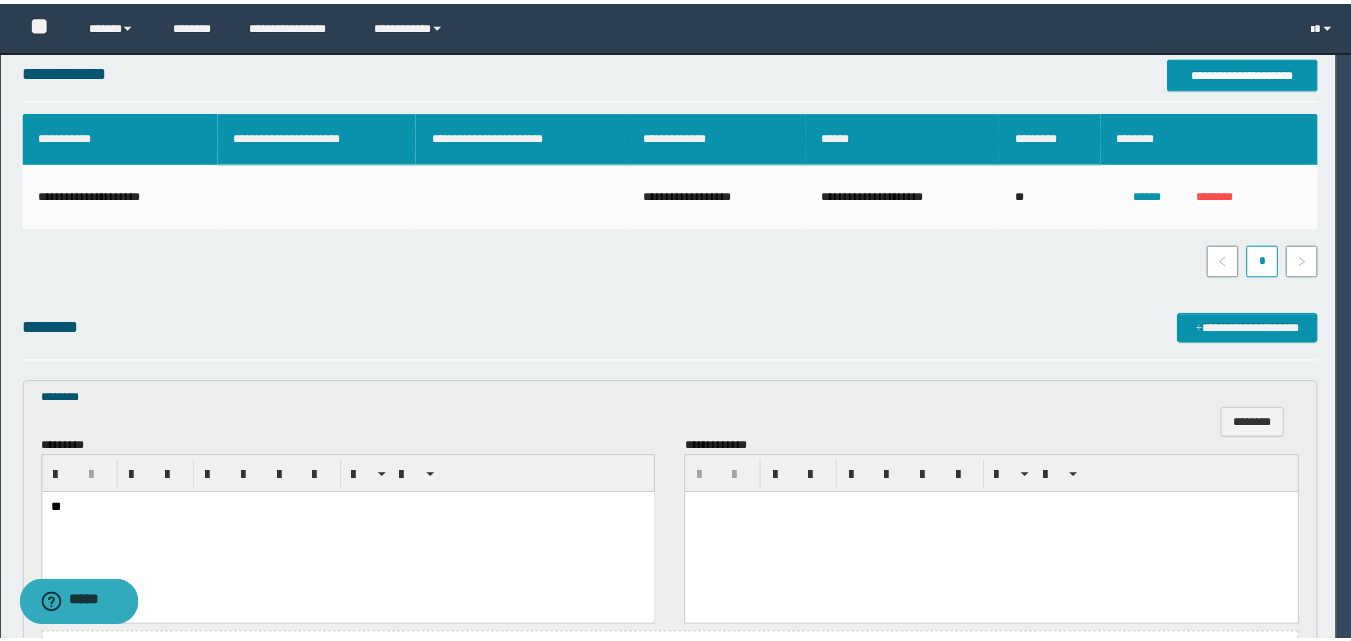 scroll, scrollTop: 64, scrollLeft: 0, axis: vertical 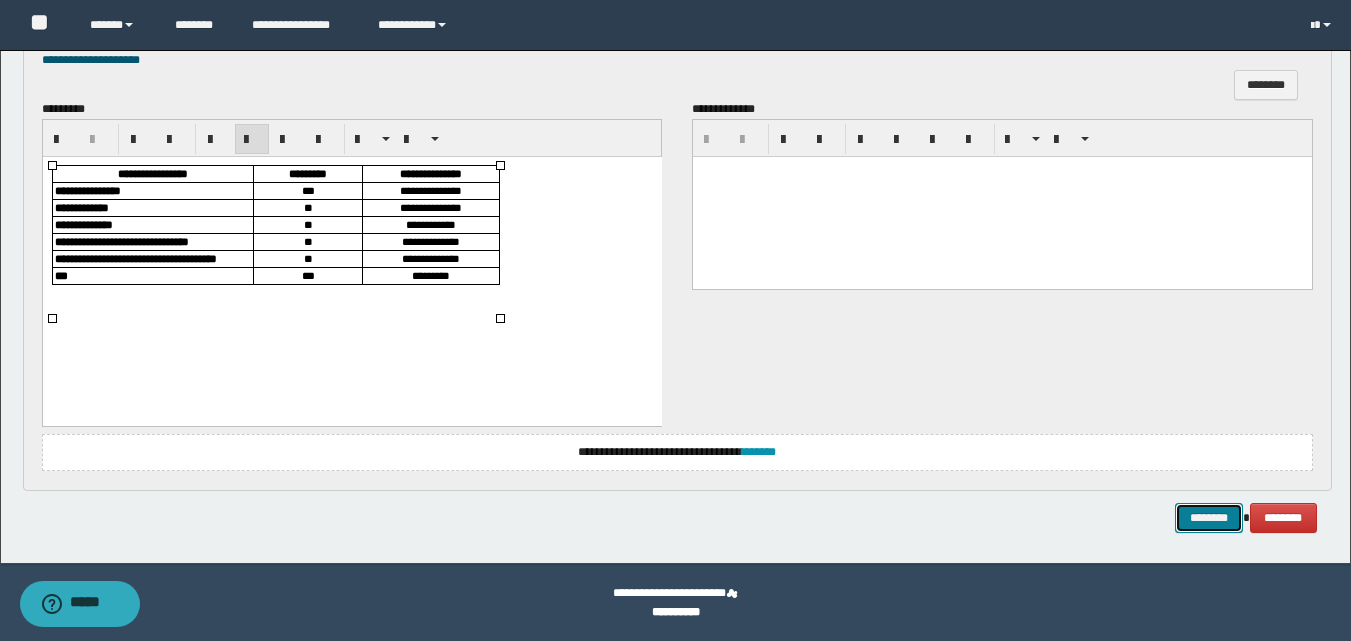 click on "********" at bounding box center [1209, 518] 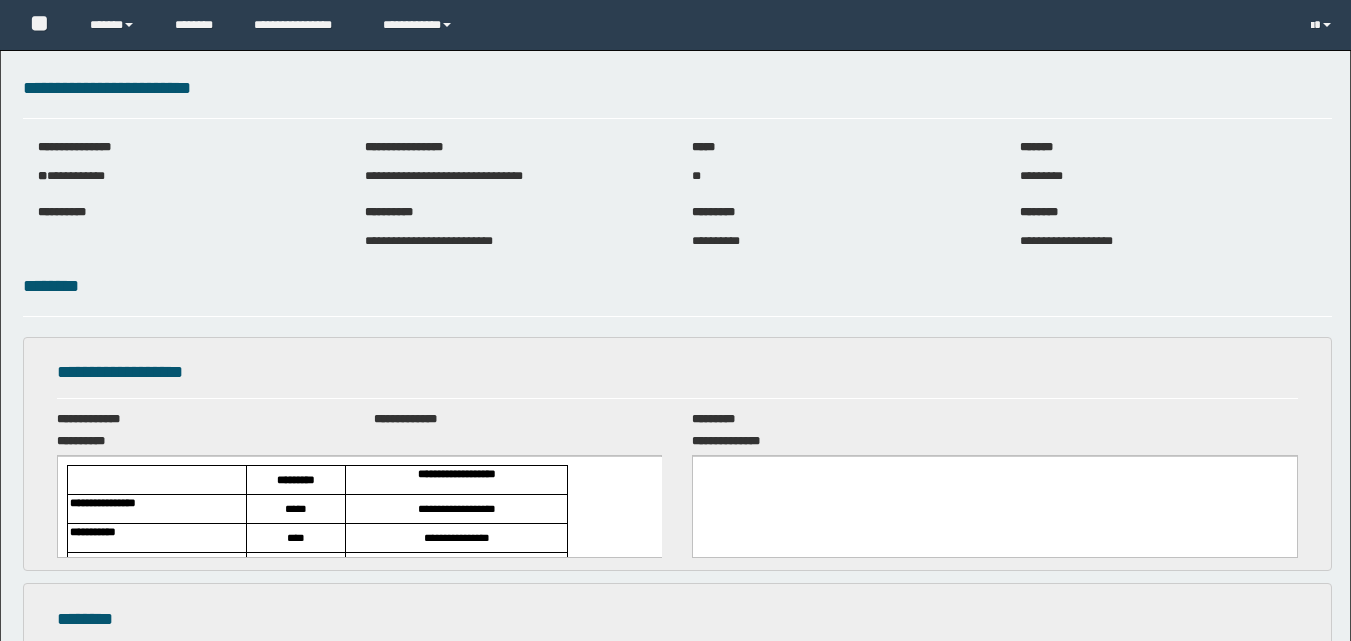 scroll, scrollTop: 0, scrollLeft: 0, axis: both 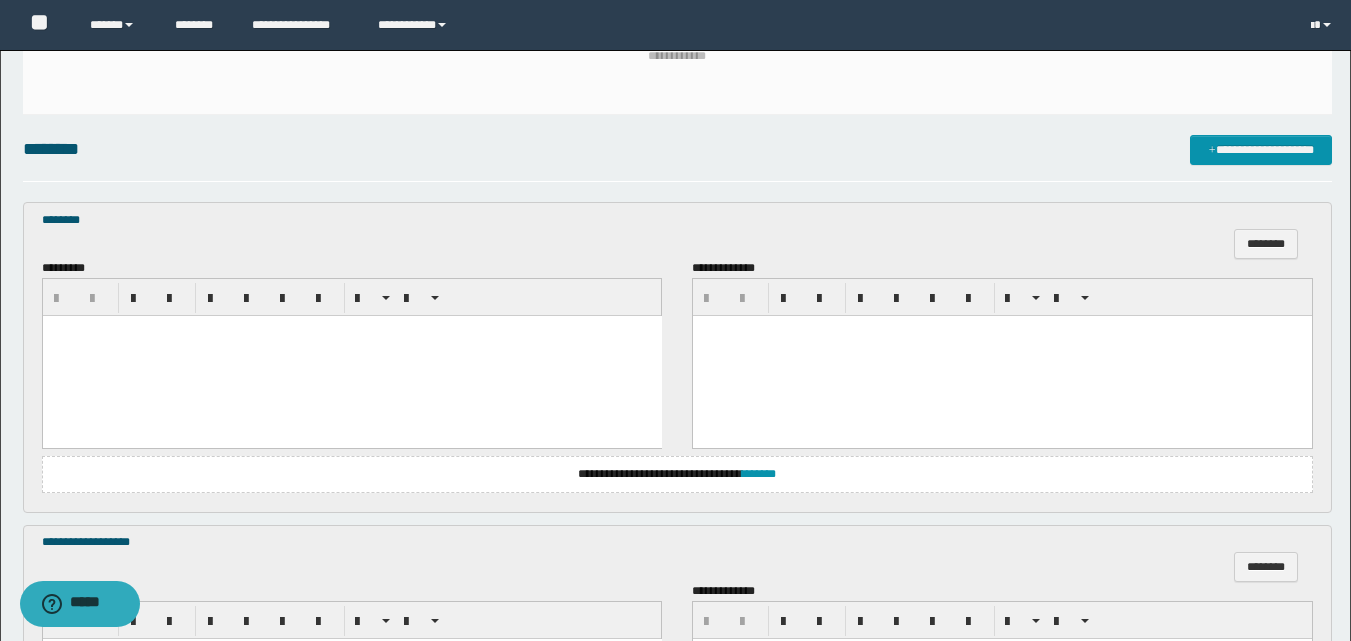 click at bounding box center (351, 356) 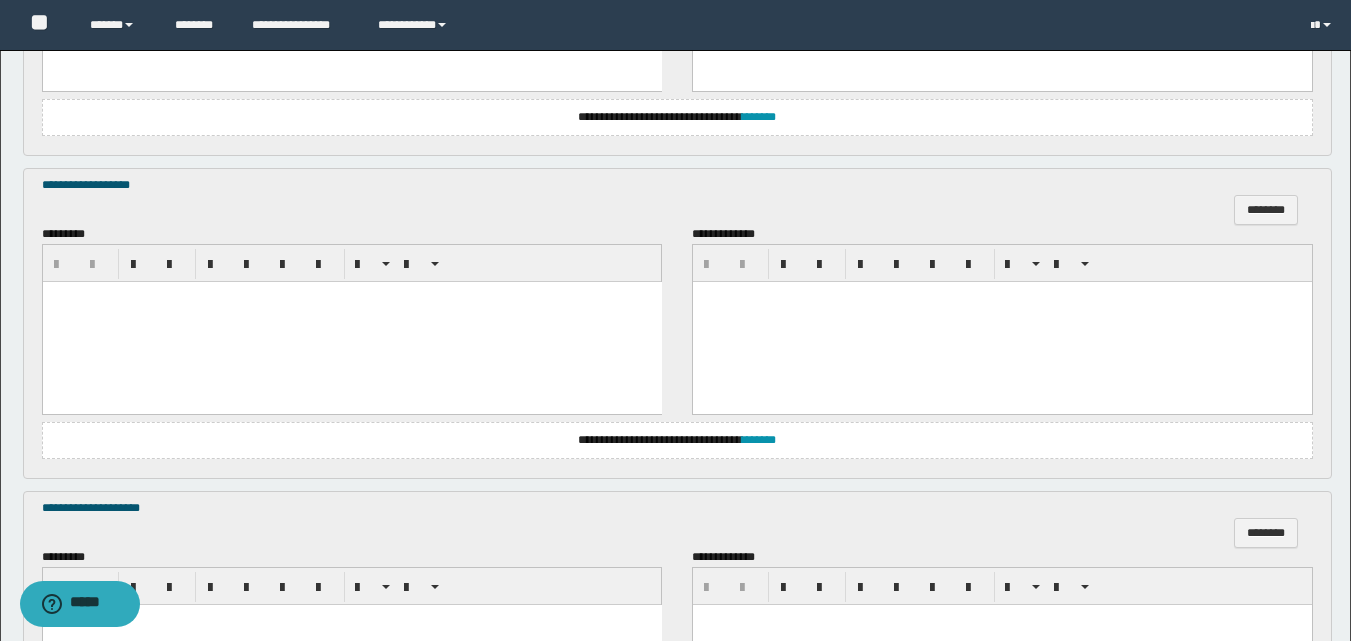 scroll, scrollTop: 946, scrollLeft: 0, axis: vertical 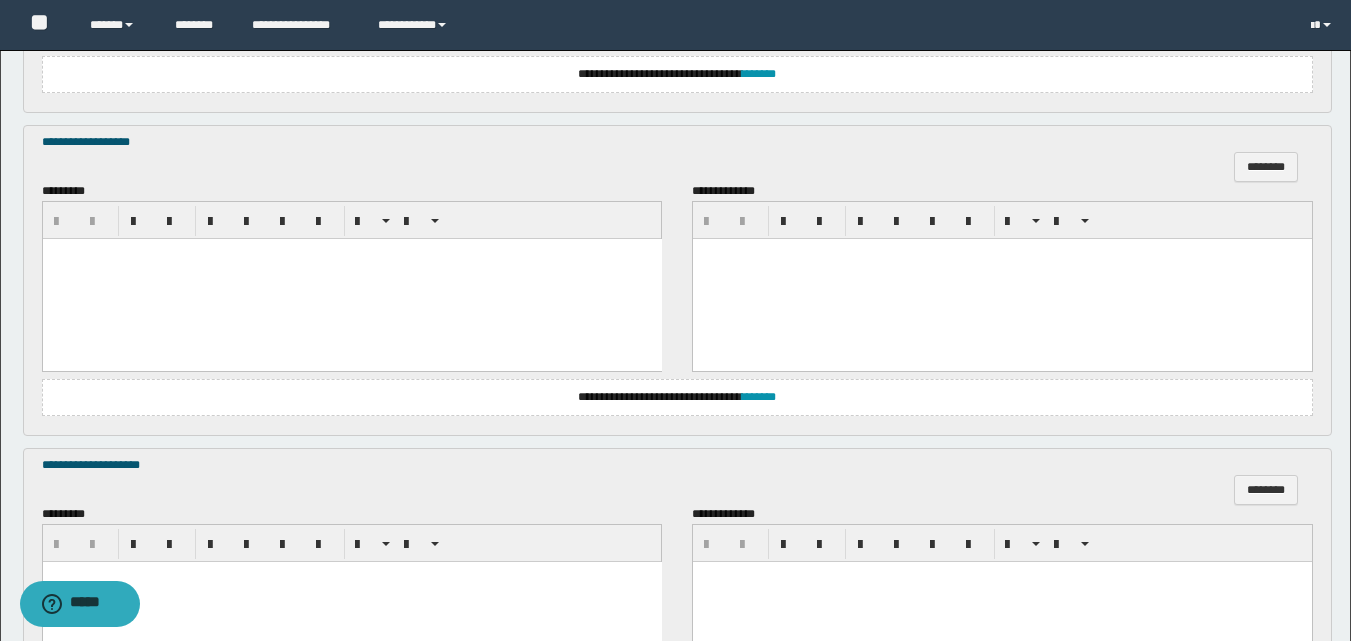 click at bounding box center [351, 279] 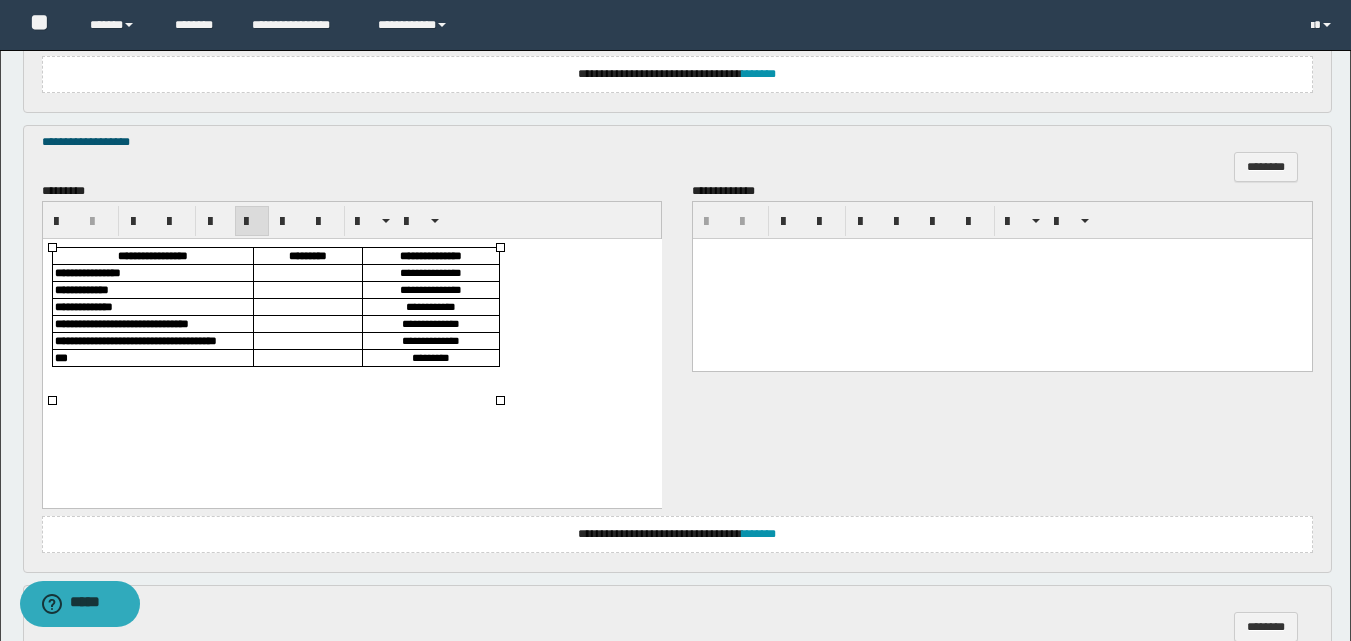 click on "**********" at bounding box center [351, 332] 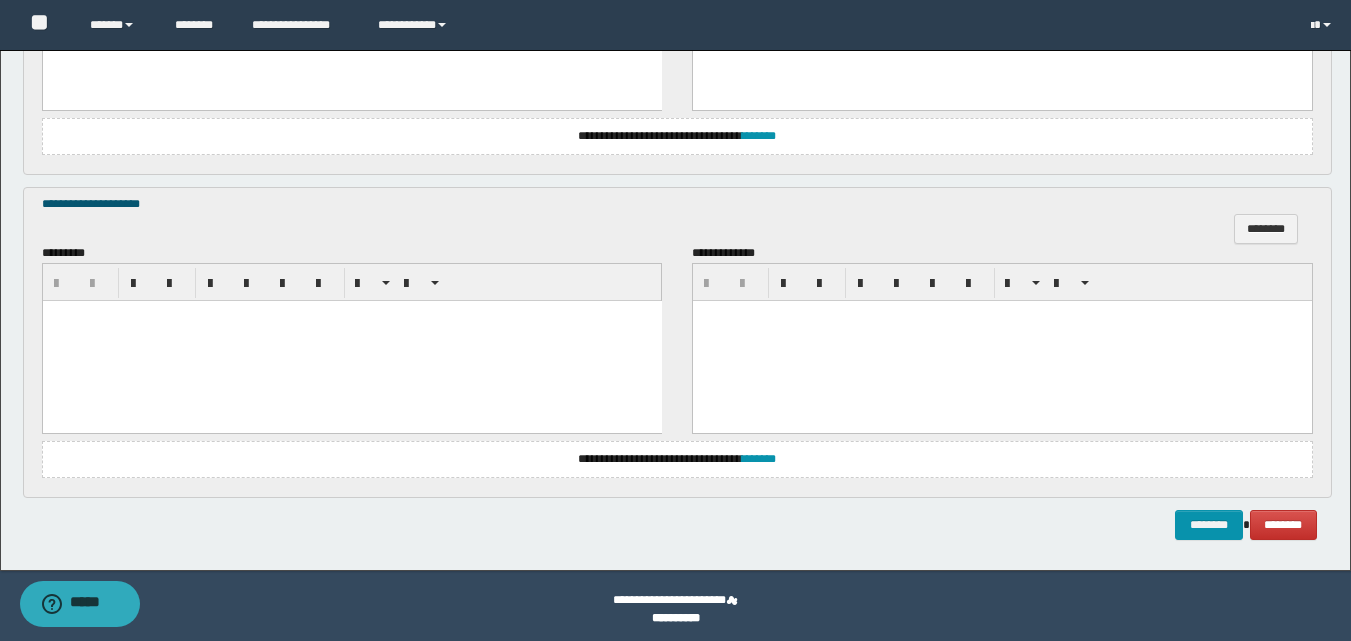 scroll, scrollTop: 1214, scrollLeft: 0, axis: vertical 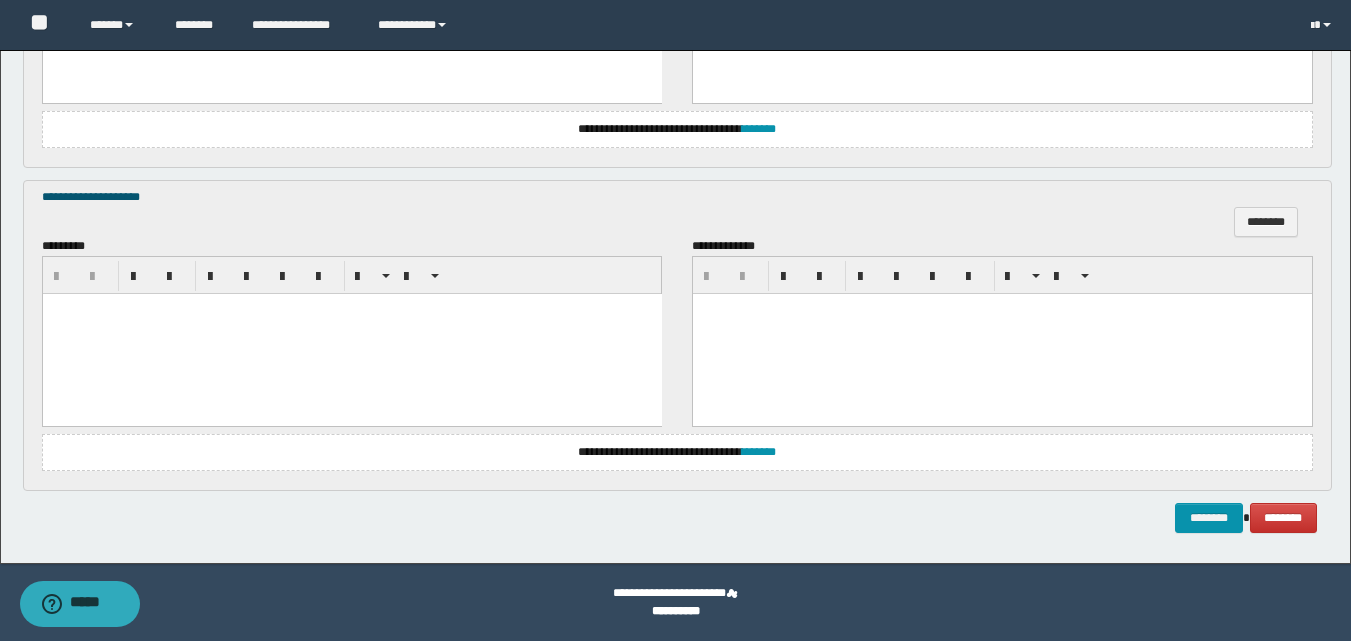 click at bounding box center [351, 333] 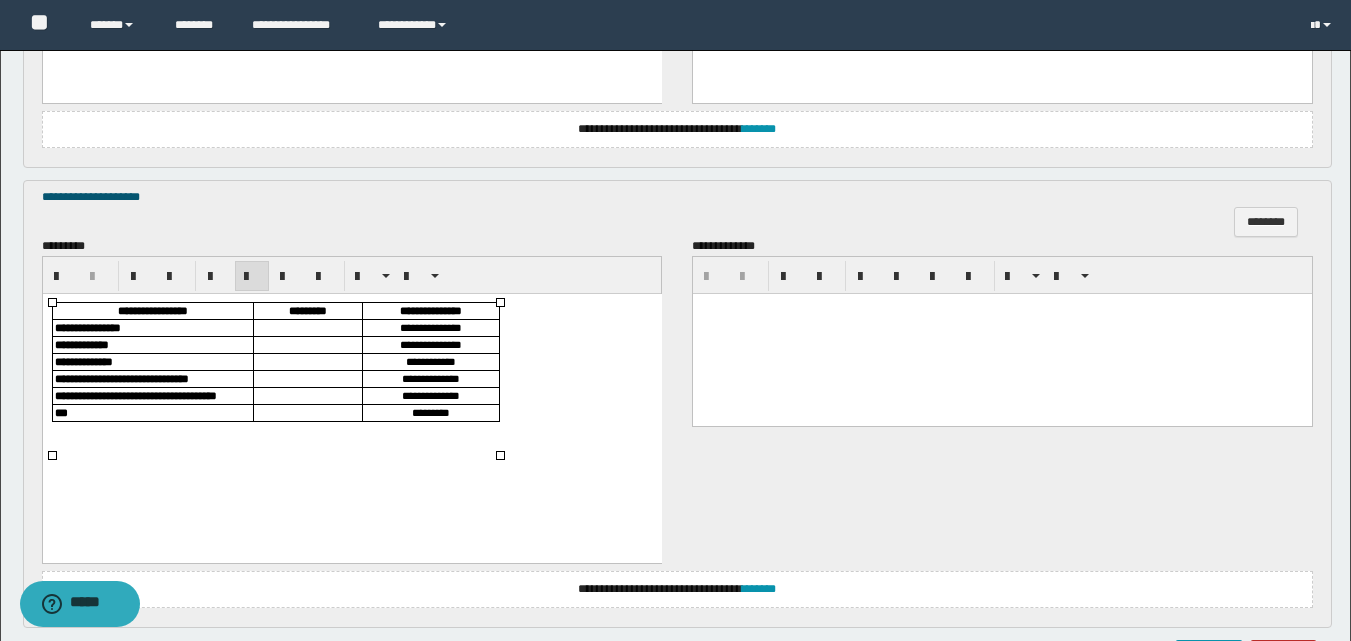 click at bounding box center (307, 326) 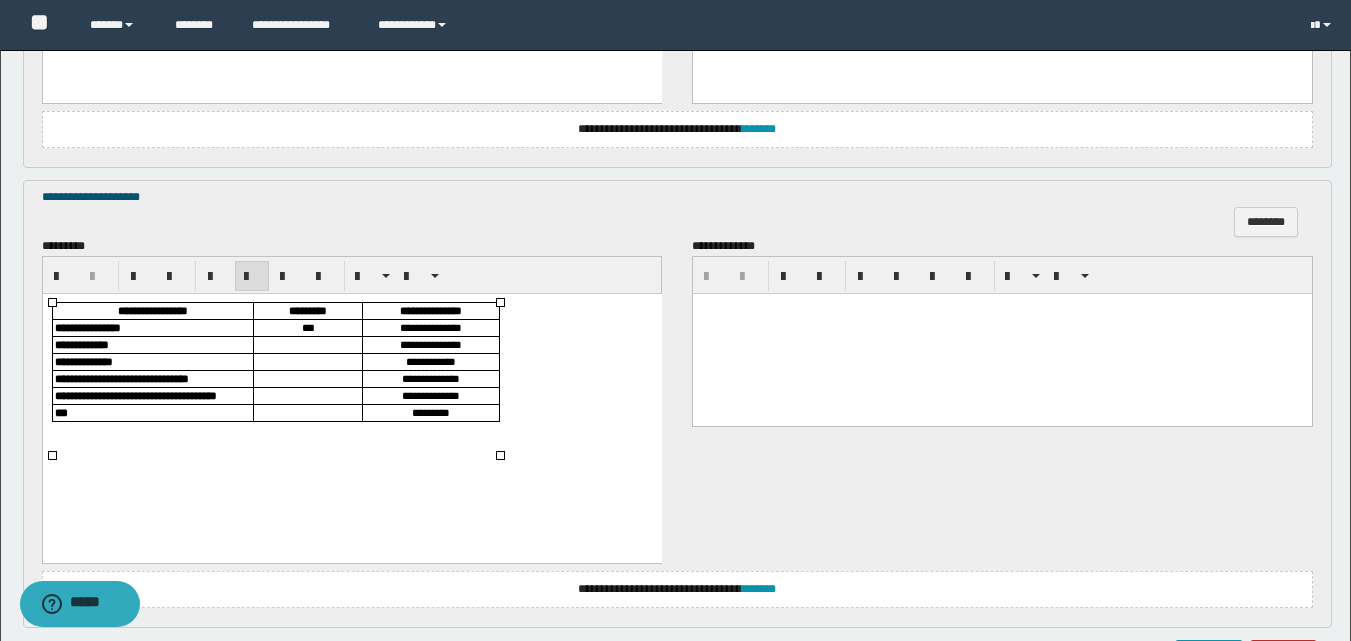 click at bounding box center (307, 344) 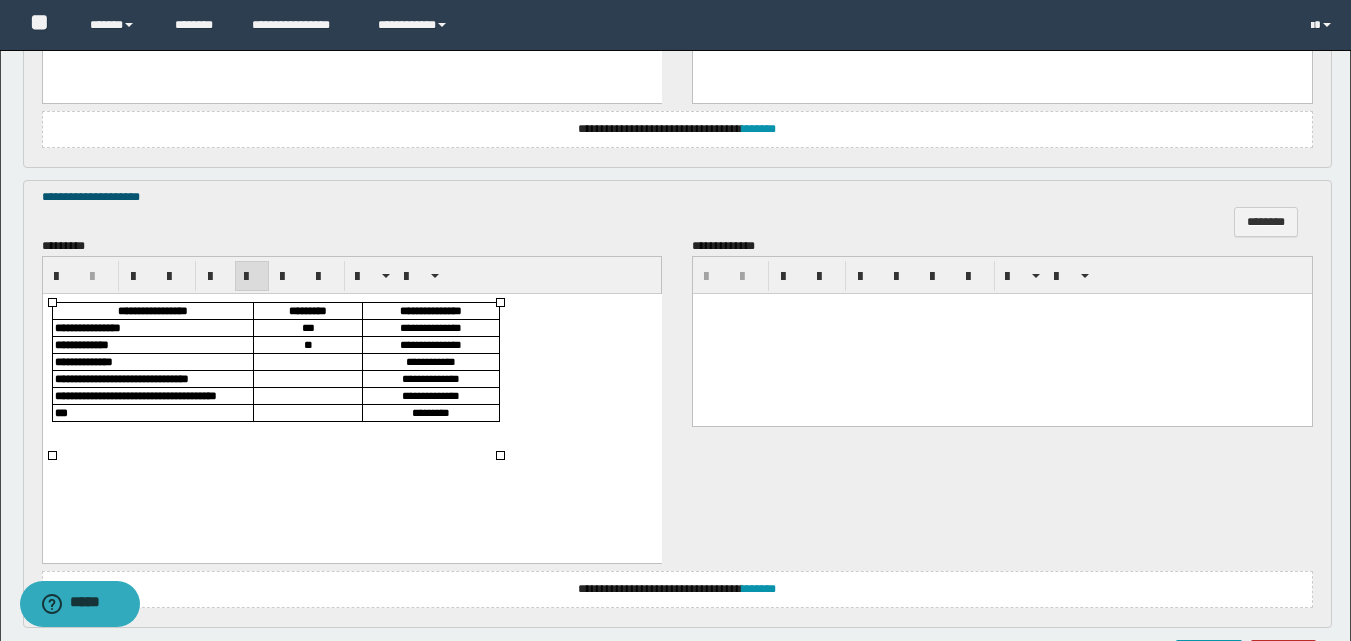 click at bounding box center [307, 360] 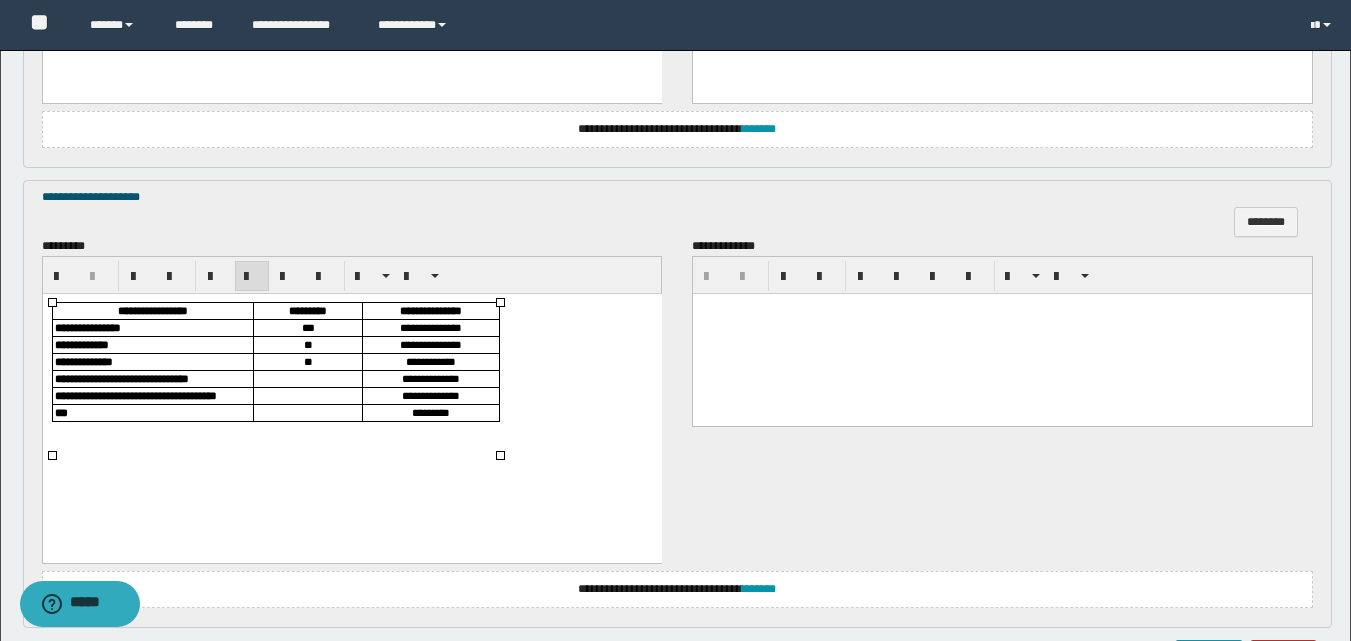 click at bounding box center [307, 377] 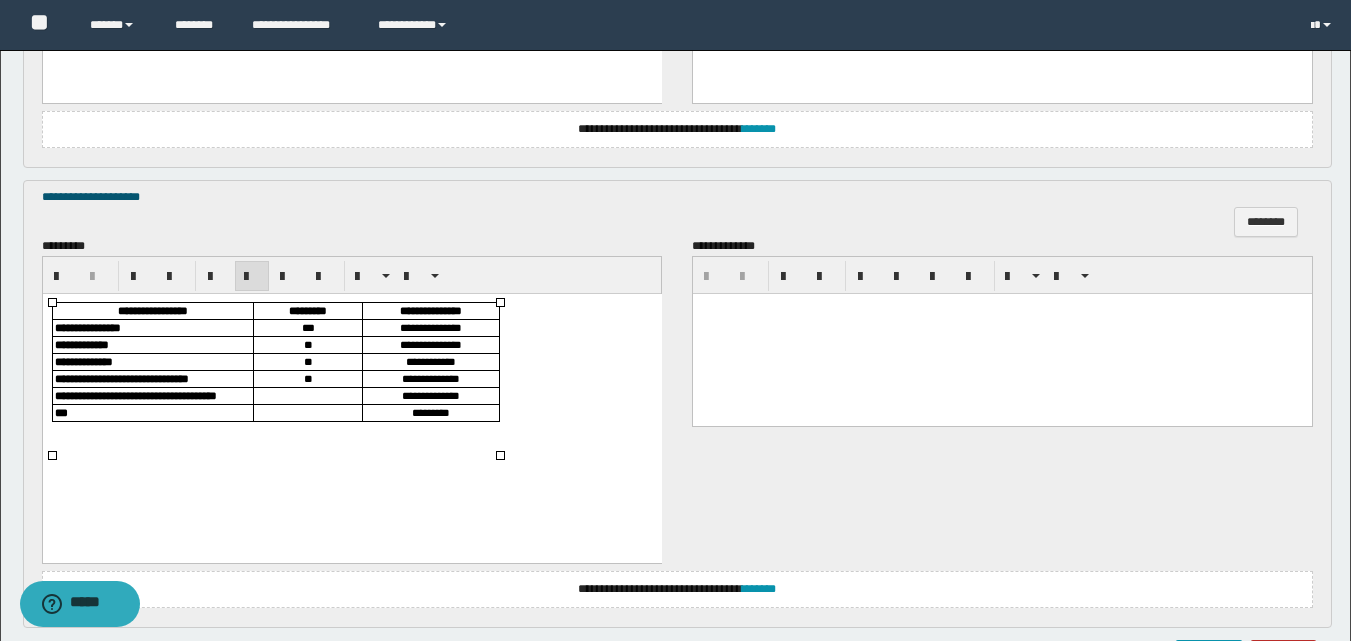 click at bounding box center (307, 395) 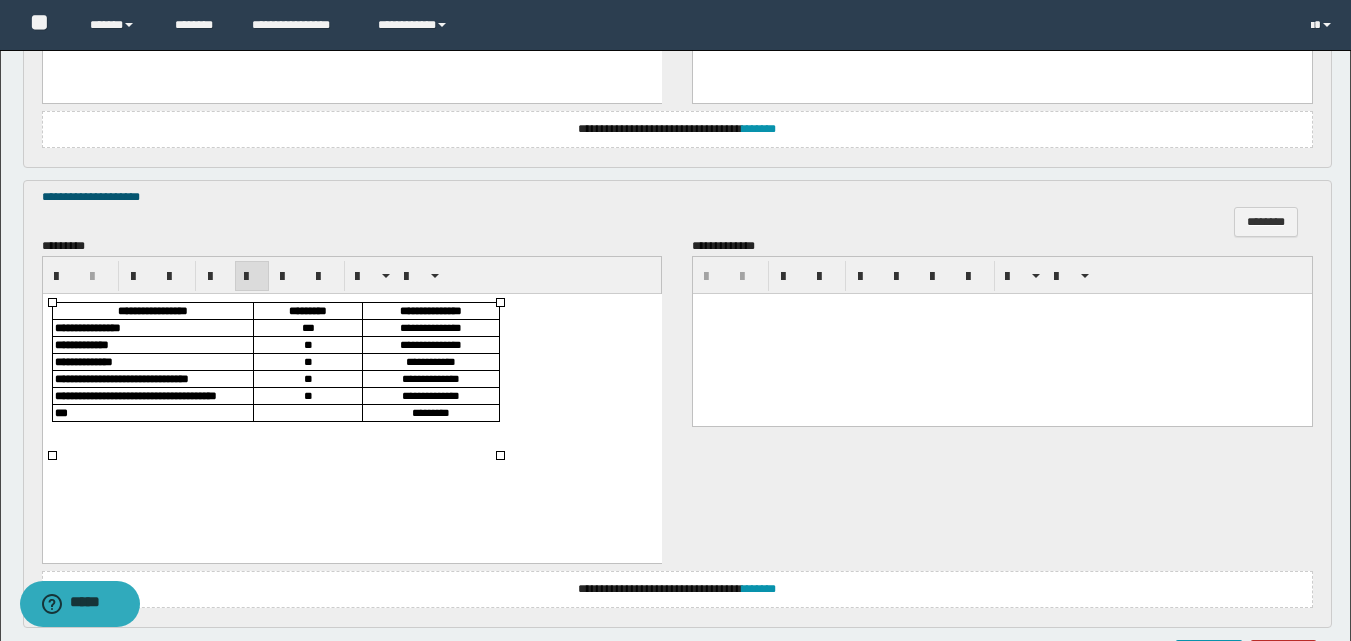 click at bounding box center [307, 412] 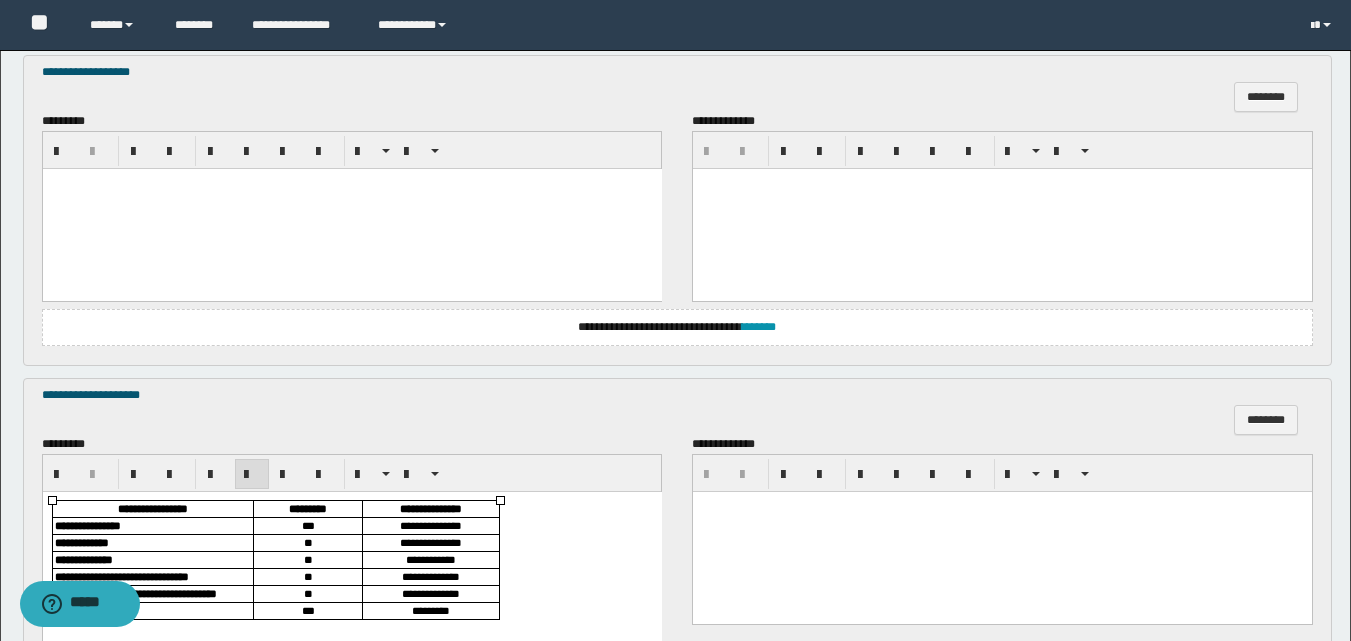 scroll, scrollTop: 1014, scrollLeft: 0, axis: vertical 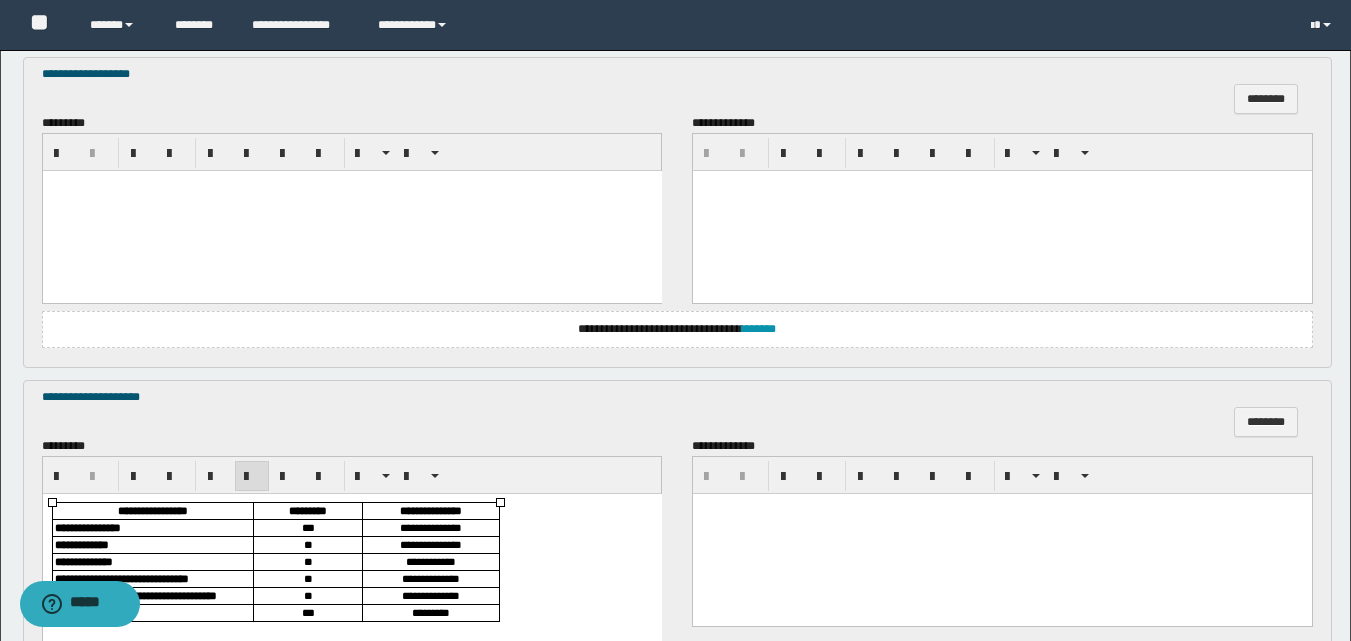 click at bounding box center [351, 211] 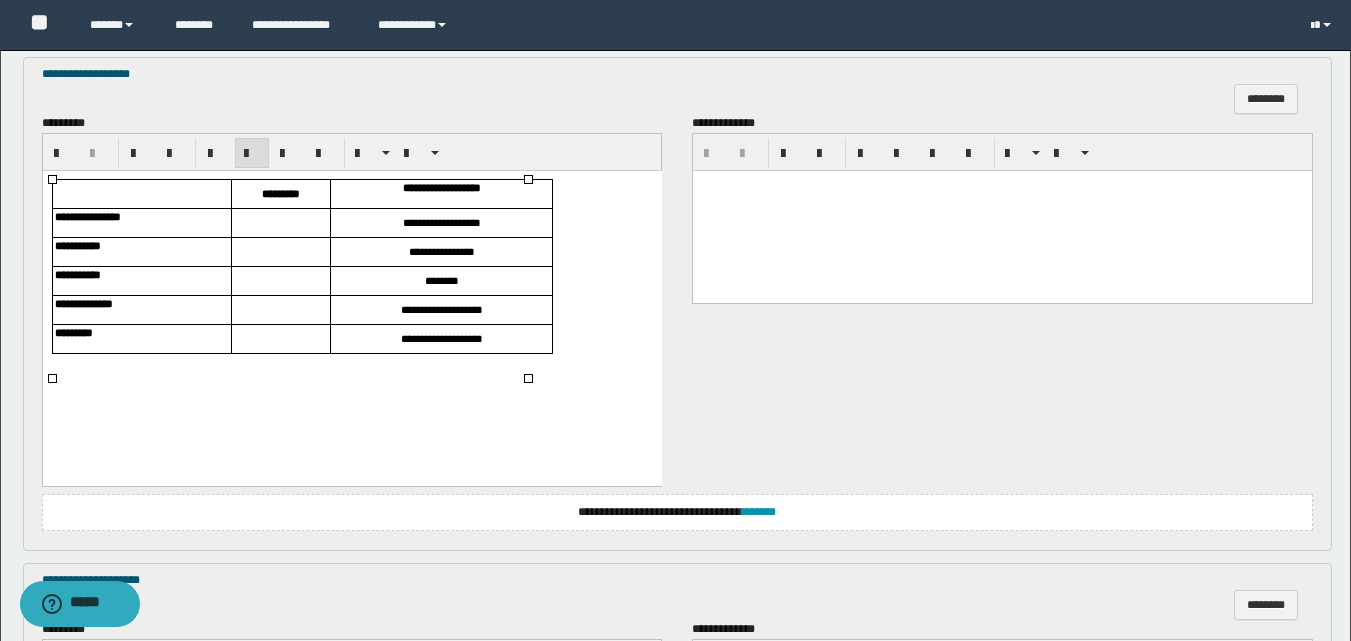 click at bounding box center (280, 223) 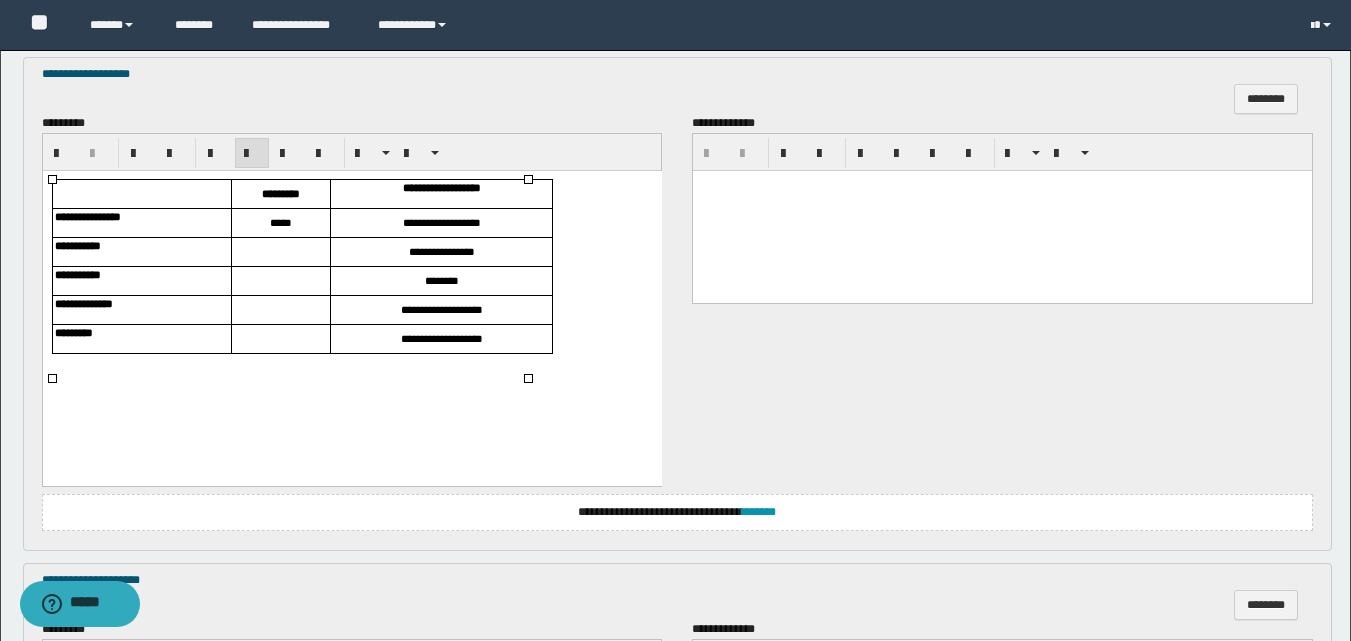 click at bounding box center [280, 252] 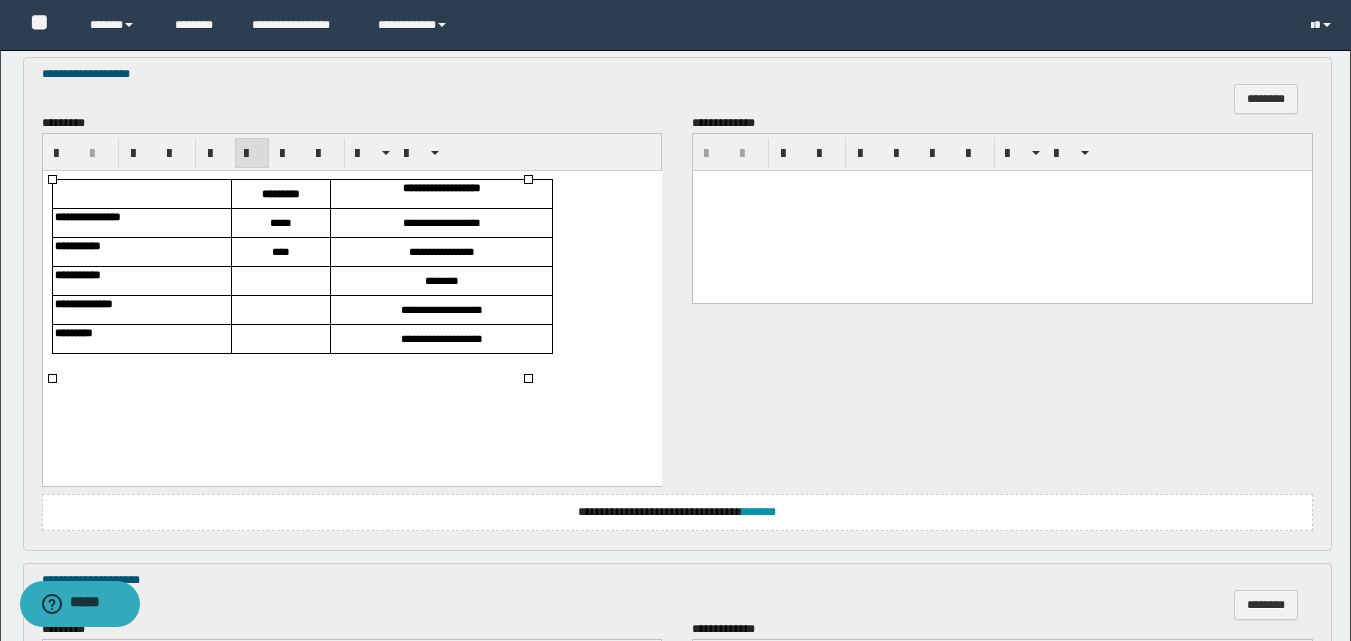 click at bounding box center [280, 281] 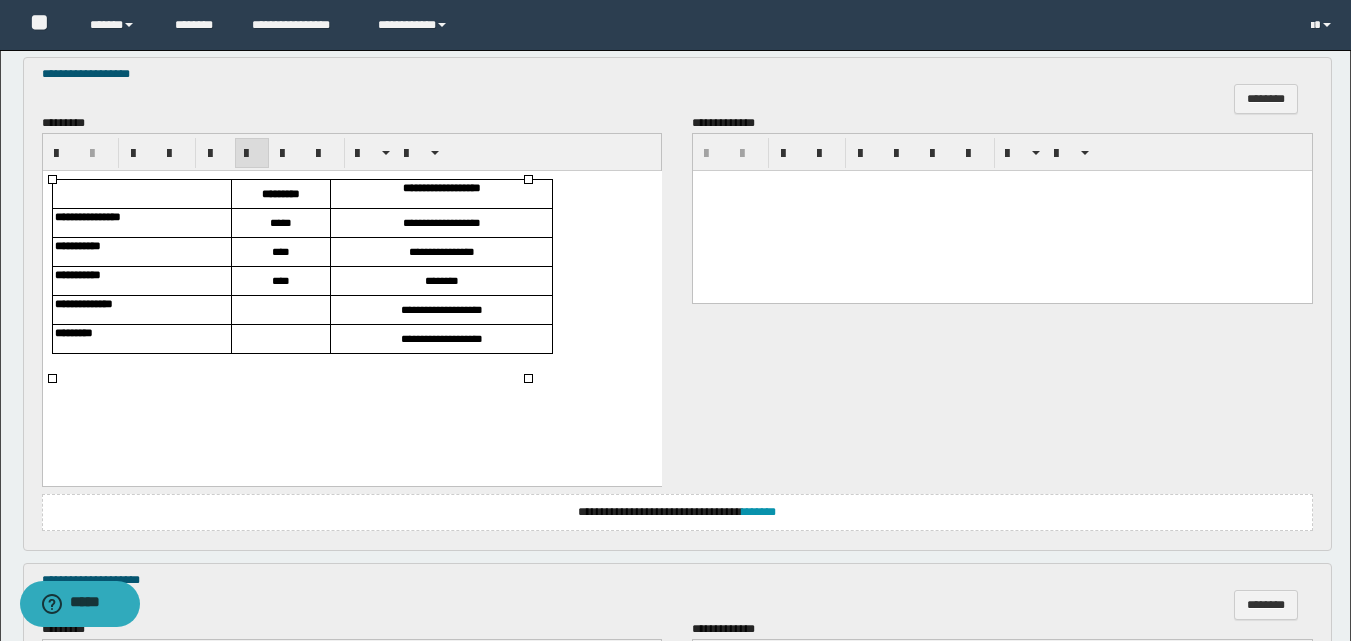 click at bounding box center [280, 310] 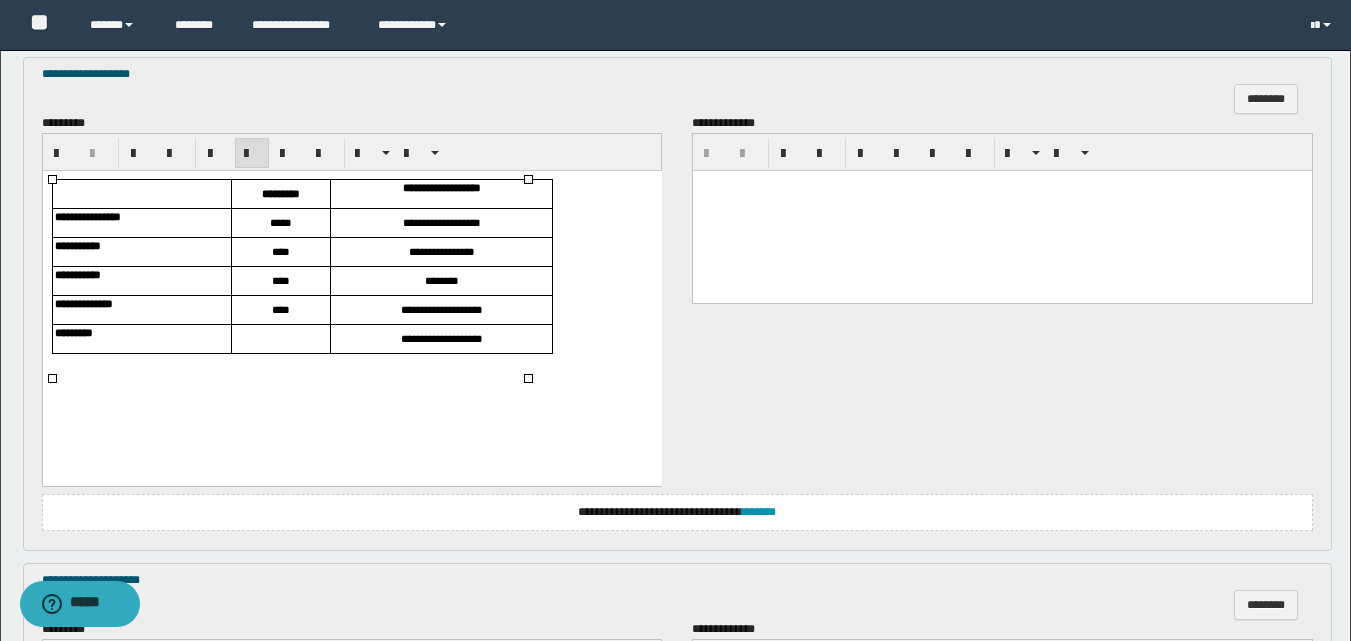 click at bounding box center [280, 339] 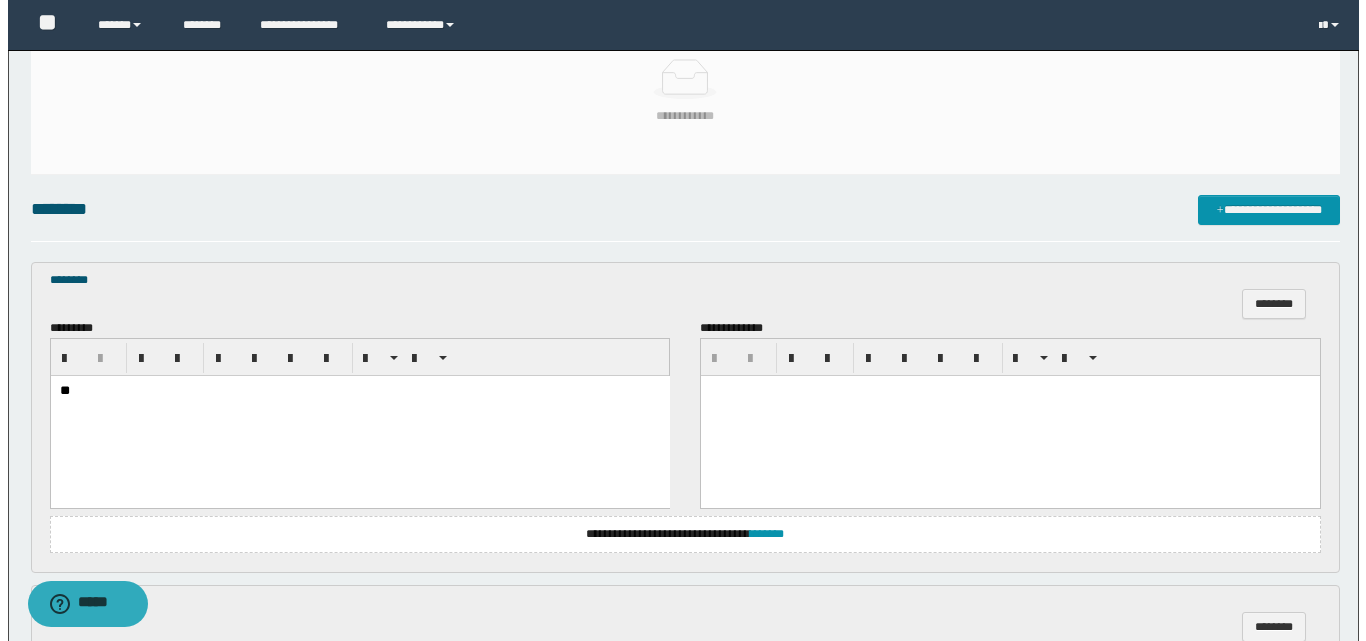 scroll, scrollTop: 214, scrollLeft: 0, axis: vertical 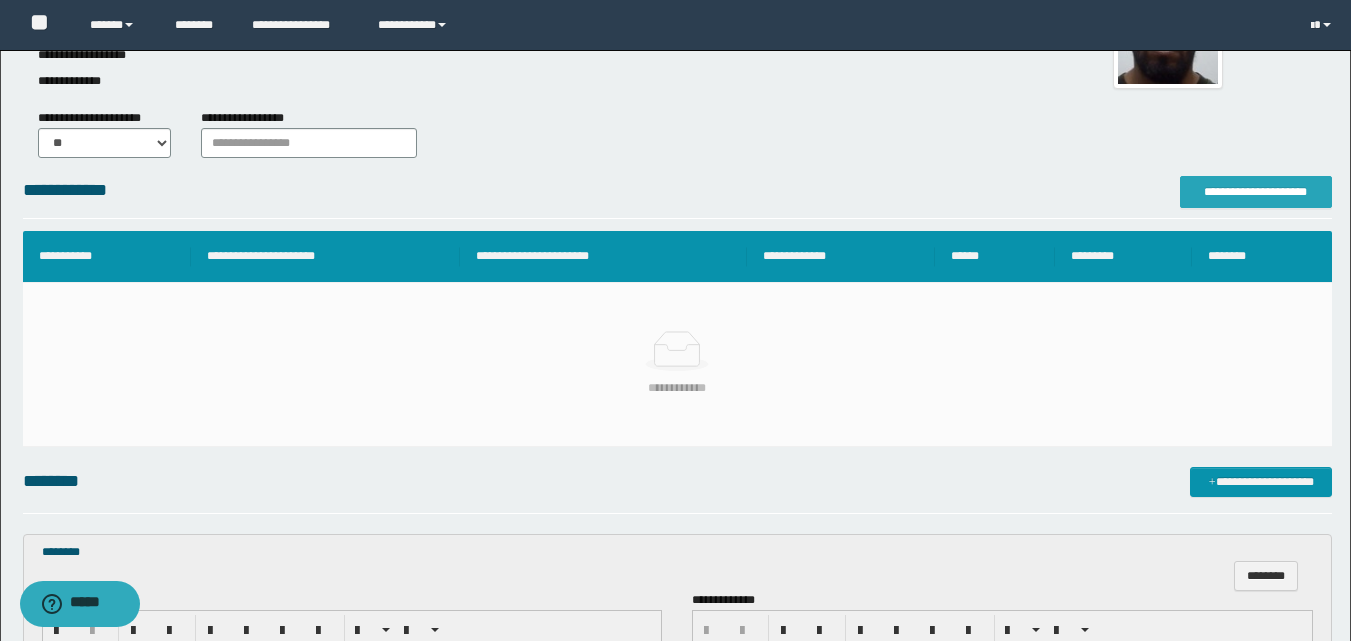 click on "**********" at bounding box center [1256, 192] 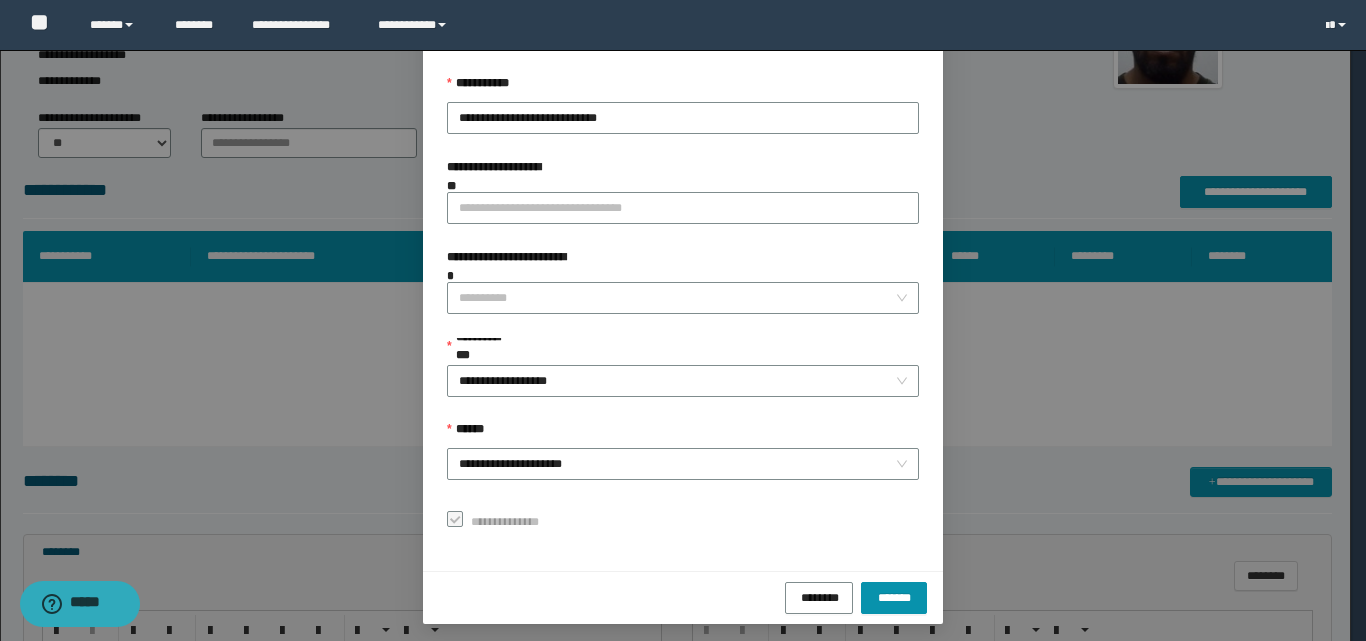scroll, scrollTop: 111, scrollLeft: 0, axis: vertical 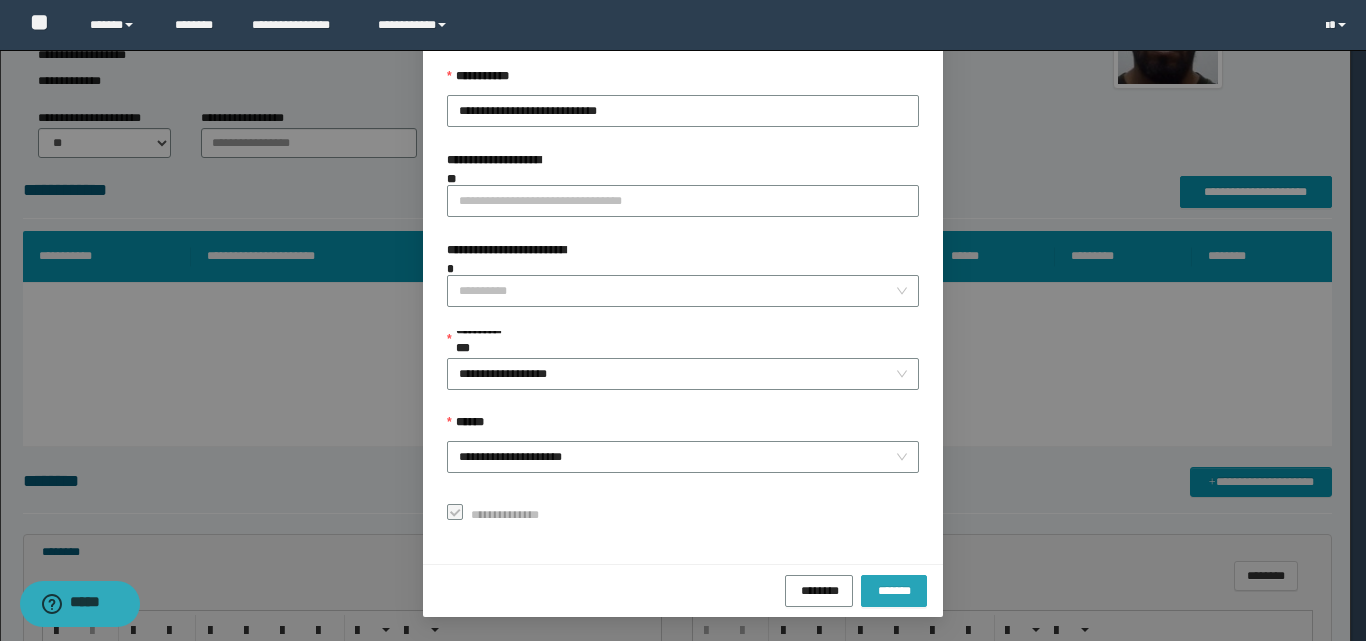 click on "*******" at bounding box center [894, 591] 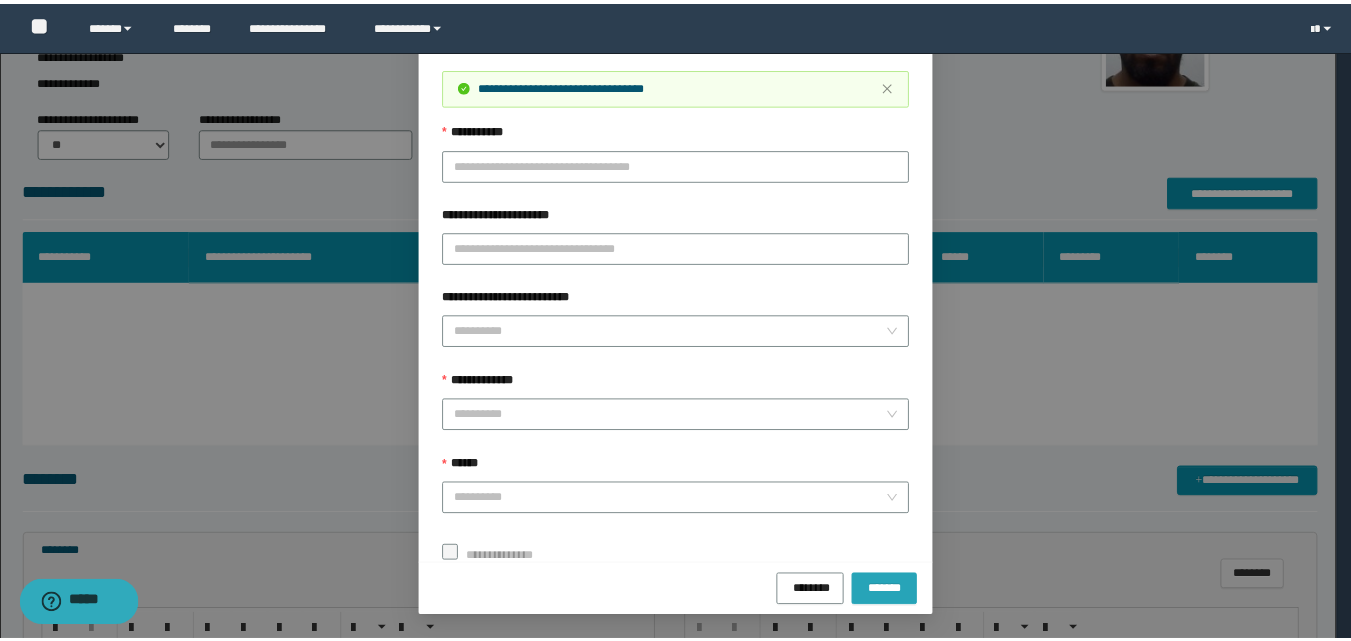scroll, scrollTop: 64, scrollLeft: 0, axis: vertical 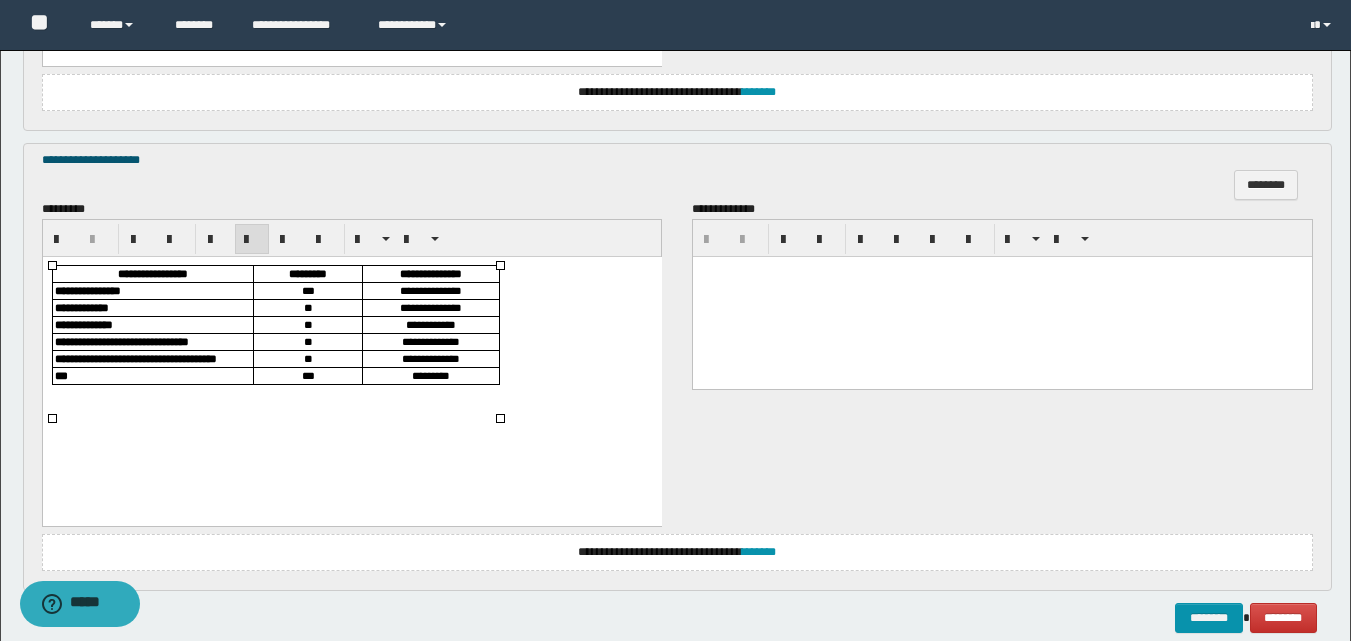 click on "**********" at bounding box center (675, -343) 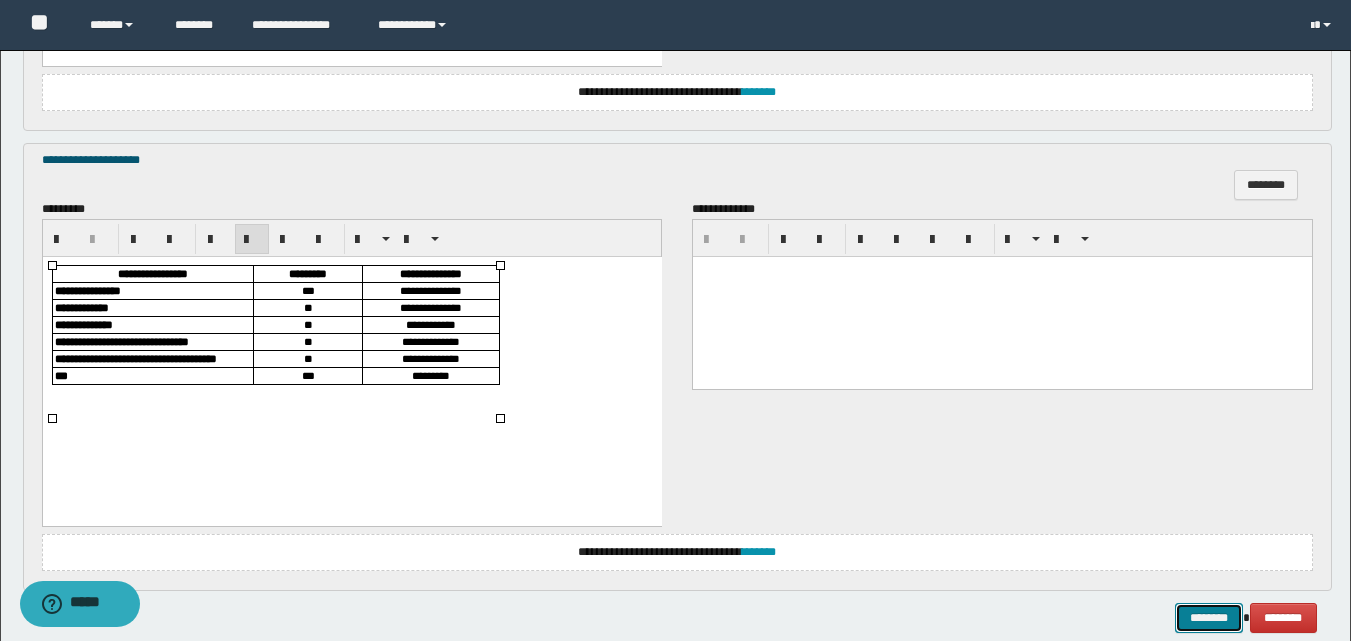 click on "********" at bounding box center [1209, 618] 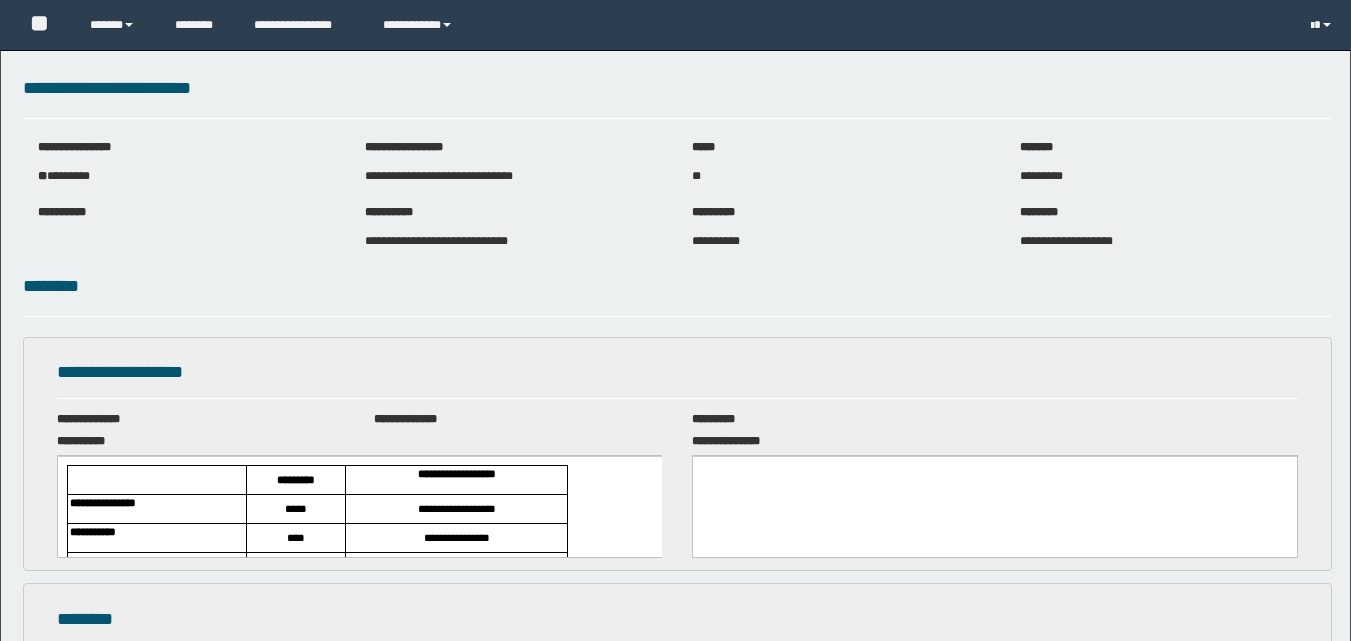 scroll, scrollTop: 0, scrollLeft: 0, axis: both 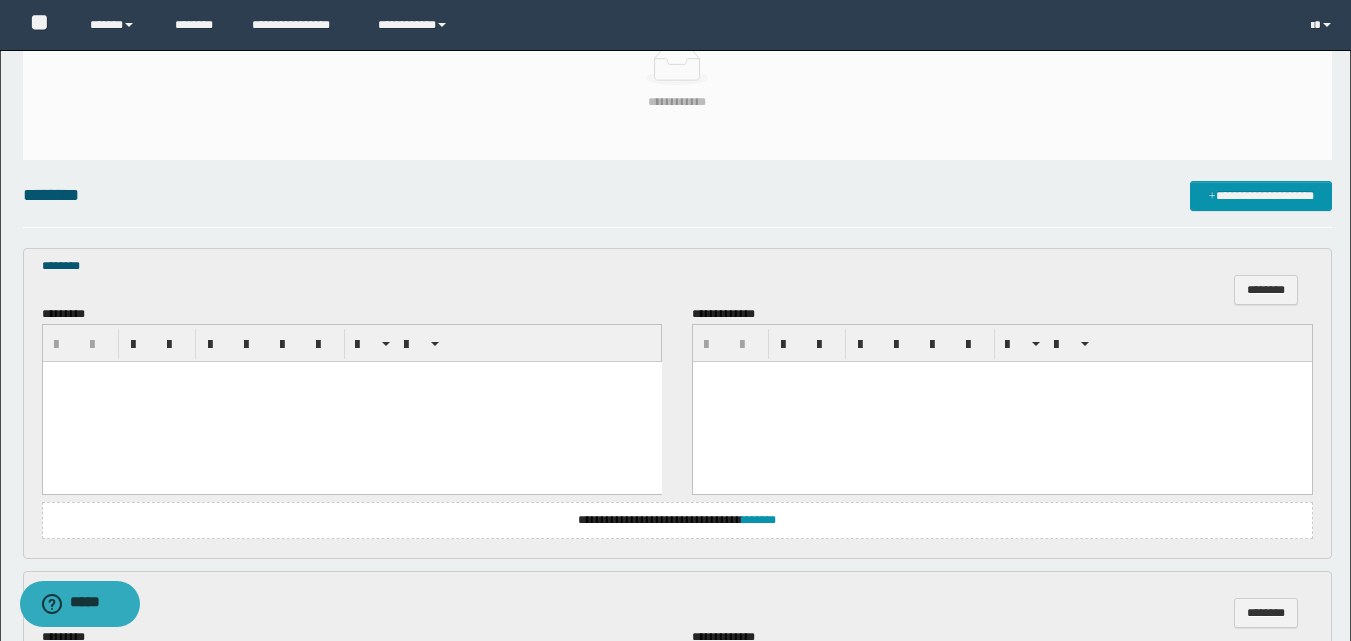 click at bounding box center [351, 377] 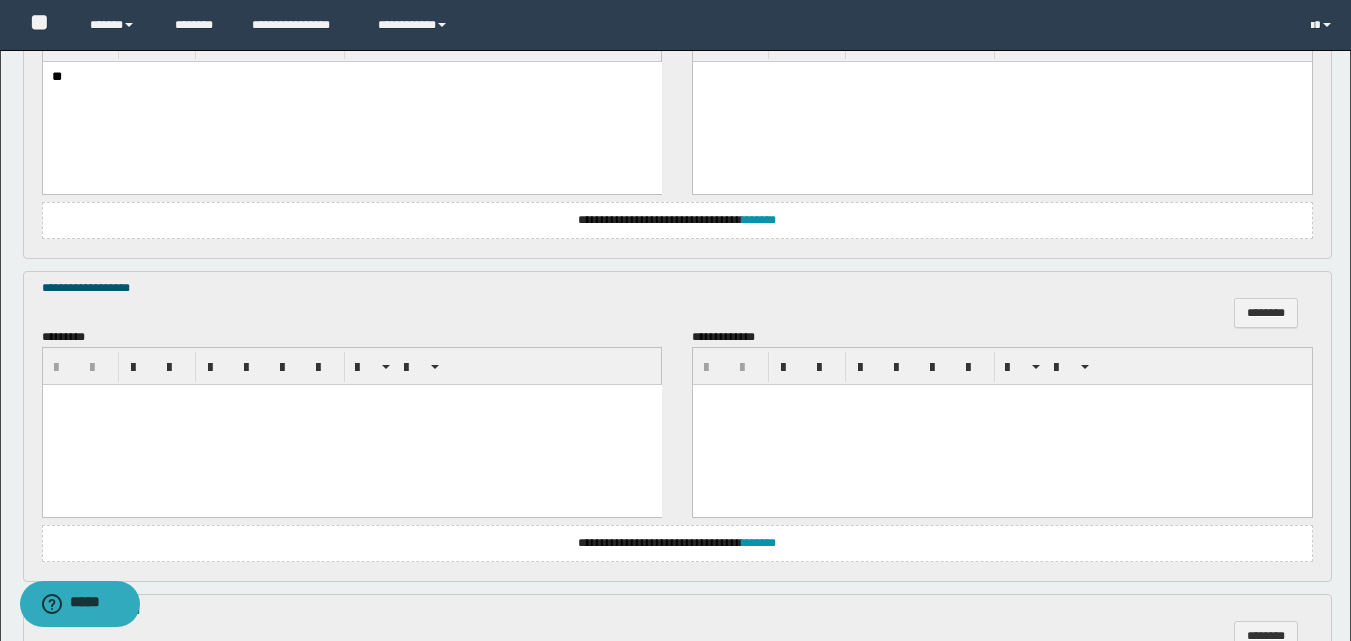 scroll, scrollTop: 900, scrollLeft: 0, axis: vertical 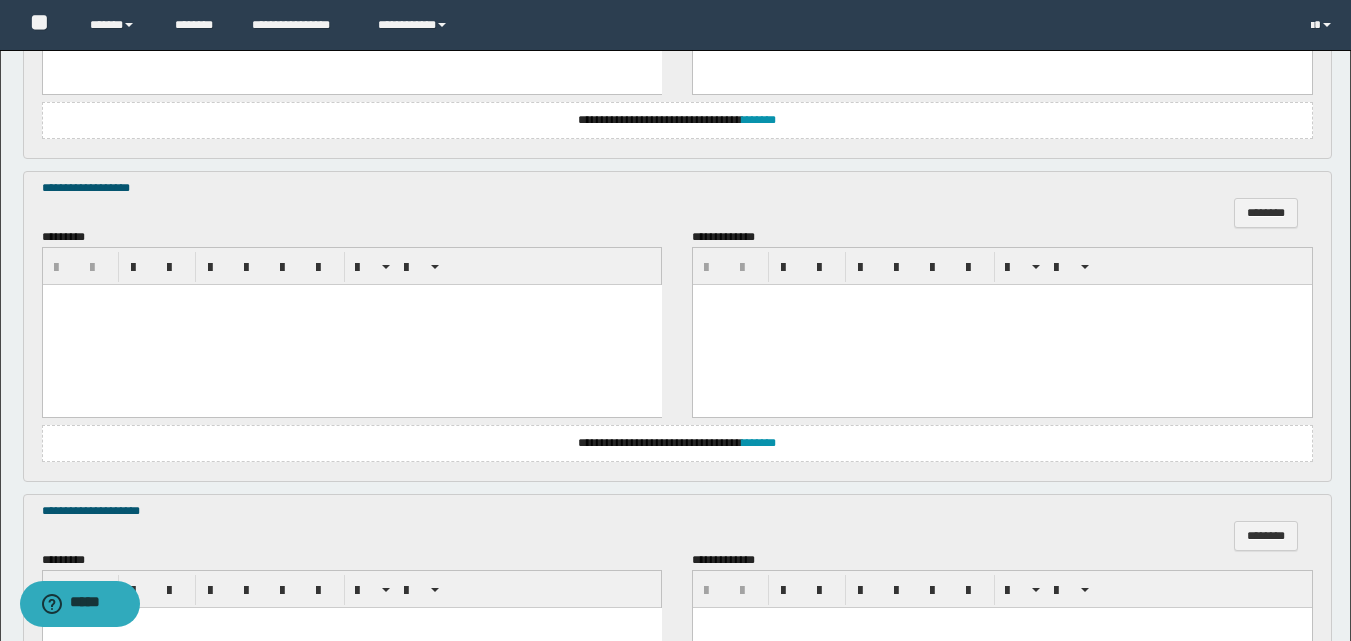 click at bounding box center (351, 325) 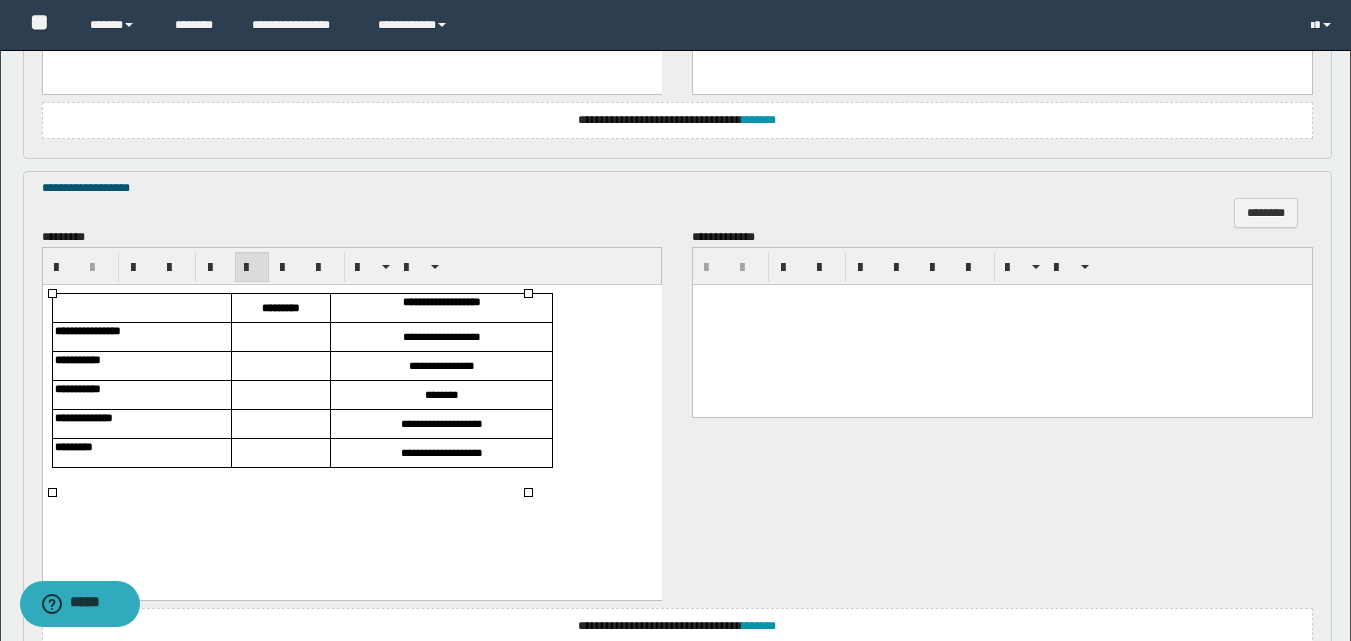 click at bounding box center (280, 337) 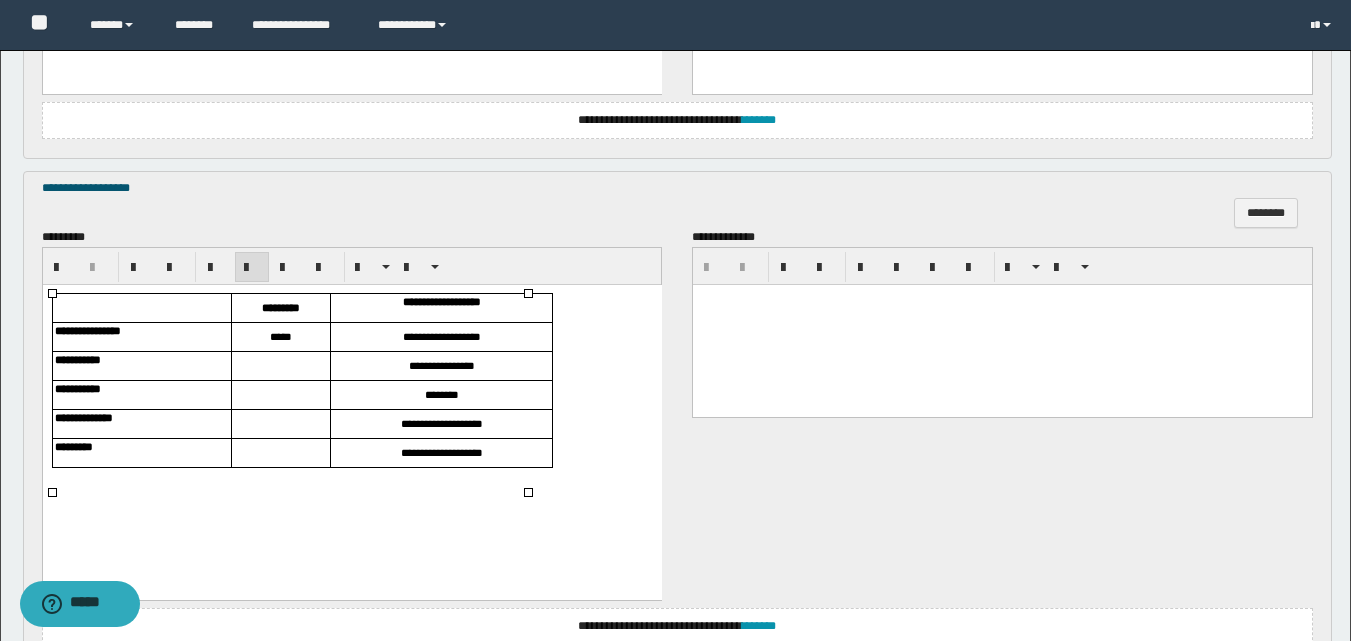 click at bounding box center (280, 366) 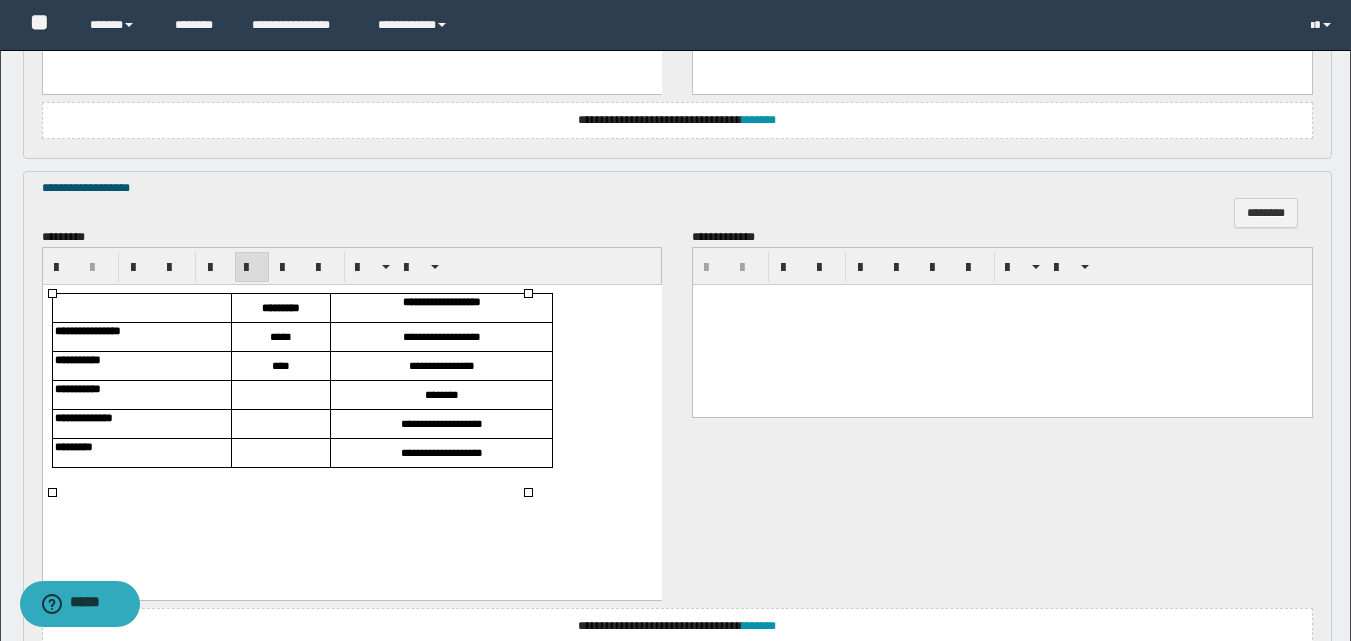 click at bounding box center [280, 395] 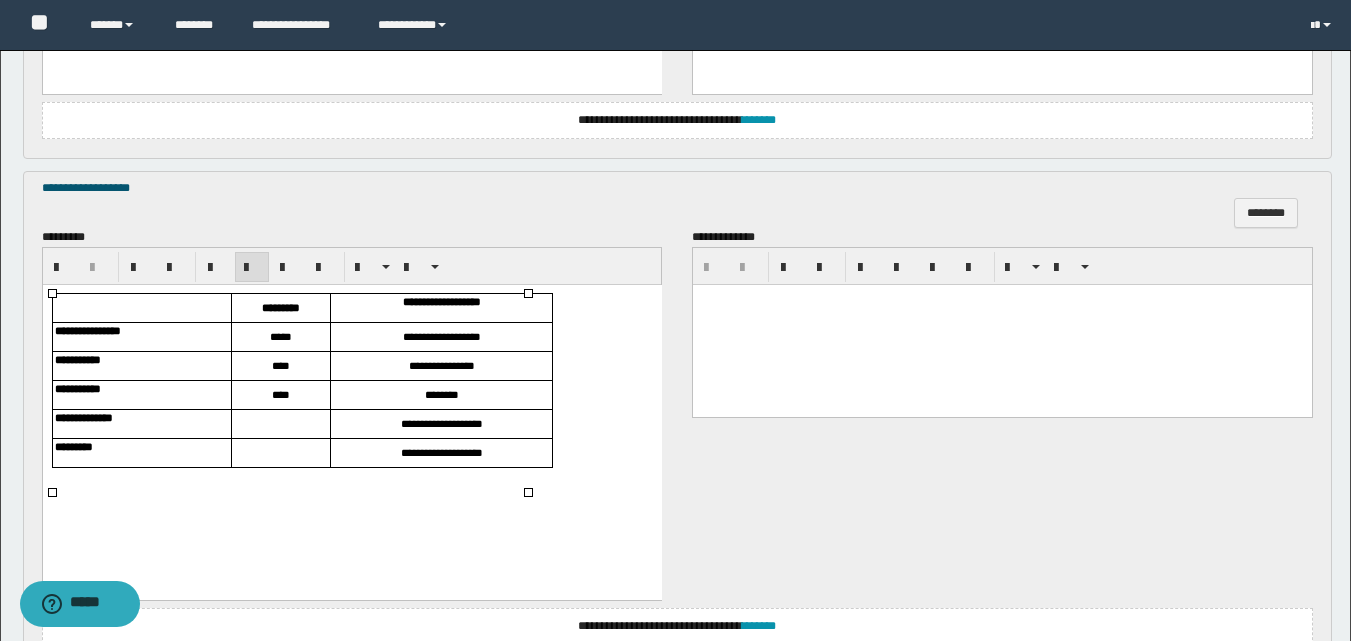 click at bounding box center (280, 424) 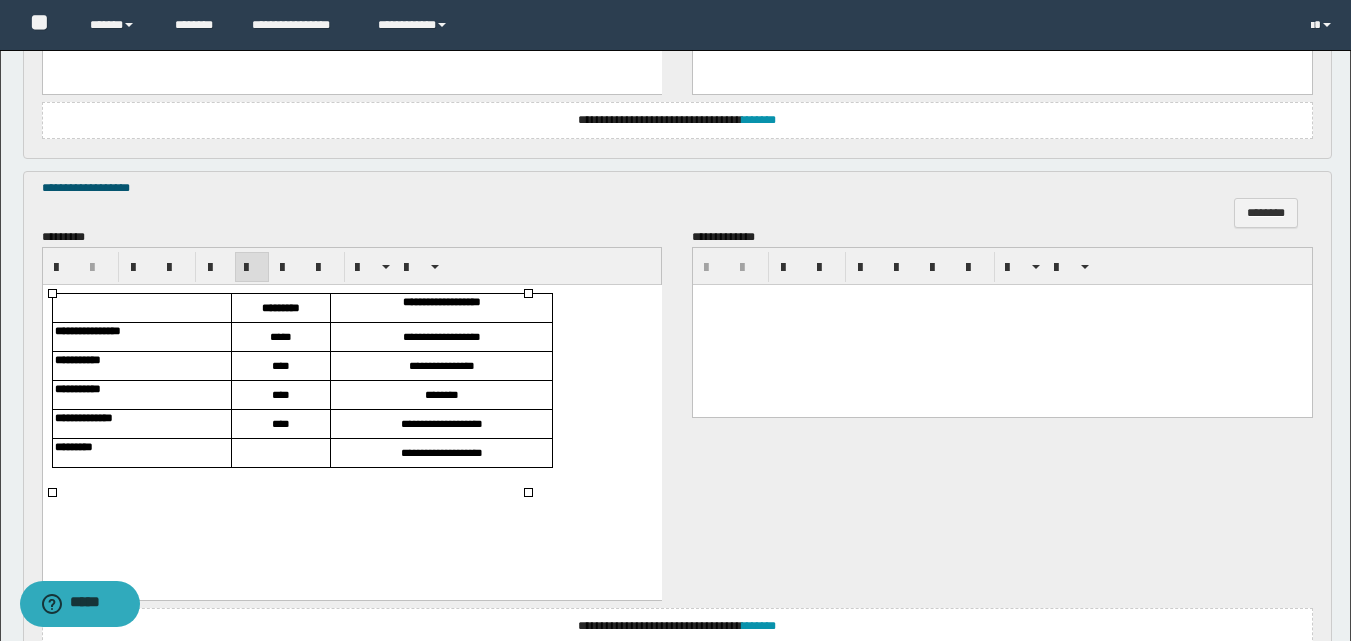 click at bounding box center (280, 453) 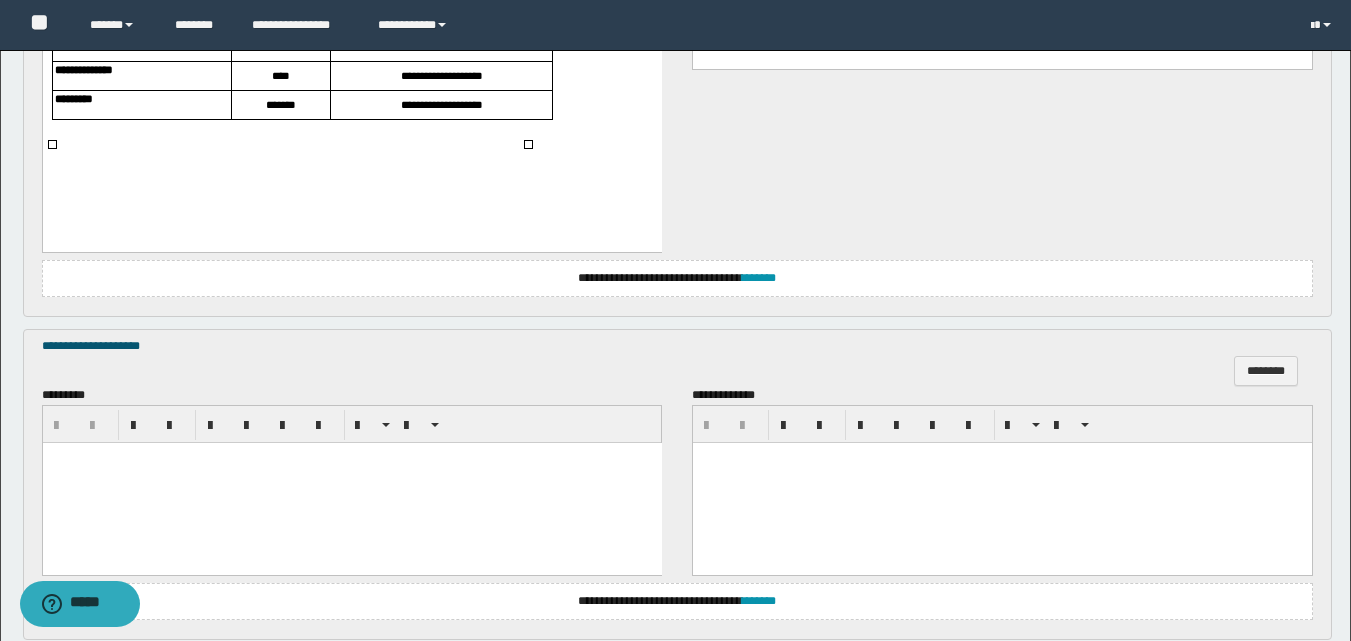 scroll, scrollTop: 1300, scrollLeft: 0, axis: vertical 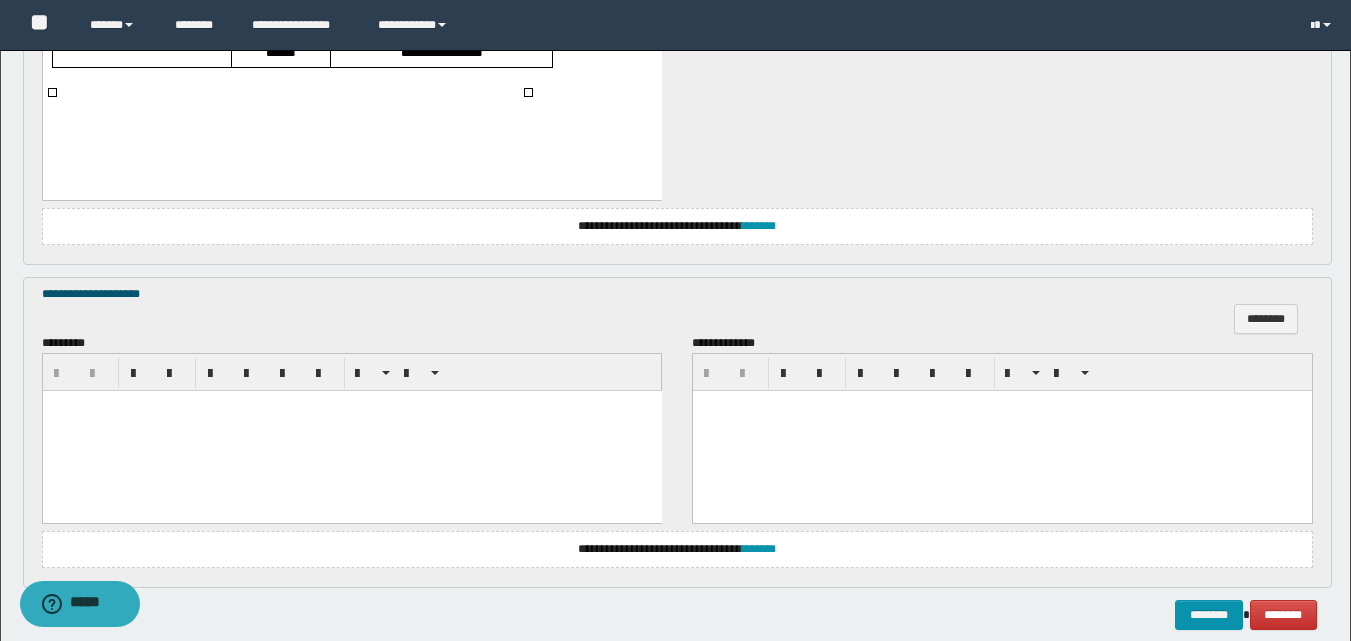 click at bounding box center (351, 430) 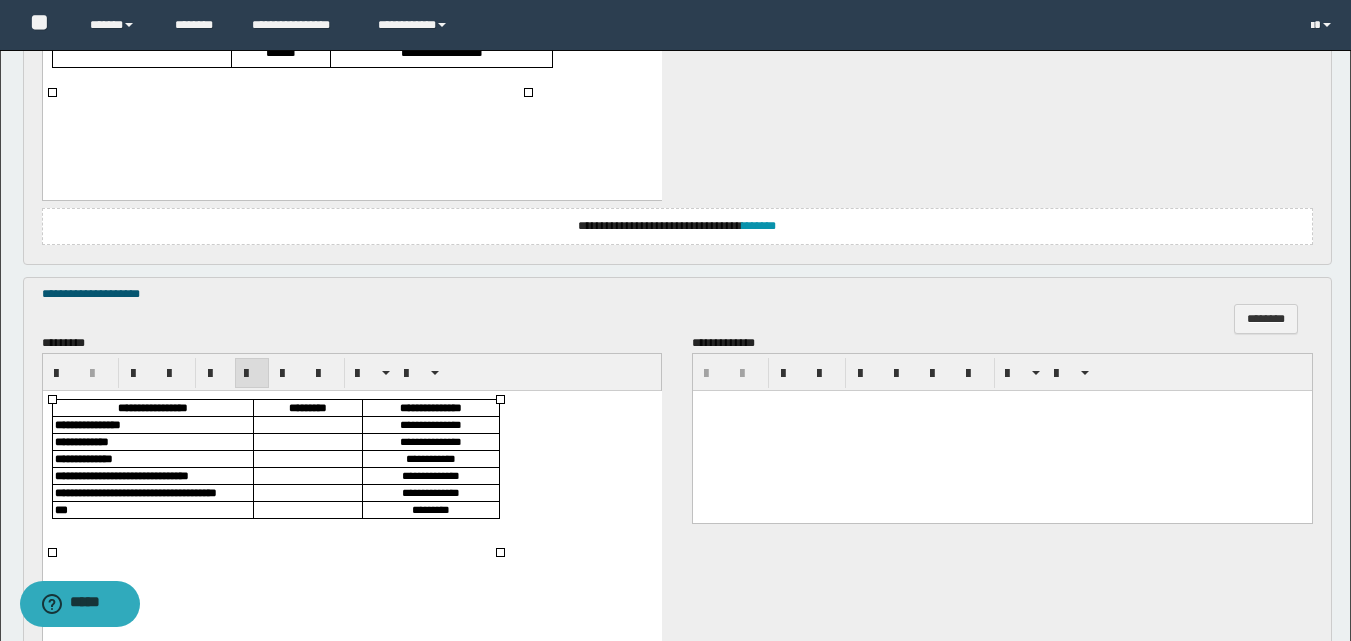 click at bounding box center (307, 424) 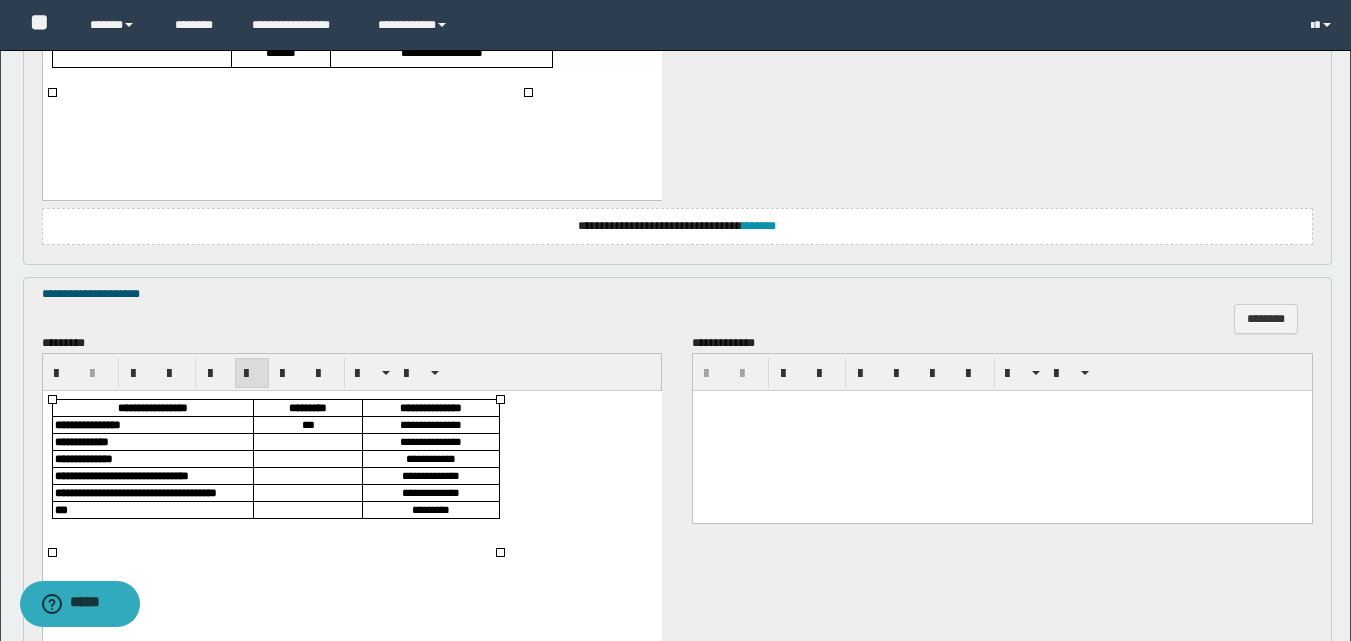 click at bounding box center (307, 441) 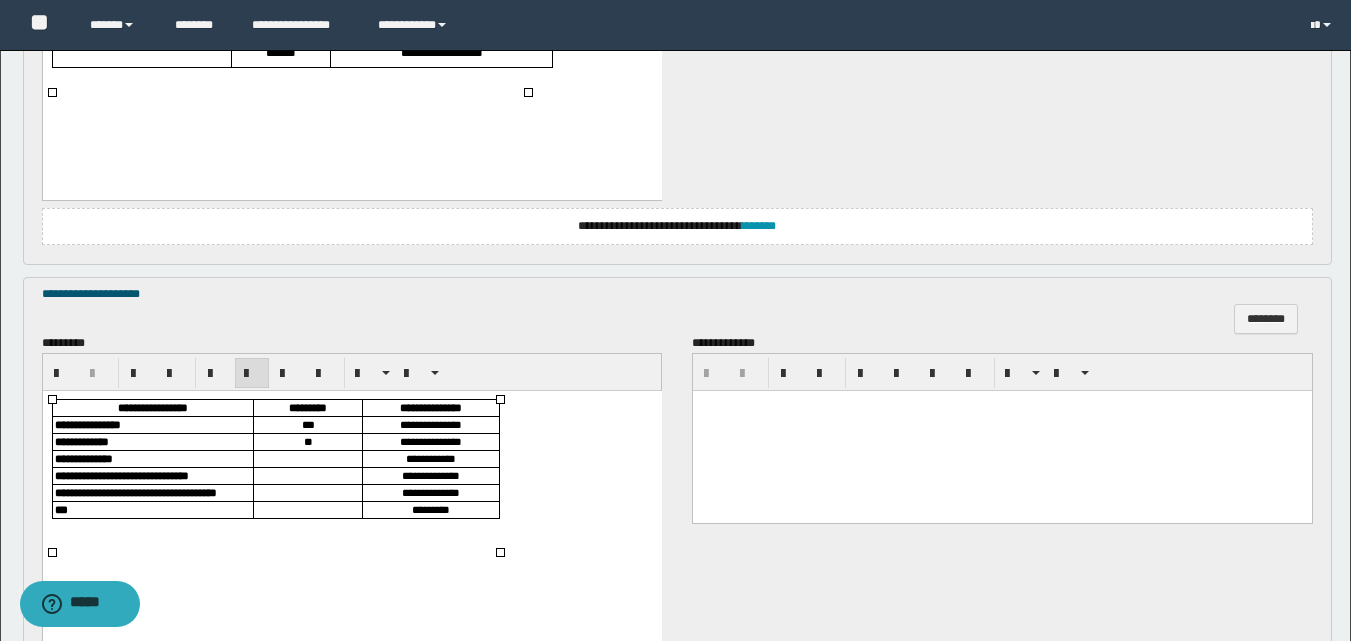 click at bounding box center (307, 457) 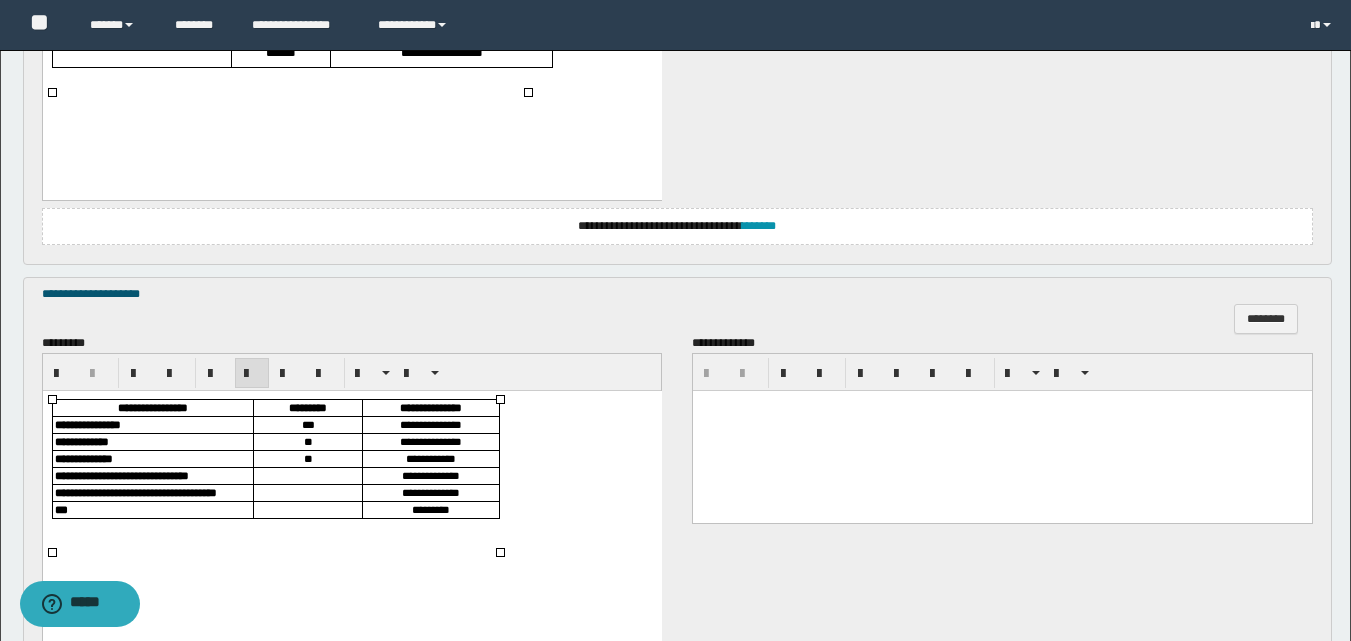 click at bounding box center (307, 475) 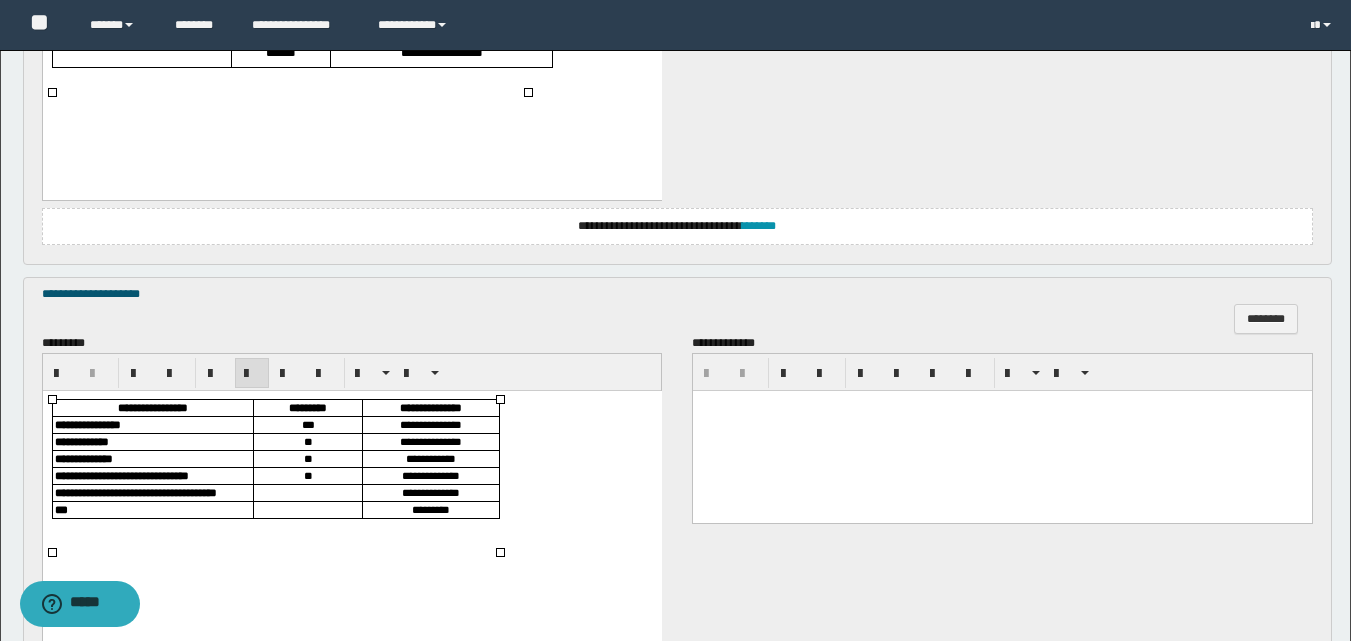 click at bounding box center (307, 492) 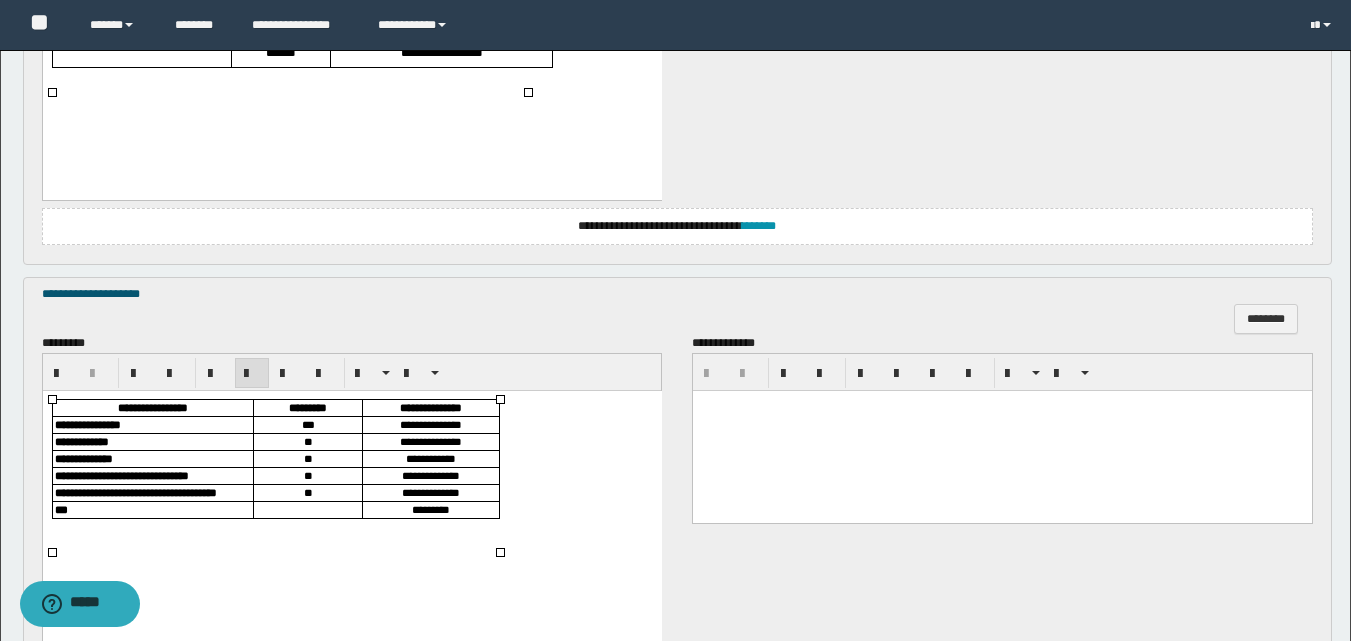 click at bounding box center [307, 509] 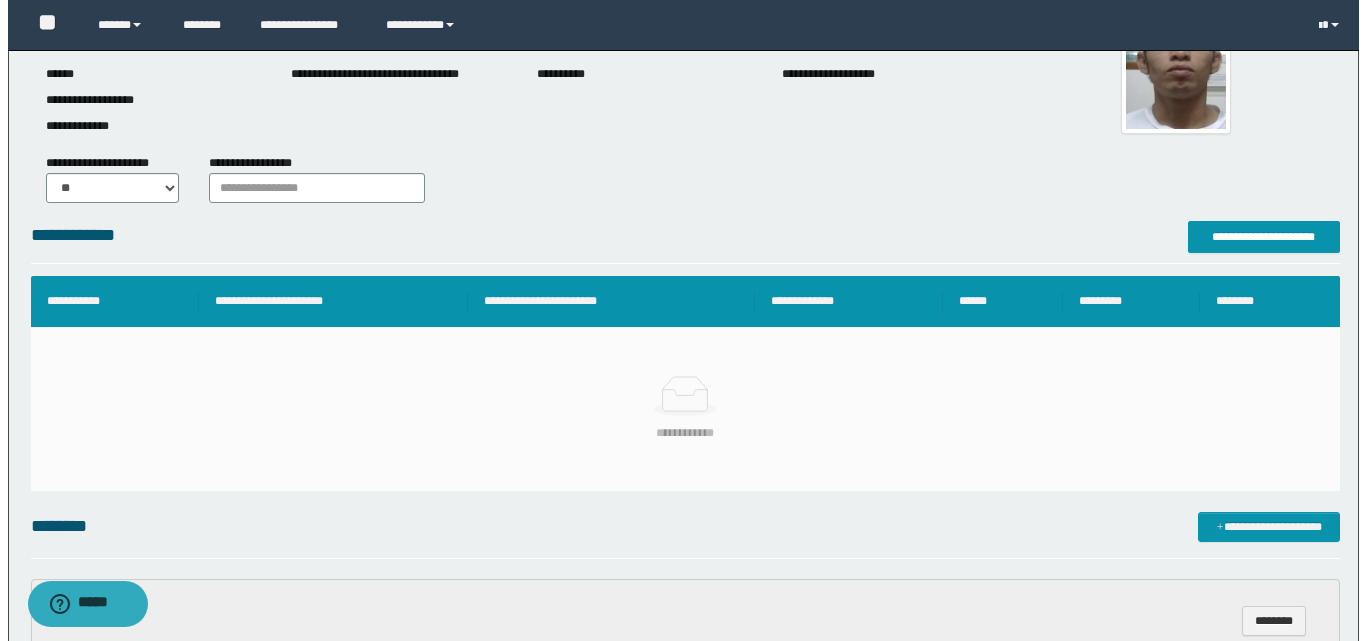 scroll, scrollTop: 134, scrollLeft: 0, axis: vertical 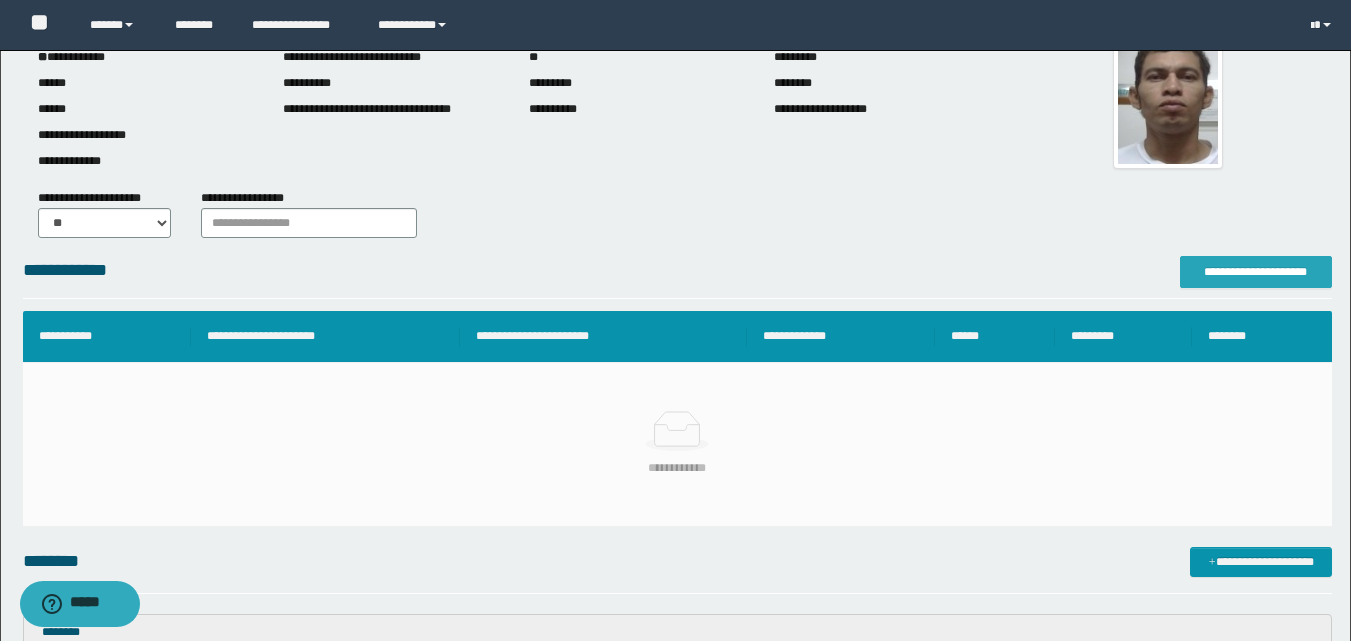 click on "**********" at bounding box center [1256, 272] 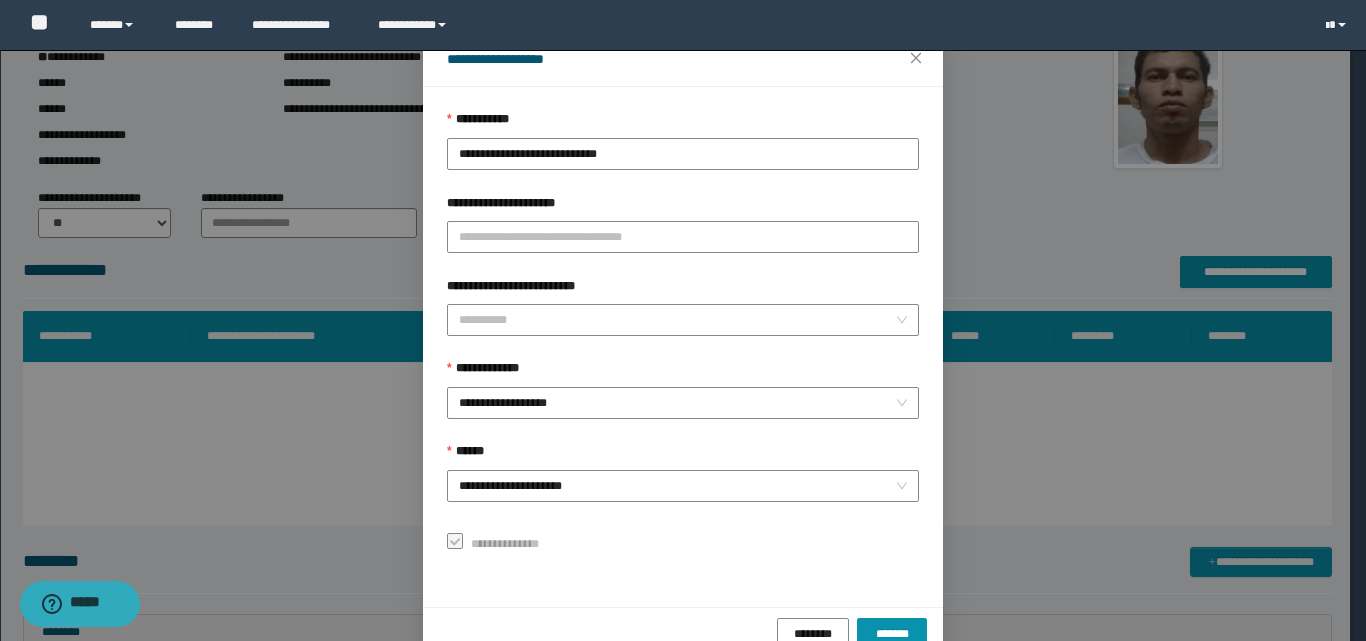 scroll, scrollTop: 111, scrollLeft: 0, axis: vertical 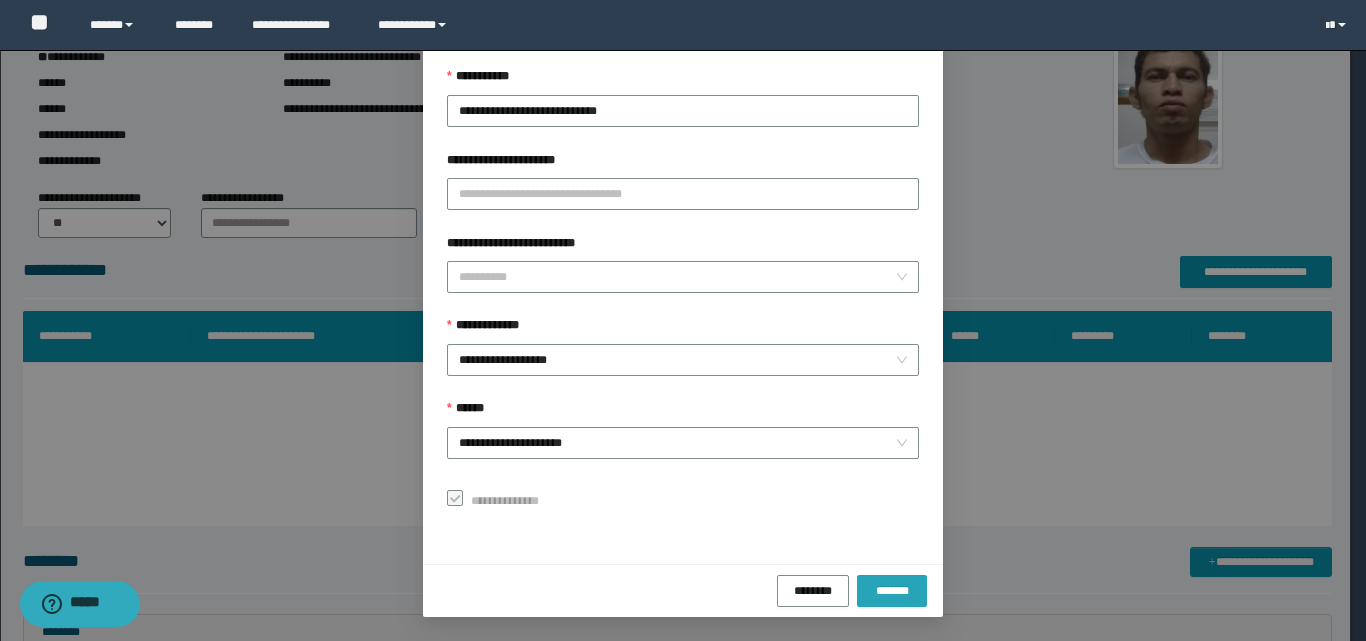 click on "*******" at bounding box center [892, 590] 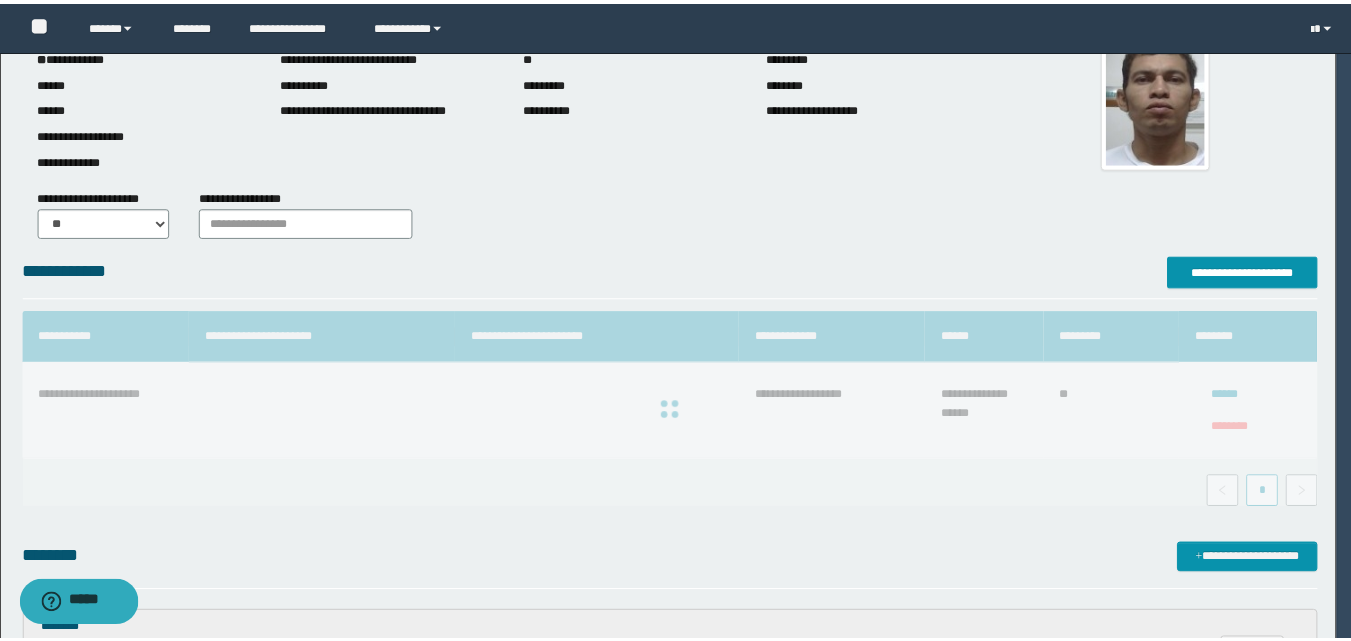 scroll, scrollTop: 64, scrollLeft: 0, axis: vertical 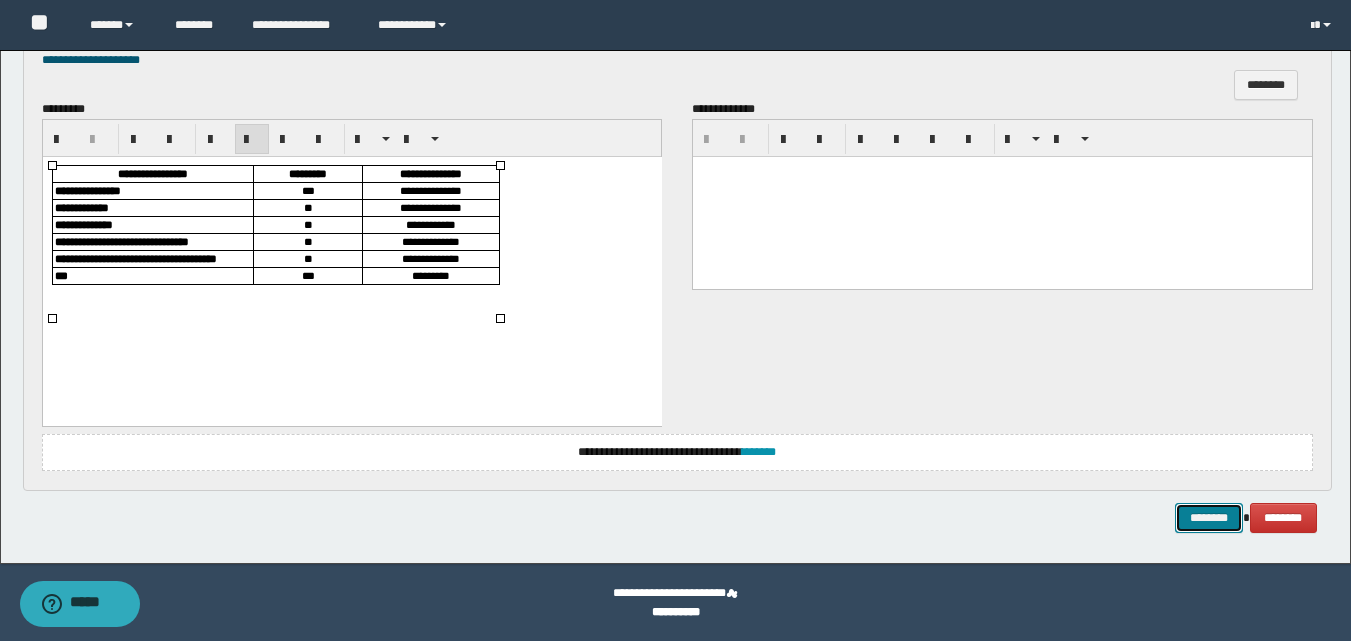 click on "********" at bounding box center (1209, 518) 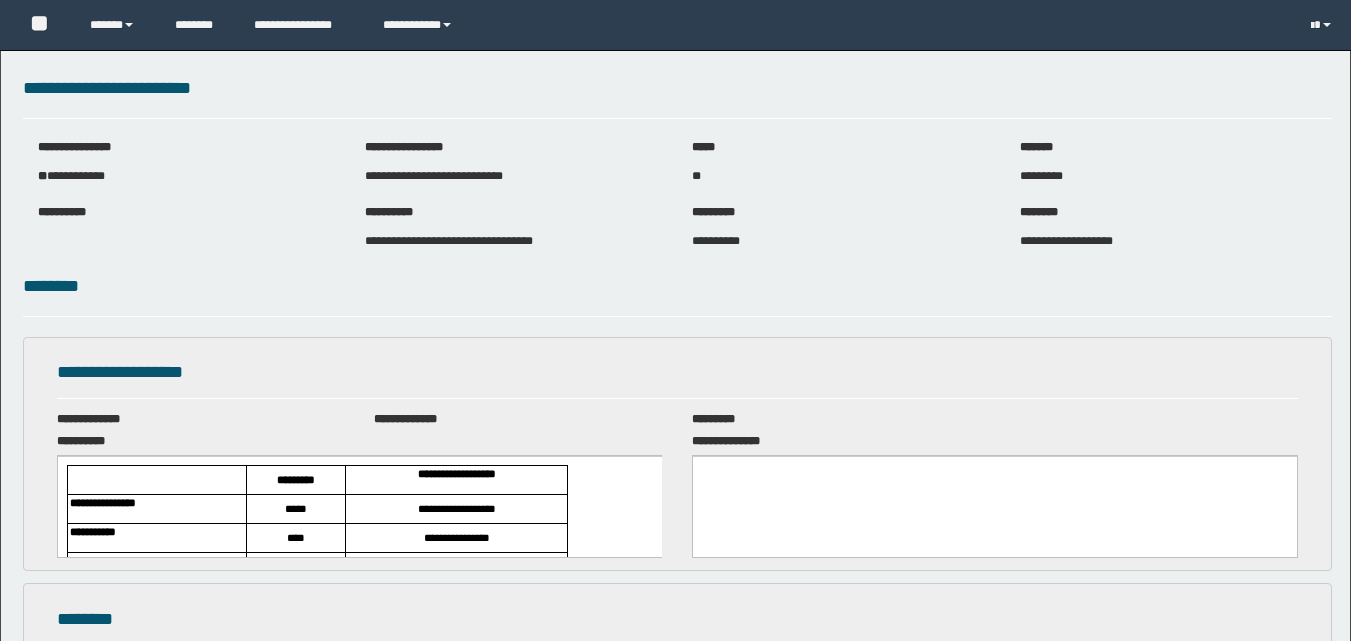 scroll, scrollTop: 0, scrollLeft: 0, axis: both 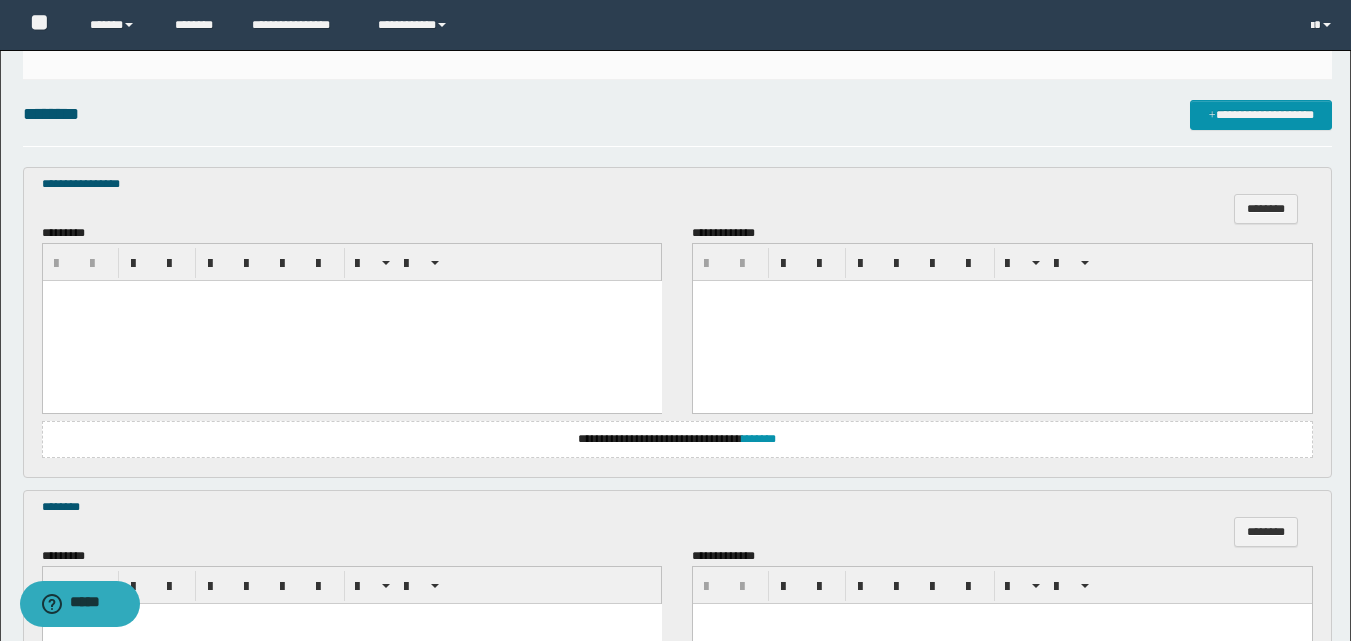 click at bounding box center [351, 321] 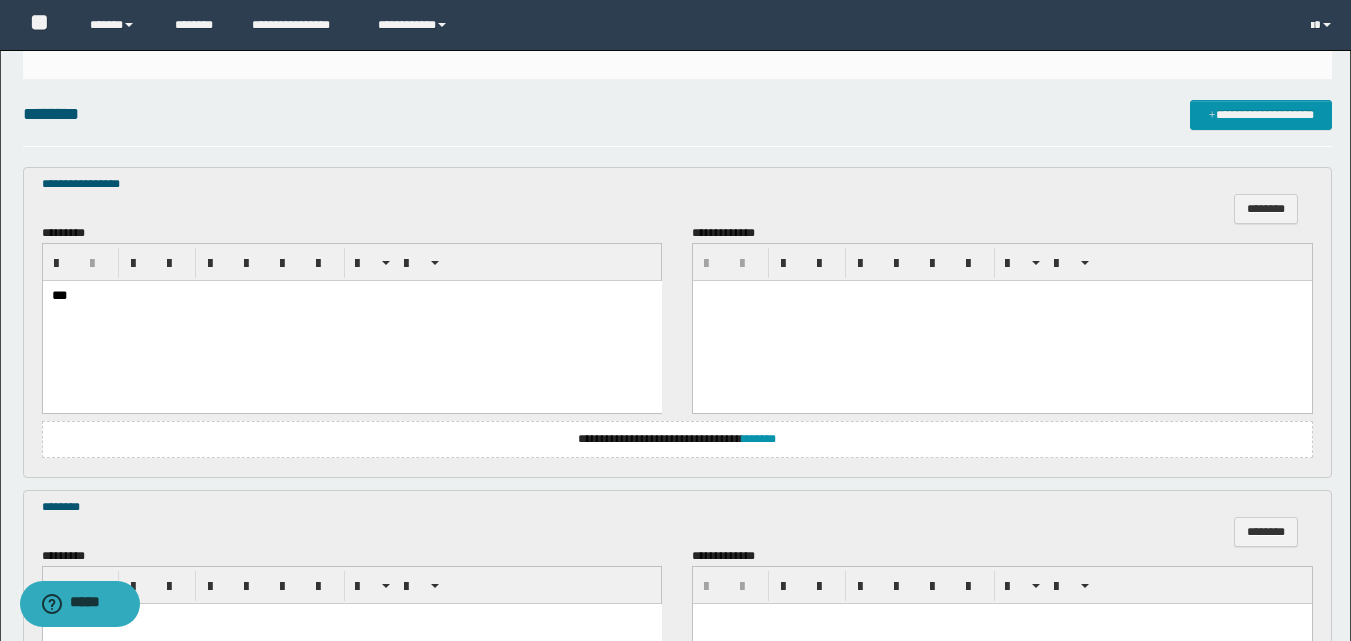 scroll, scrollTop: 800, scrollLeft: 0, axis: vertical 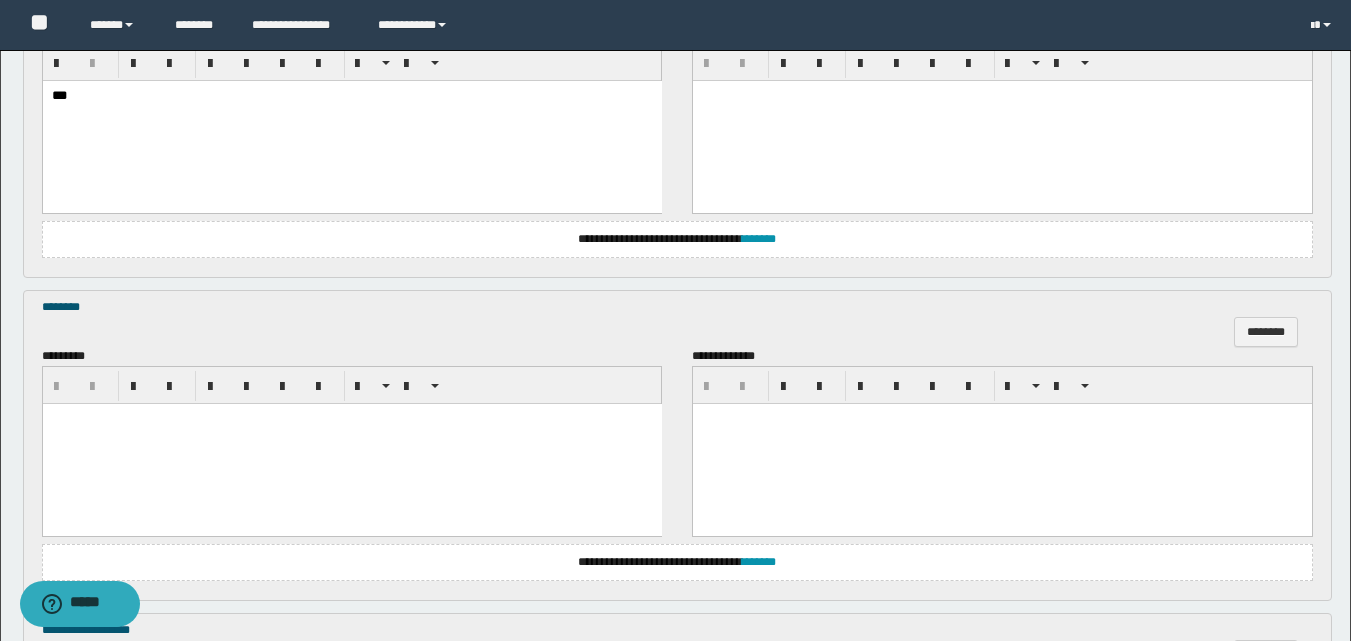 drag, startPoint x: 431, startPoint y: 441, endPoint x: 414, endPoint y: 437, distance: 17.464249 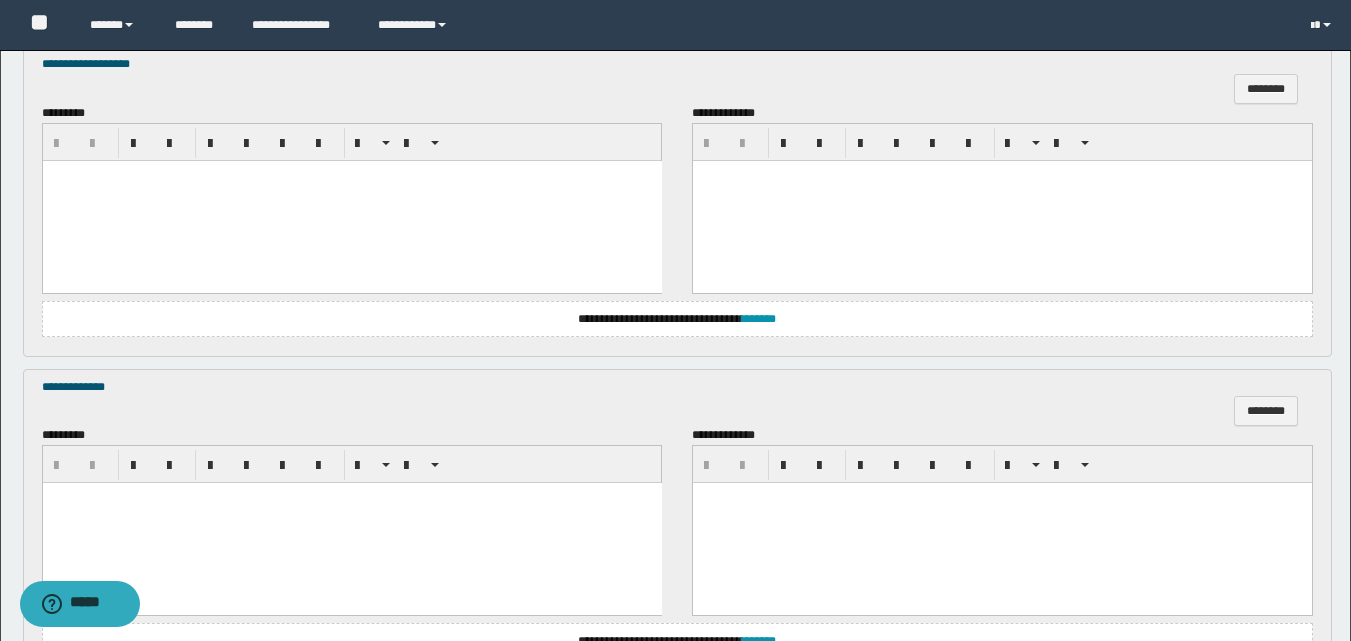 scroll, scrollTop: 1400, scrollLeft: 0, axis: vertical 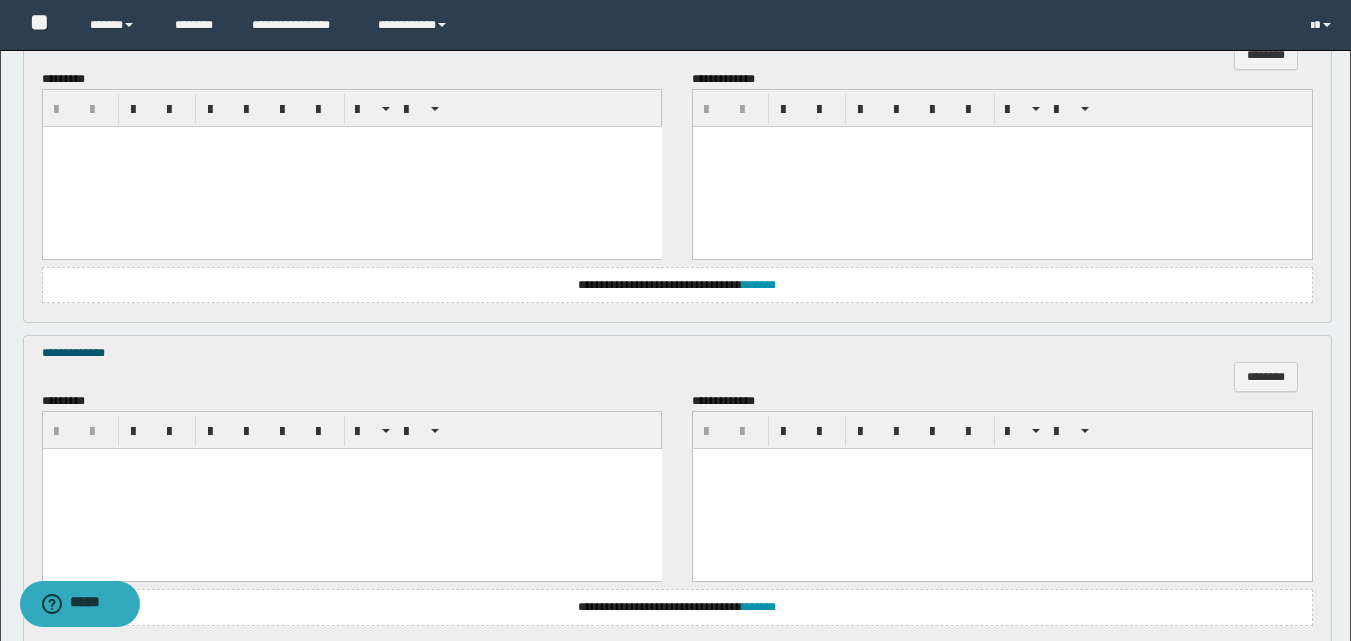 click at bounding box center (351, 489) 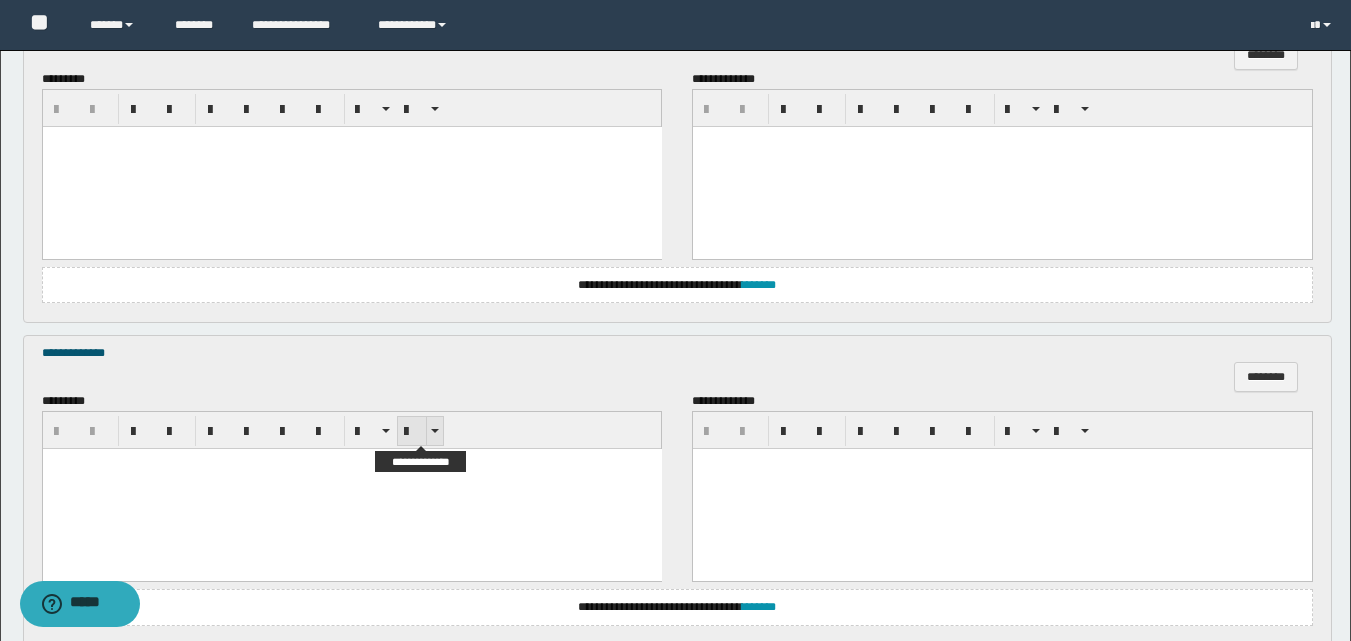 type 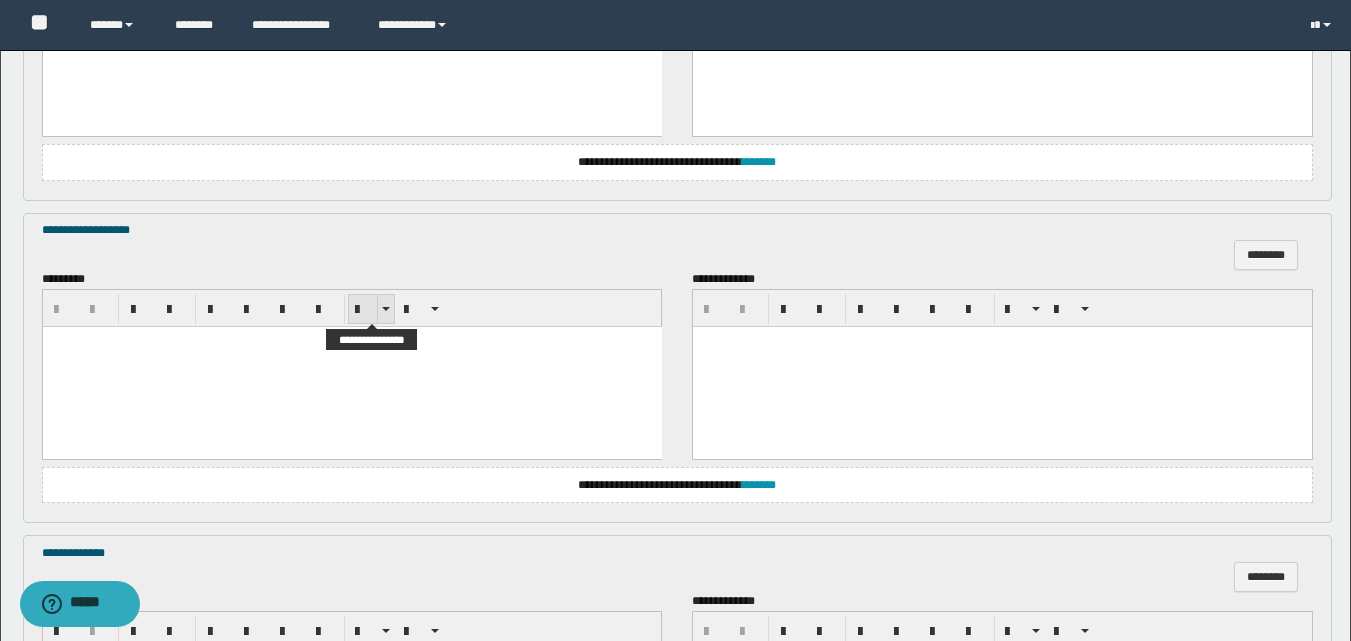 scroll, scrollTop: 1156, scrollLeft: 0, axis: vertical 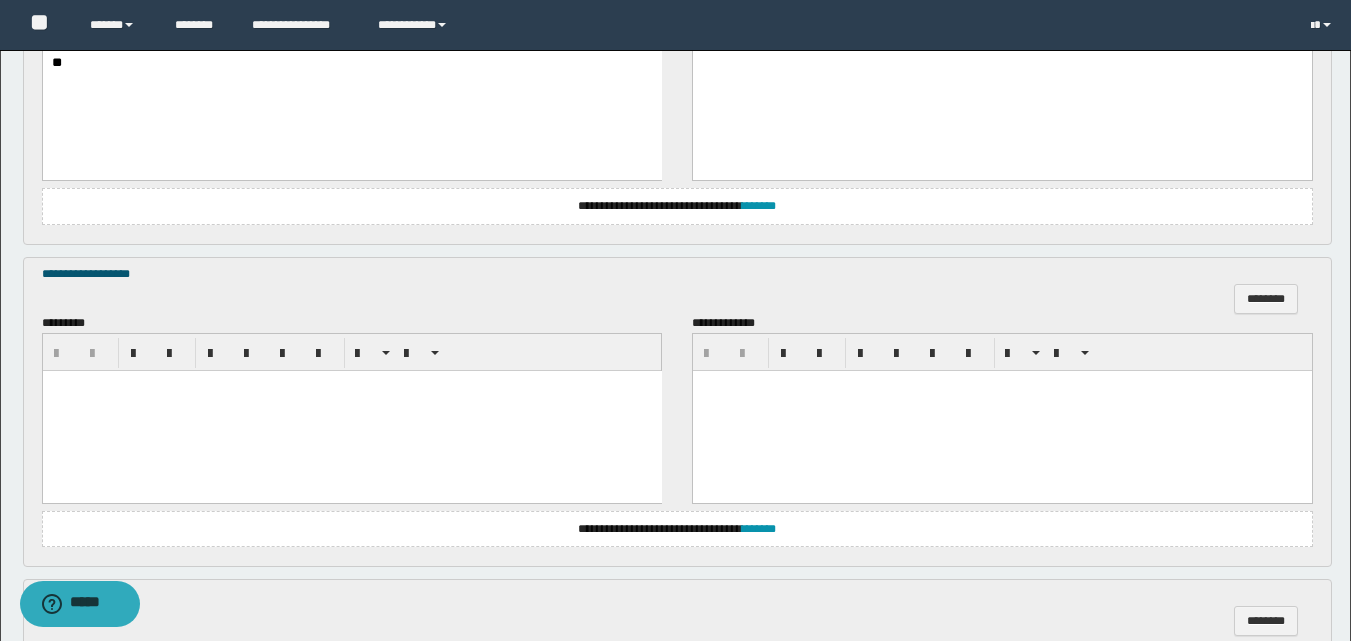 click at bounding box center [351, 410] 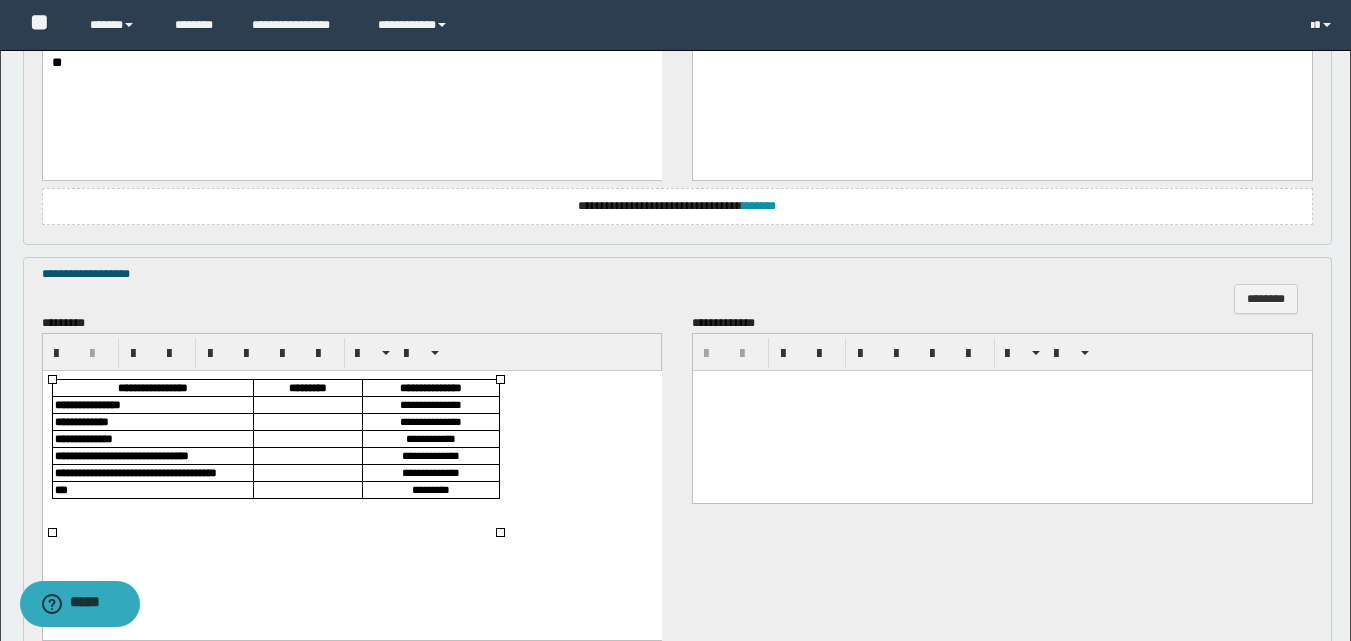 click on "**********" at bounding box center (351, 463) 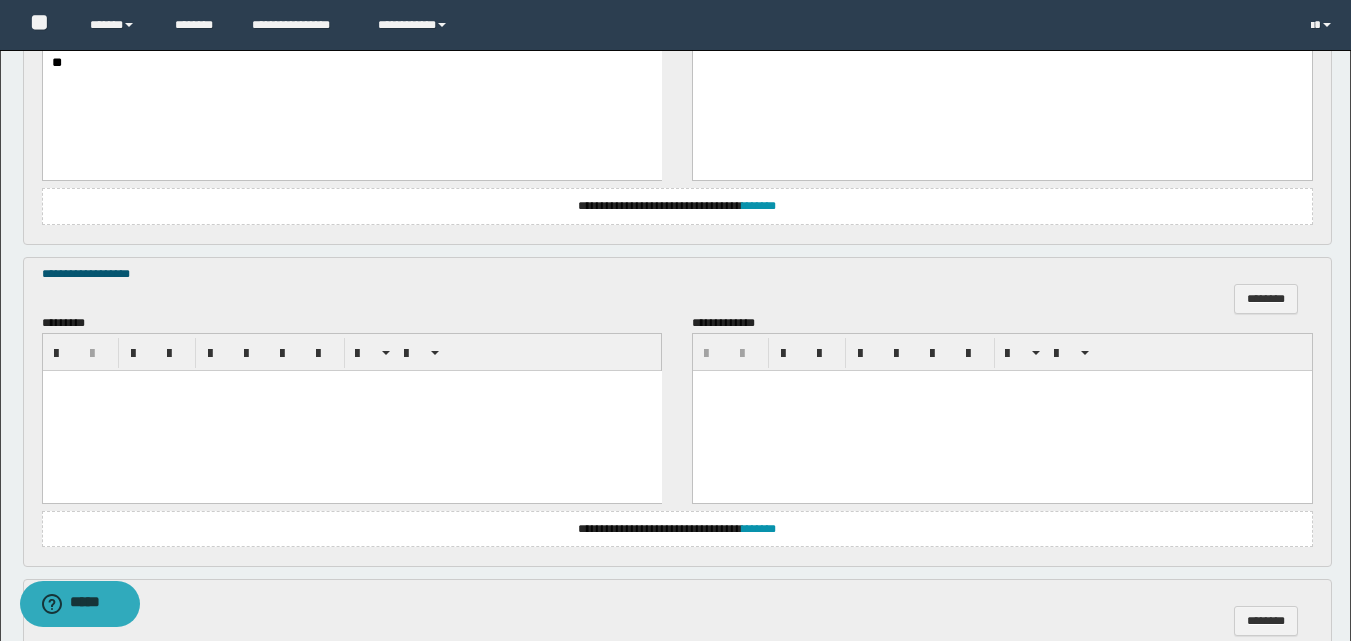 click at bounding box center (351, 410) 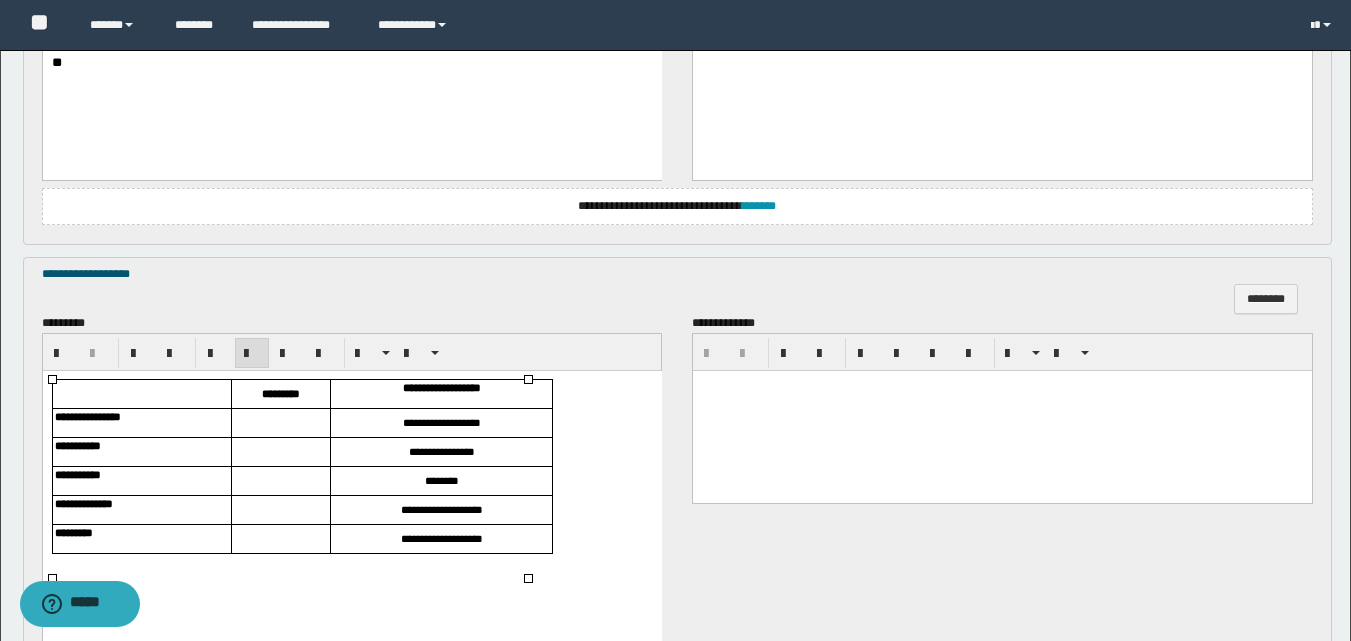 click at bounding box center (280, 422) 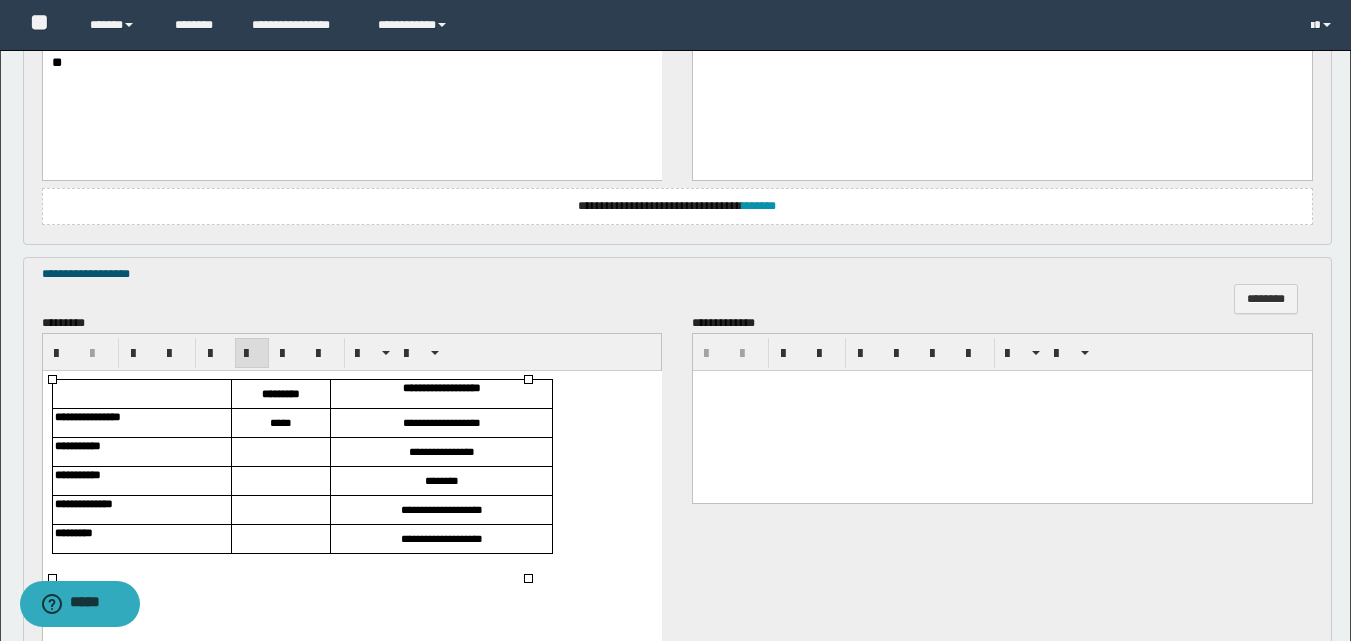 click at bounding box center (280, 451) 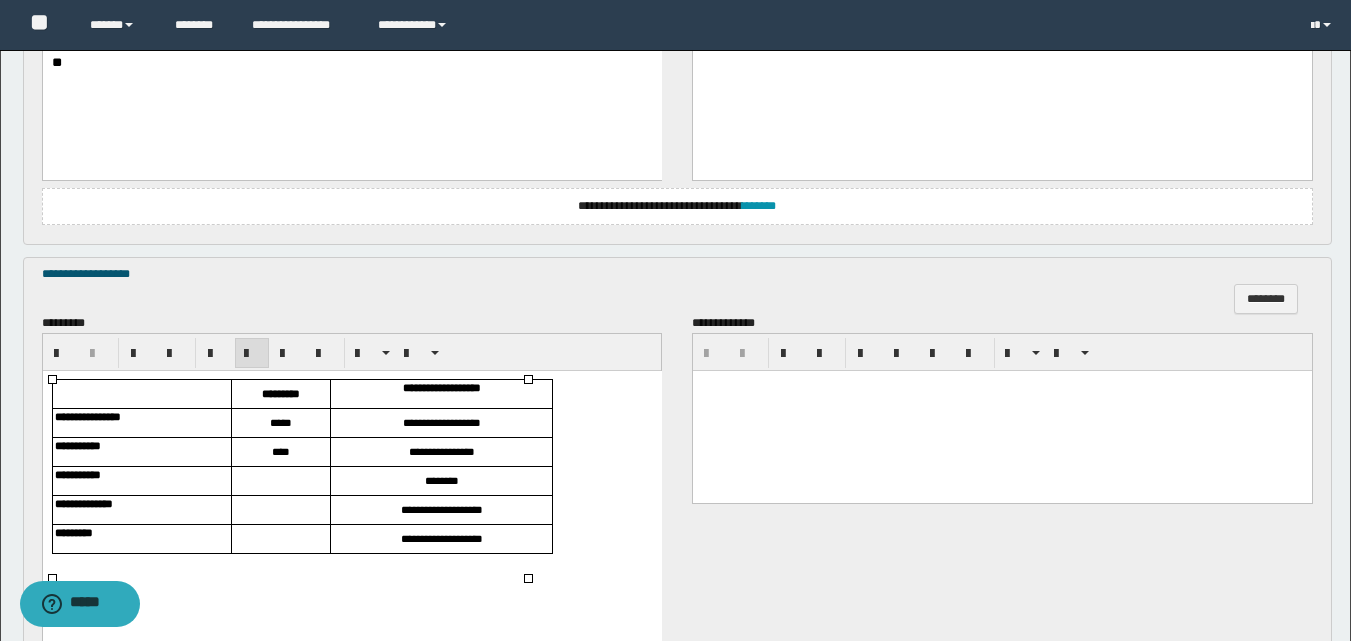 click at bounding box center [280, 479] 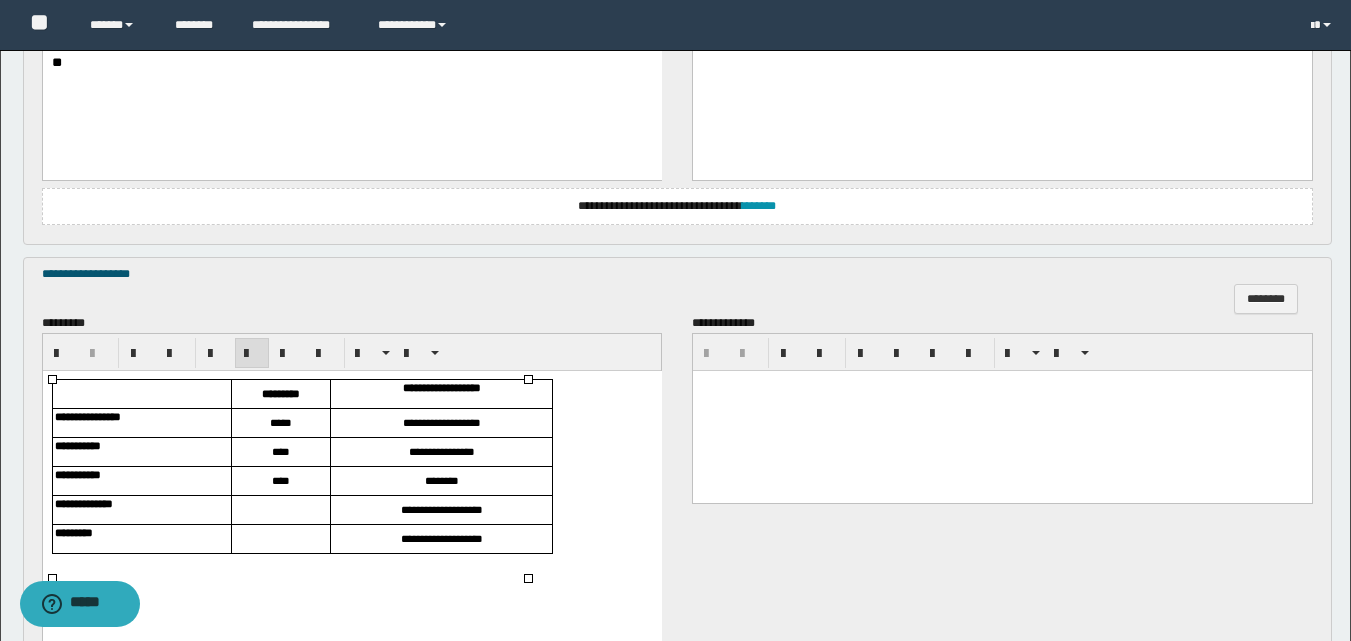 click at bounding box center (280, 509) 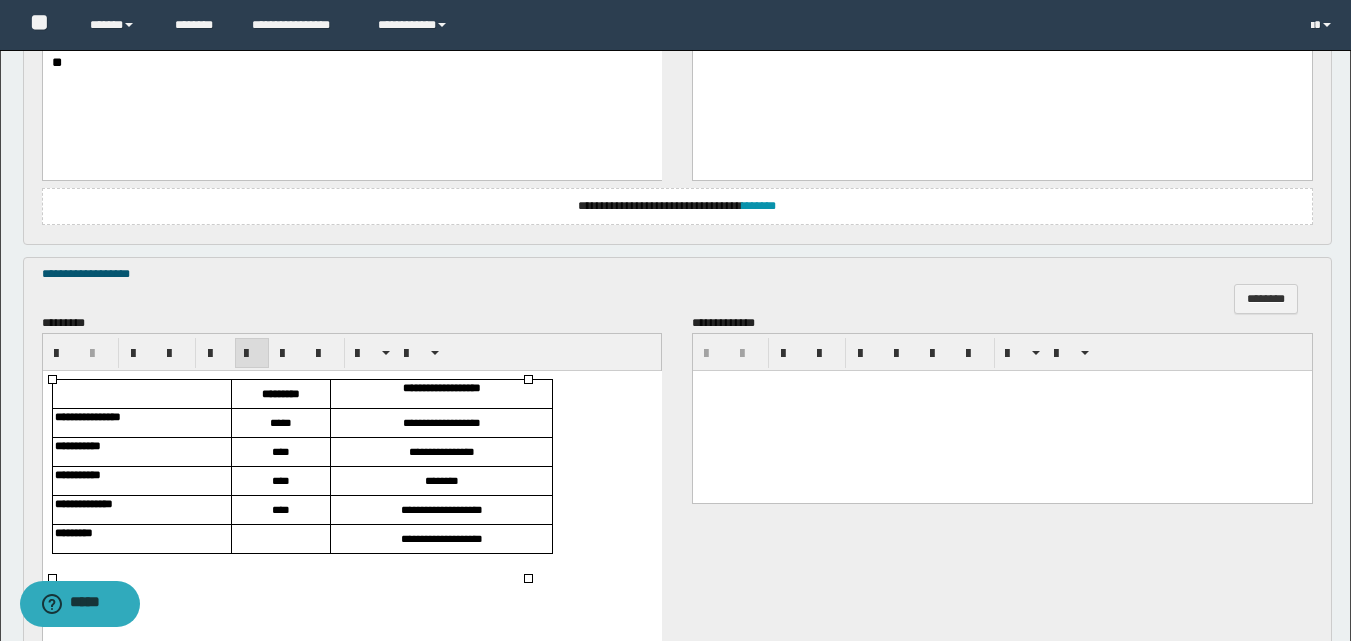 click at bounding box center (280, 538) 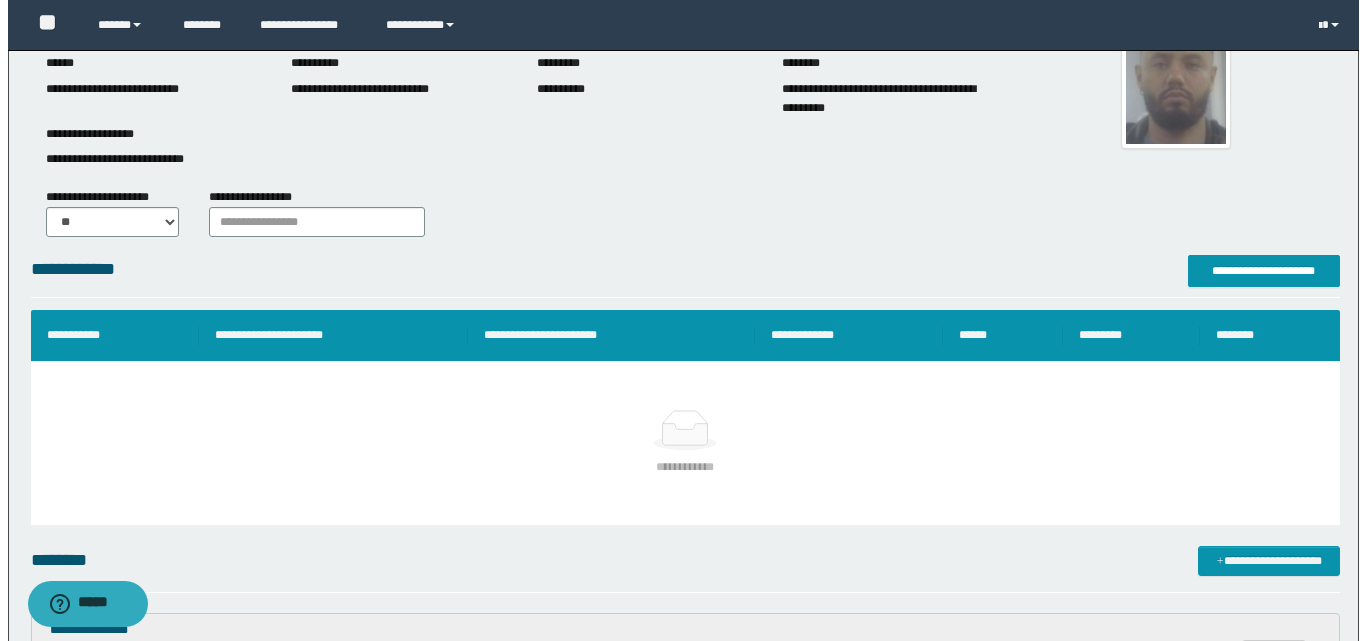 scroll, scrollTop: 139, scrollLeft: 0, axis: vertical 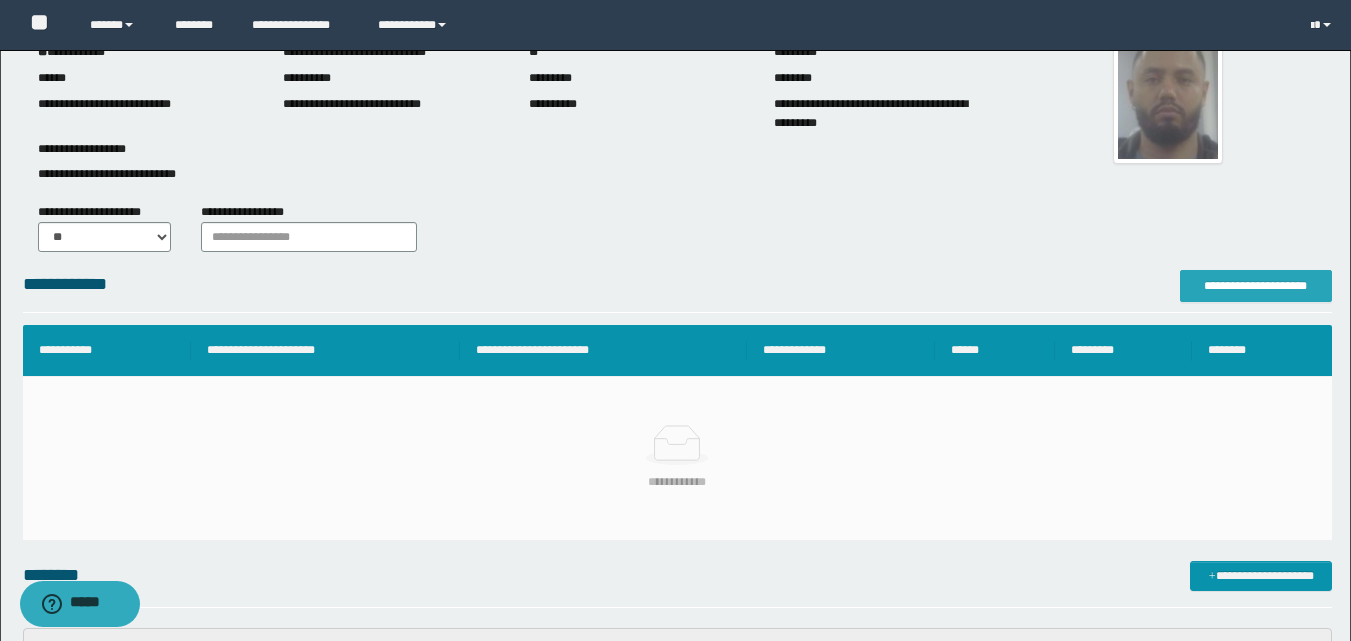 click on "**********" at bounding box center (1256, 286) 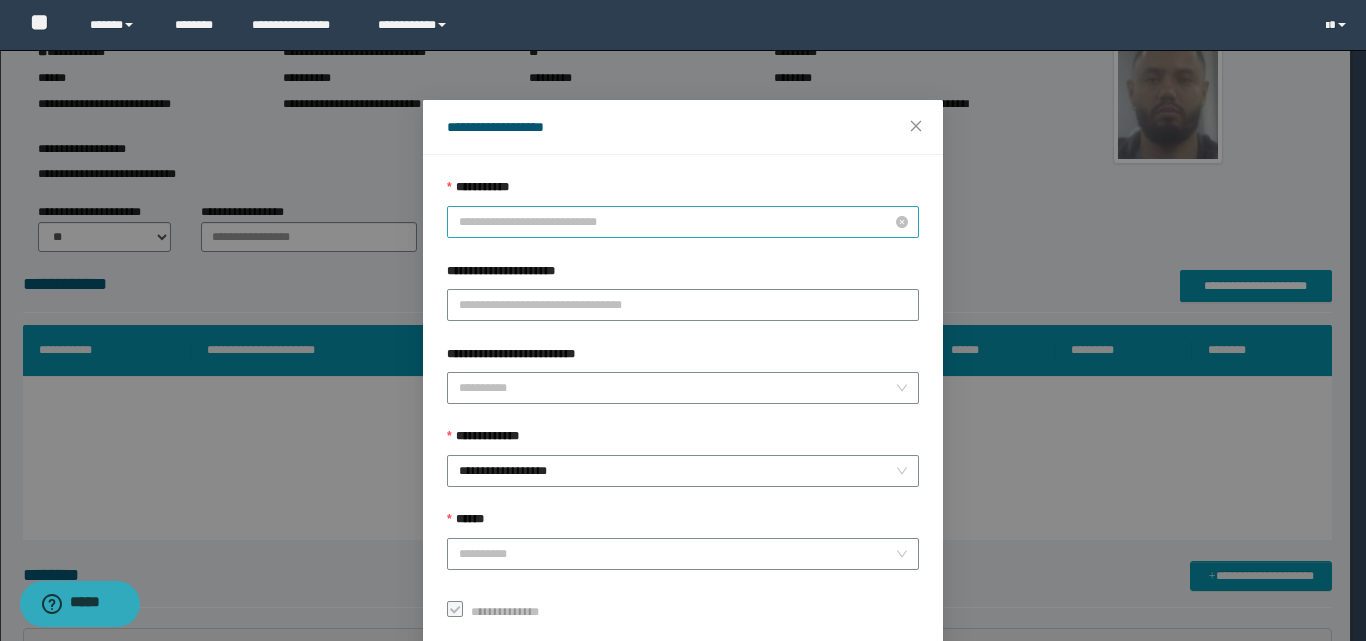 click on "**********" at bounding box center [683, 222] 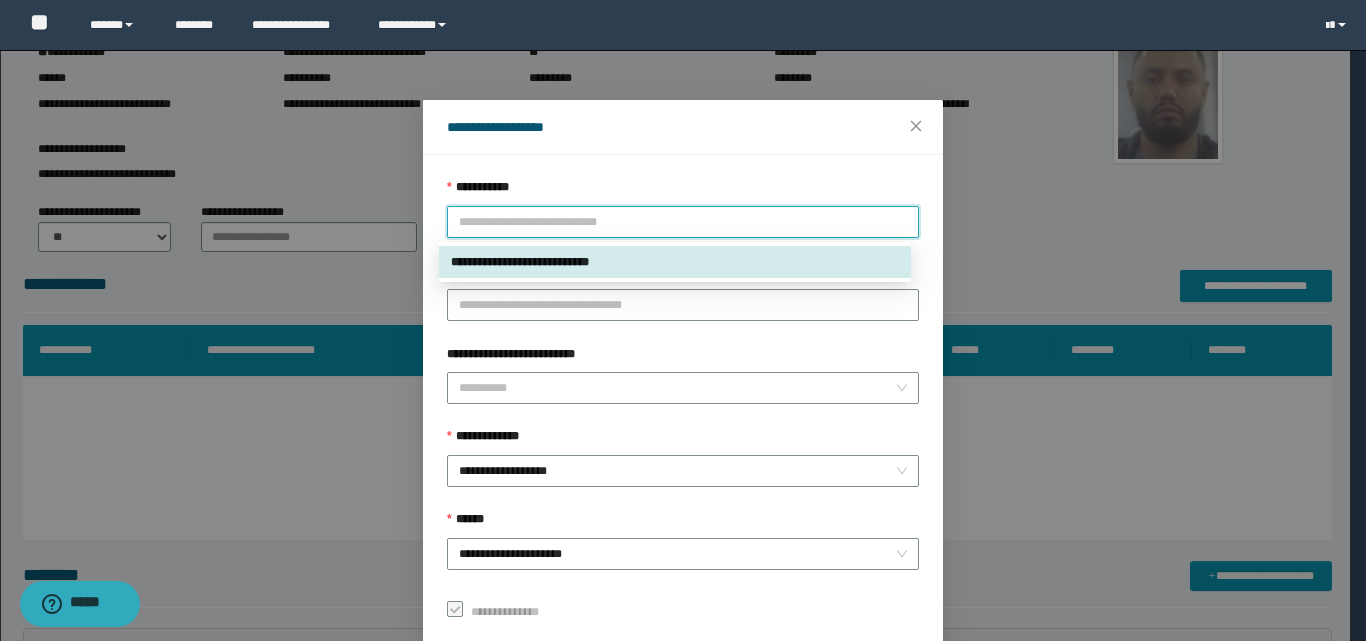 click on "**********" at bounding box center (683, 415) 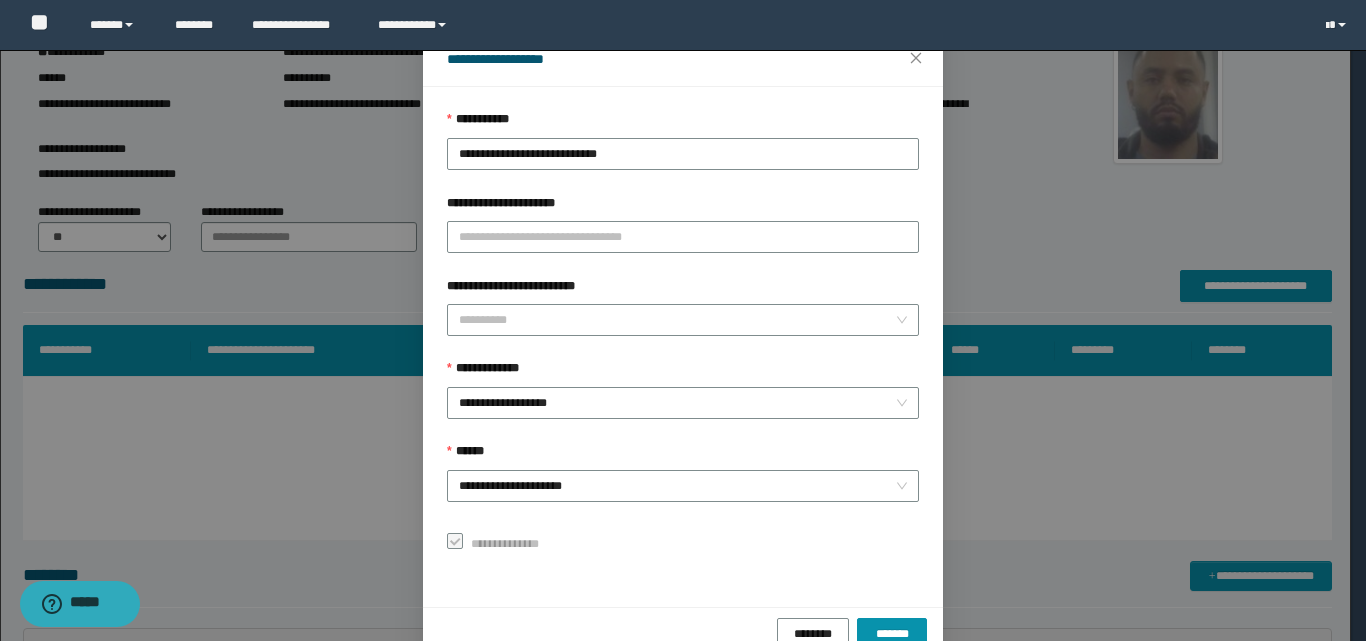 scroll, scrollTop: 111, scrollLeft: 0, axis: vertical 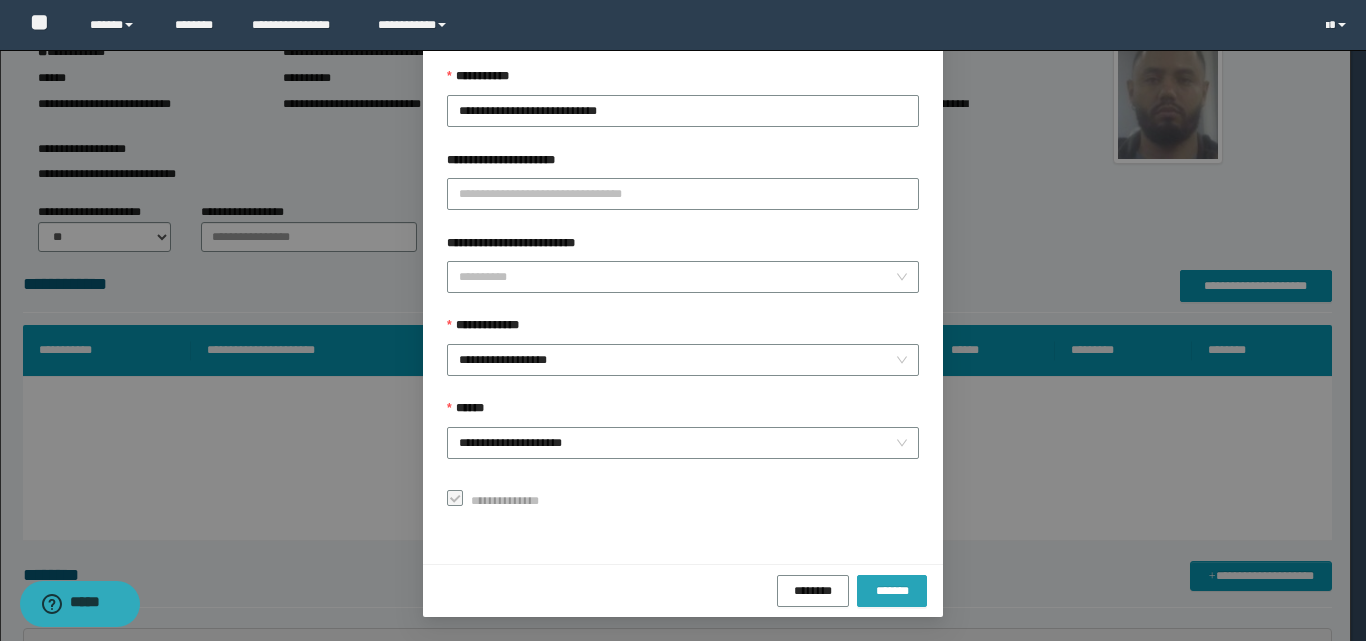 click on "*******" at bounding box center (892, 590) 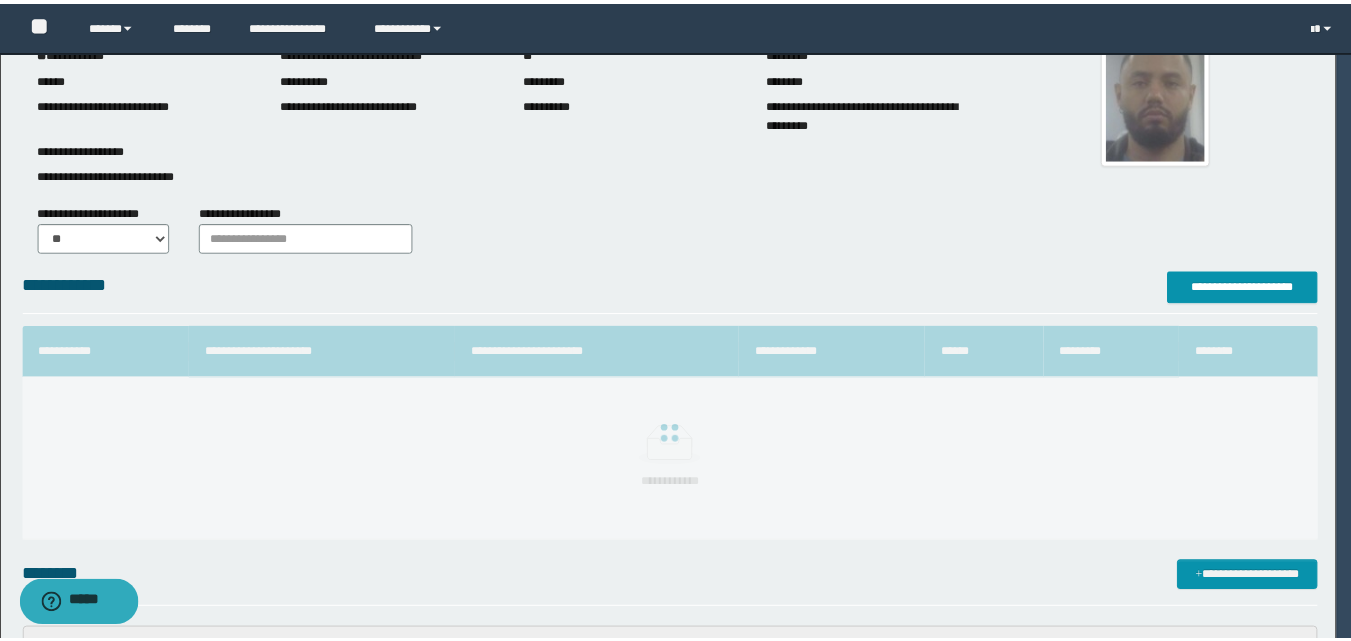 scroll, scrollTop: 64, scrollLeft: 0, axis: vertical 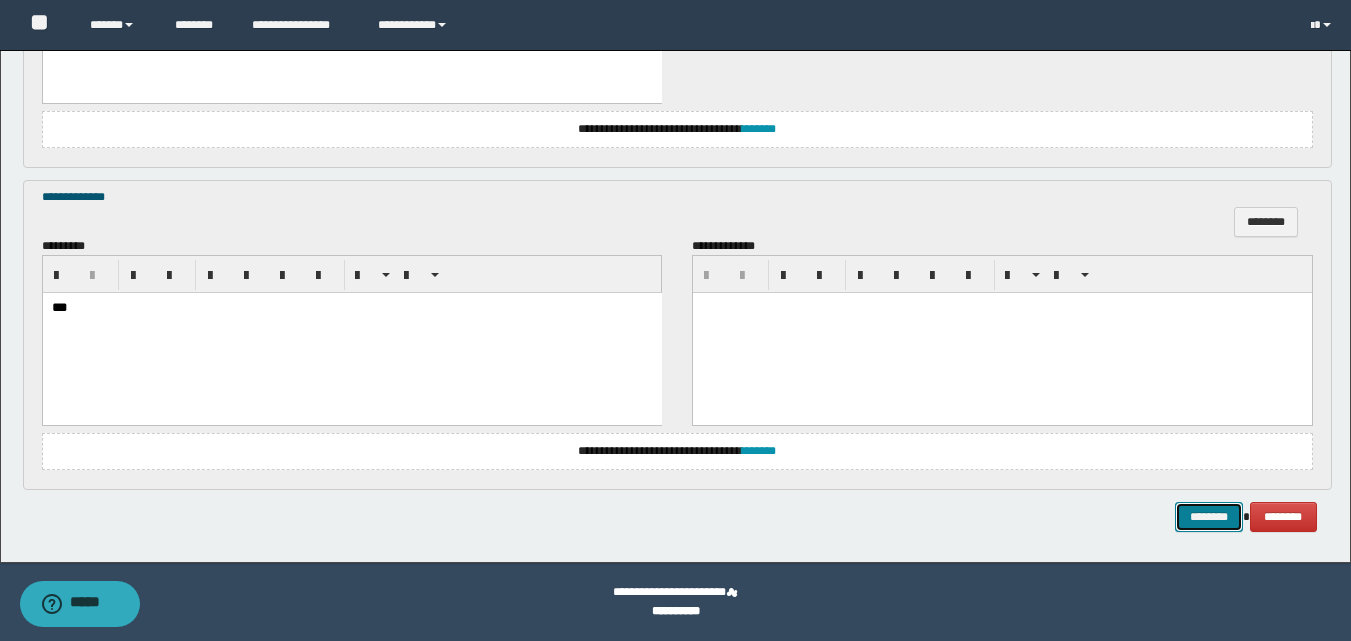 click on "********" at bounding box center (1209, 517) 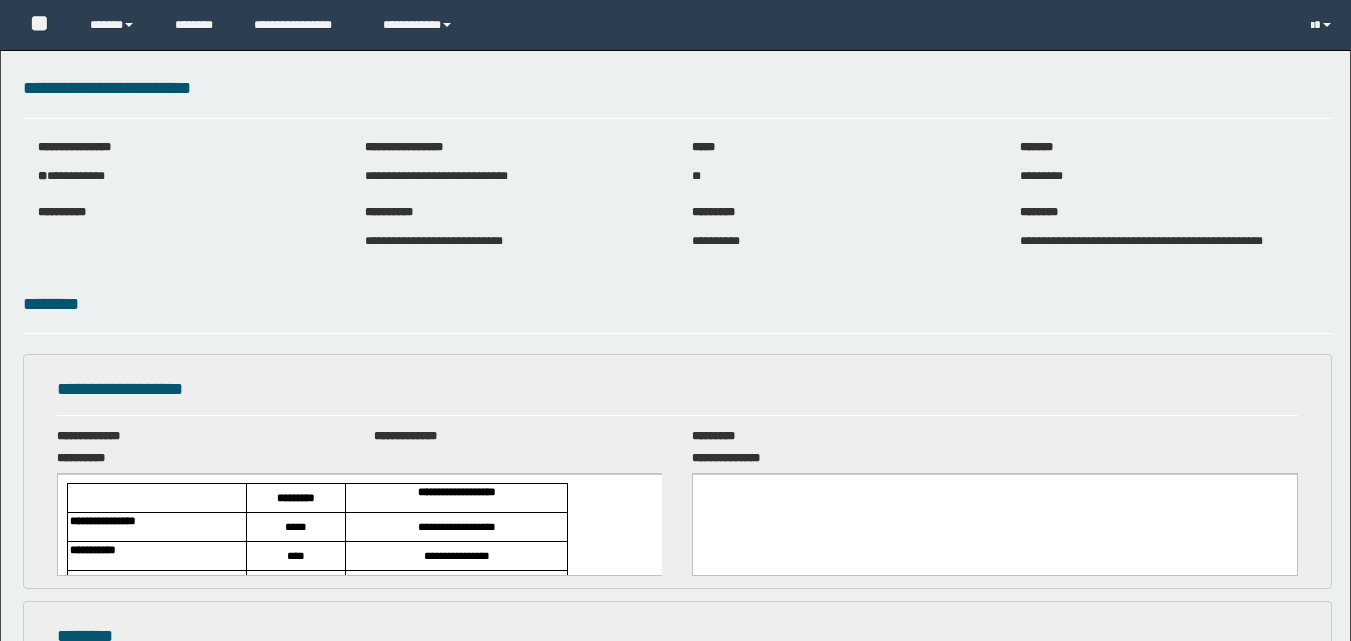scroll, scrollTop: 0, scrollLeft: 0, axis: both 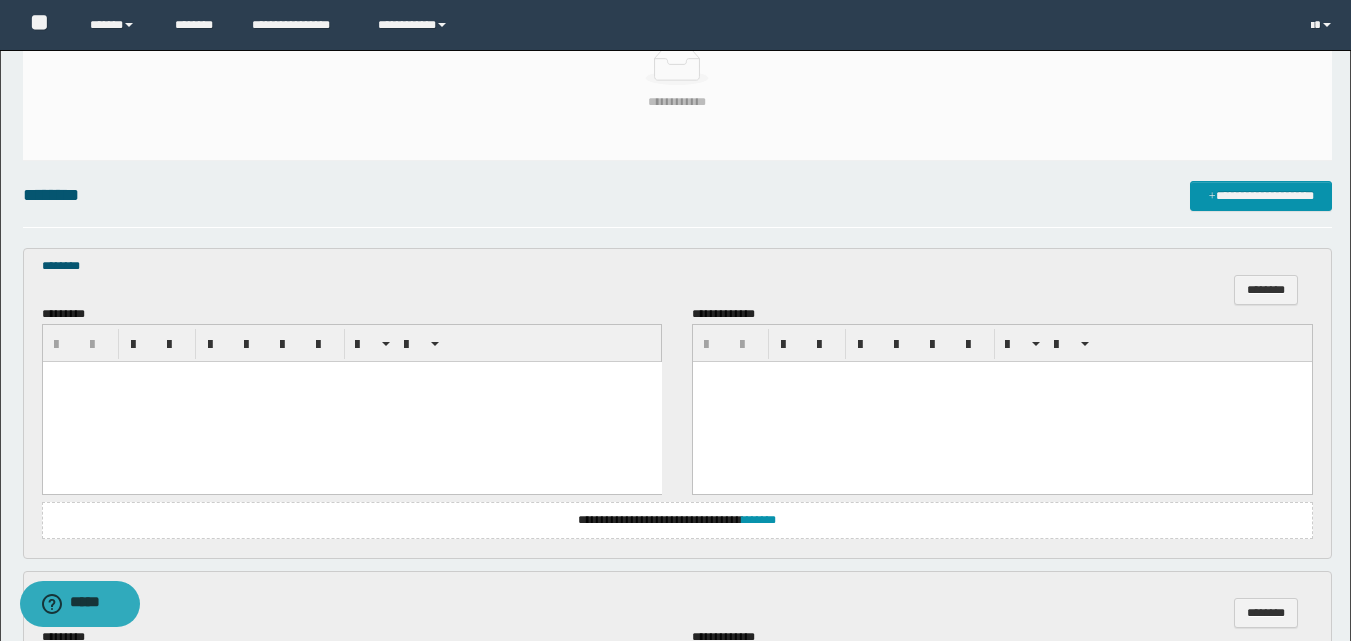 click at bounding box center [351, 402] 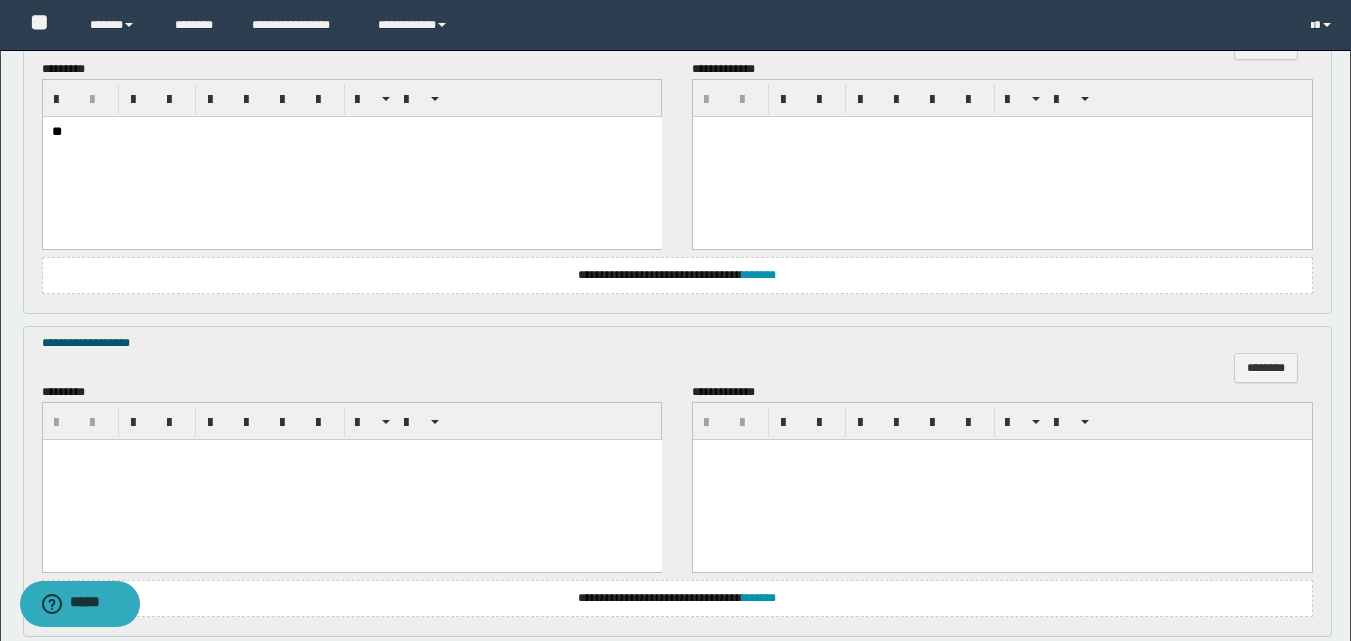 scroll, scrollTop: 800, scrollLeft: 0, axis: vertical 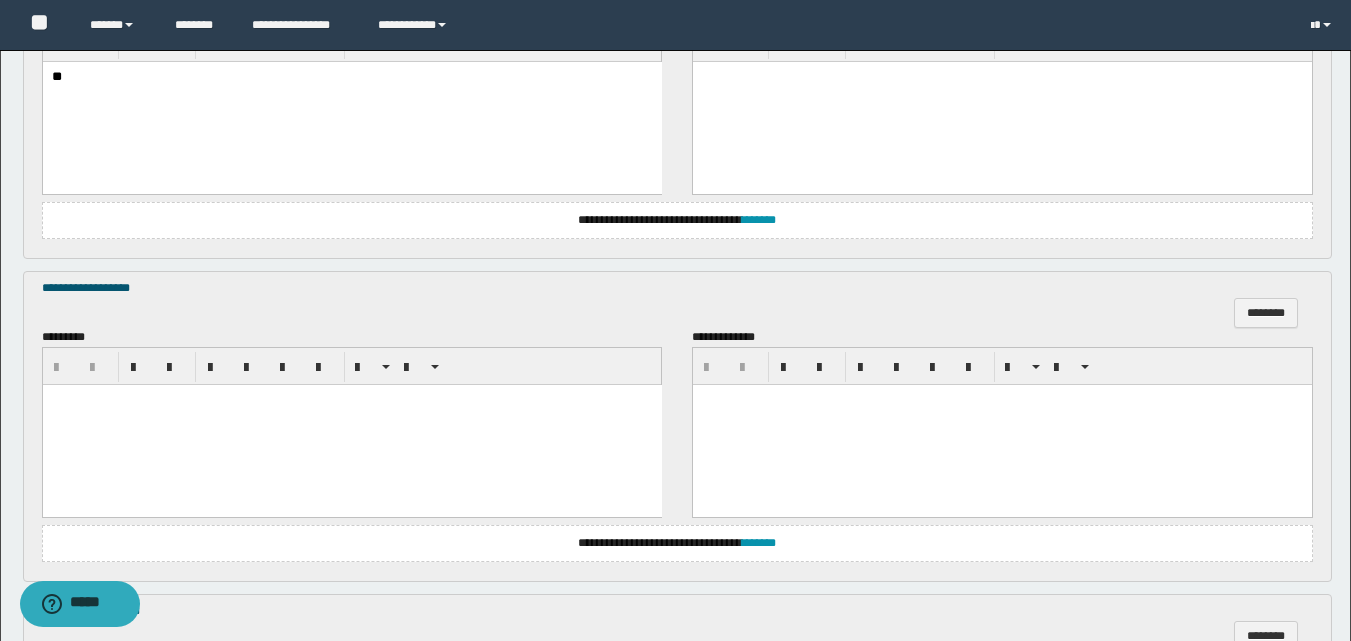 click at bounding box center (351, 425) 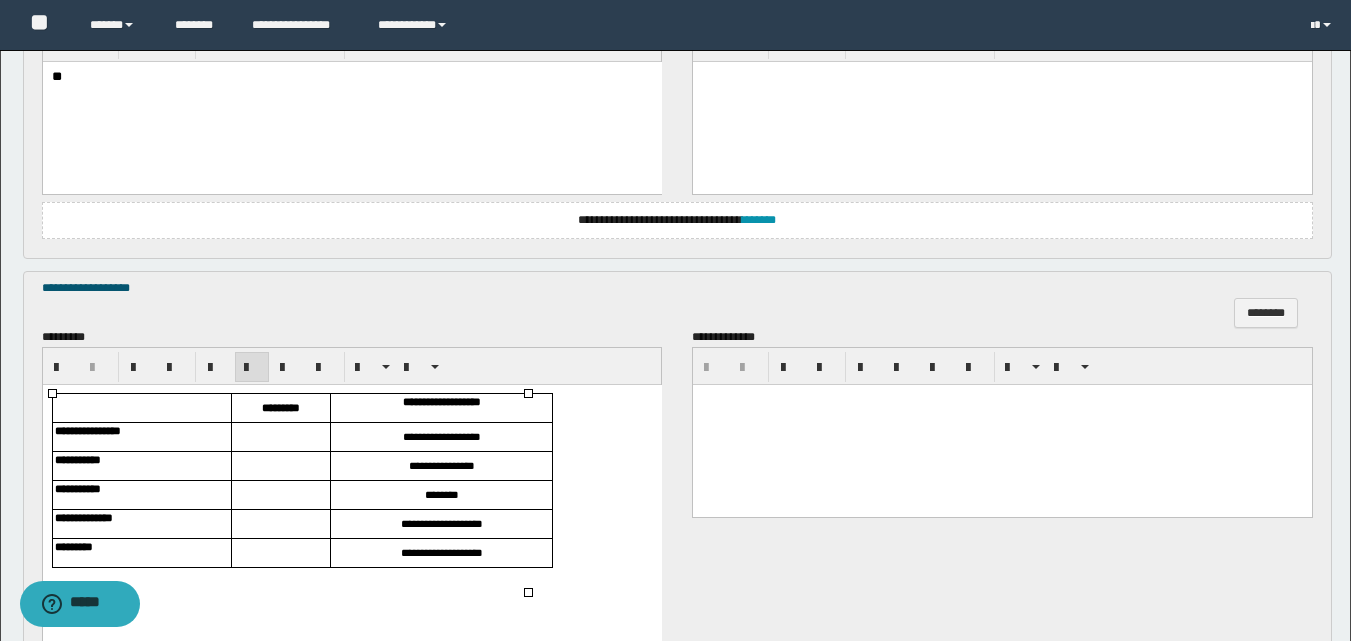 click at bounding box center (280, 437) 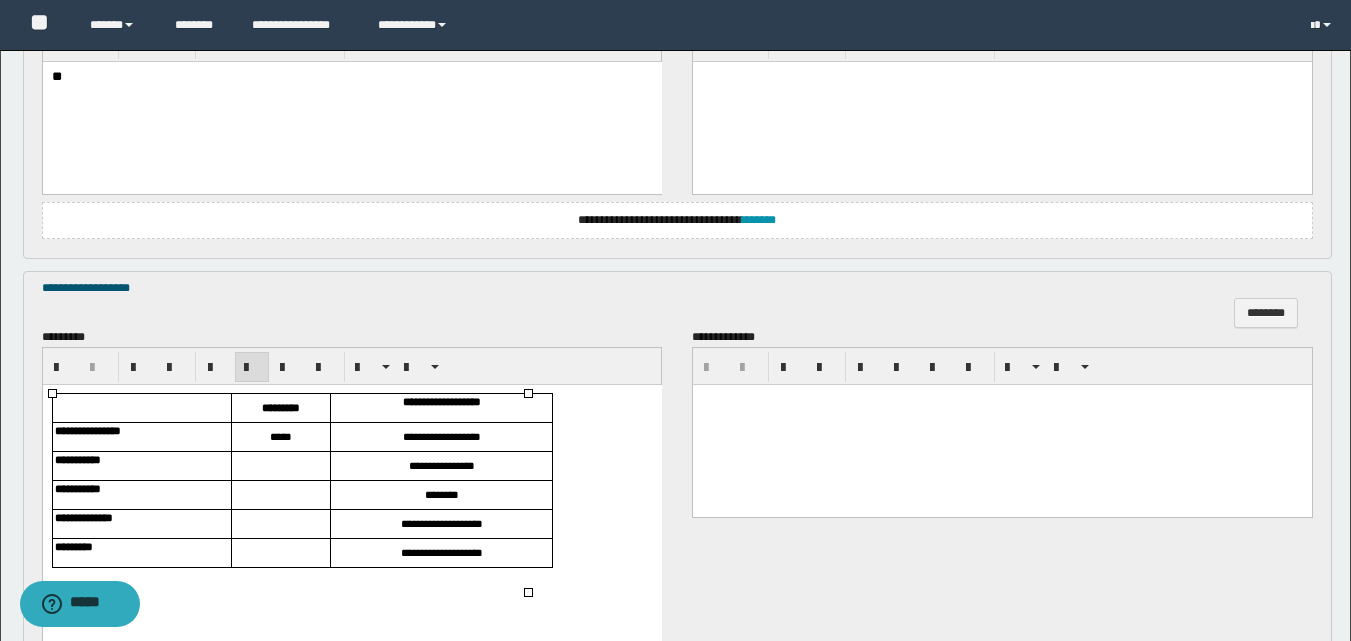 click at bounding box center (280, 466) 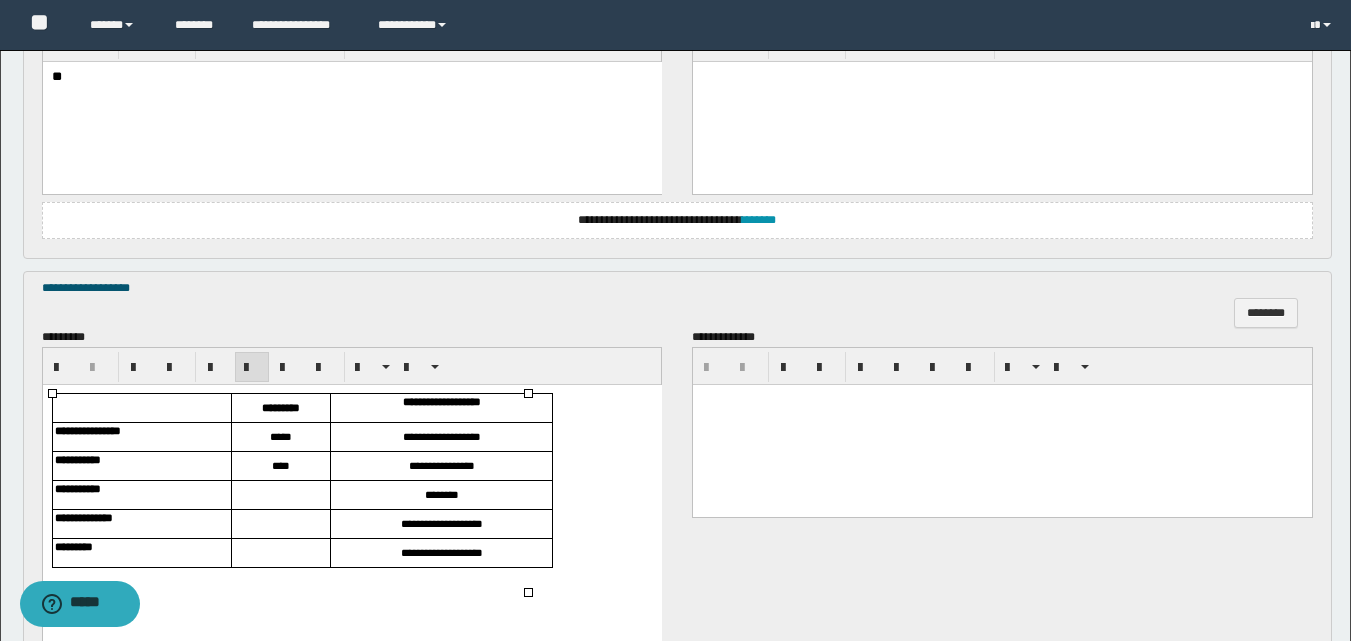 click at bounding box center [280, 494] 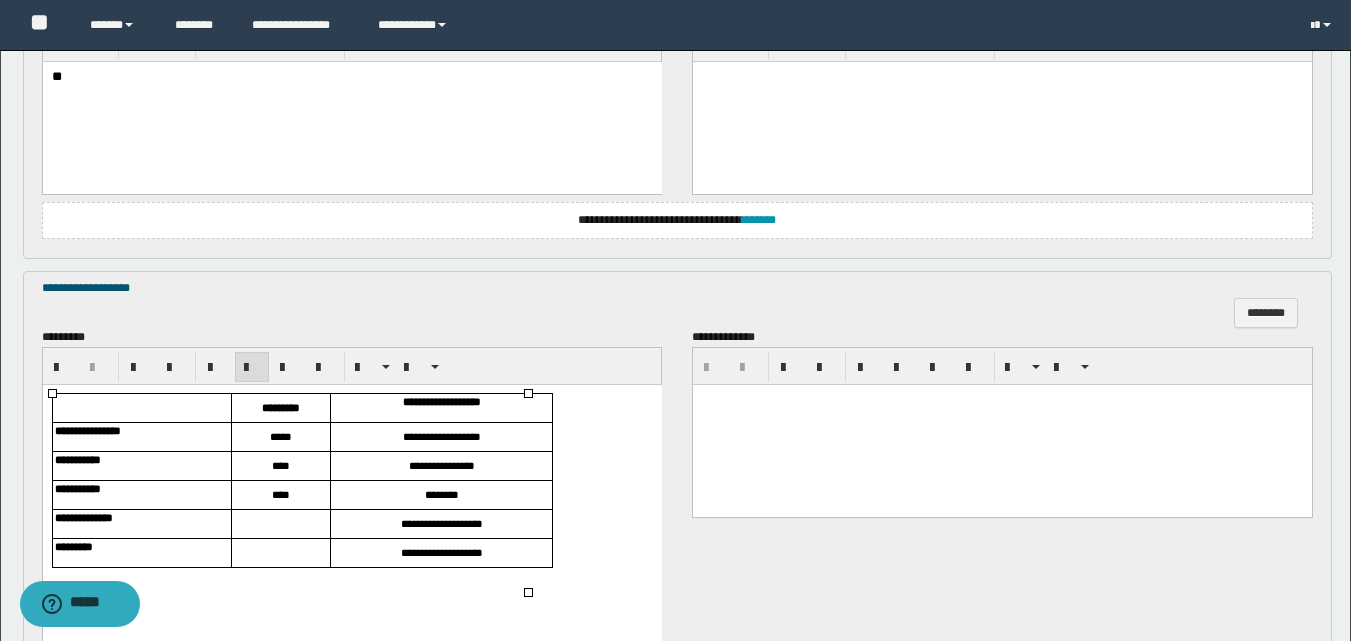 click at bounding box center (280, 524) 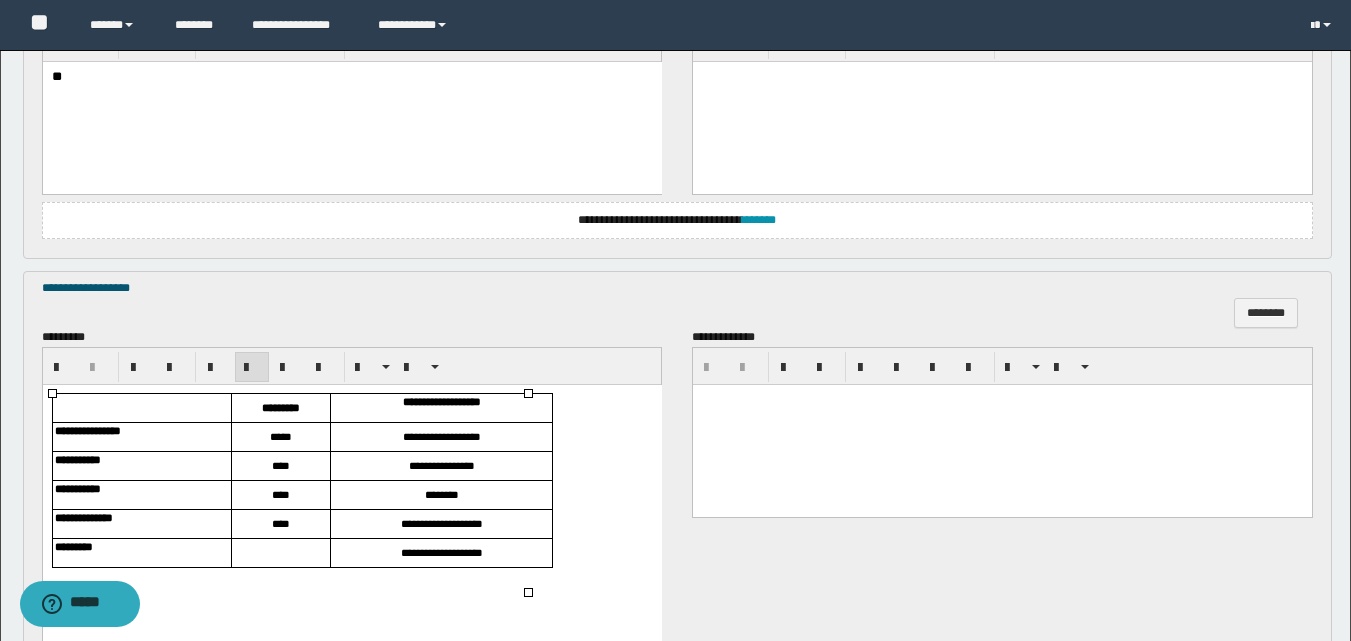 click at bounding box center [280, 553] 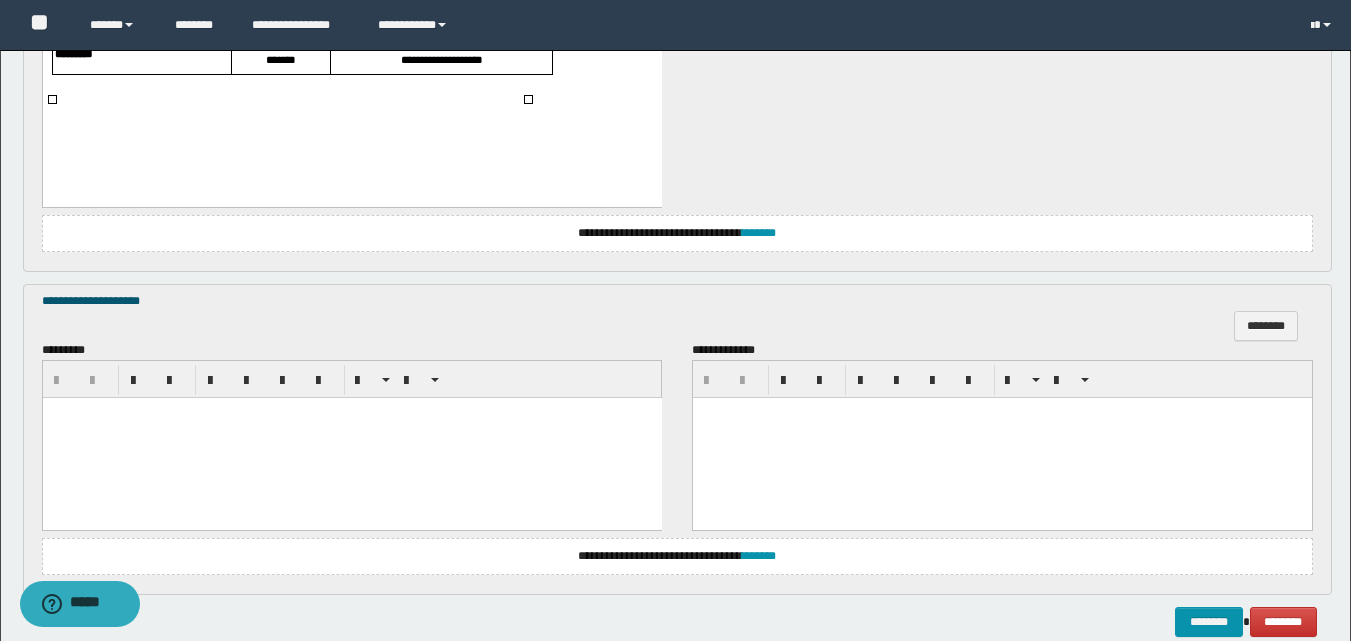 scroll, scrollTop: 1300, scrollLeft: 0, axis: vertical 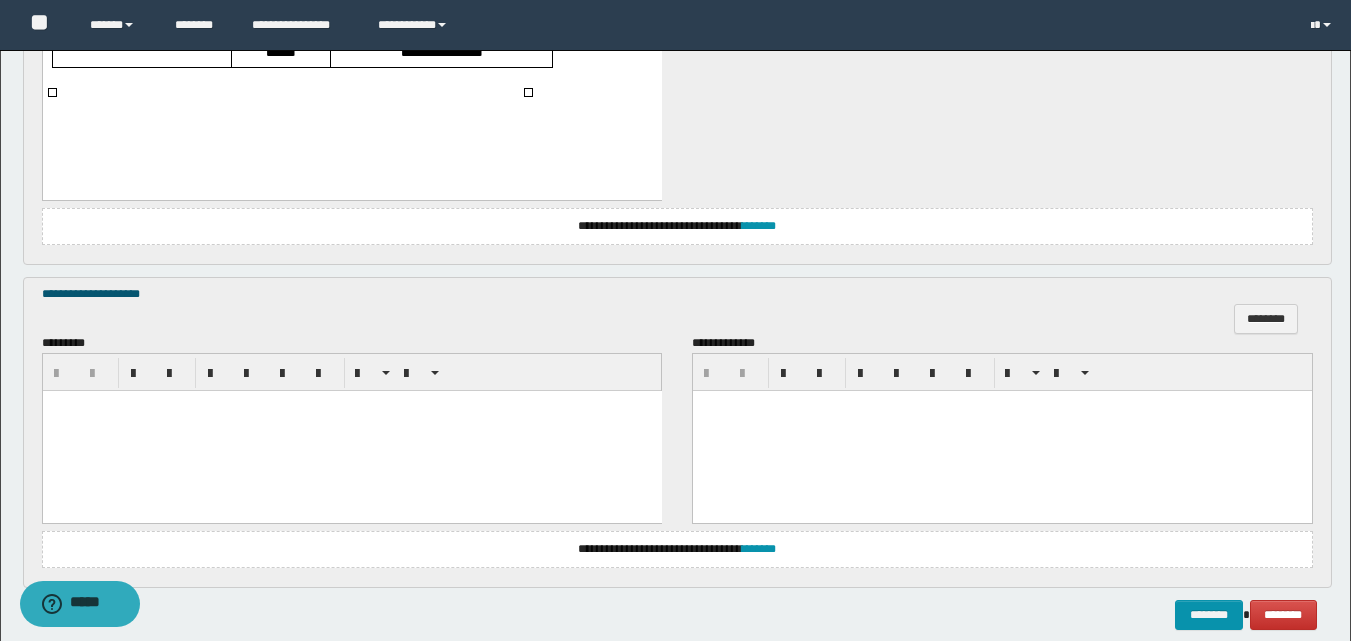 click at bounding box center [351, 430] 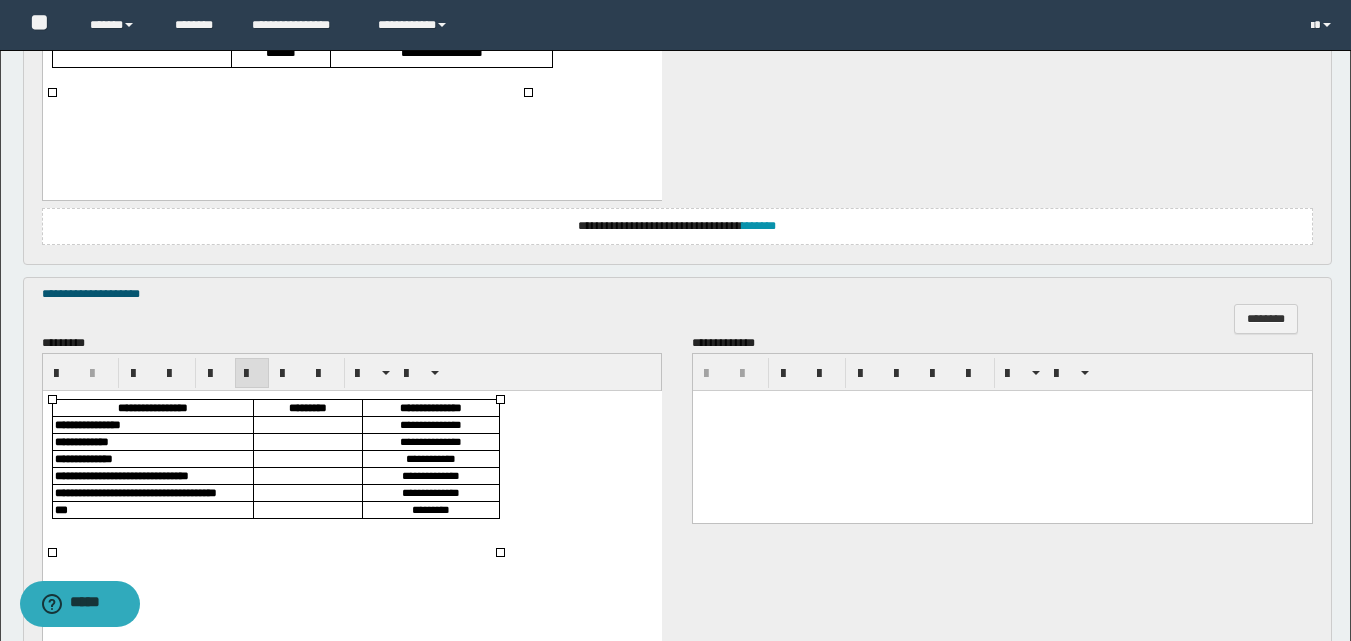 click at bounding box center (307, 424) 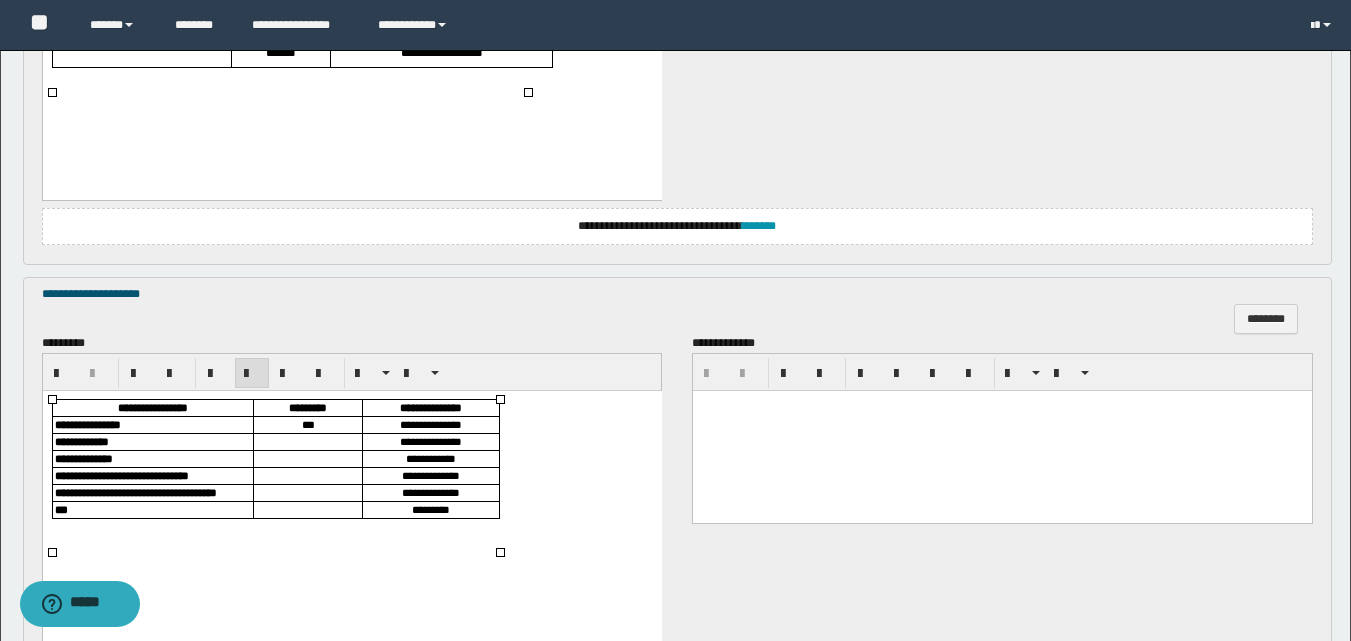 click at bounding box center (307, 441) 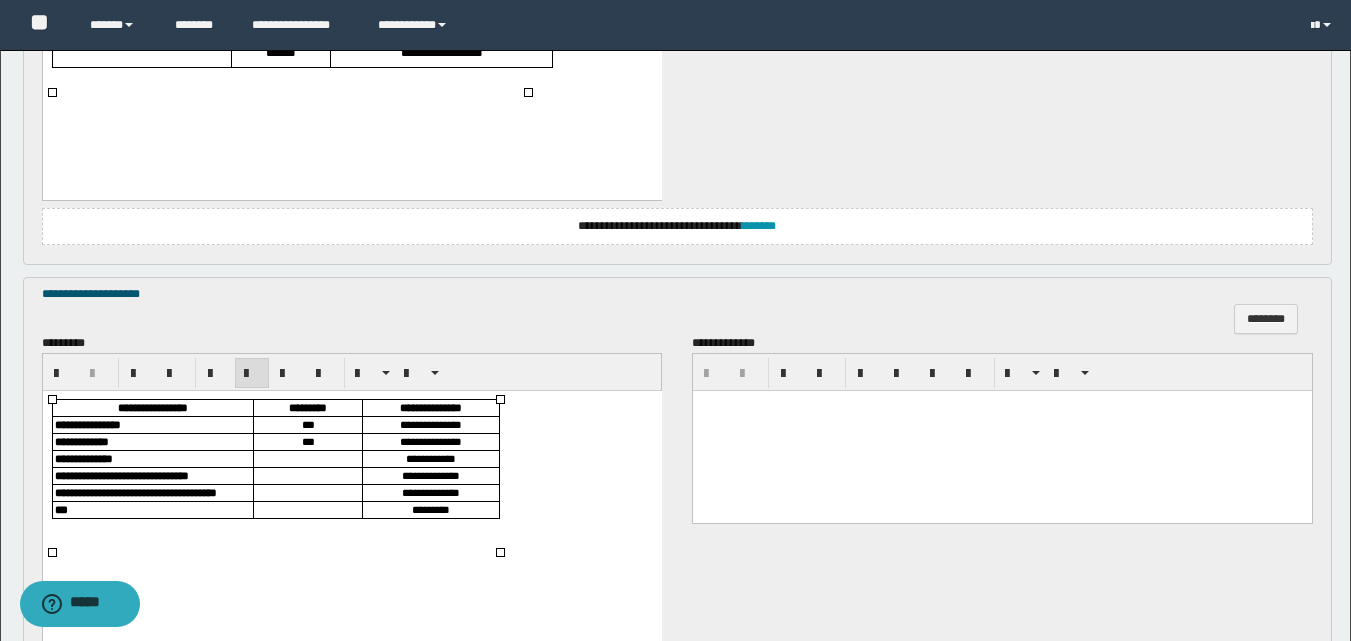 click at bounding box center (307, 458) 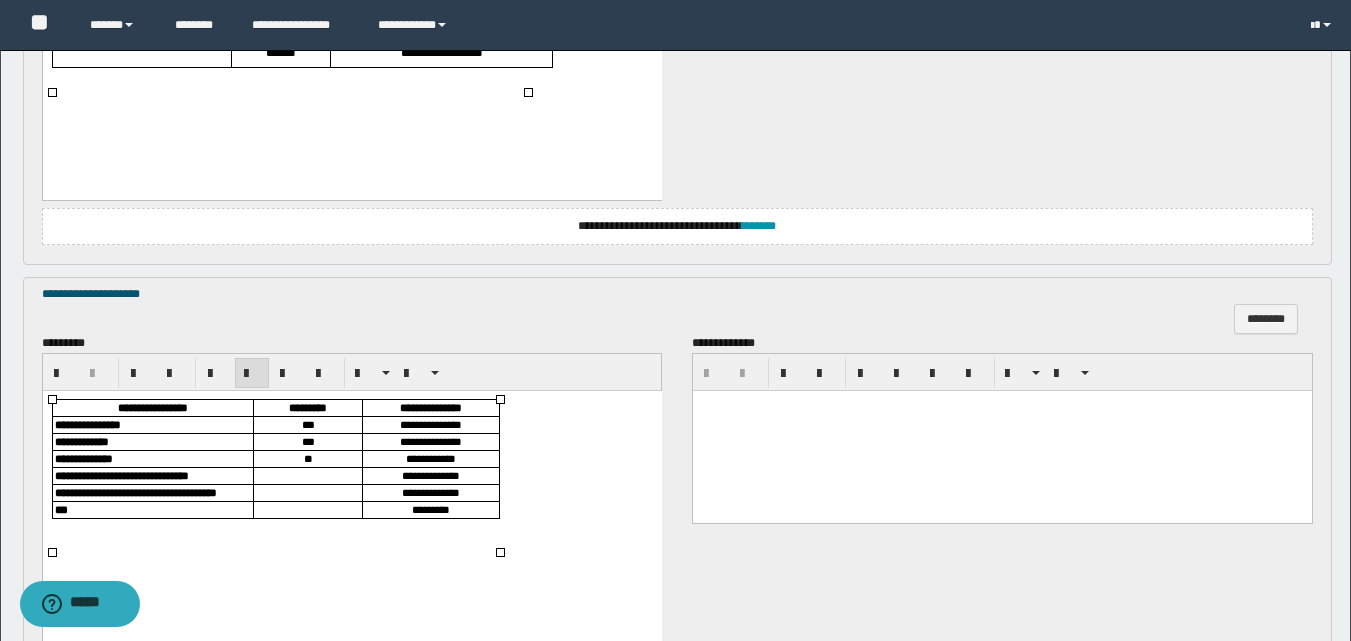 click at bounding box center [307, 475] 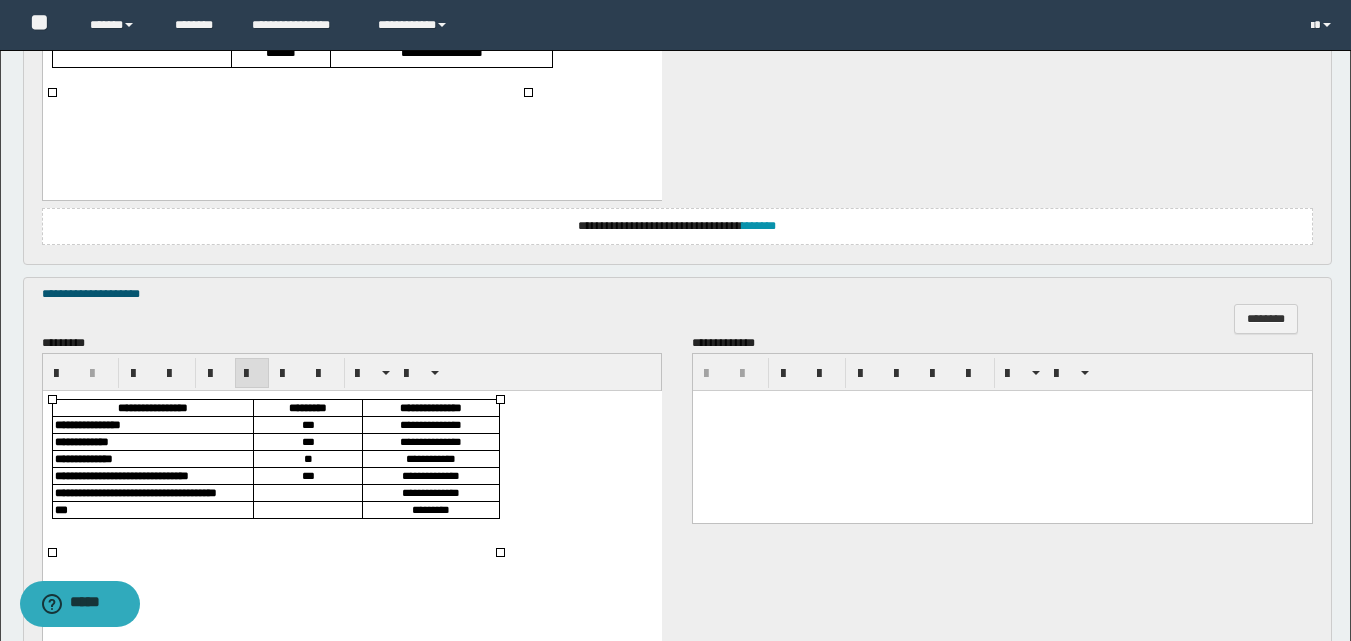 click at bounding box center [307, 492] 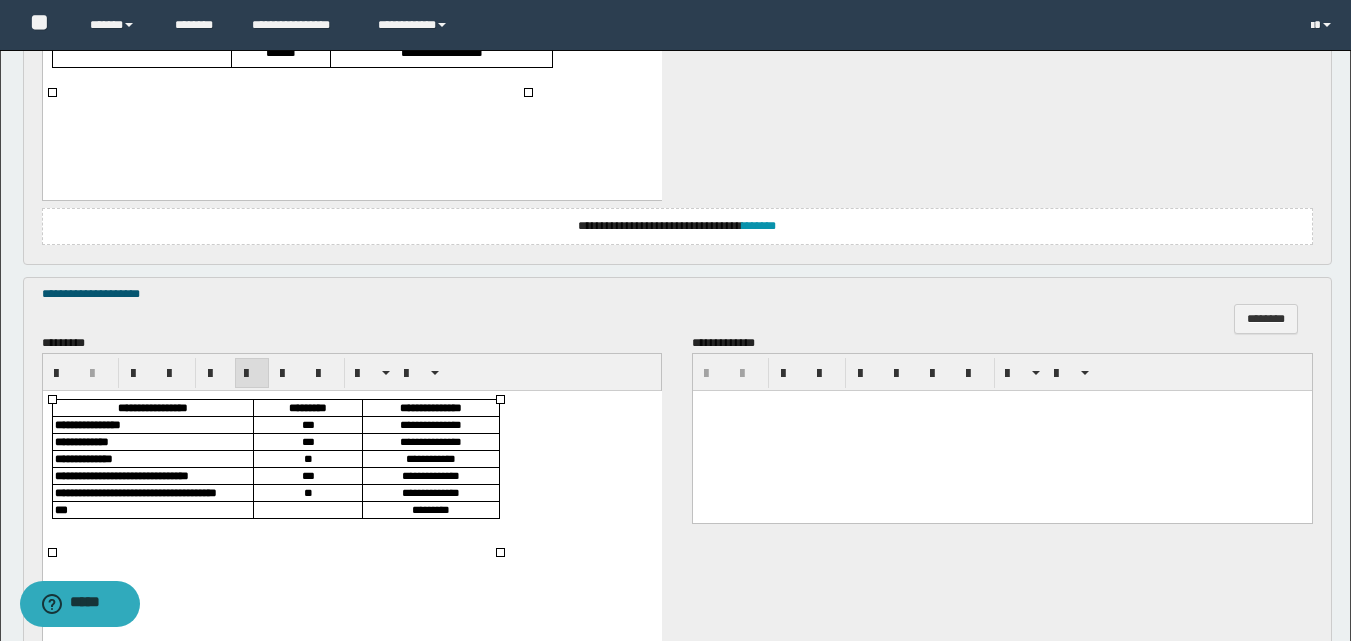 click at bounding box center [307, 509] 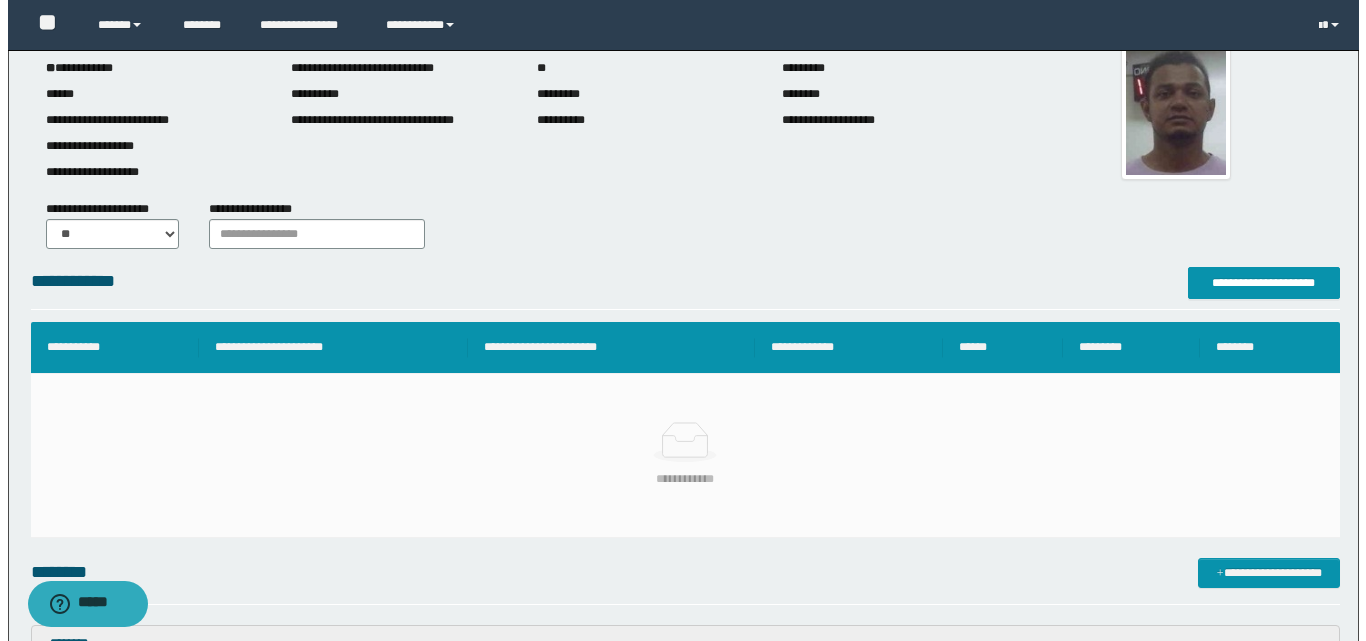 scroll, scrollTop: 34, scrollLeft: 0, axis: vertical 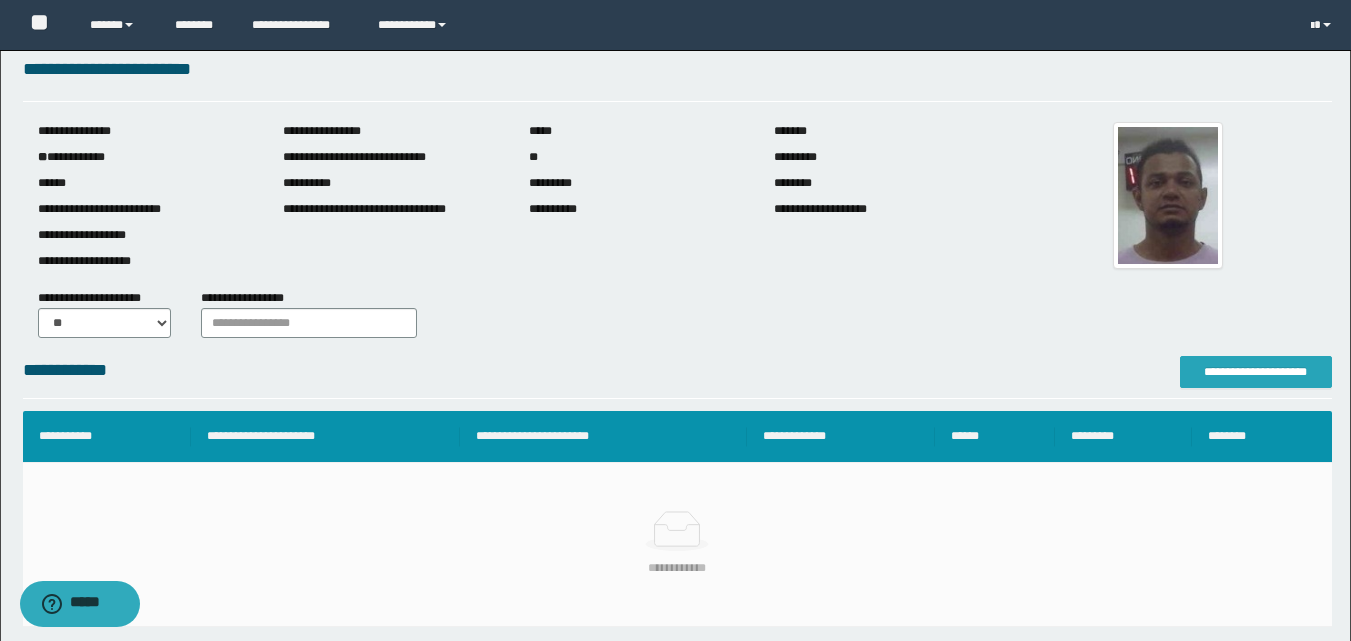 click on "**********" at bounding box center [1256, 372] 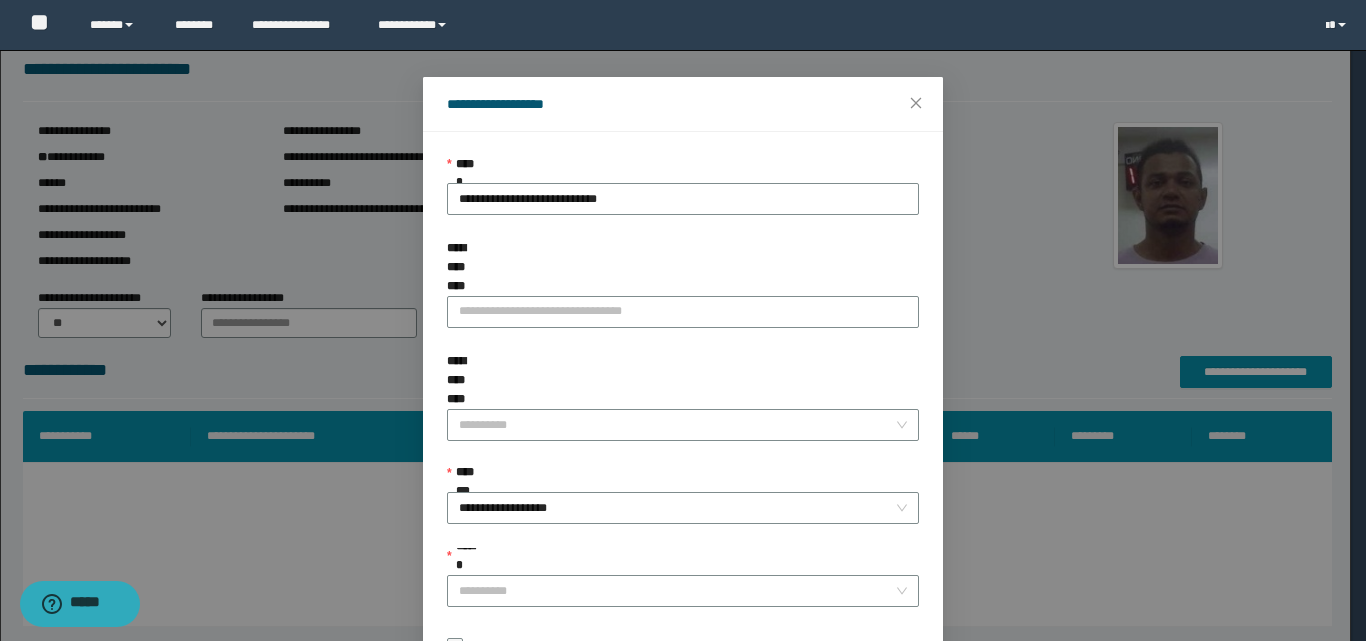scroll, scrollTop: 111, scrollLeft: 0, axis: vertical 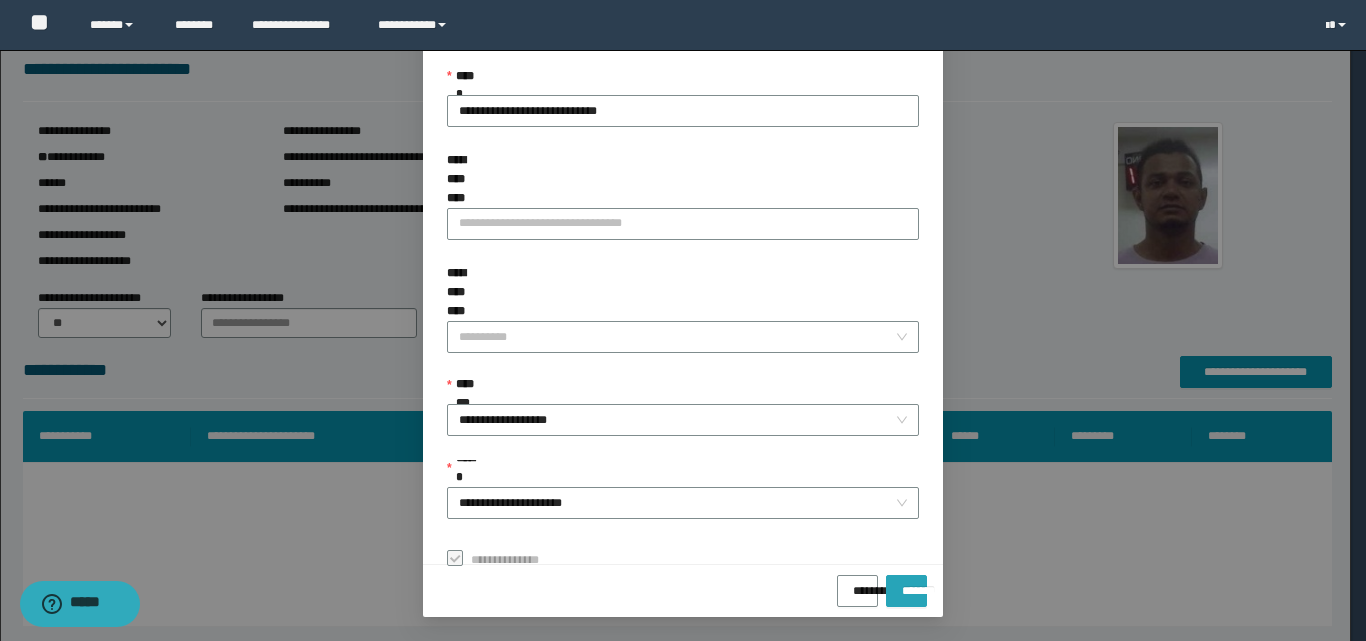 click on "*******" at bounding box center [906, 584] 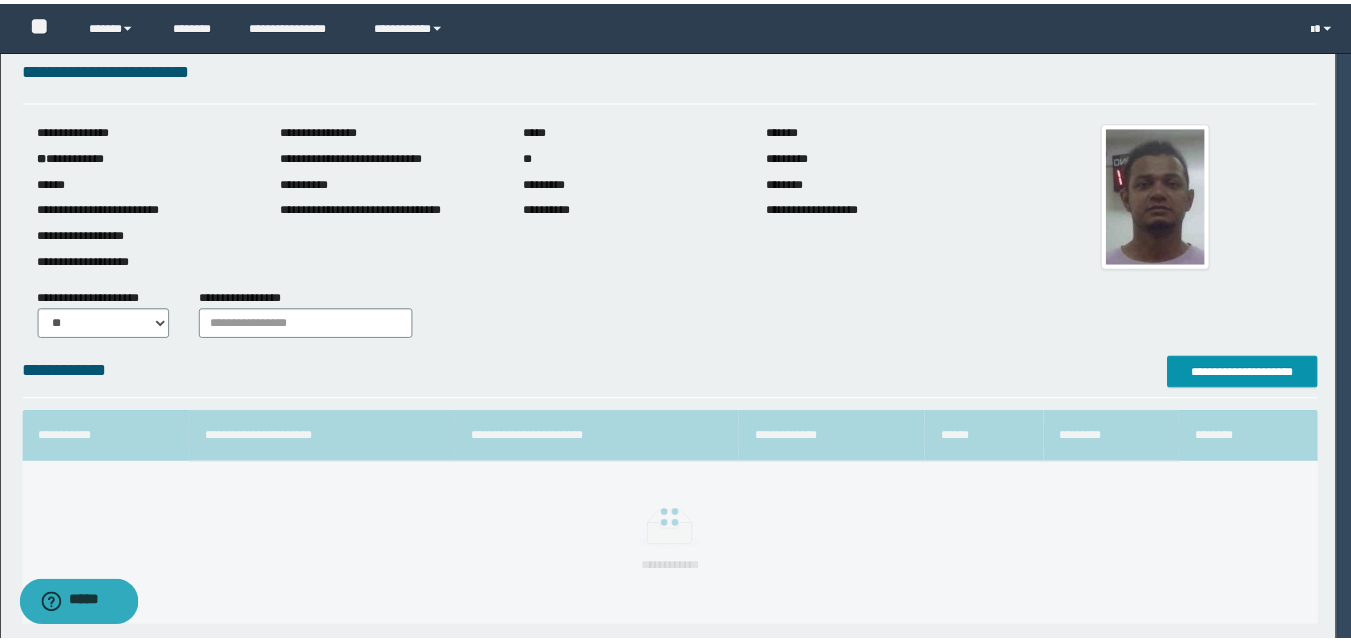 scroll, scrollTop: 64, scrollLeft: 0, axis: vertical 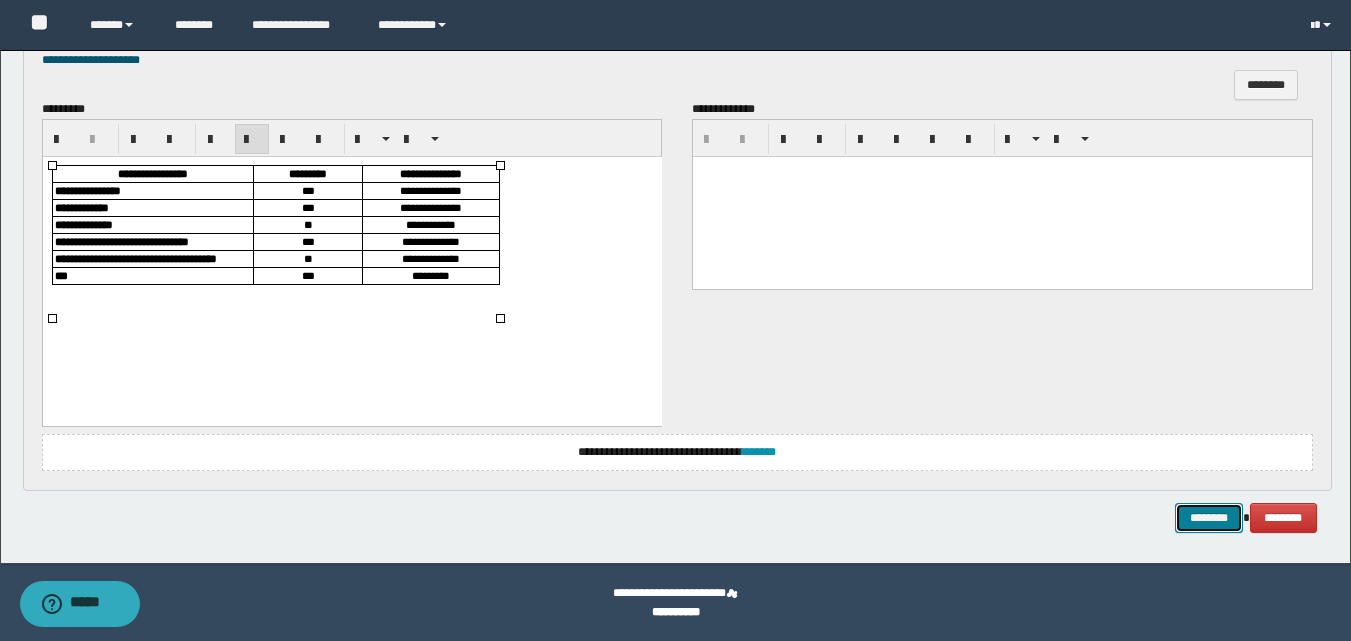 click on "********" at bounding box center [1209, 518] 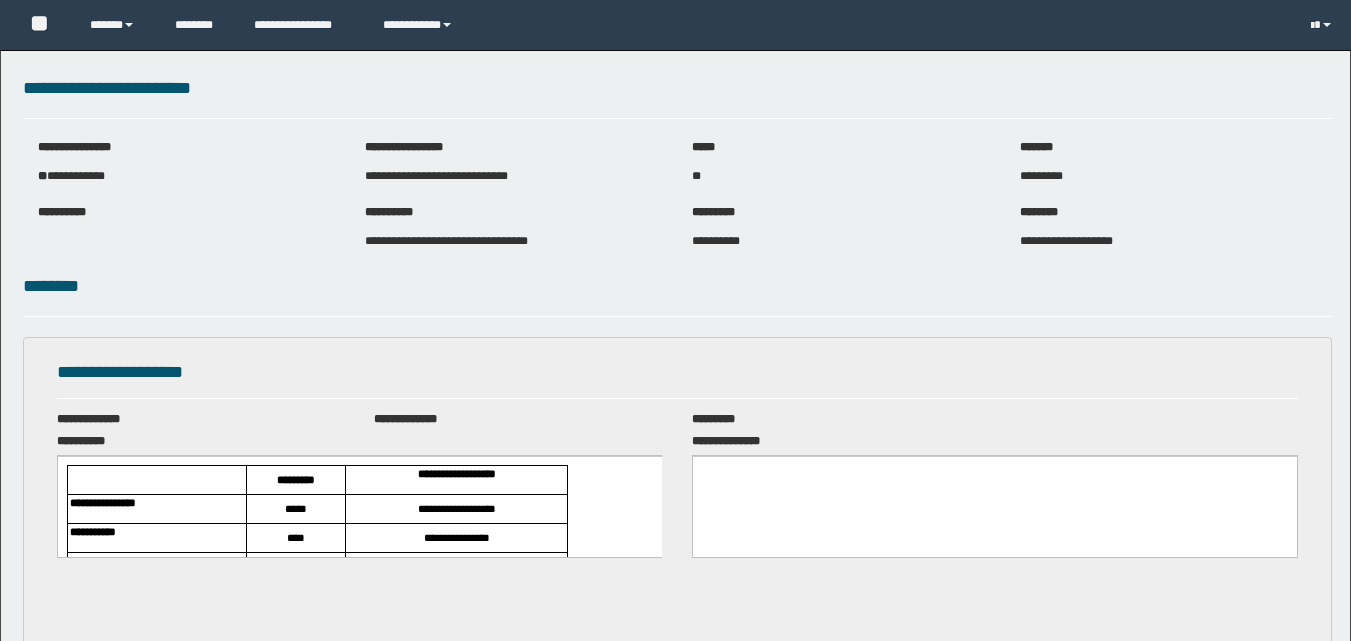 scroll, scrollTop: 0, scrollLeft: 0, axis: both 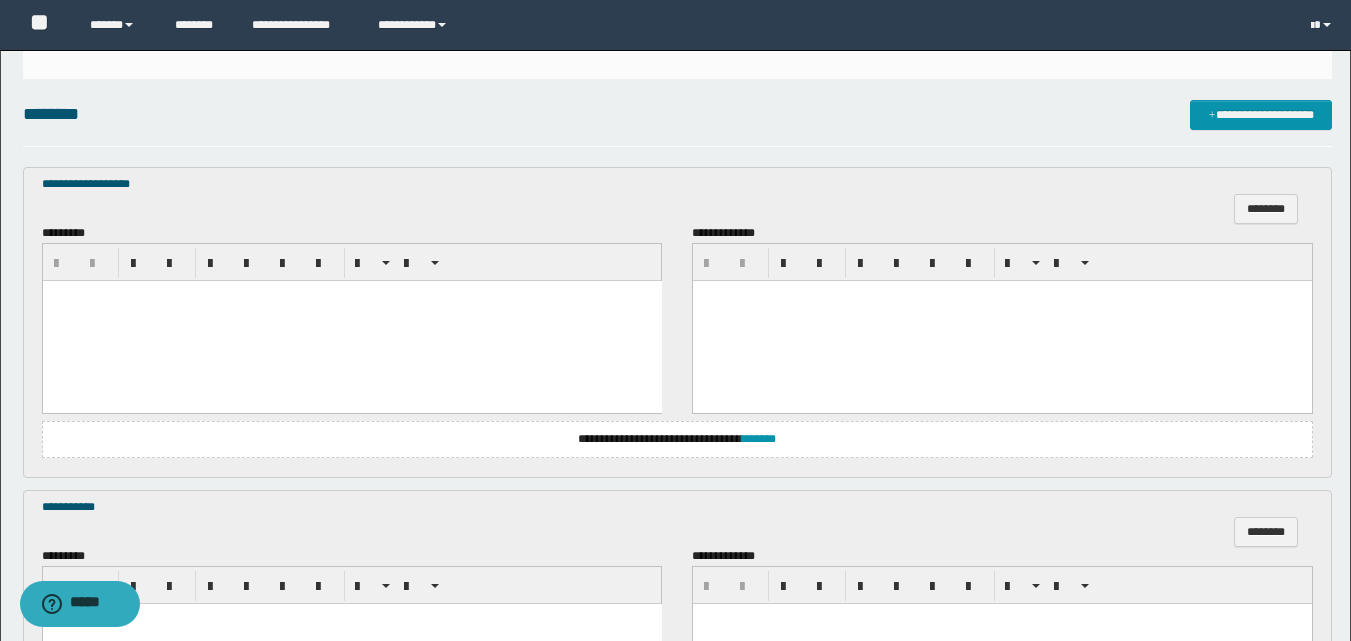 click at bounding box center (351, 321) 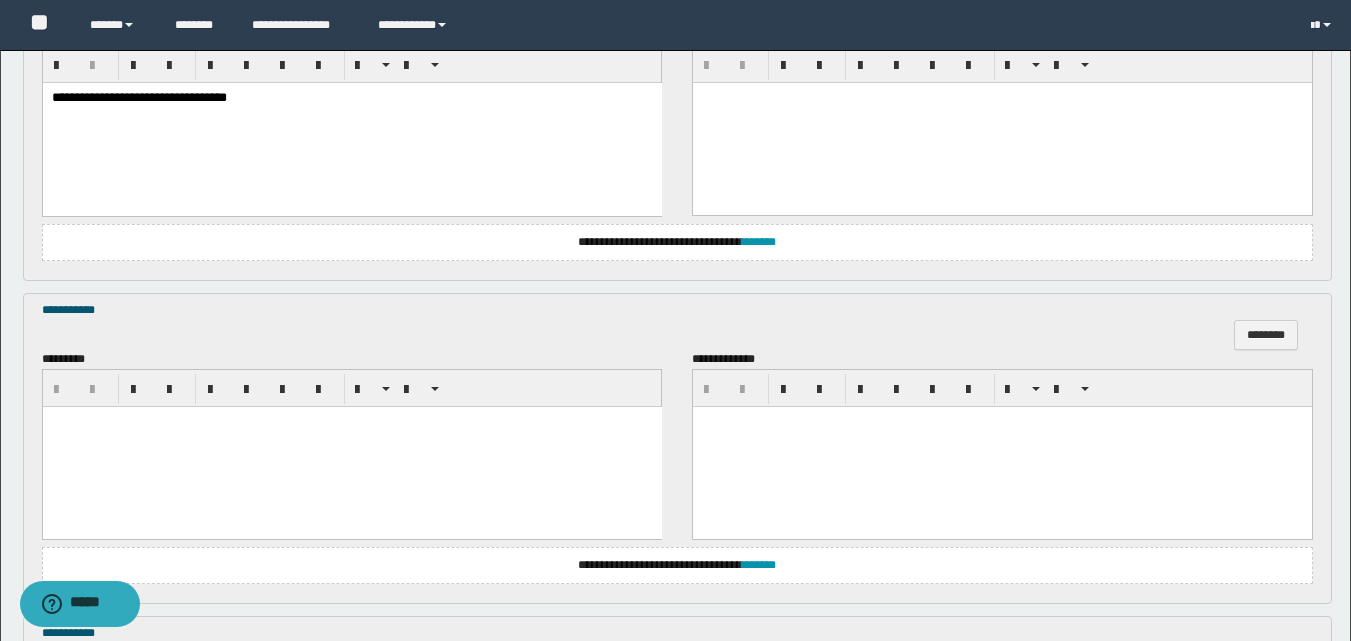 scroll, scrollTop: 800, scrollLeft: 0, axis: vertical 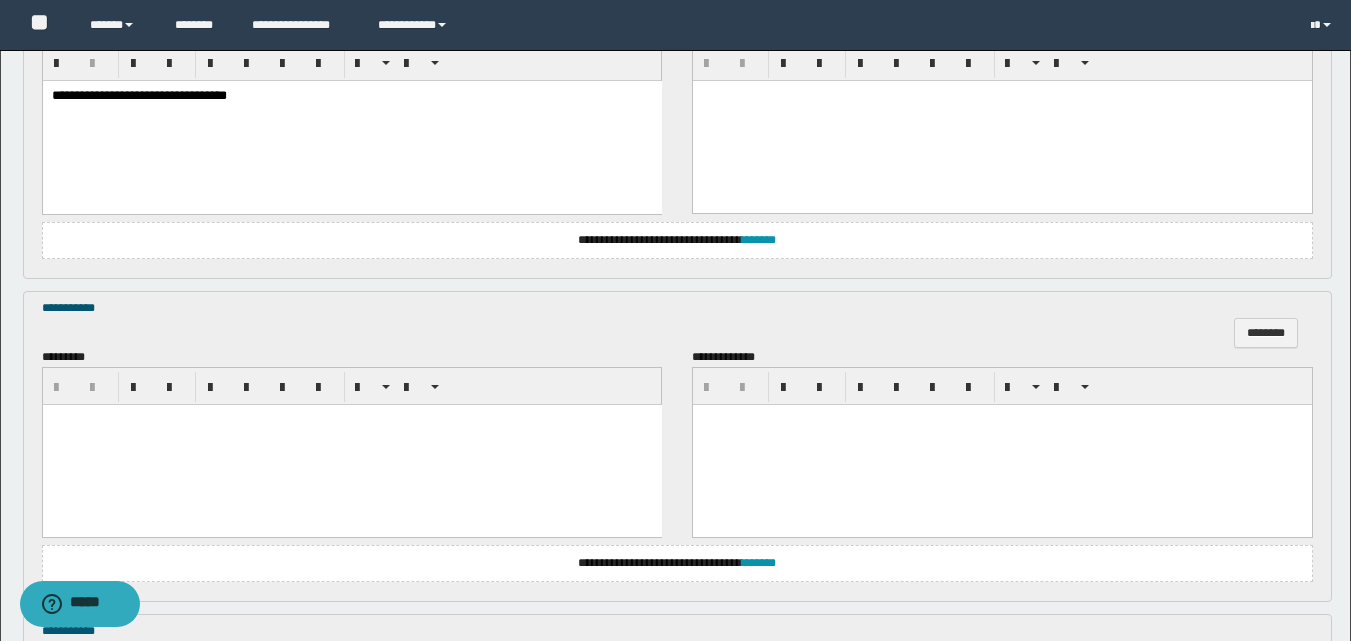 click at bounding box center (351, 444) 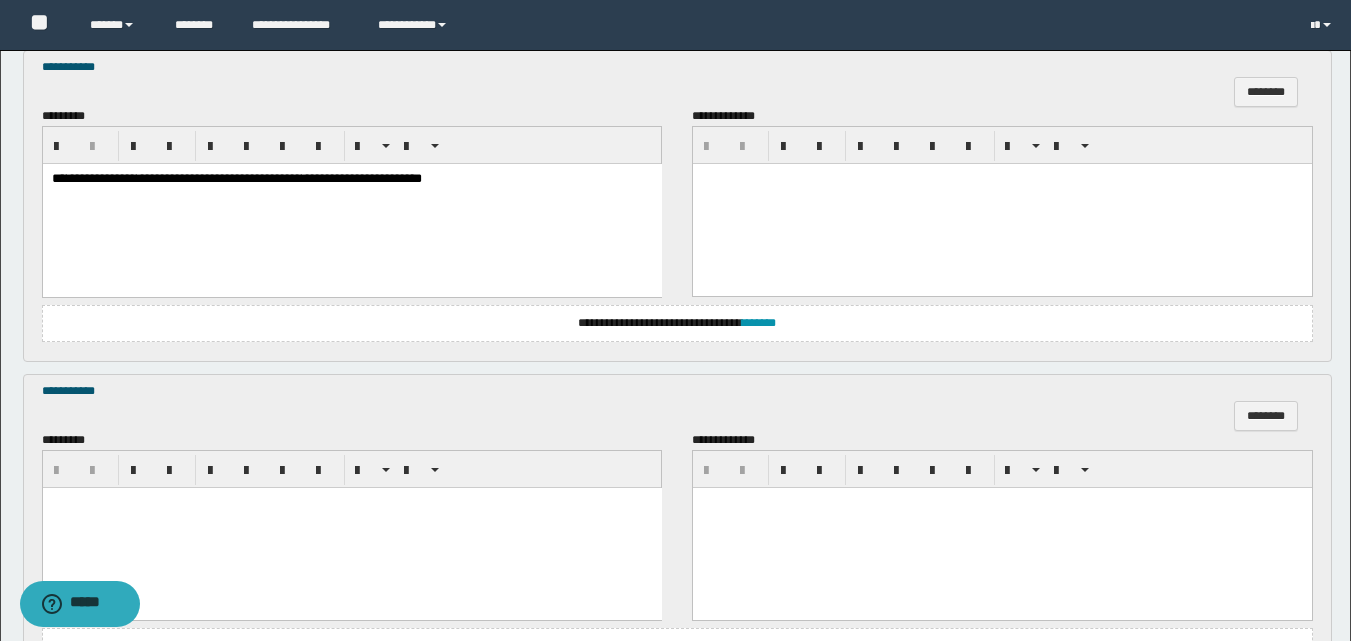 scroll, scrollTop: 1100, scrollLeft: 0, axis: vertical 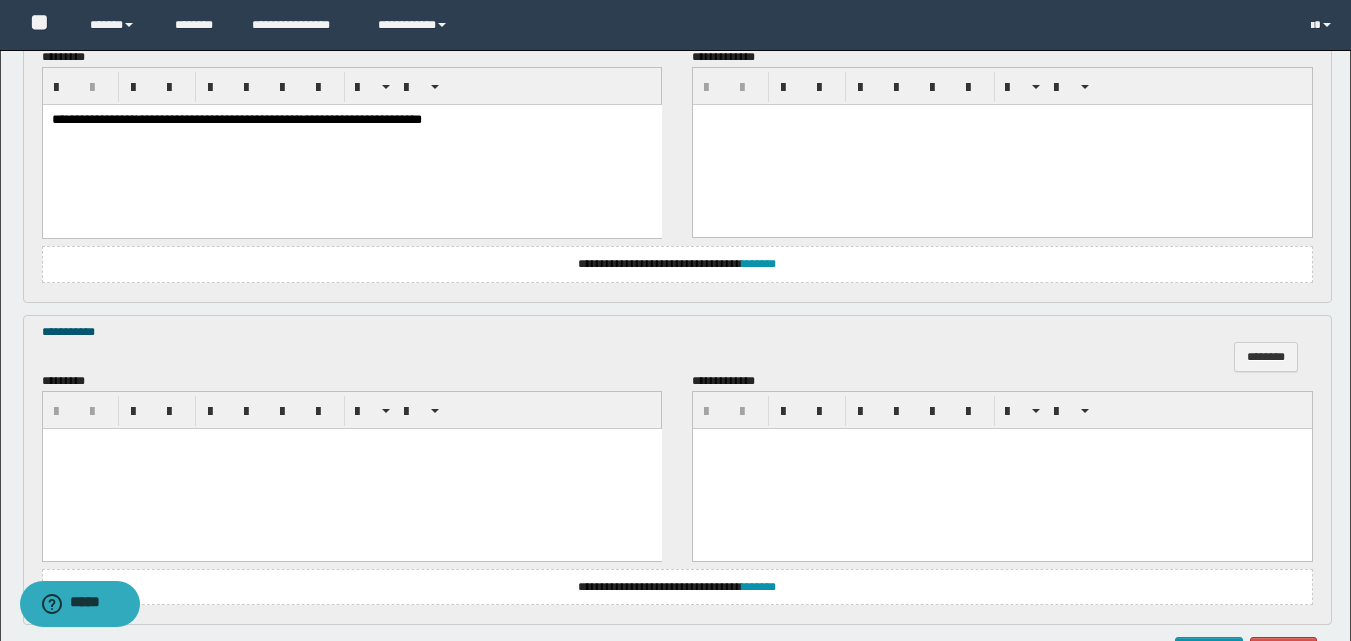 click at bounding box center (351, 468) 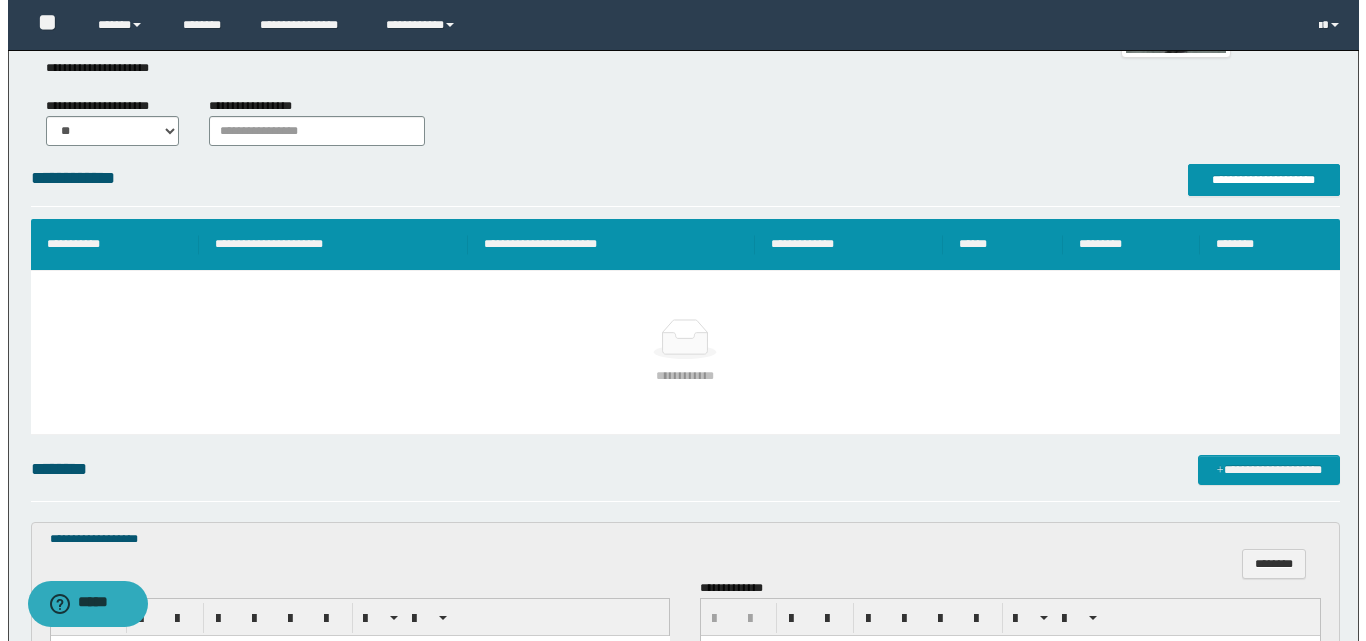 scroll, scrollTop: 236, scrollLeft: 0, axis: vertical 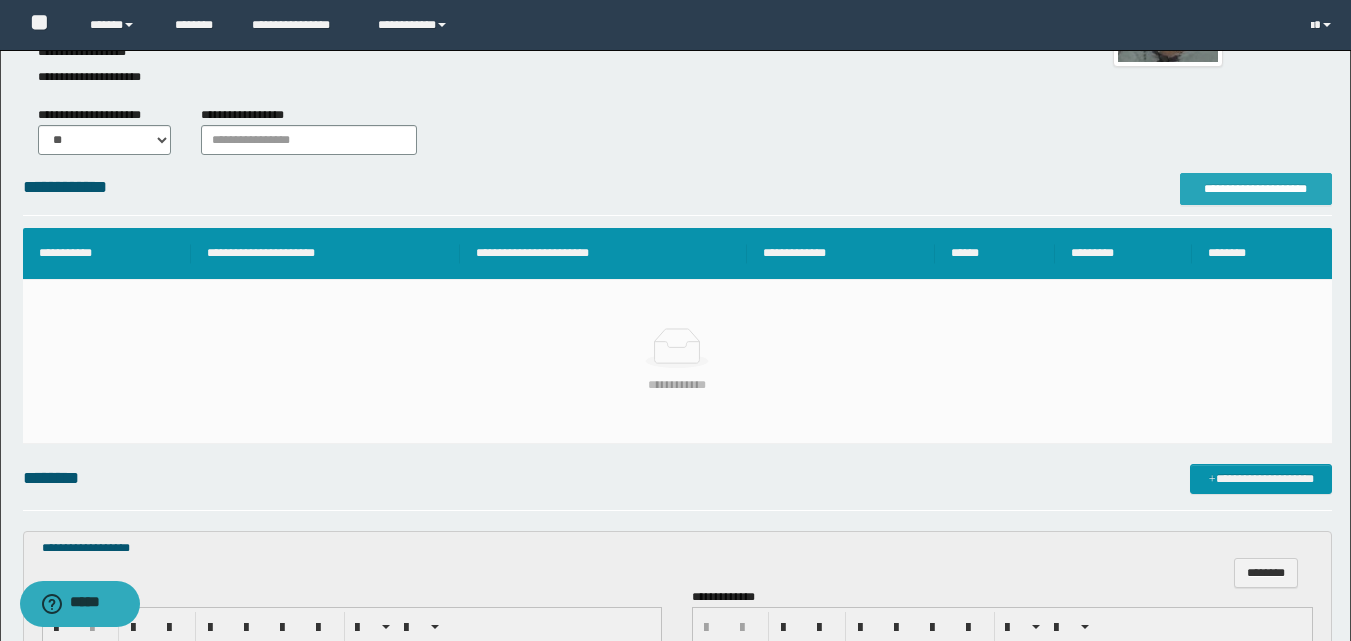click on "**********" at bounding box center [1256, 189] 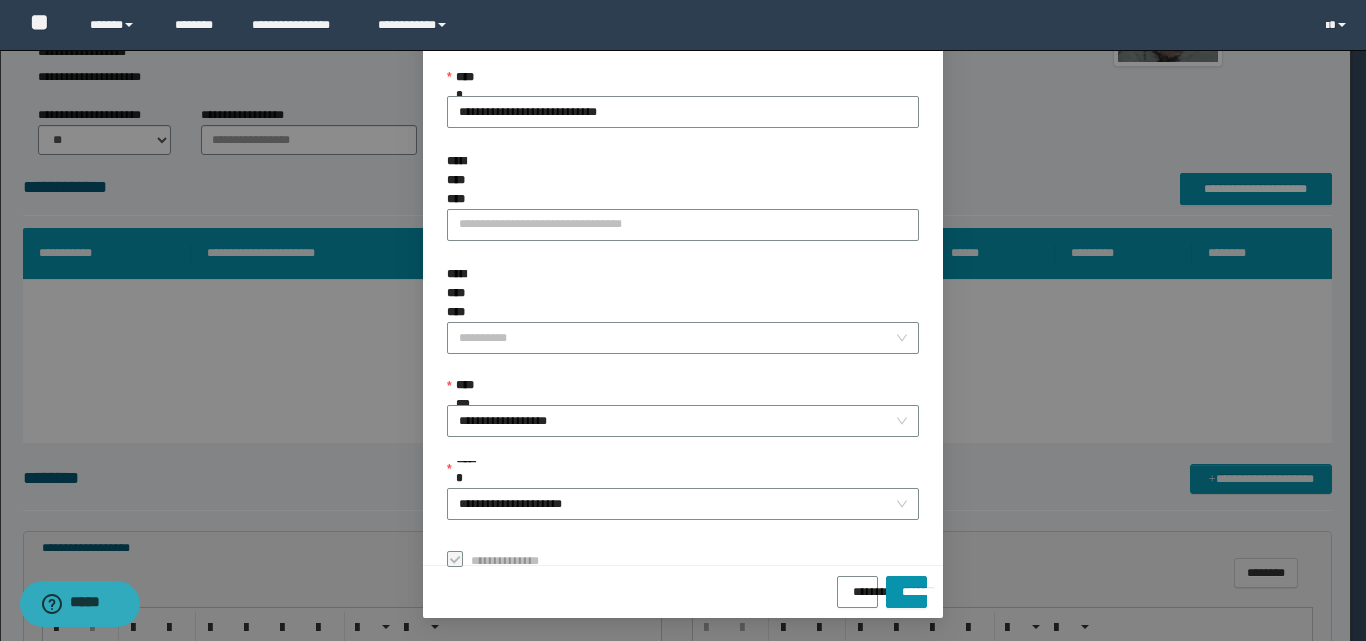 scroll, scrollTop: 111, scrollLeft: 0, axis: vertical 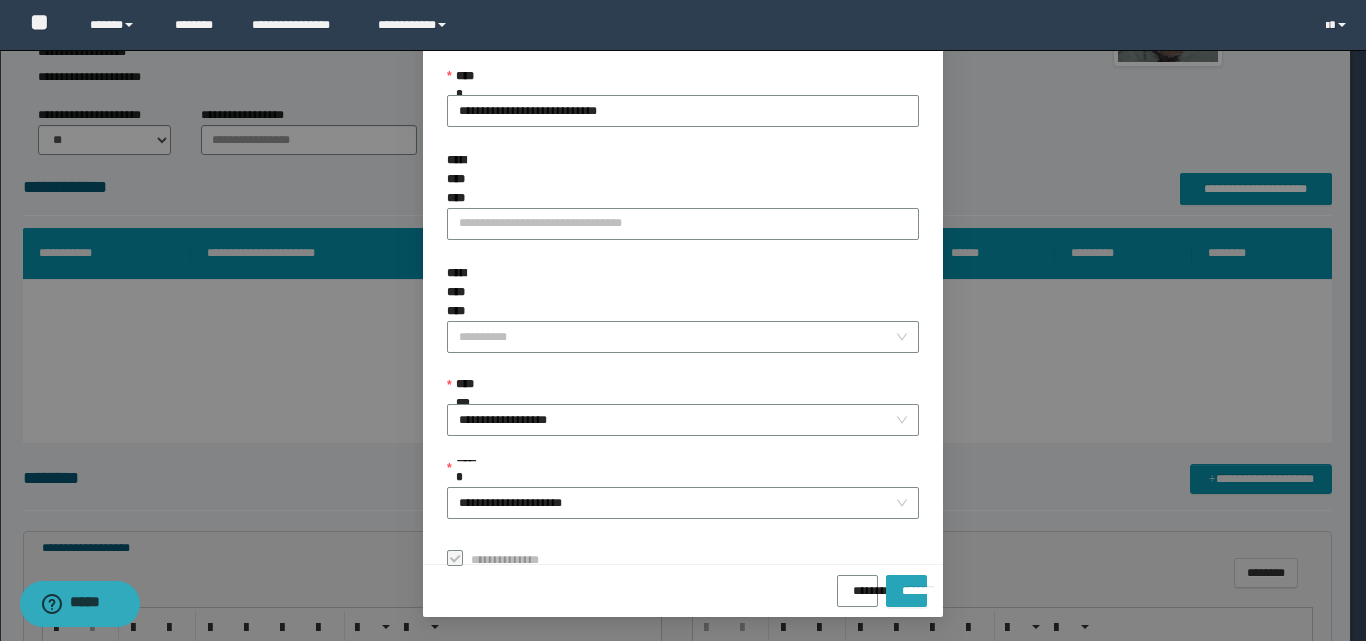 click on "*******" at bounding box center (906, 584) 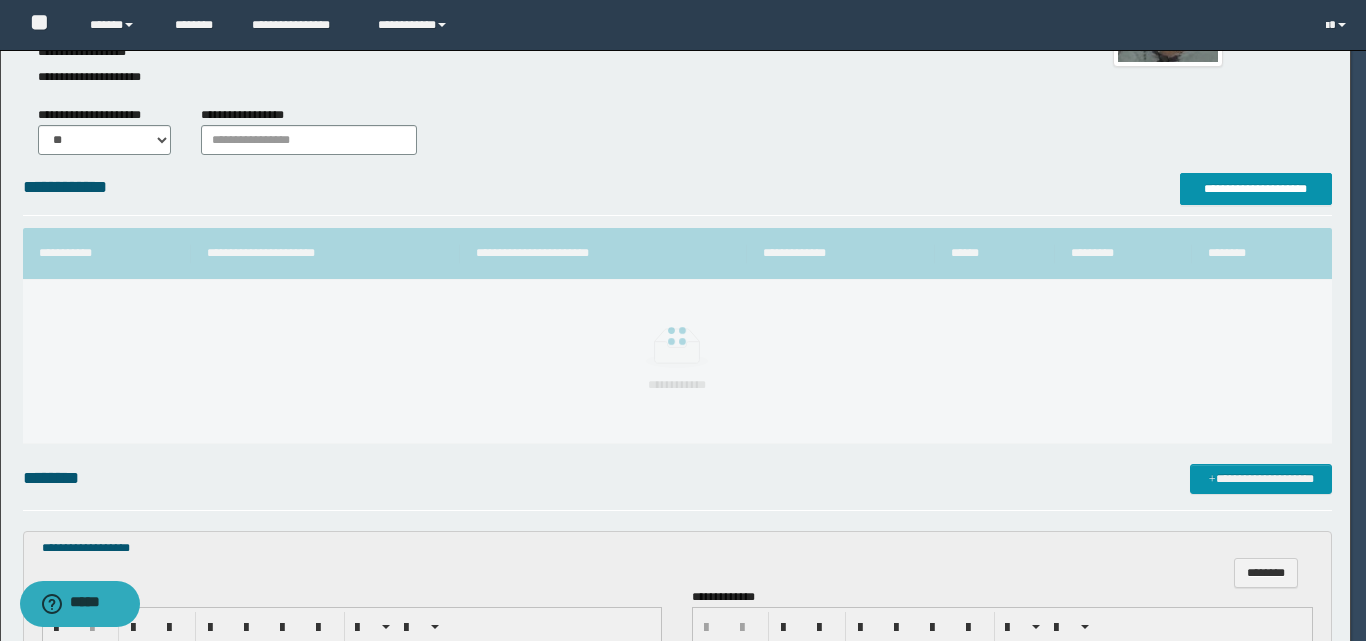 scroll, scrollTop: 64, scrollLeft: 0, axis: vertical 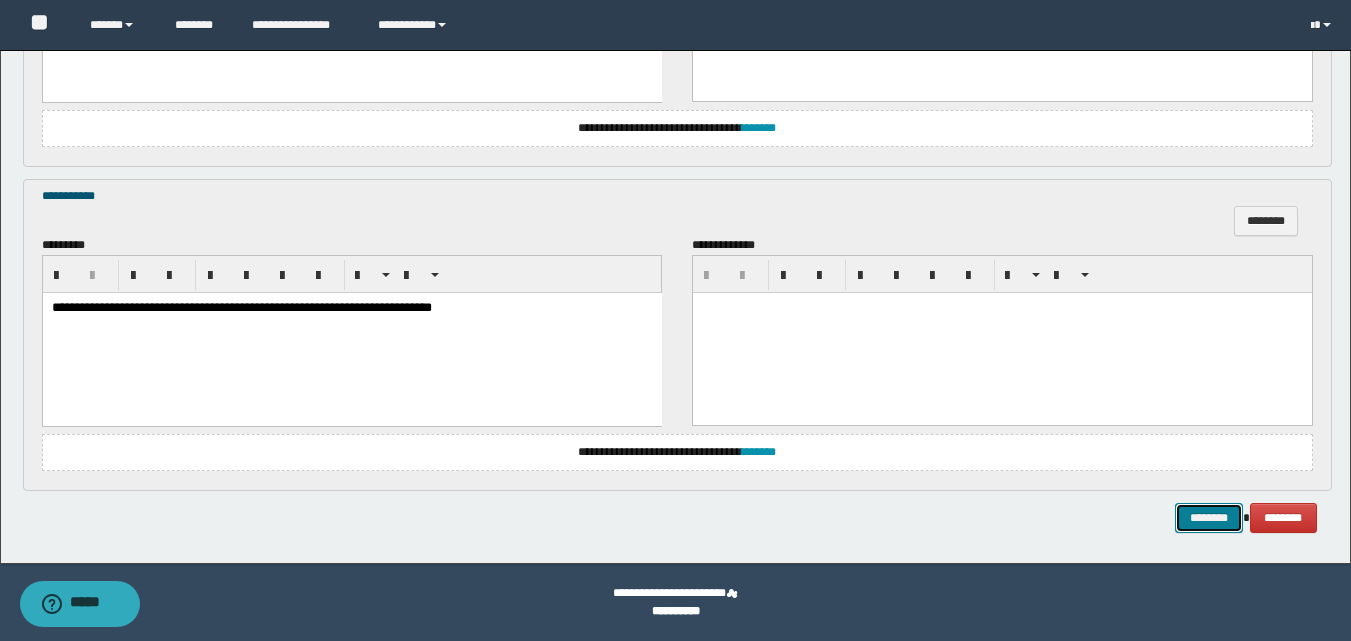 click on "********" at bounding box center (1209, 518) 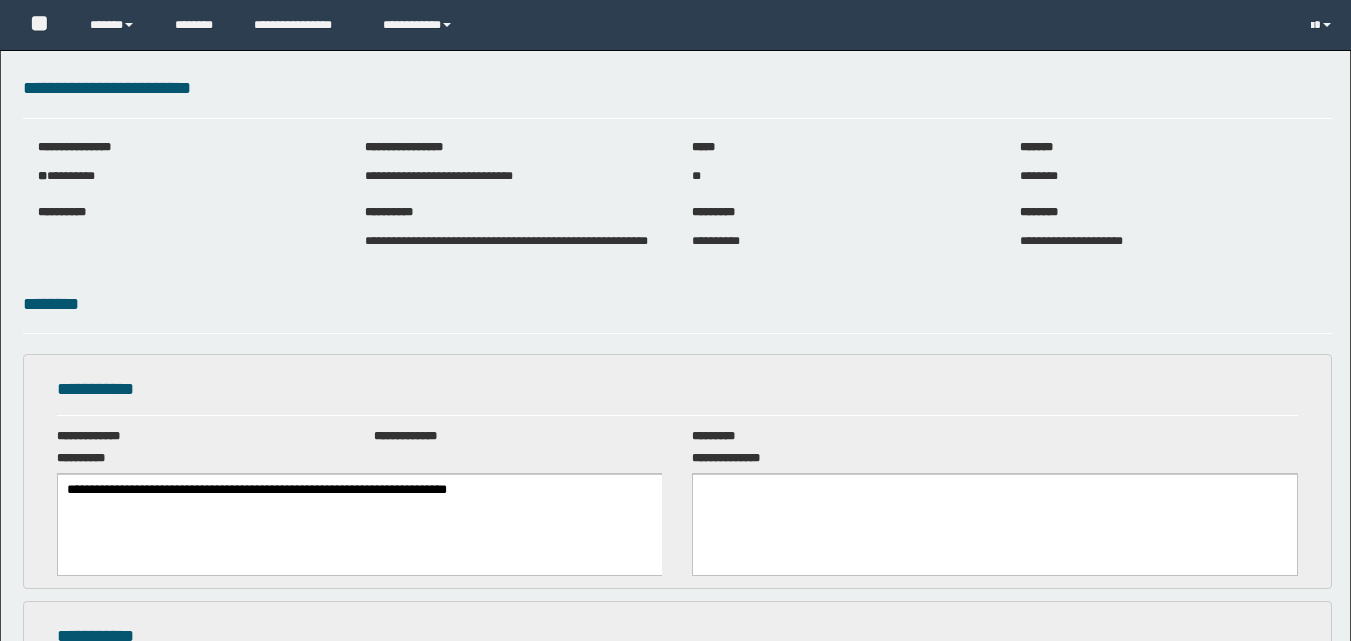 scroll, scrollTop: 0, scrollLeft: 0, axis: both 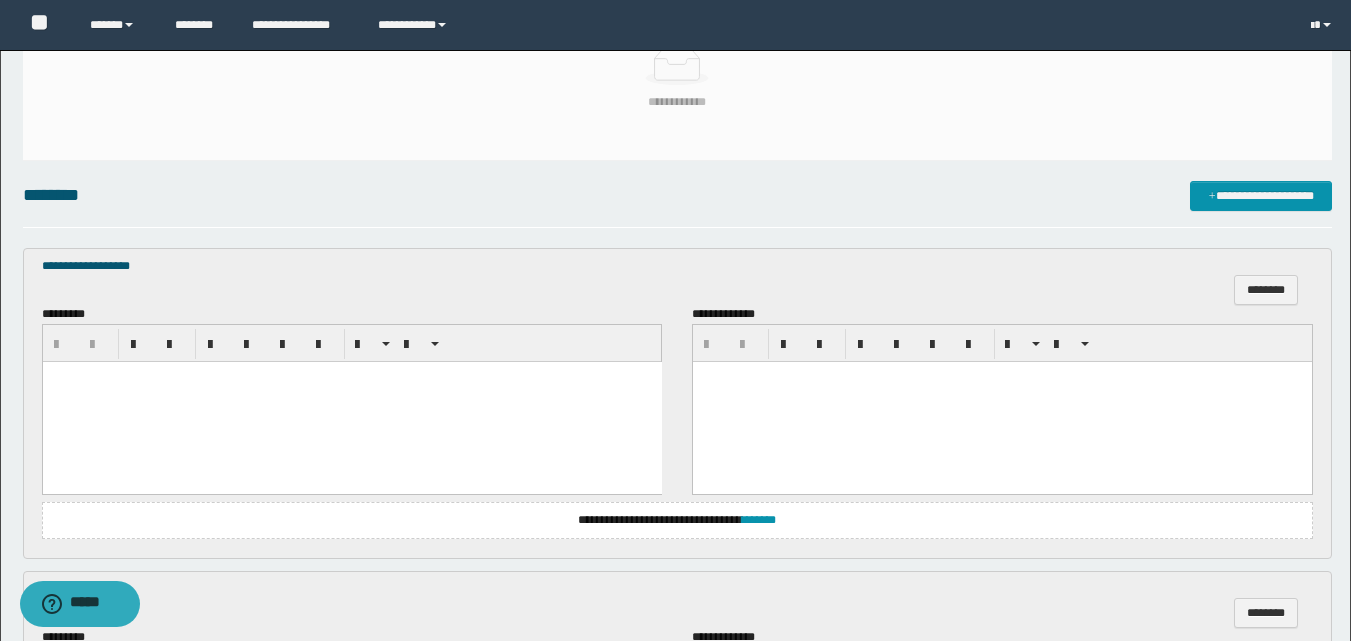 click at bounding box center (351, 402) 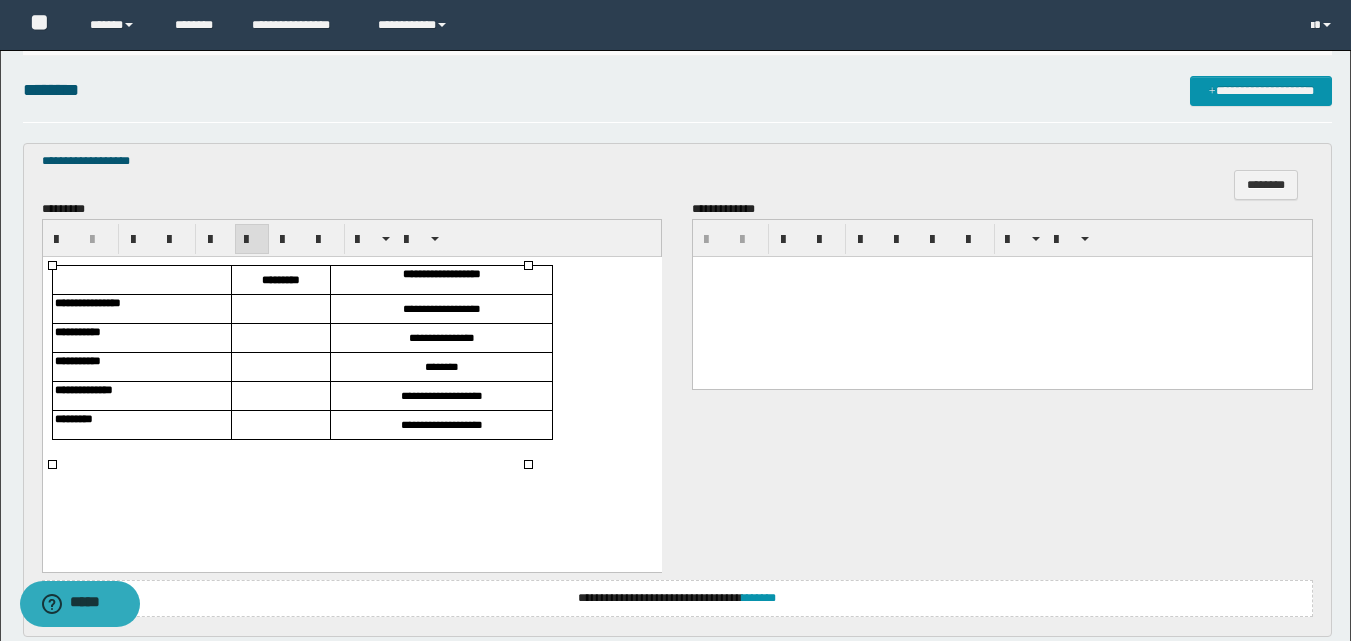 scroll, scrollTop: 600, scrollLeft: 0, axis: vertical 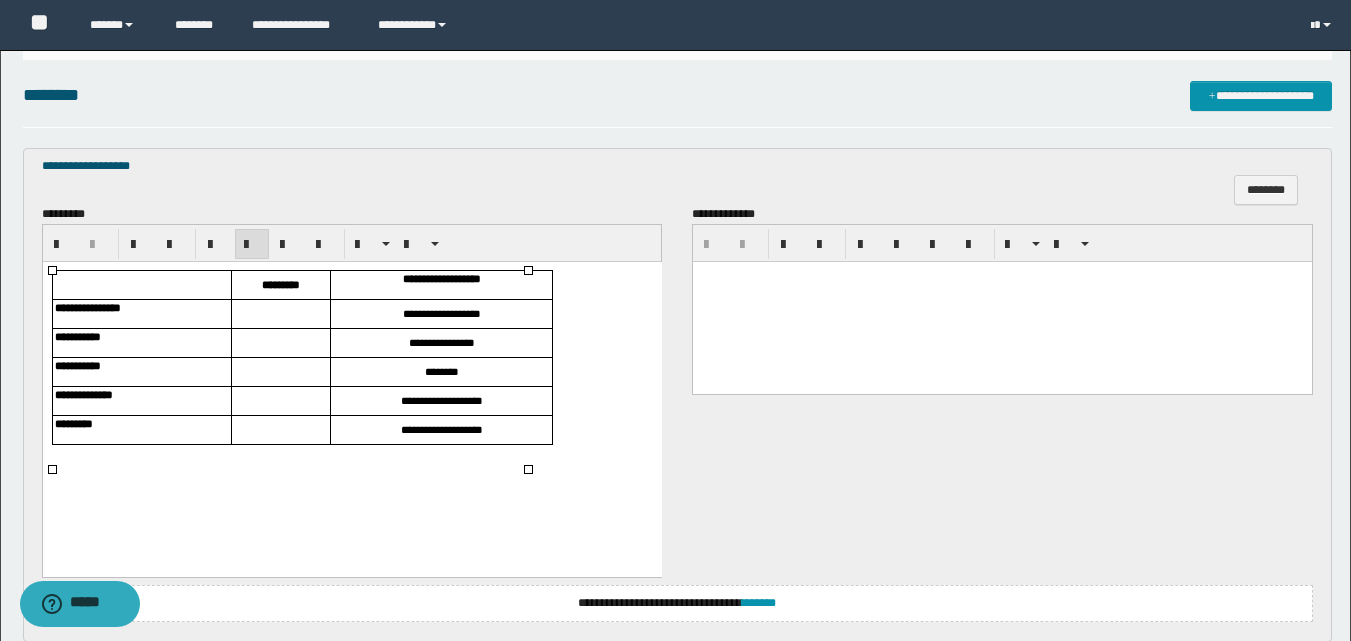 click at bounding box center [280, 314] 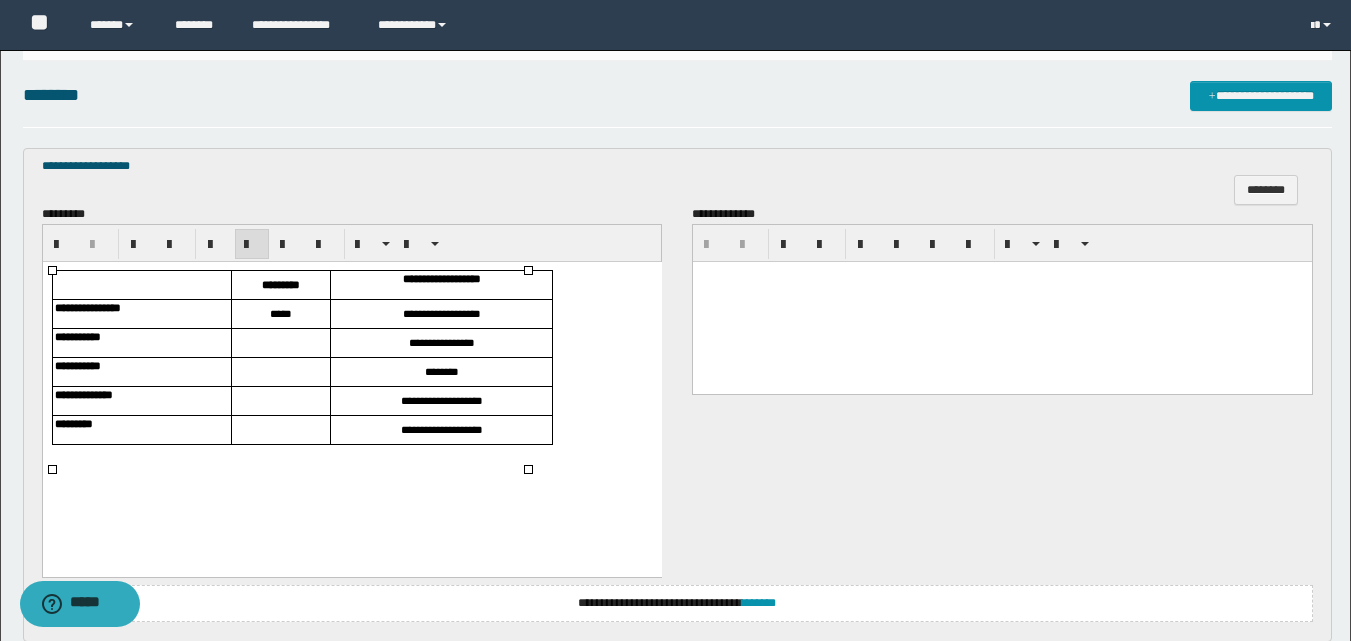 click at bounding box center (280, 343) 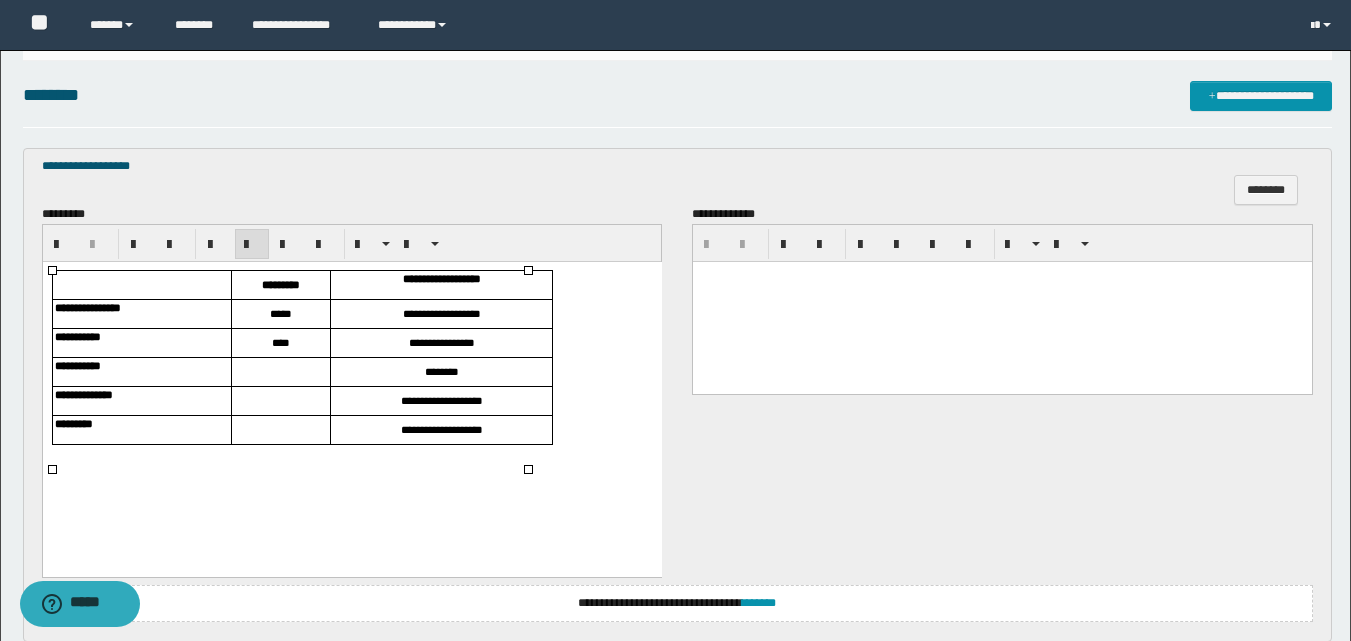 click at bounding box center [280, 372] 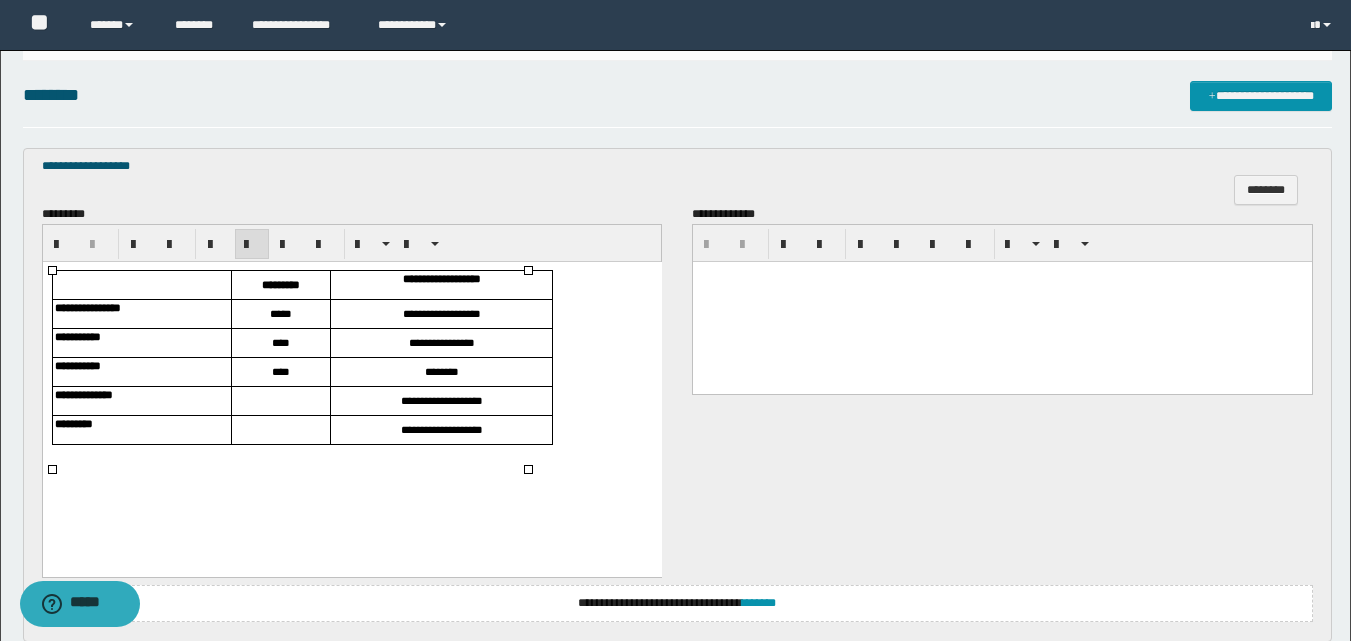 click at bounding box center (280, 401) 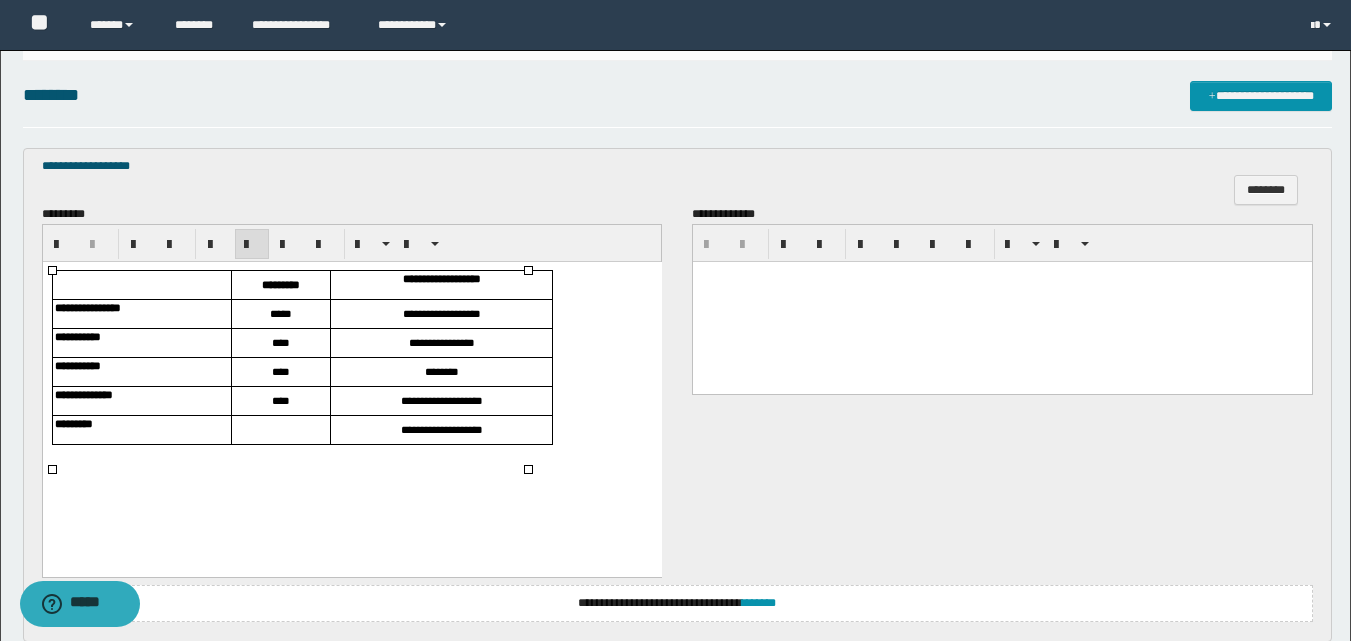 click at bounding box center [280, 430] 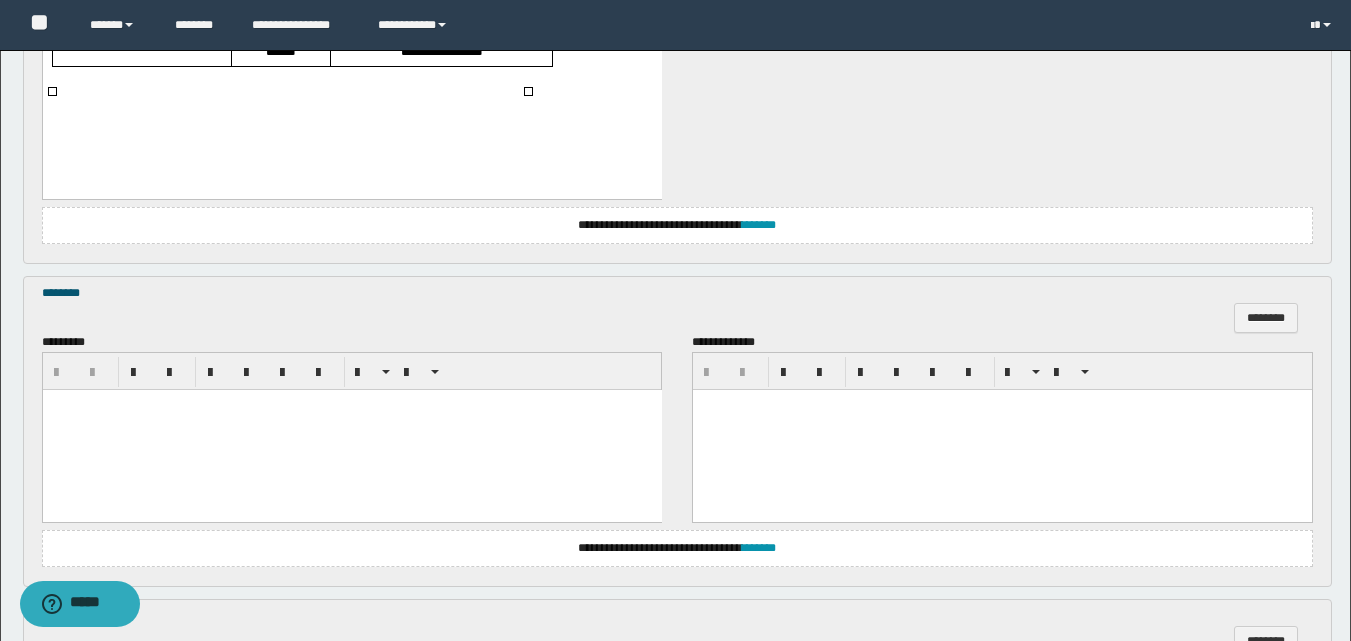 scroll, scrollTop: 1000, scrollLeft: 0, axis: vertical 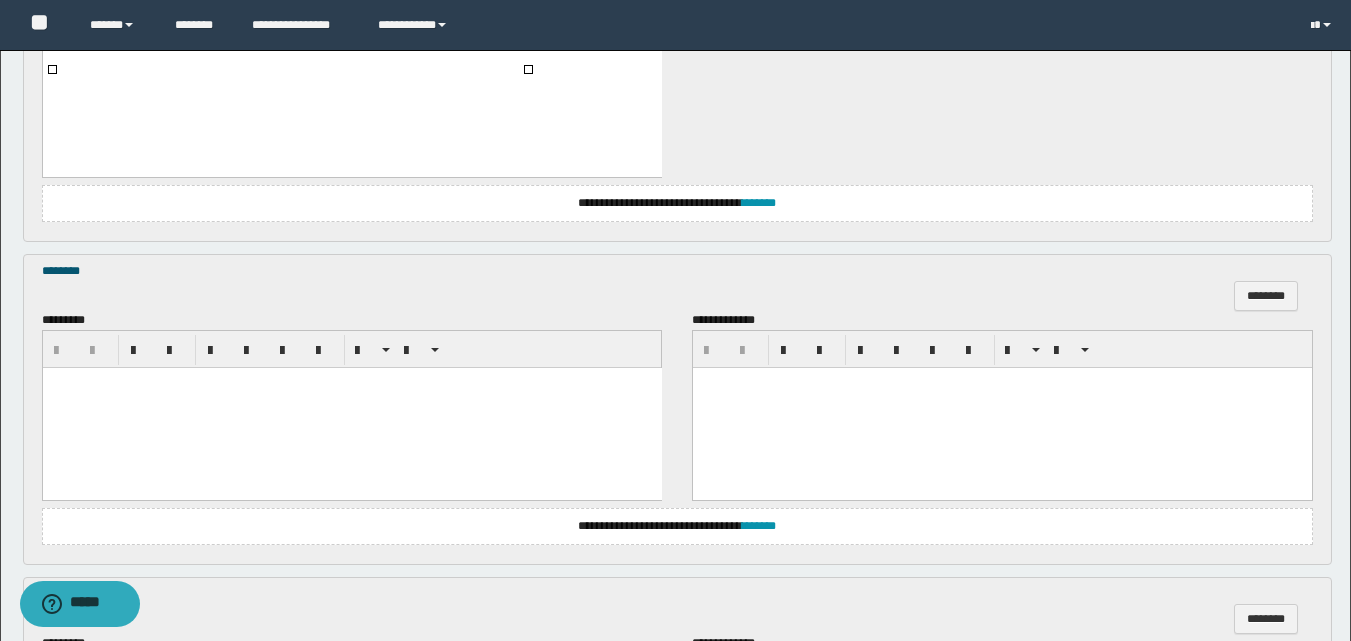 click at bounding box center [351, 408] 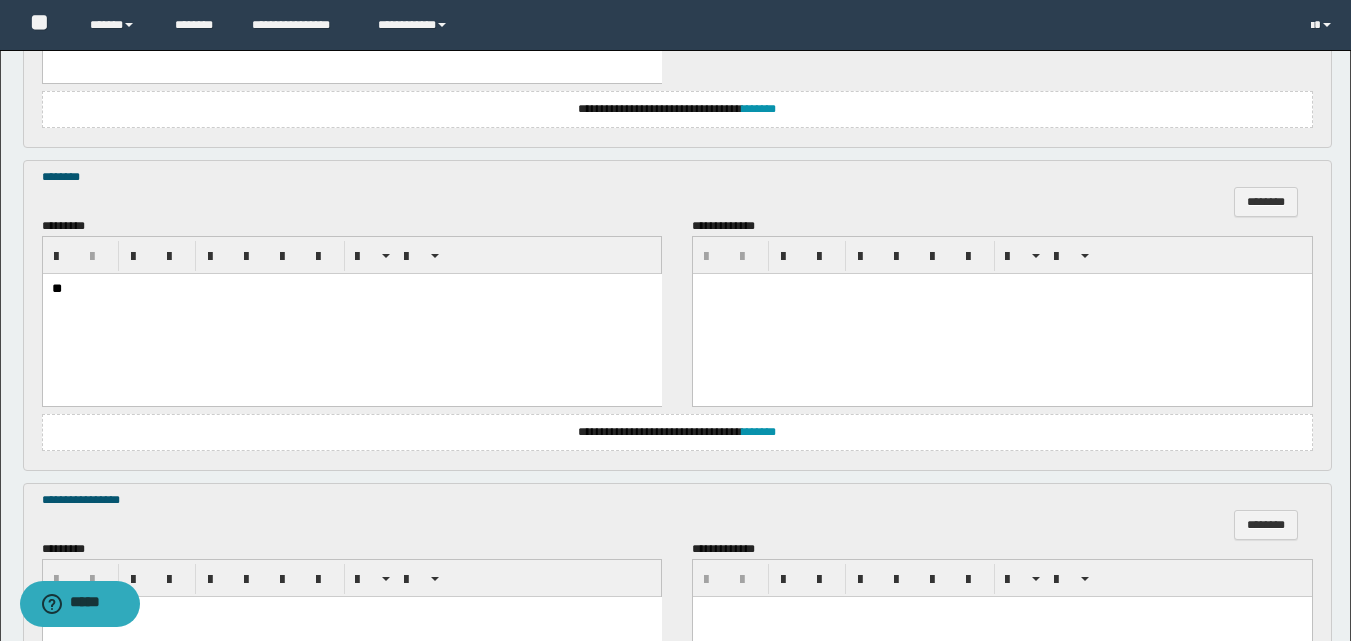 scroll, scrollTop: 1300, scrollLeft: 0, axis: vertical 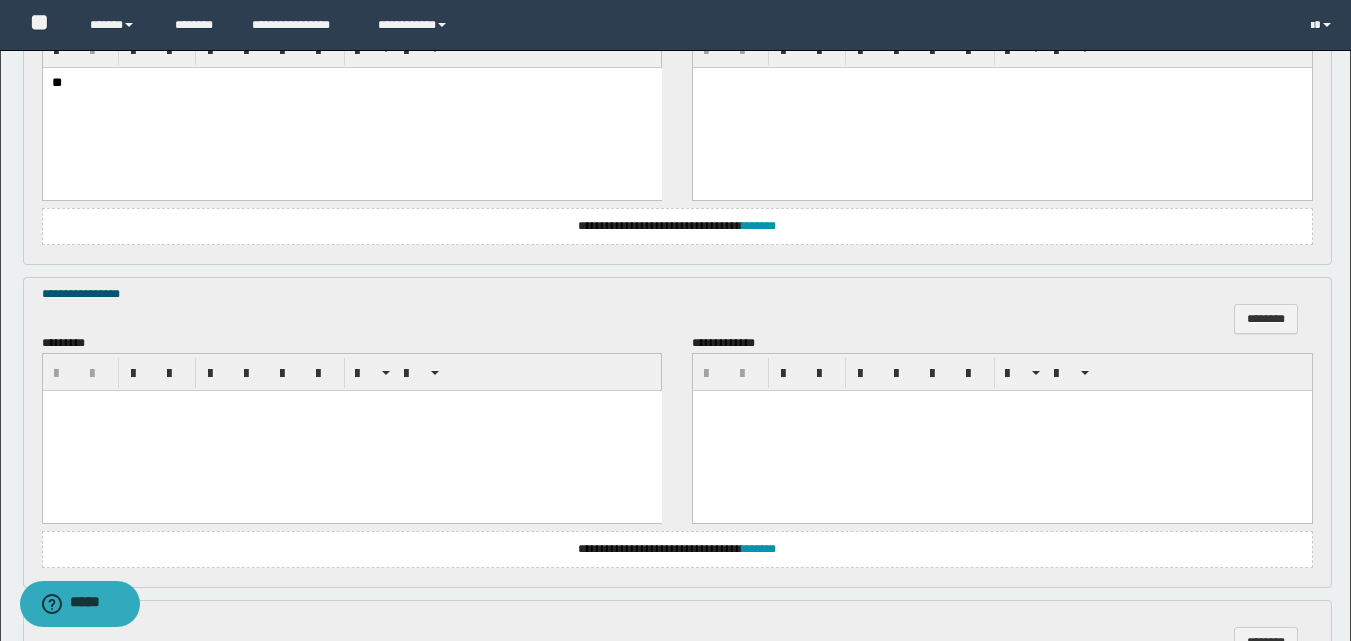 click at bounding box center [351, 430] 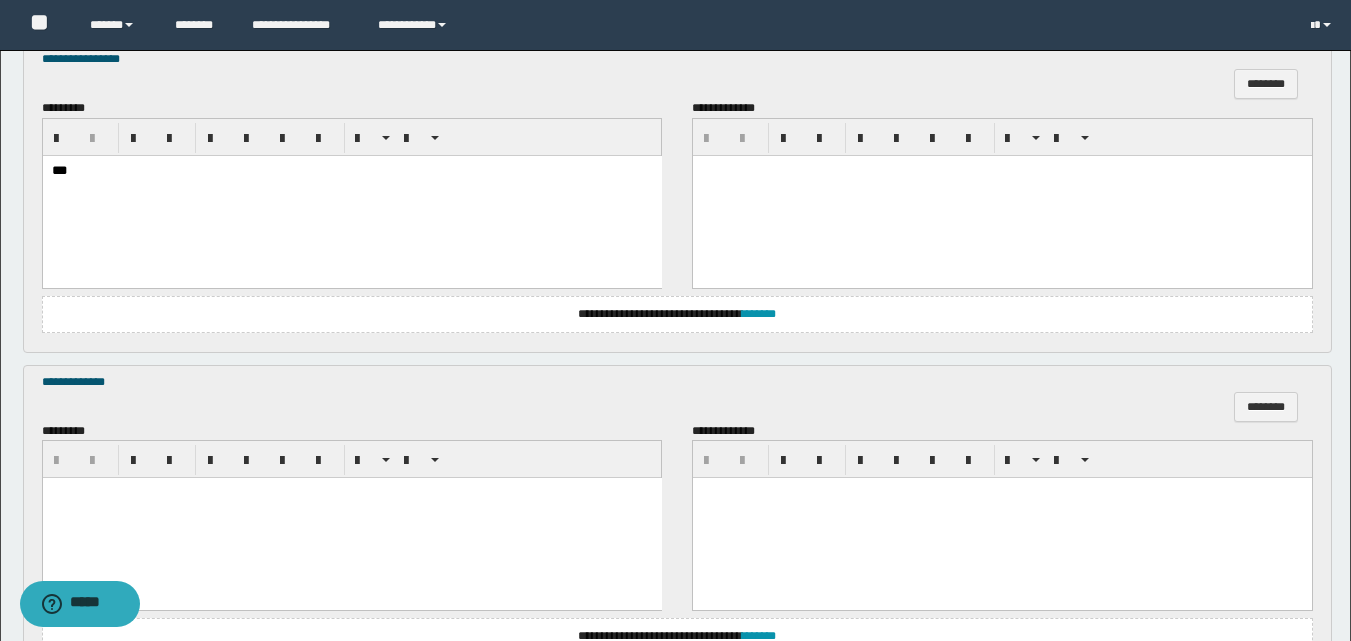 scroll, scrollTop: 1600, scrollLeft: 0, axis: vertical 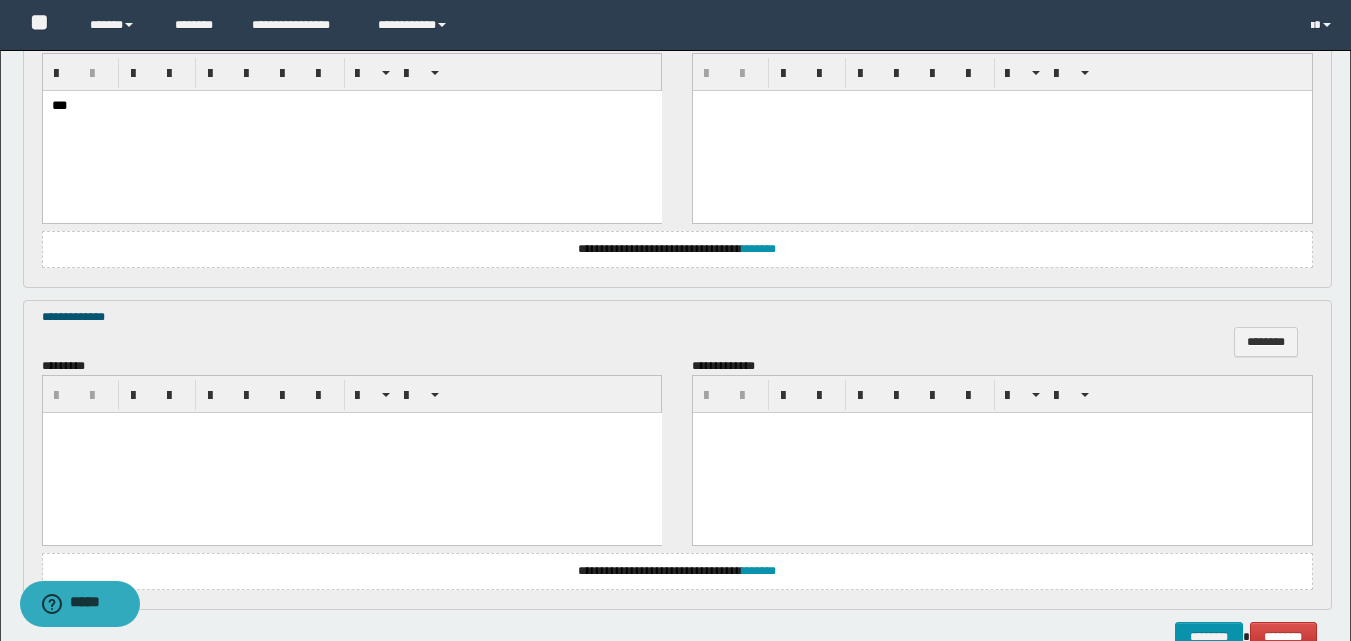 click at bounding box center [351, 453] 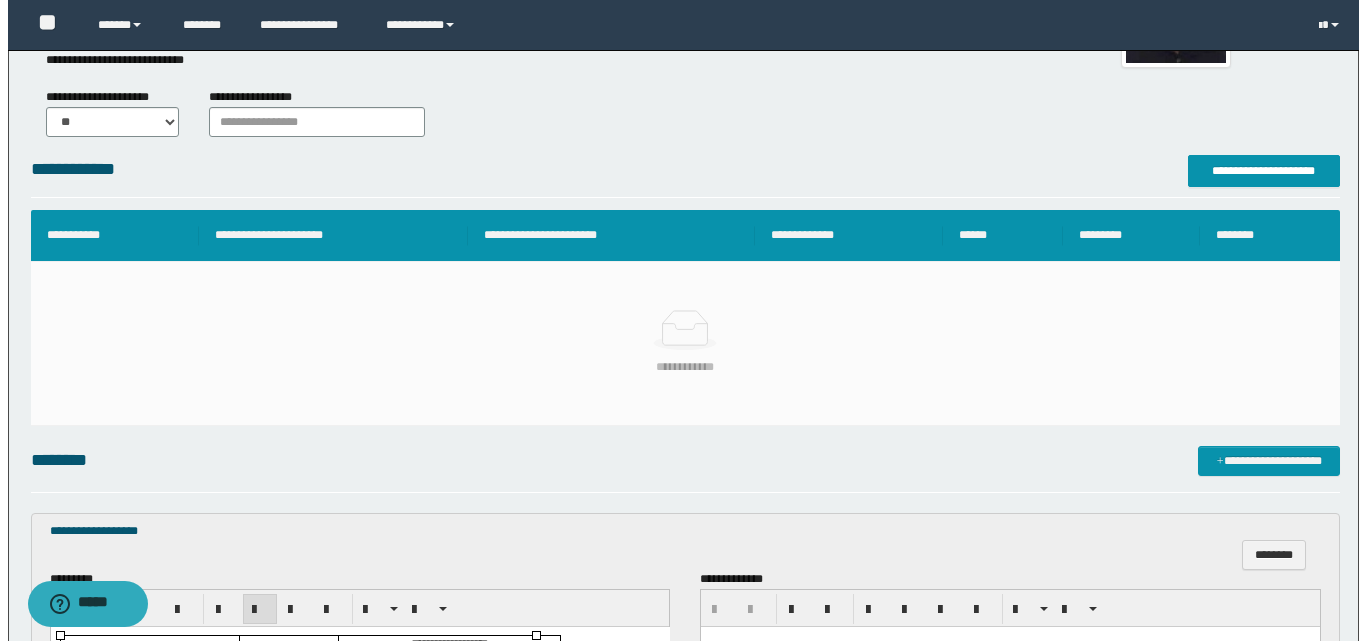 scroll, scrollTop: 220, scrollLeft: 0, axis: vertical 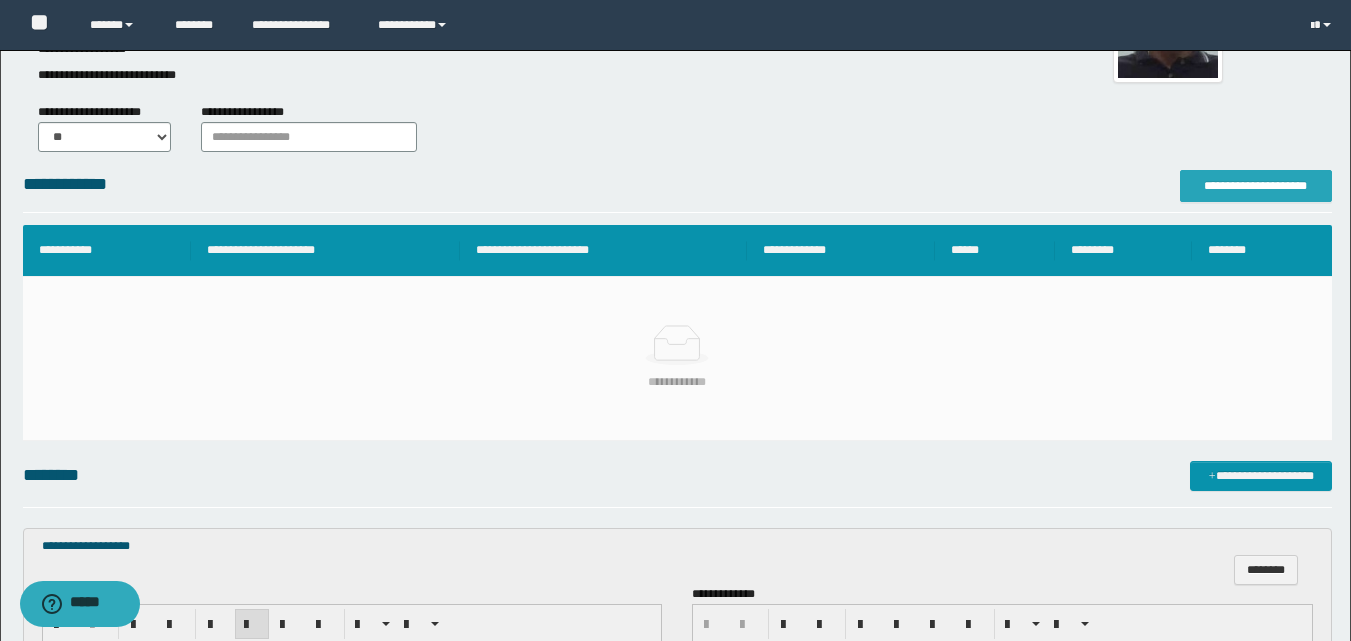 click on "**********" at bounding box center [1256, 186] 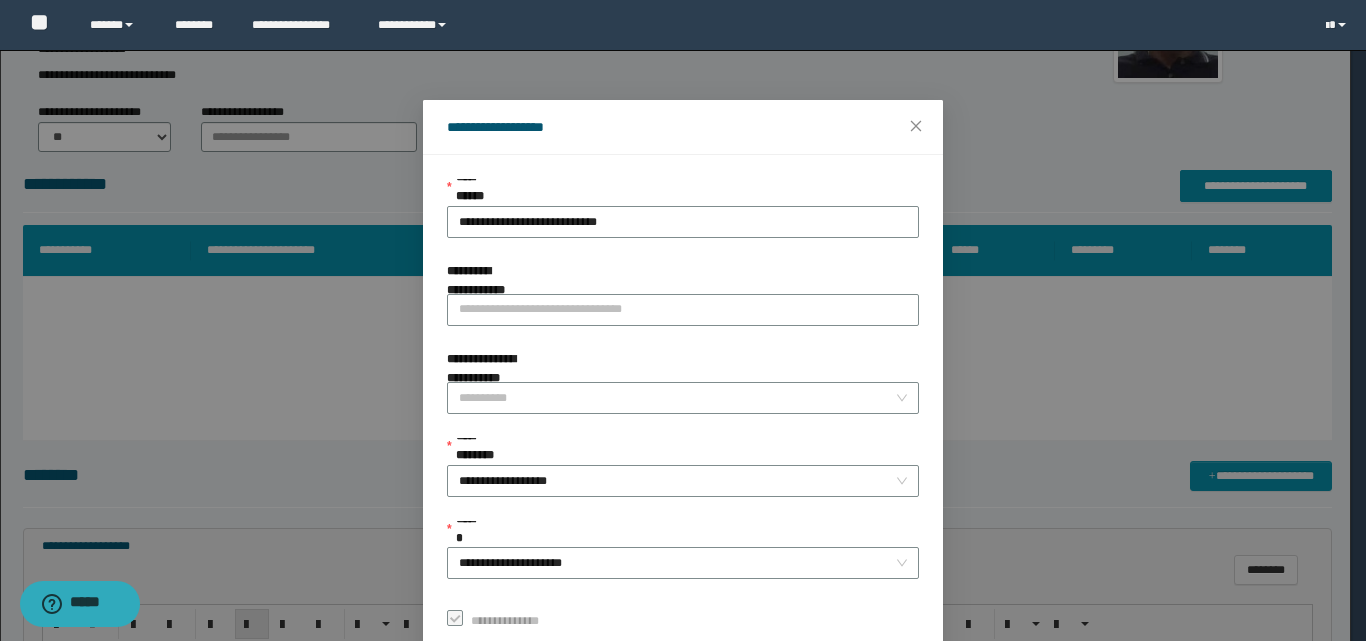 scroll, scrollTop: 111, scrollLeft: 0, axis: vertical 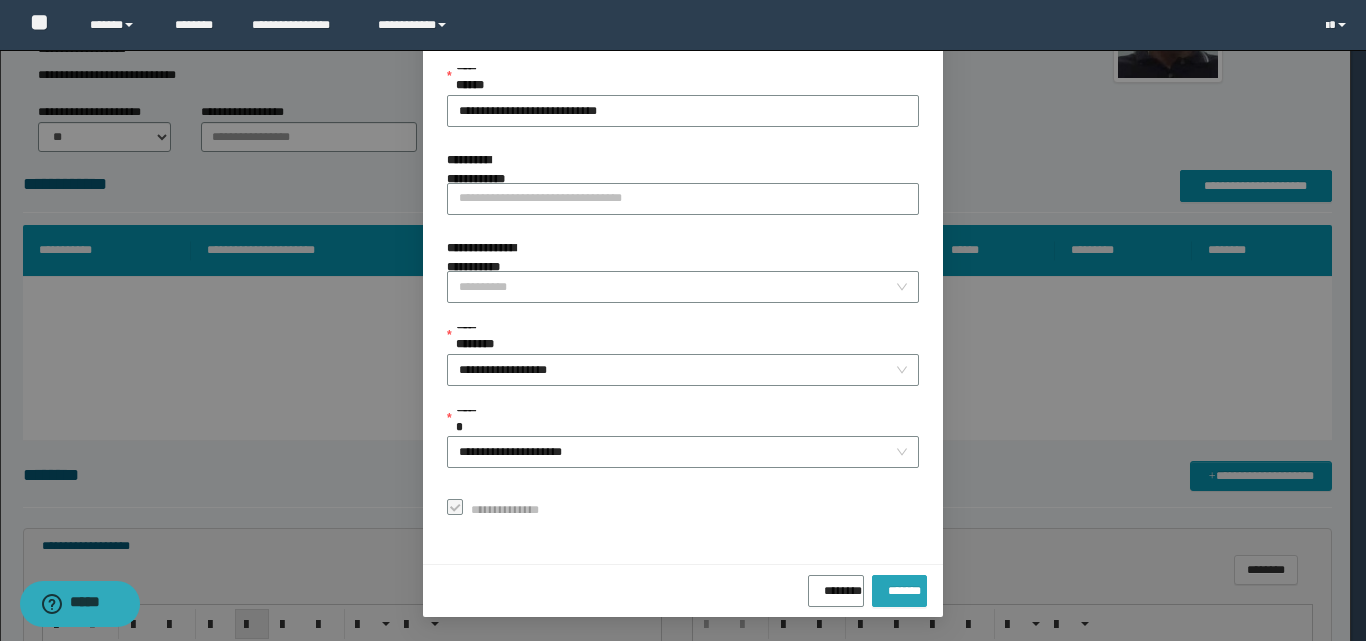 click on "*******" at bounding box center [899, 587] 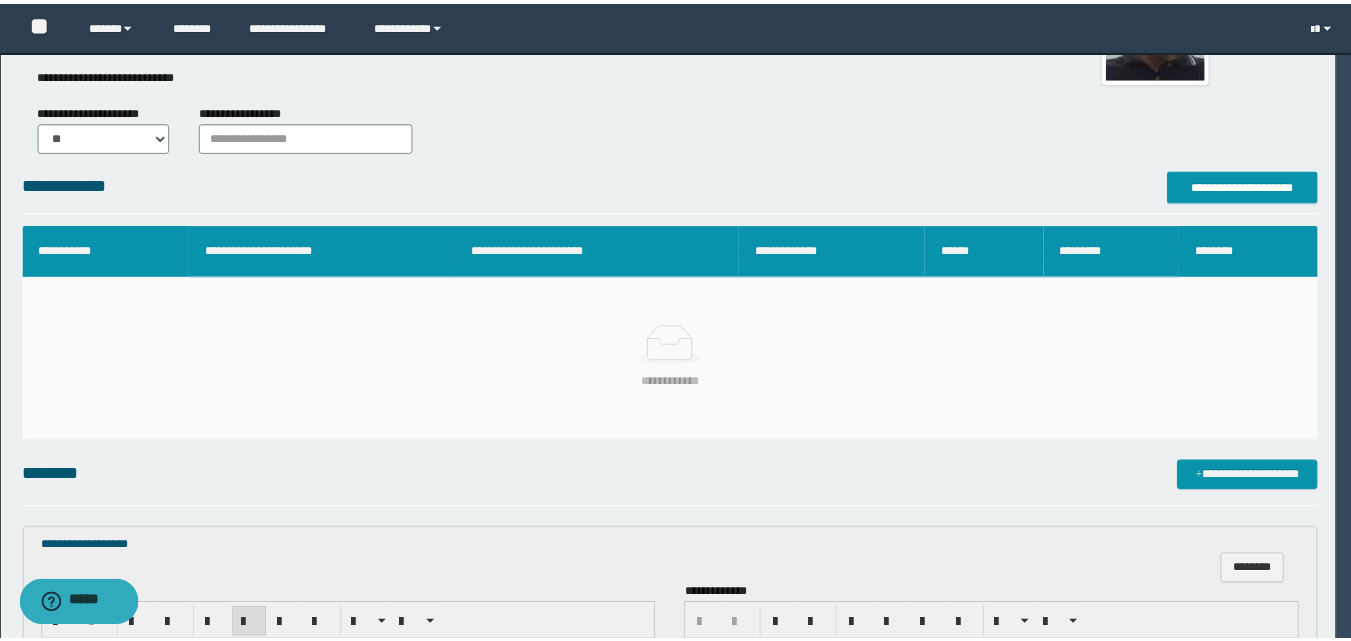 scroll, scrollTop: 64, scrollLeft: 0, axis: vertical 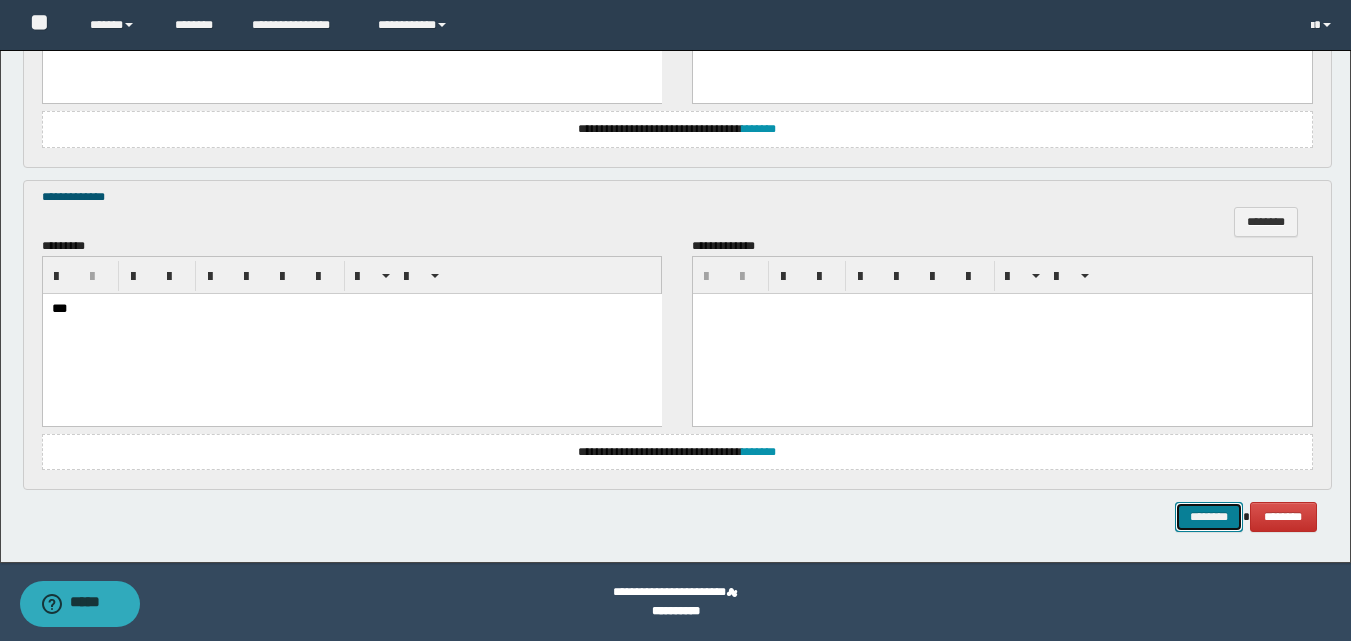 click on "********" at bounding box center [1209, 517] 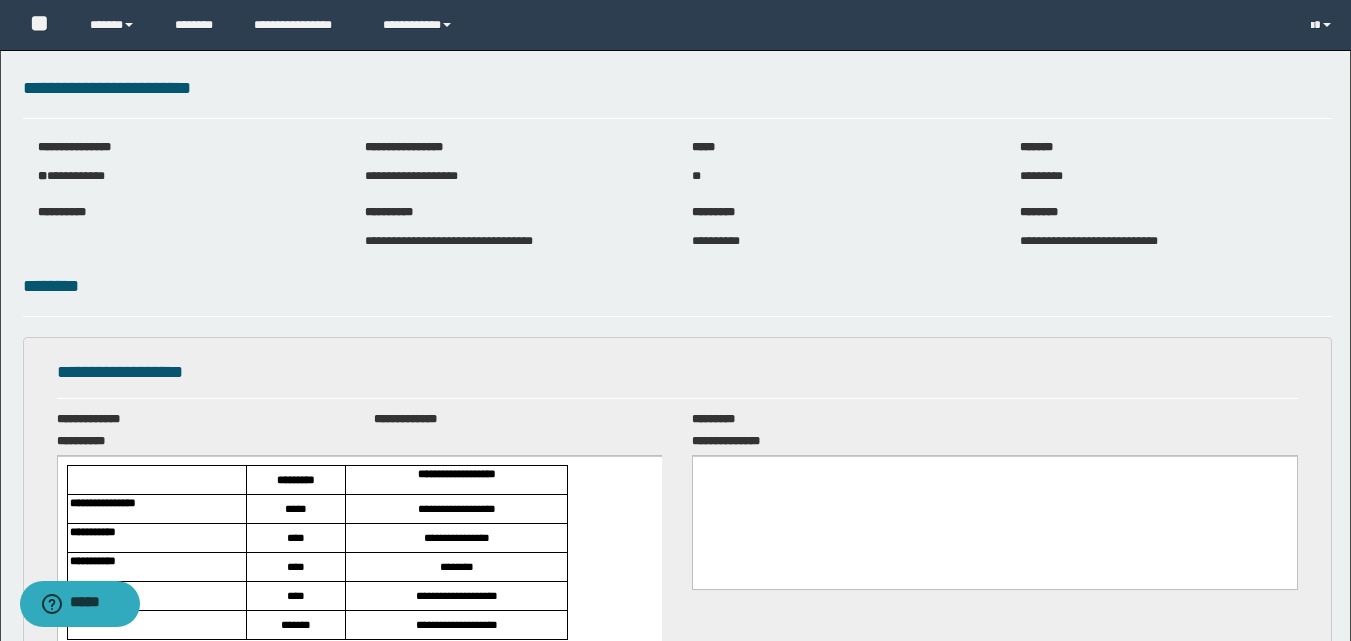 scroll, scrollTop: 0, scrollLeft: 0, axis: both 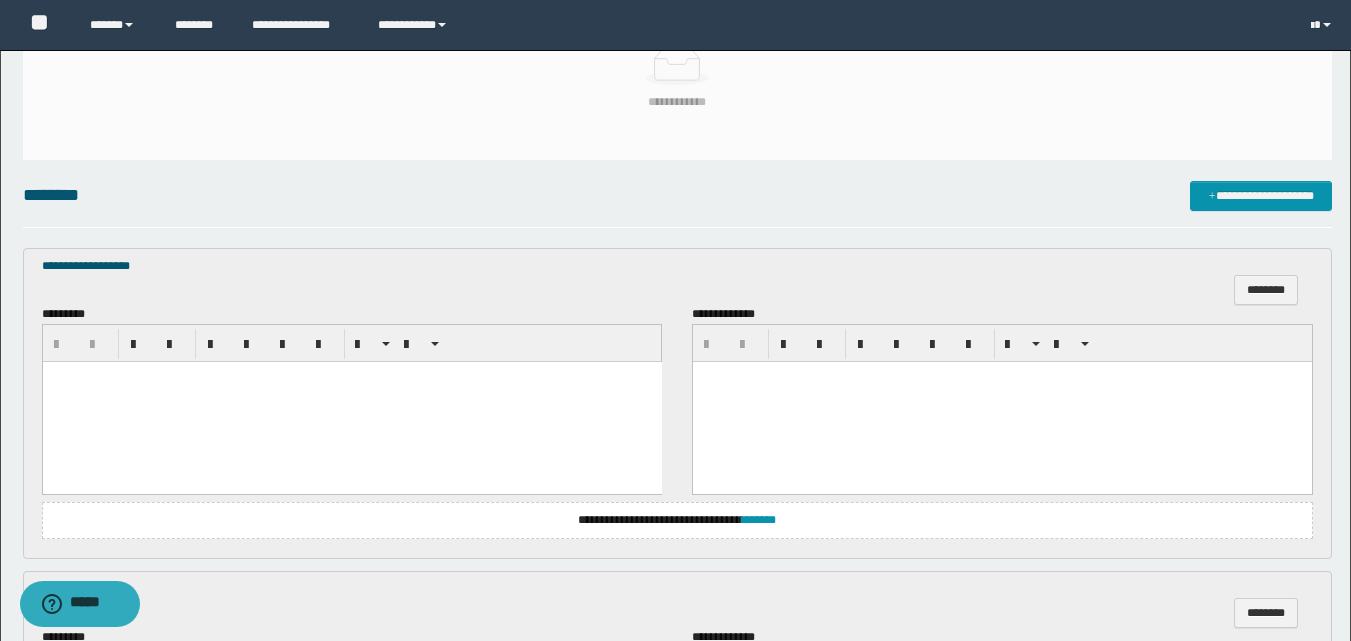 click at bounding box center (351, 402) 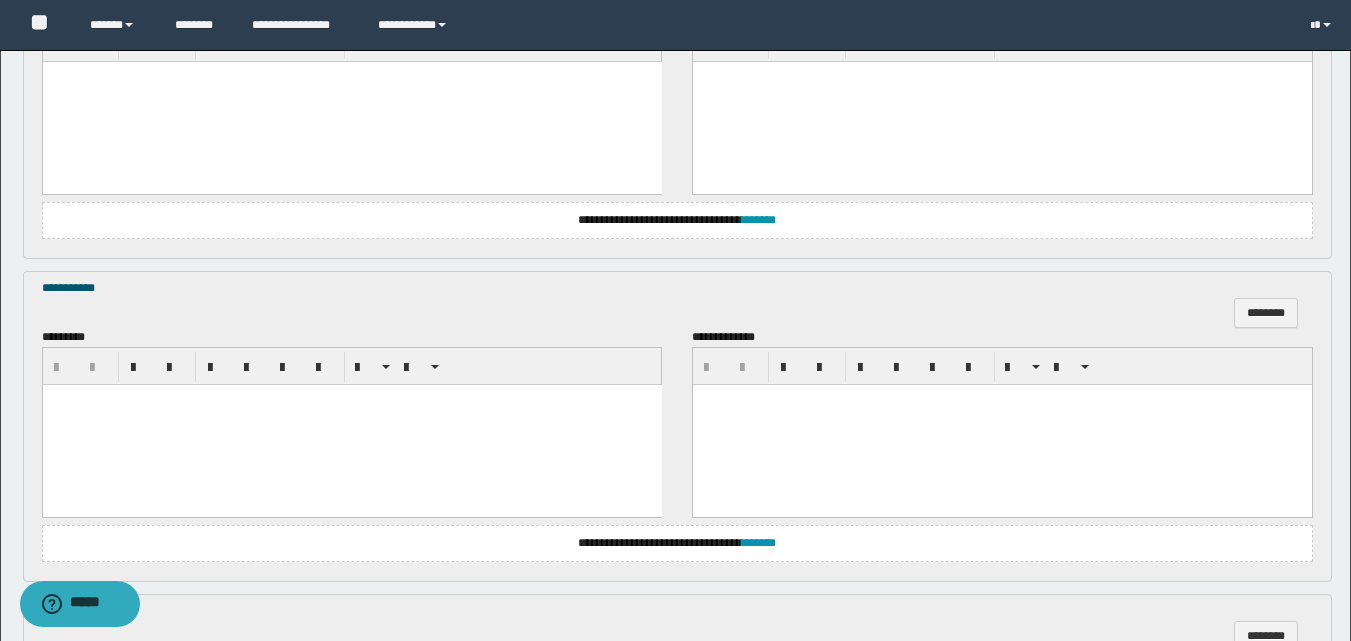 drag, startPoint x: 504, startPoint y: 432, endPoint x: 536, endPoint y: 446, distance: 34.928497 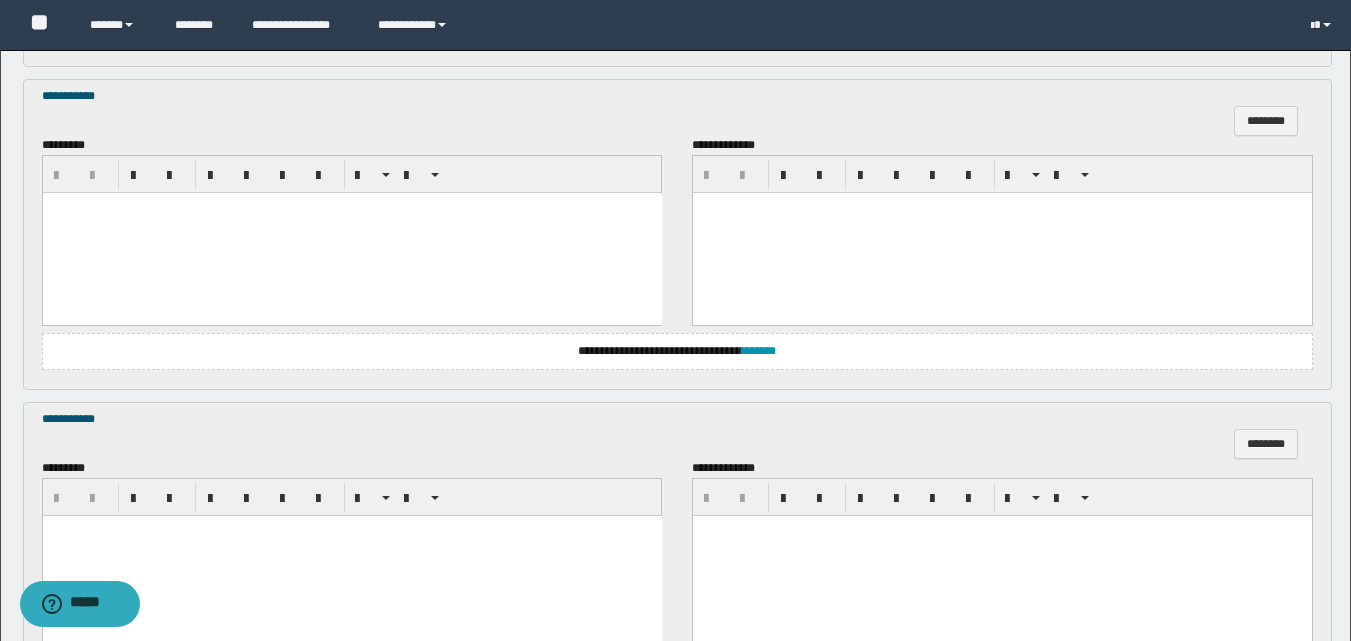 scroll, scrollTop: 1000, scrollLeft: 0, axis: vertical 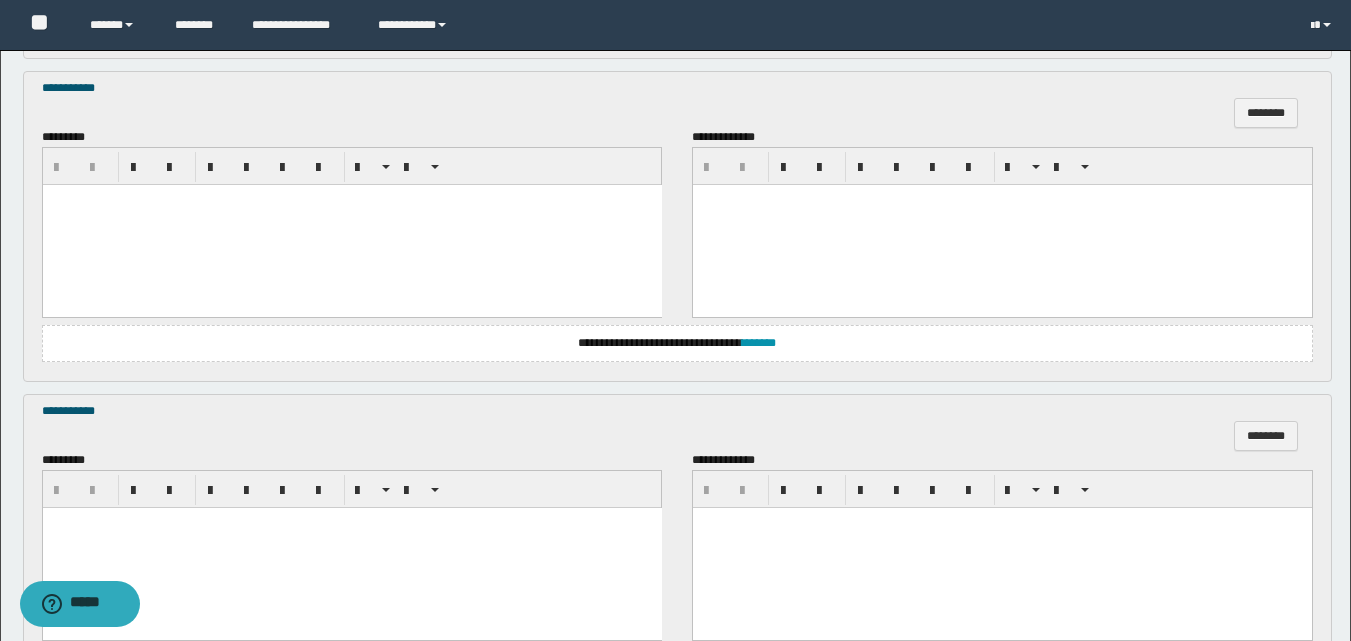 click at bounding box center (351, 547) 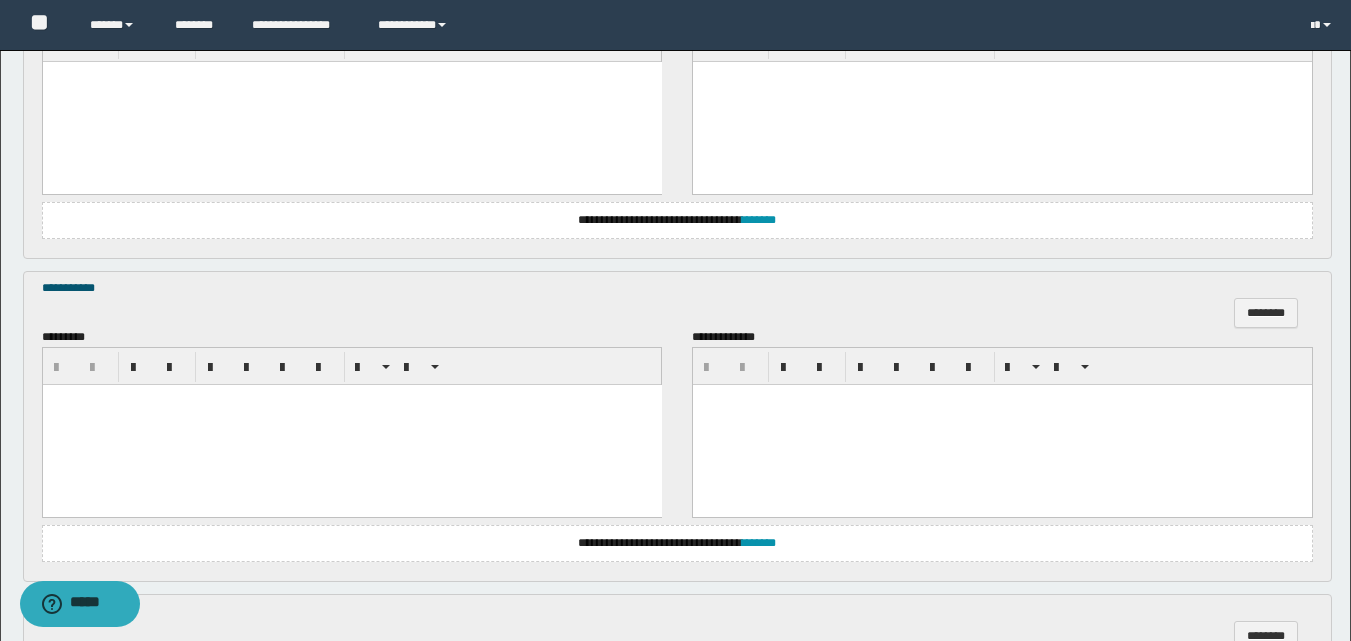 scroll, scrollTop: 700, scrollLeft: 0, axis: vertical 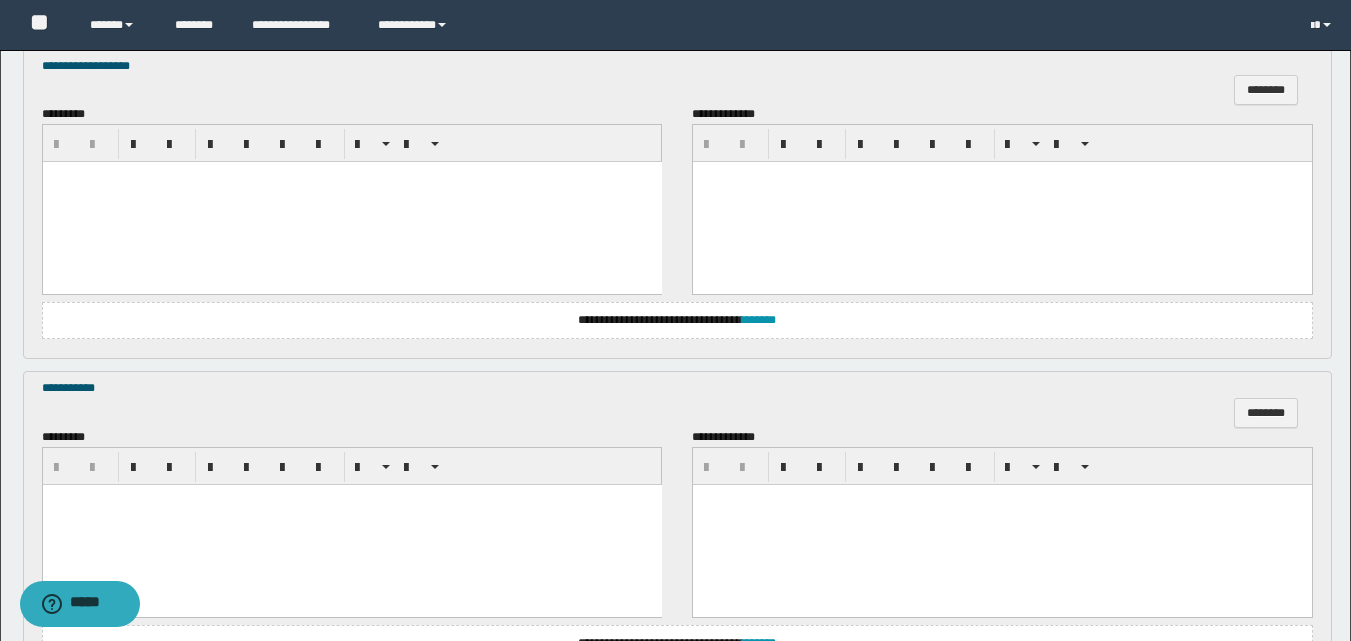 click at bounding box center [351, 202] 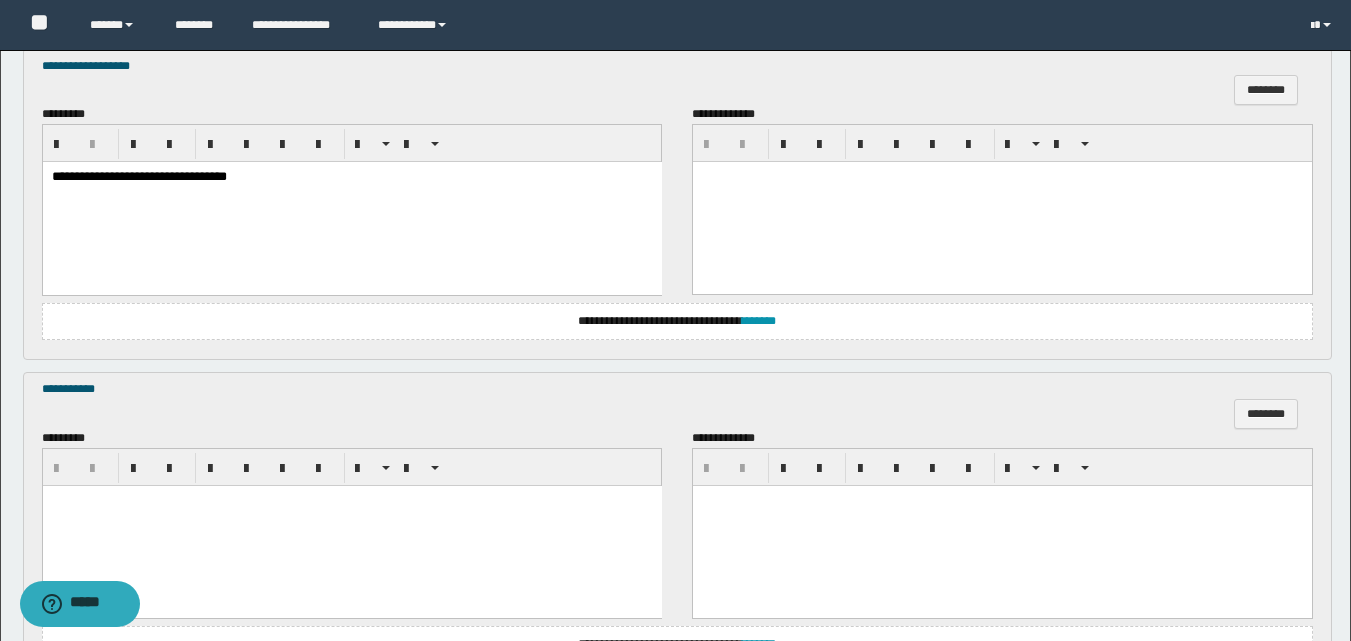click at bounding box center (351, 526) 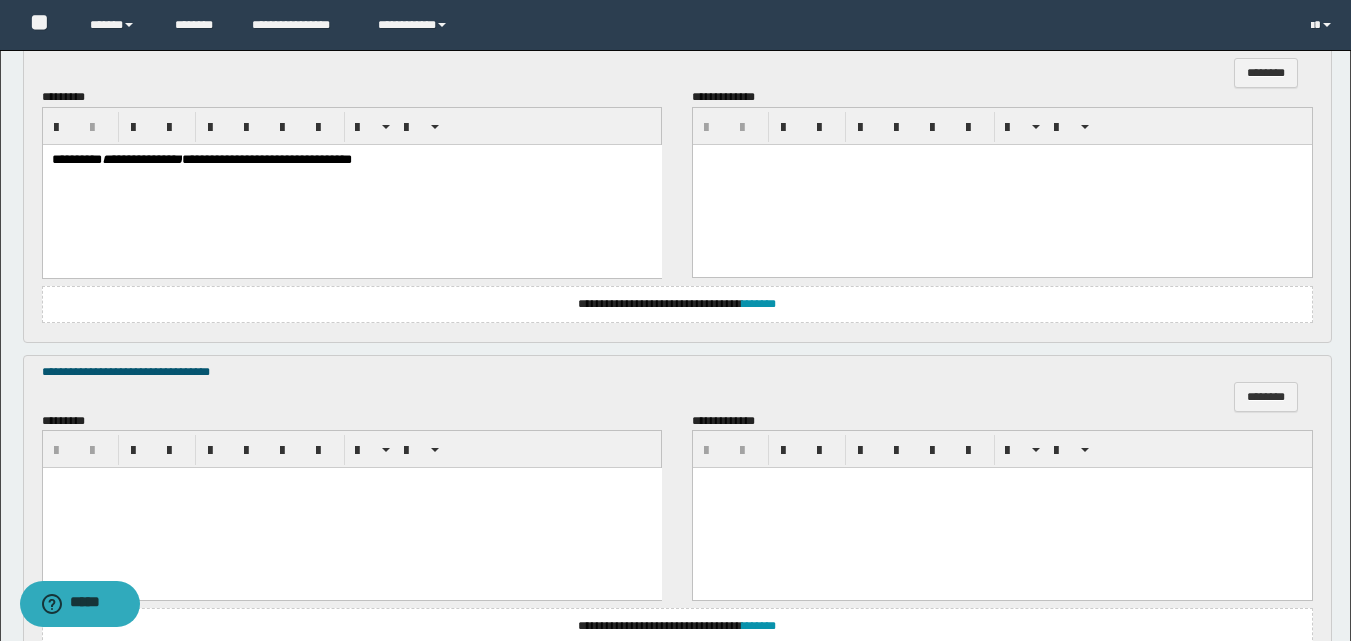 scroll, scrollTop: 1400, scrollLeft: 0, axis: vertical 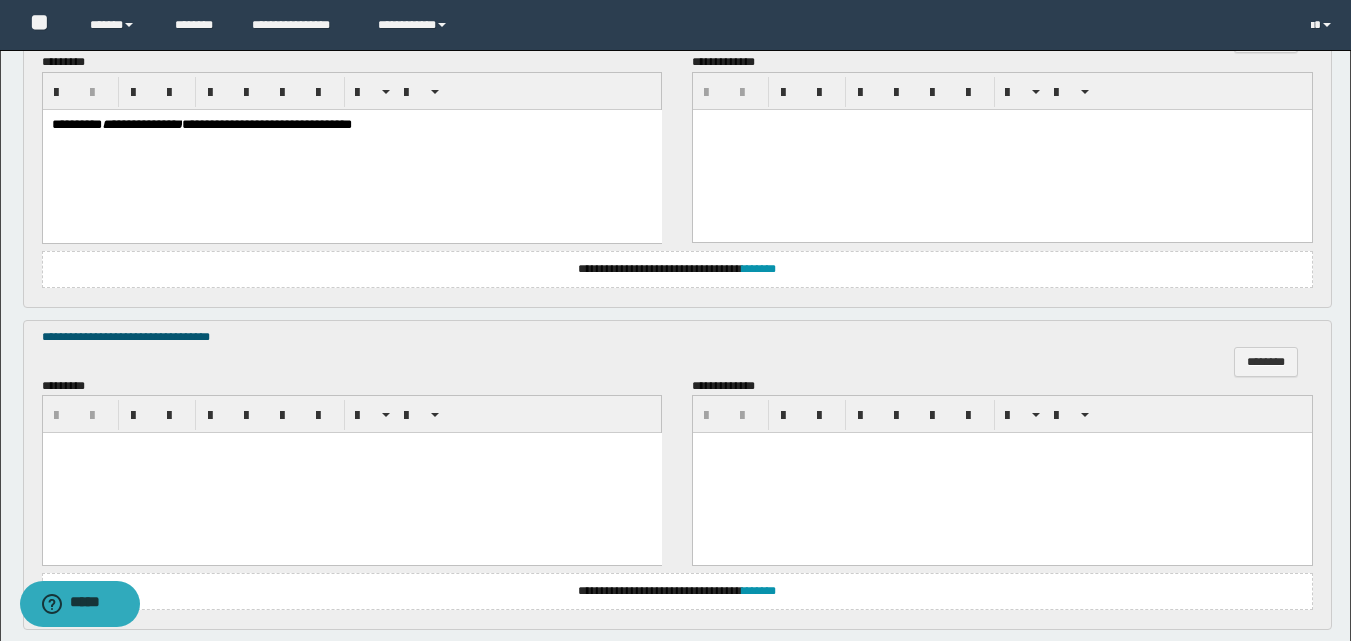 click at bounding box center [351, 473] 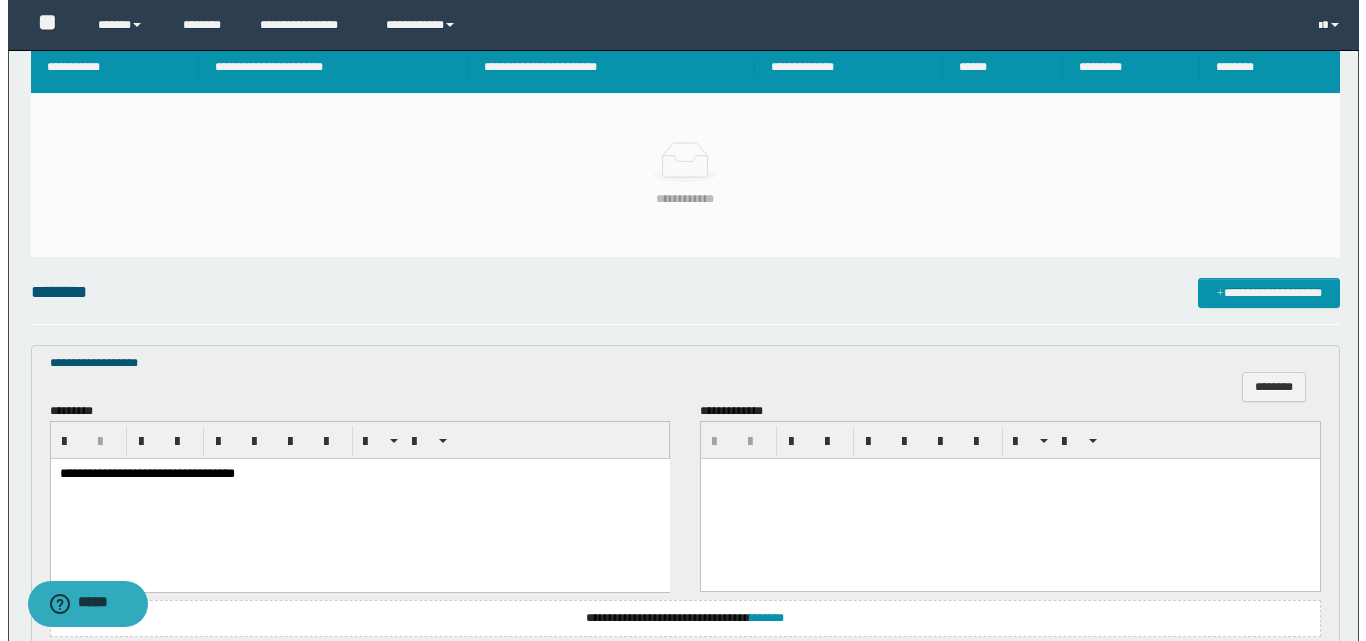 scroll, scrollTop: 300, scrollLeft: 0, axis: vertical 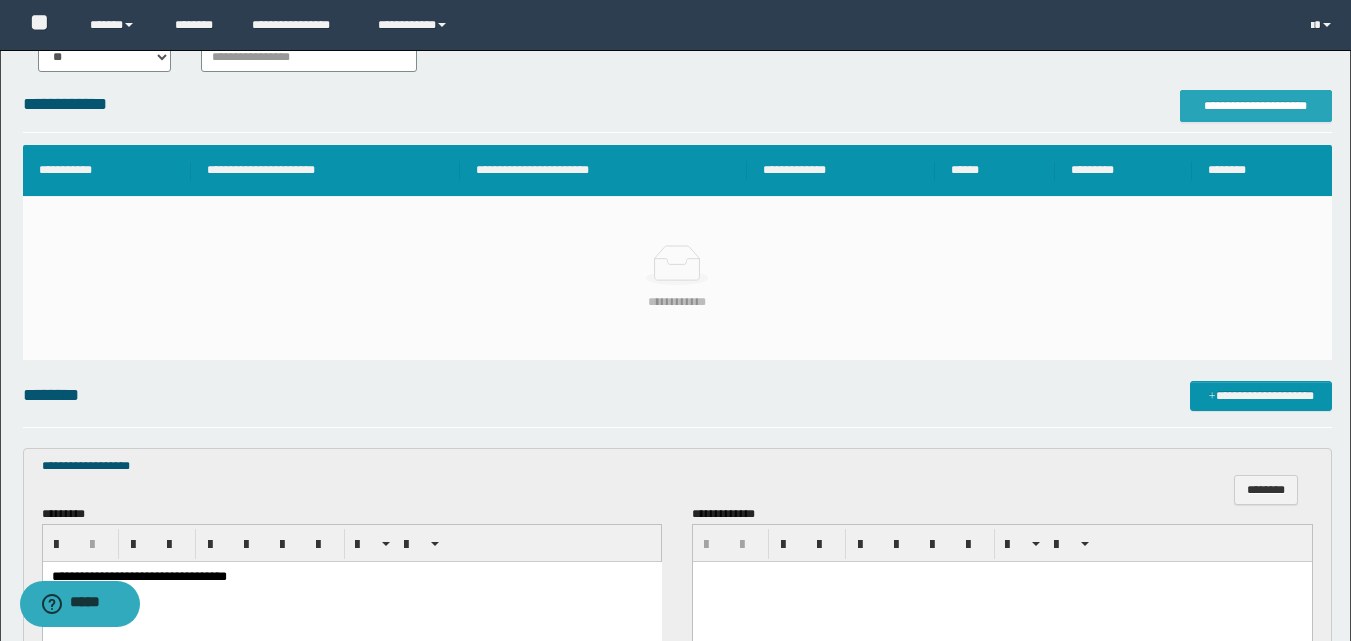 click on "**********" at bounding box center (1256, 106) 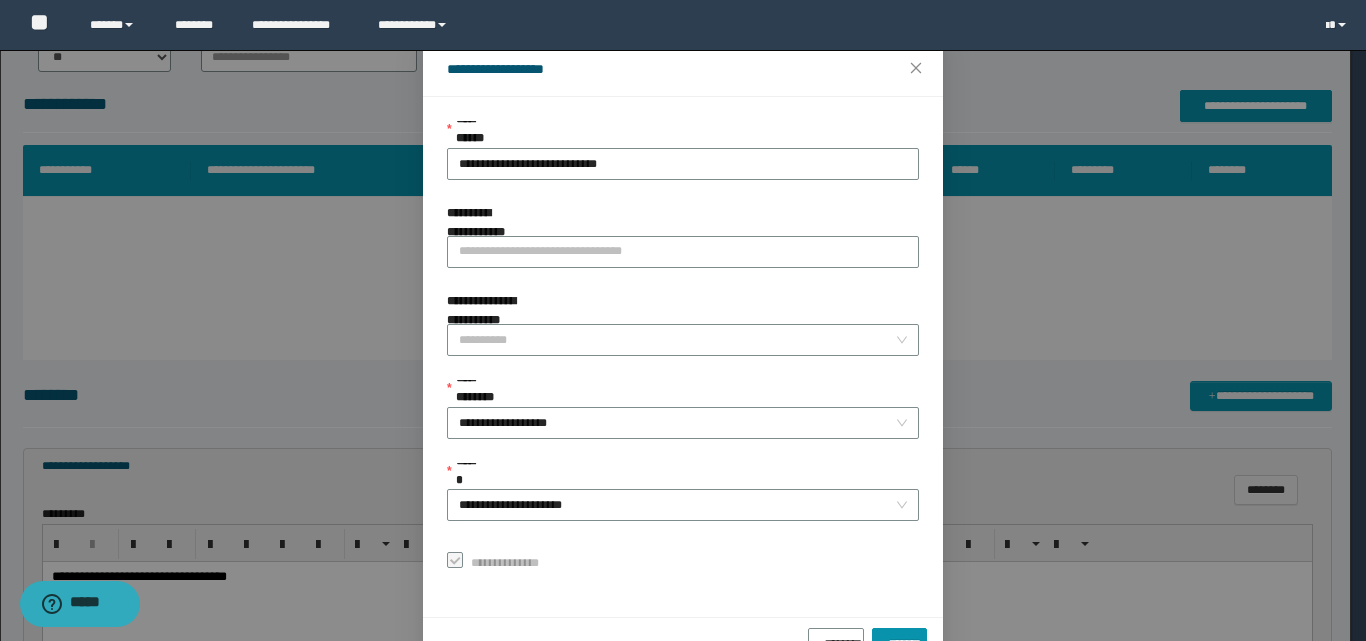 scroll, scrollTop: 111, scrollLeft: 0, axis: vertical 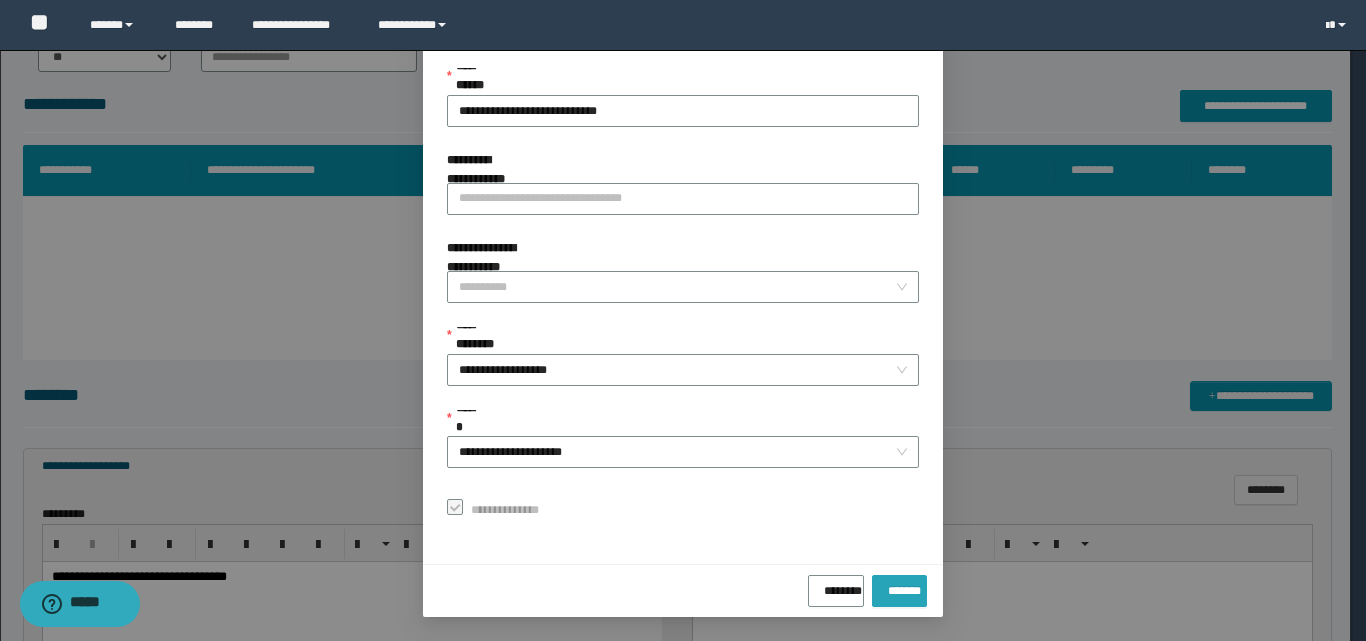 drag, startPoint x: 877, startPoint y: 590, endPoint x: 892, endPoint y: 581, distance: 17.492855 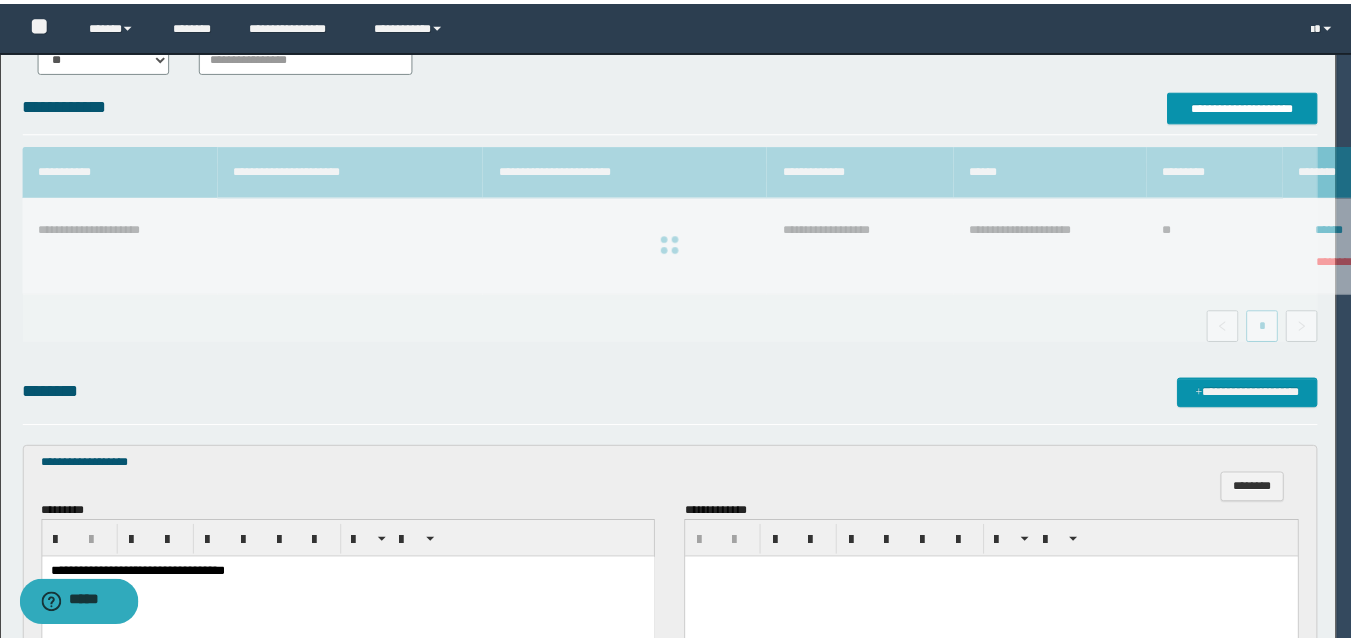 scroll, scrollTop: 64, scrollLeft: 0, axis: vertical 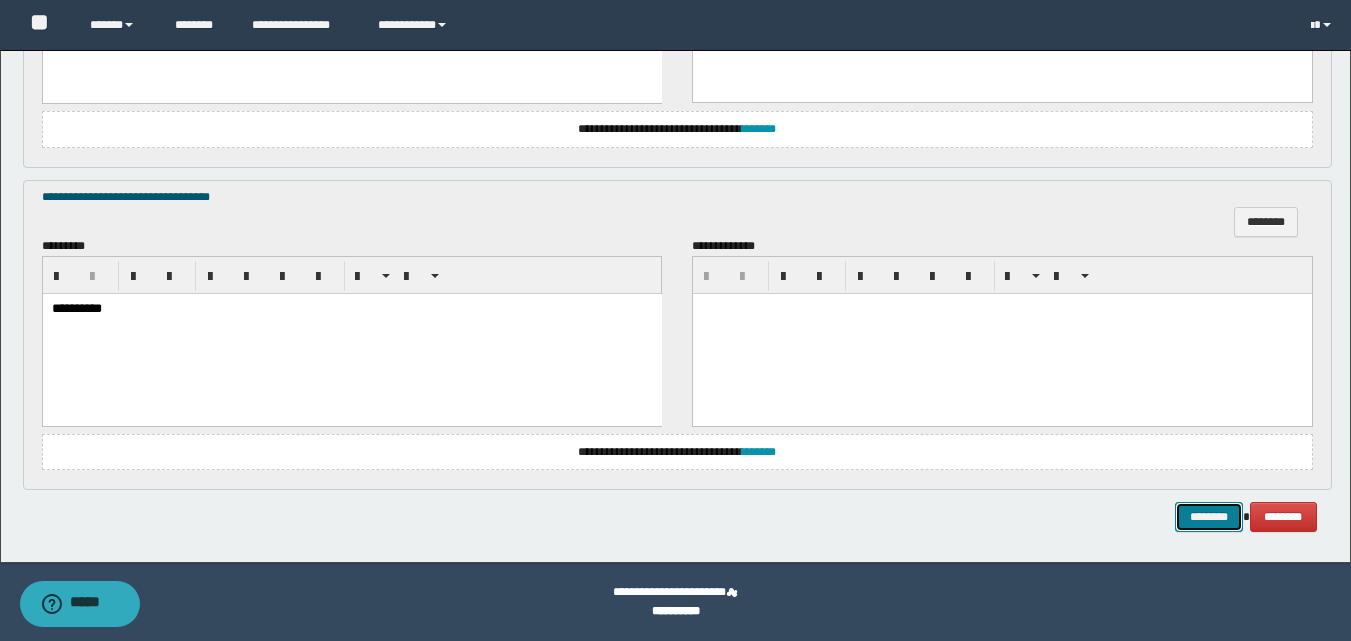 click on "********" at bounding box center [1209, 517] 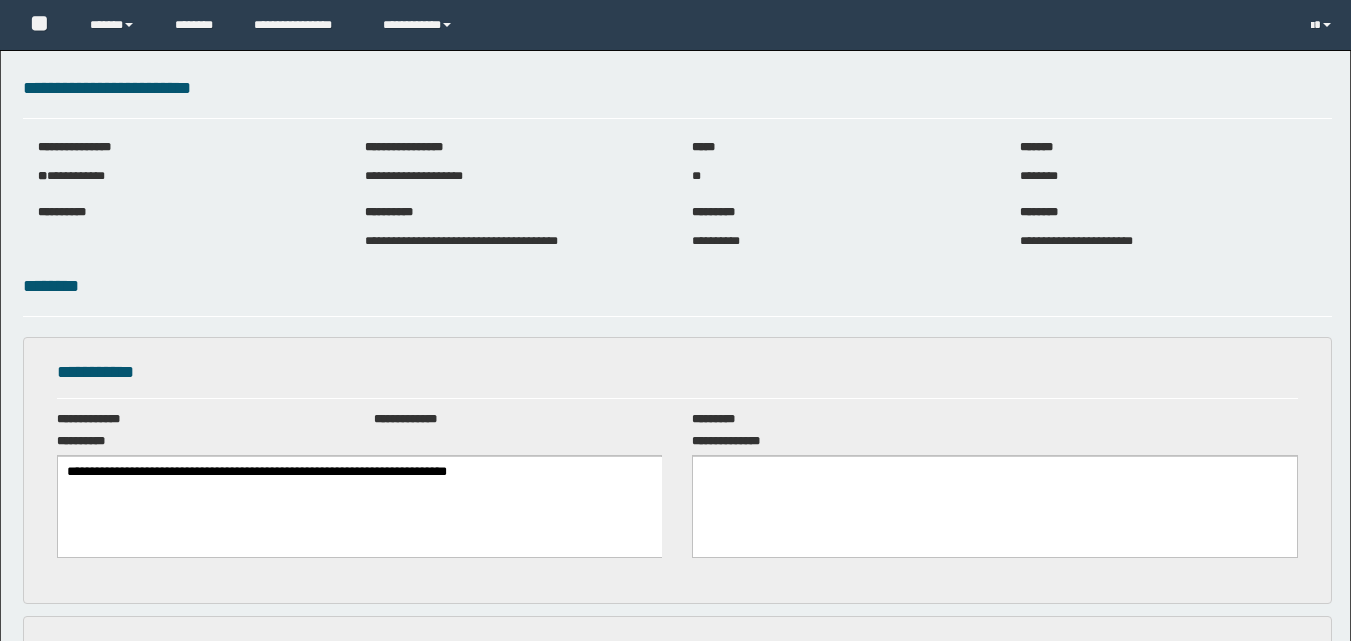 scroll, scrollTop: 0, scrollLeft: 0, axis: both 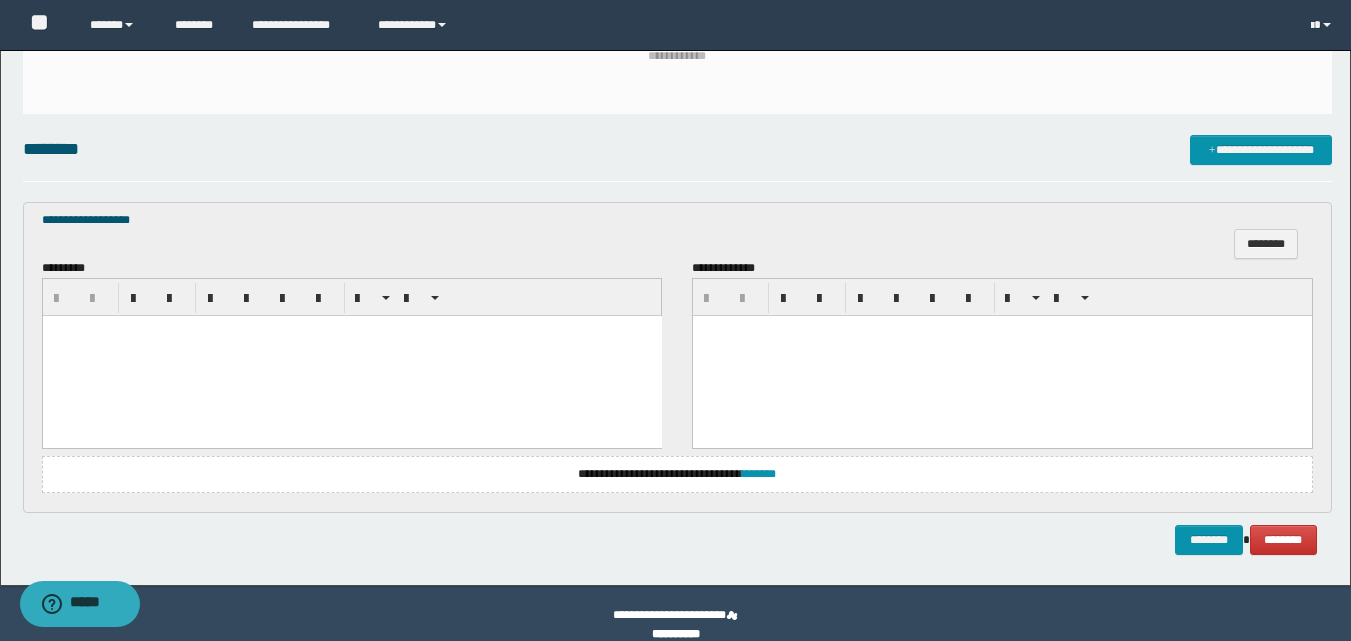 click at bounding box center [351, 331] 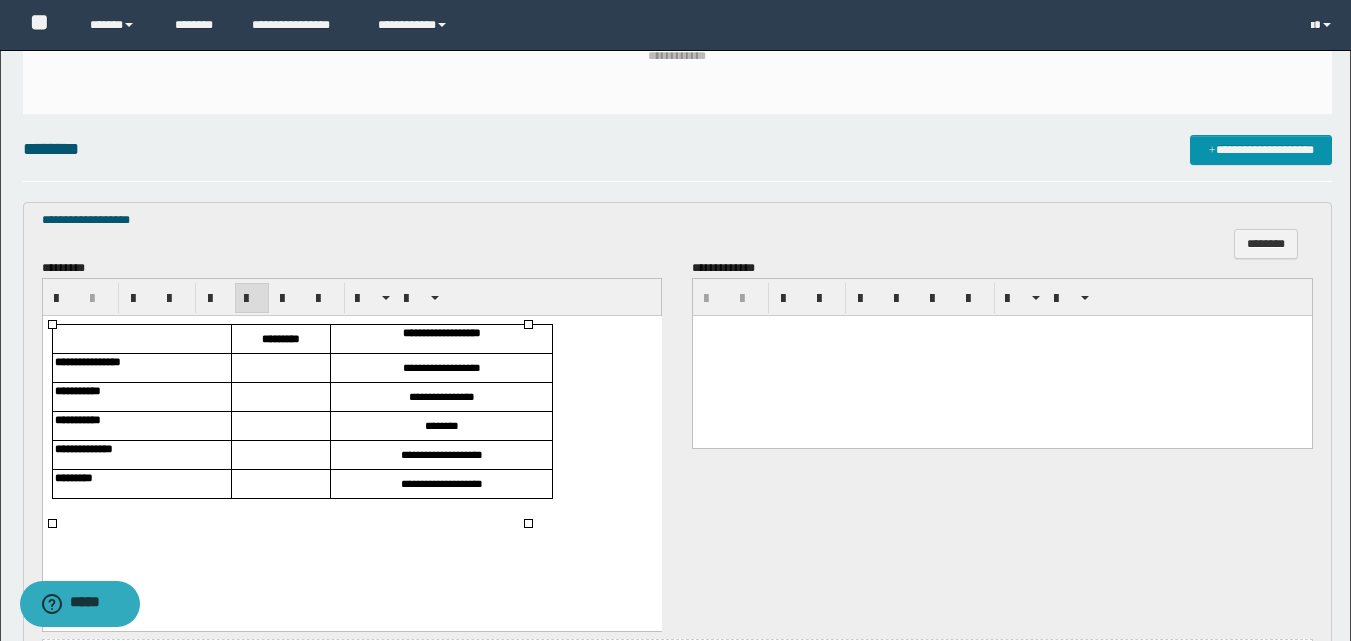 click at bounding box center (280, 368) 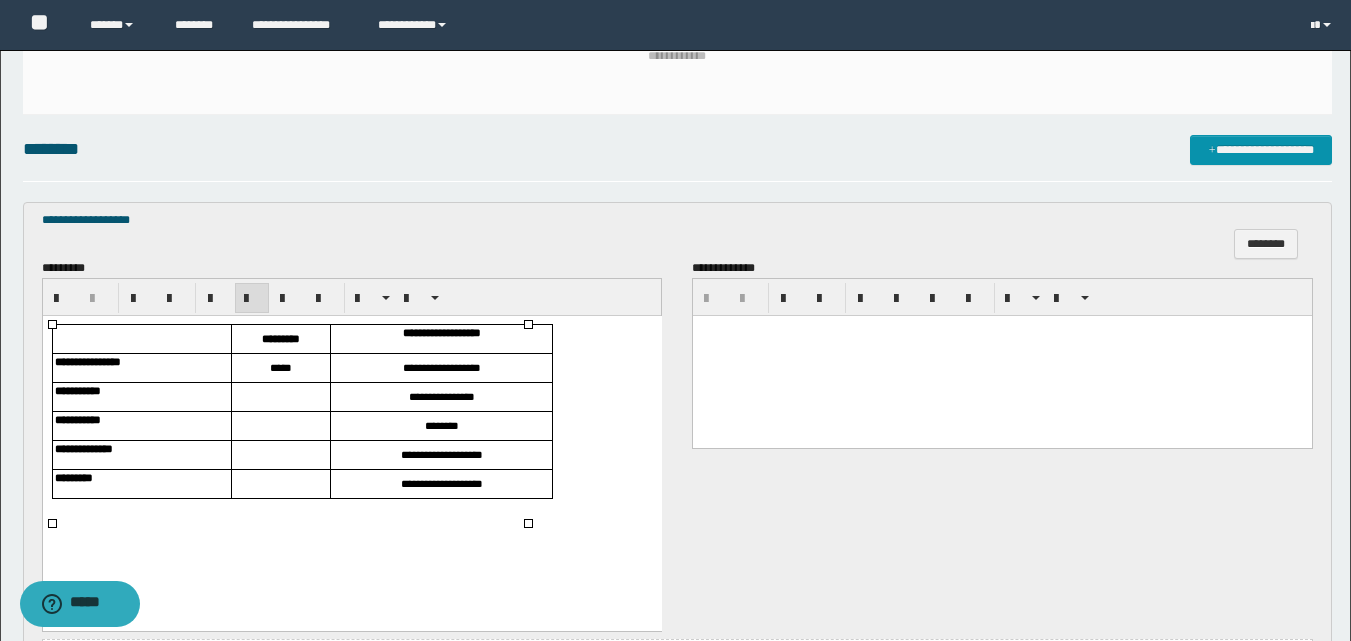 click at bounding box center [280, 397] 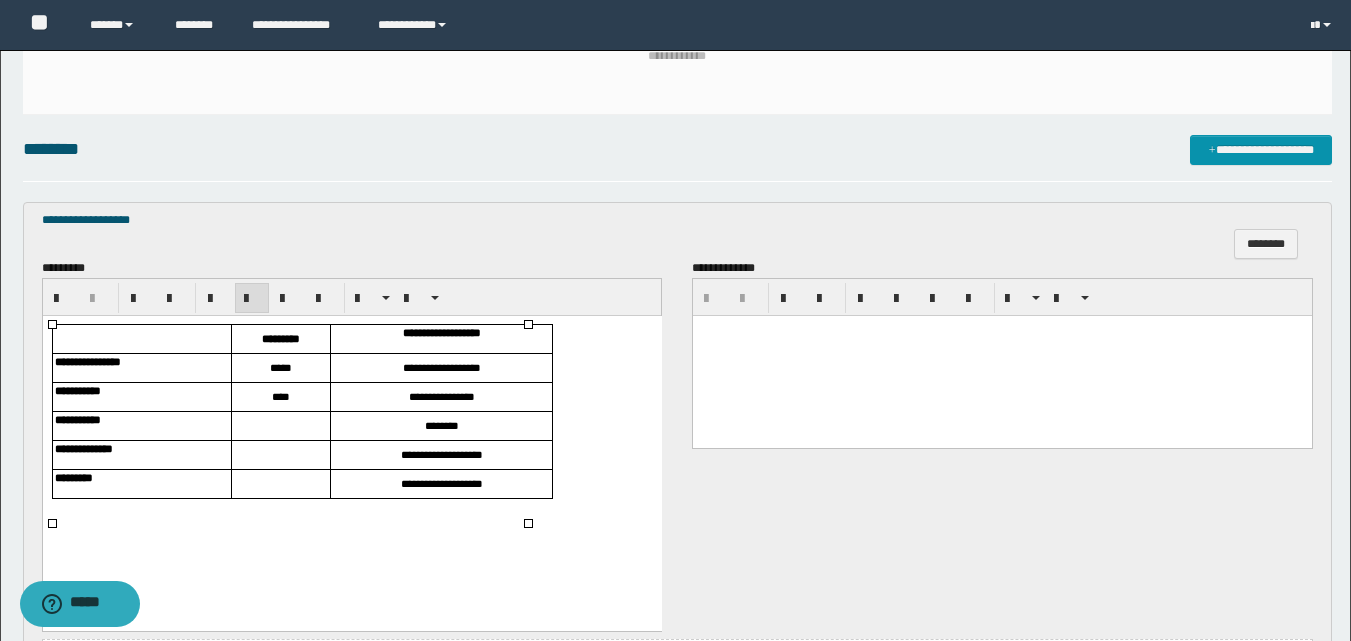 click at bounding box center (280, 426) 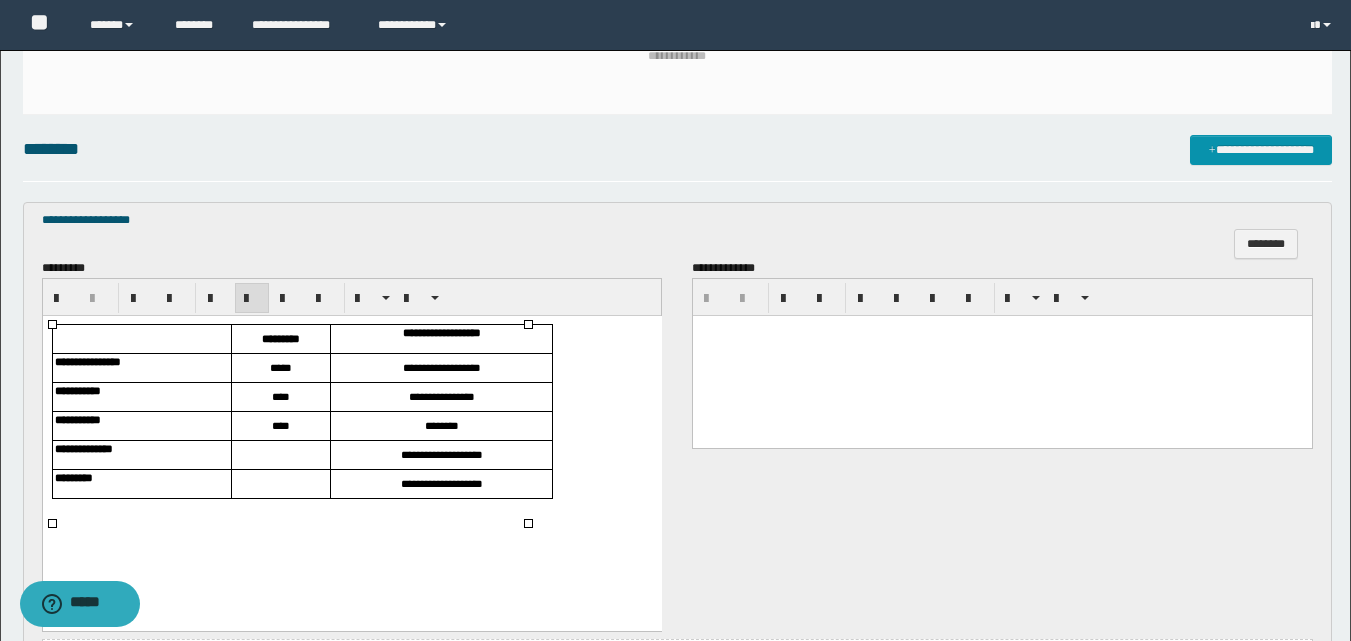 click at bounding box center (280, 455) 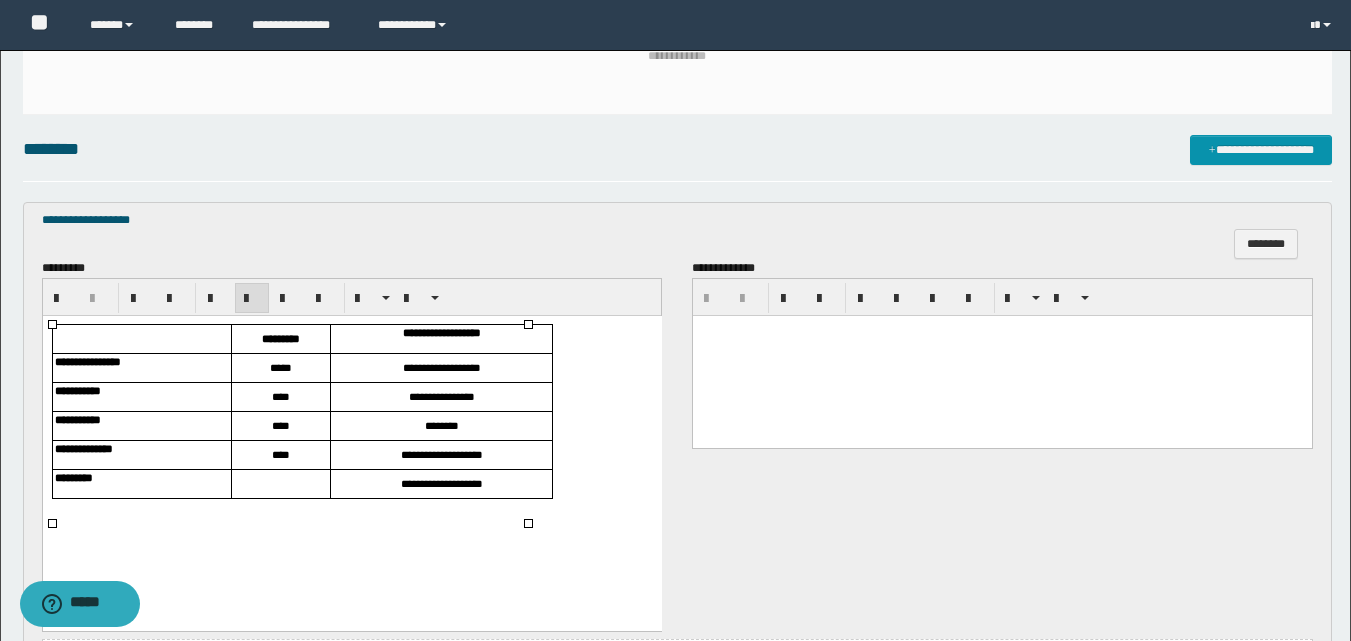 click at bounding box center (280, 484) 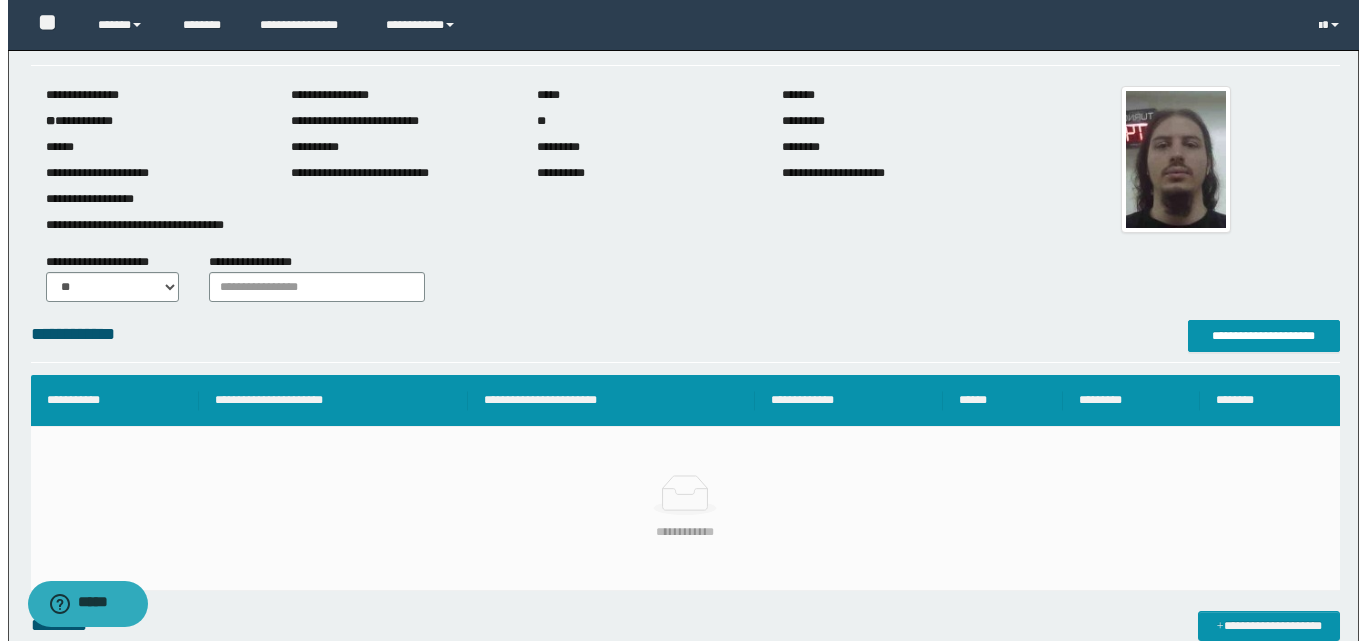 scroll, scrollTop: 52, scrollLeft: 0, axis: vertical 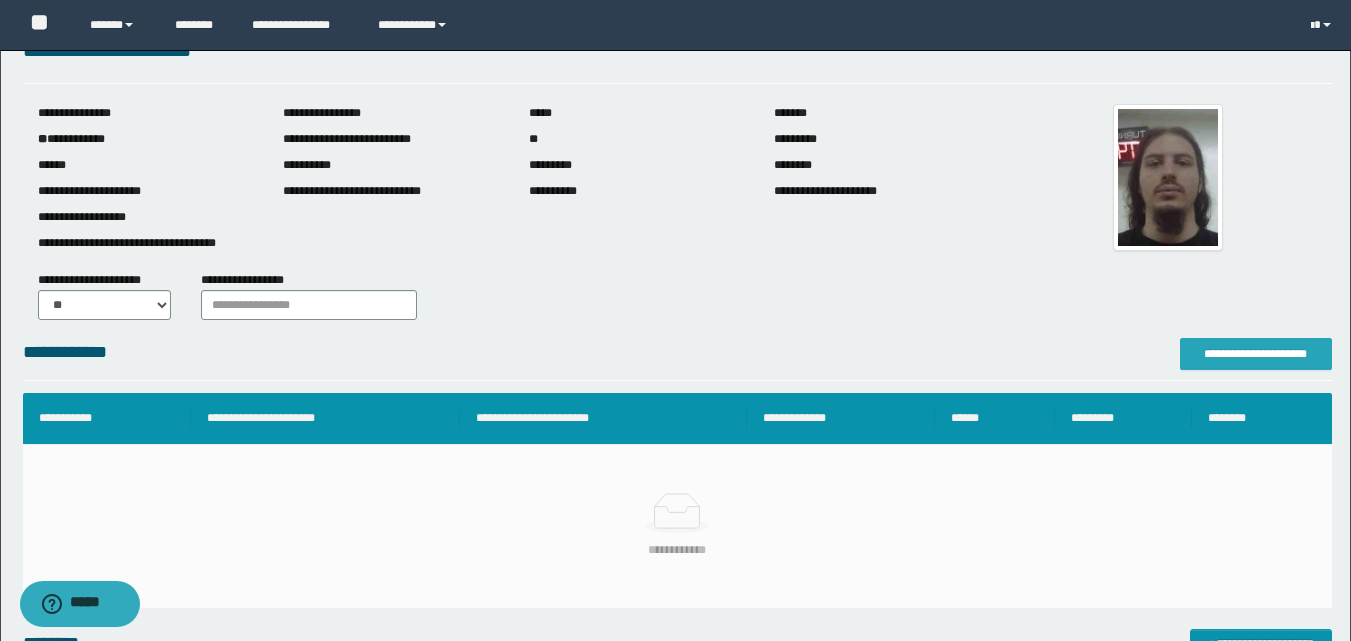 click on "**********" at bounding box center [1256, 354] 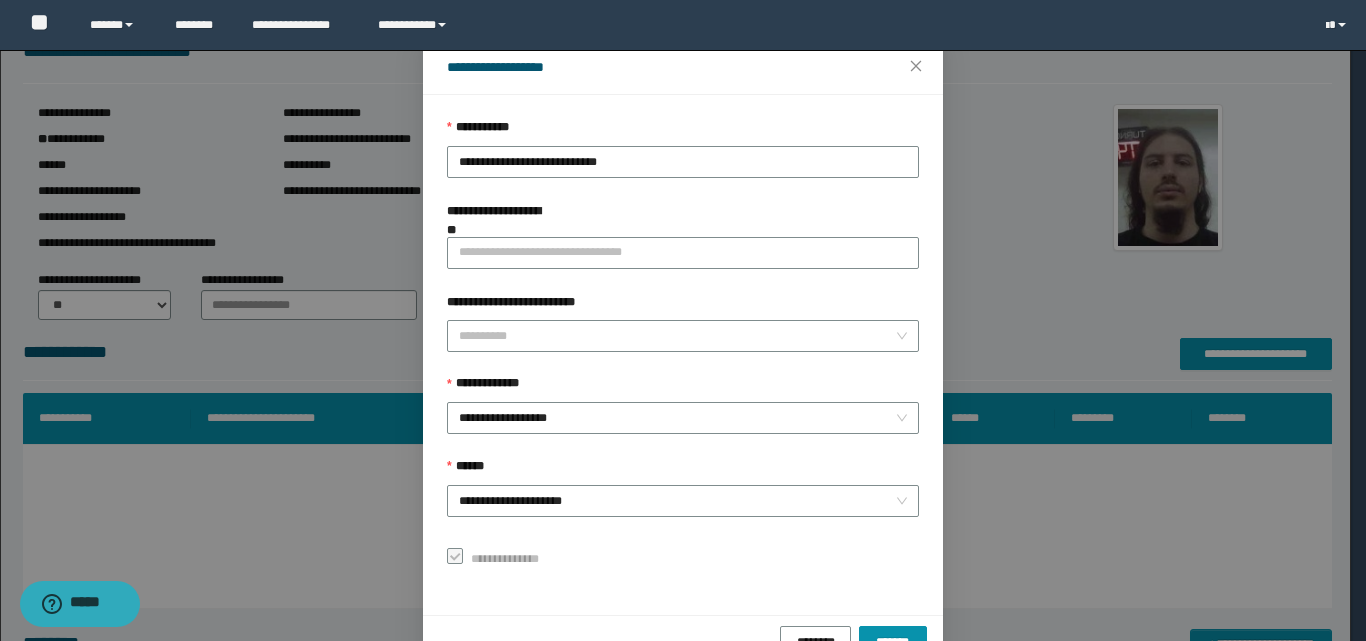 scroll, scrollTop: 111, scrollLeft: 0, axis: vertical 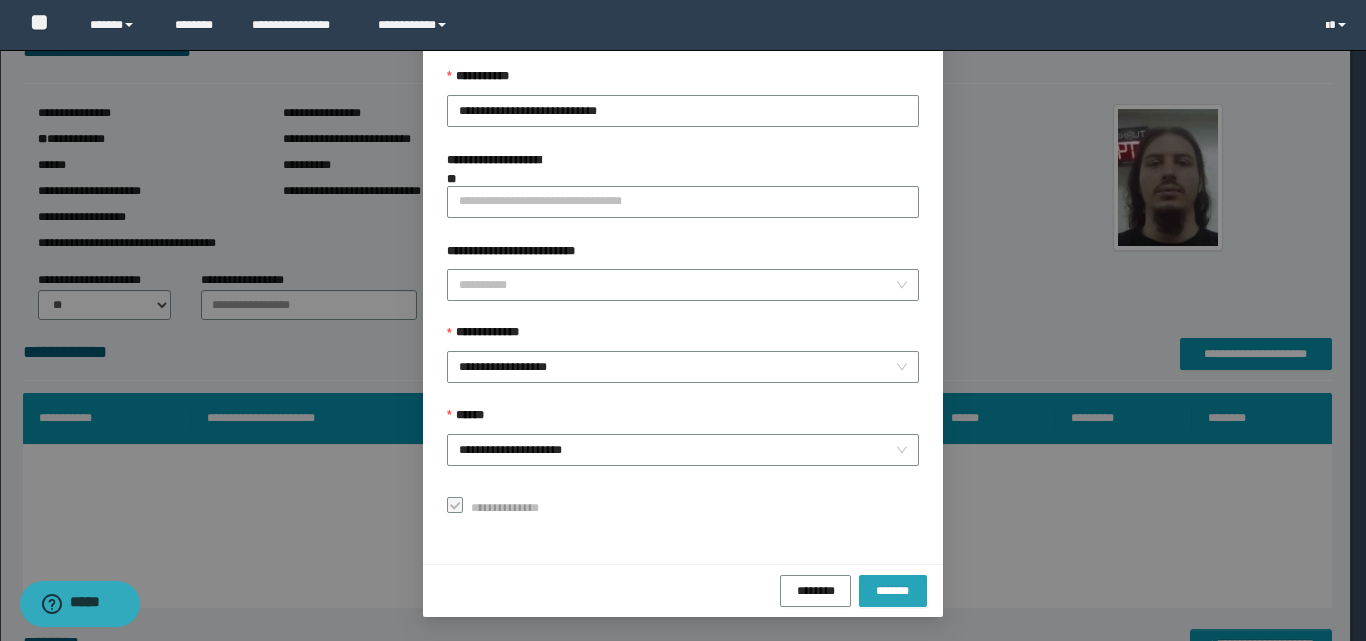 click on "*******" at bounding box center (893, 591) 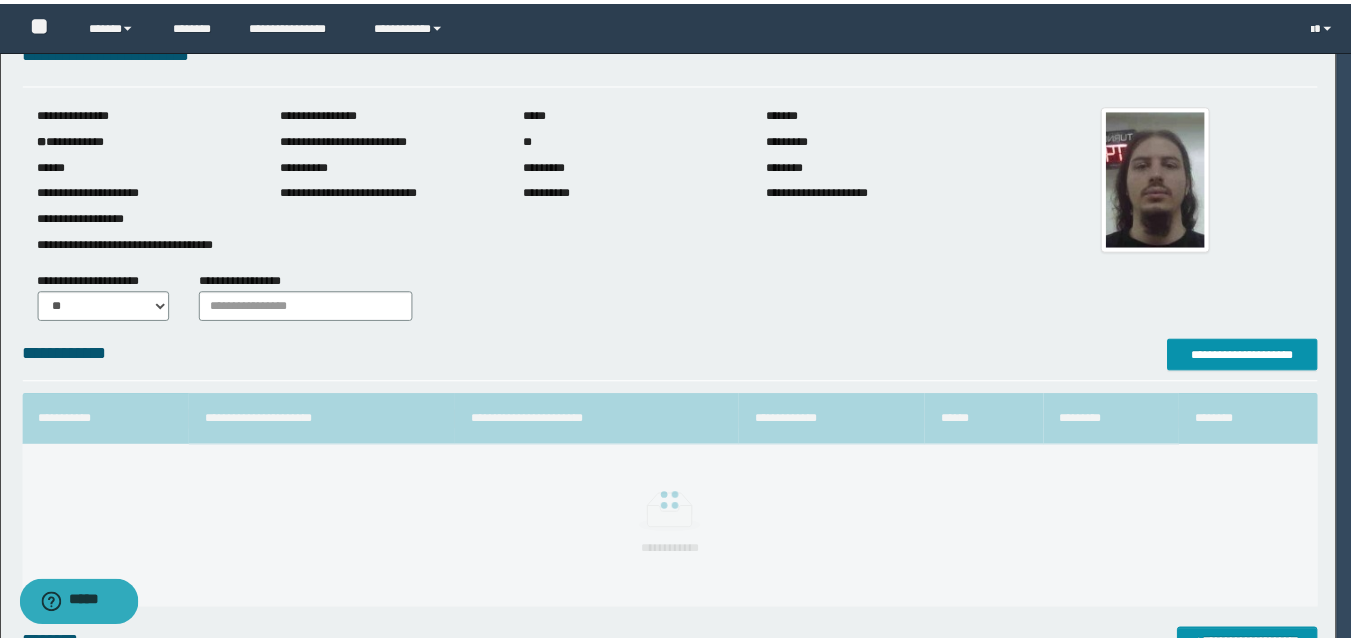 scroll, scrollTop: 64, scrollLeft: 0, axis: vertical 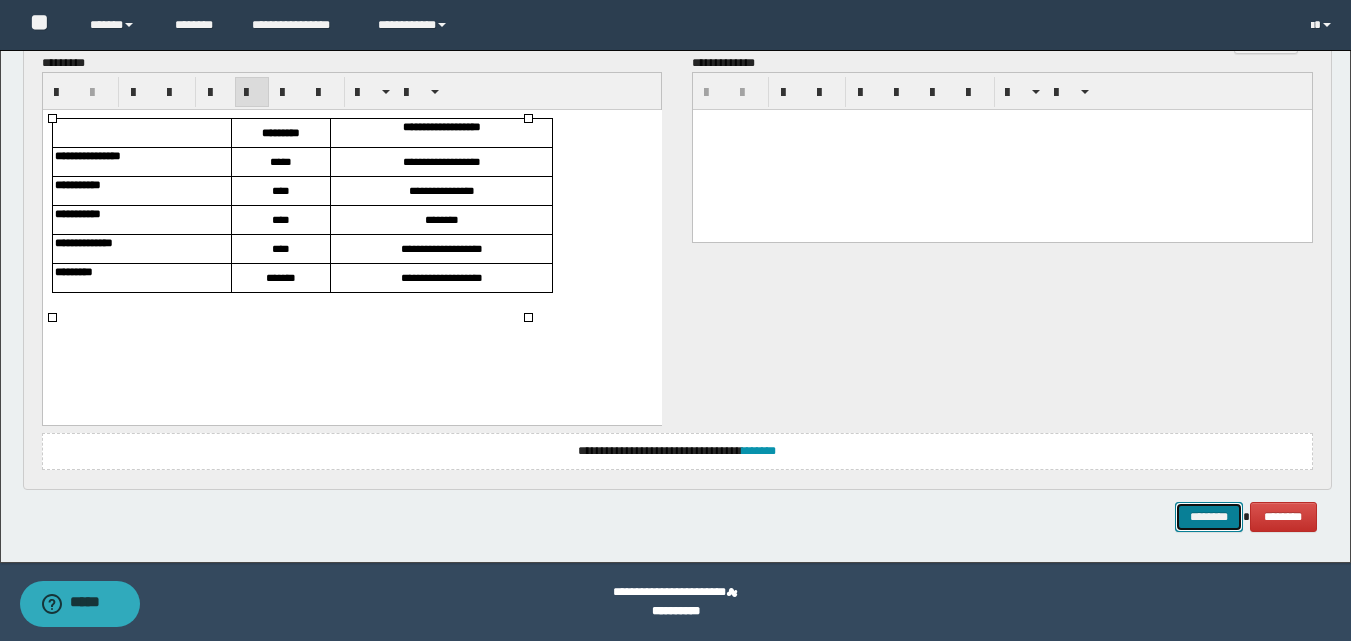 click on "********" at bounding box center (1209, 517) 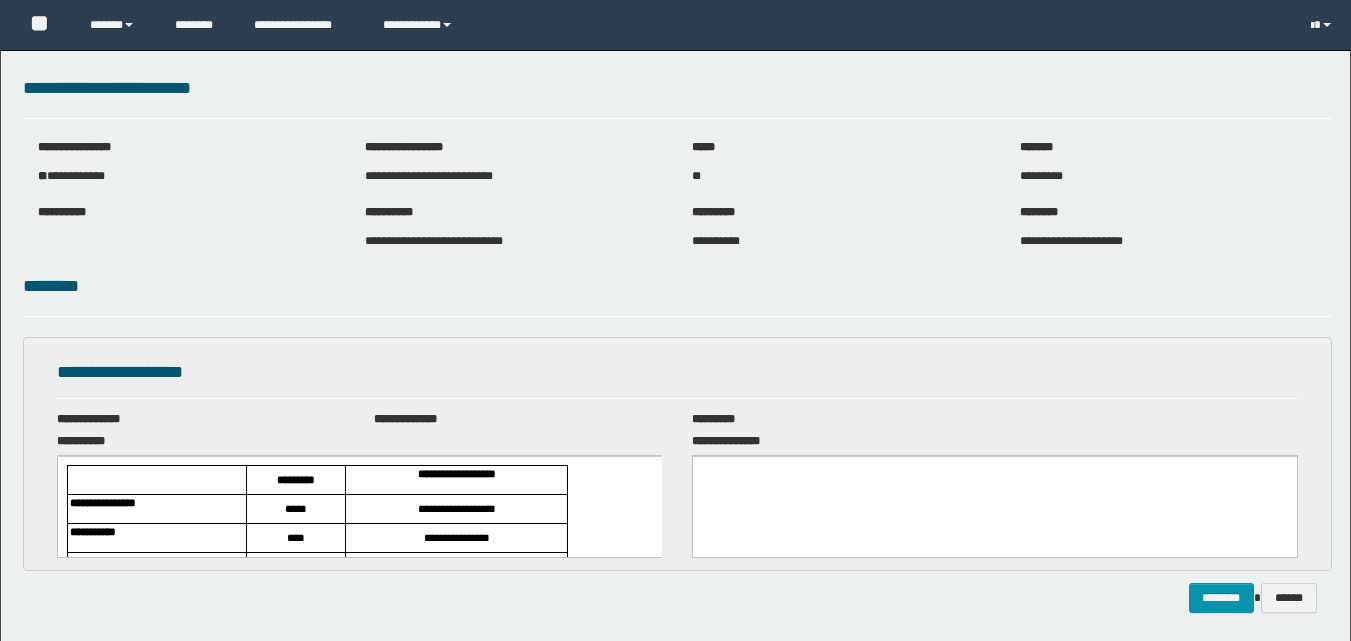 scroll, scrollTop: 0, scrollLeft: 0, axis: both 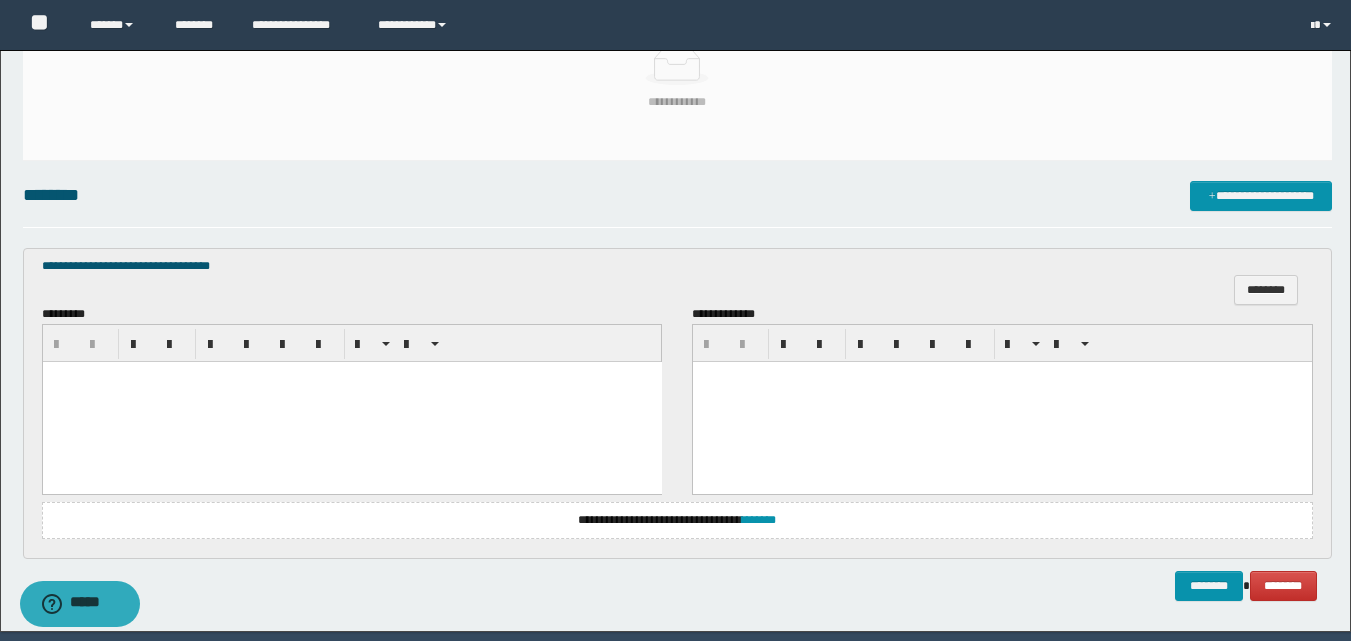 click at bounding box center (351, 402) 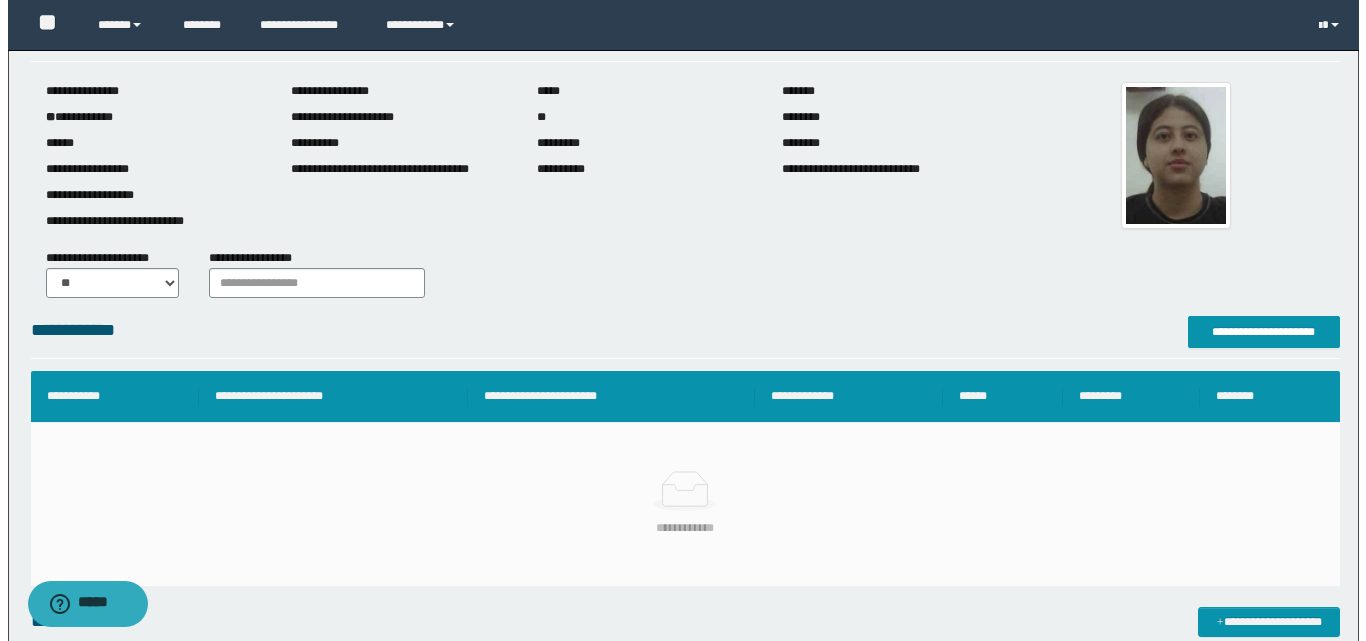 scroll, scrollTop: 69, scrollLeft: 0, axis: vertical 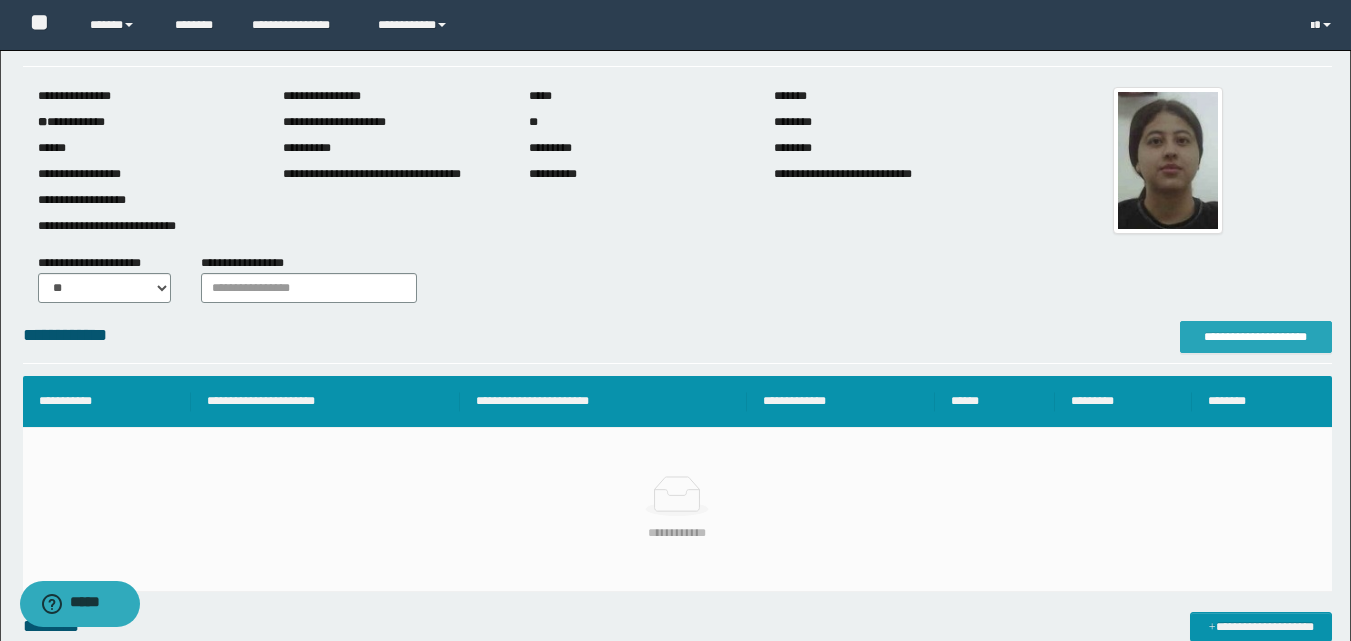 click on "**********" at bounding box center [1256, 337] 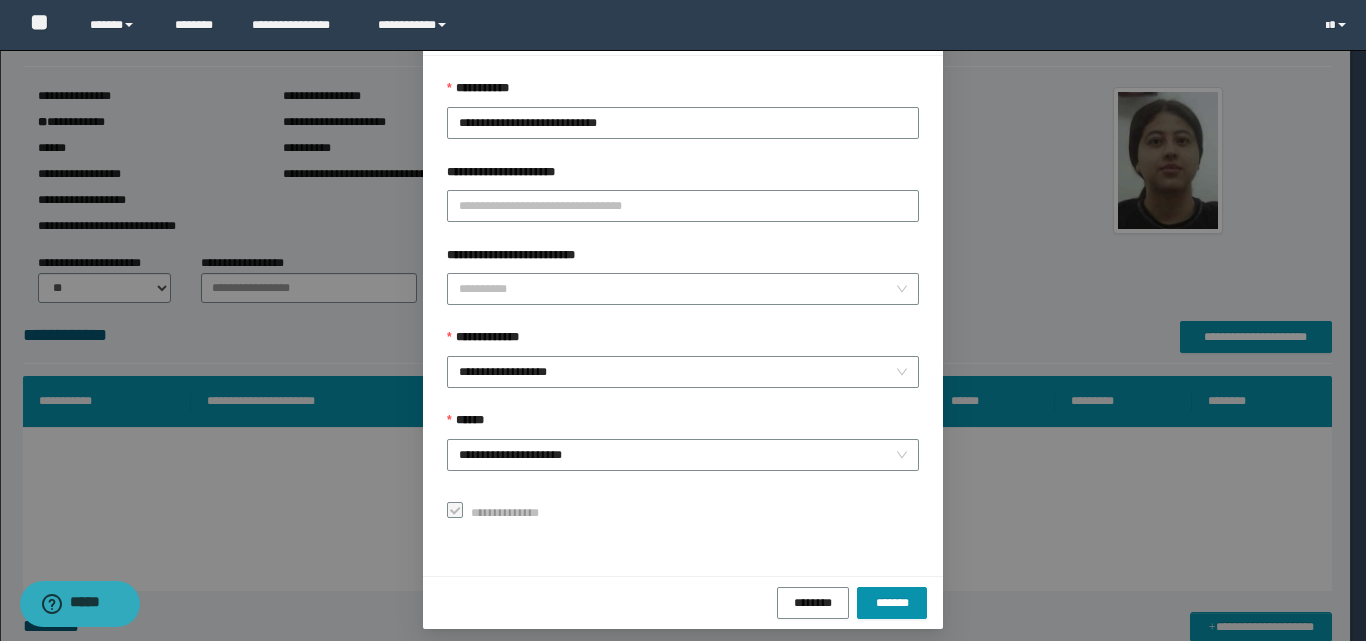 scroll, scrollTop: 111, scrollLeft: 0, axis: vertical 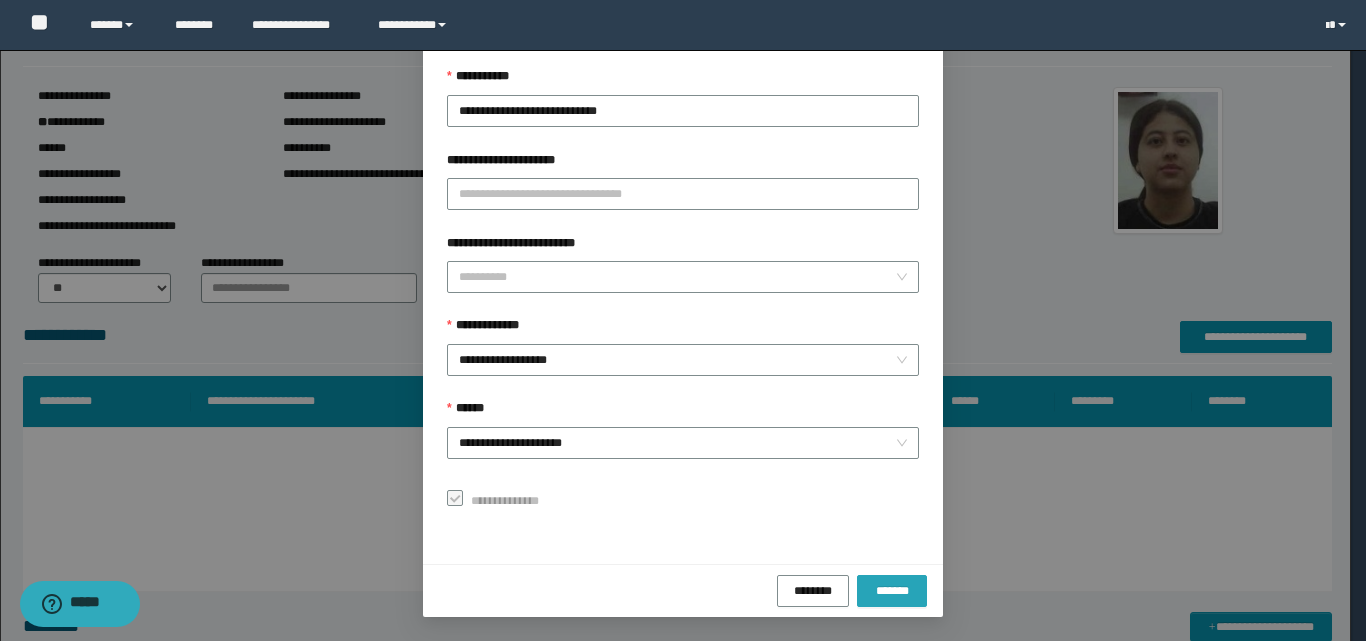 click on "*******" at bounding box center (892, 590) 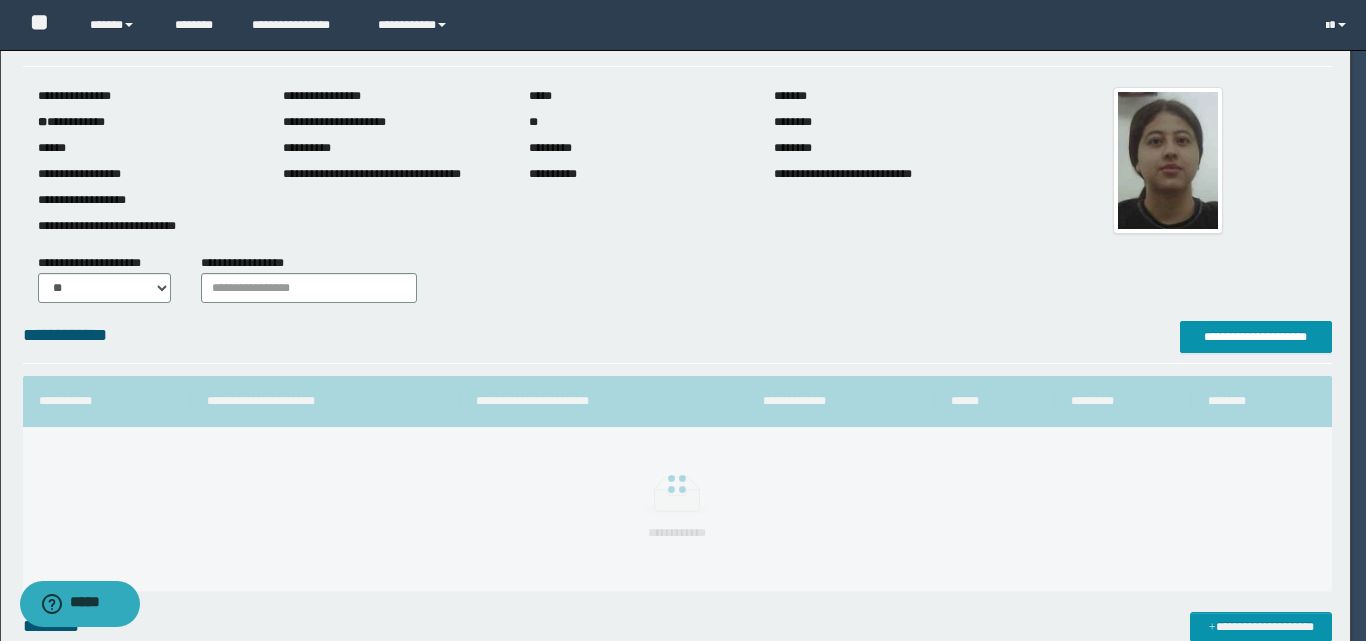 scroll, scrollTop: 64, scrollLeft: 0, axis: vertical 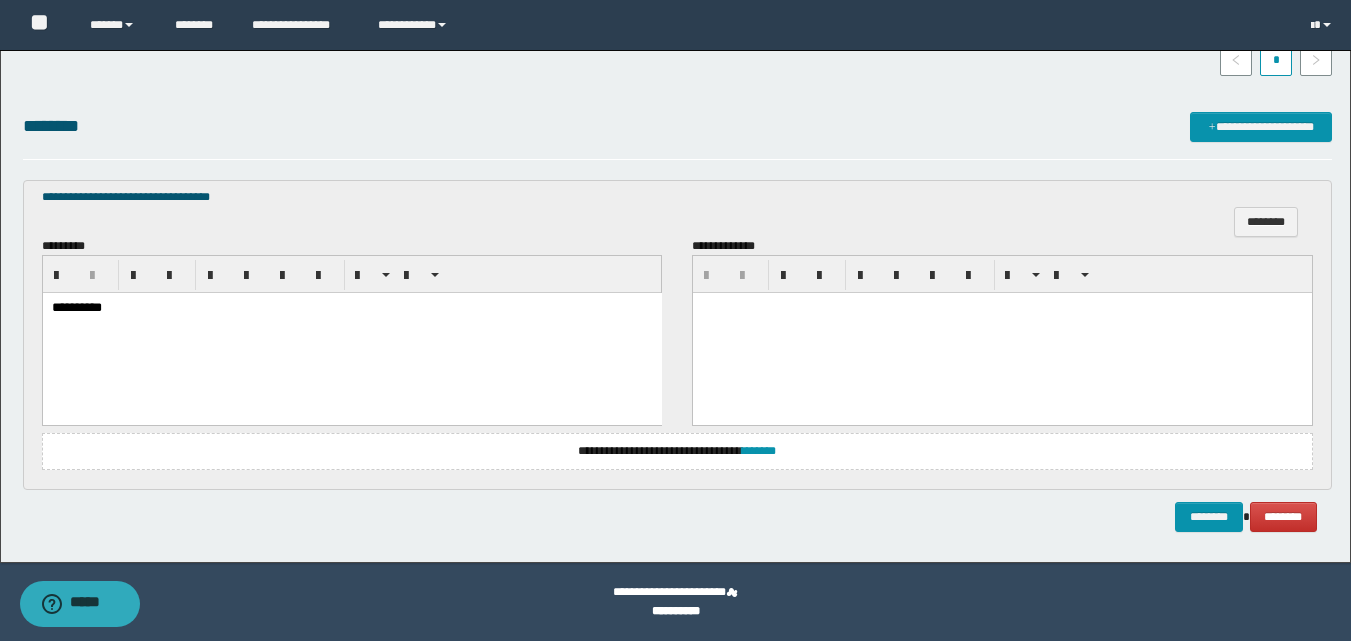 click on "**********" at bounding box center [677, 335] 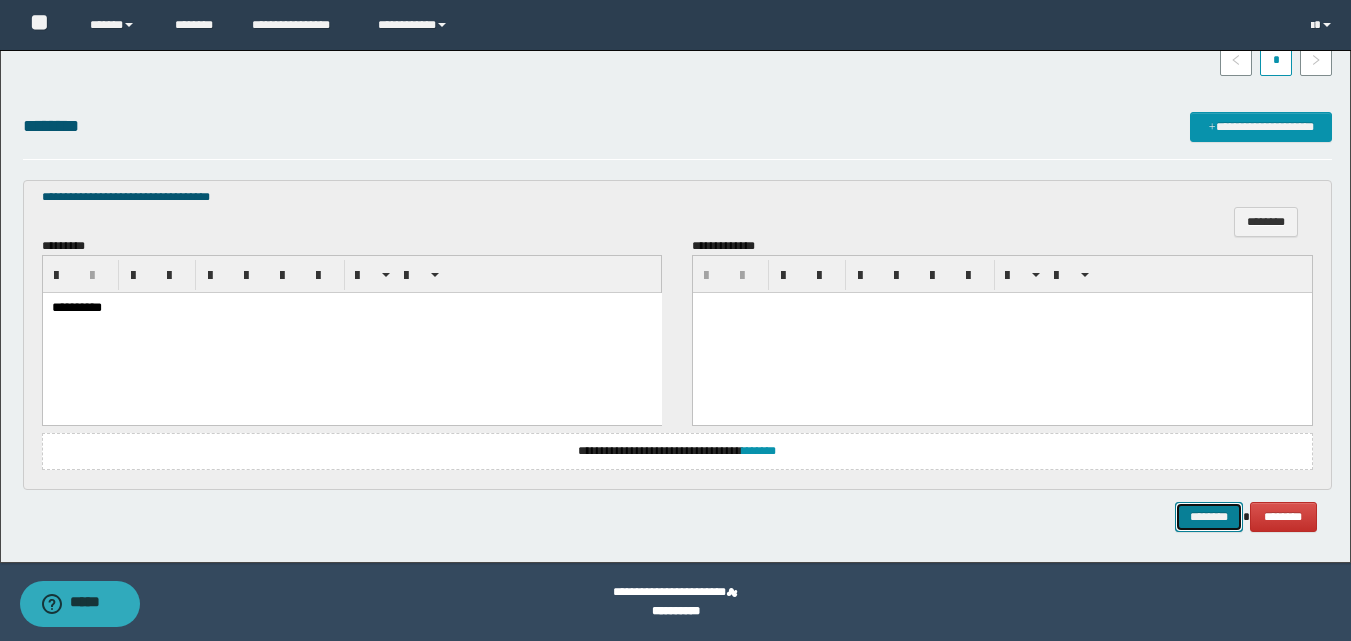 click on "********" at bounding box center (1209, 517) 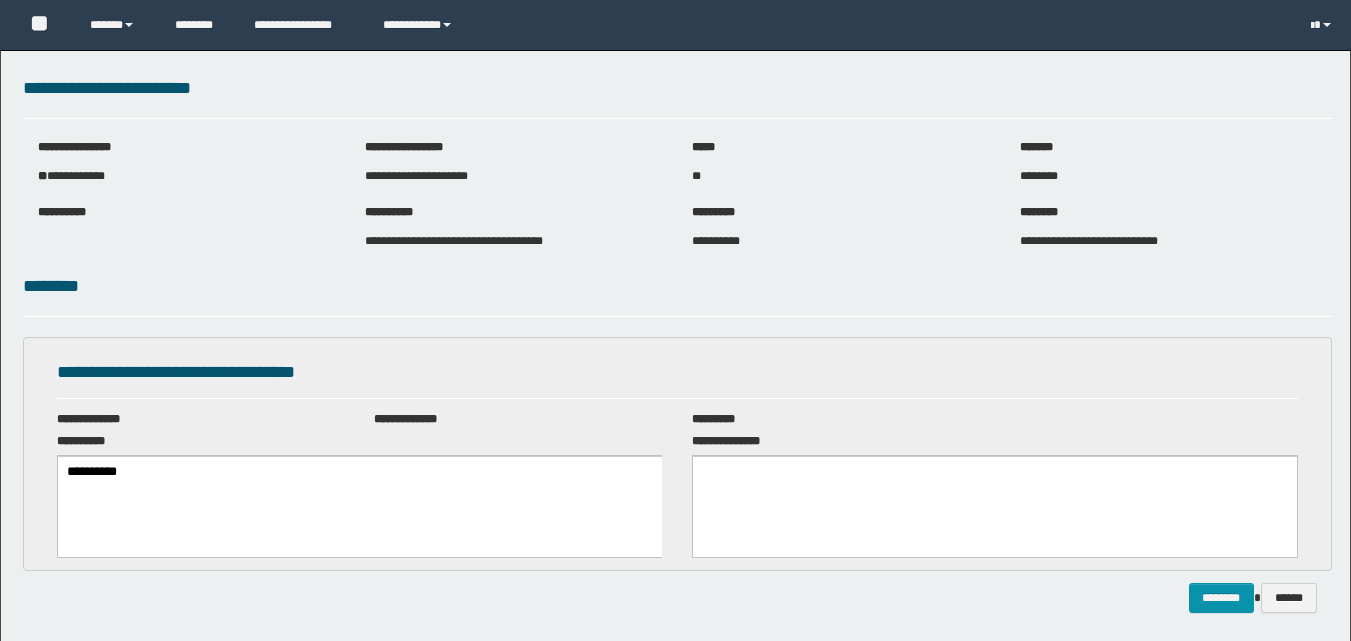 scroll, scrollTop: 0, scrollLeft: 0, axis: both 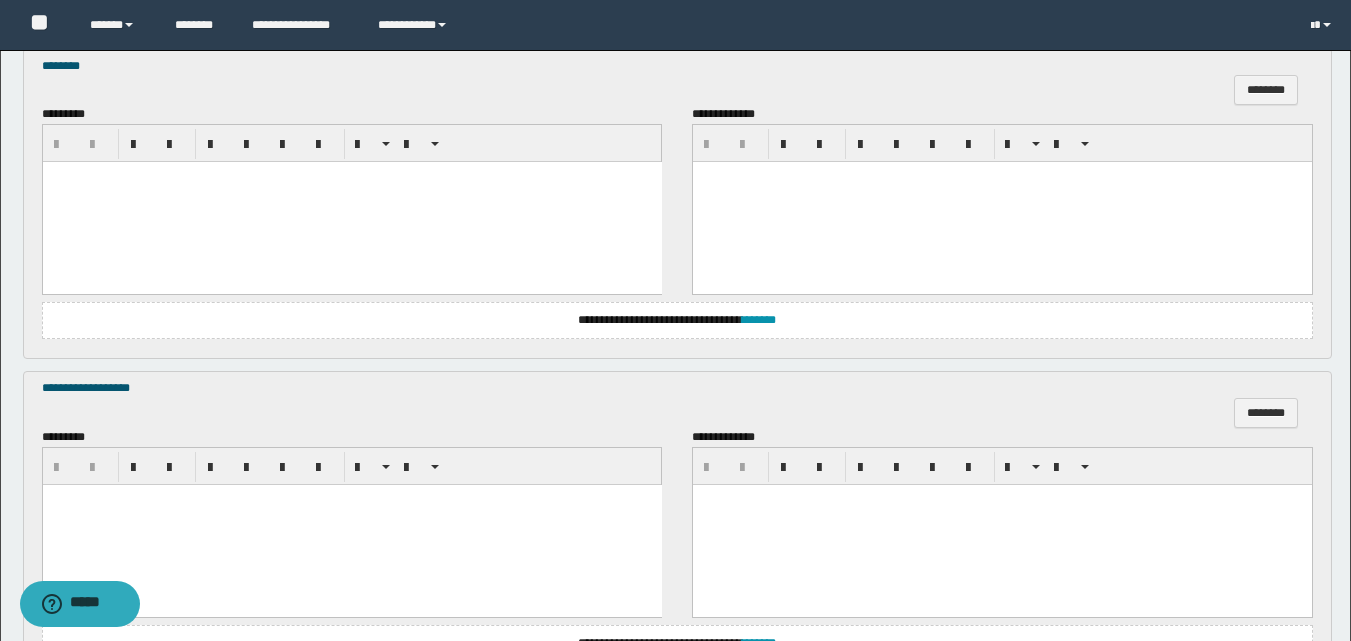 click at bounding box center [351, 202] 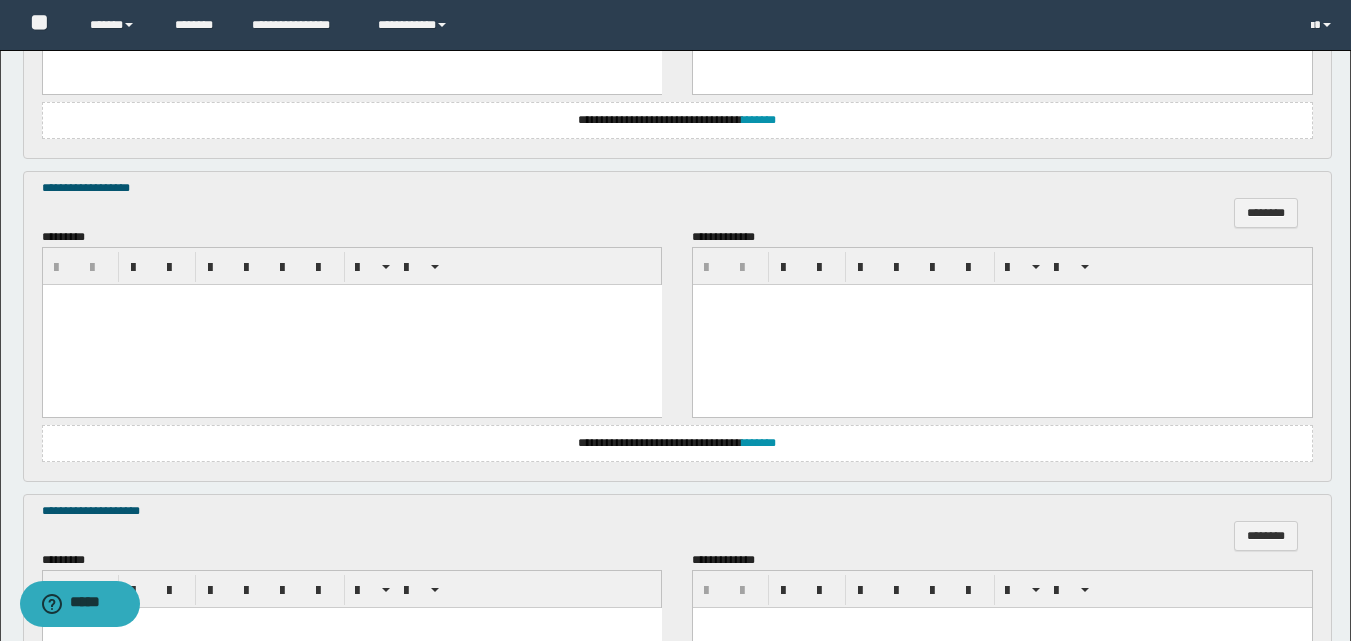 click at bounding box center (351, 325) 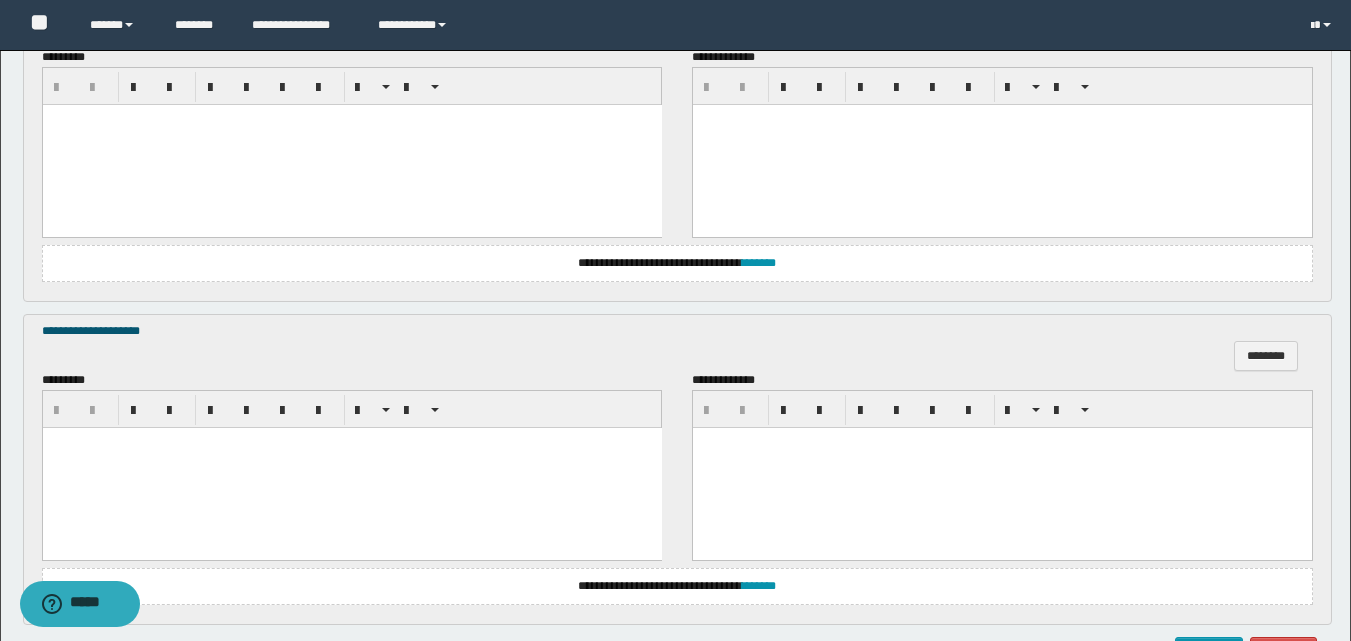 scroll, scrollTop: 1100, scrollLeft: 0, axis: vertical 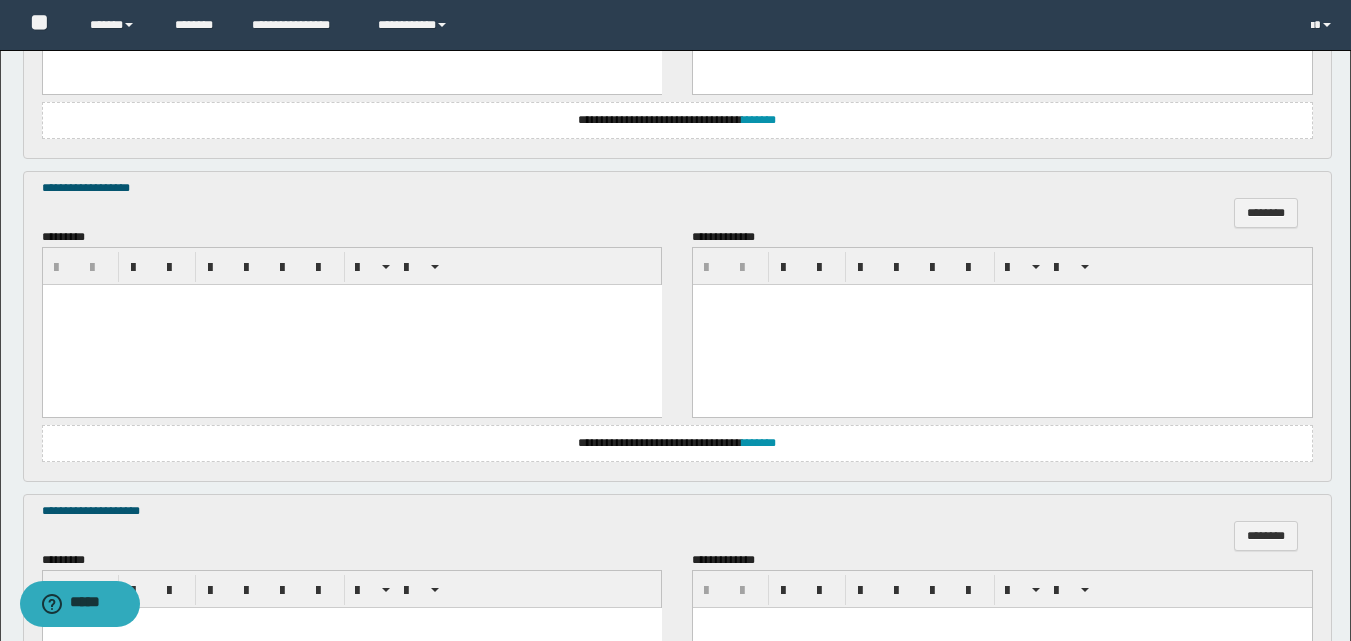 click at bounding box center (351, 325) 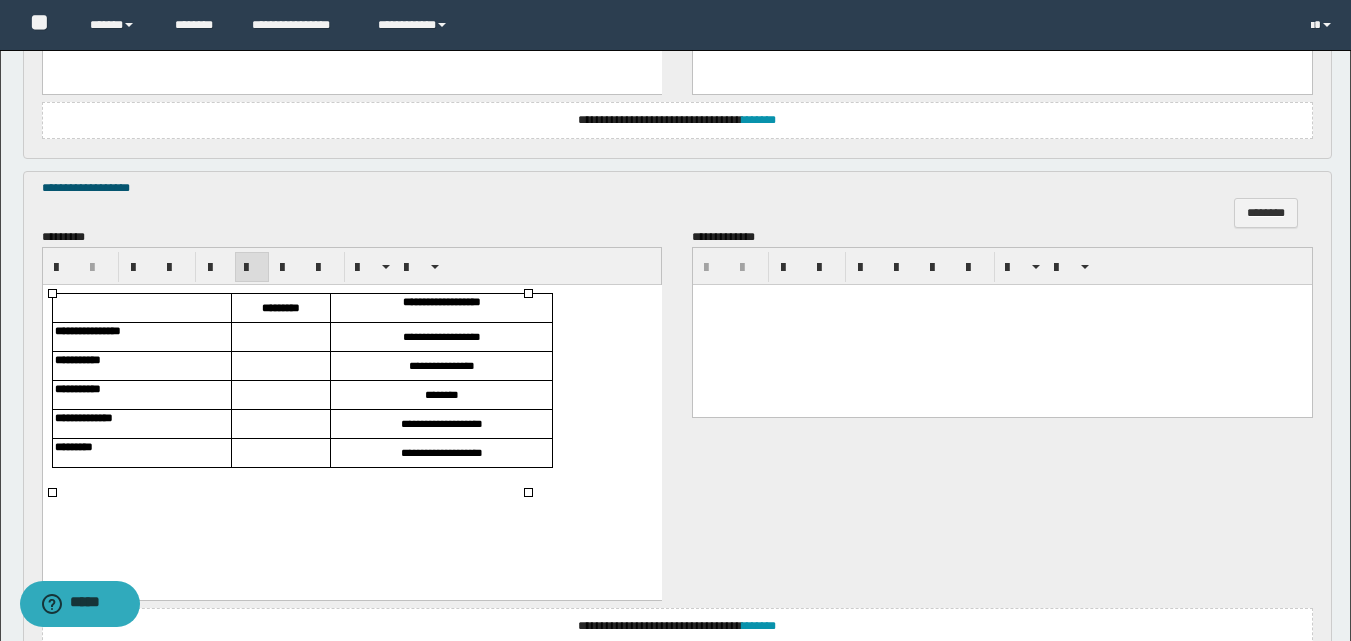 click at bounding box center (280, 337) 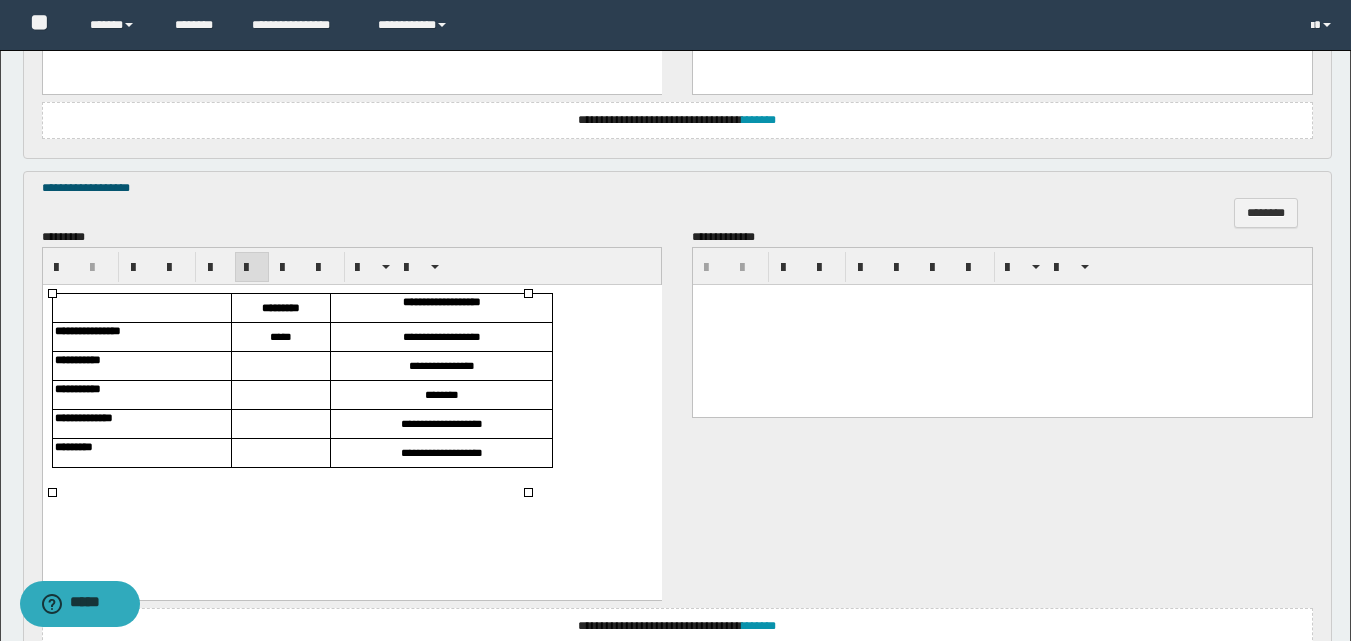 click at bounding box center [280, 366] 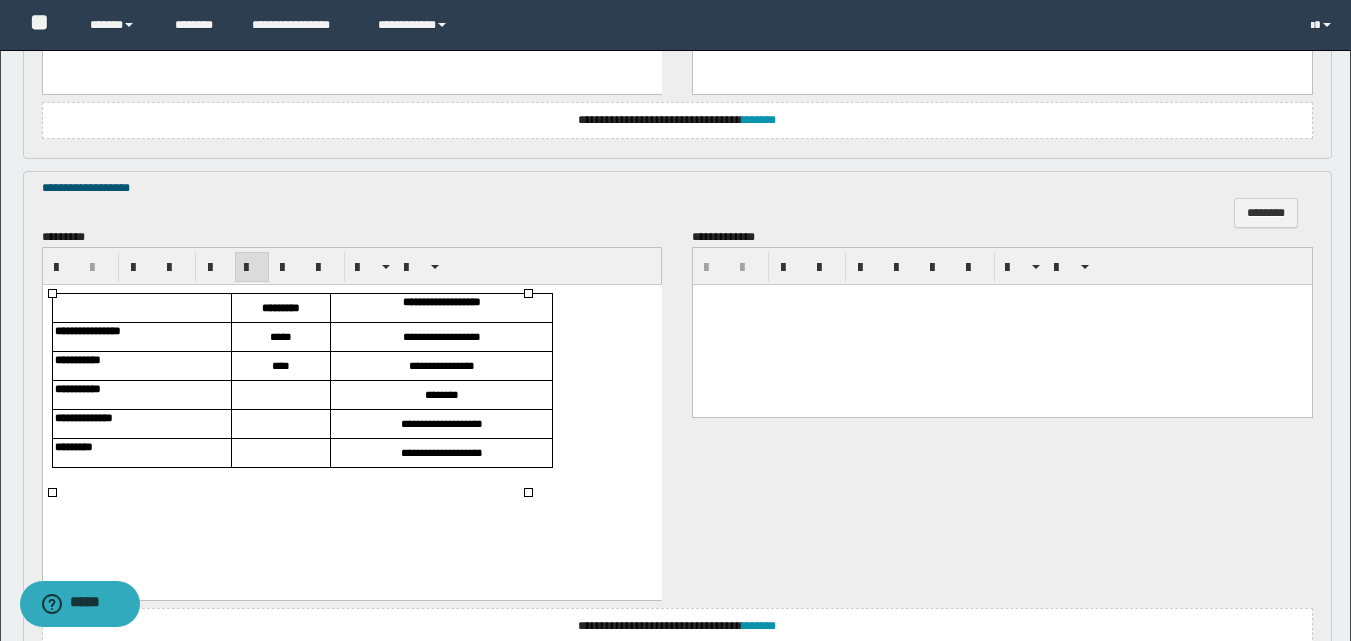click at bounding box center (280, 395) 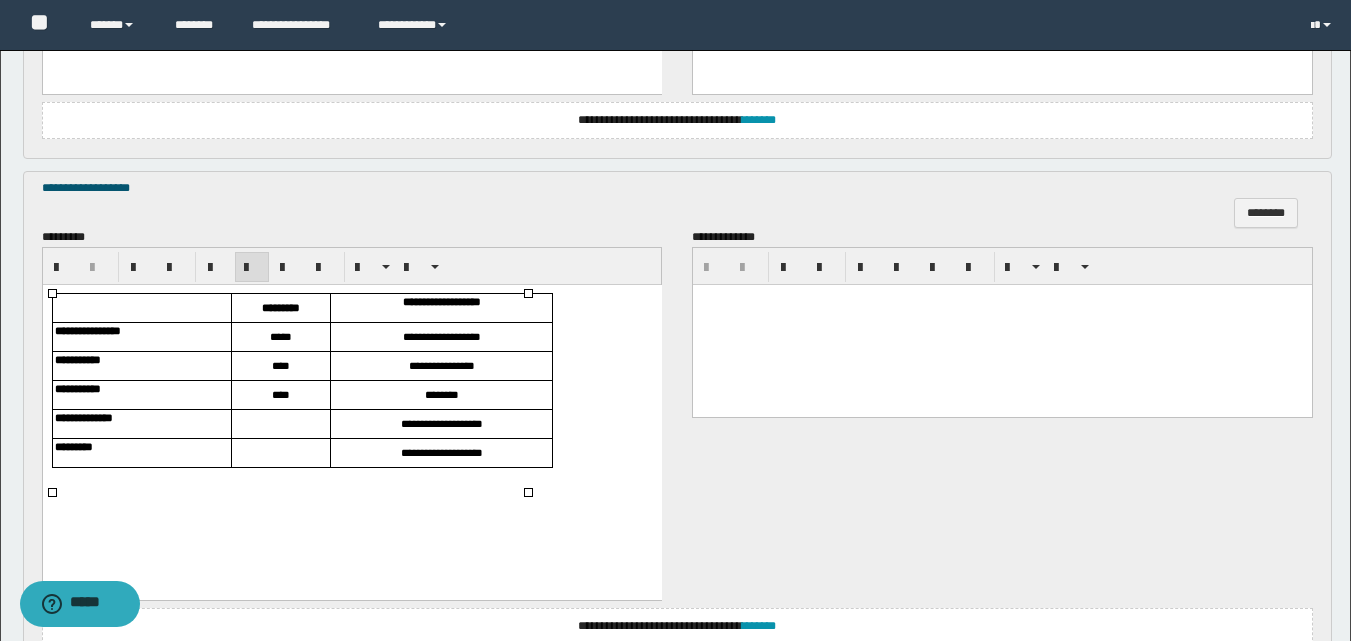 click at bounding box center (280, 424) 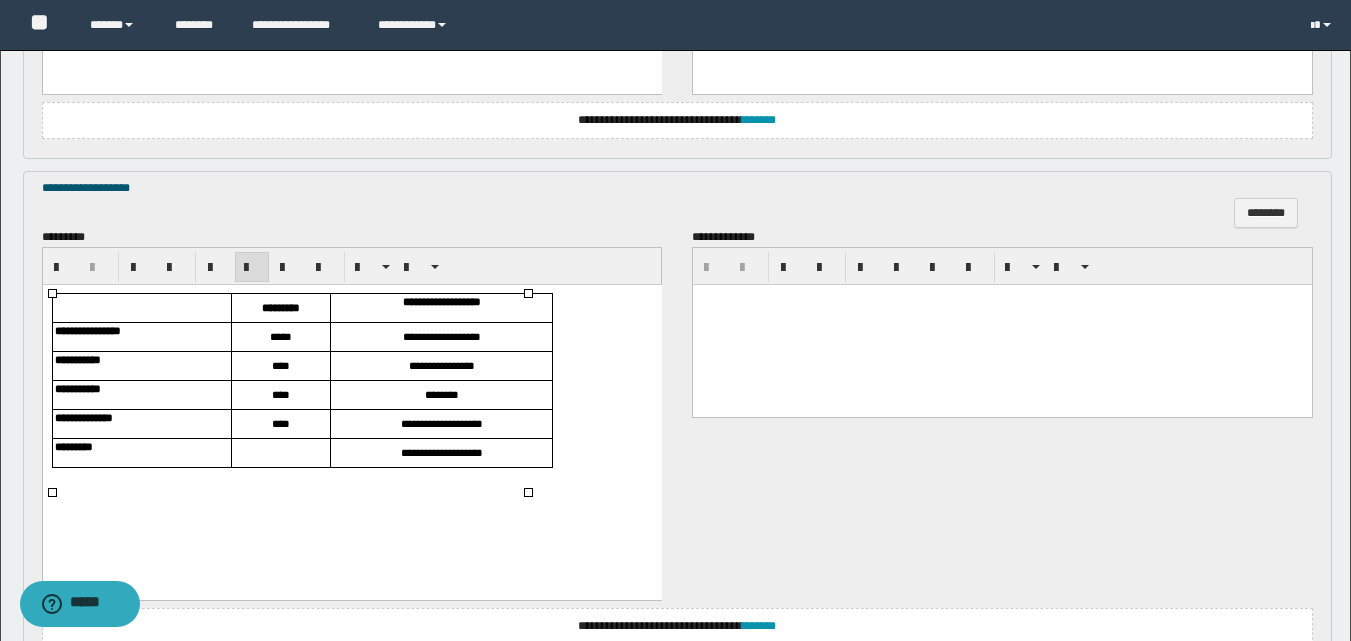 click at bounding box center [280, 453] 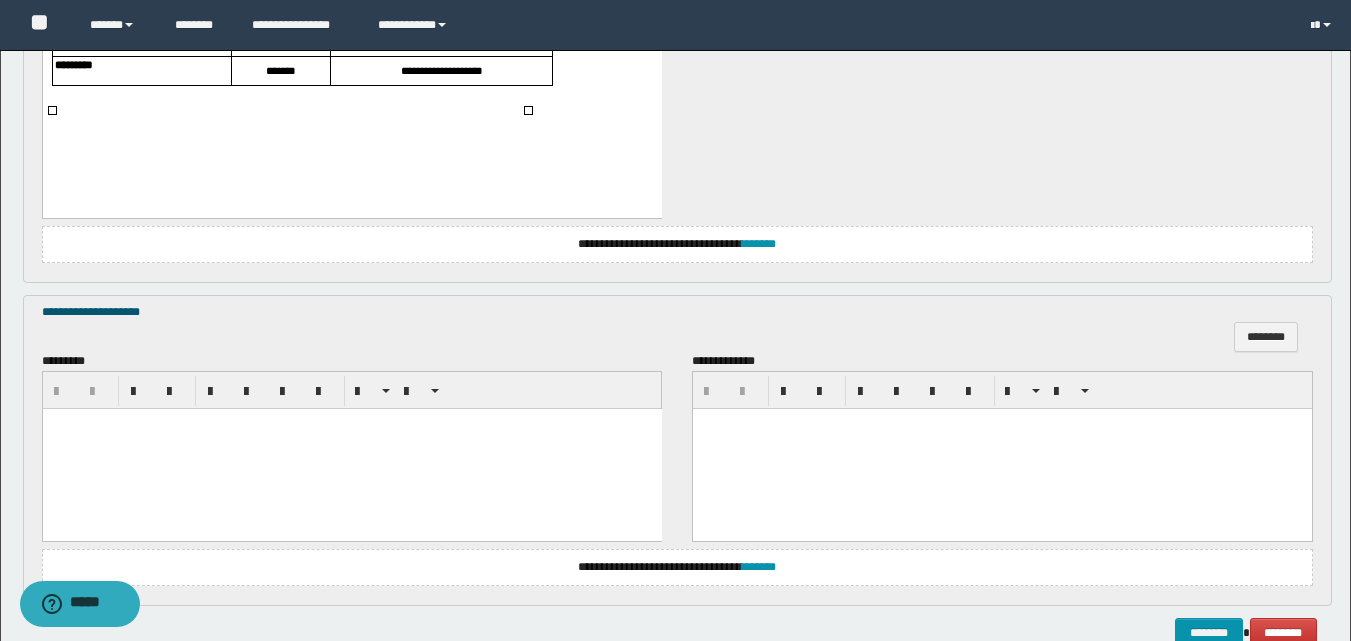 scroll, scrollTop: 1300, scrollLeft: 0, axis: vertical 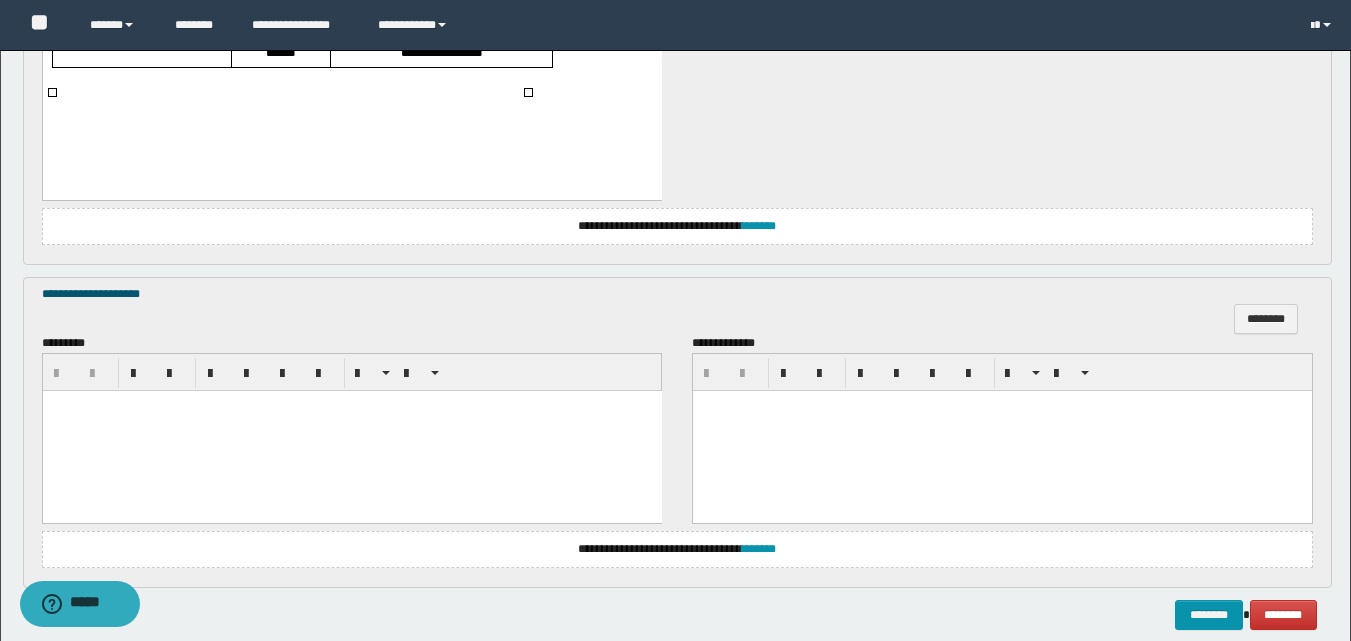click at bounding box center (351, 430) 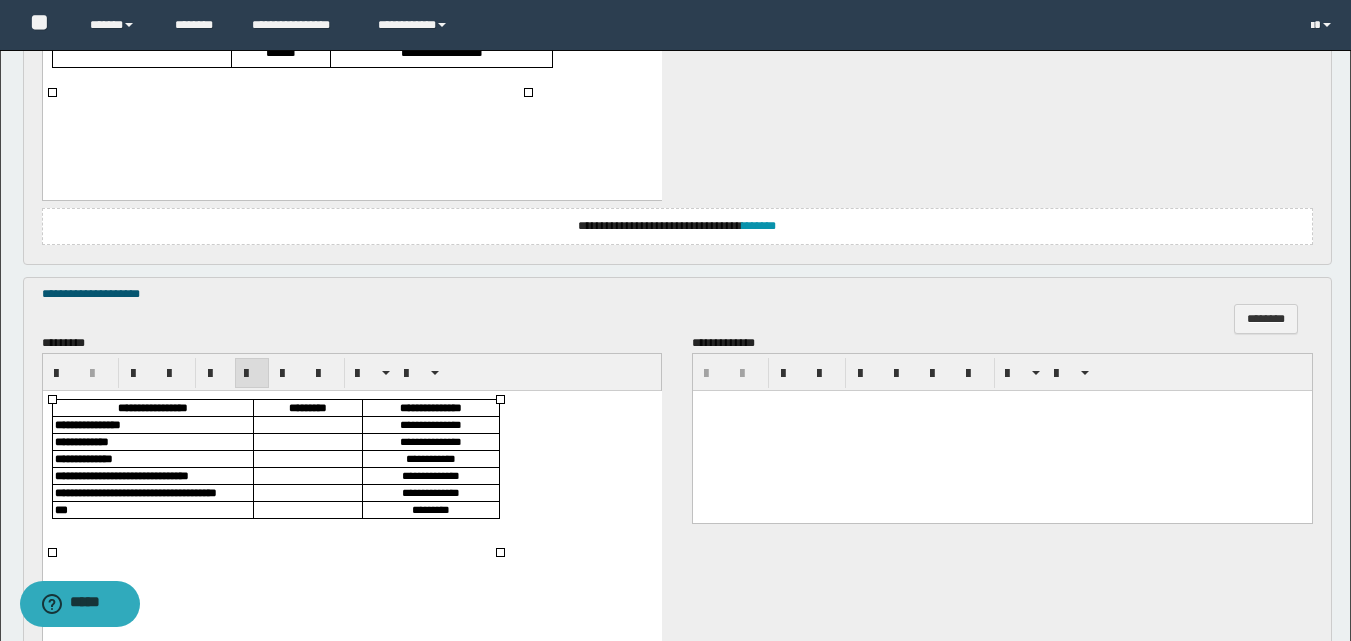 click at bounding box center [307, 424] 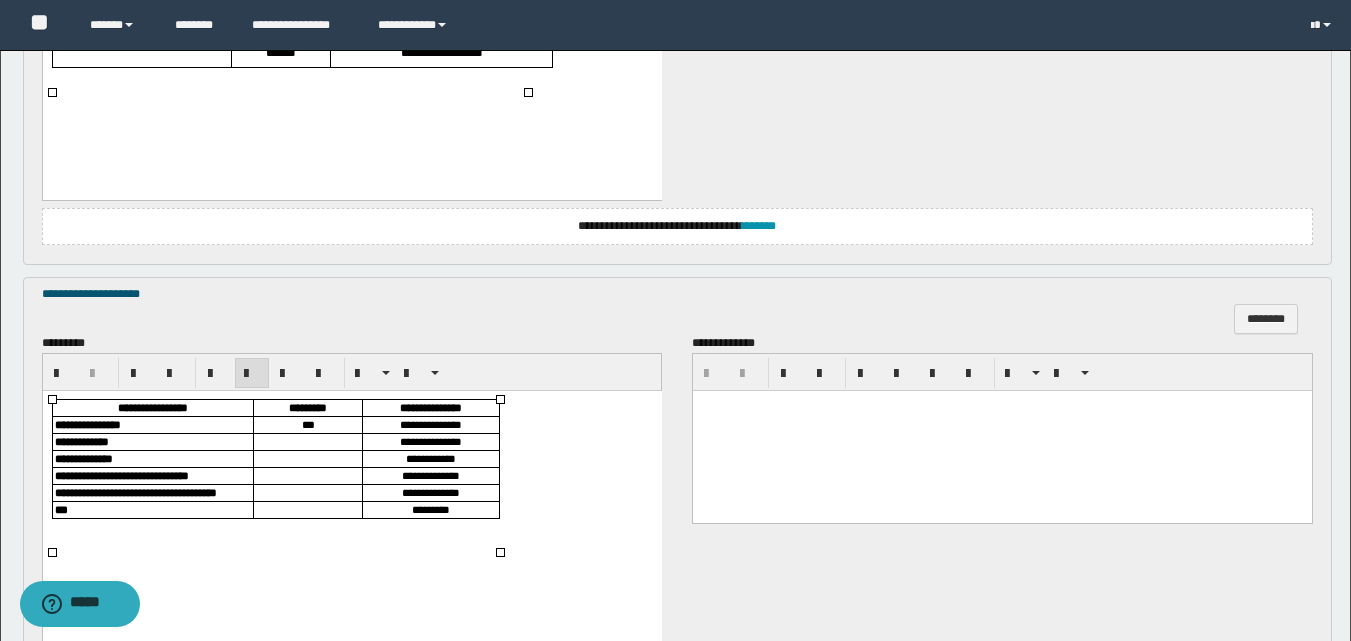 click at bounding box center (307, 441) 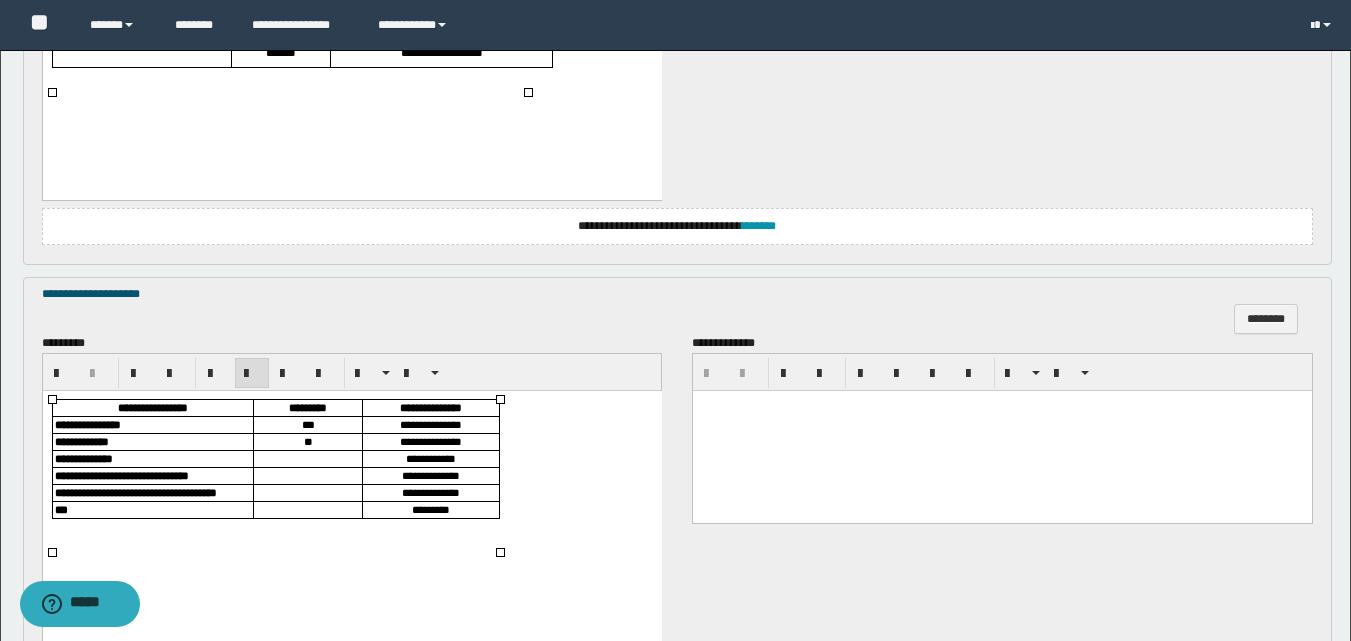 click at bounding box center (307, 458) 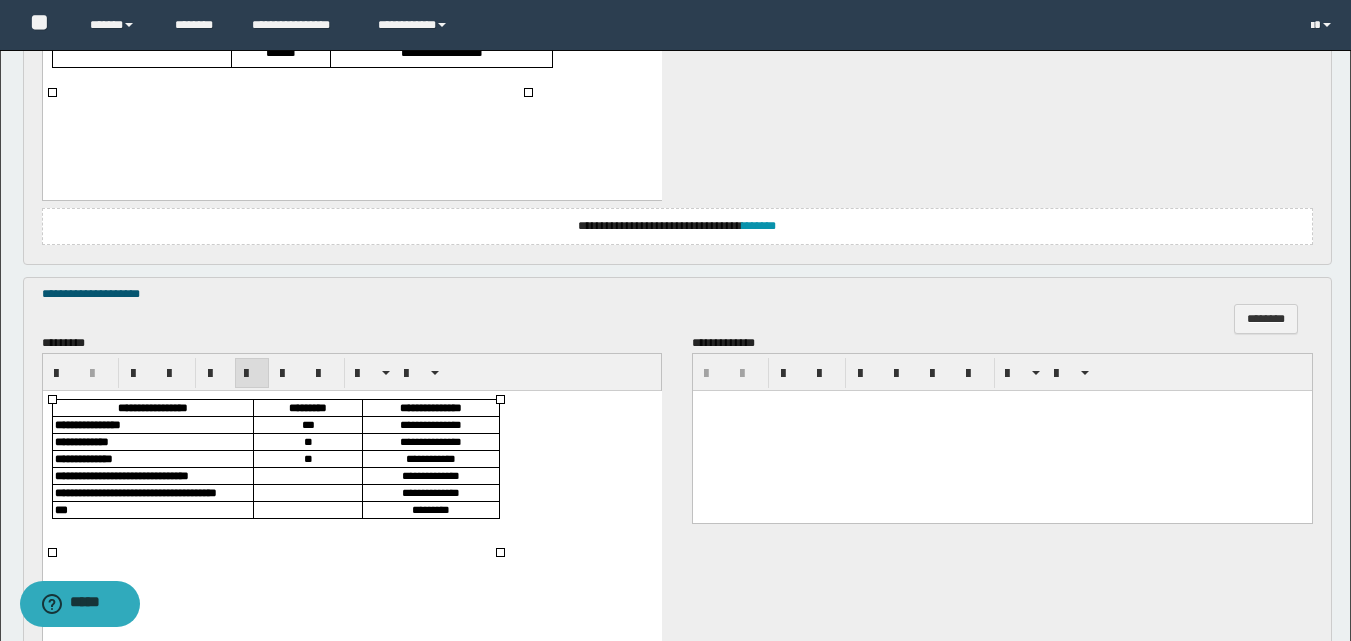 click at bounding box center (307, 475) 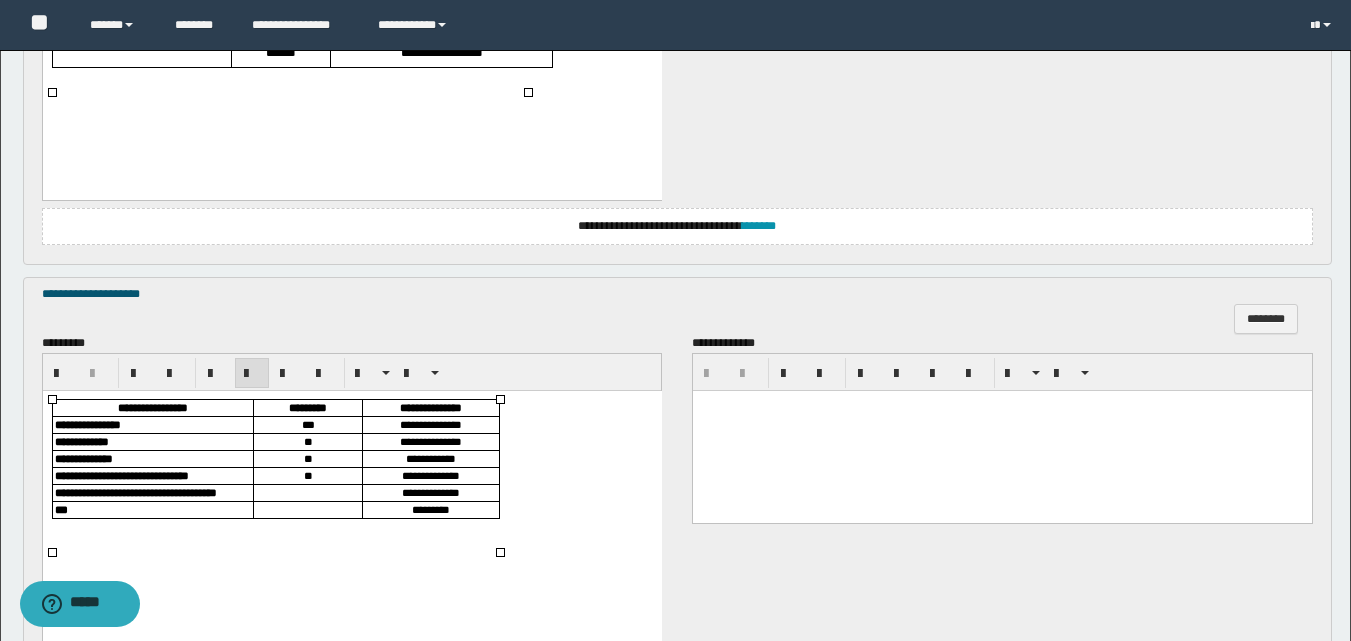 click at bounding box center (307, 492) 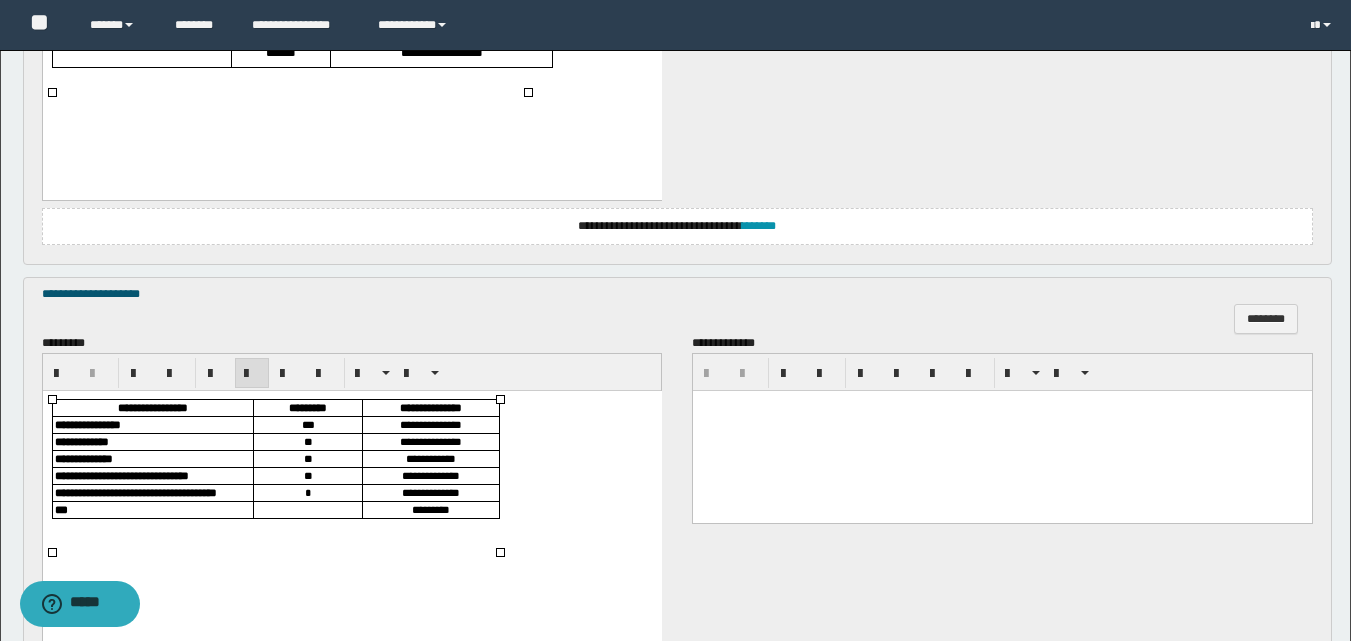 click at bounding box center (307, 509) 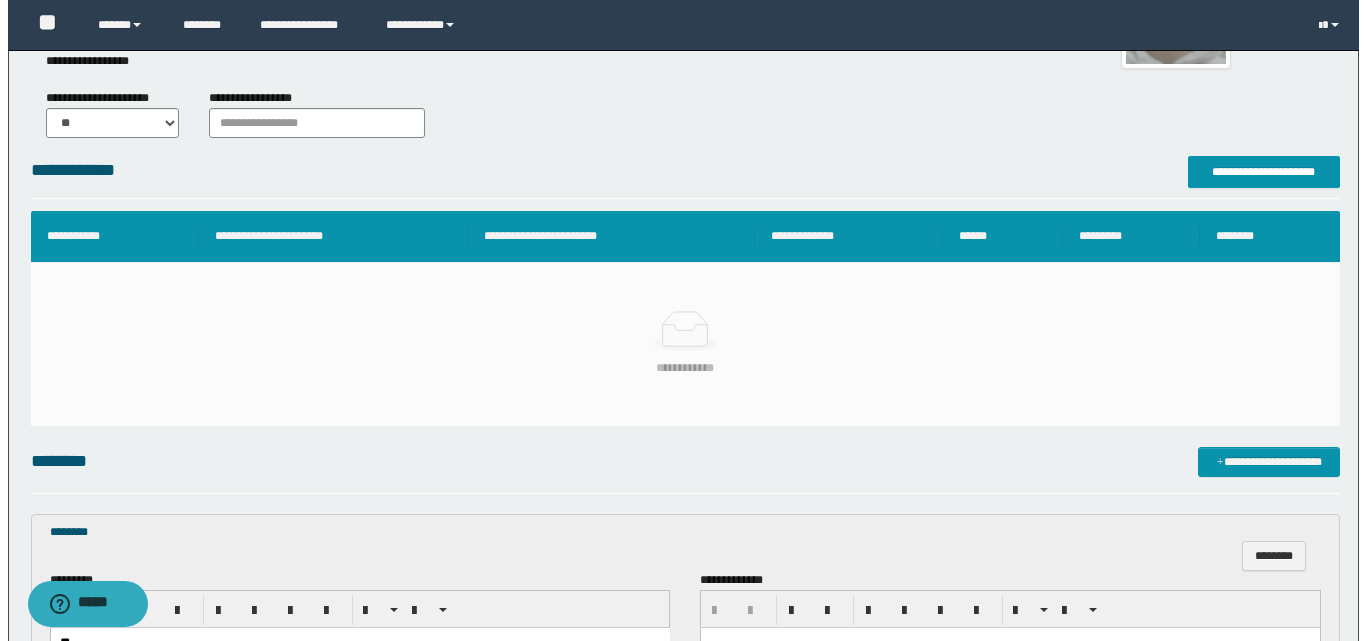 scroll, scrollTop: 134, scrollLeft: 0, axis: vertical 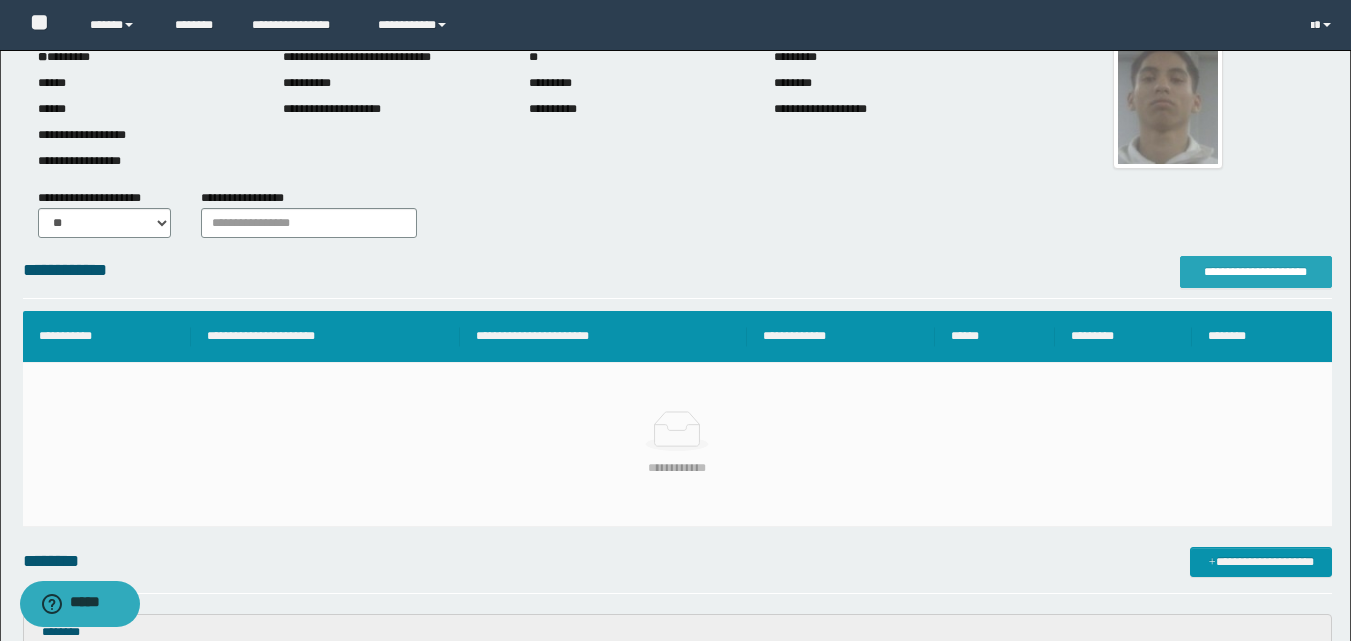 click on "**********" at bounding box center (1256, 272) 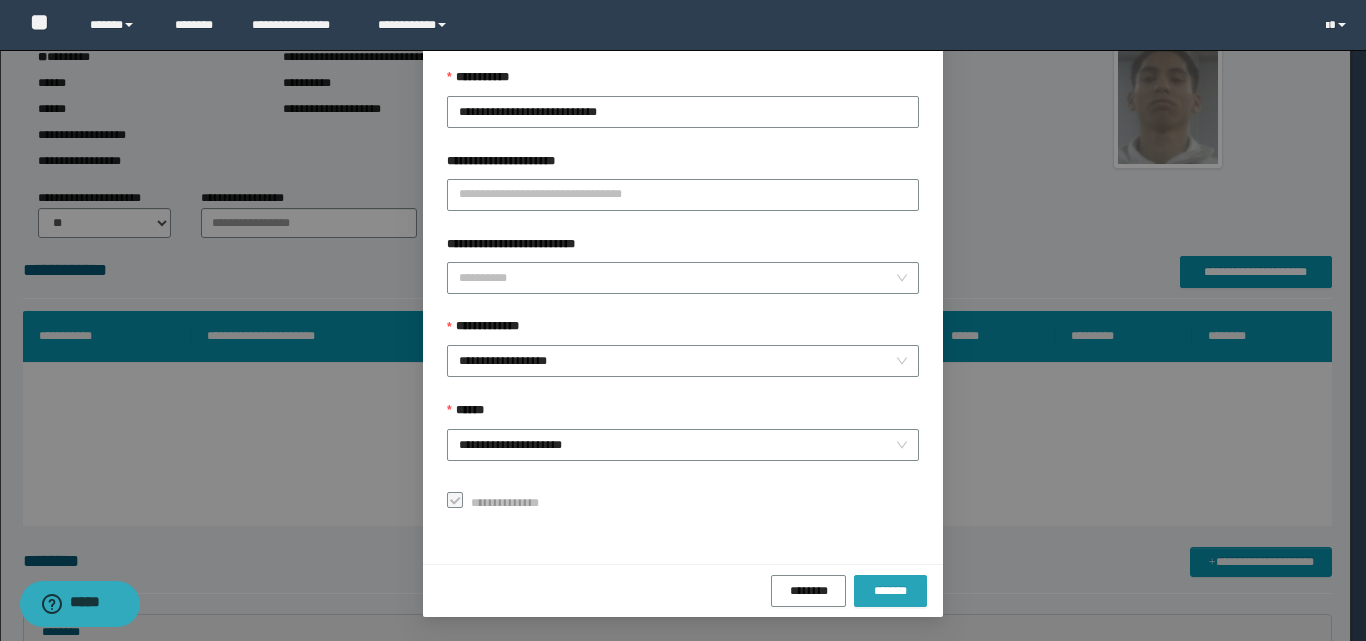 click on "*******" at bounding box center [890, 591] 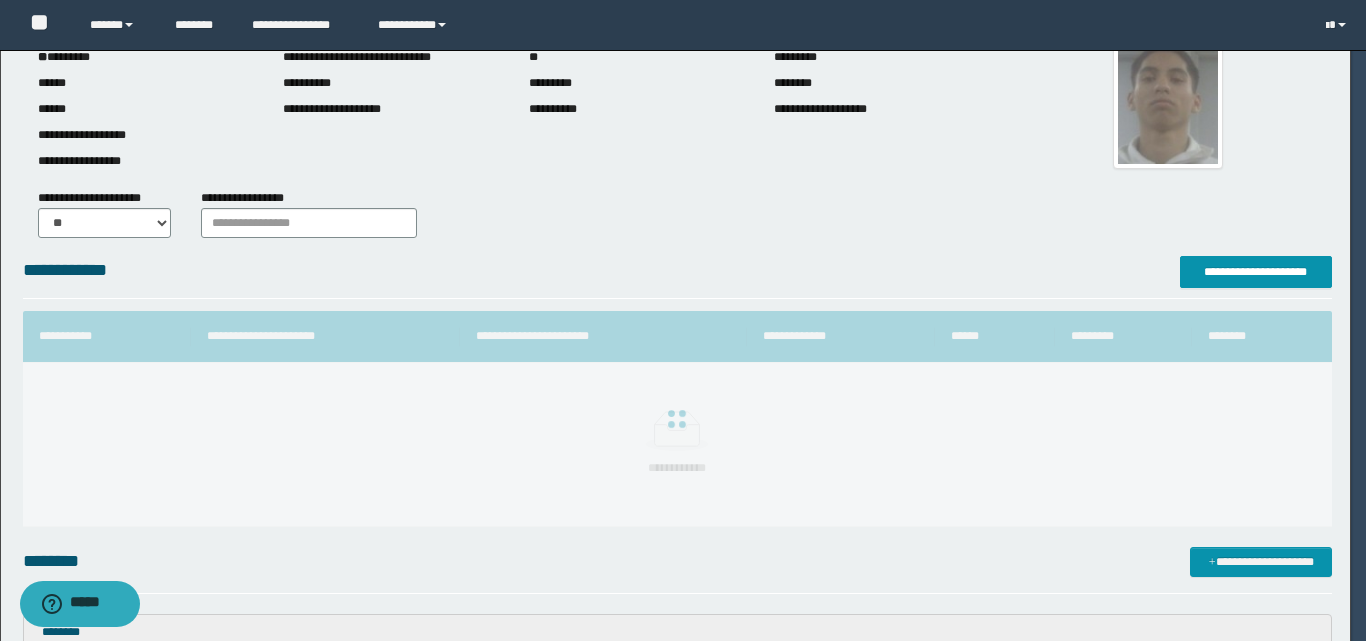 scroll, scrollTop: 64, scrollLeft: 0, axis: vertical 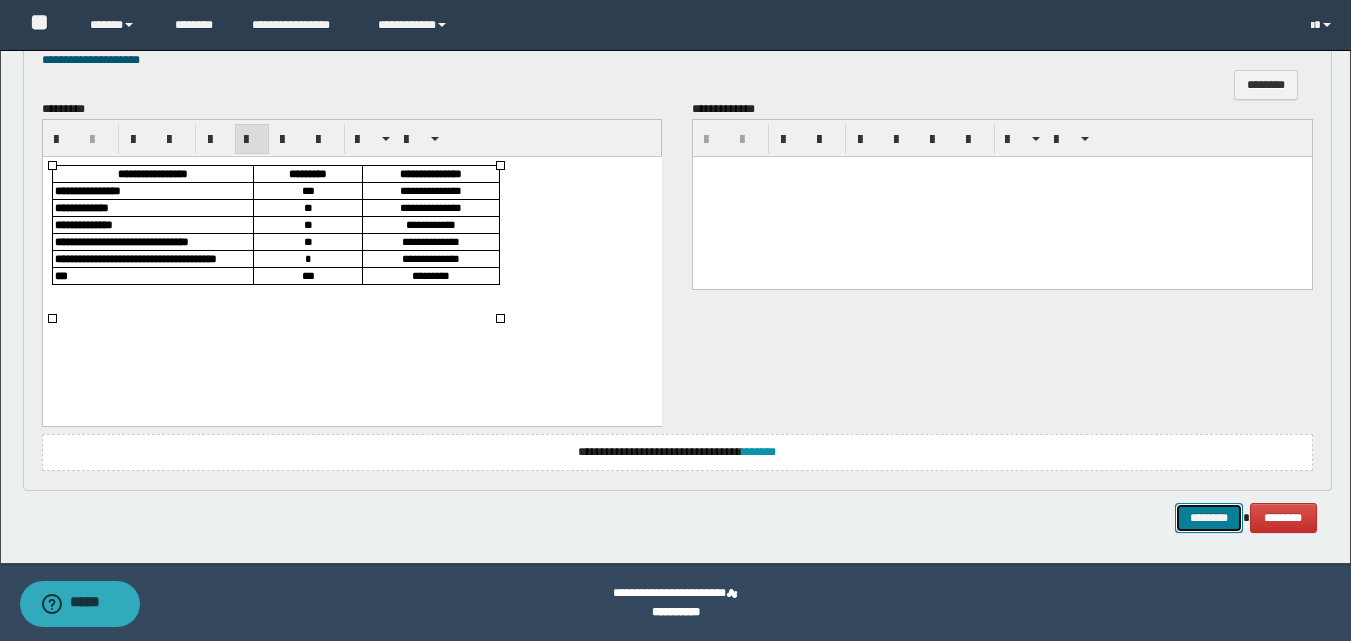 click on "********" at bounding box center (1209, 518) 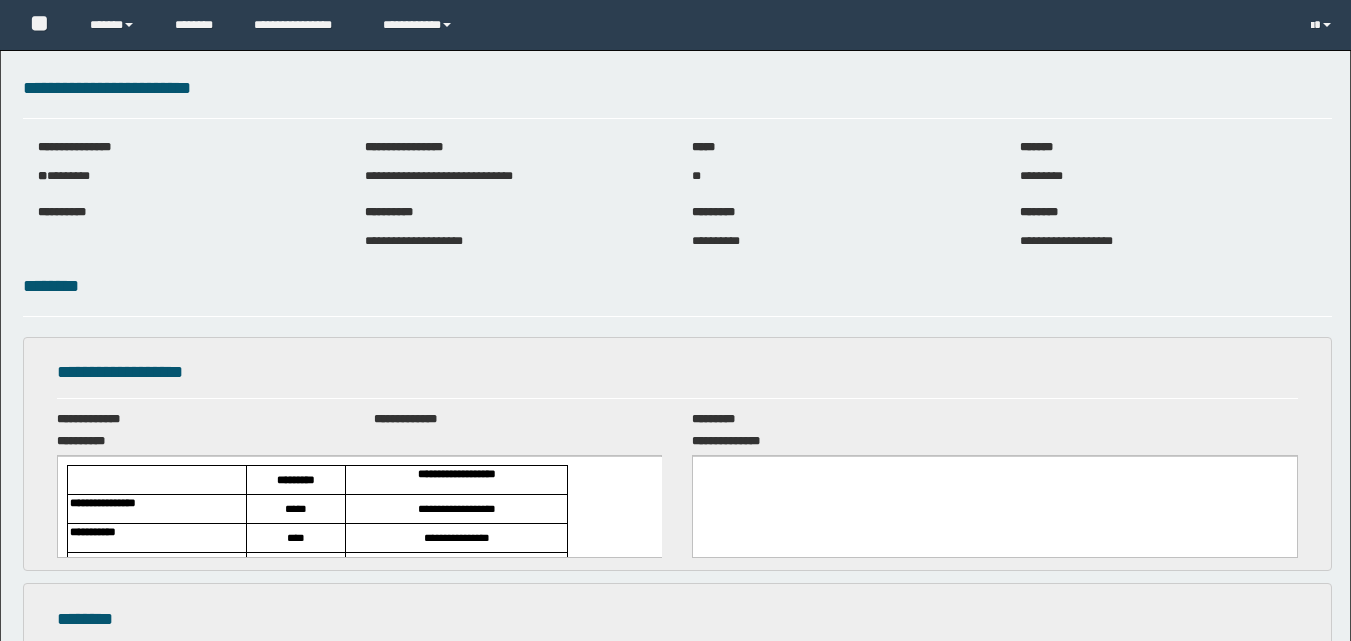scroll, scrollTop: 0, scrollLeft: 0, axis: both 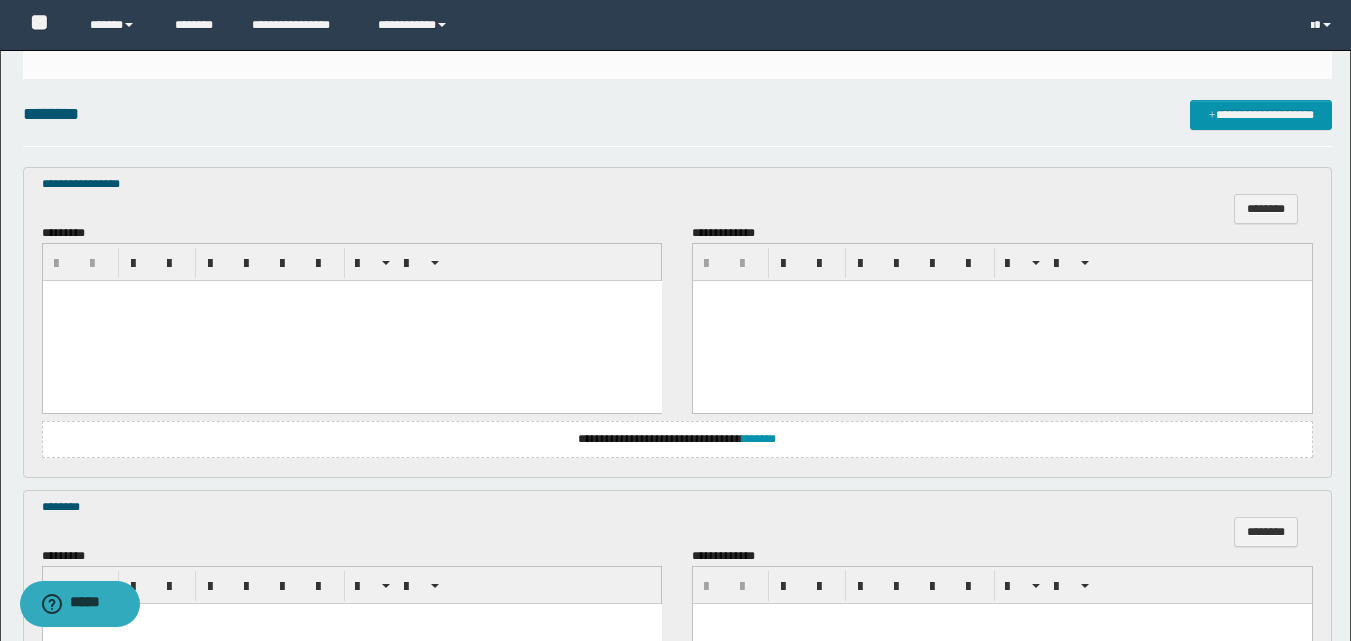 click at bounding box center (351, 321) 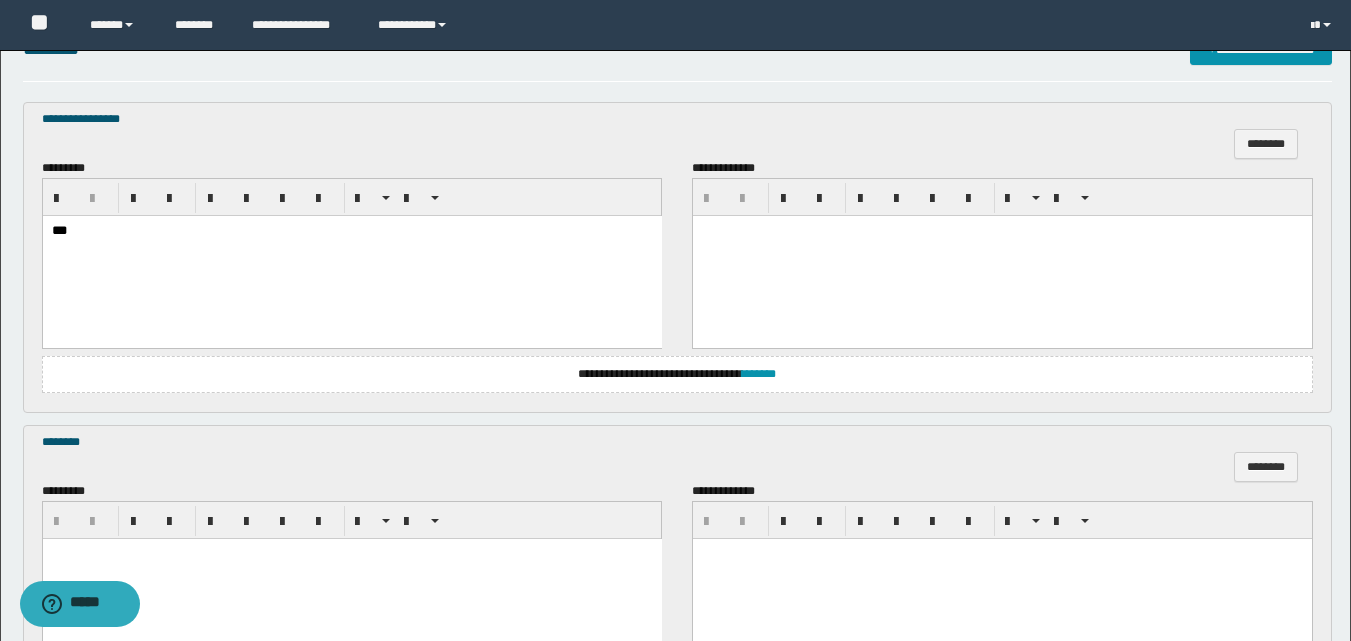scroll, scrollTop: 700, scrollLeft: 0, axis: vertical 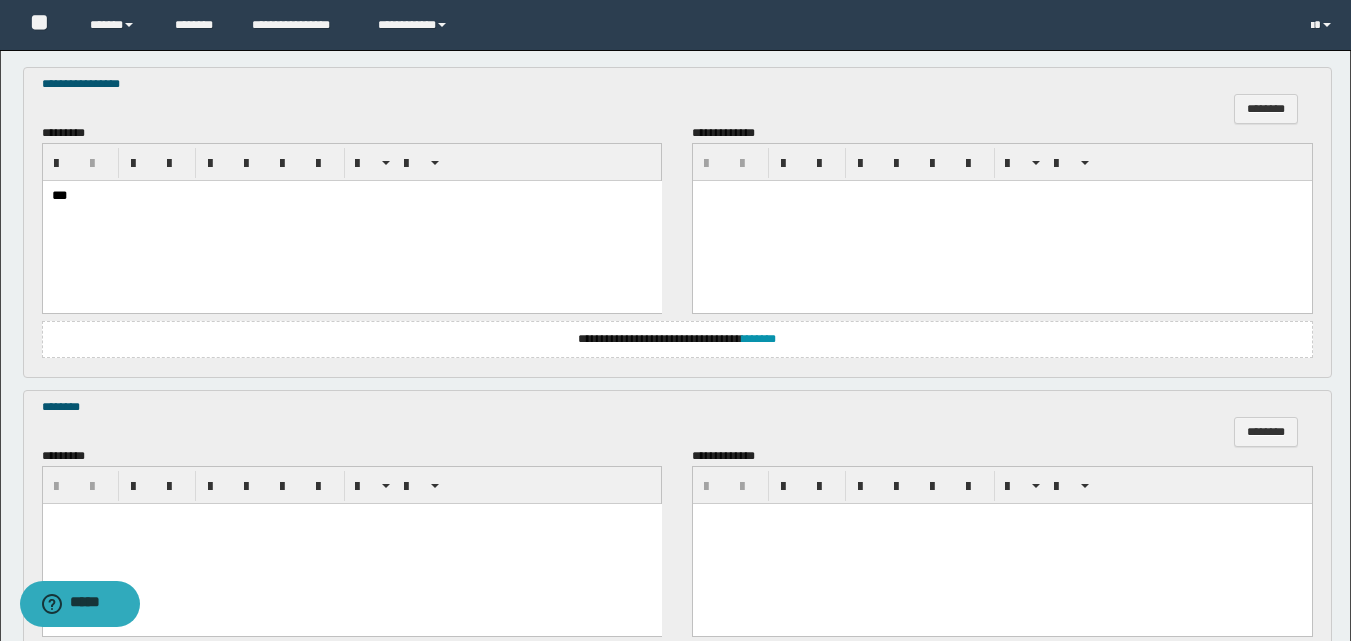 click at bounding box center (351, 518) 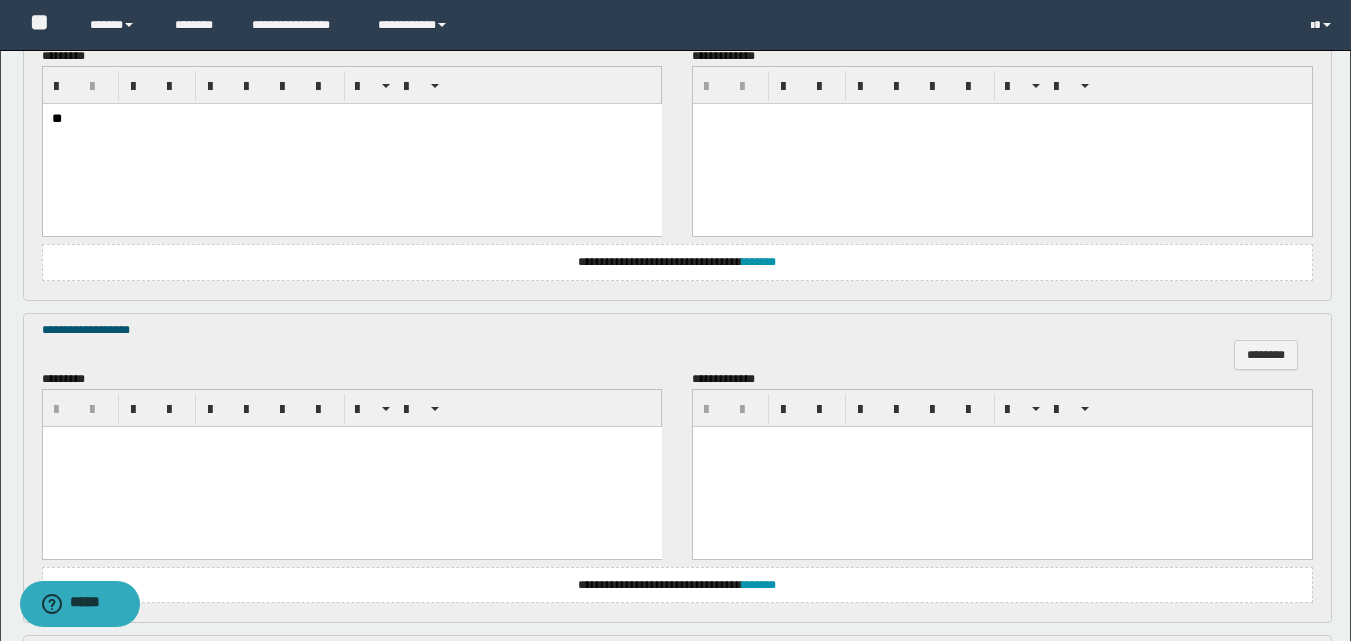 click at bounding box center [351, 466] 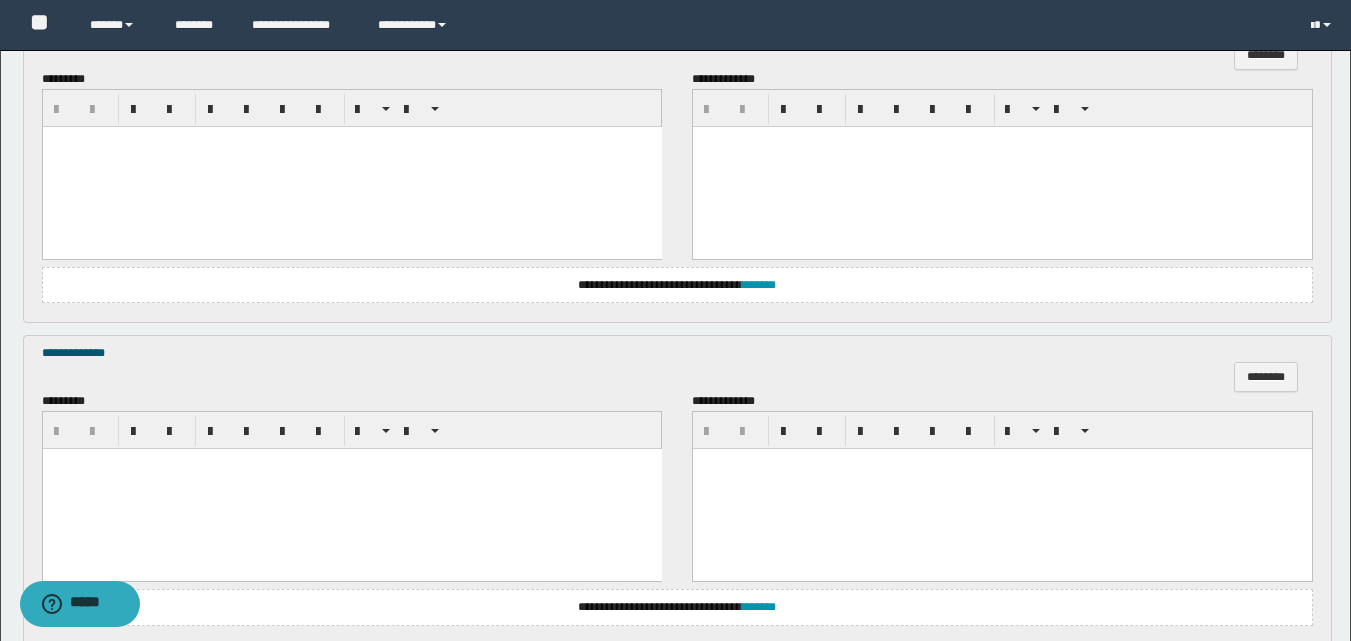 click at bounding box center (351, 489) 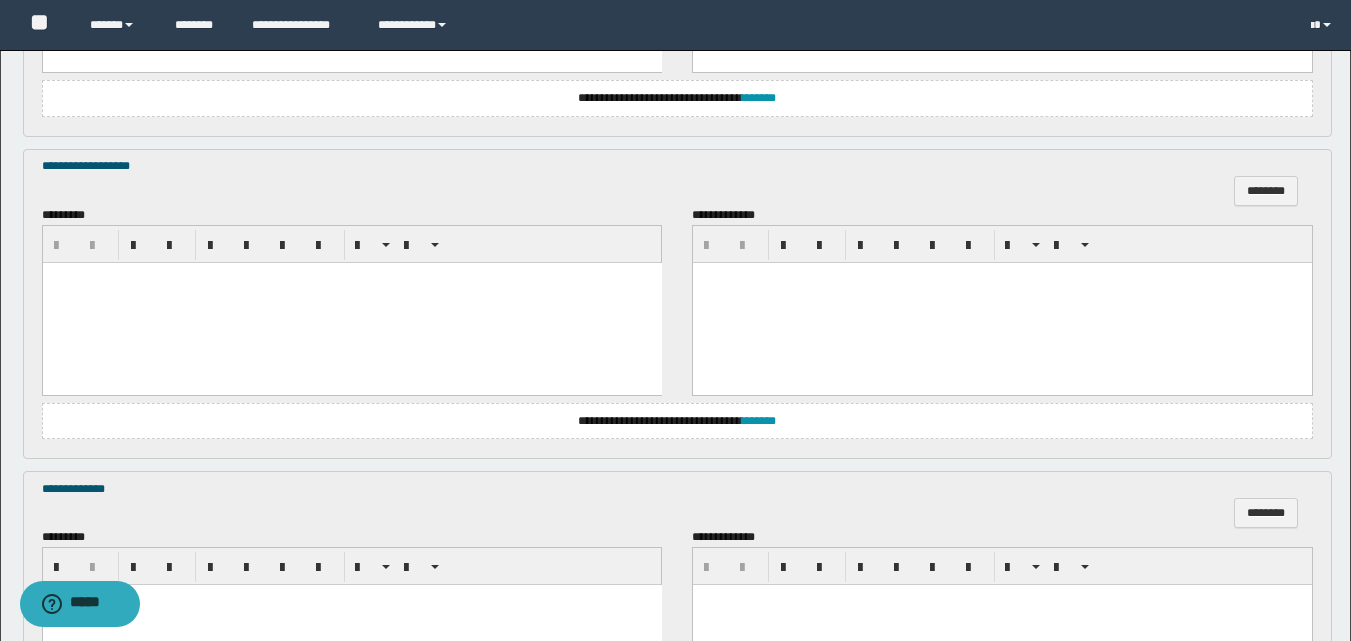 scroll, scrollTop: 1200, scrollLeft: 0, axis: vertical 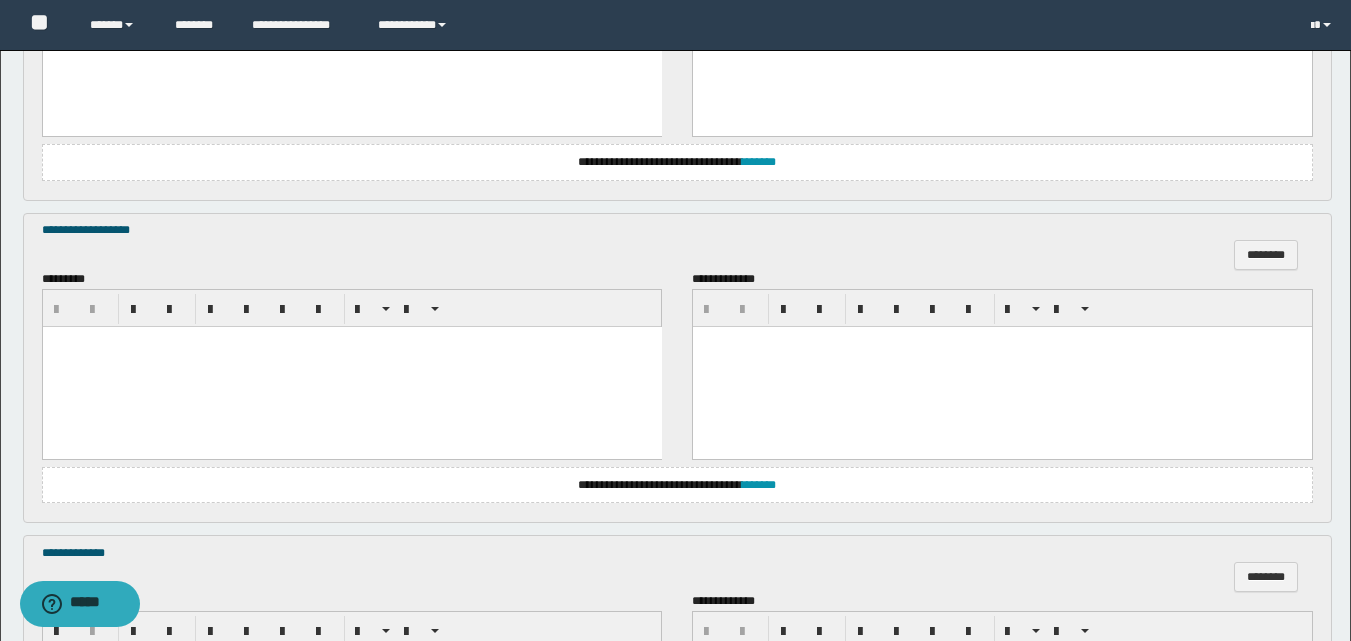 drag, startPoint x: 437, startPoint y: 416, endPoint x: 453, endPoint y: 442, distance: 30.528675 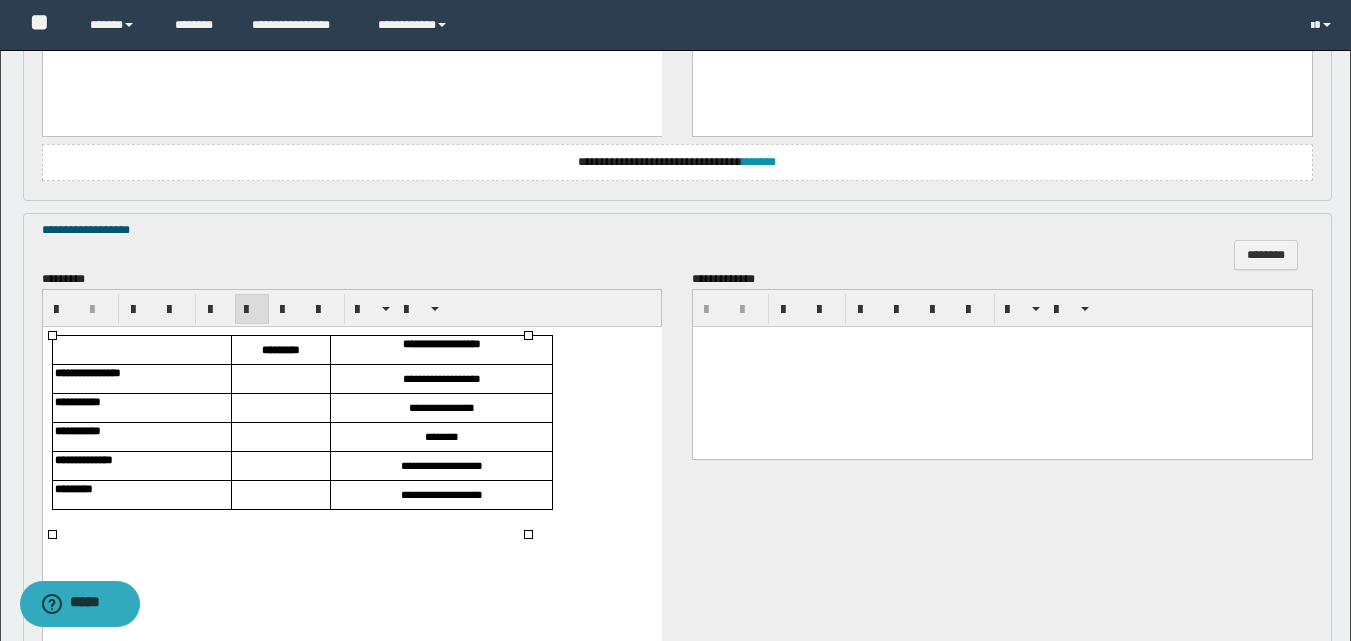 click at bounding box center (280, 378) 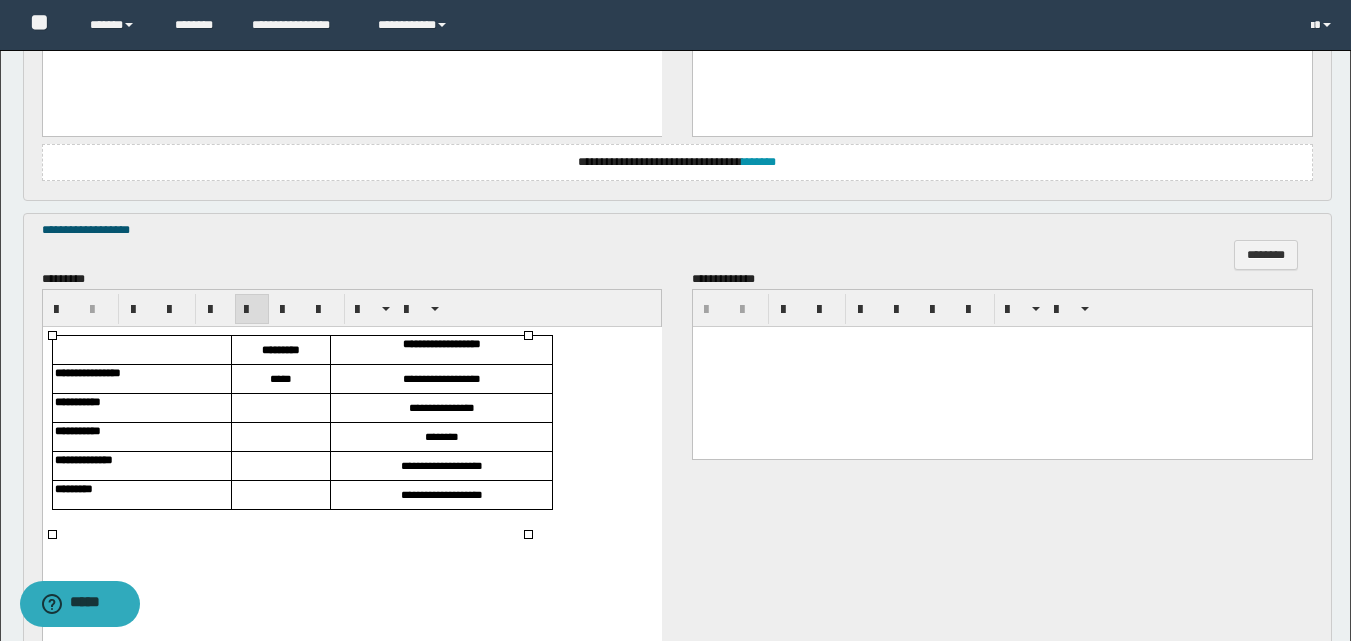 click at bounding box center [280, 406] 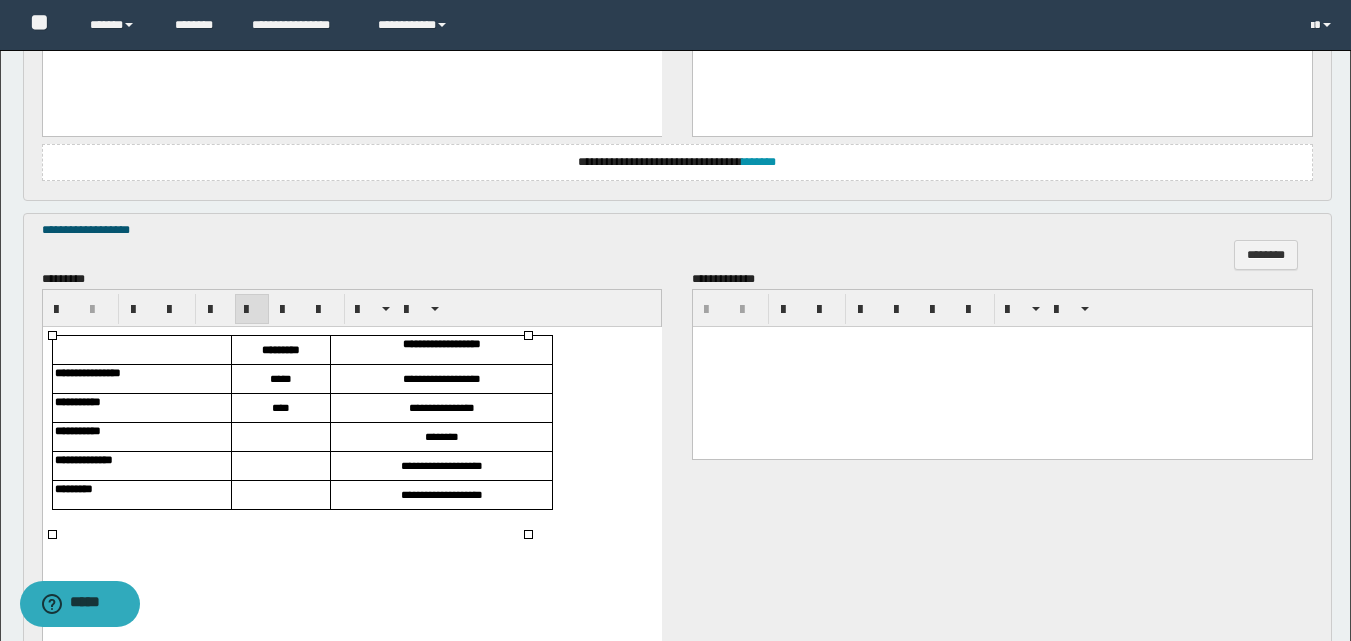 click at bounding box center (280, 436) 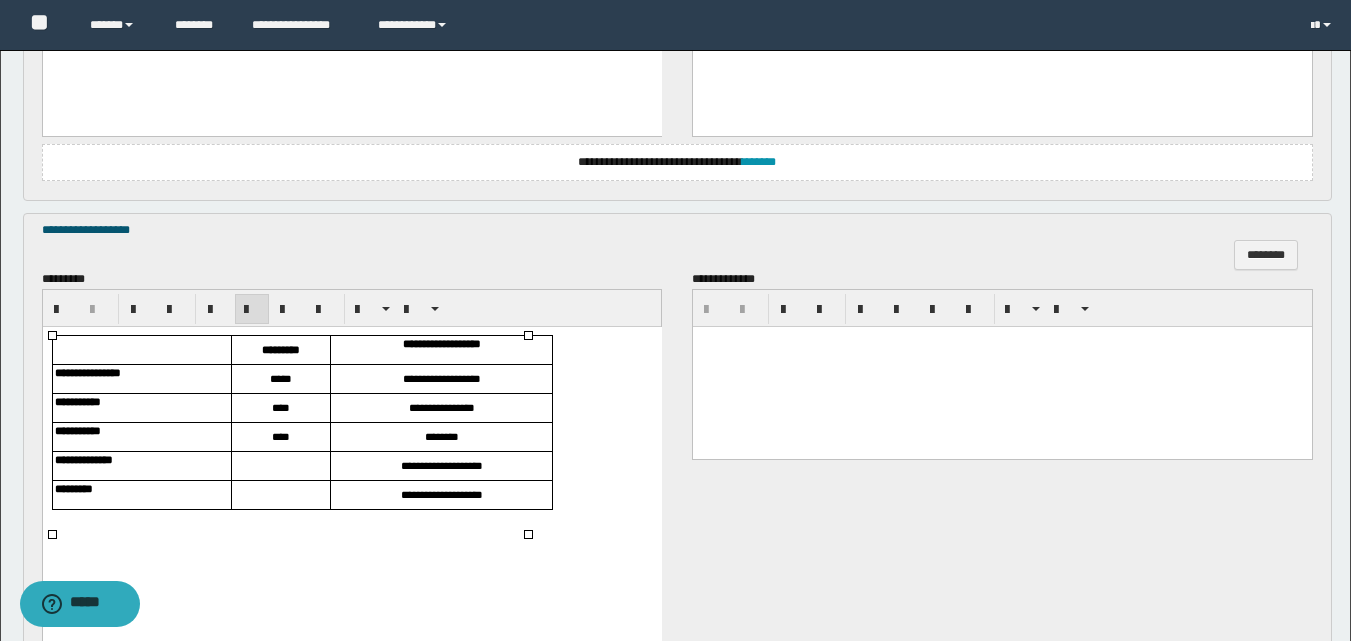 click at bounding box center (280, 465) 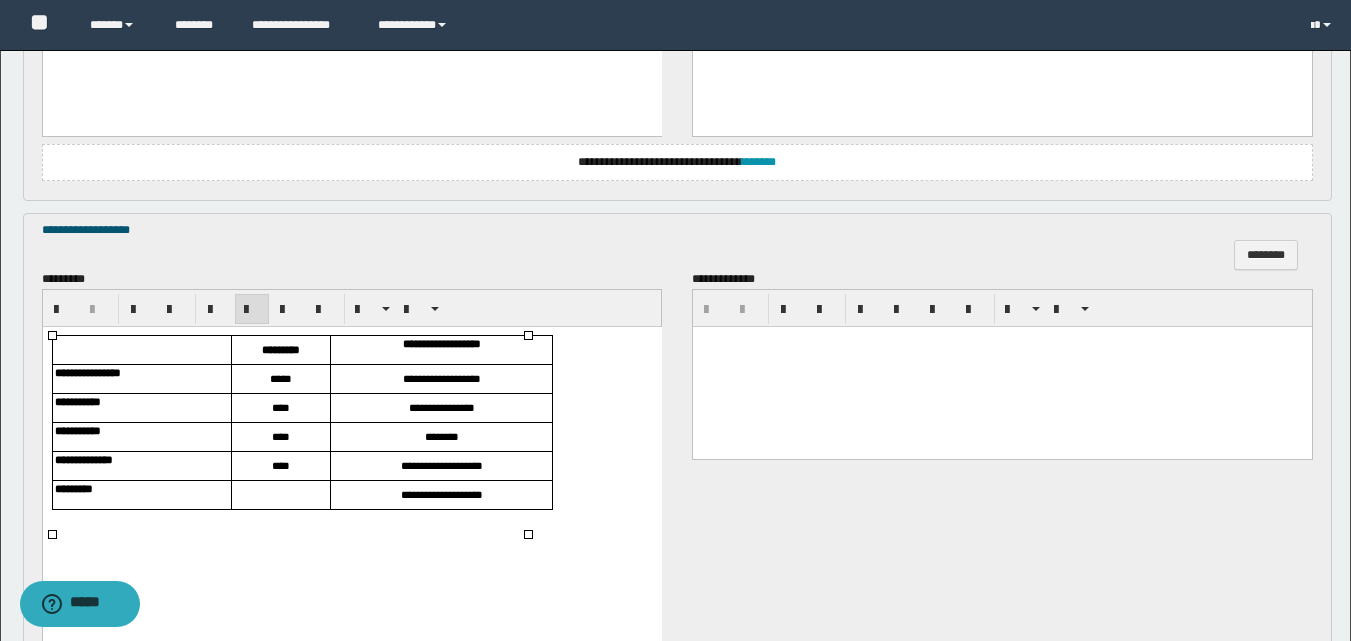 click at bounding box center (280, 494) 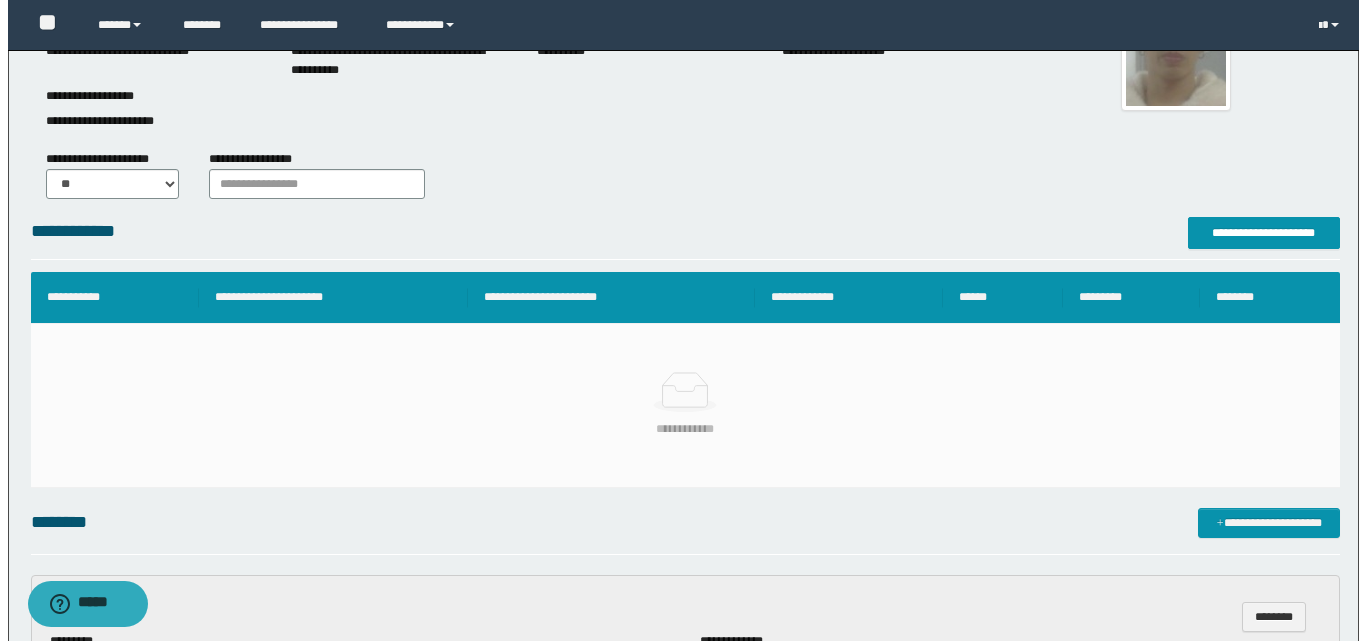 scroll, scrollTop: 139, scrollLeft: 0, axis: vertical 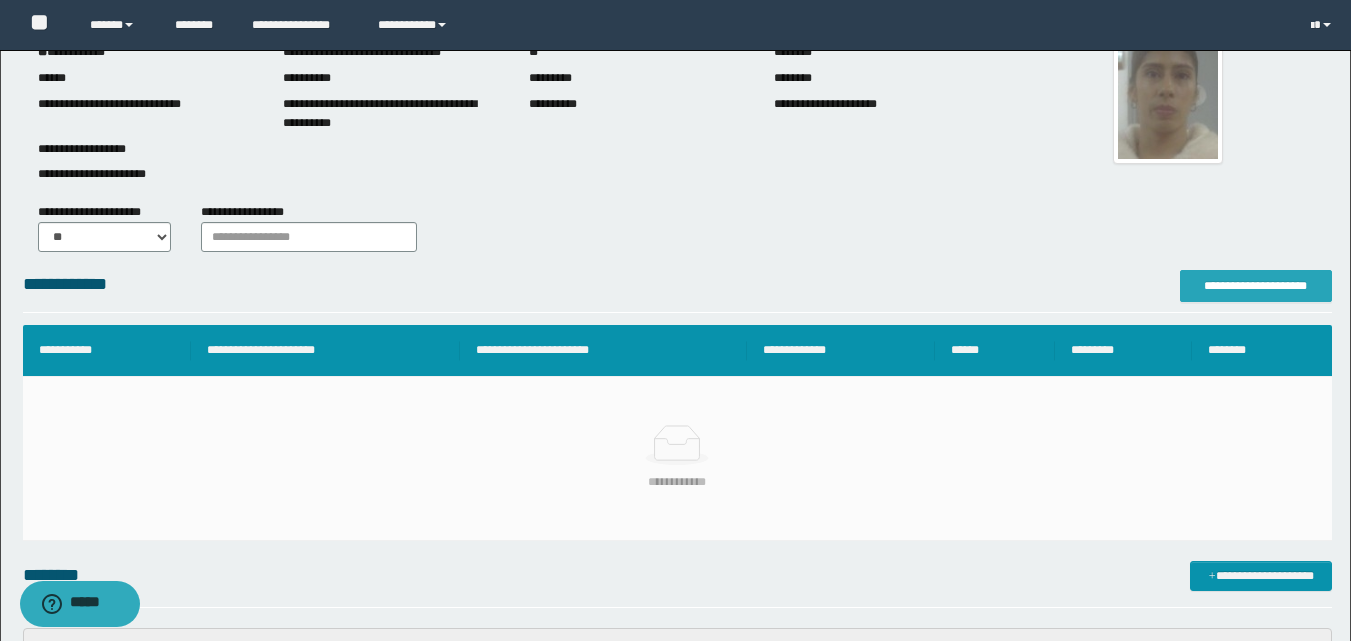click on "**********" at bounding box center (1256, 286) 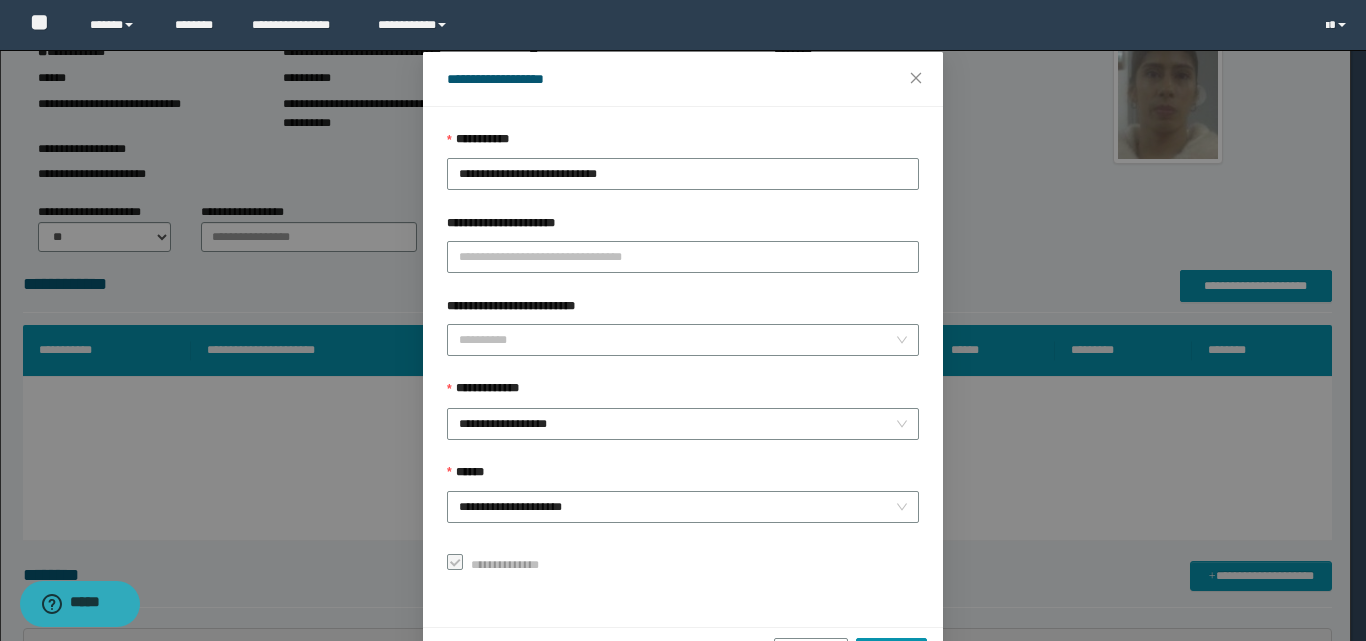 scroll, scrollTop: 111, scrollLeft: 0, axis: vertical 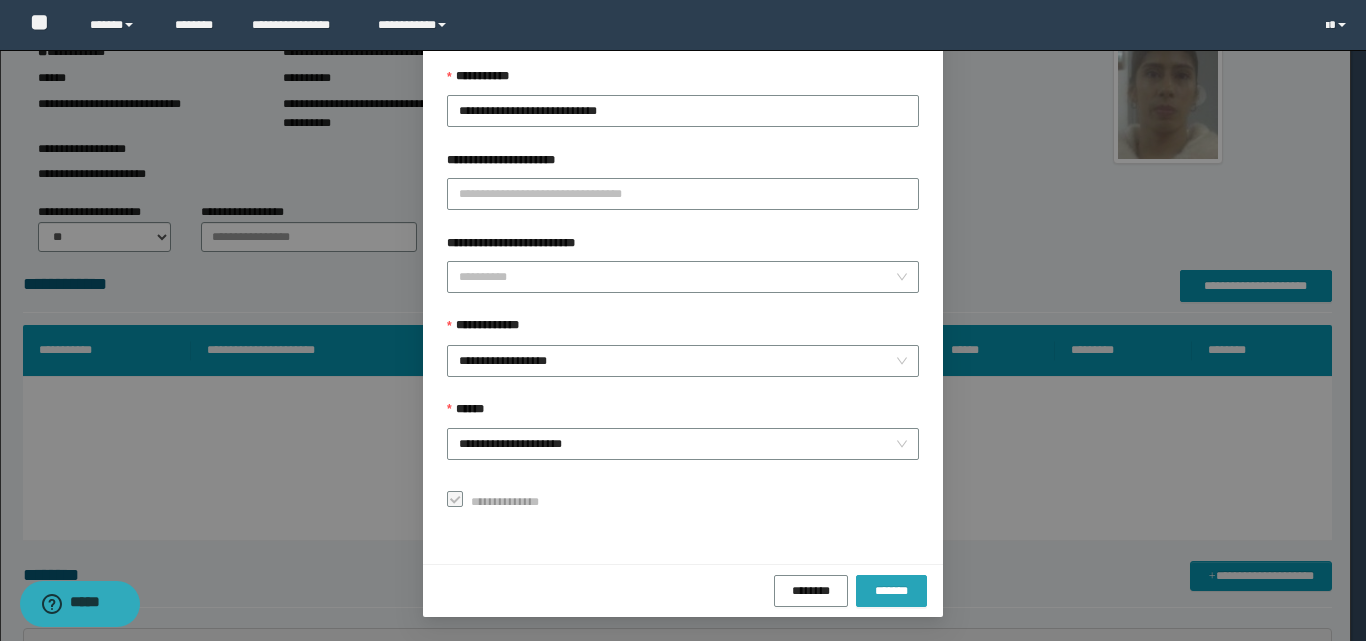 click on "*******" at bounding box center (891, 591) 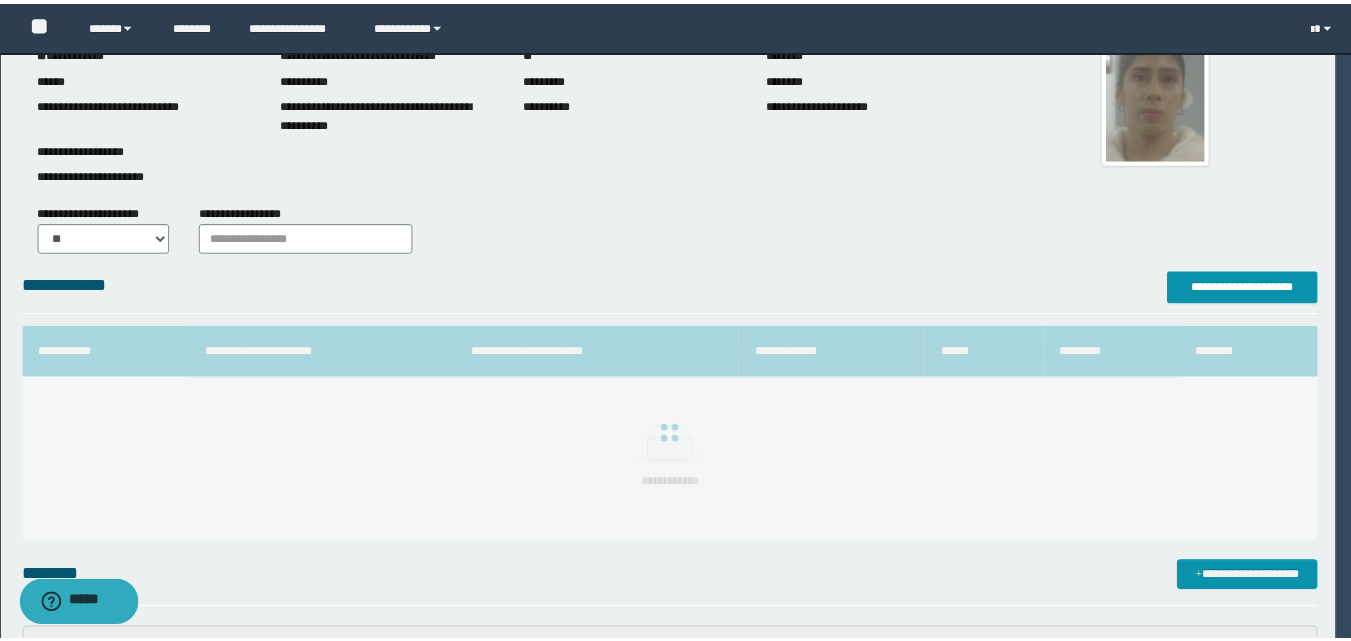 scroll, scrollTop: 64, scrollLeft: 0, axis: vertical 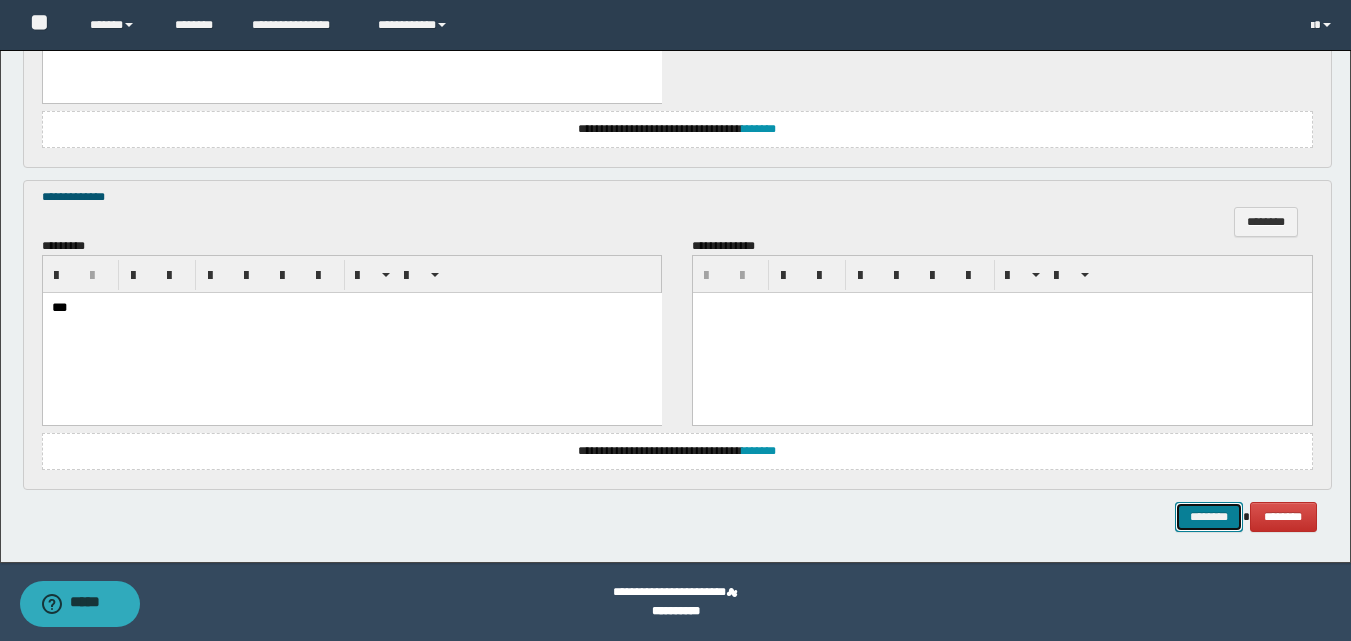 click on "********" at bounding box center [1209, 517] 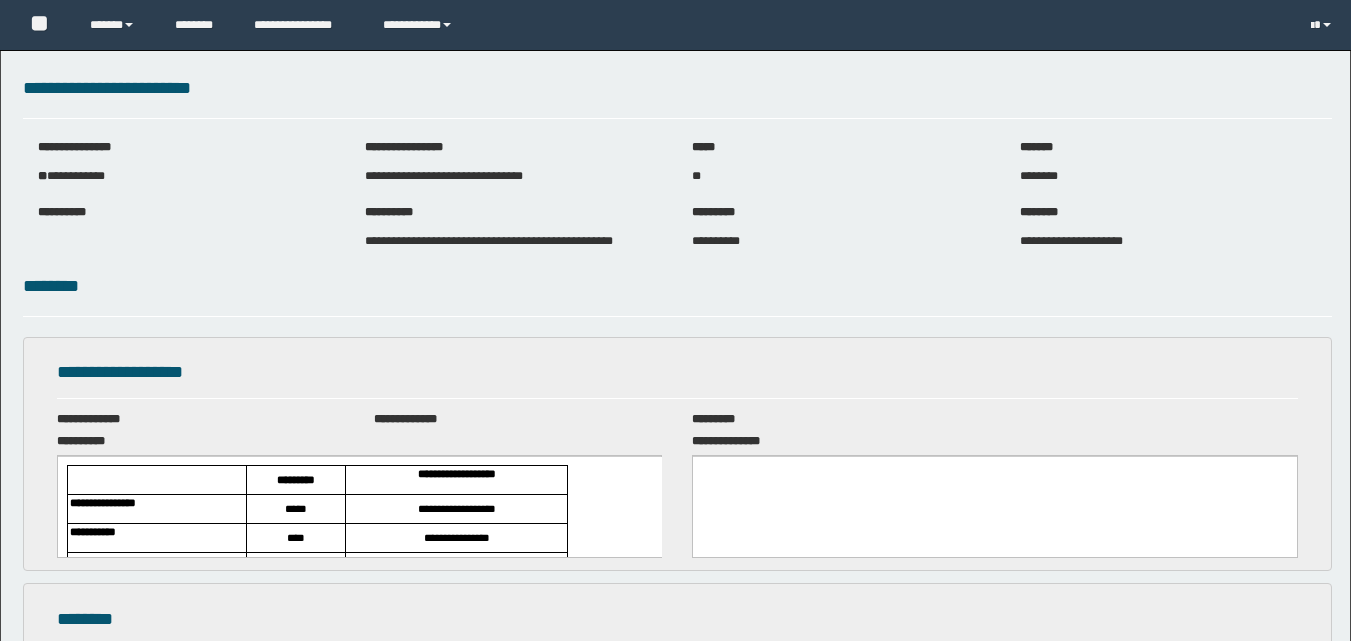 scroll, scrollTop: 0, scrollLeft: 0, axis: both 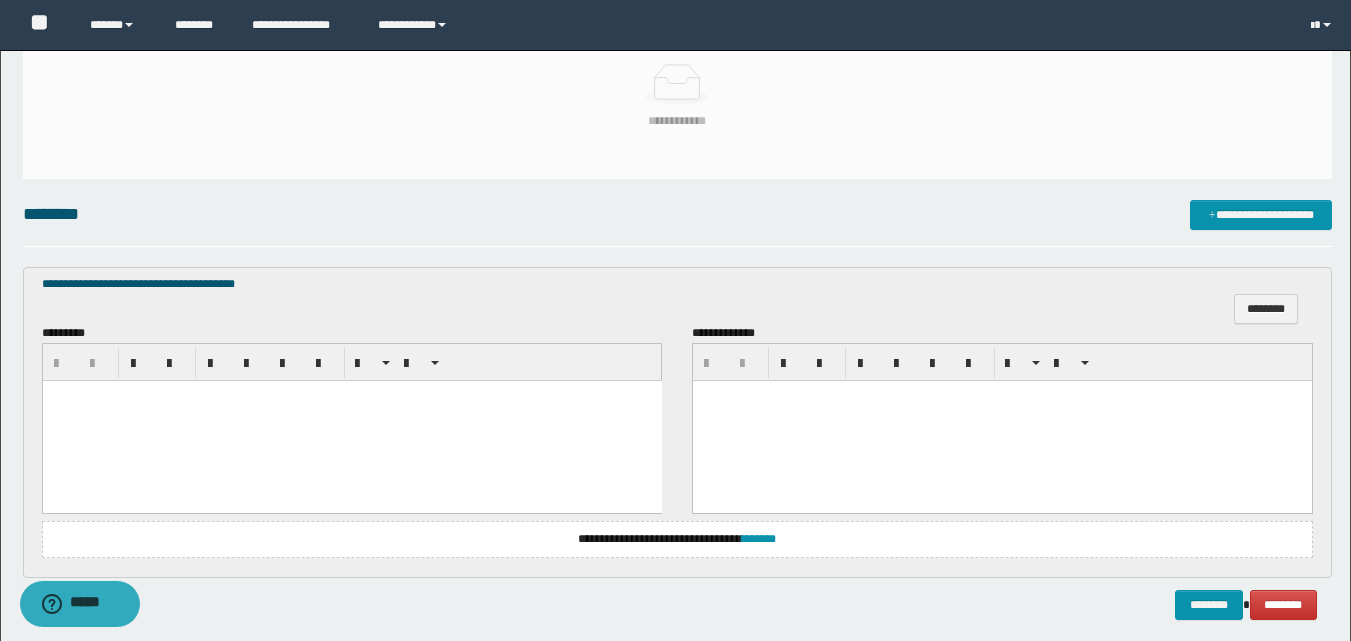 click at bounding box center [351, 421] 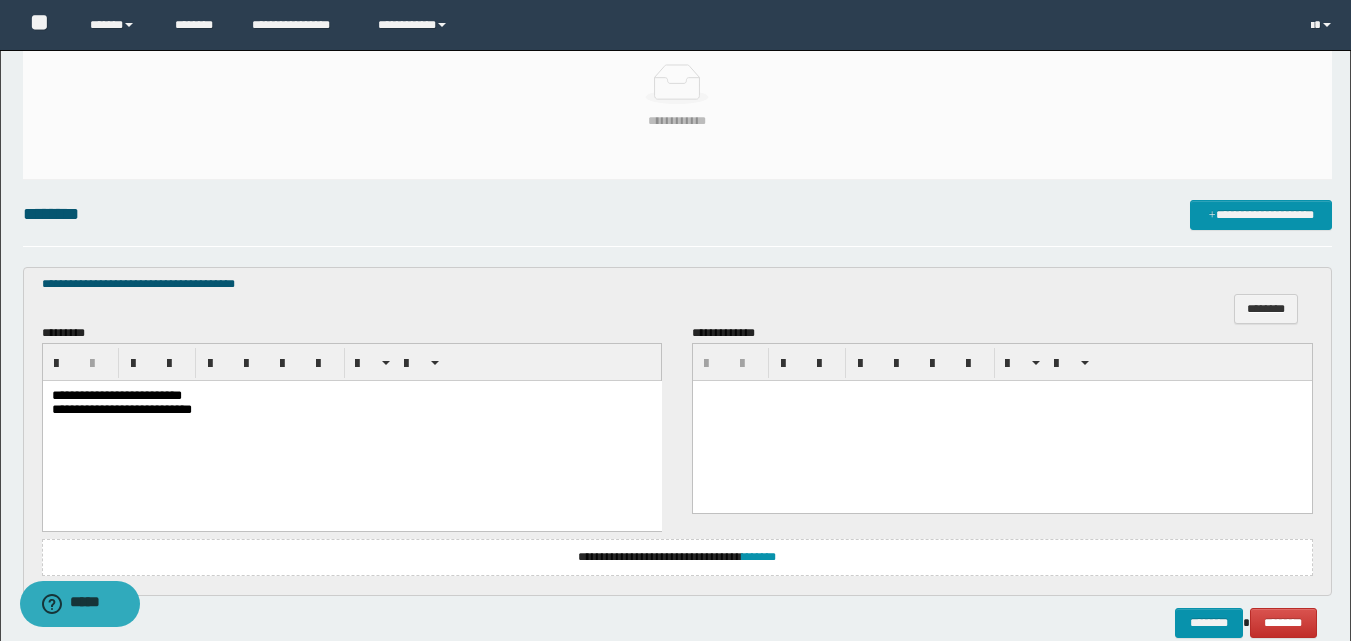 click on "**********" at bounding box center [116, 395] 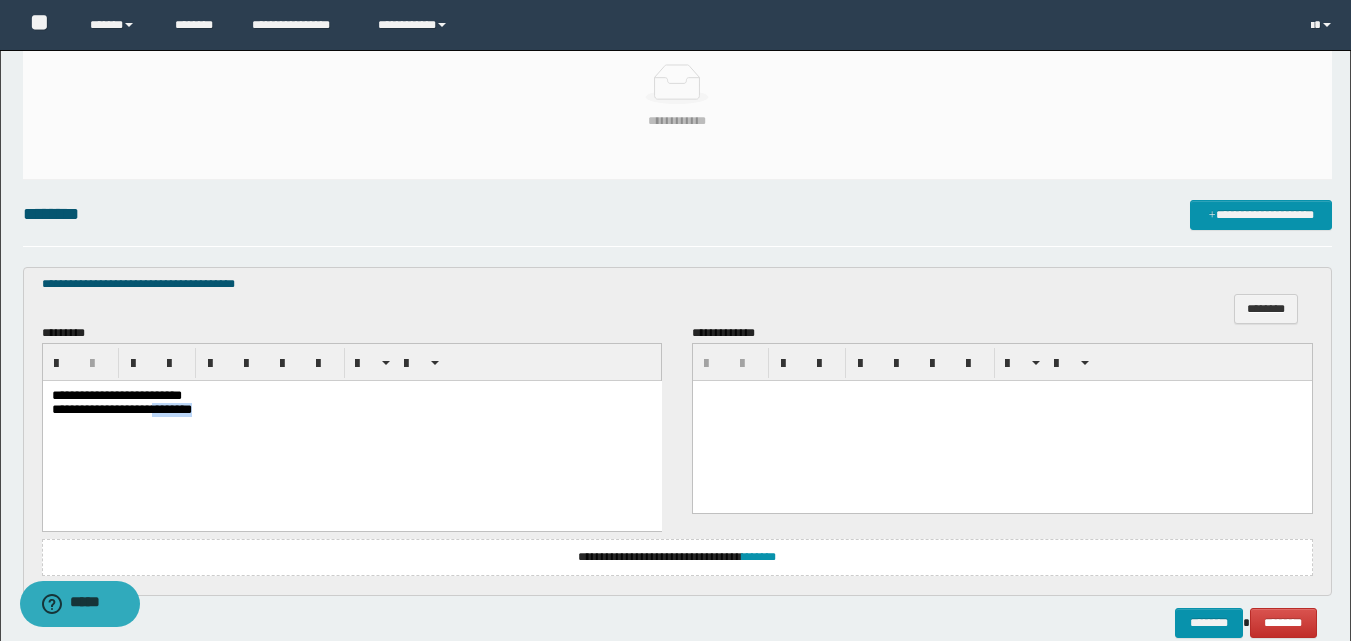 drag, startPoint x: 233, startPoint y: 412, endPoint x: 180, endPoint y: 419, distance: 53.460266 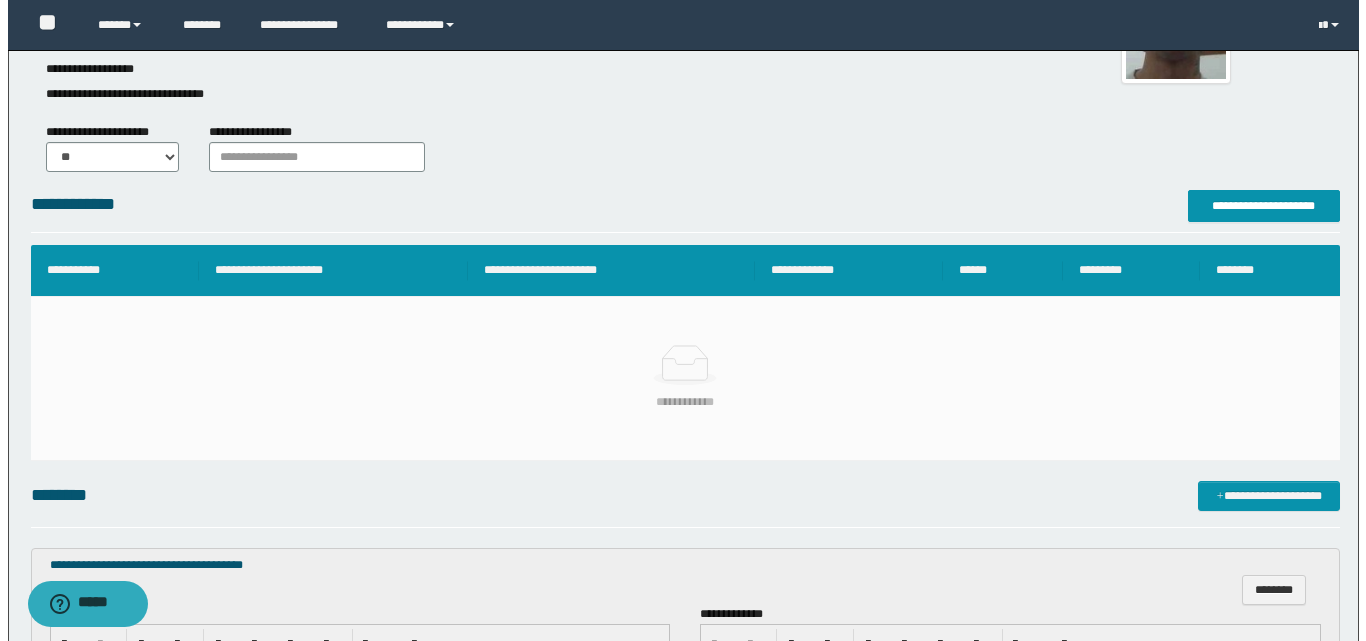 scroll, scrollTop: 206, scrollLeft: 0, axis: vertical 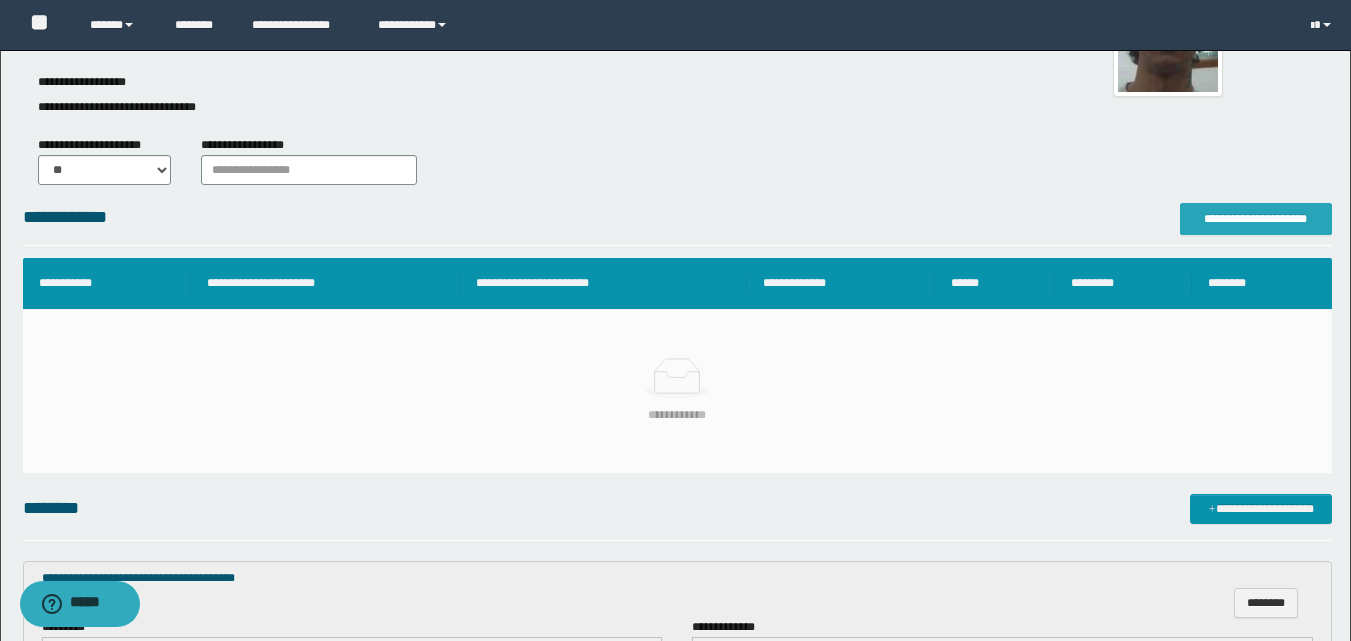 click on "**********" at bounding box center [1256, 219] 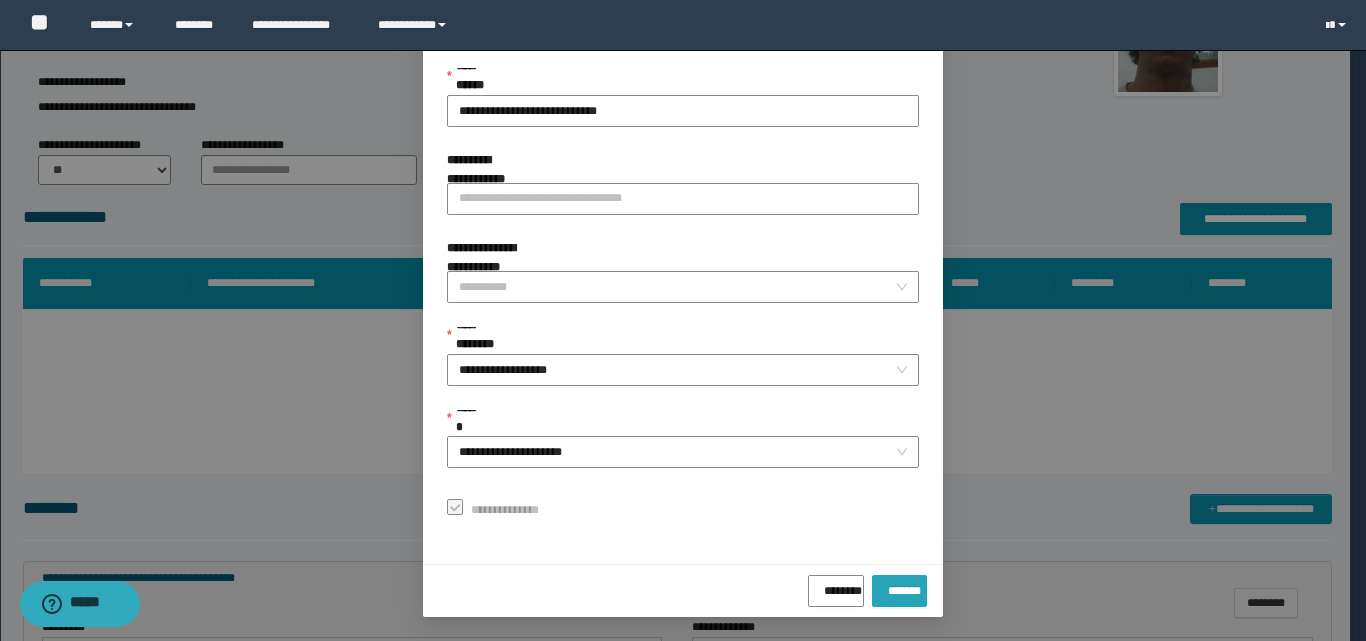 drag, startPoint x: 900, startPoint y: 582, endPoint x: 911, endPoint y: 578, distance: 11.7046995 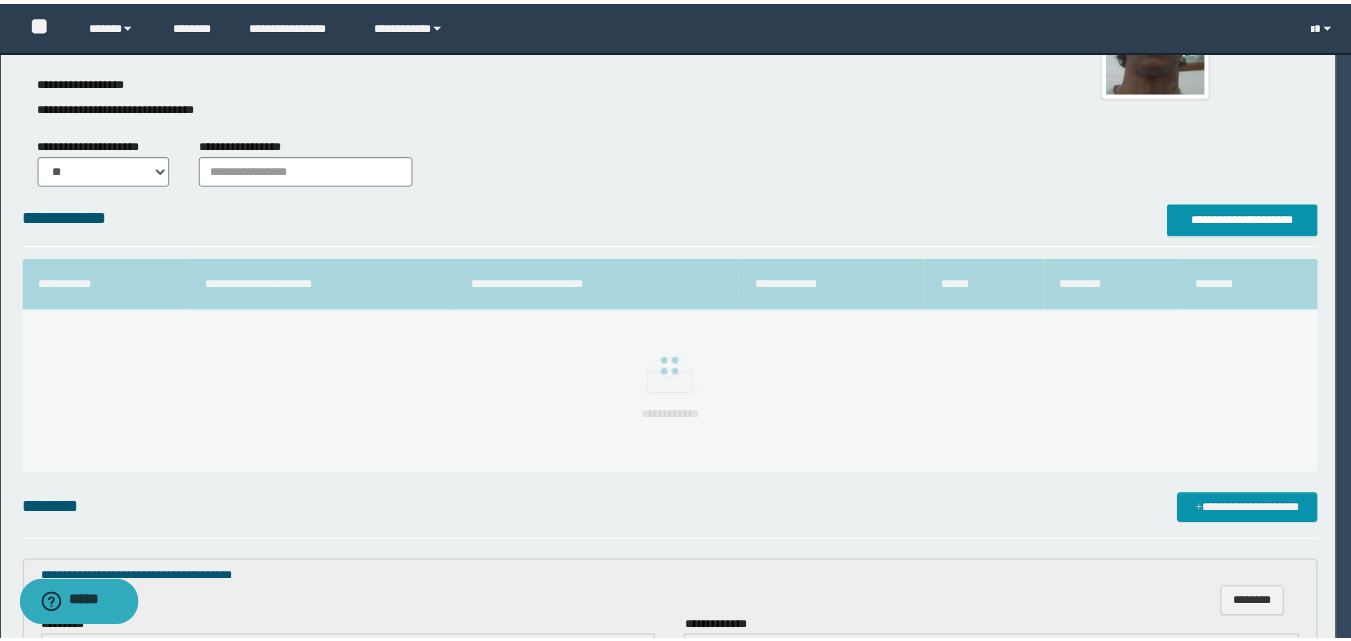 scroll, scrollTop: 64, scrollLeft: 0, axis: vertical 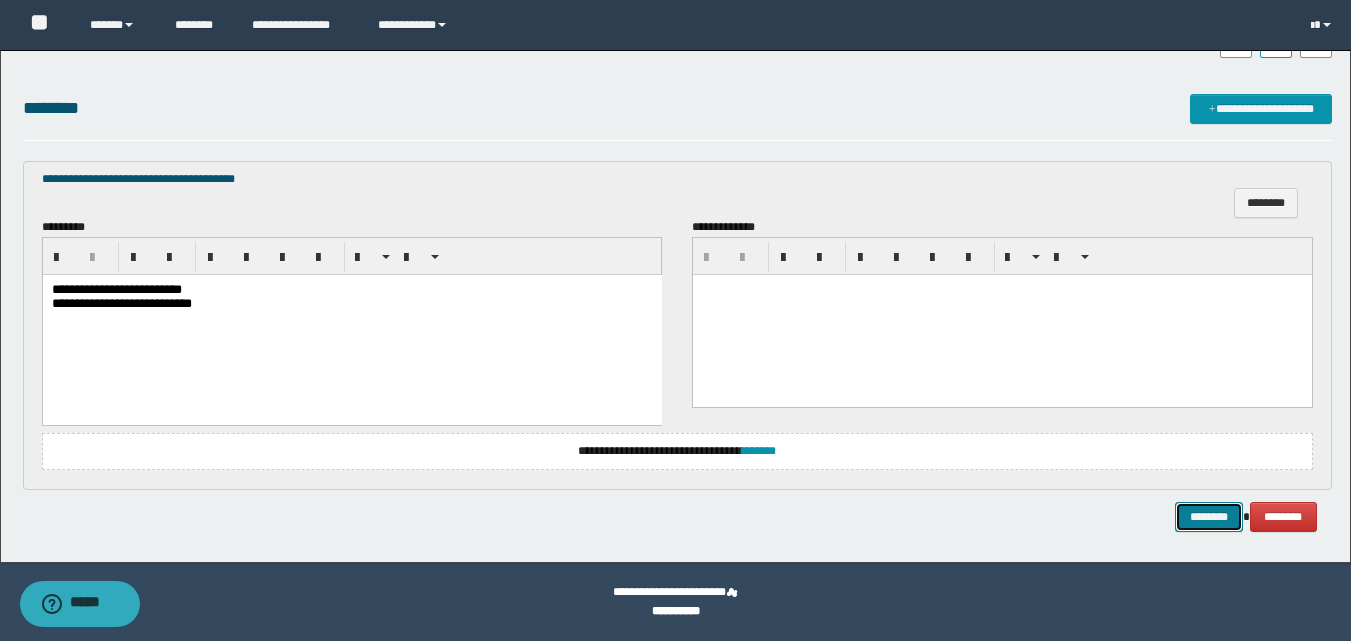 click on "********" at bounding box center [1209, 517] 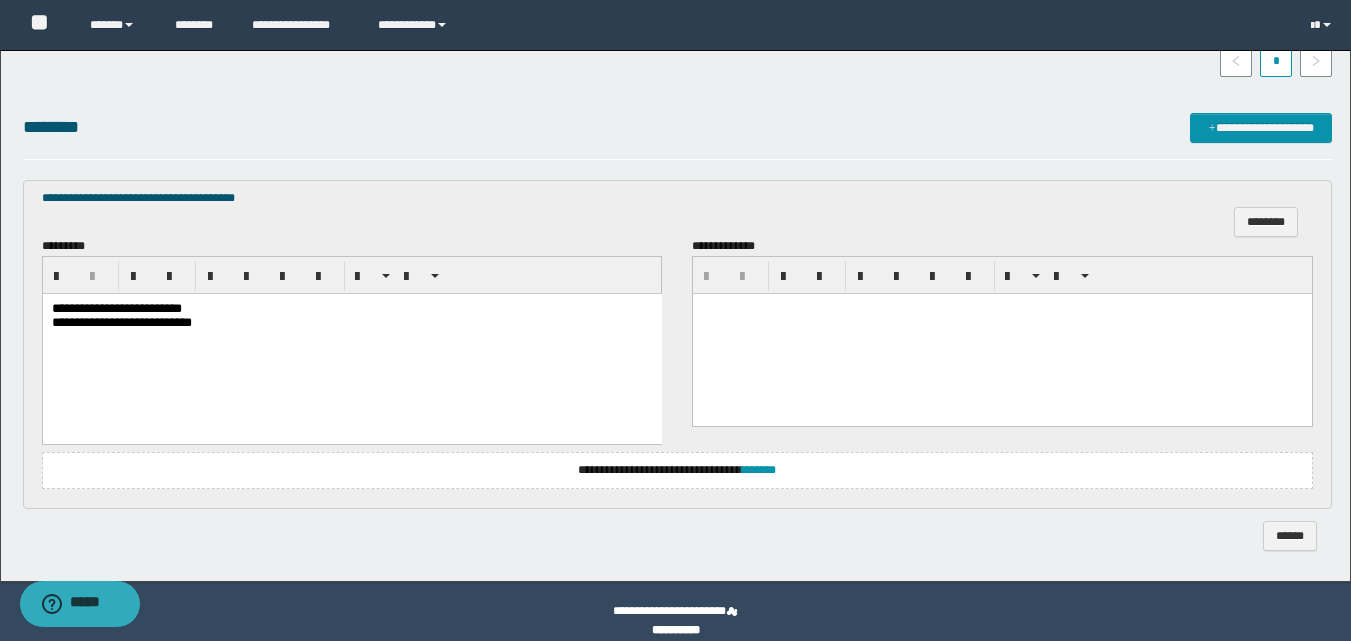 scroll, scrollTop: 547, scrollLeft: 0, axis: vertical 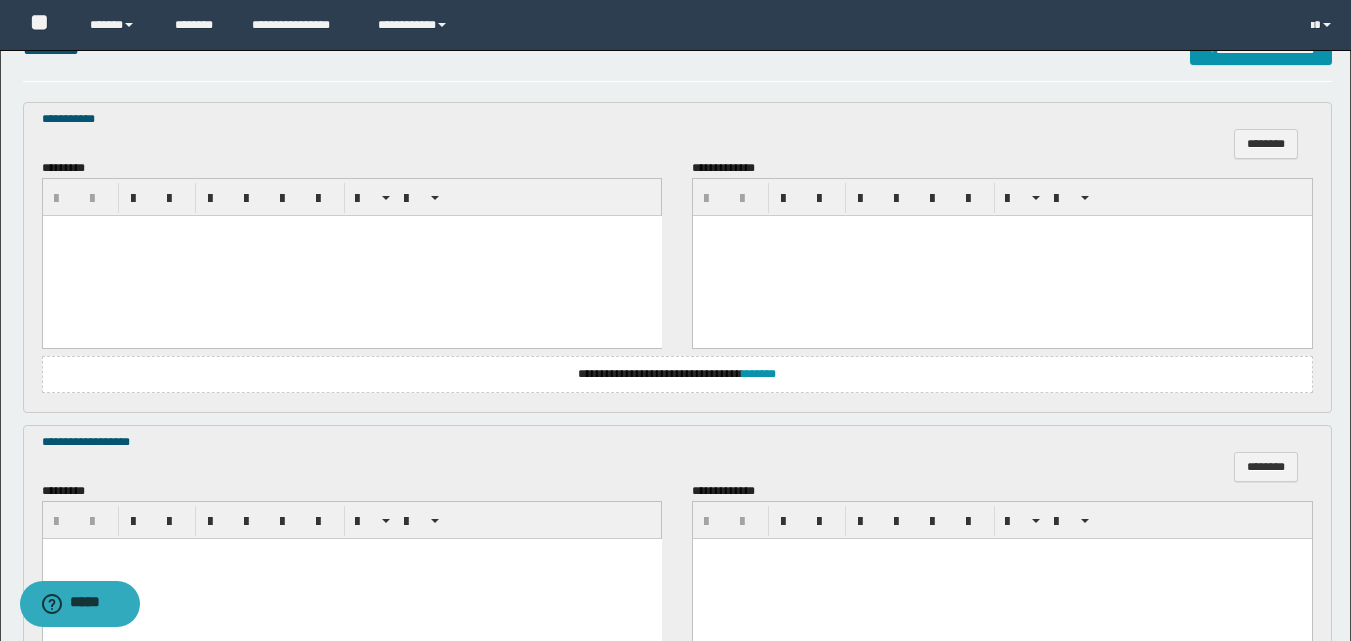 click at bounding box center (351, 256) 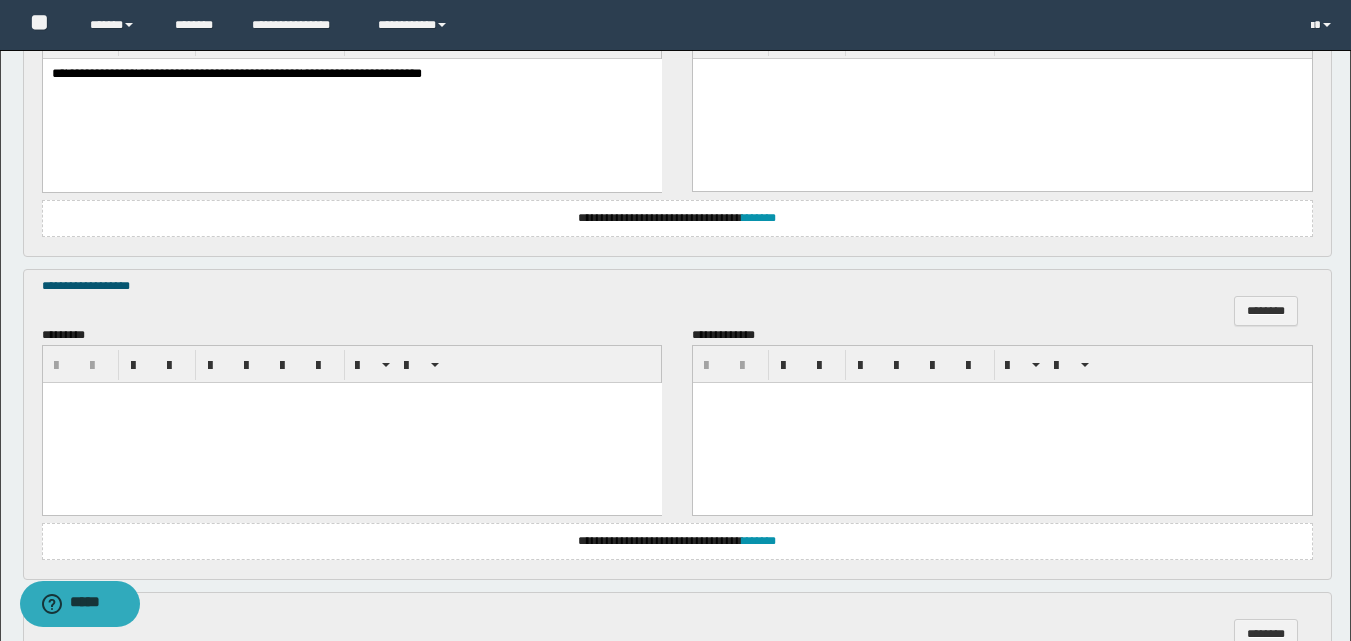scroll, scrollTop: 865, scrollLeft: 0, axis: vertical 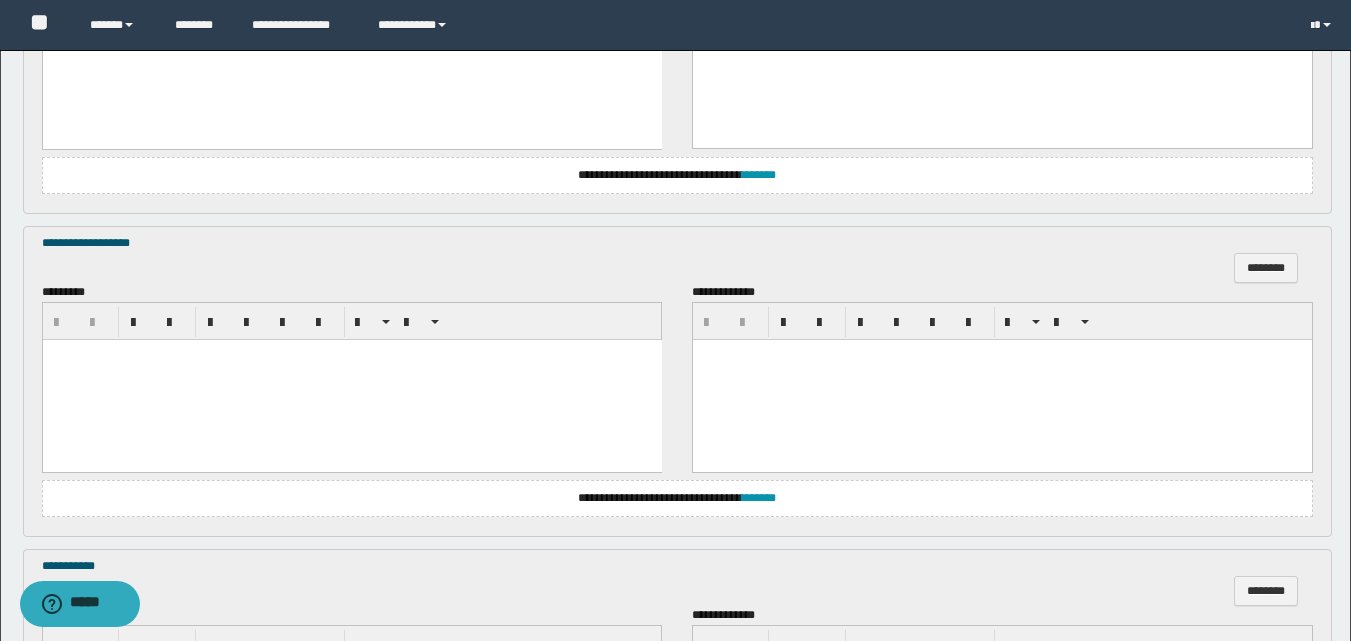 click at bounding box center (351, 379) 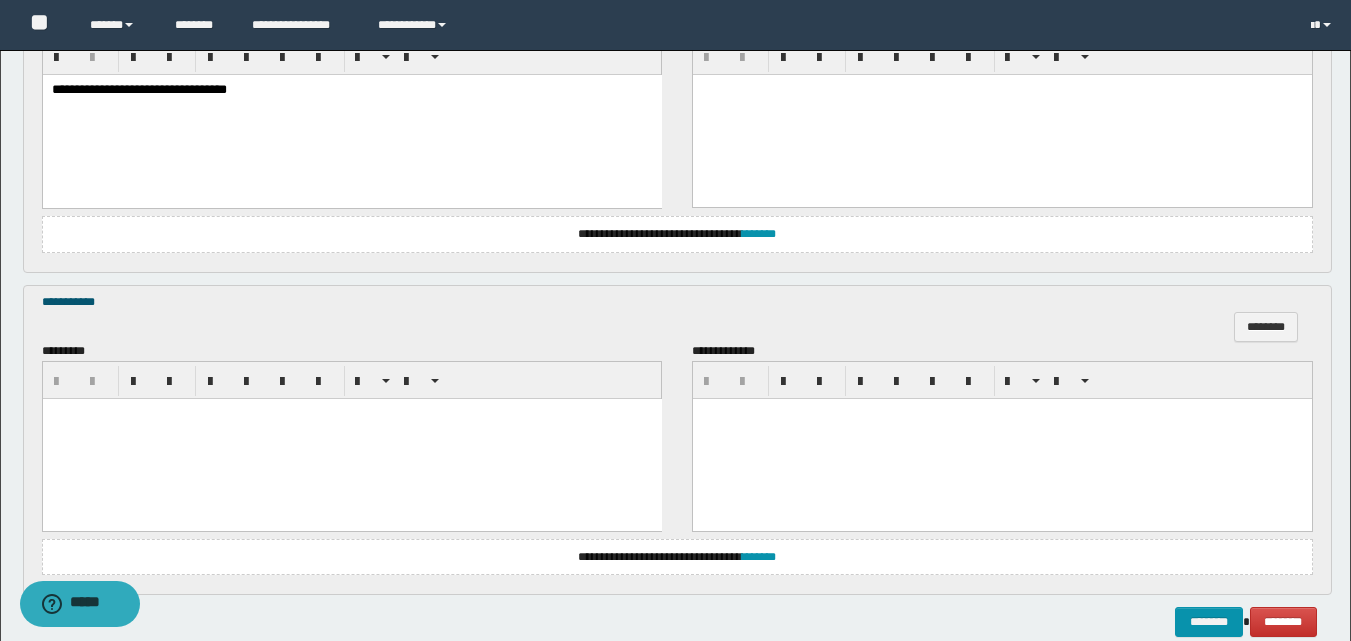 scroll, scrollTop: 1165, scrollLeft: 0, axis: vertical 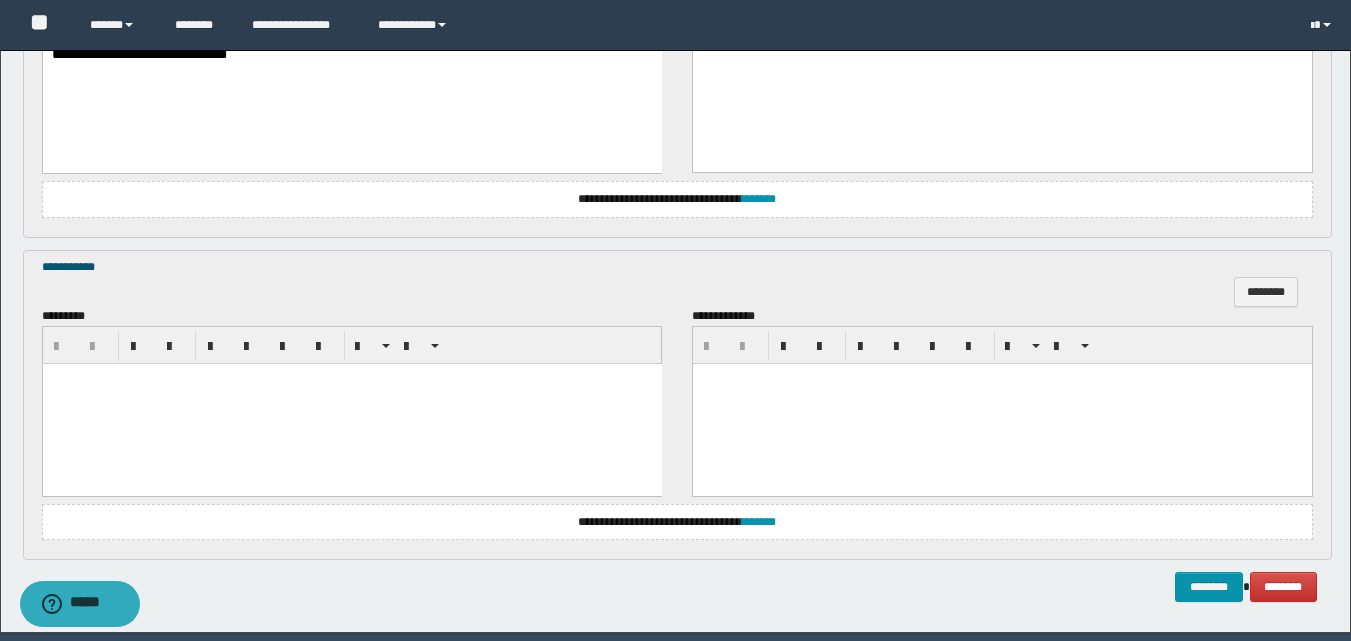 click at bounding box center (351, 403) 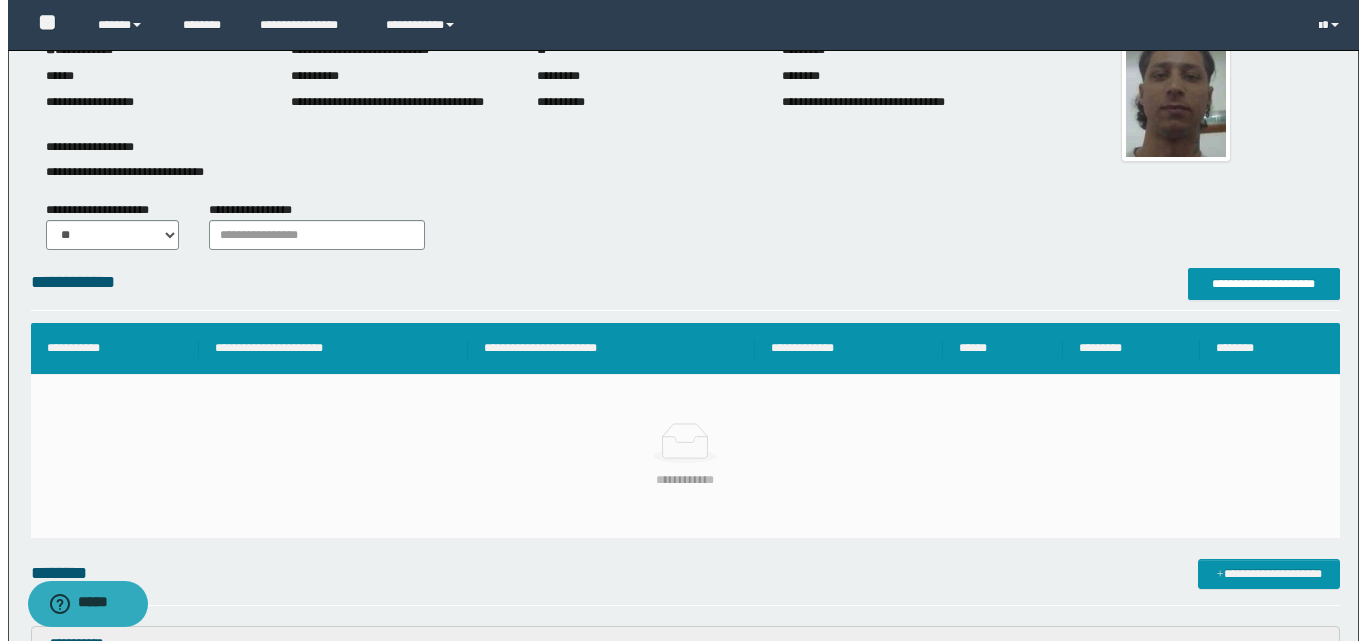 scroll, scrollTop: 36, scrollLeft: 0, axis: vertical 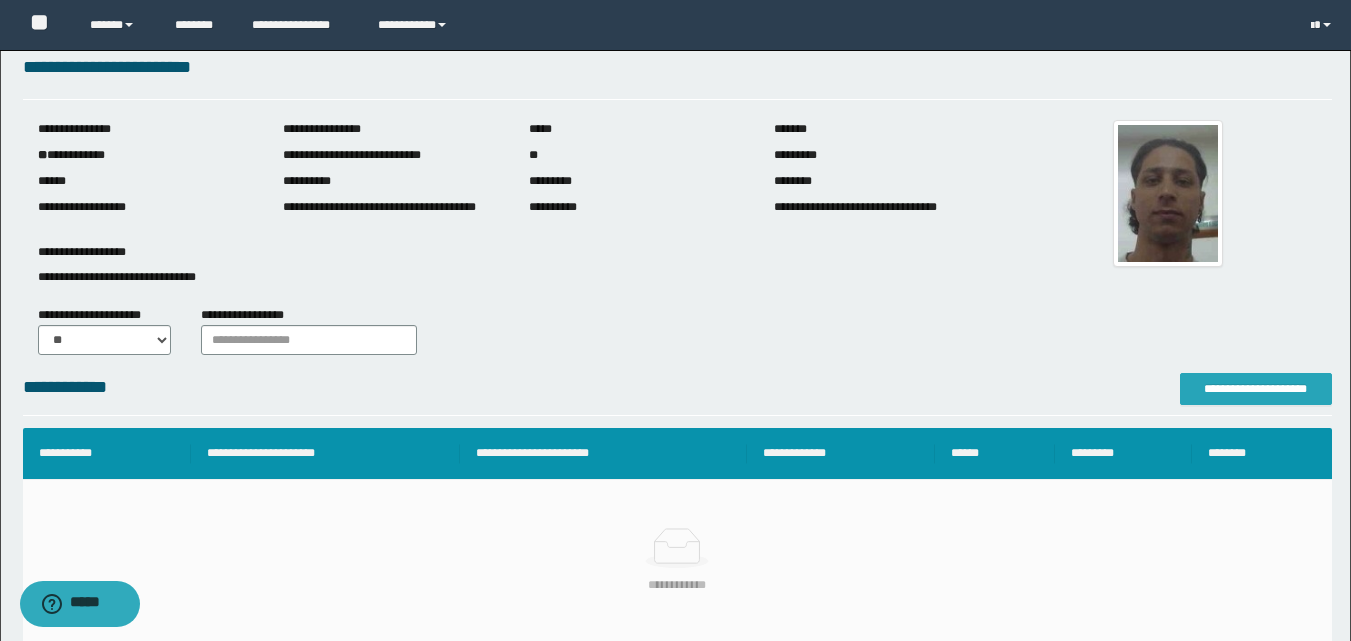 click on "**********" at bounding box center [1256, 389] 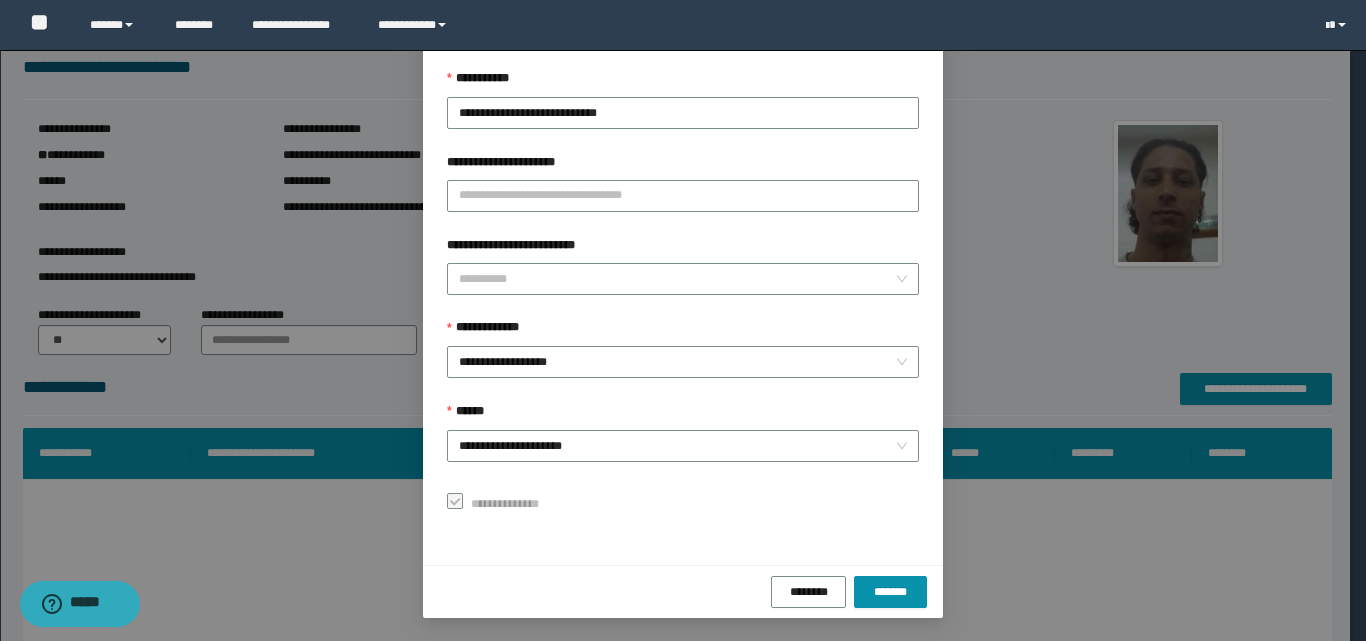 scroll, scrollTop: 111, scrollLeft: 0, axis: vertical 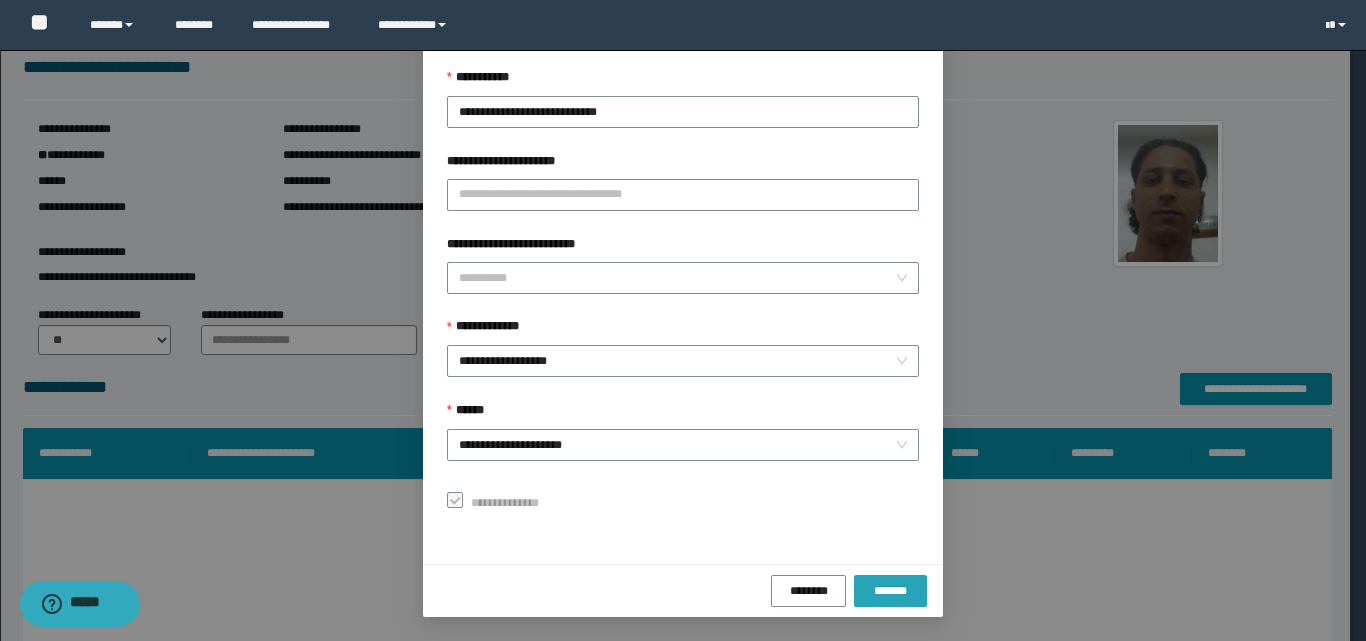 click on "*******" at bounding box center (890, 591) 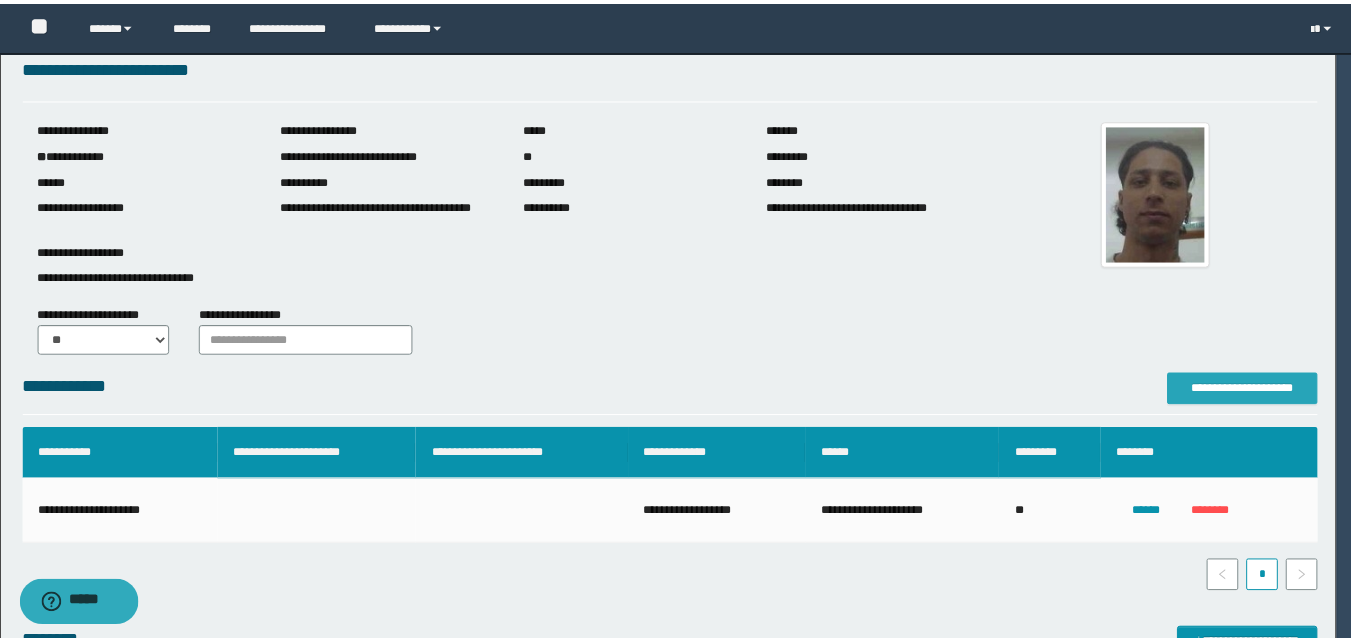 scroll, scrollTop: 0, scrollLeft: 0, axis: both 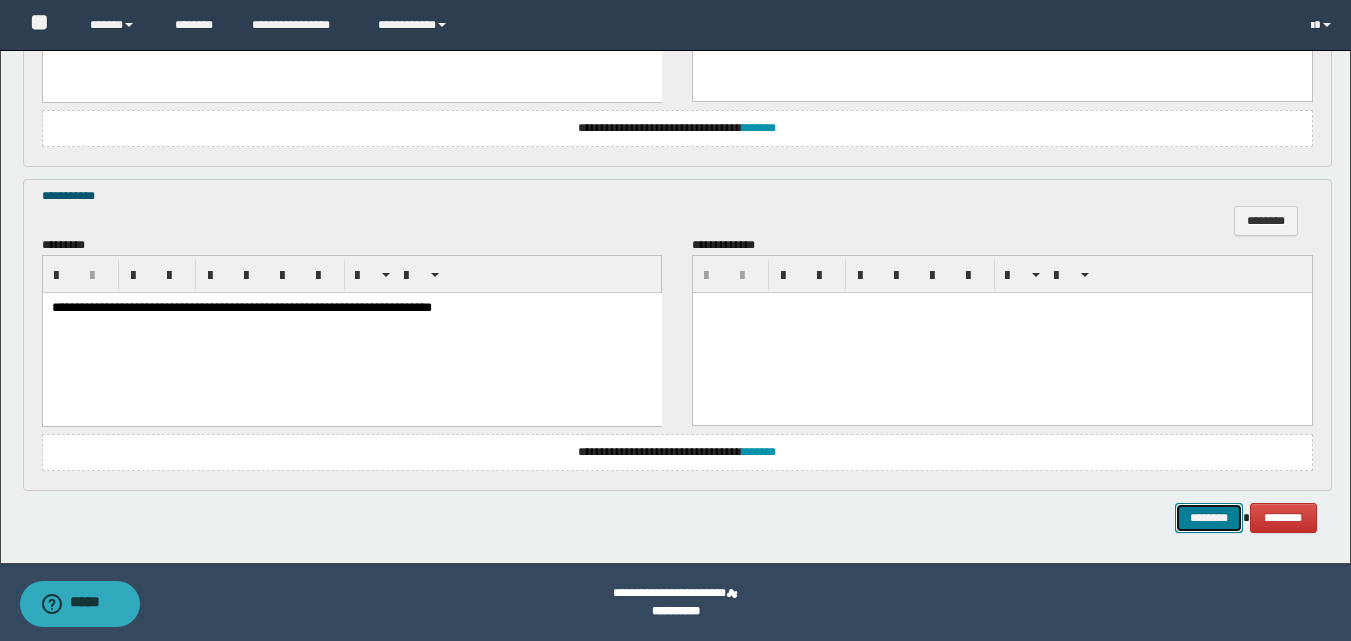 click on "********" at bounding box center (1209, 518) 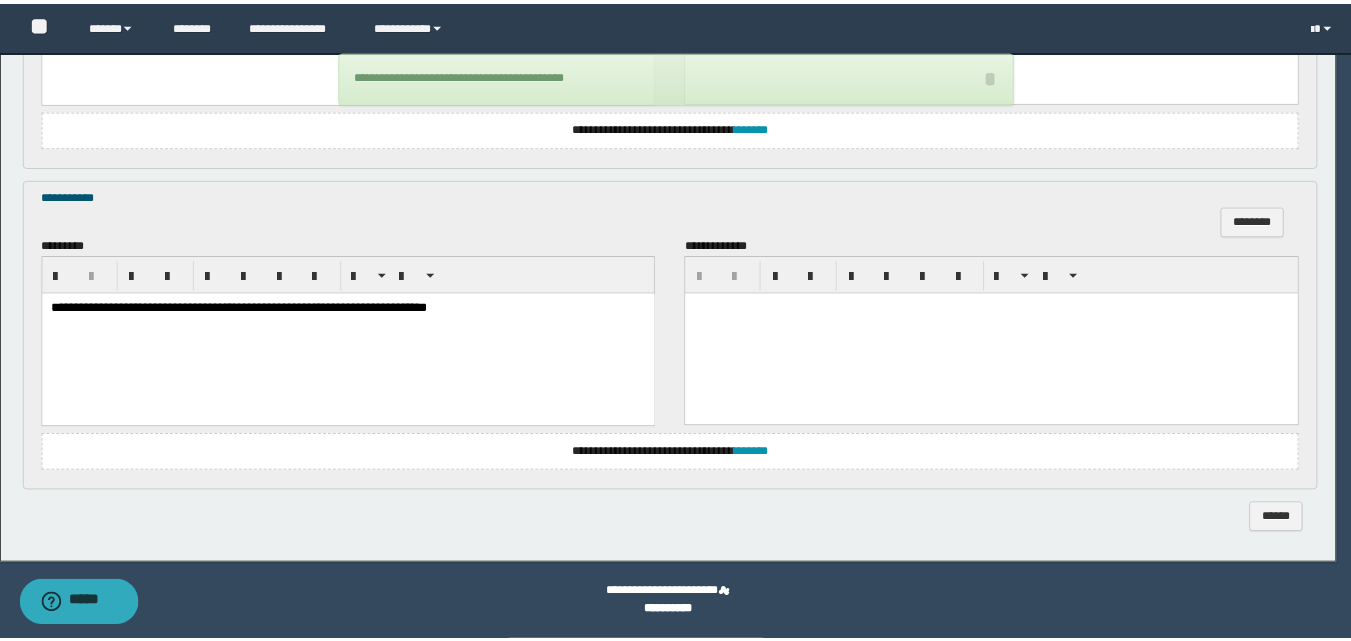 scroll, scrollTop: 1182, scrollLeft: 0, axis: vertical 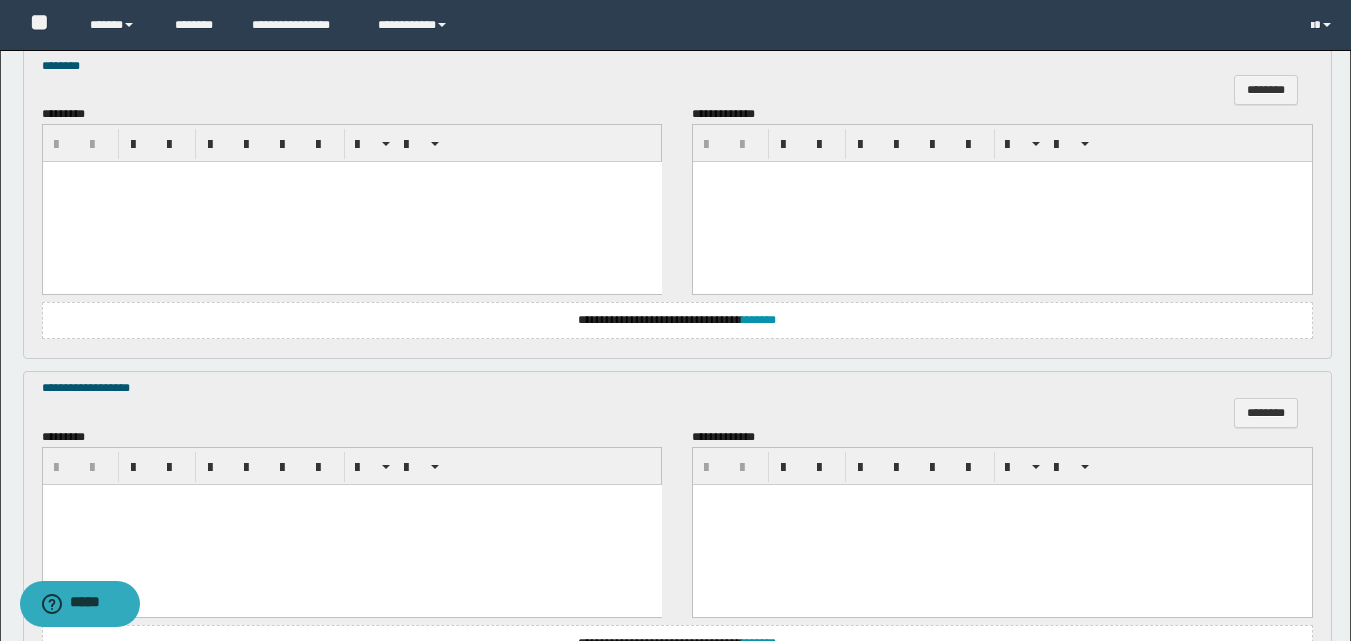 click at bounding box center (351, 202) 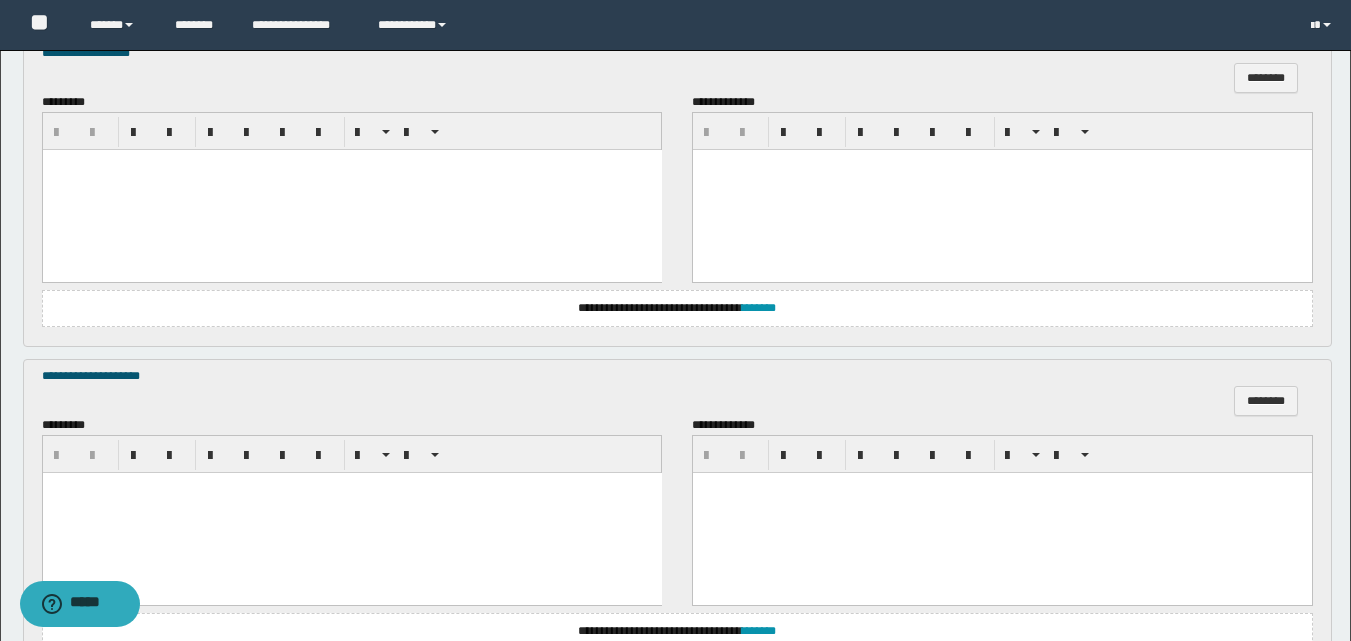 scroll, scrollTop: 1000, scrollLeft: 0, axis: vertical 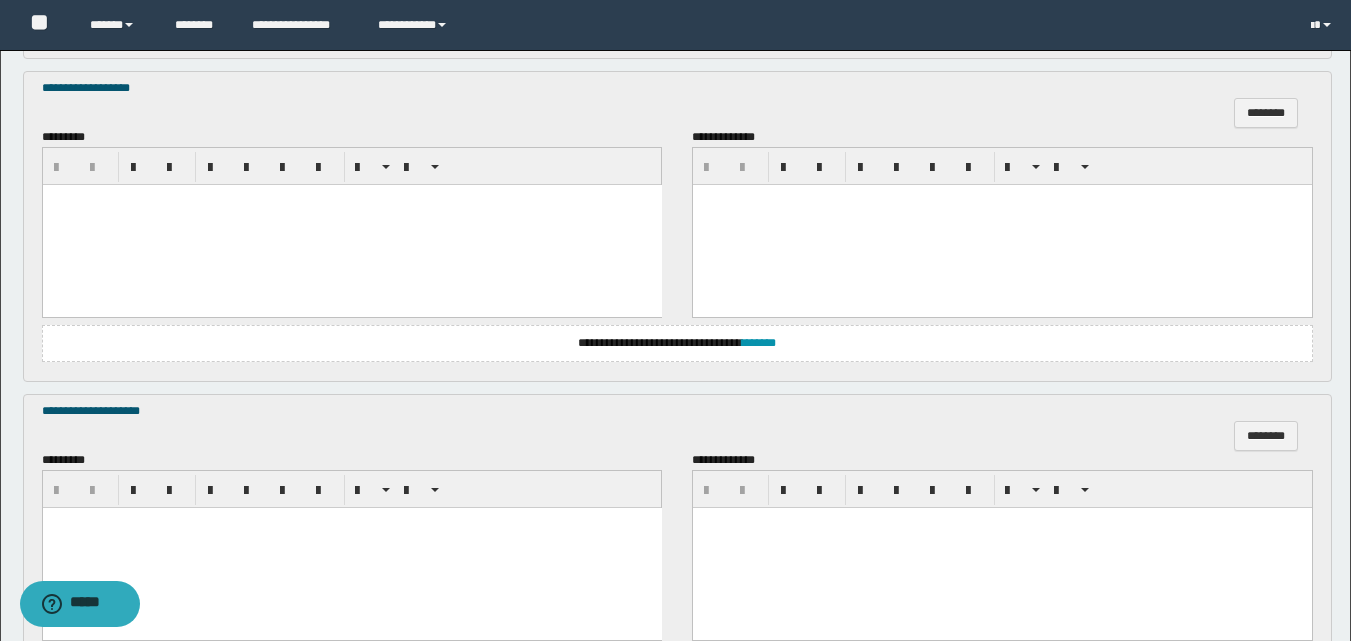 click at bounding box center [351, 225] 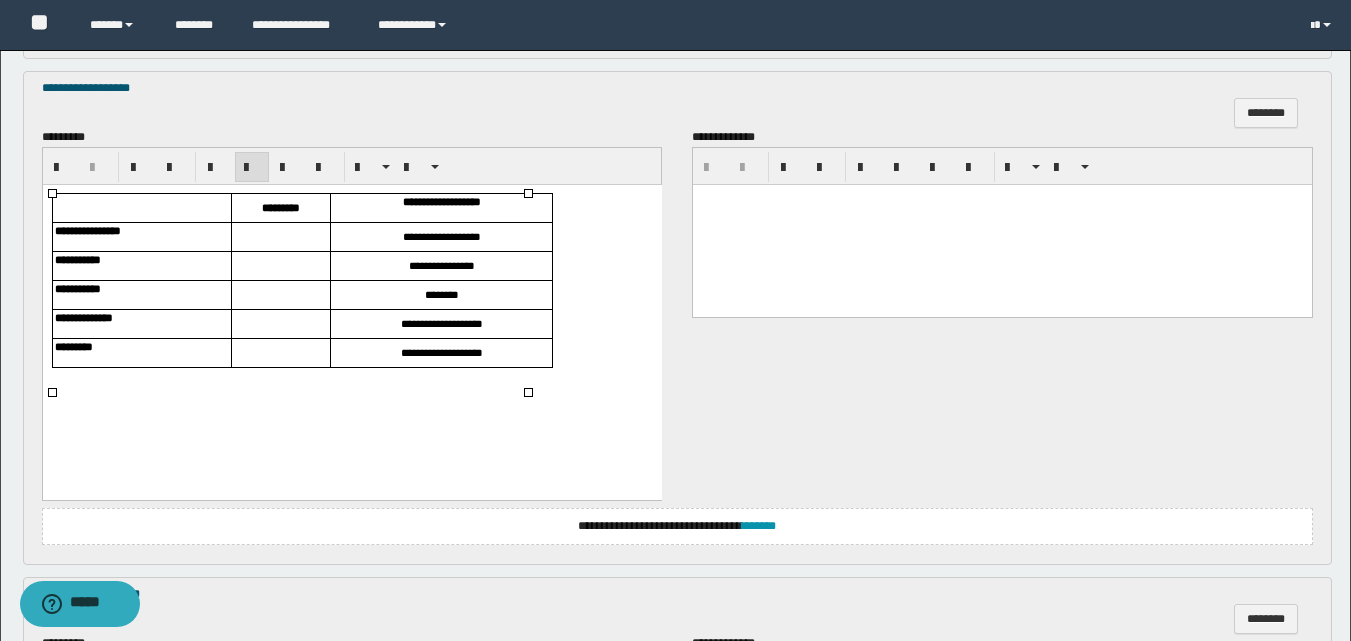 click at bounding box center (280, 237) 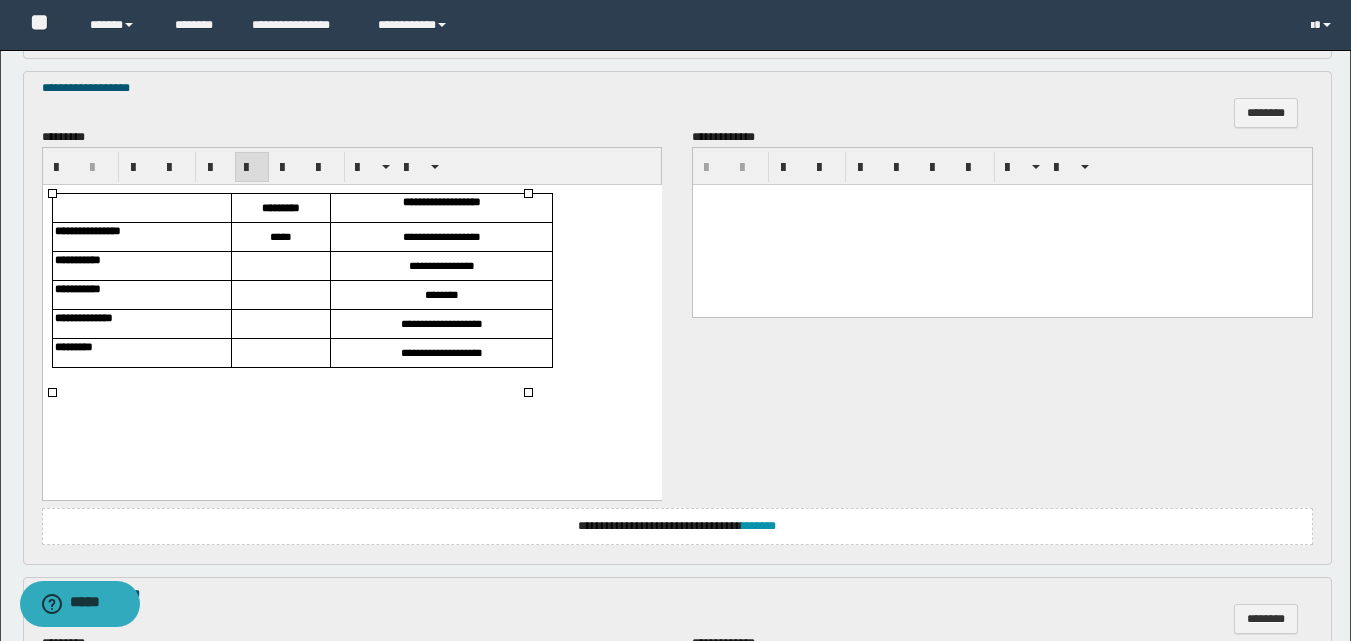 click at bounding box center (280, 266) 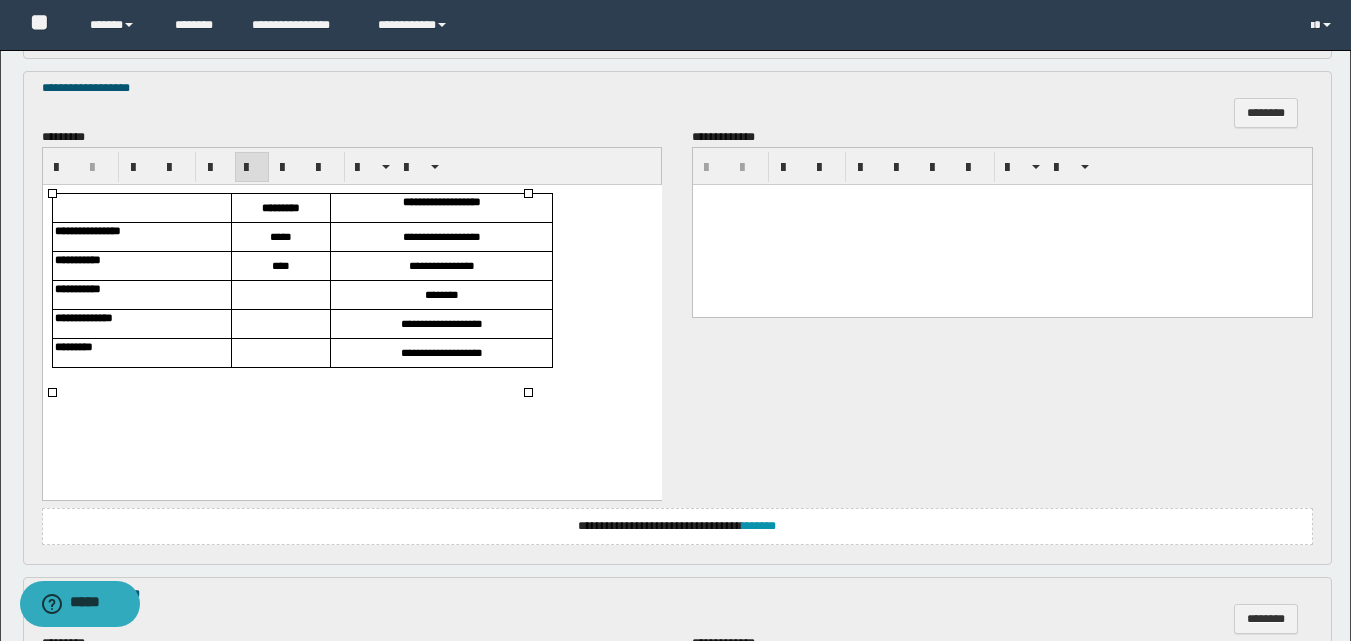 click at bounding box center (280, 295) 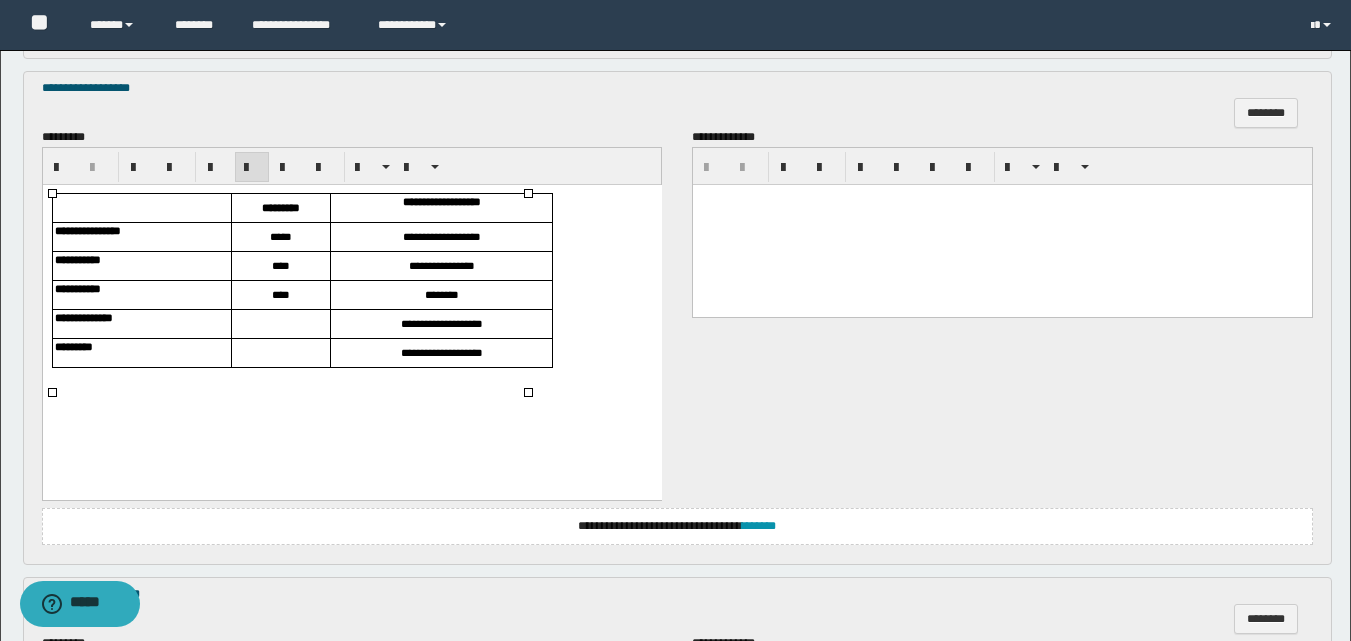 click at bounding box center [280, 324] 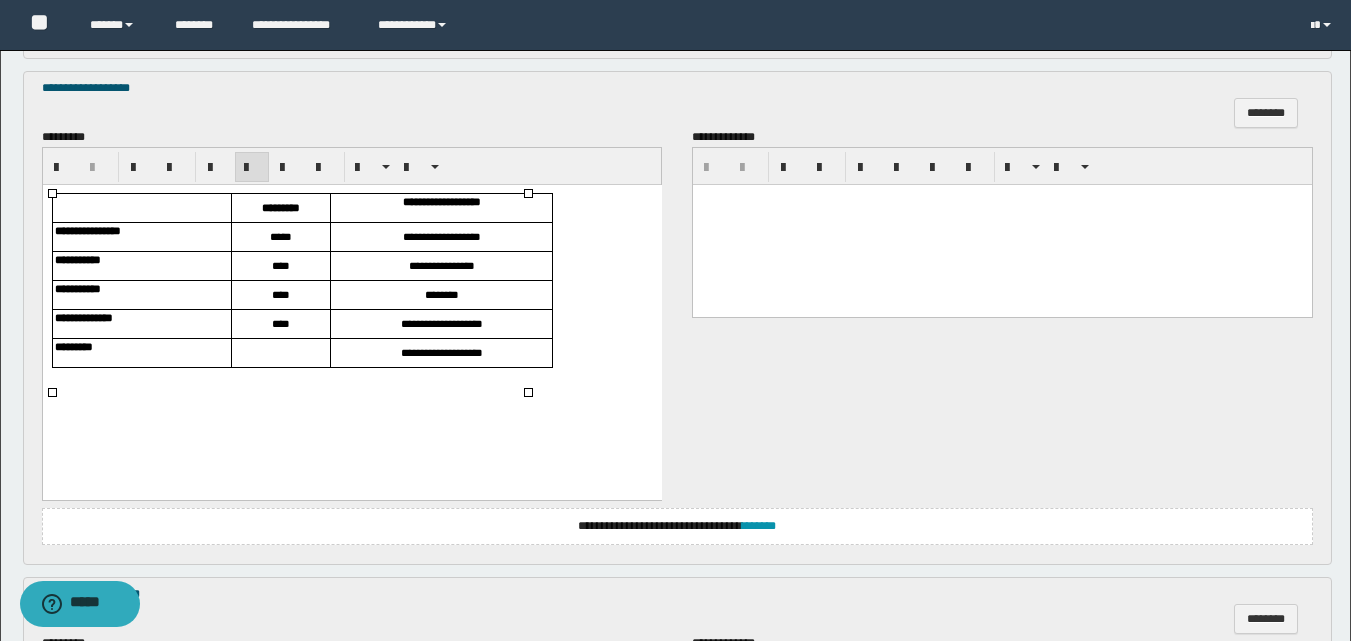 click at bounding box center (280, 353) 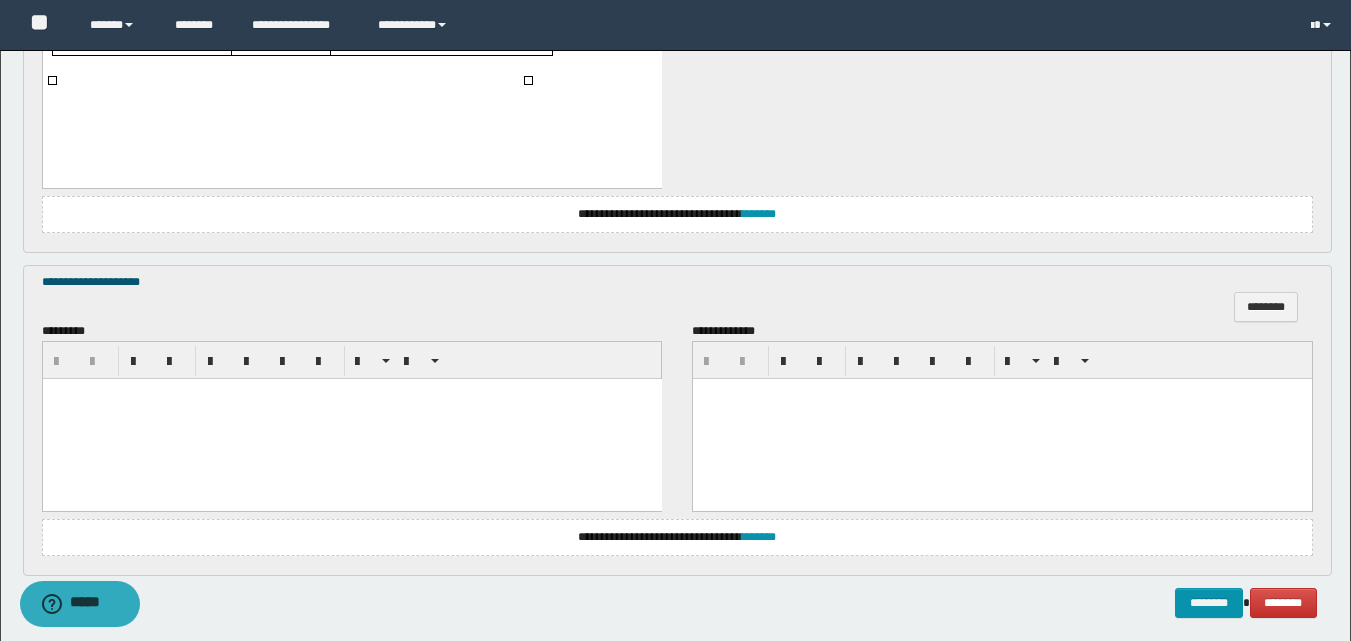 scroll, scrollTop: 1397, scrollLeft: 0, axis: vertical 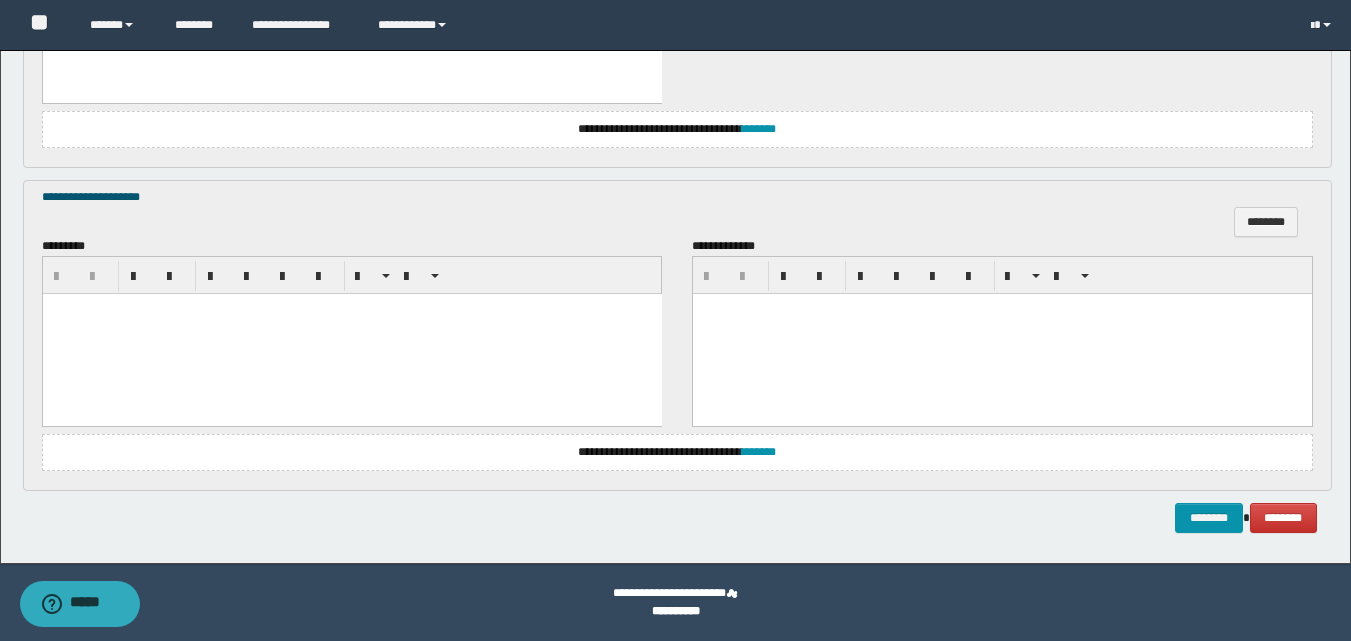 click at bounding box center (351, 333) 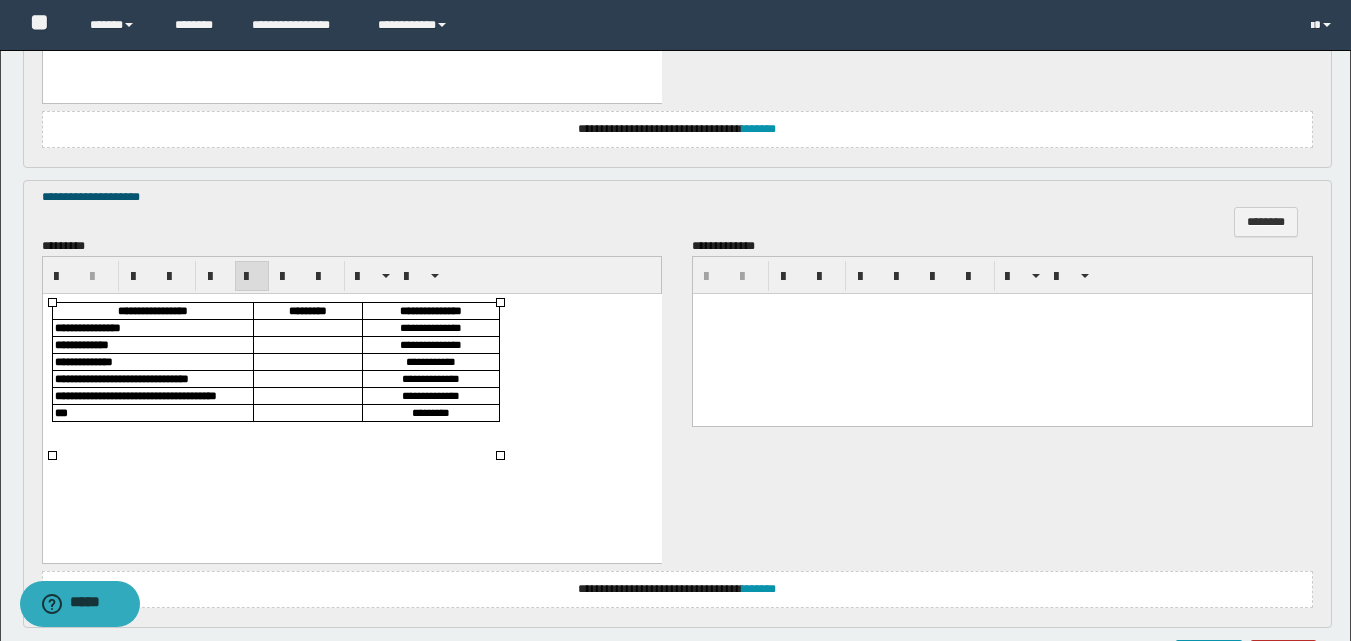 click at bounding box center [307, 327] 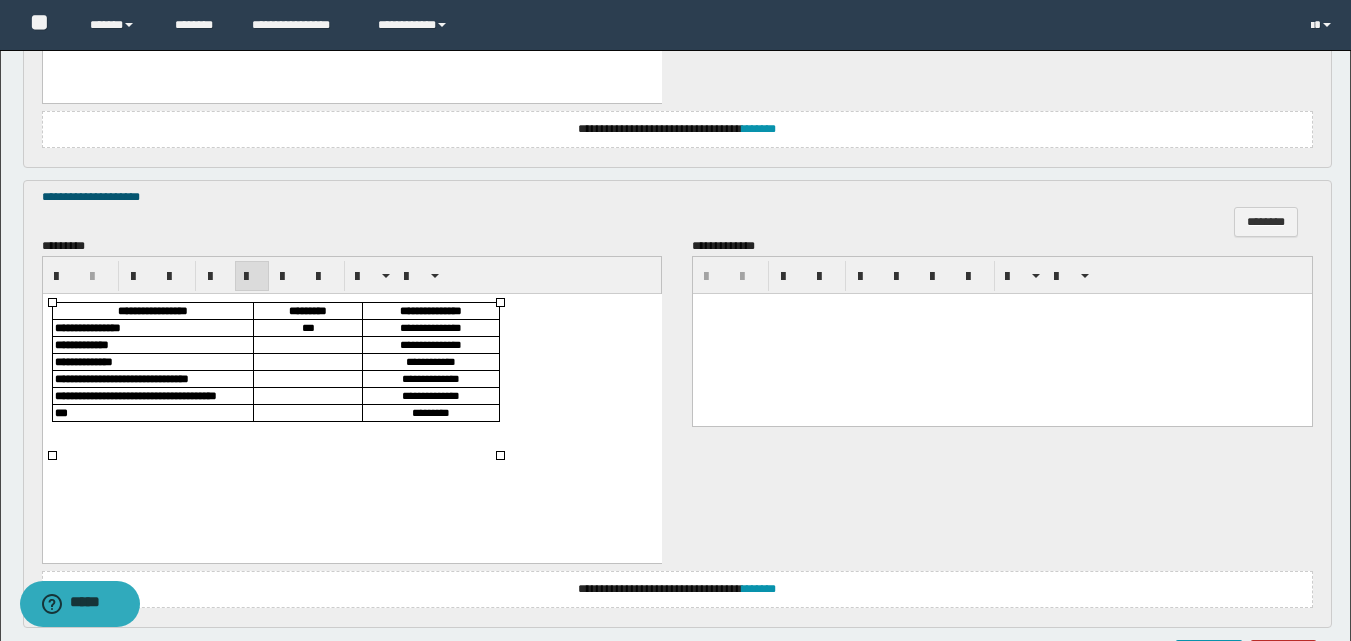 click at bounding box center [307, 344] 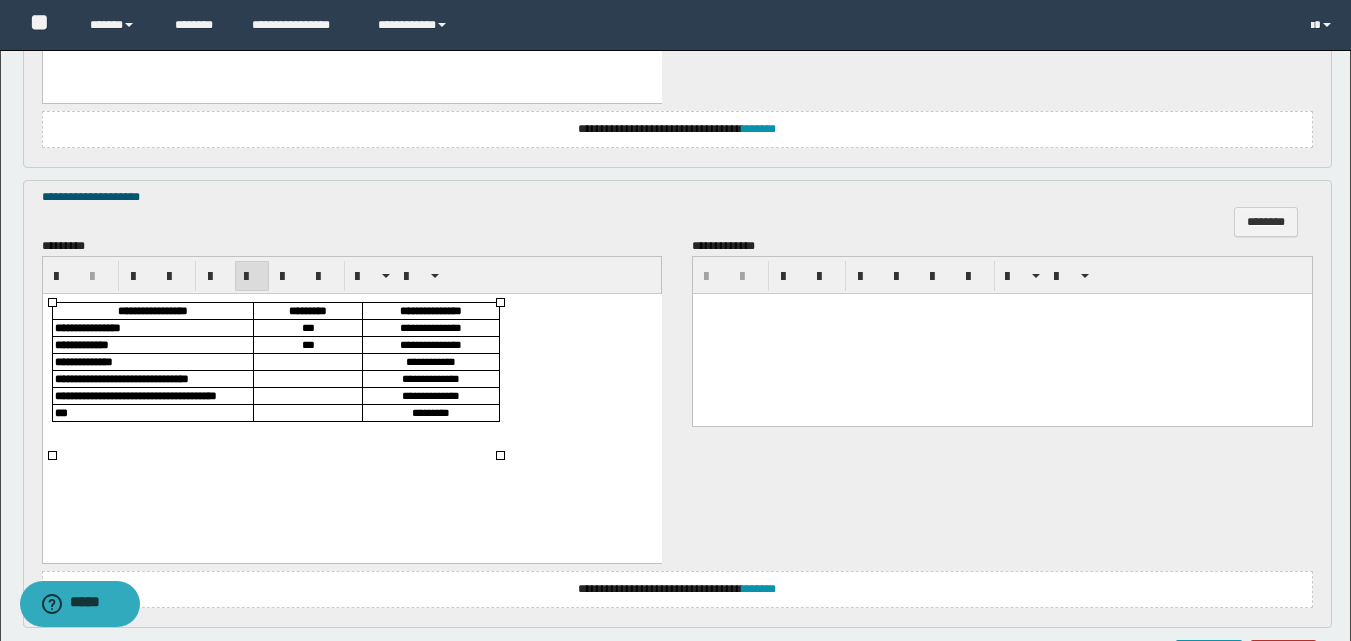 click at bounding box center (307, 361) 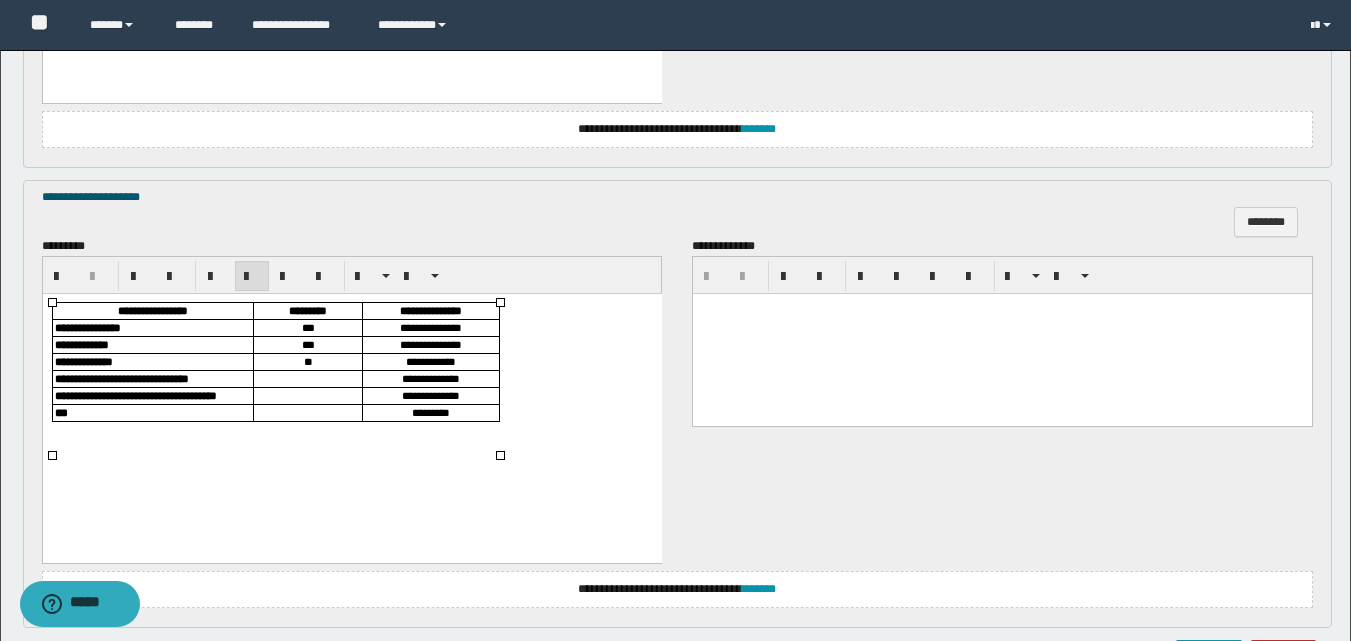click at bounding box center [307, 378] 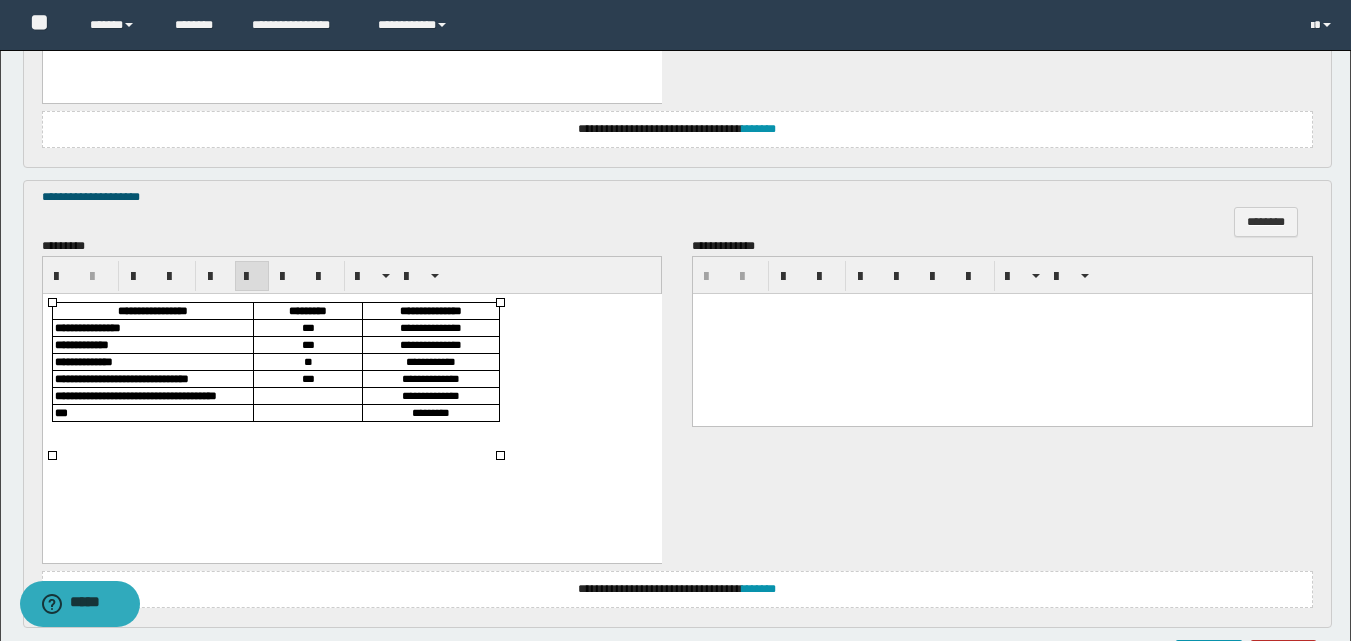 click at bounding box center (307, 395) 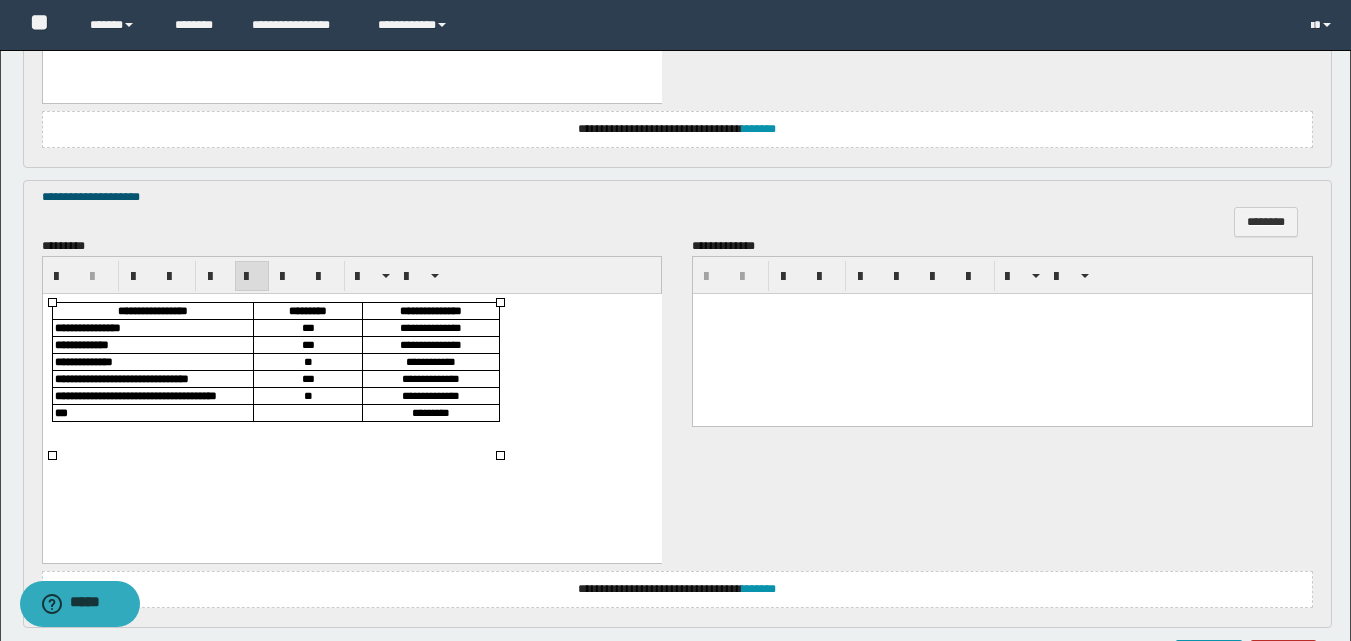 click at bounding box center [307, 412] 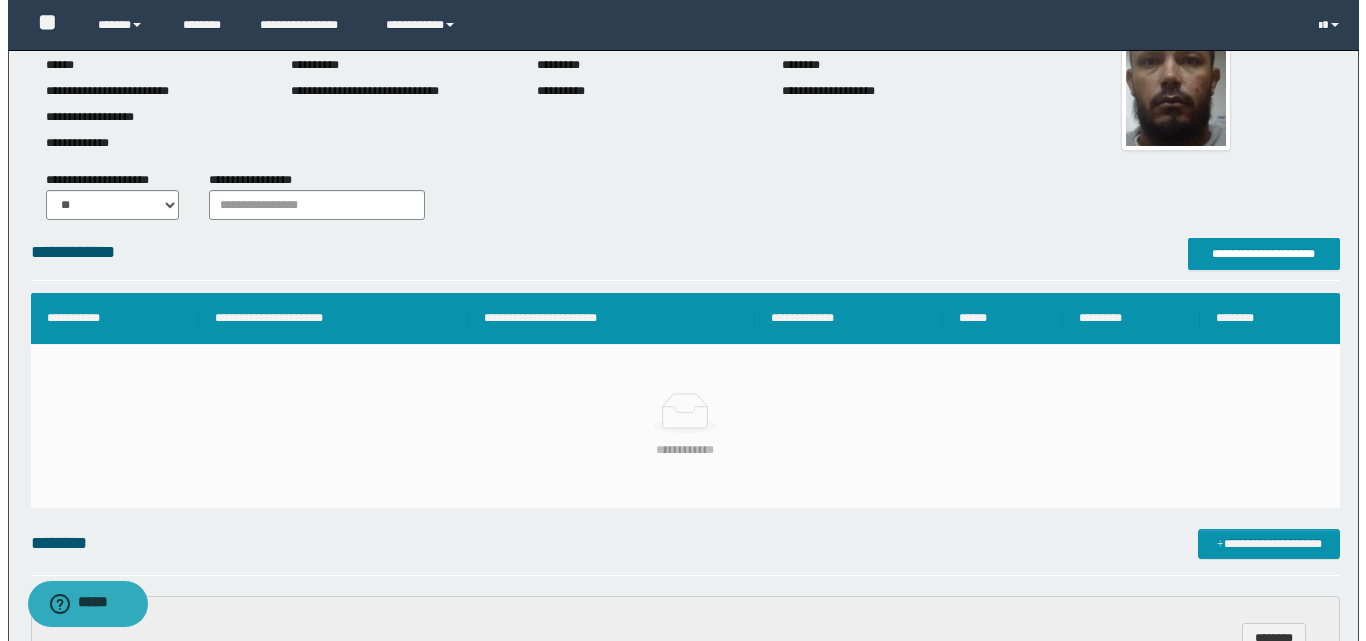 scroll, scrollTop: 134, scrollLeft: 0, axis: vertical 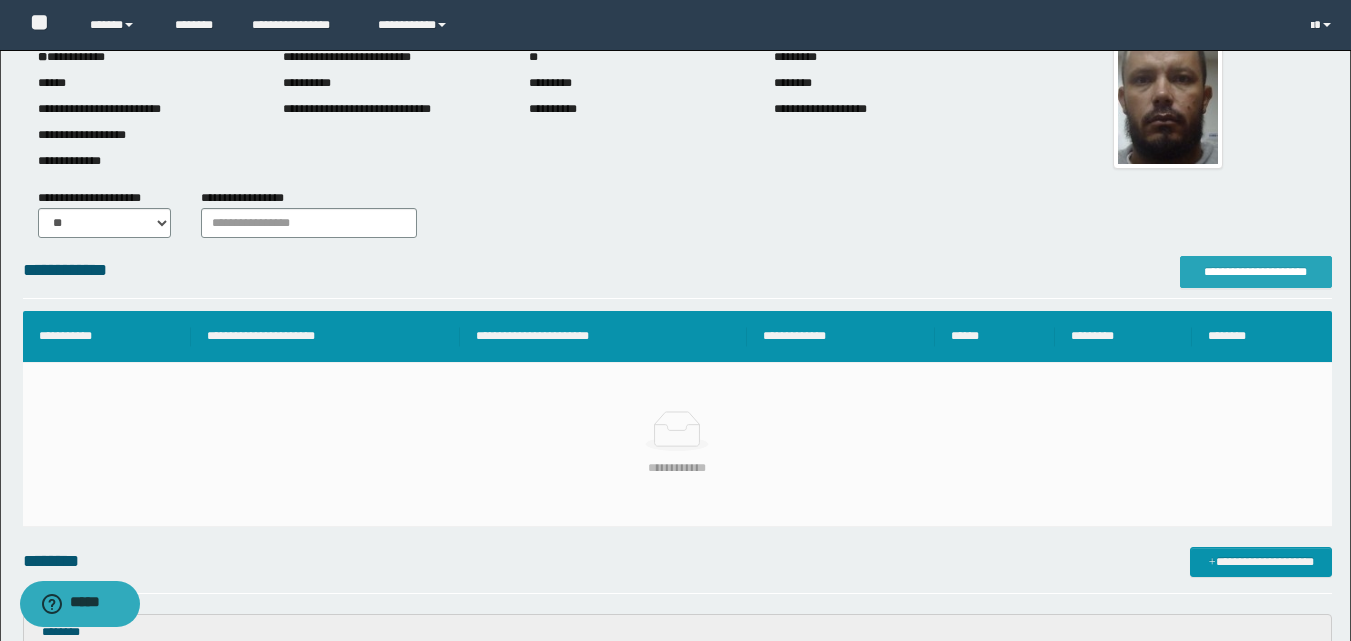 click on "**********" at bounding box center [1256, 272] 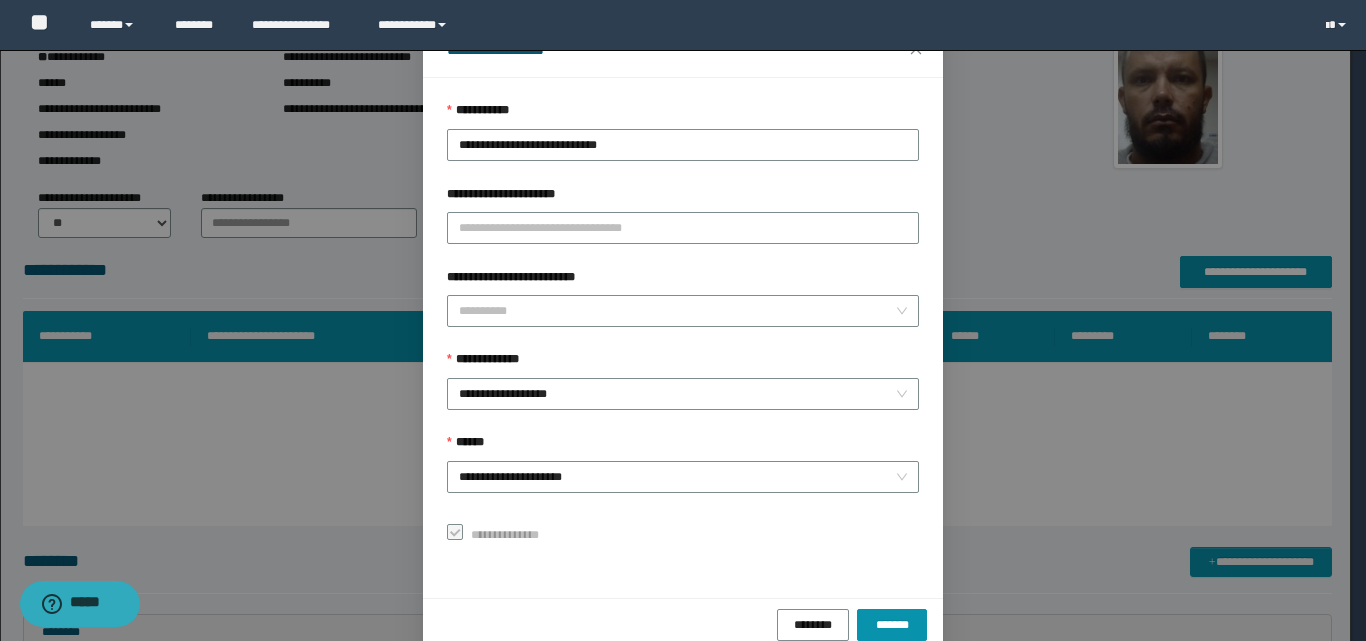scroll, scrollTop: 111, scrollLeft: 0, axis: vertical 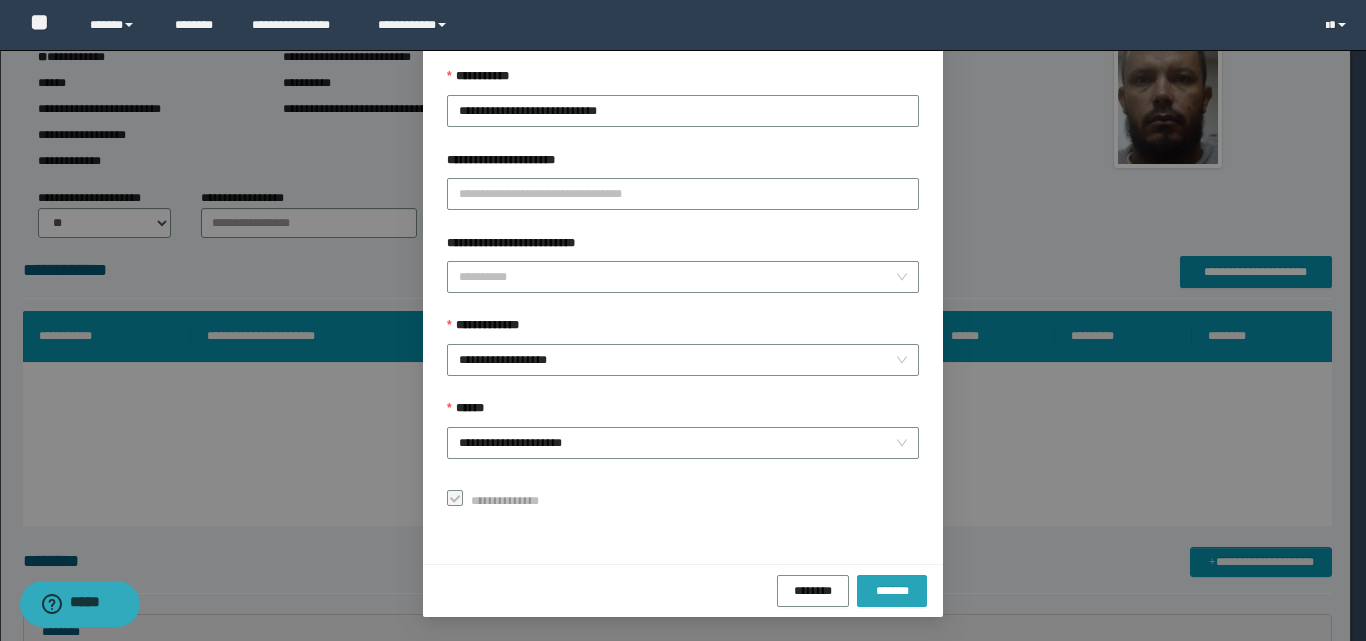 click on "*******" at bounding box center [892, 590] 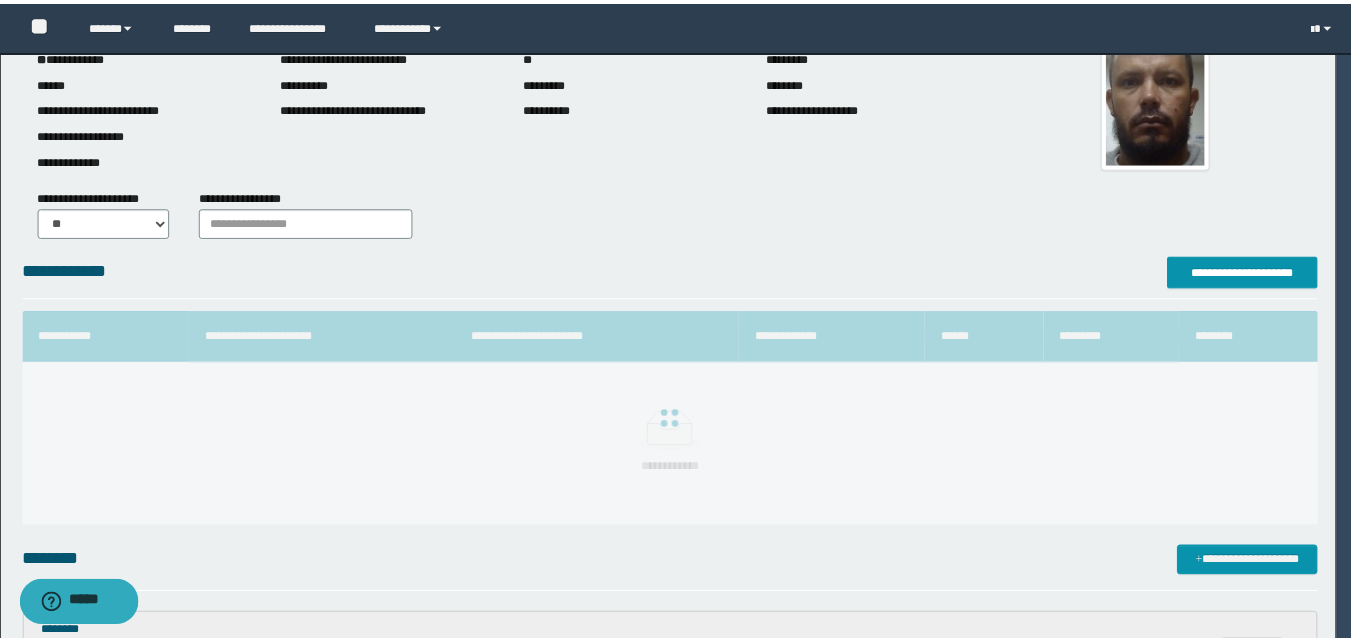 scroll, scrollTop: 64, scrollLeft: 0, axis: vertical 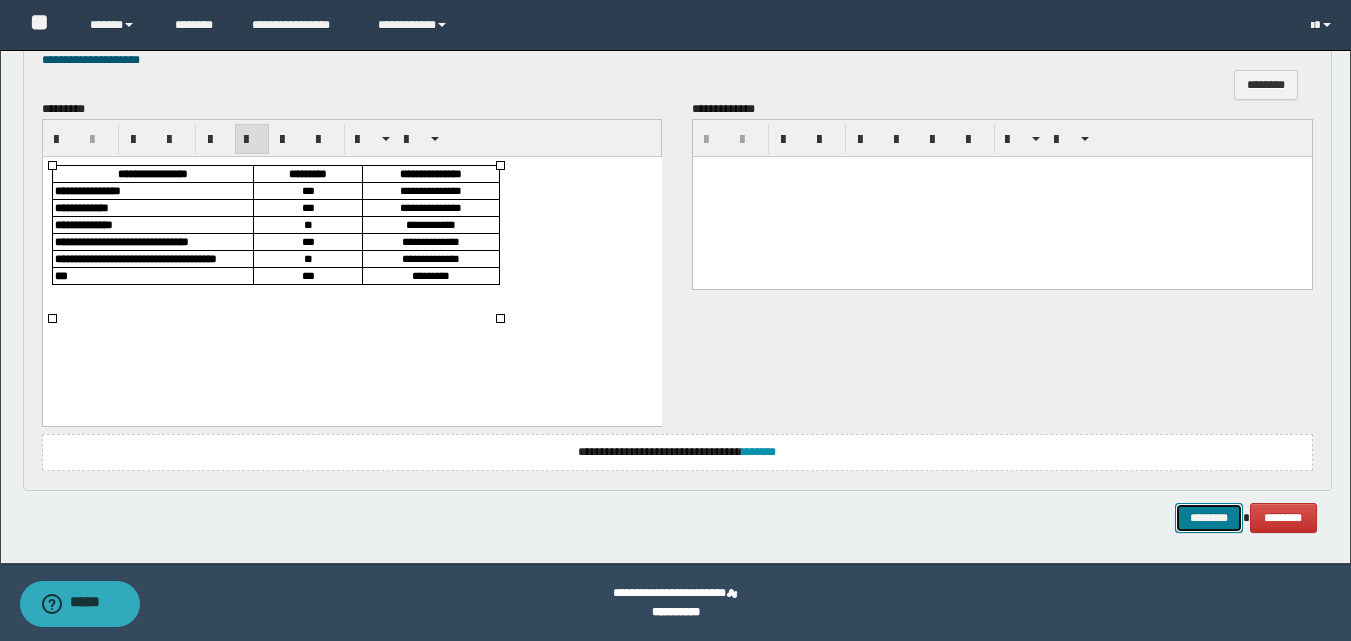 click on "********" at bounding box center [1209, 518] 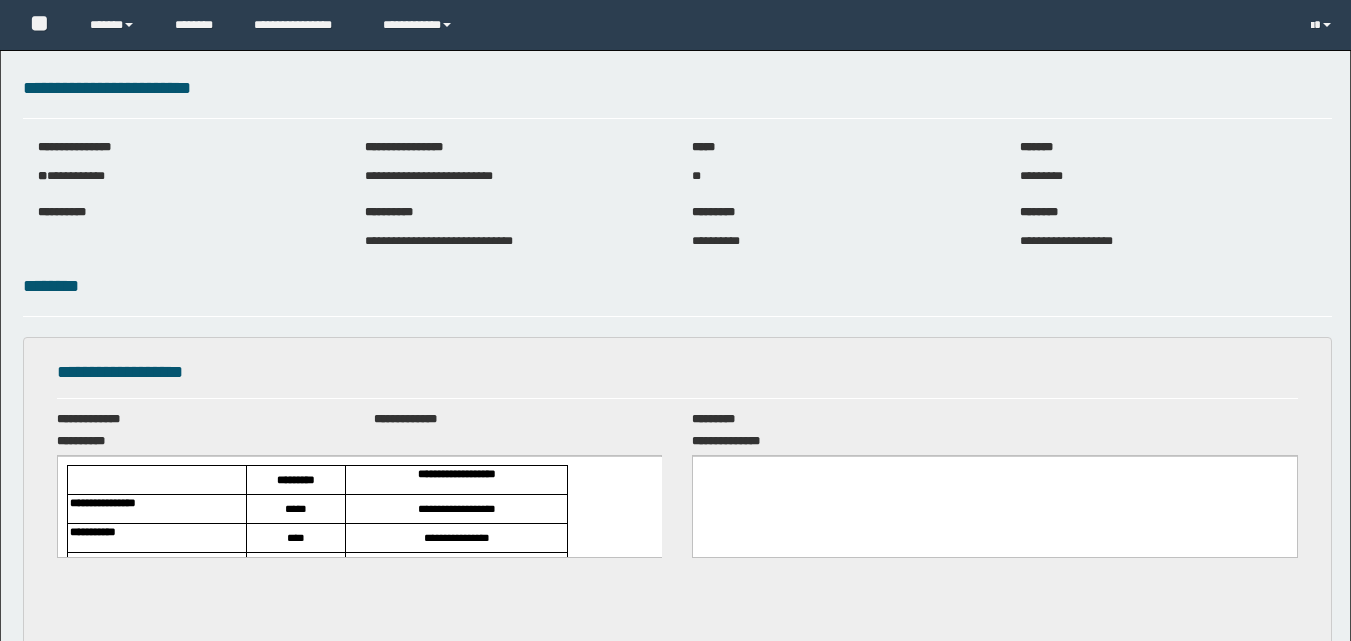 scroll, scrollTop: 0, scrollLeft: 0, axis: both 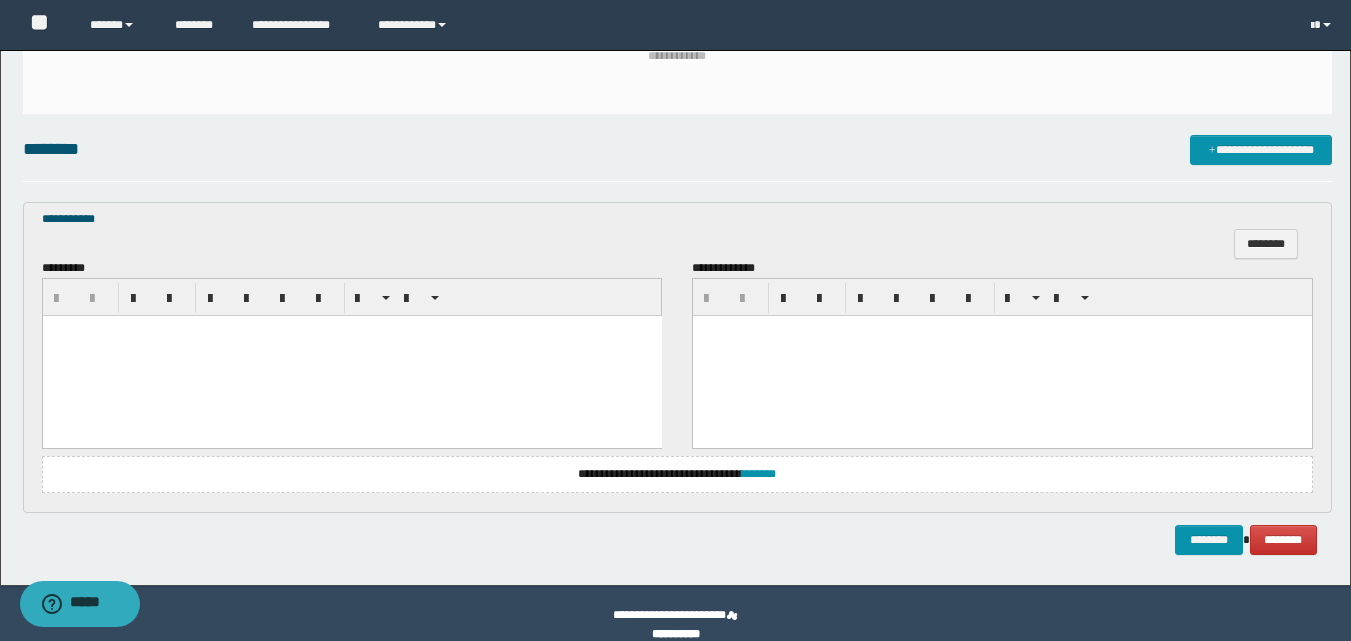 click at bounding box center [351, 356] 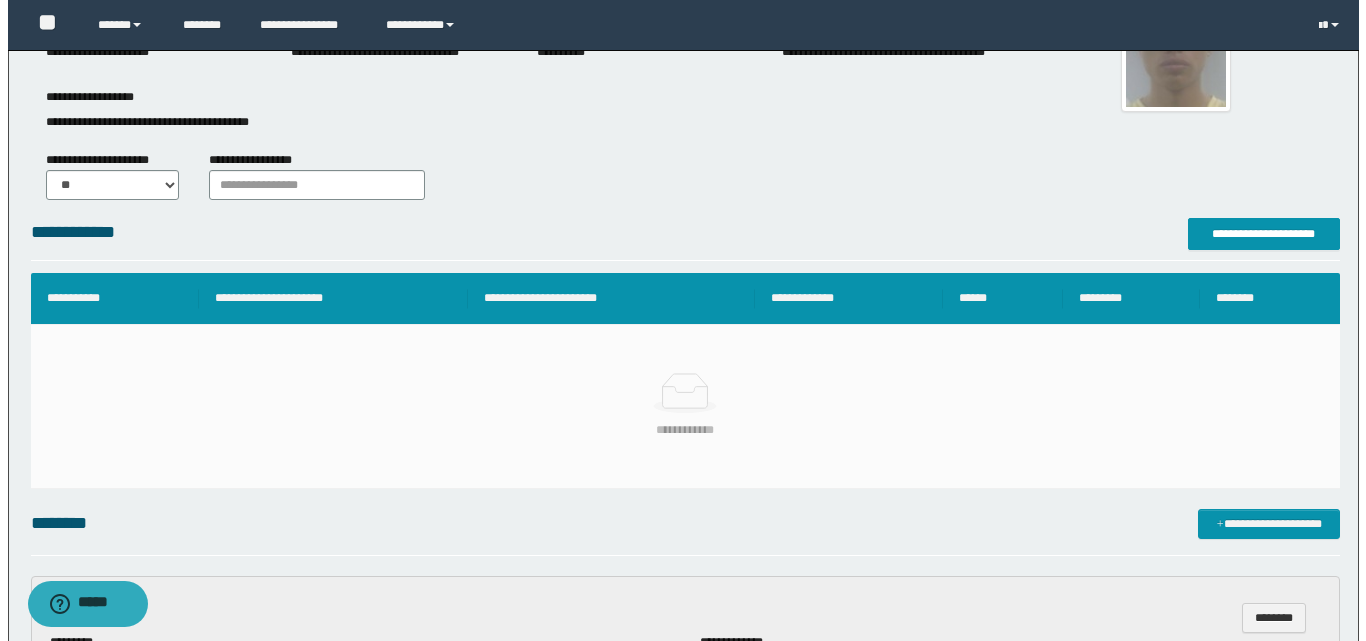 scroll, scrollTop: 189, scrollLeft: 0, axis: vertical 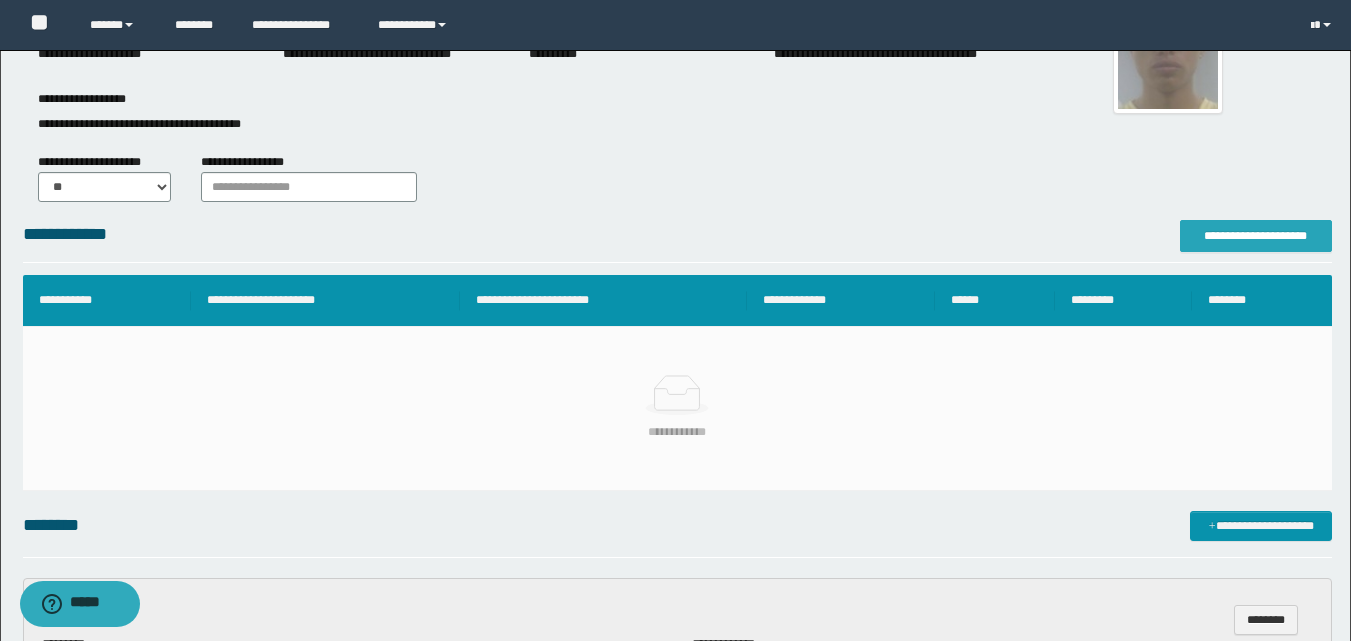 click on "**********" at bounding box center [1256, 236] 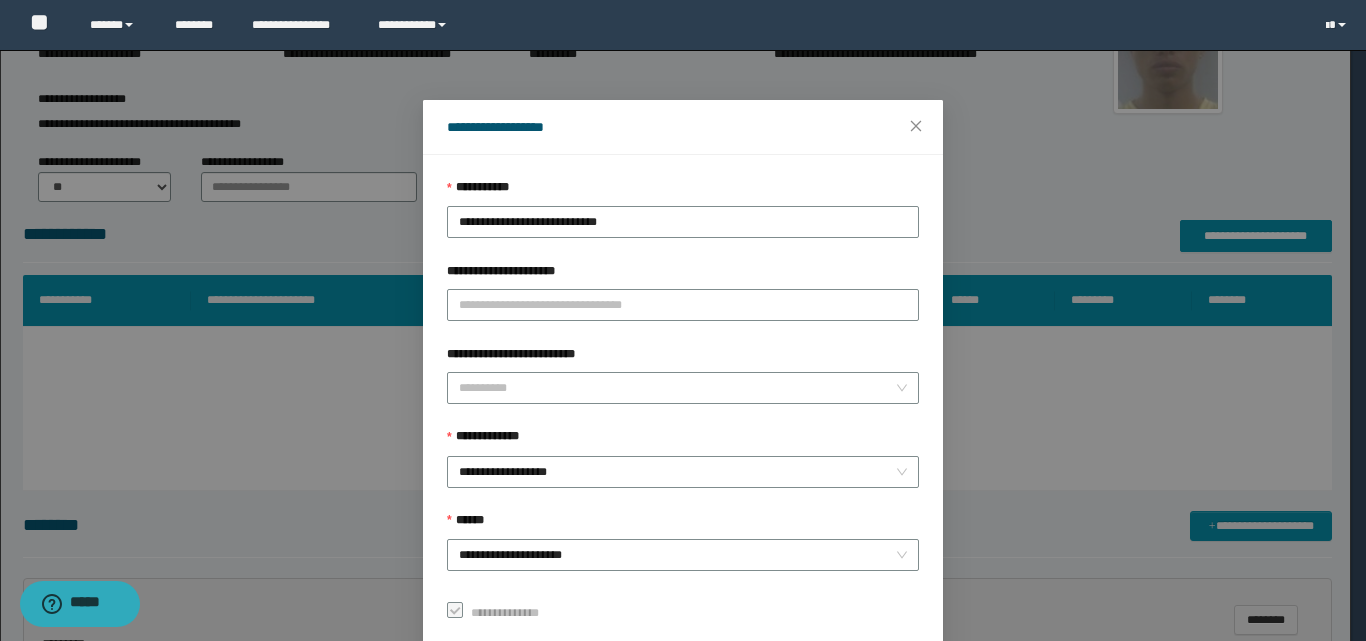 click on "**********" at bounding box center (683, 320) 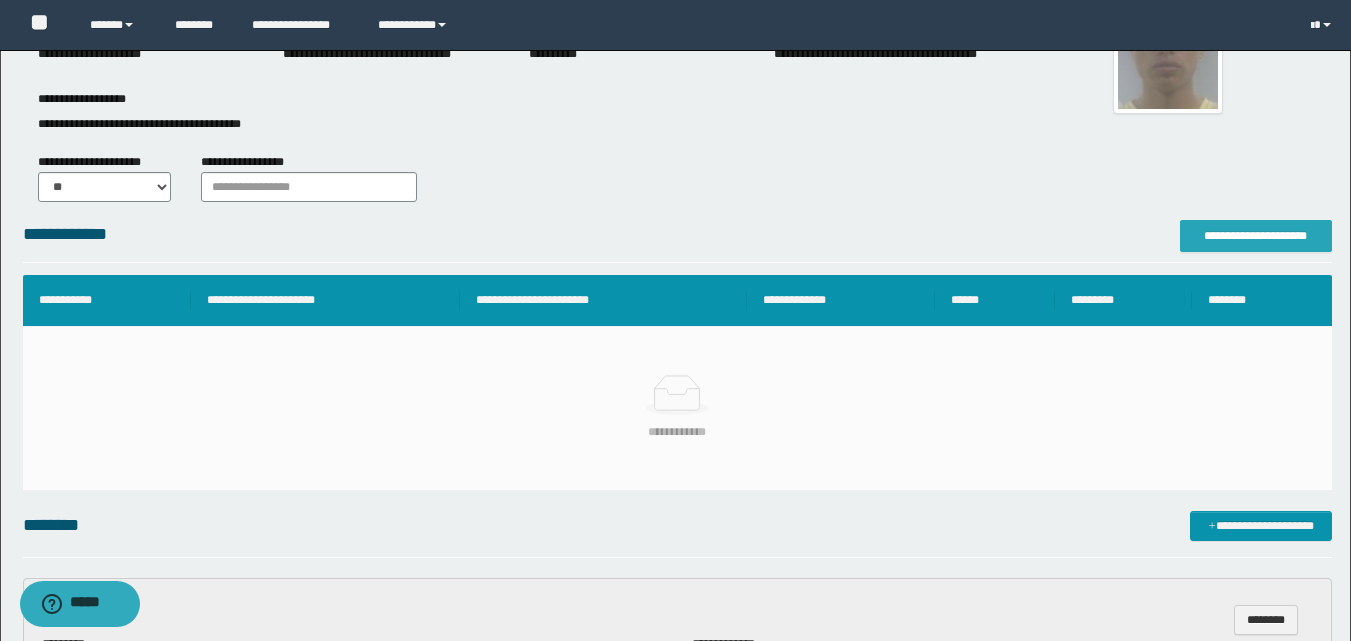drag, startPoint x: 1208, startPoint y: 225, endPoint x: 932, endPoint y: 373, distance: 313.17728 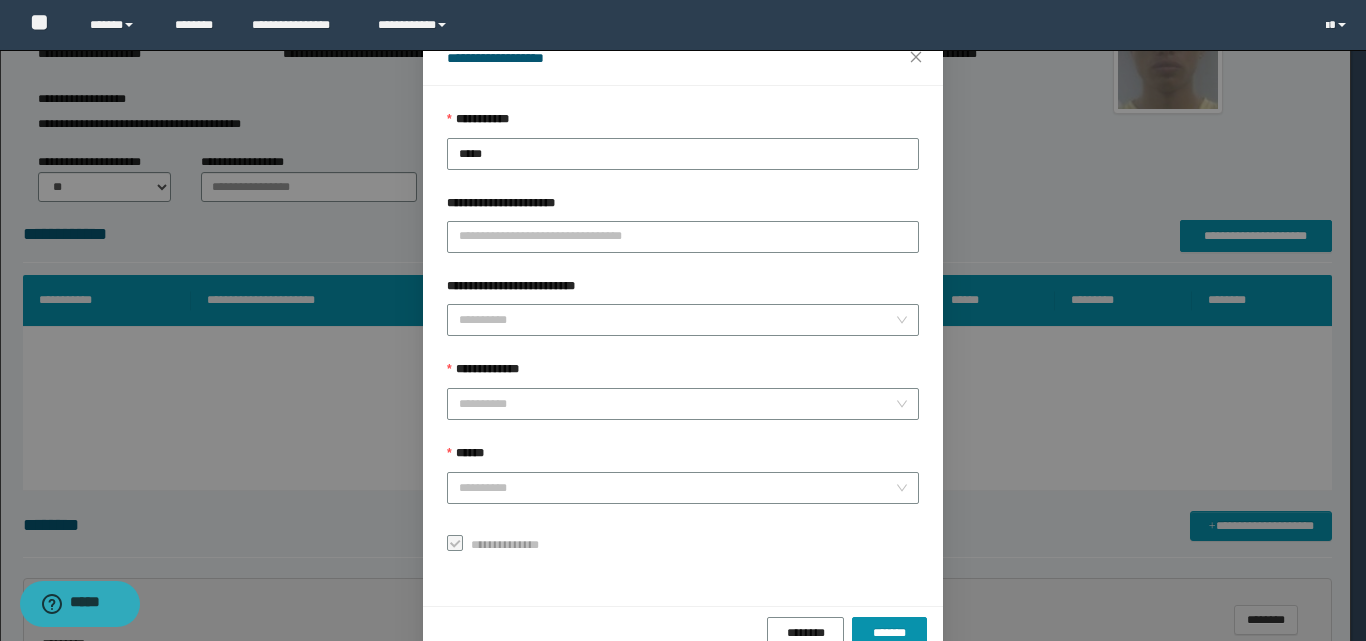 scroll, scrollTop: 111, scrollLeft: 0, axis: vertical 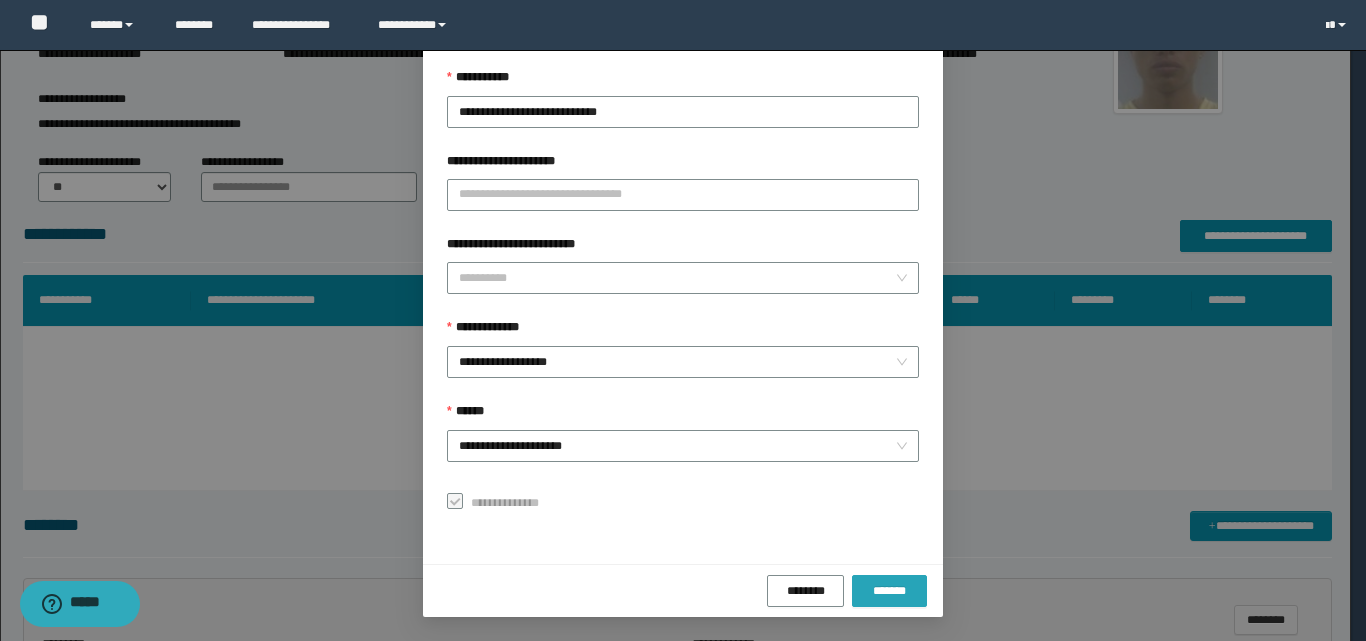 click on "*******" at bounding box center (889, 591) 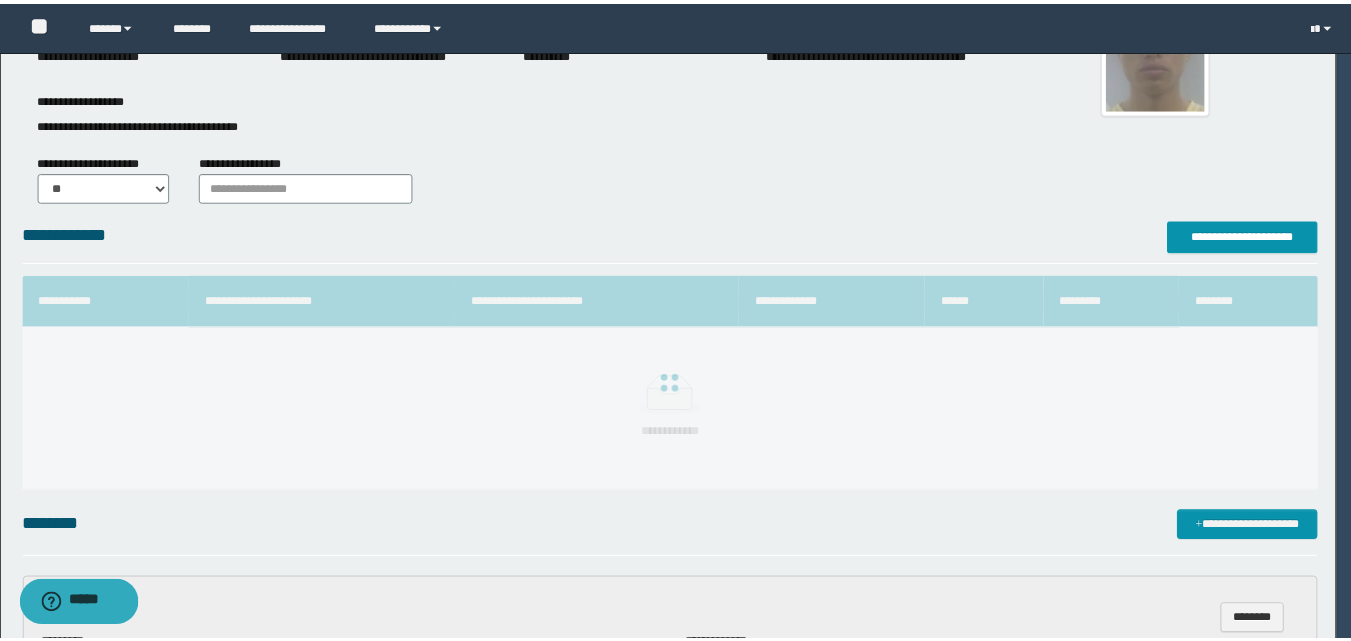 scroll, scrollTop: 64, scrollLeft: 0, axis: vertical 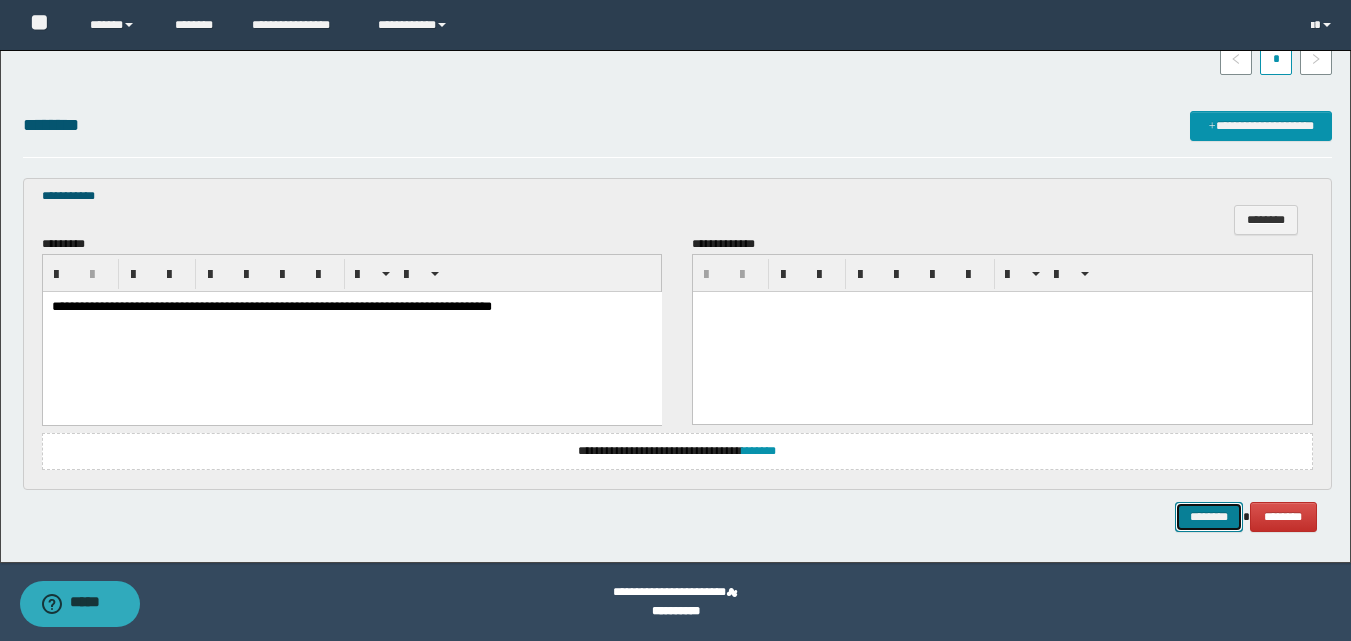 click on "********" at bounding box center (1209, 517) 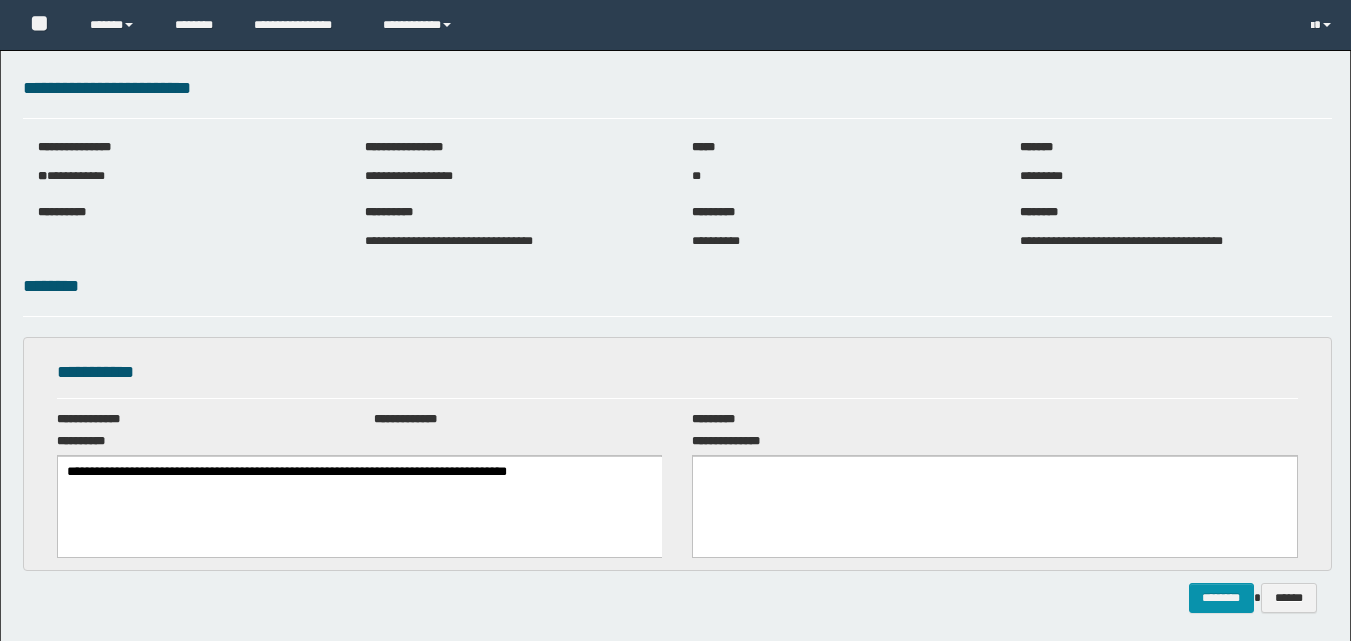 scroll, scrollTop: 0, scrollLeft: 0, axis: both 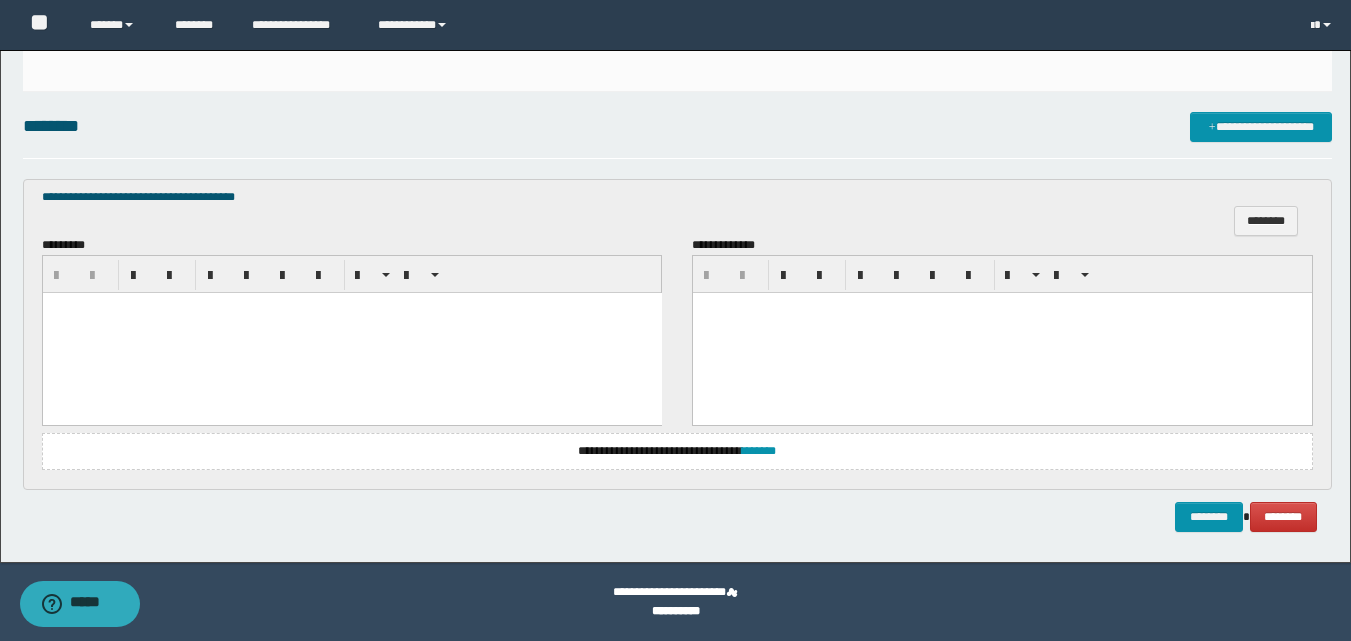 click at bounding box center [351, 333] 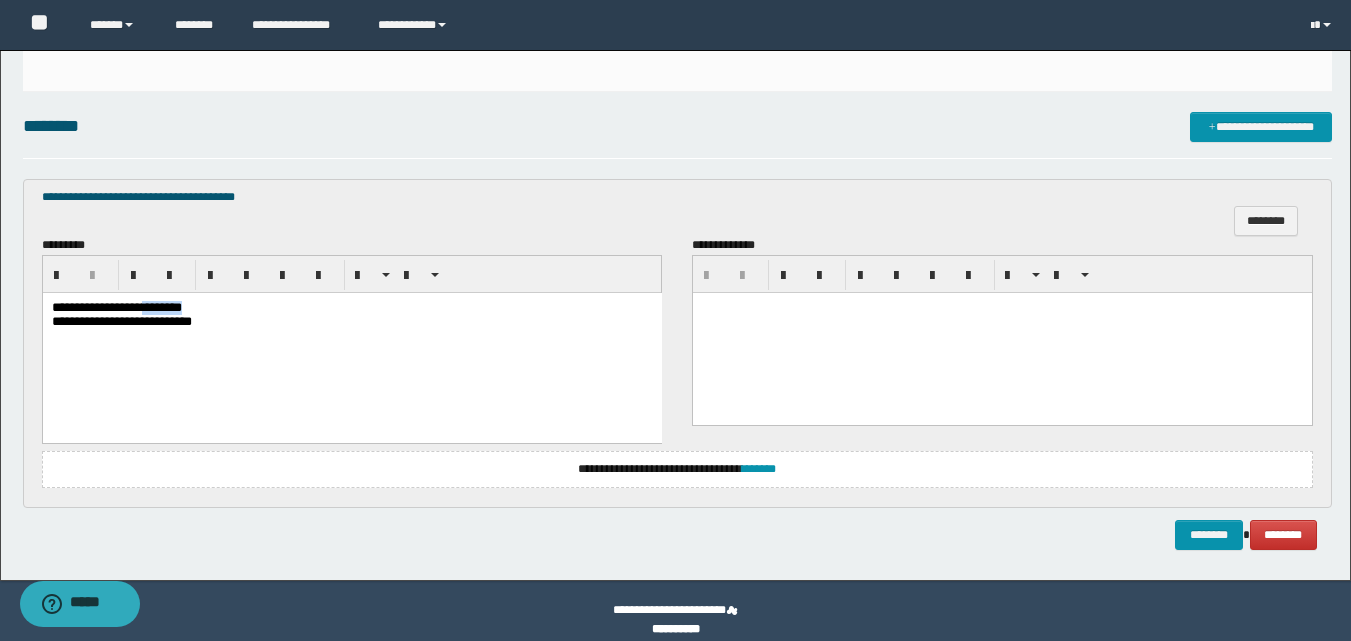 drag, startPoint x: 176, startPoint y: 309, endPoint x: 161, endPoint y: 309, distance: 15 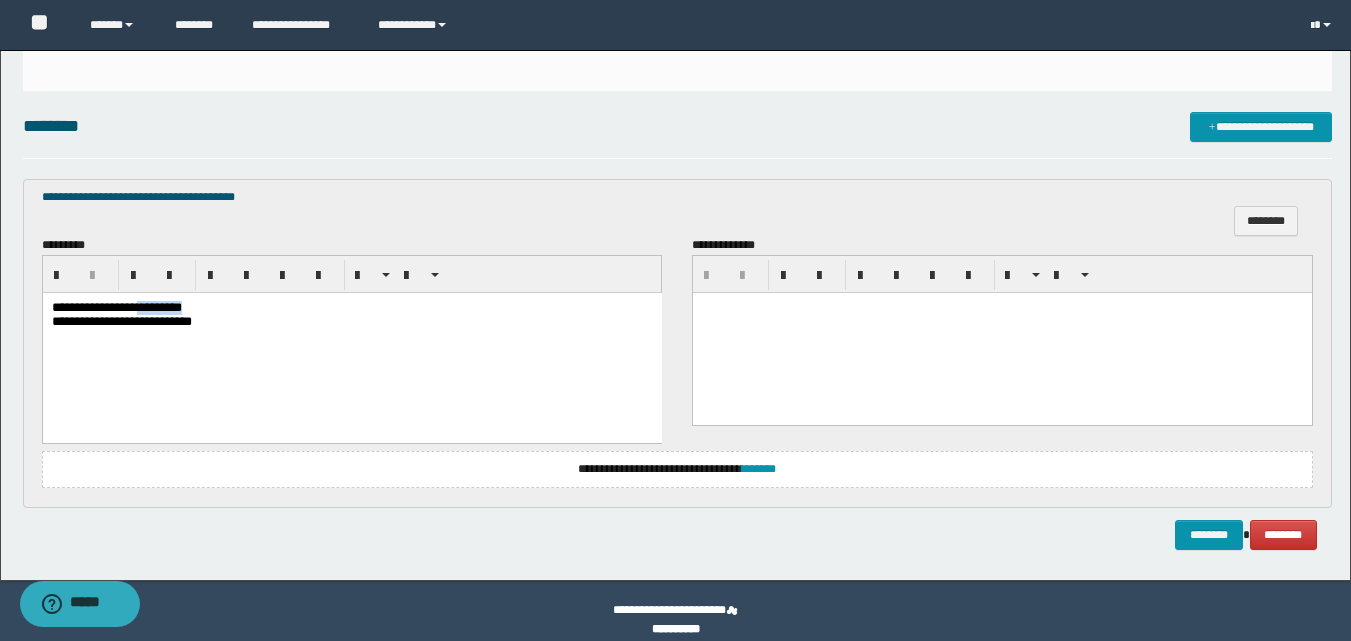 drag, startPoint x: 221, startPoint y: 312, endPoint x: 151, endPoint y: 307, distance: 70.178345 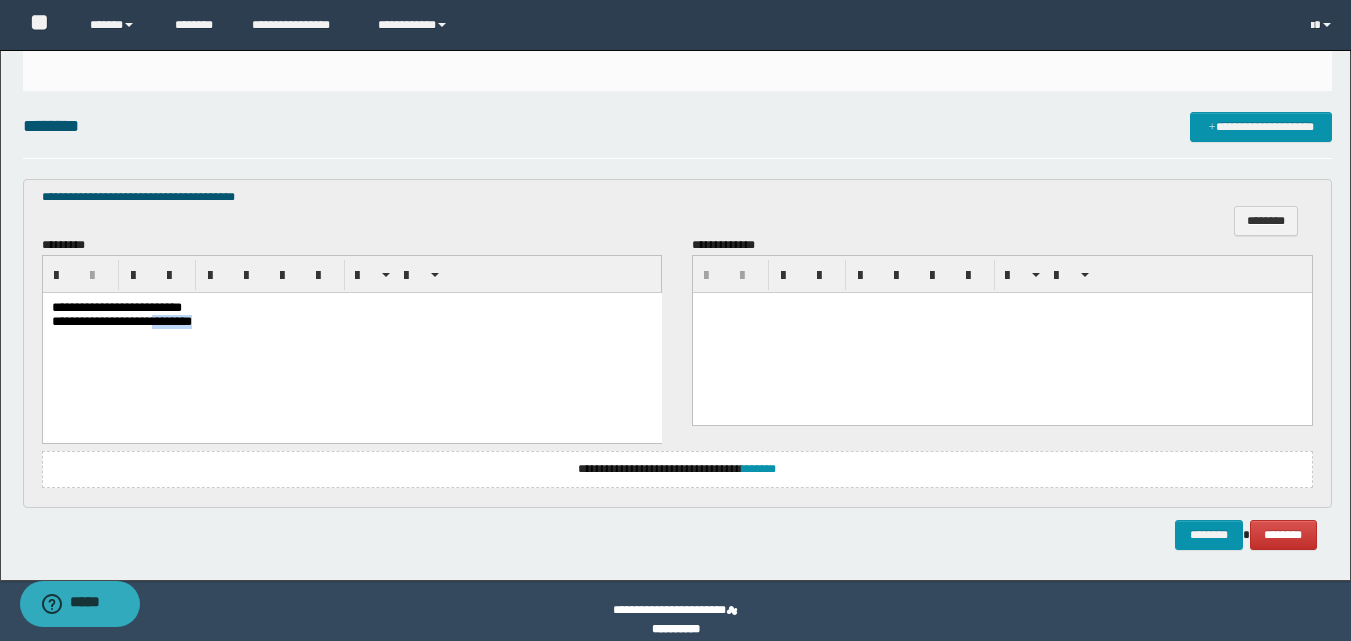 drag, startPoint x: 235, startPoint y: 328, endPoint x: 162, endPoint y: 322, distance: 73.24616 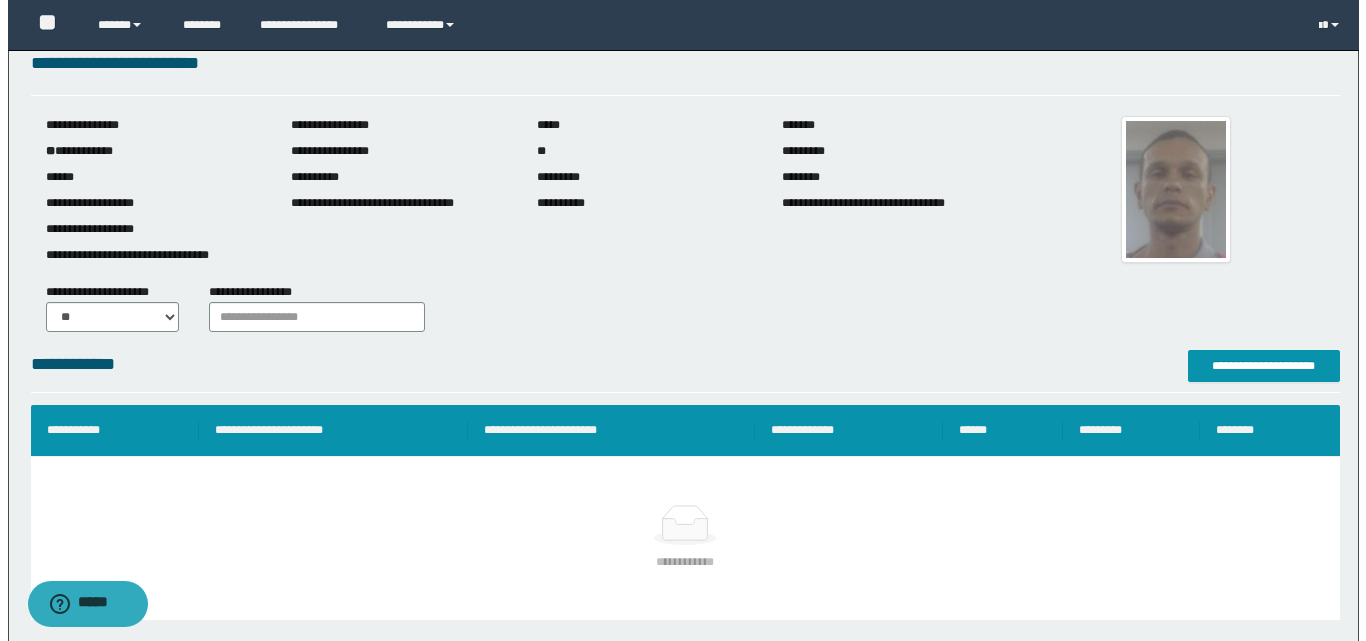 scroll, scrollTop: 0, scrollLeft: 0, axis: both 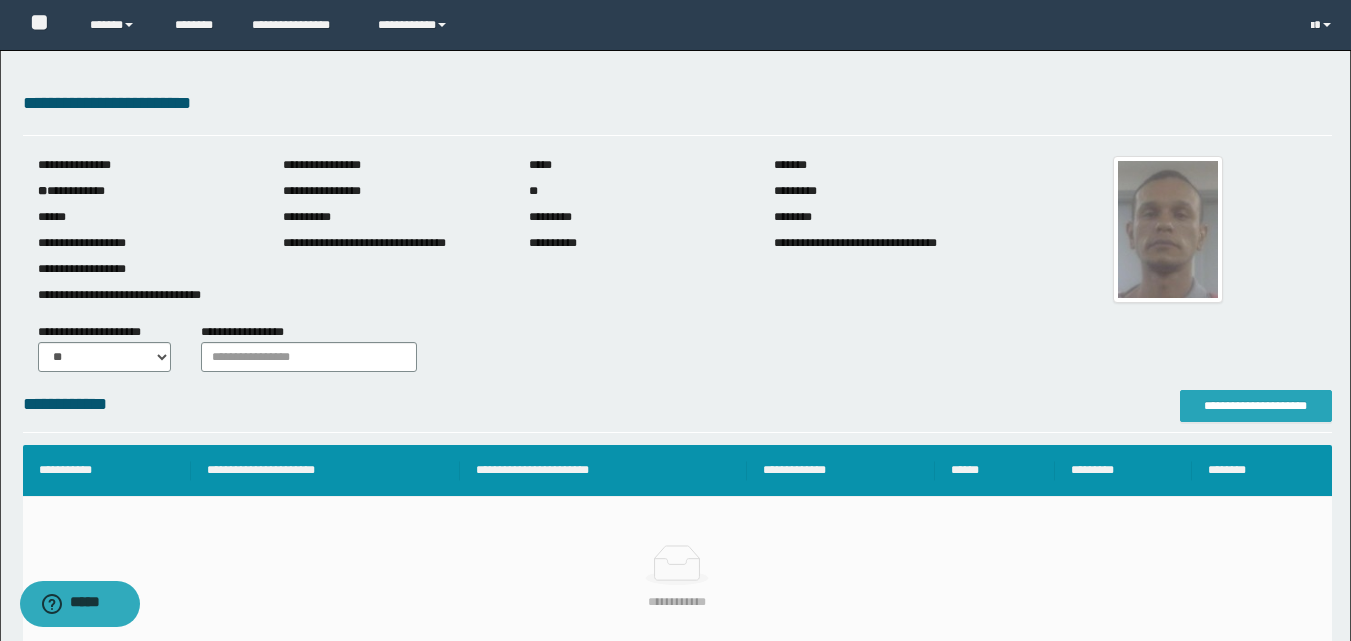 click on "**********" at bounding box center [1256, 406] 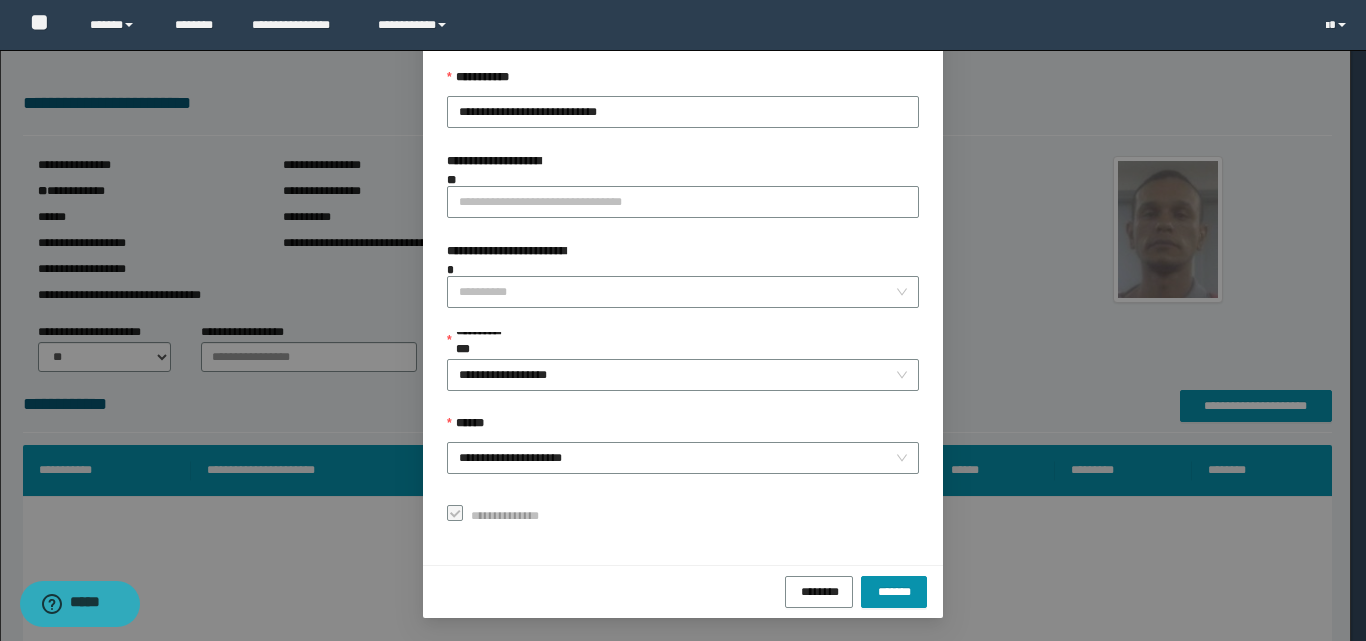 scroll, scrollTop: 111, scrollLeft: 0, axis: vertical 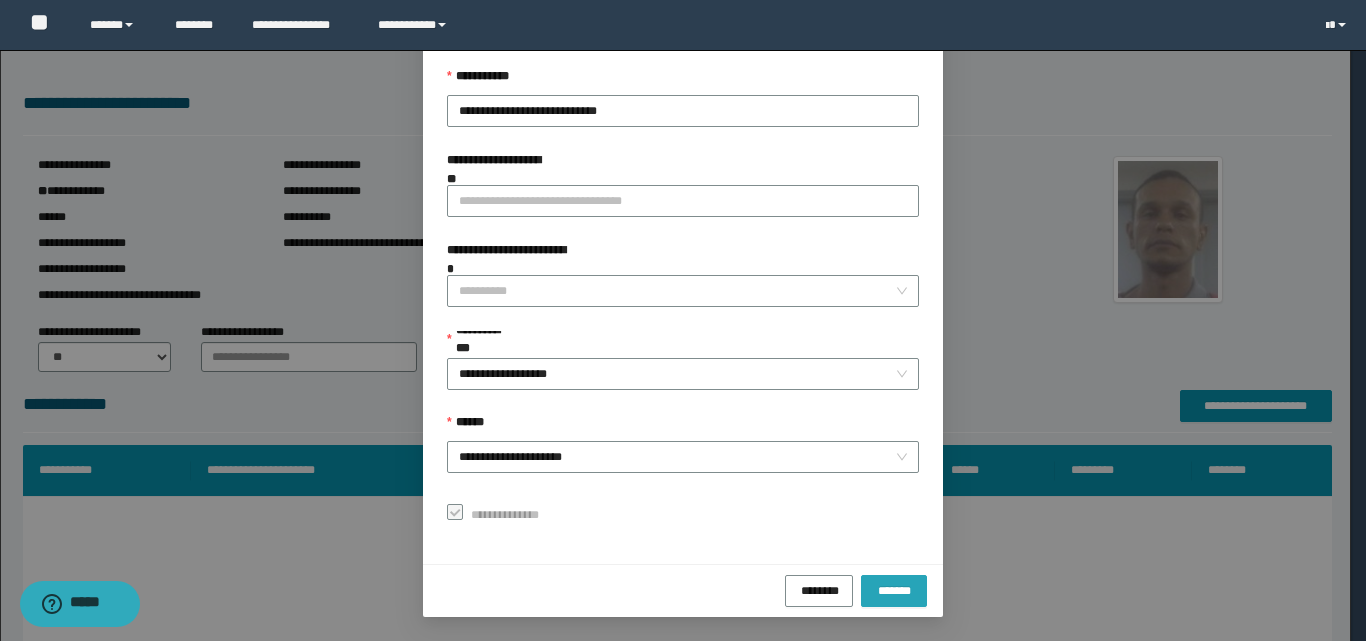 click on "*******" at bounding box center (894, 589) 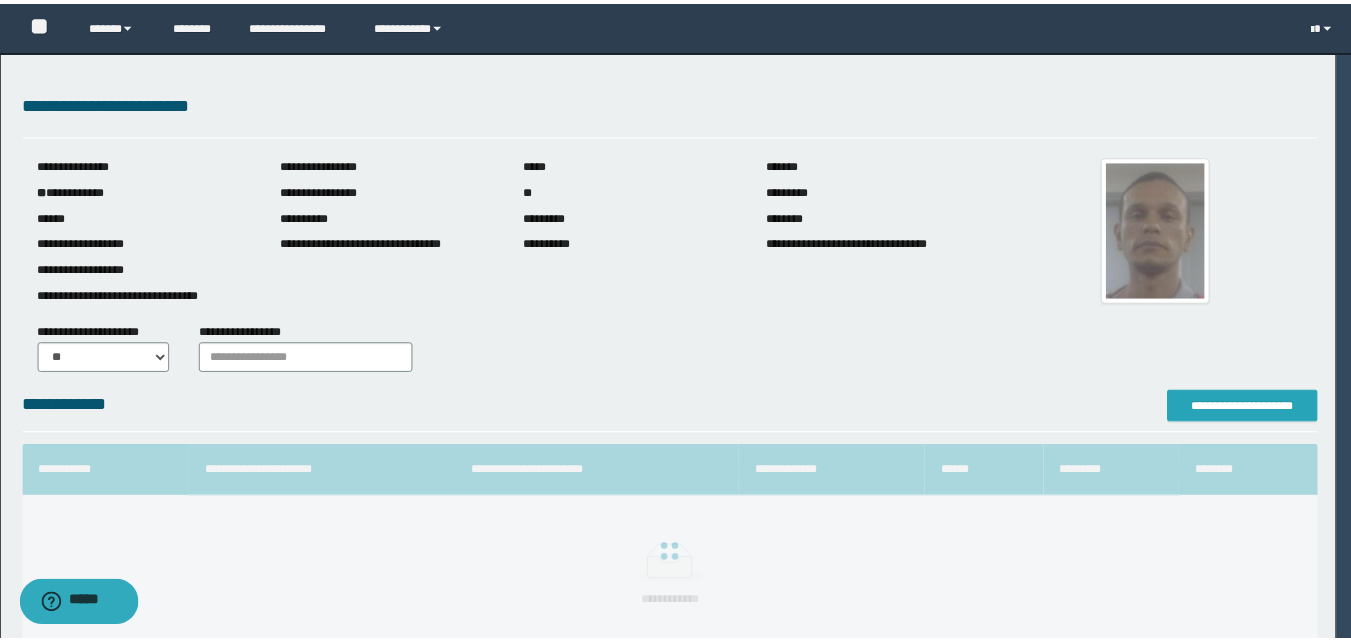 scroll, scrollTop: 0, scrollLeft: 0, axis: both 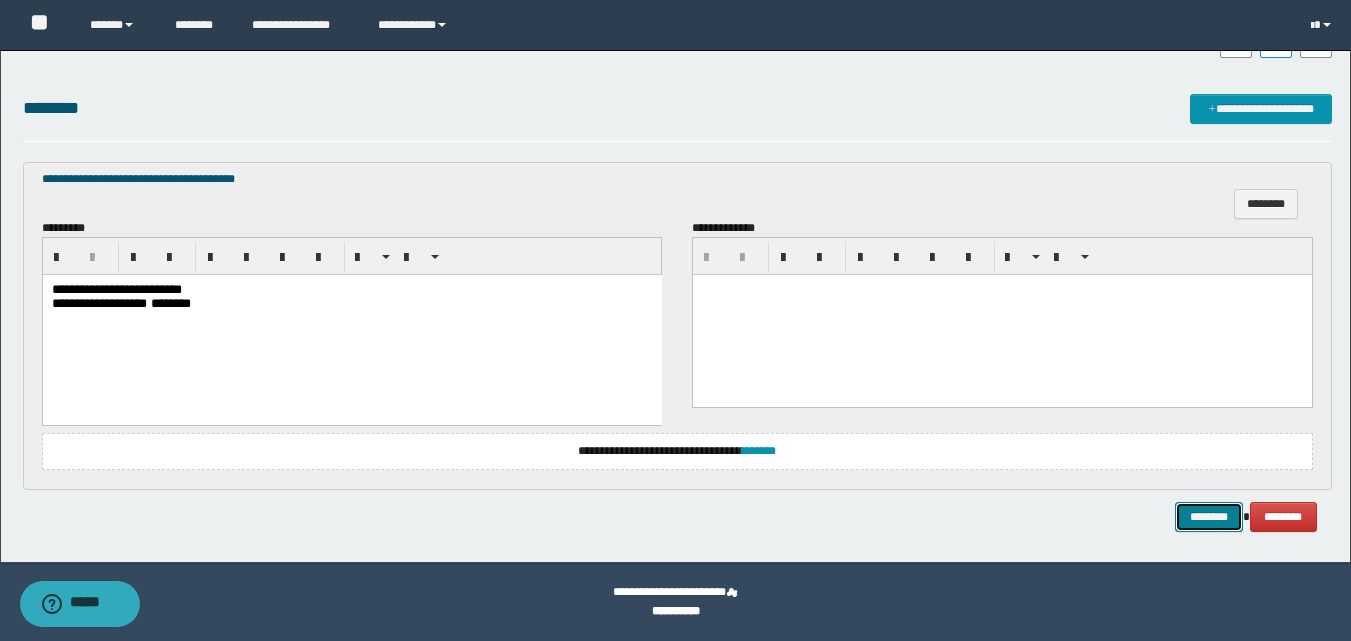 click on "********" at bounding box center (1209, 517) 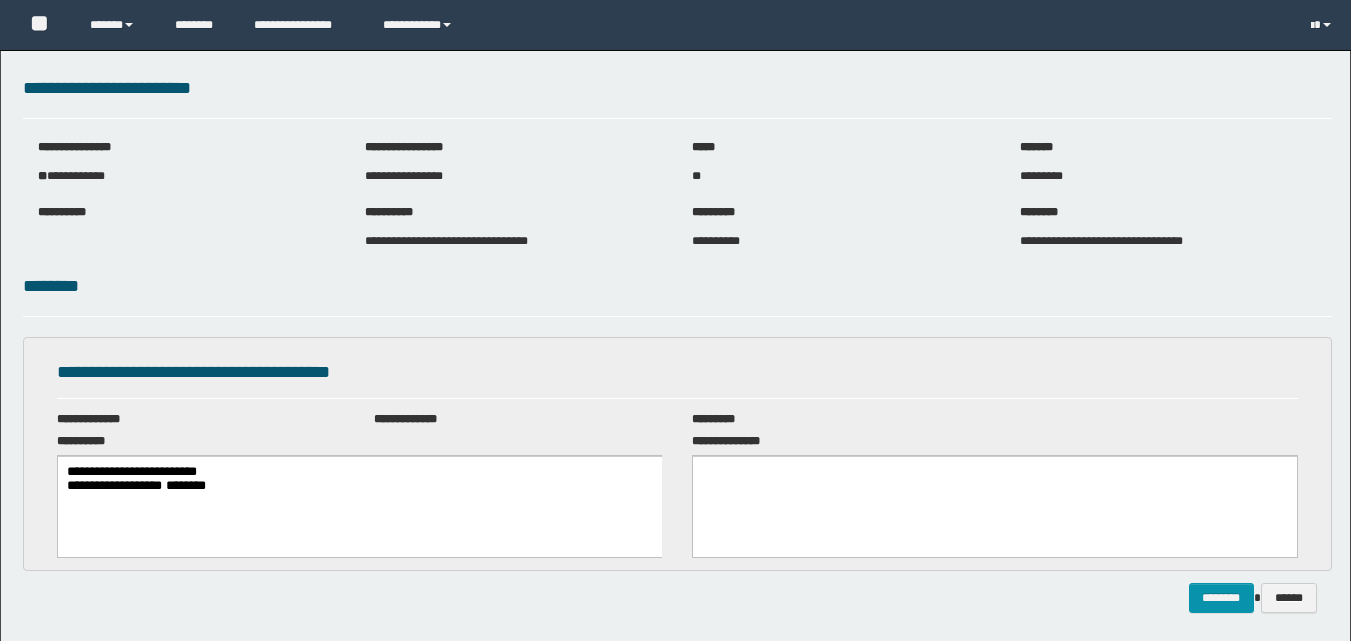 scroll, scrollTop: 0, scrollLeft: 0, axis: both 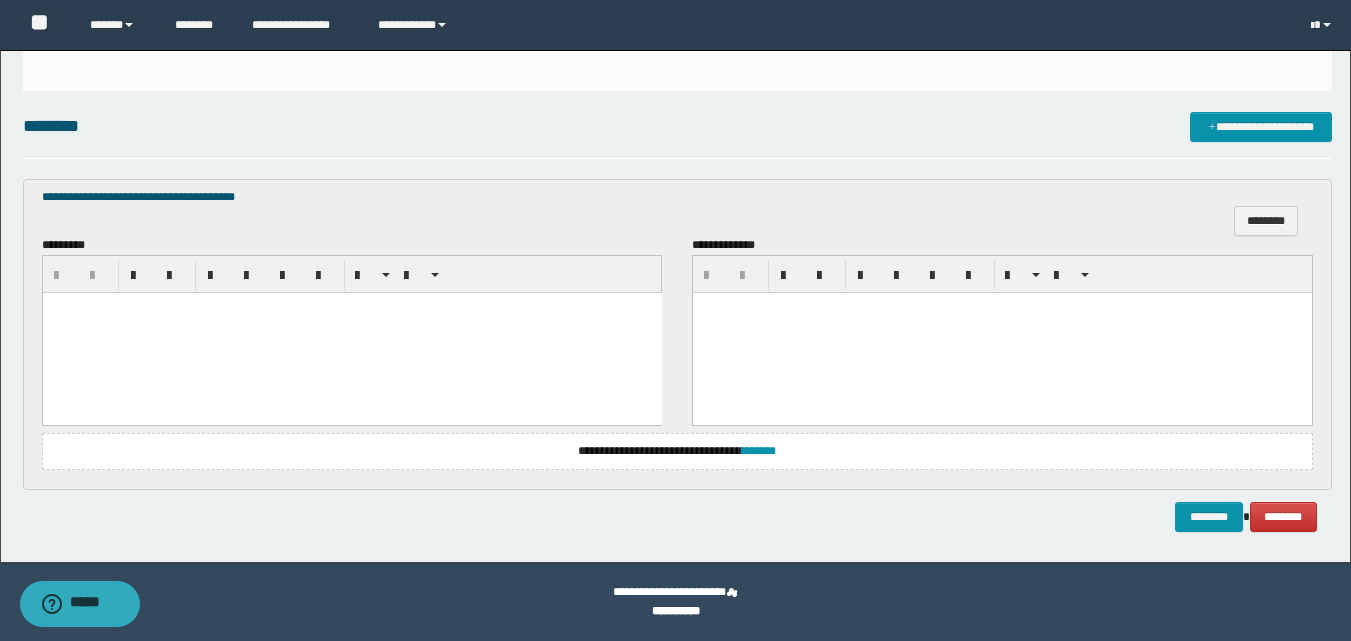 click at bounding box center [351, 333] 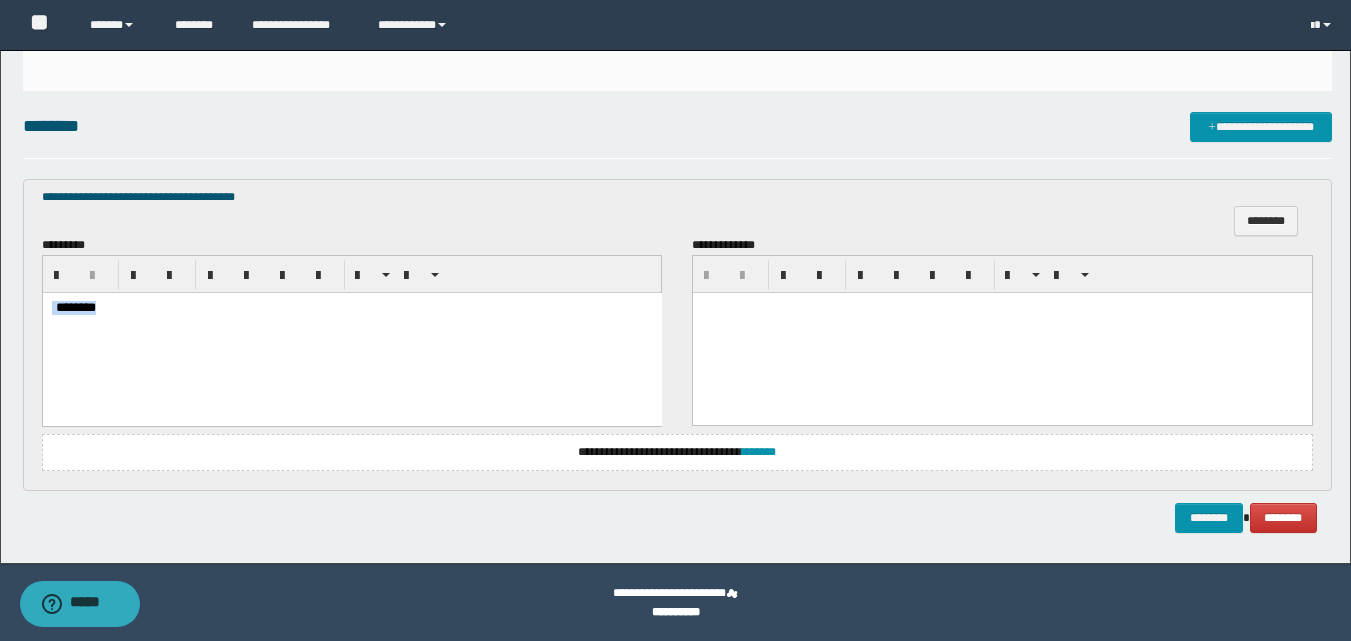 drag, startPoint x: 84, startPoint y: 314, endPoint x: 45, endPoint y: 303, distance: 40.5216 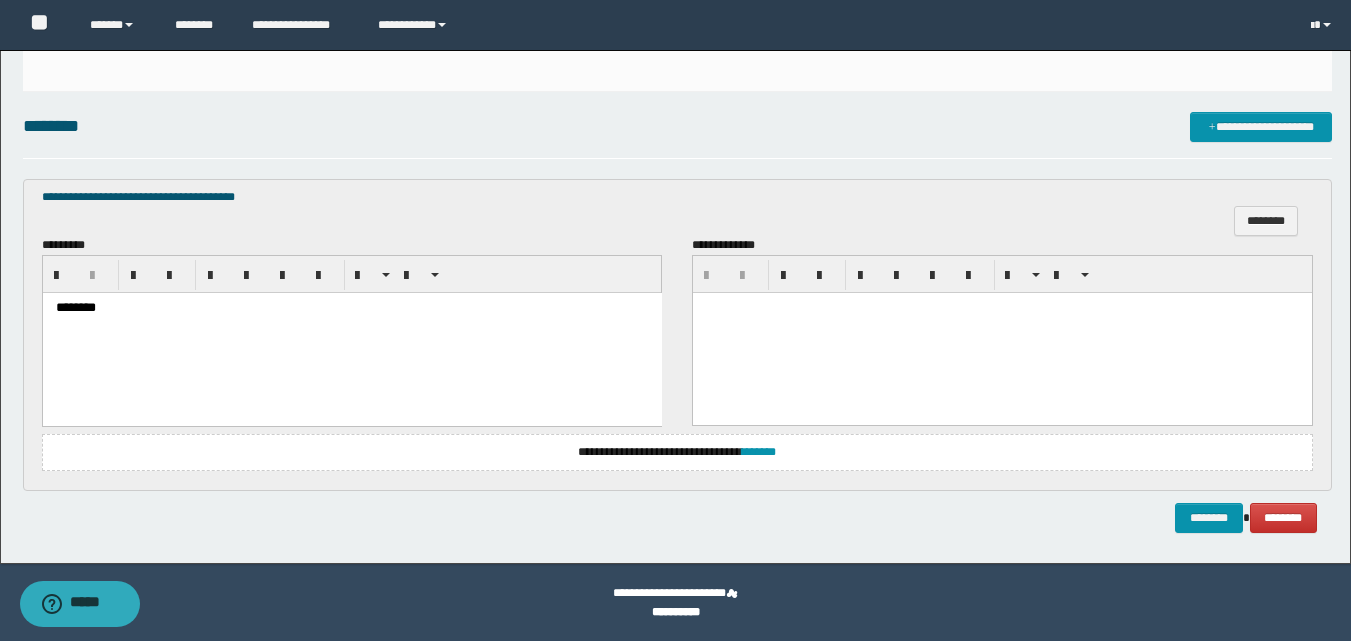 click on "********" at bounding box center (351, 333) 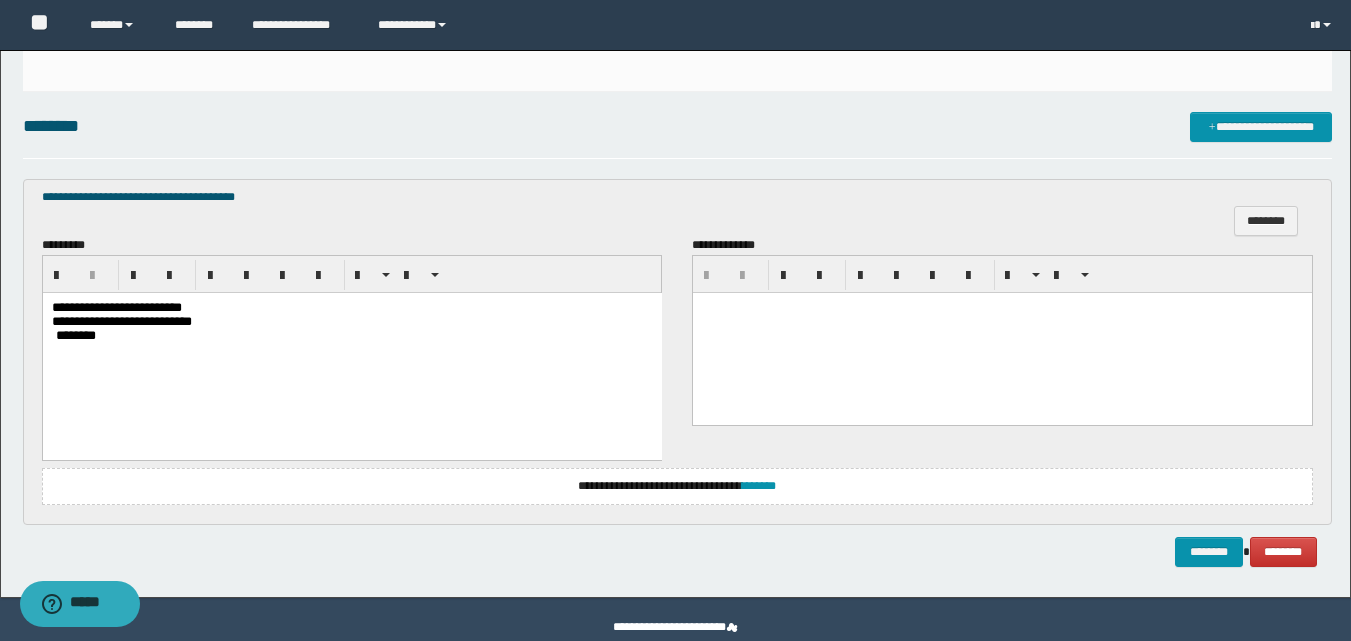 click on "********" at bounding box center (75, 335) 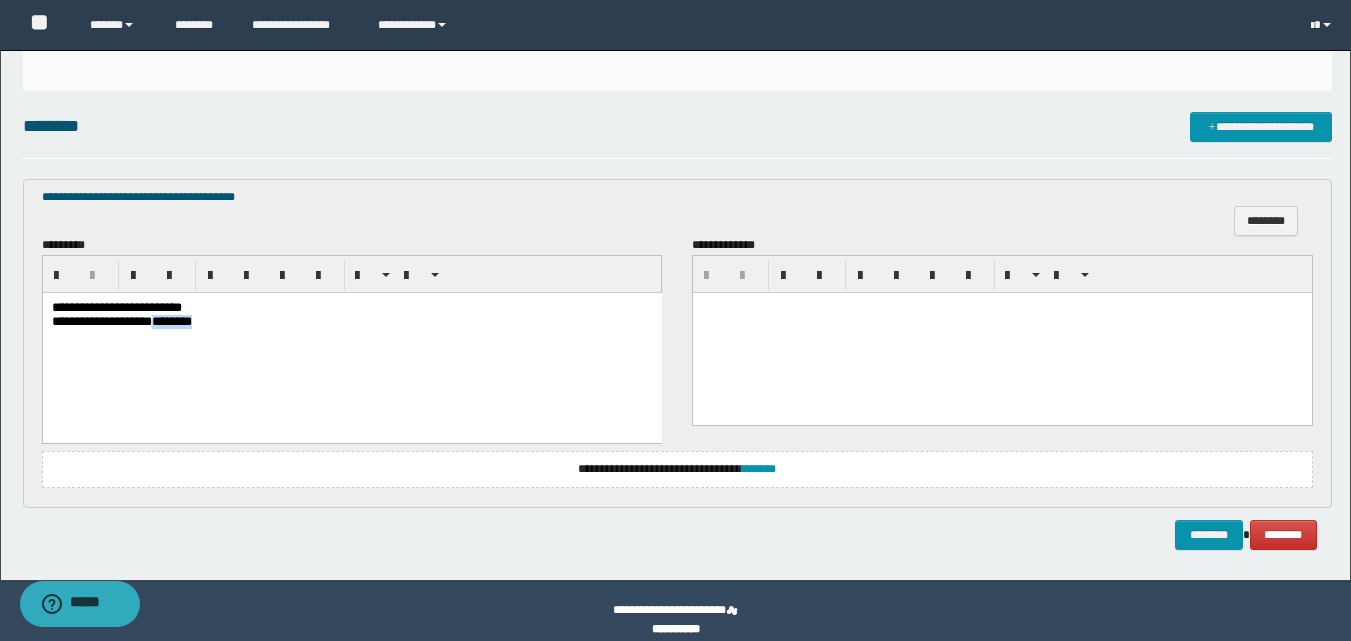 drag, startPoint x: 229, startPoint y: 328, endPoint x: 178, endPoint y: 326, distance: 51.0392 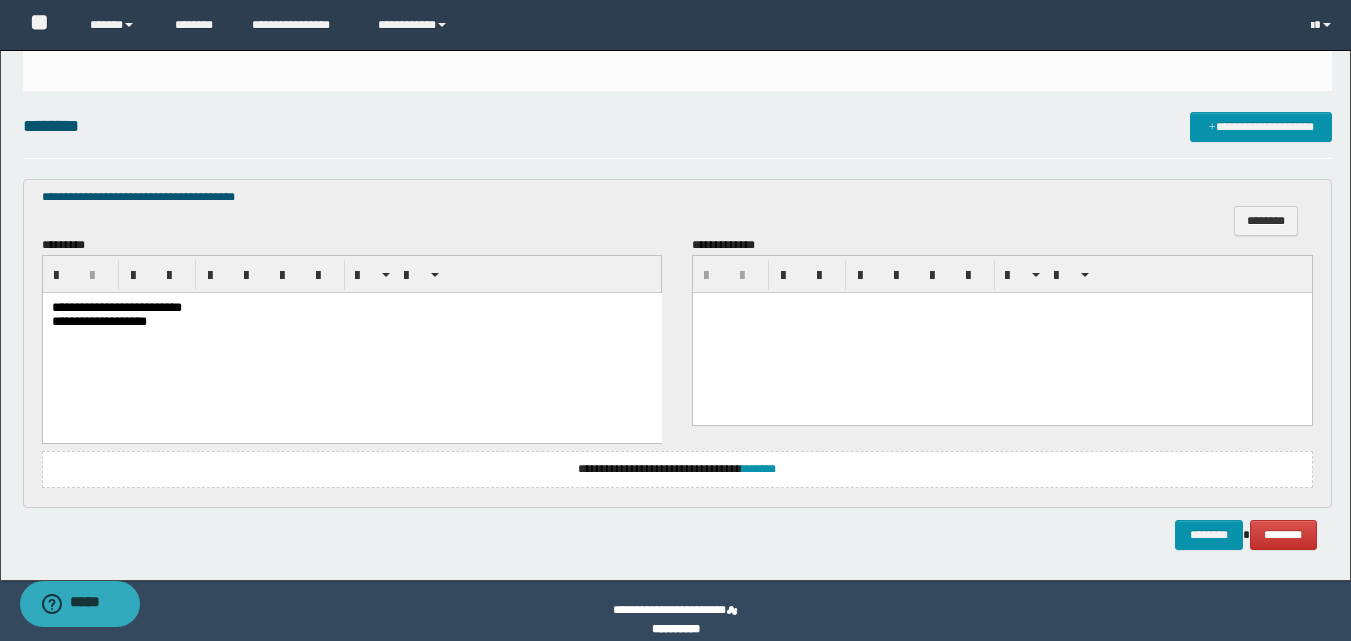 click on "**********" at bounding box center [351, 322] 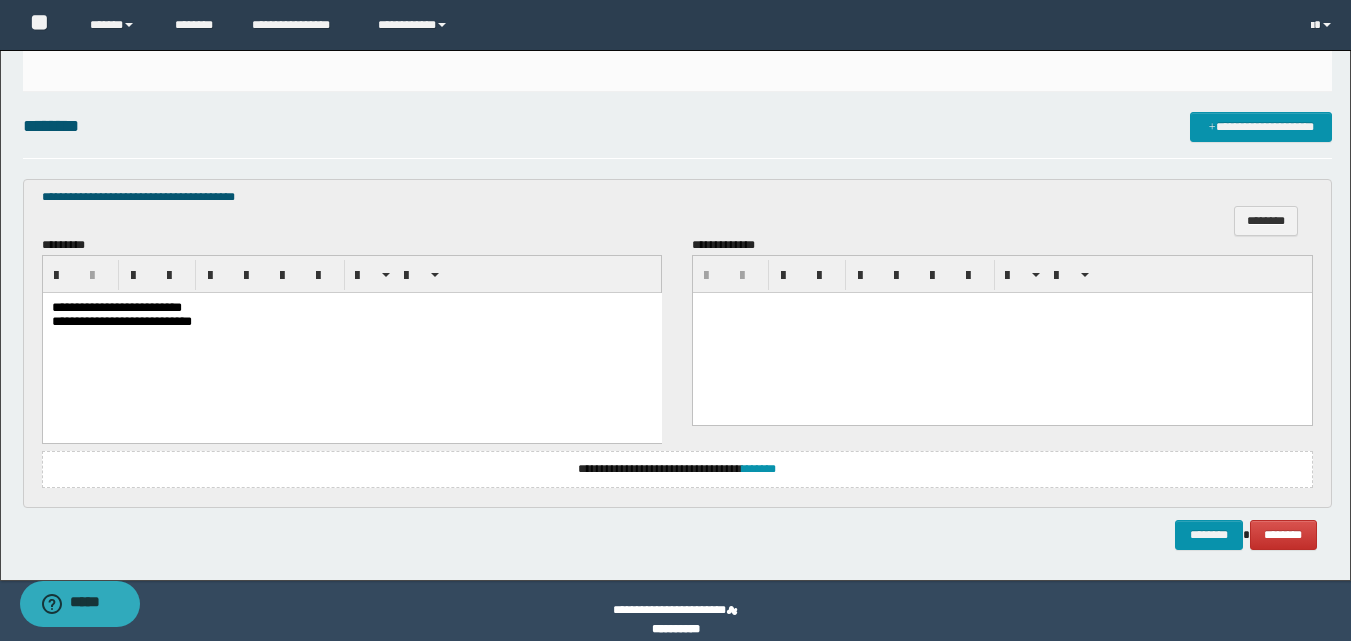 click on "**********" at bounding box center [351, 308] 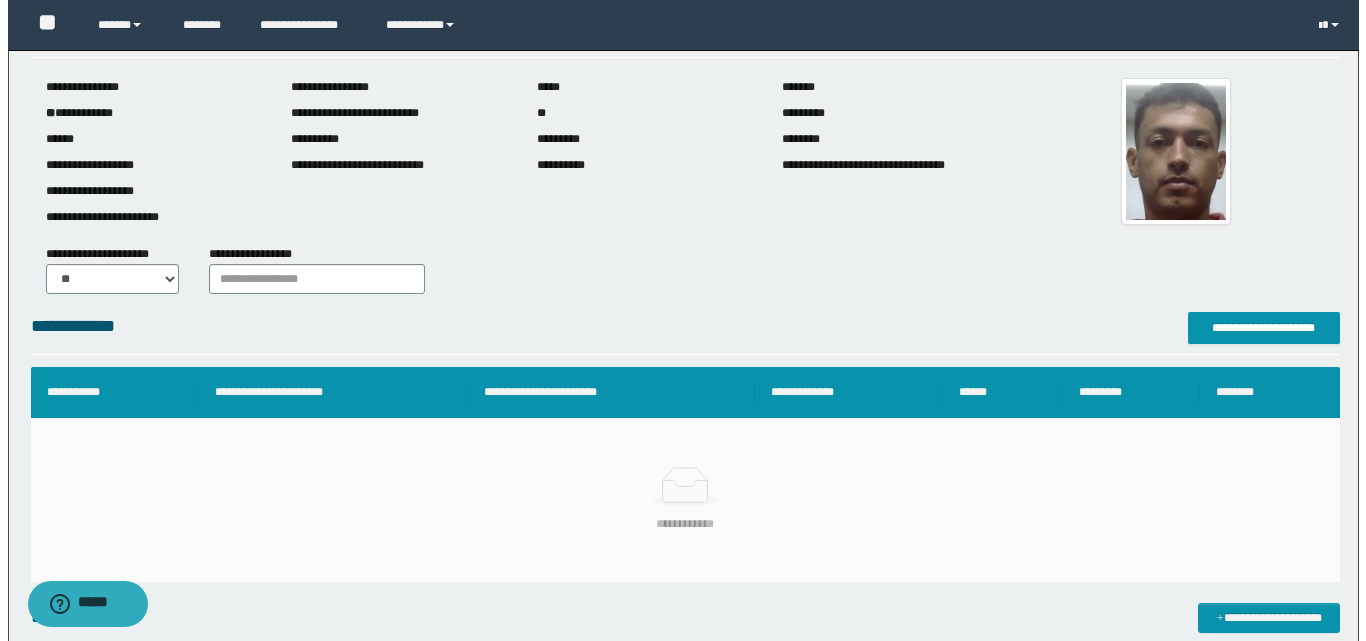 scroll, scrollTop: 69, scrollLeft: 0, axis: vertical 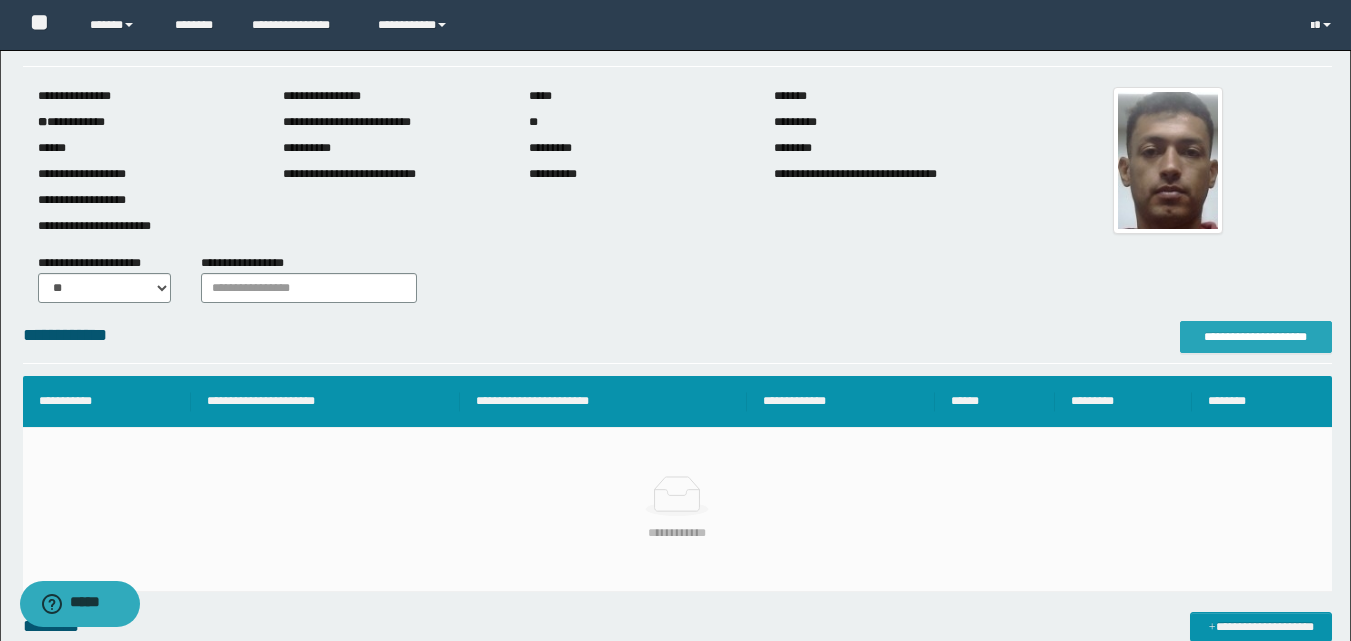click on "**********" at bounding box center (1256, 337) 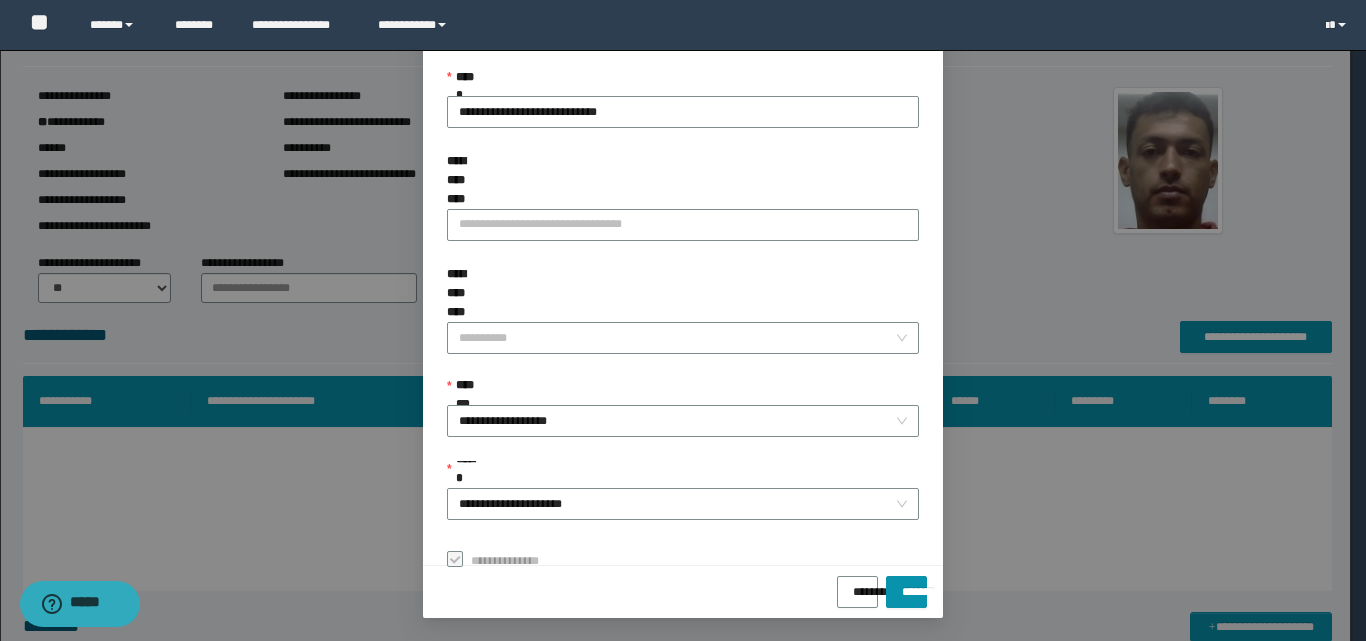 scroll, scrollTop: 111, scrollLeft: 0, axis: vertical 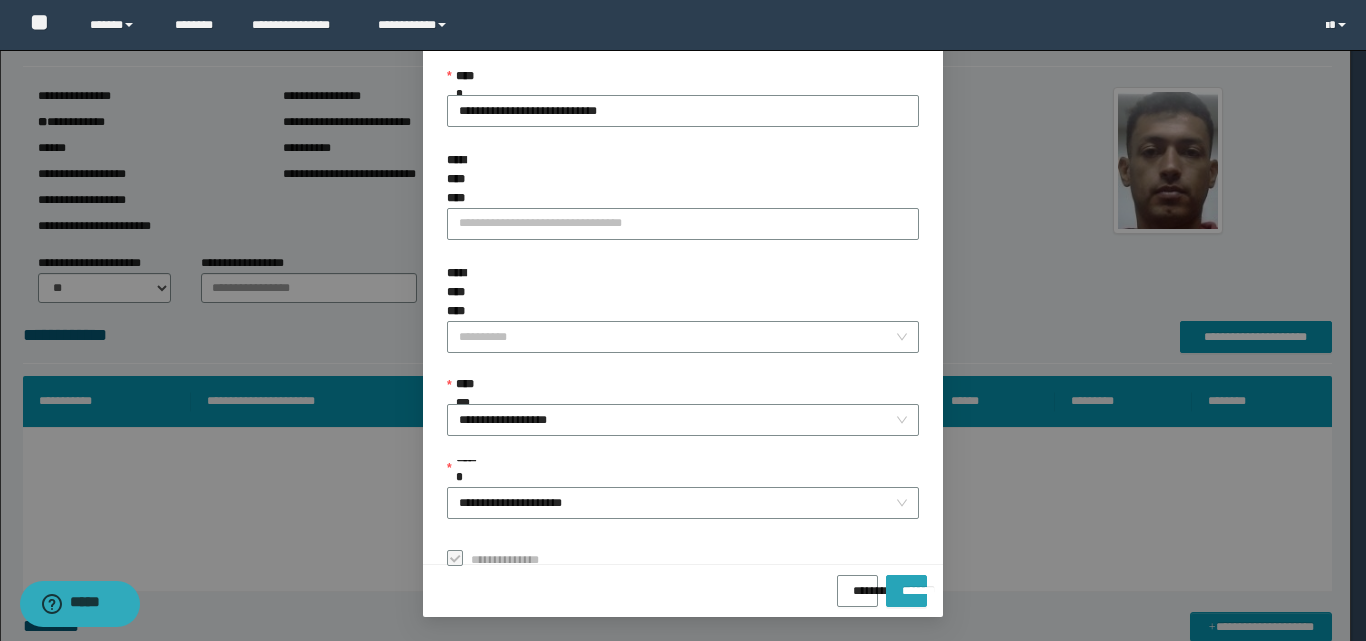 click on "*******" at bounding box center (906, 584) 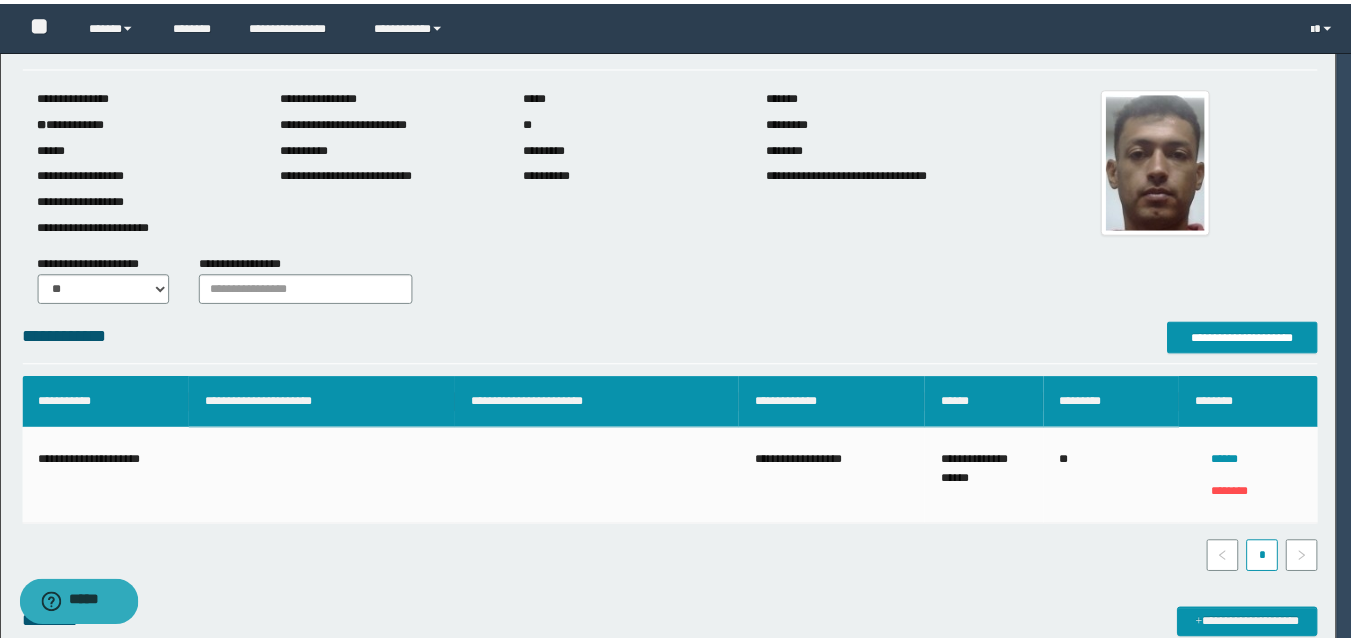 scroll, scrollTop: 64, scrollLeft: 0, axis: vertical 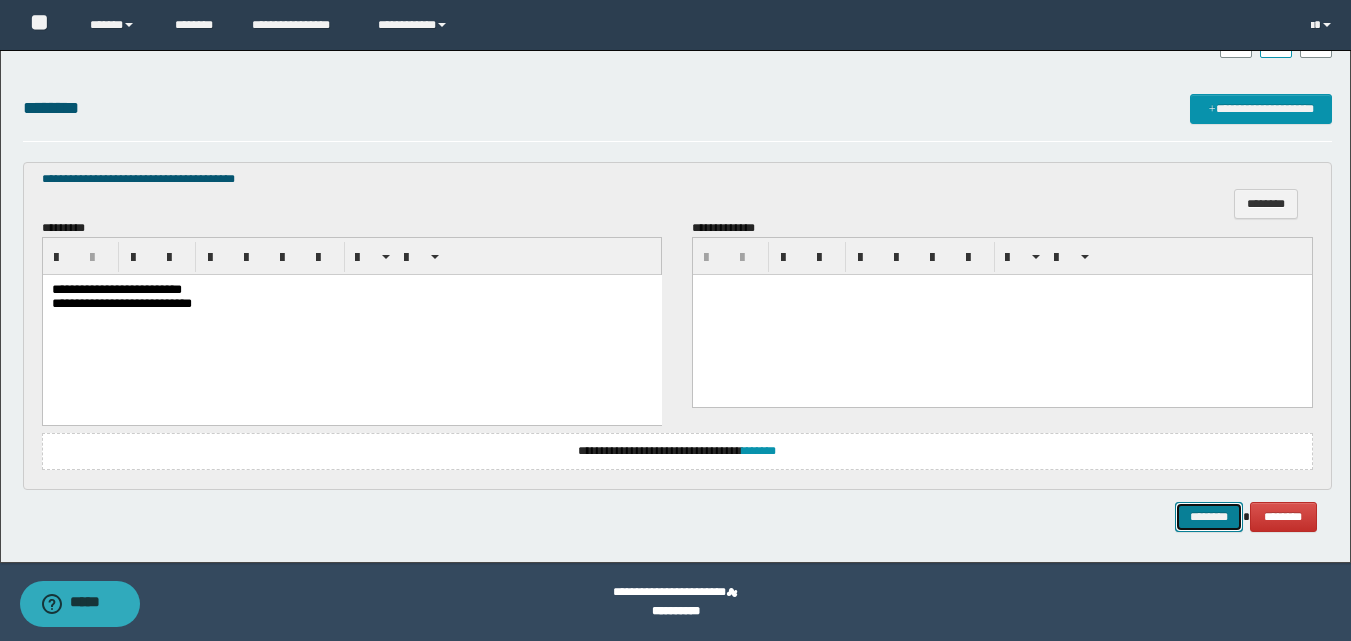 click on "********" at bounding box center [1209, 517] 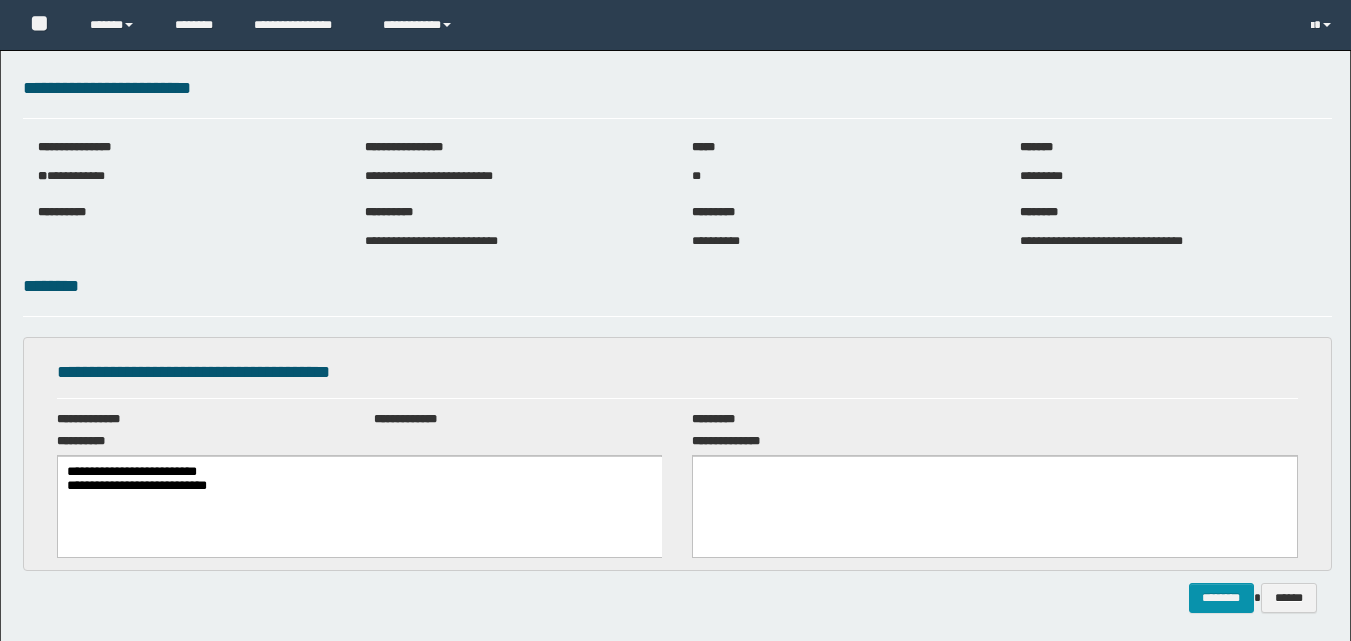 scroll, scrollTop: 0, scrollLeft: 0, axis: both 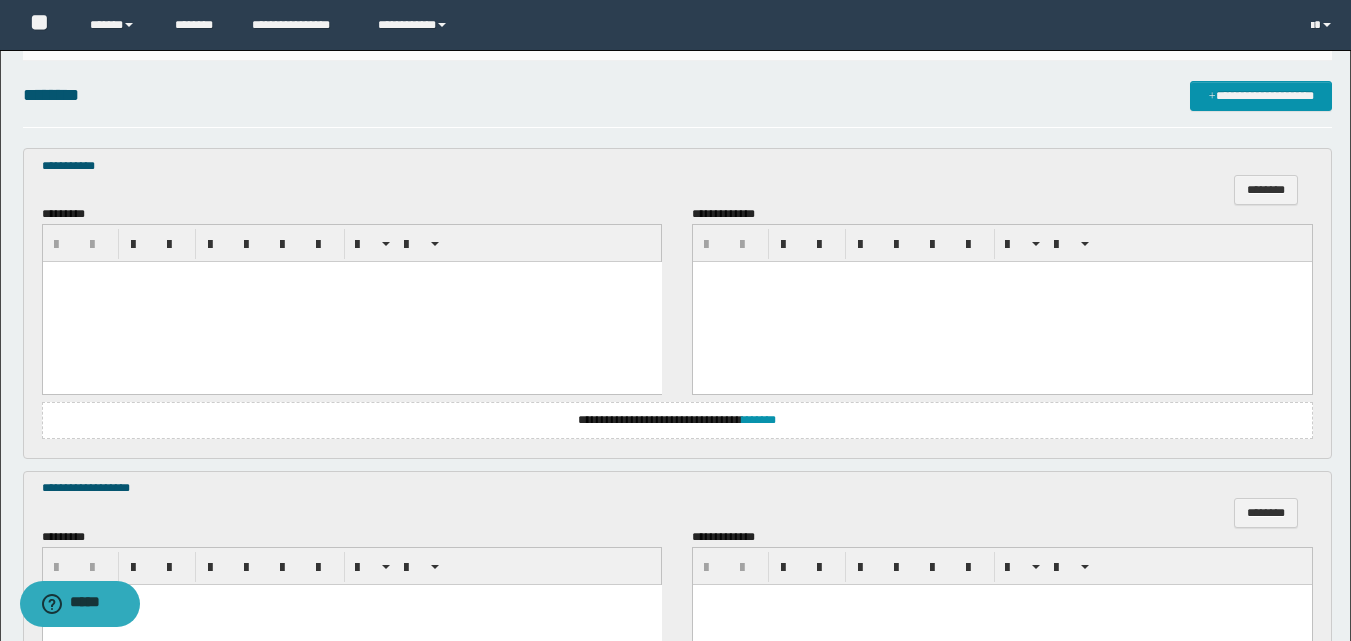 click at bounding box center [351, 302] 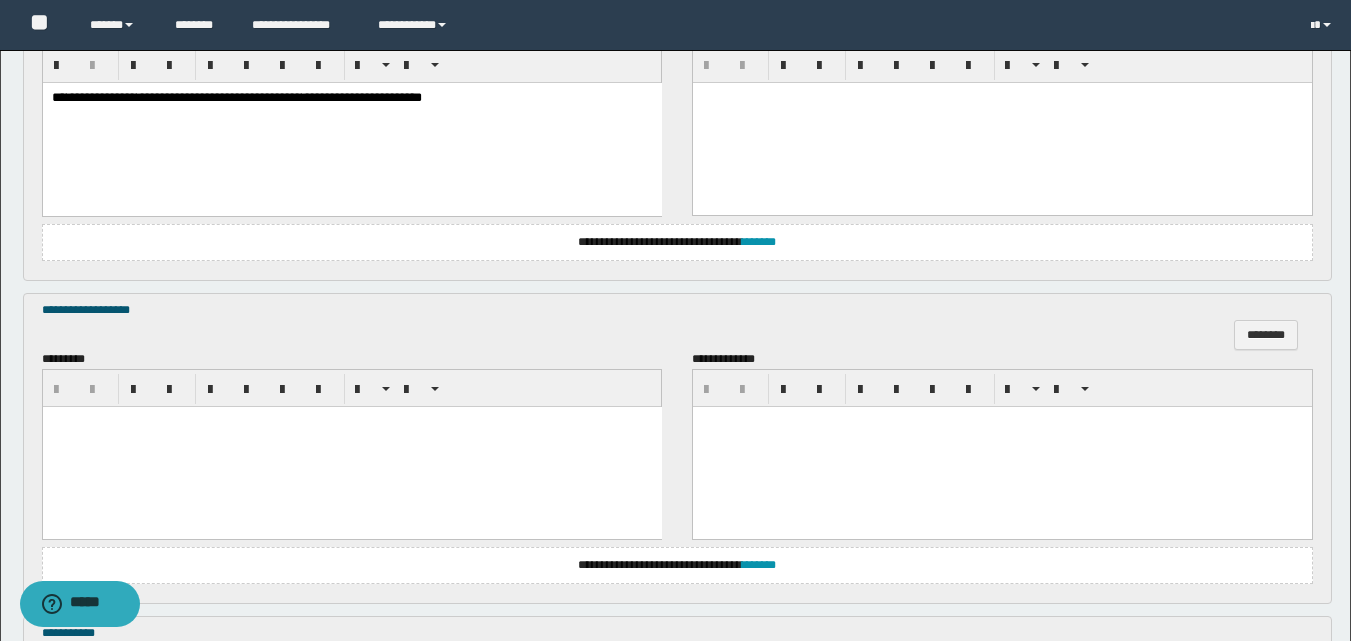 scroll, scrollTop: 800, scrollLeft: 0, axis: vertical 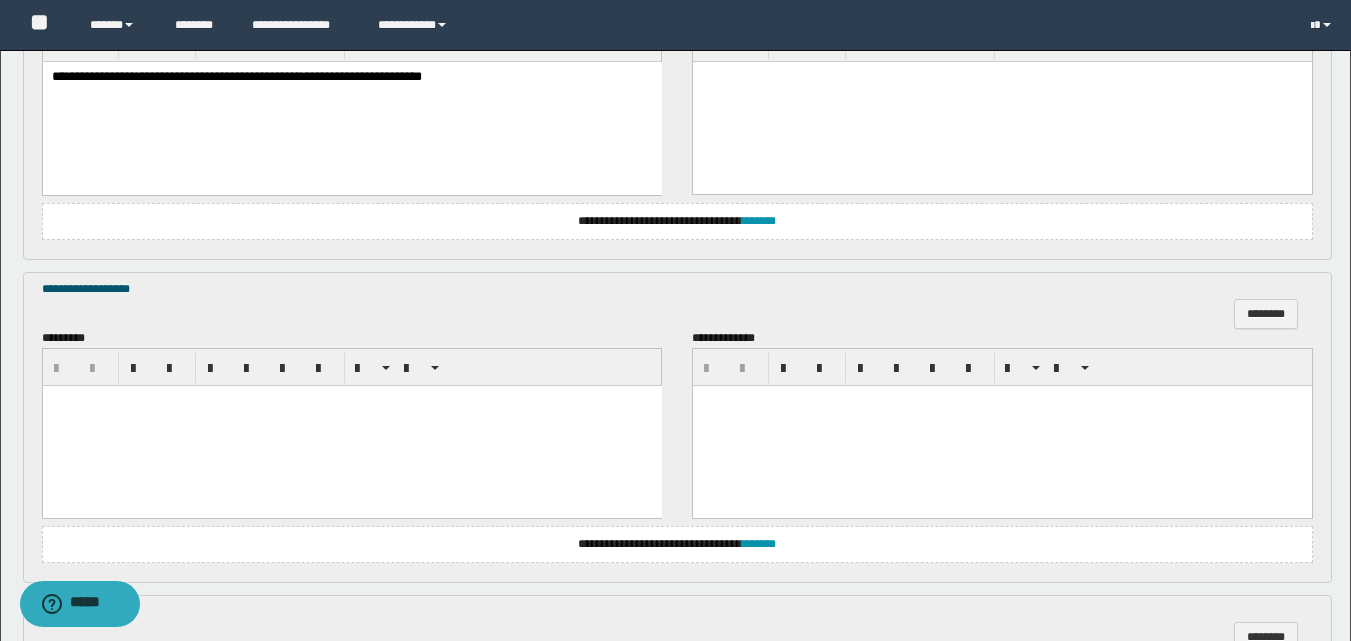 click at bounding box center [351, 426] 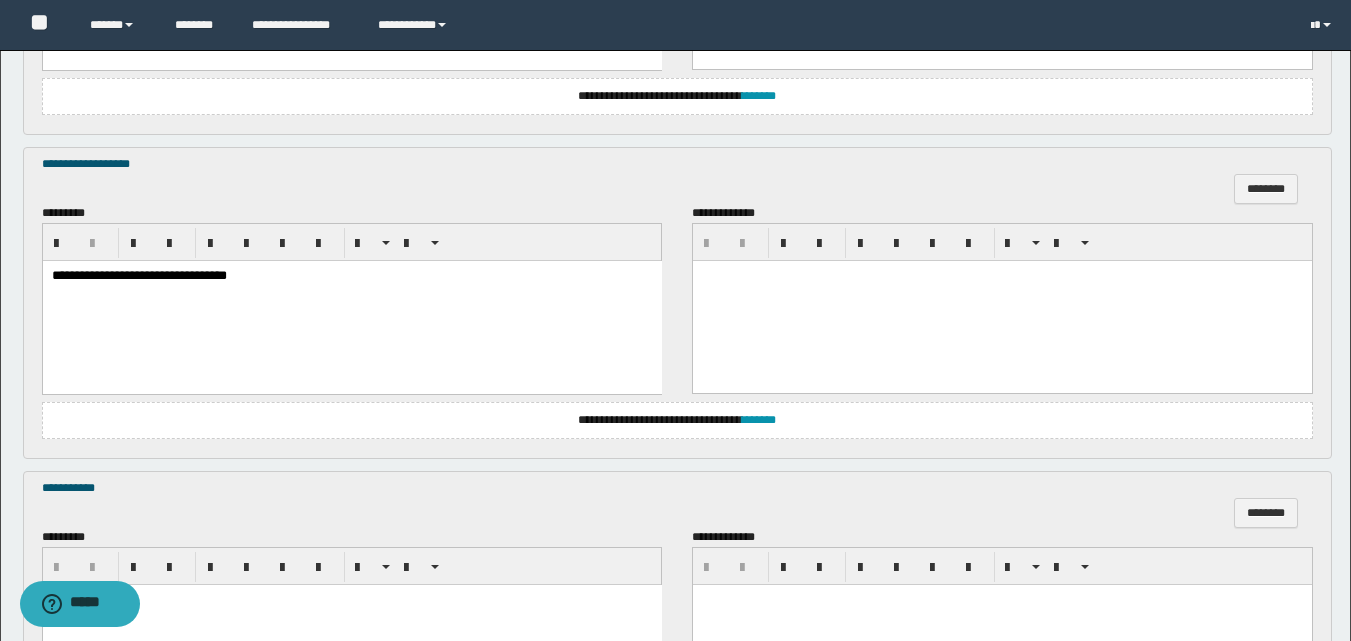 scroll, scrollTop: 1200, scrollLeft: 0, axis: vertical 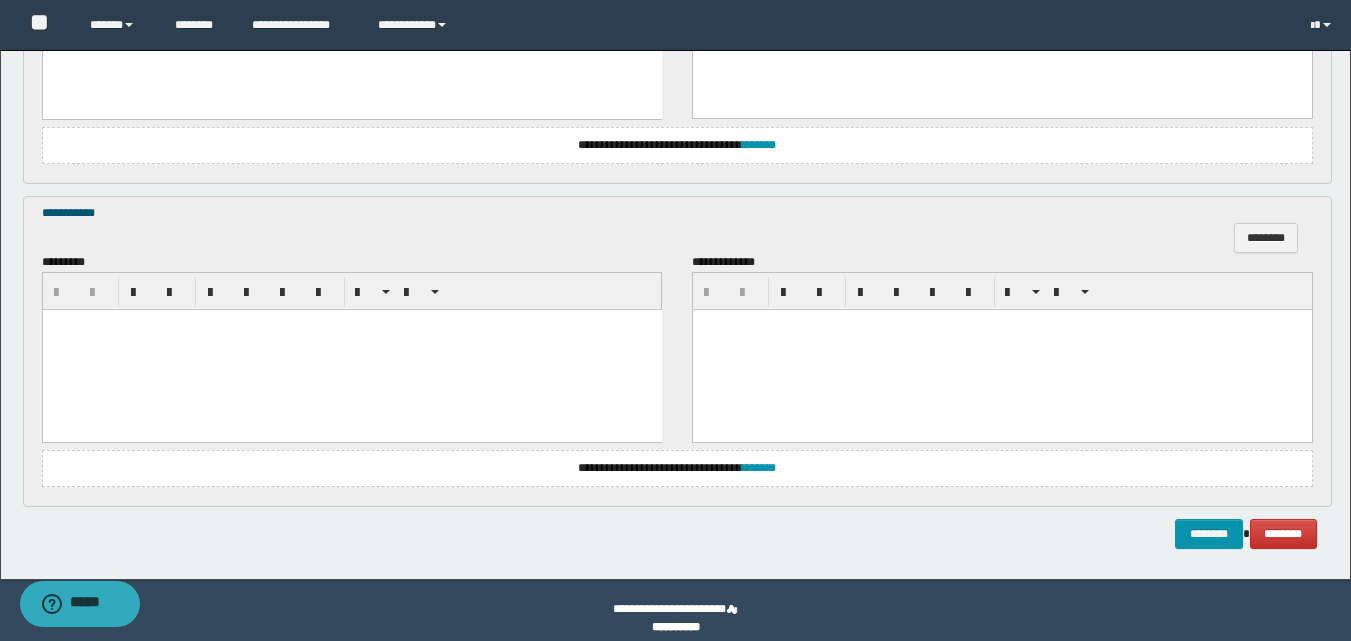 click at bounding box center (351, 349) 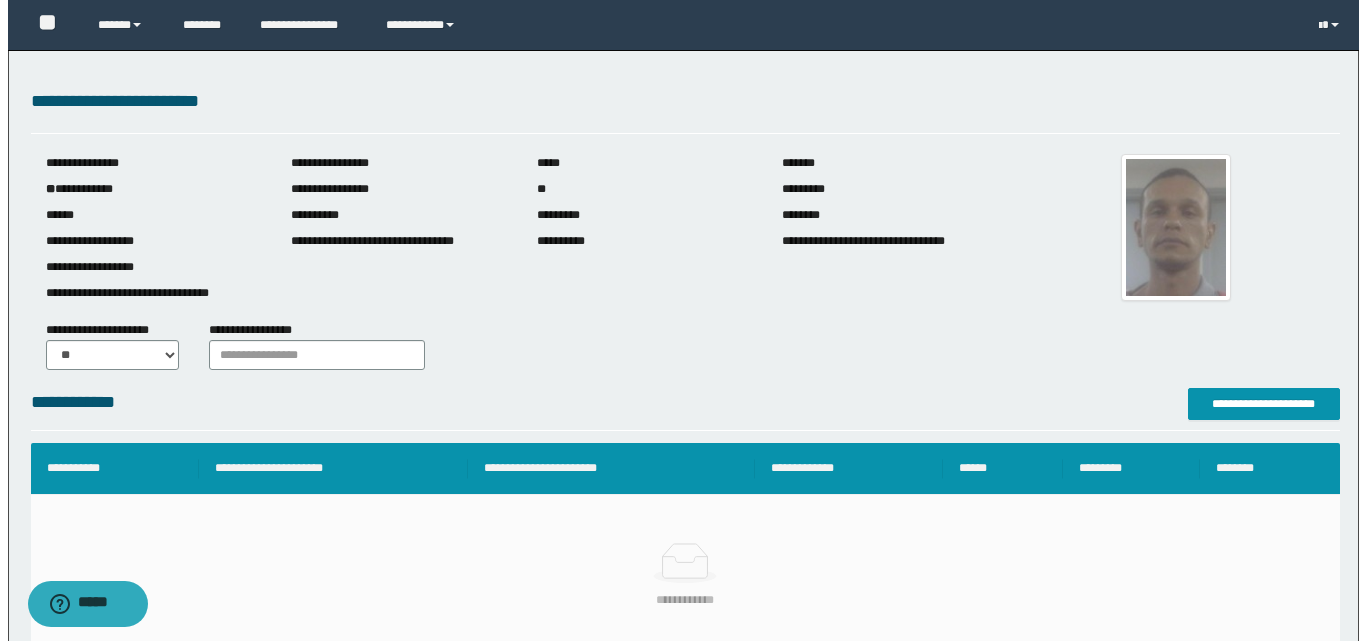scroll, scrollTop: 0, scrollLeft: 0, axis: both 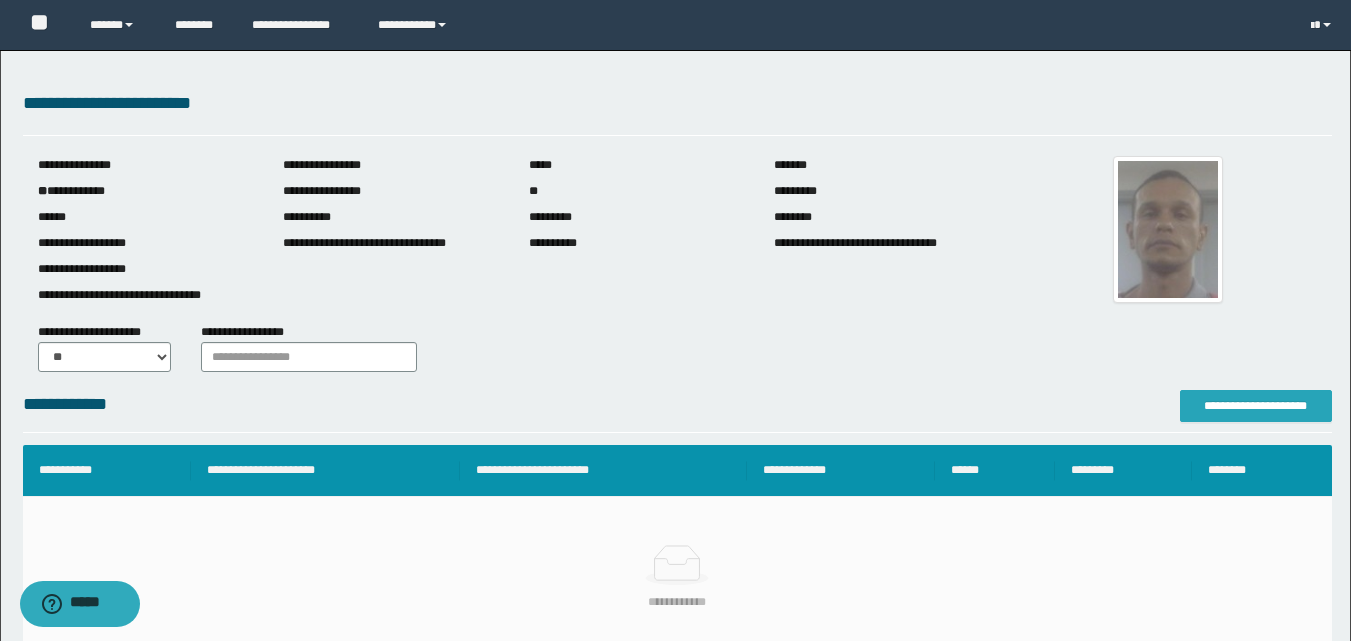 click on "**********" at bounding box center [1256, 406] 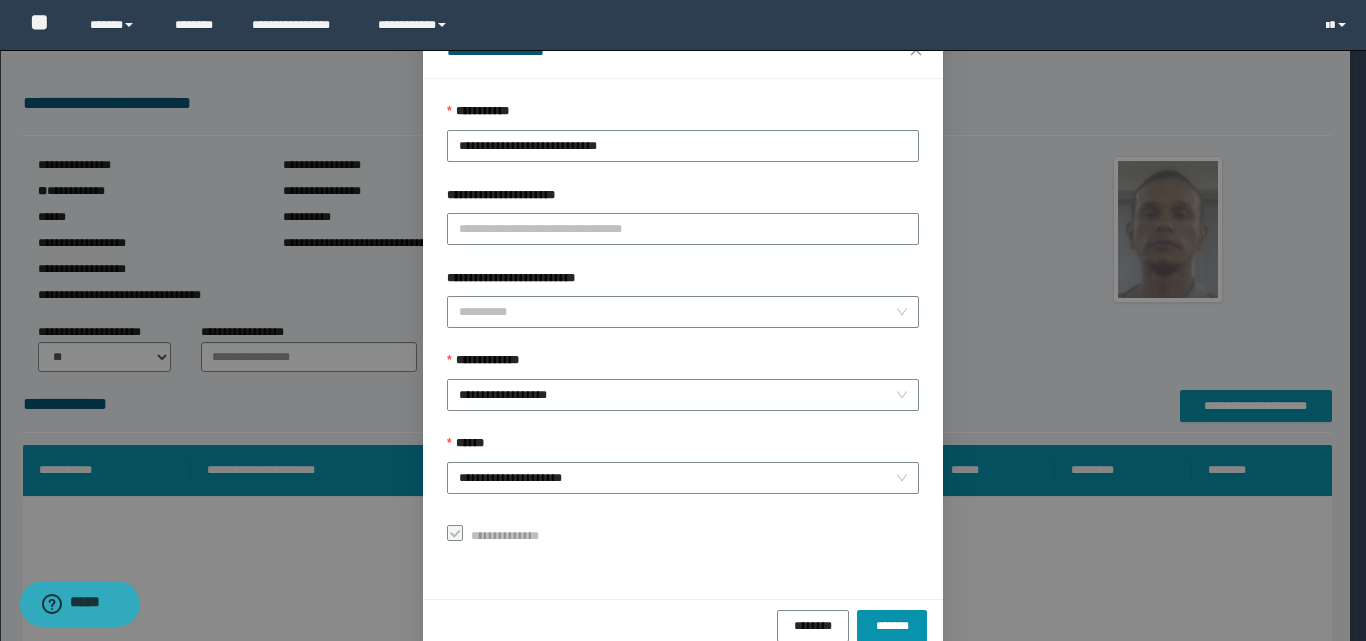 scroll, scrollTop: 111, scrollLeft: 0, axis: vertical 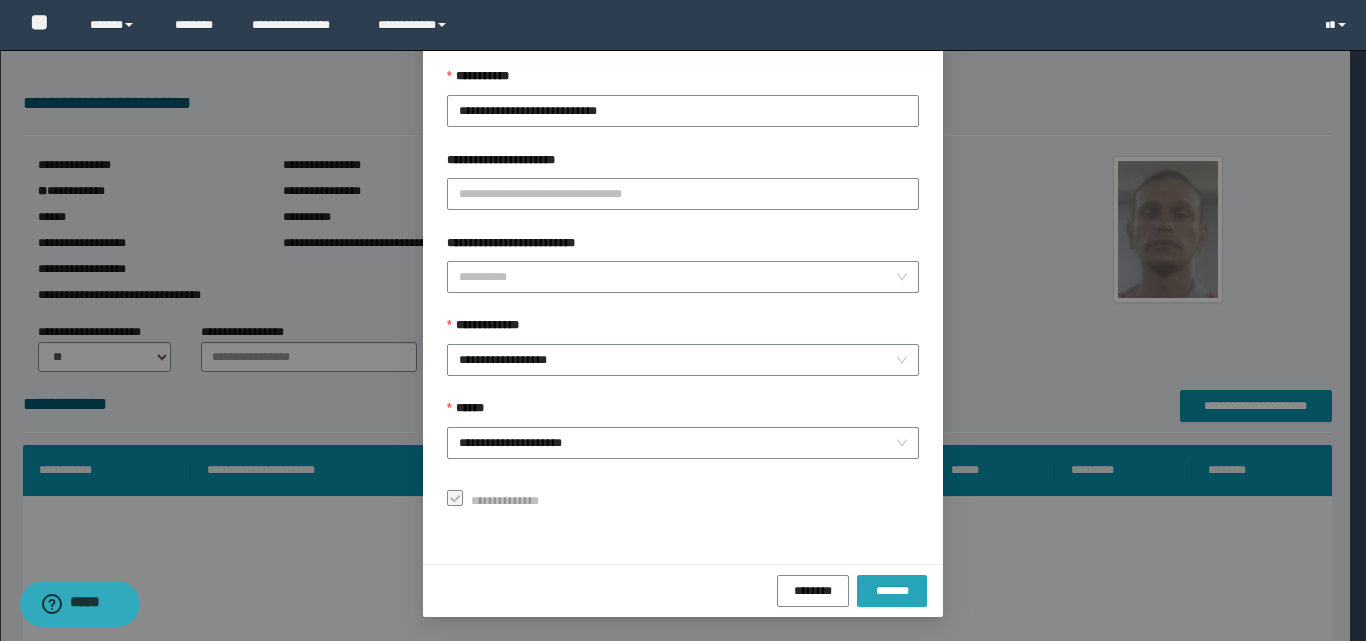 click on "*******" at bounding box center (892, 590) 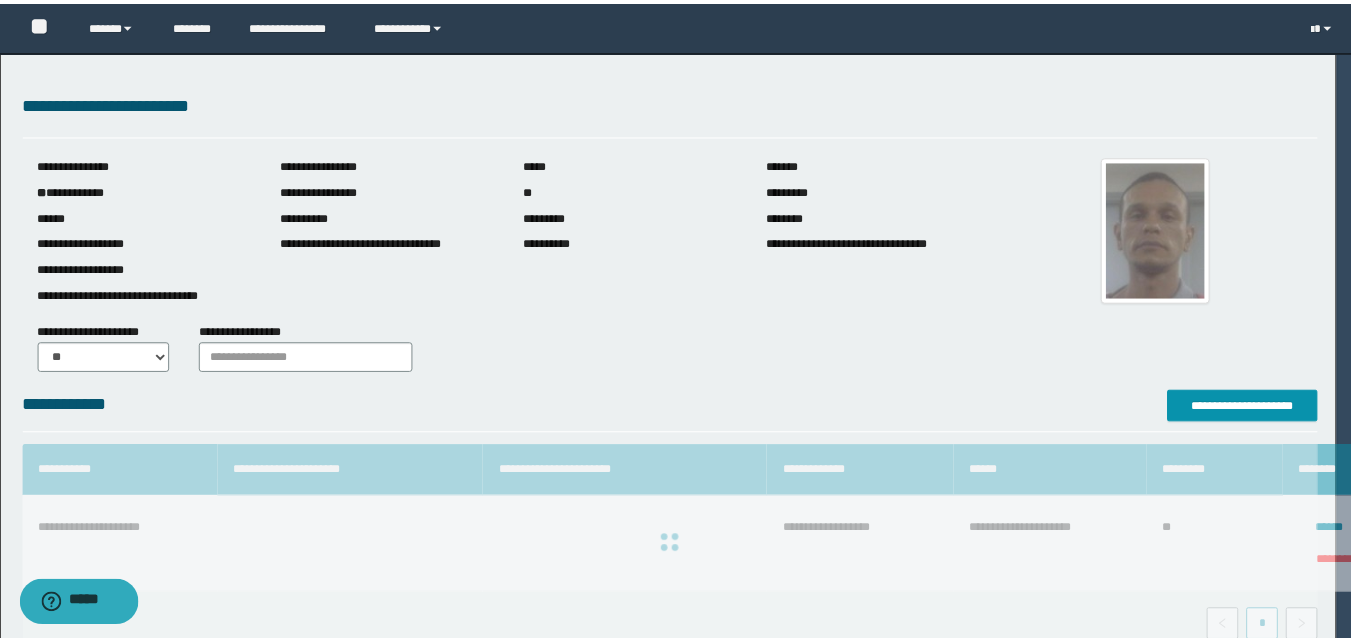 scroll, scrollTop: 64, scrollLeft: 0, axis: vertical 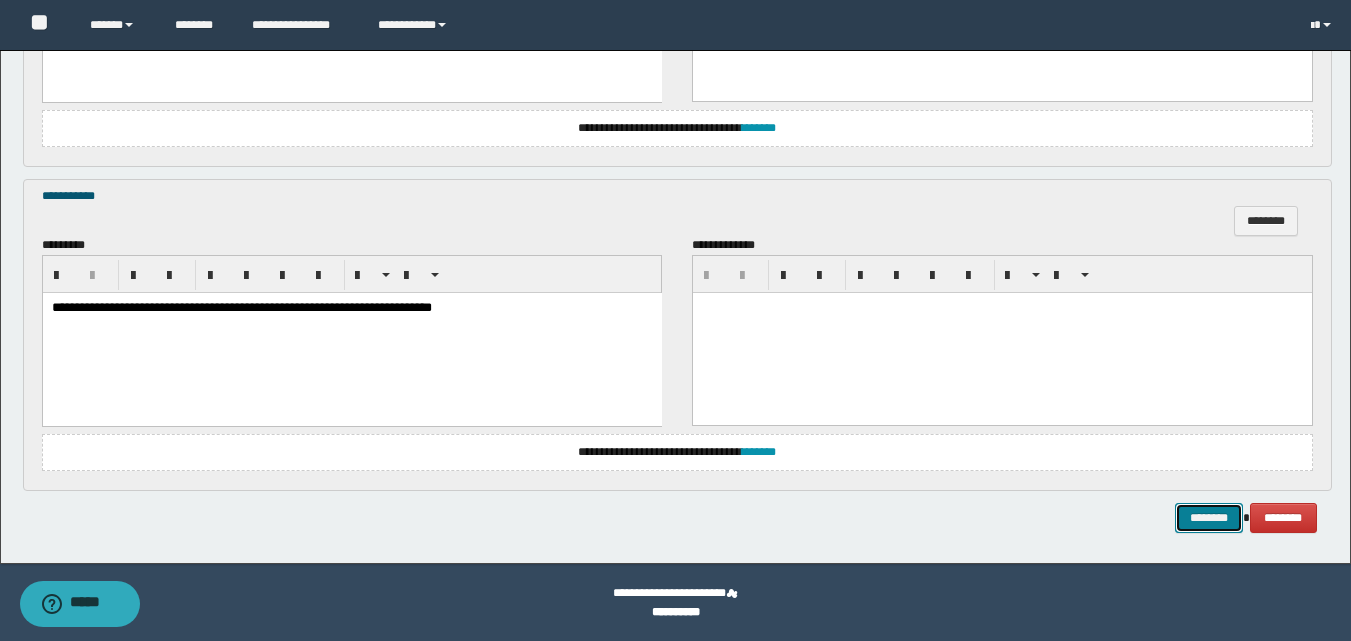 click on "********" at bounding box center [1209, 518] 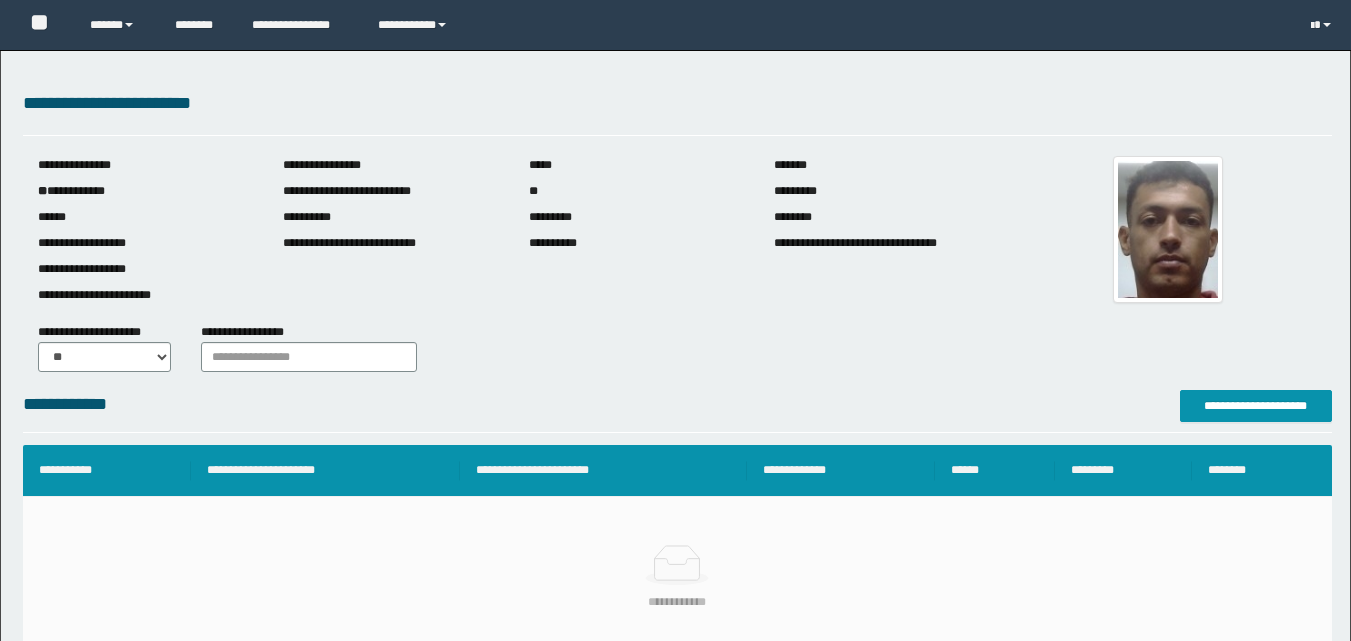 scroll, scrollTop: 0, scrollLeft: 0, axis: both 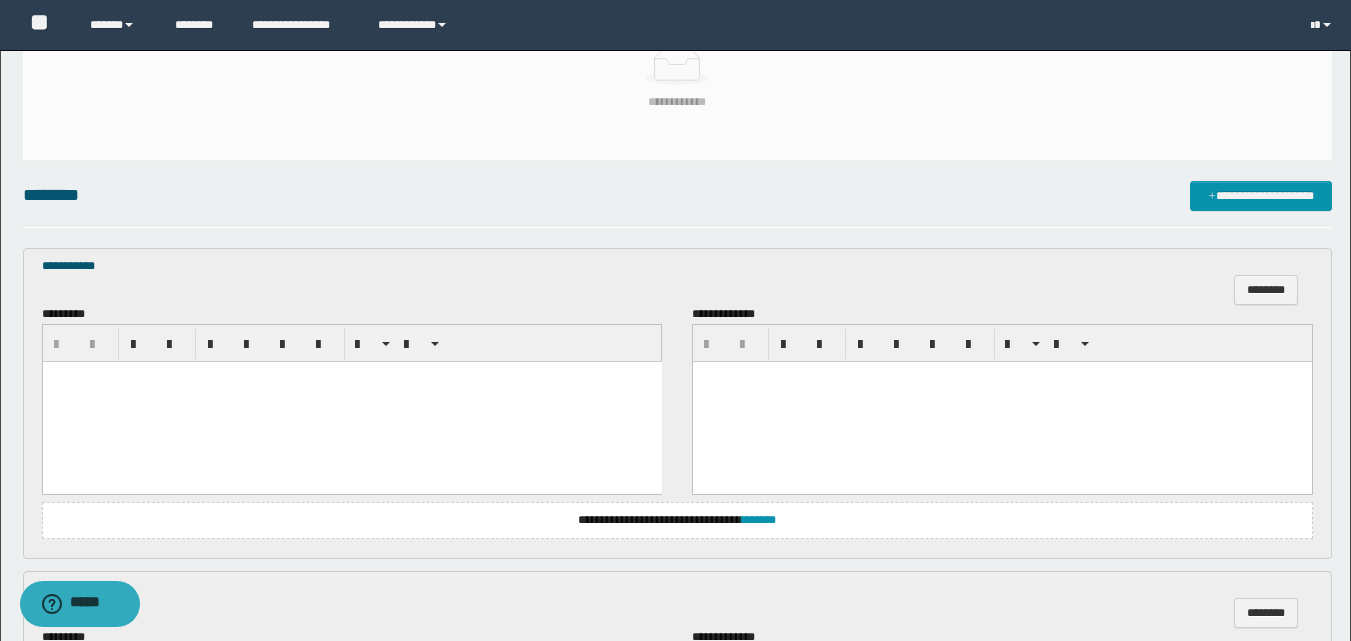 click at bounding box center (351, 402) 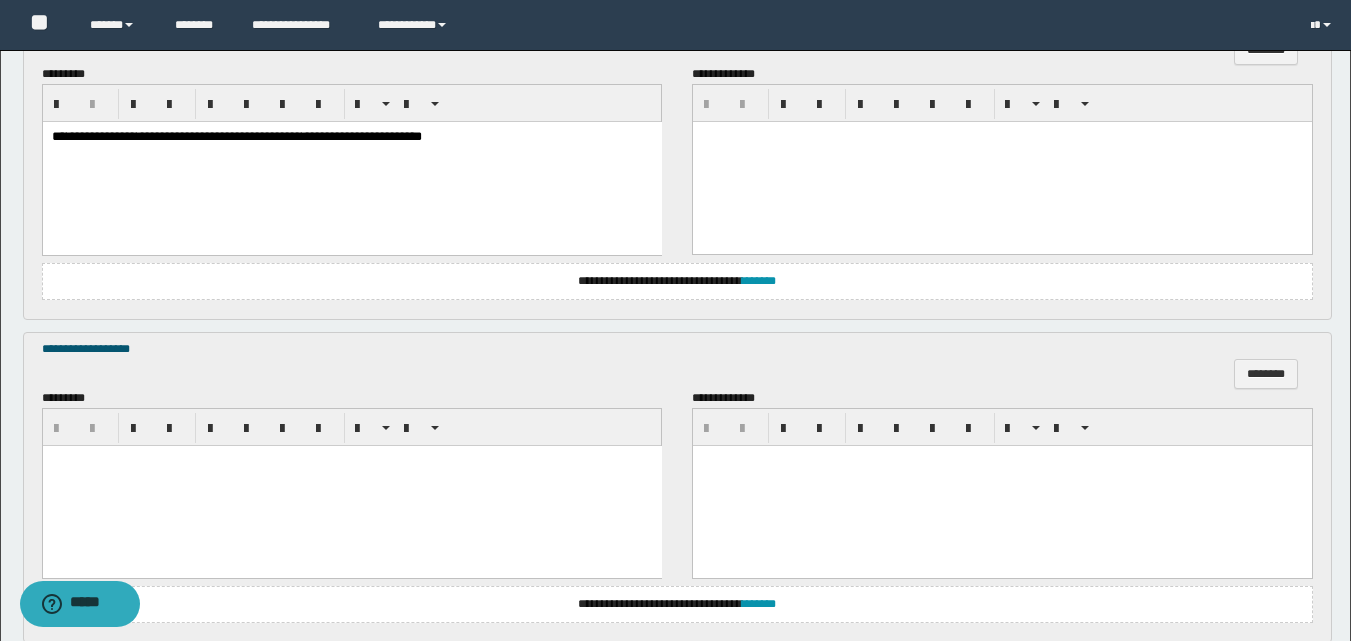 scroll, scrollTop: 800, scrollLeft: 0, axis: vertical 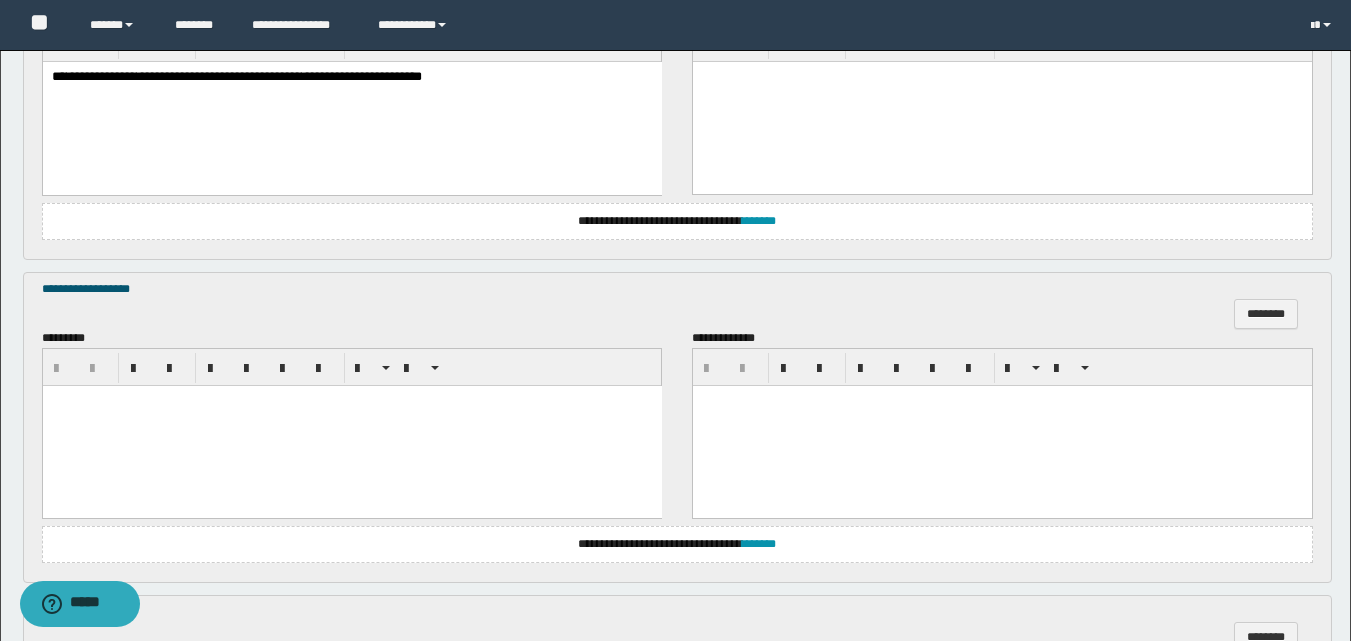 click at bounding box center [351, 426] 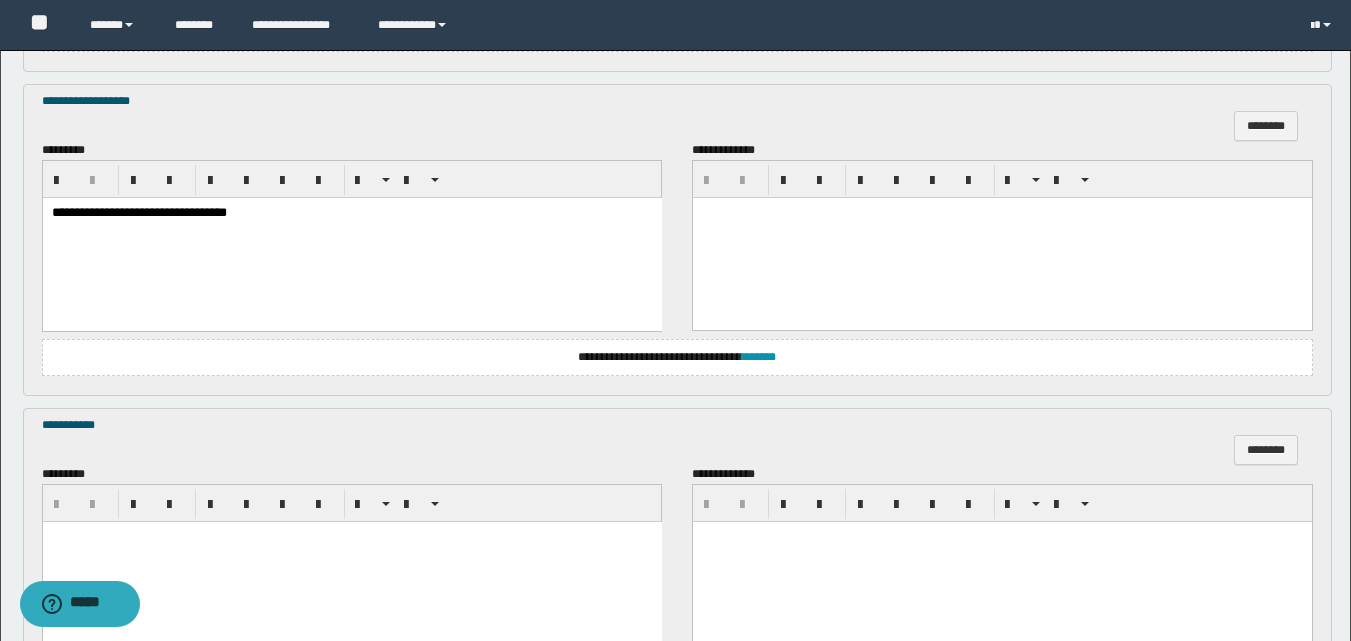 scroll, scrollTop: 1100, scrollLeft: 0, axis: vertical 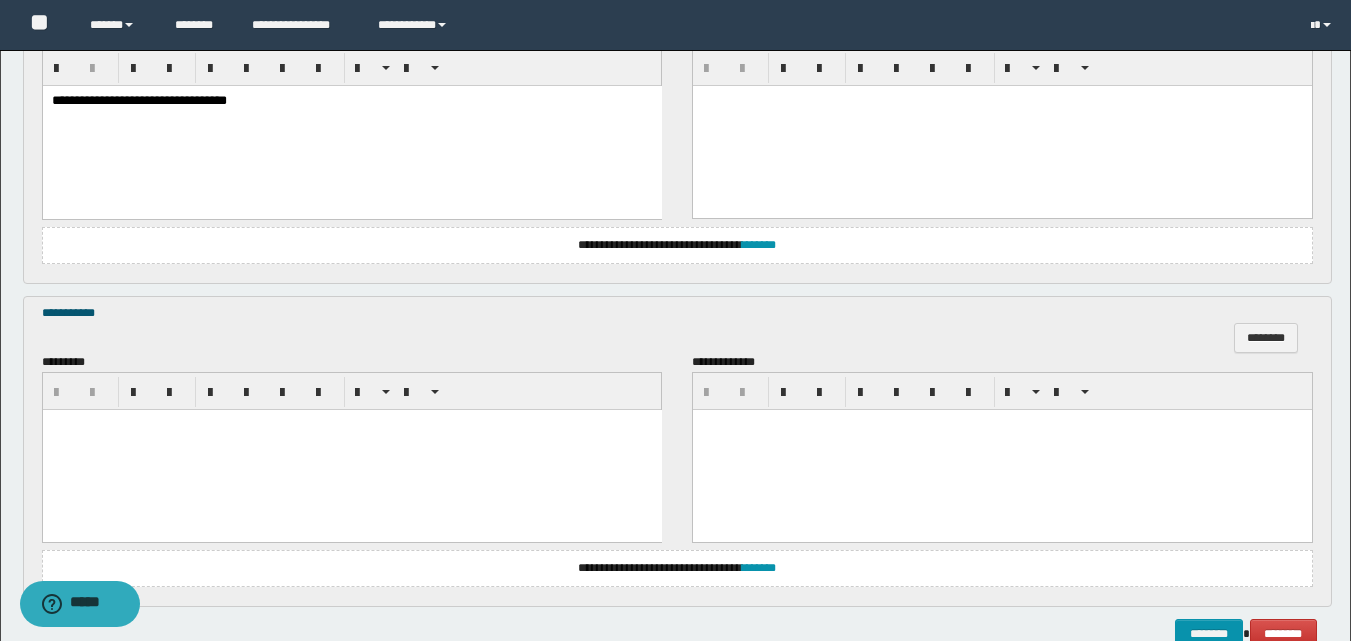 click at bounding box center [351, 449] 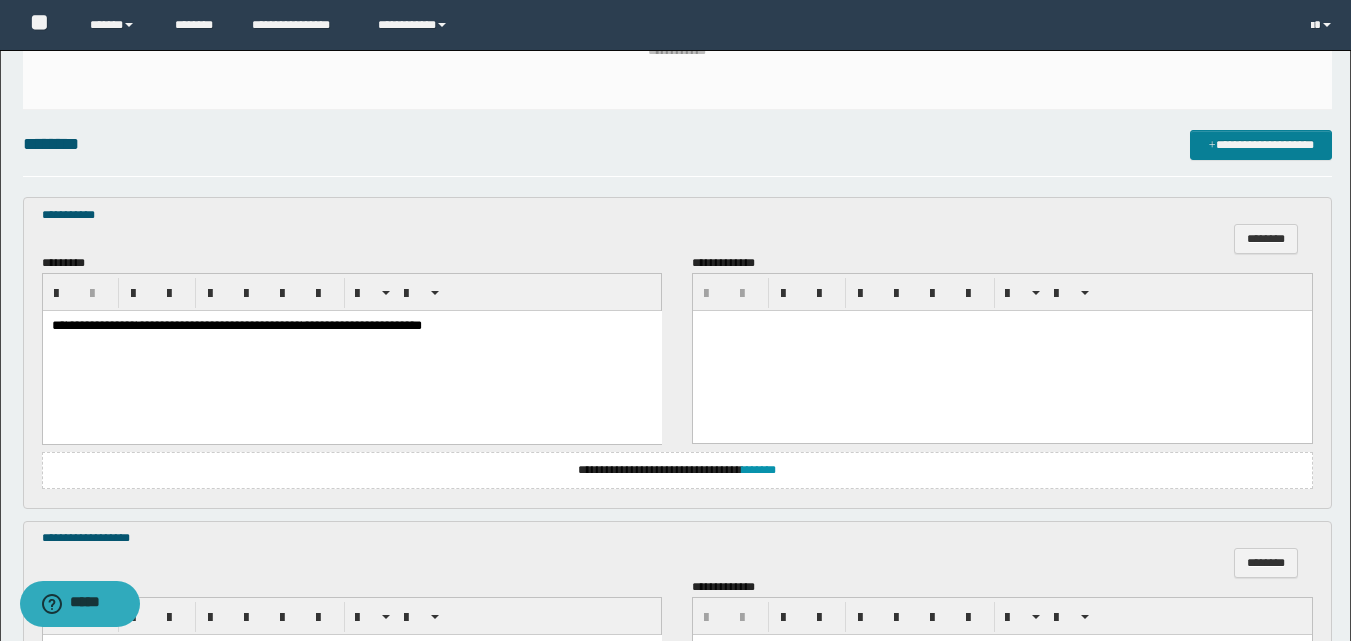 scroll, scrollTop: 517, scrollLeft: 0, axis: vertical 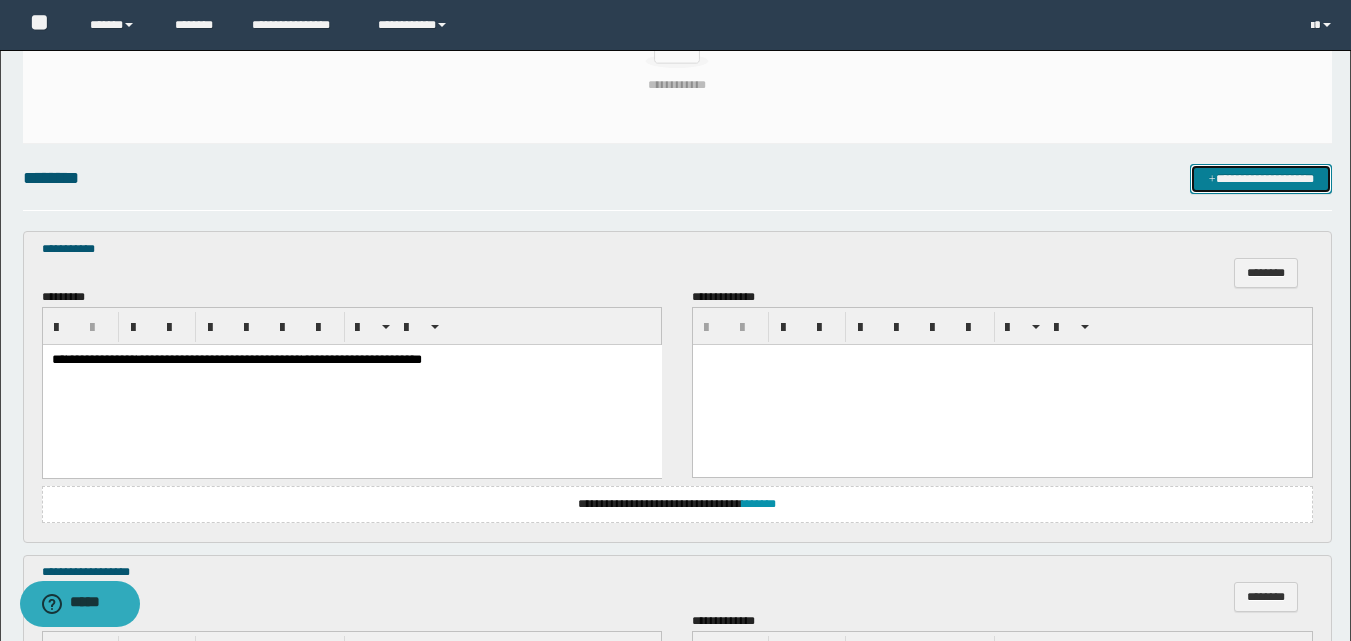 click on "**********" at bounding box center [1261, 179] 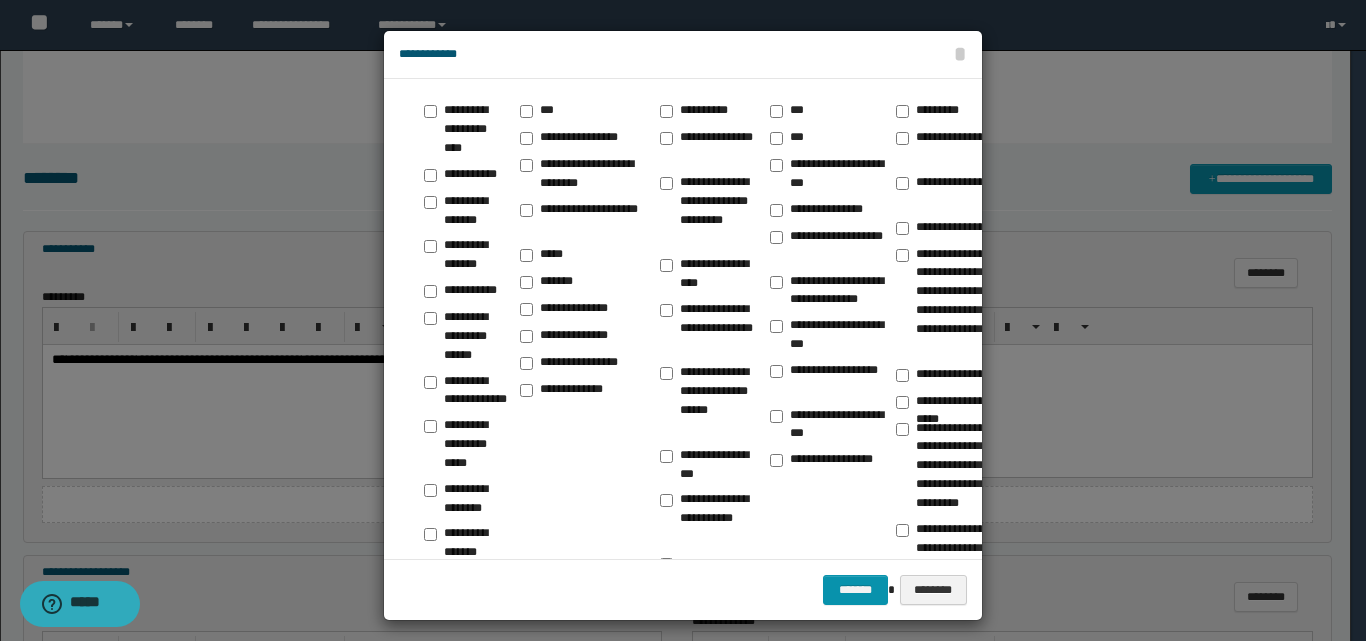 click at bounding box center [683, 325] 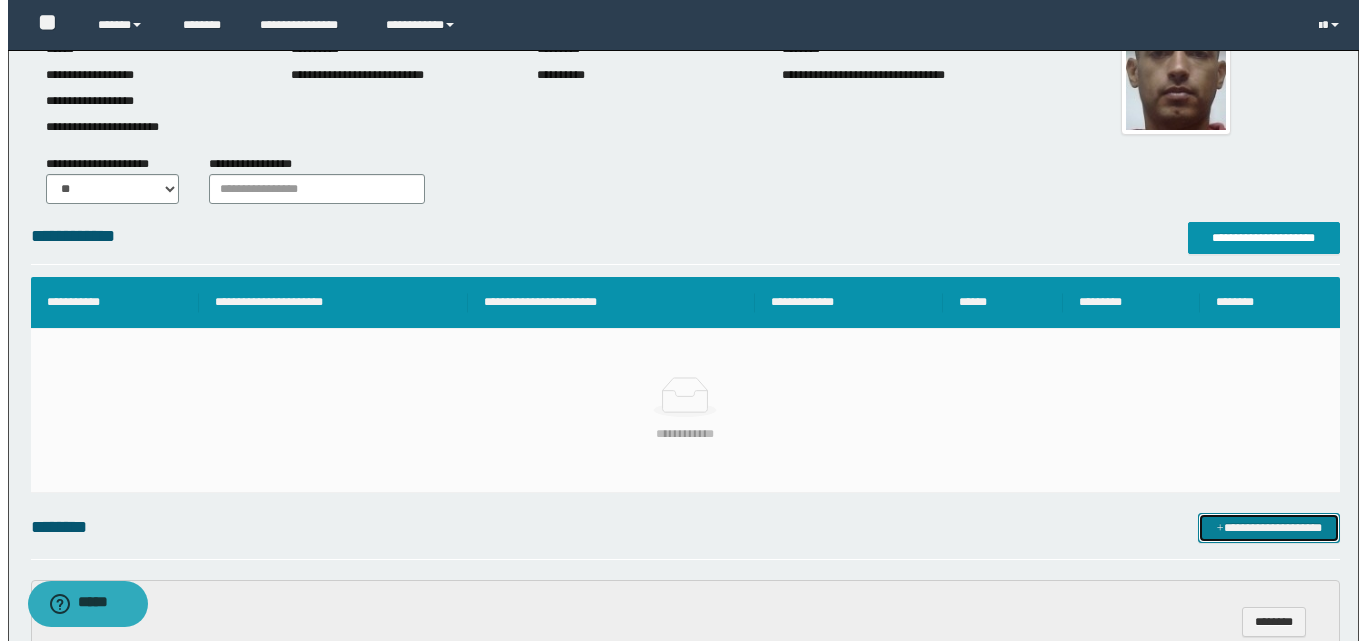 scroll, scrollTop: 117, scrollLeft: 0, axis: vertical 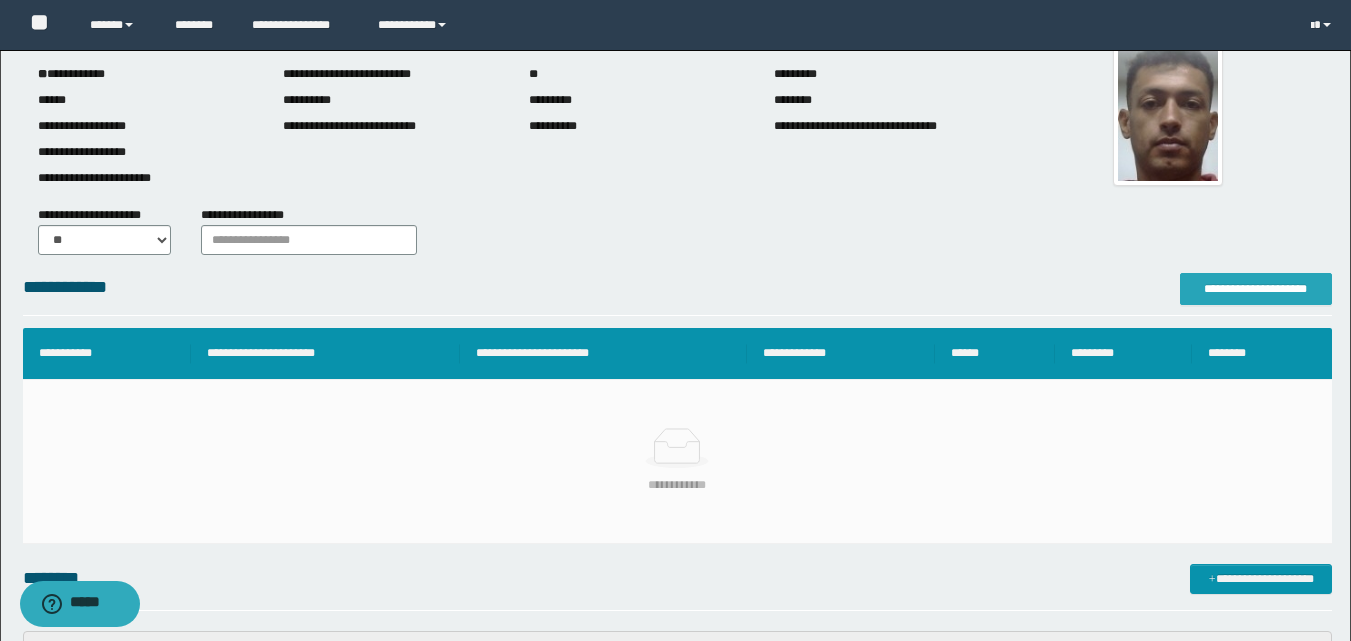 click on "**********" at bounding box center (1256, 289) 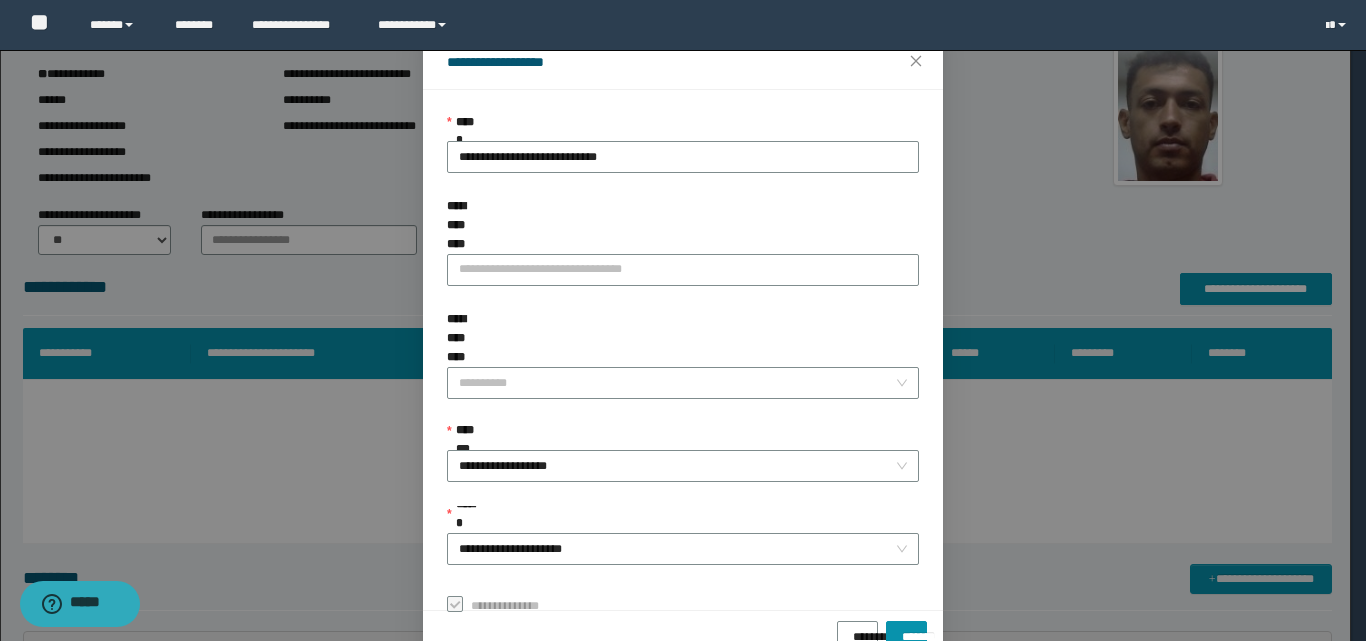 scroll, scrollTop: 100, scrollLeft: 0, axis: vertical 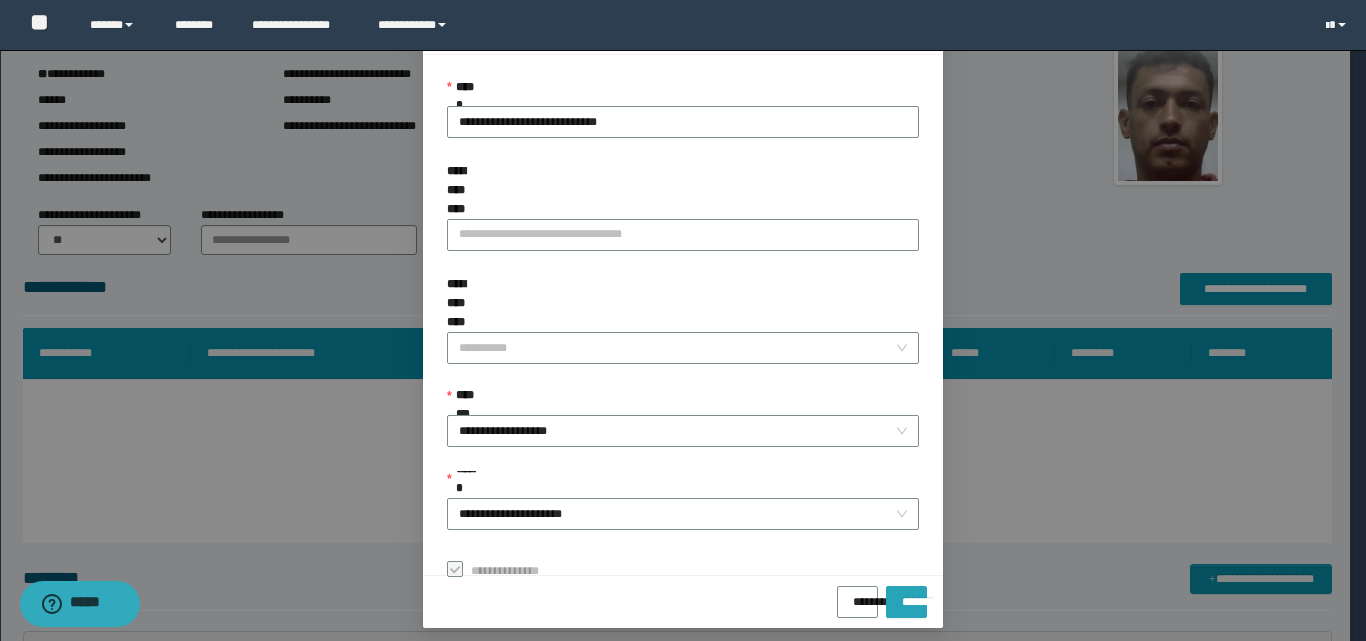 click on "*******" at bounding box center (906, 595) 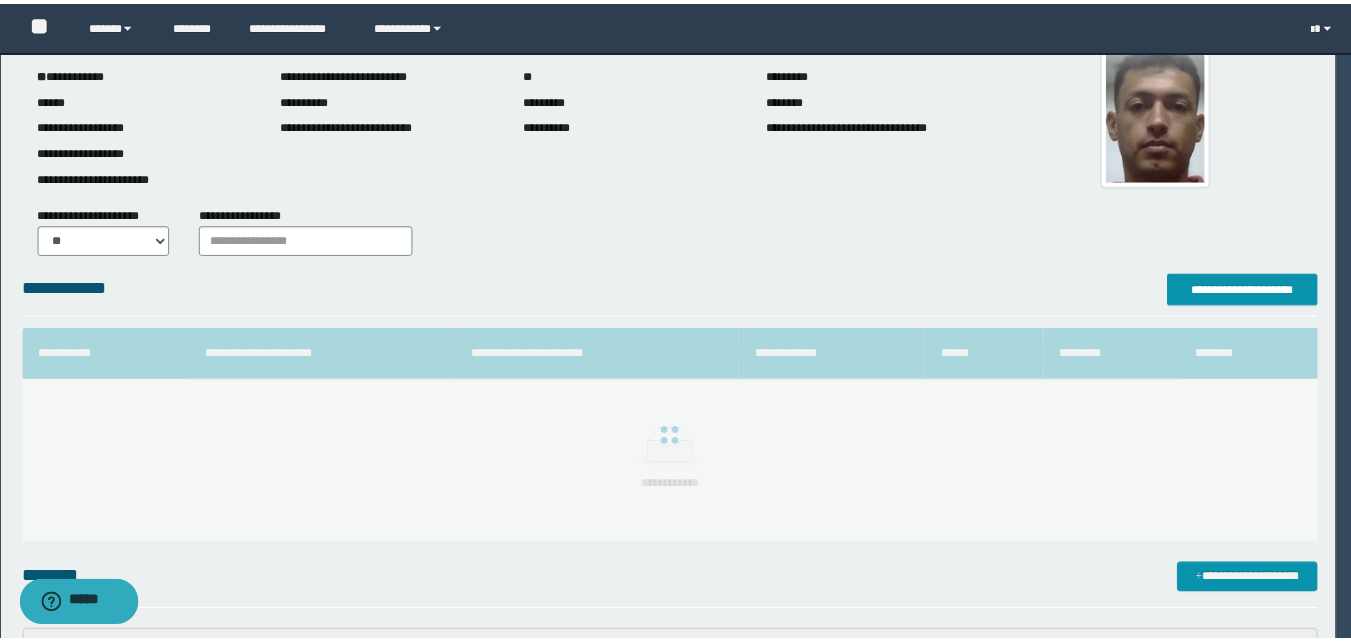 scroll, scrollTop: 64, scrollLeft: 0, axis: vertical 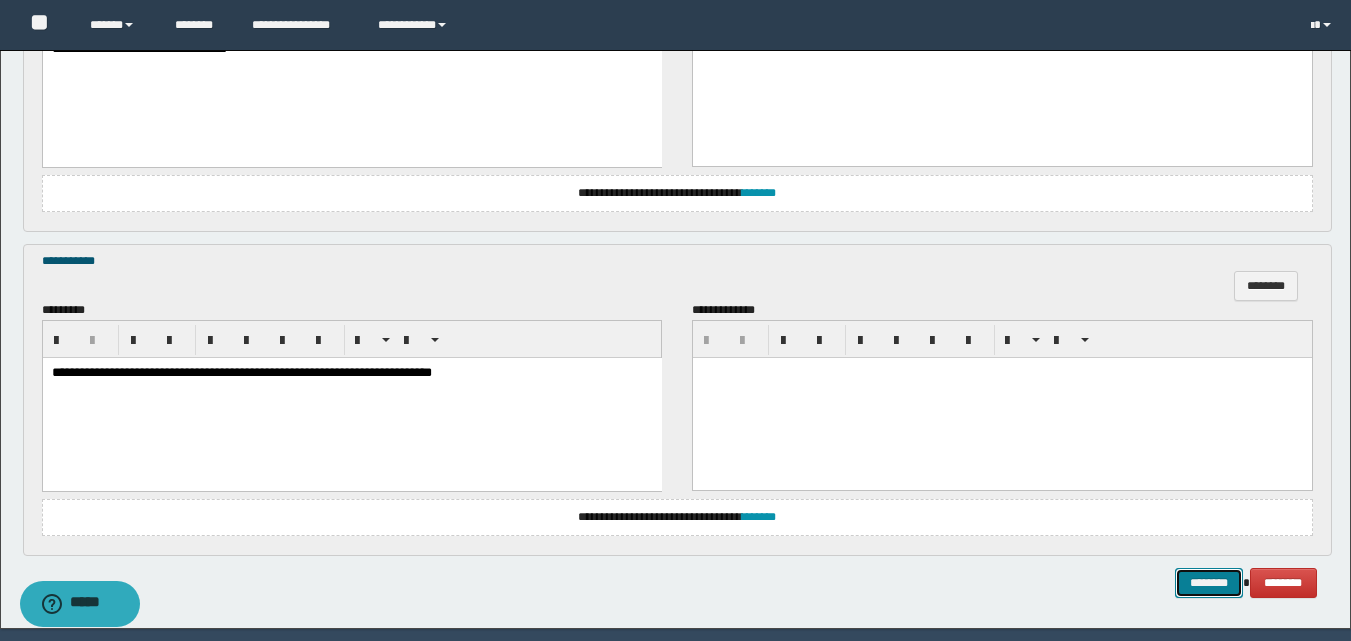 click on "********" at bounding box center [1209, 583] 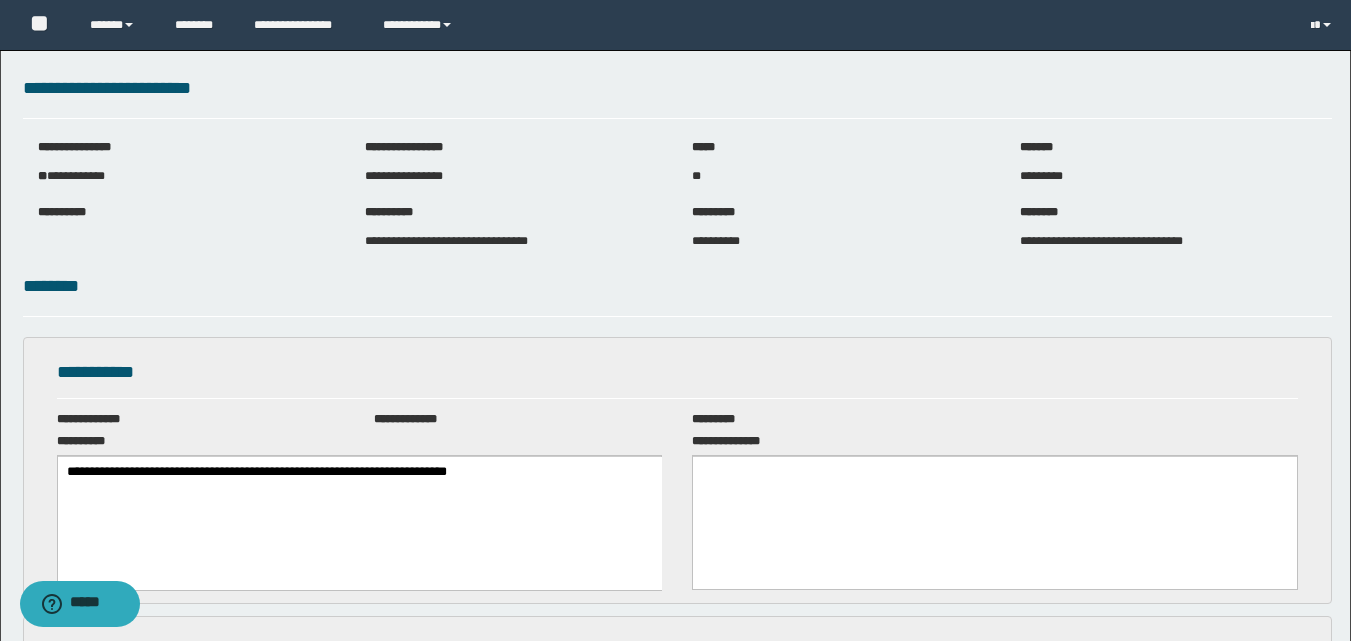 scroll, scrollTop: 0, scrollLeft: 0, axis: both 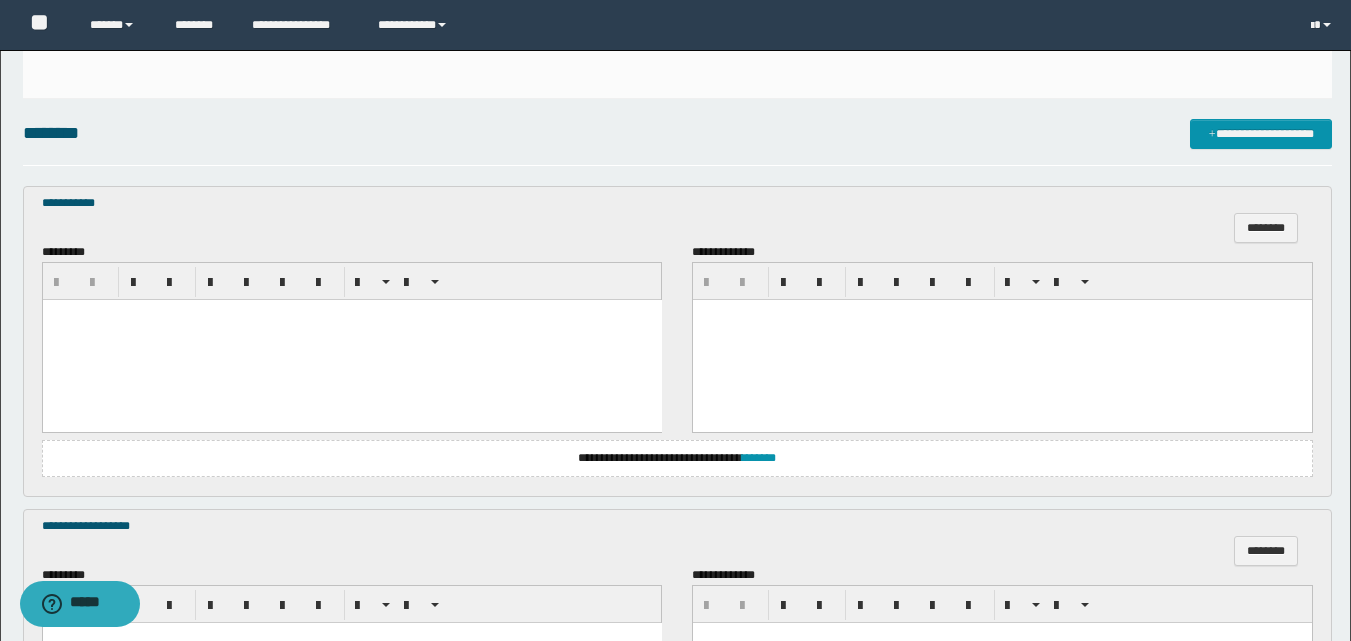 click at bounding box center (351, 340) 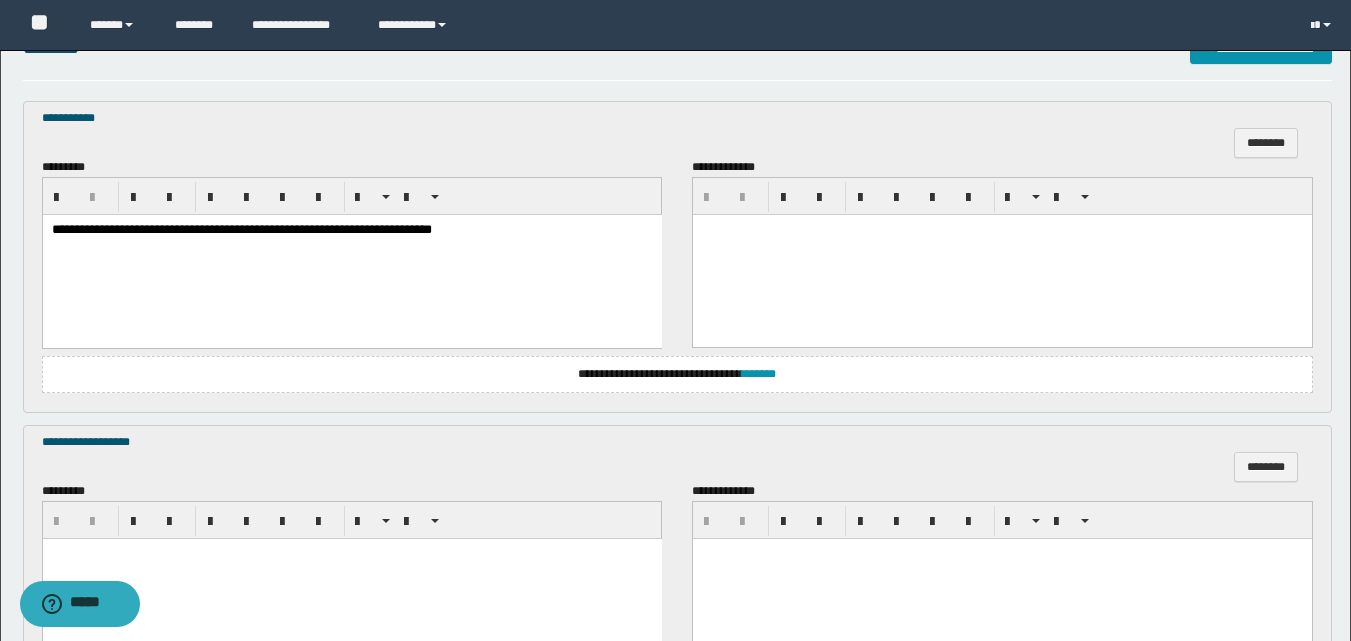 scroll, scrollTop: 800, scrollLeft: 0, axis: vertical 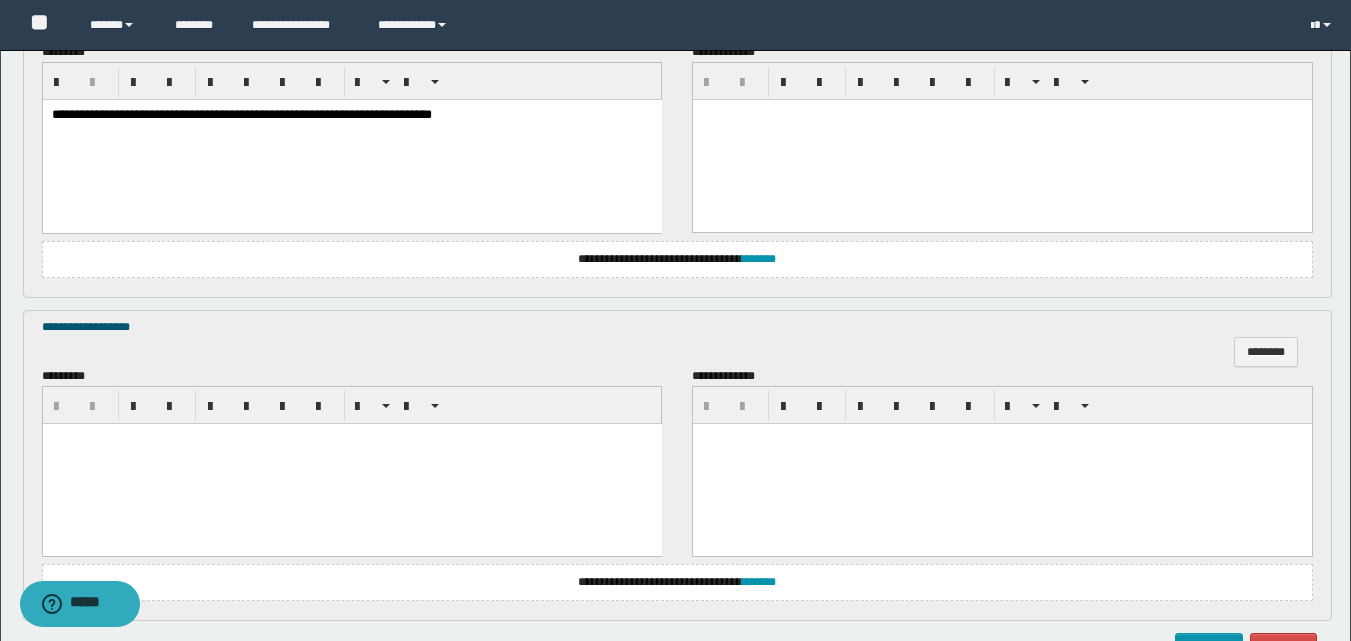 click at bounding box center (351, 463) 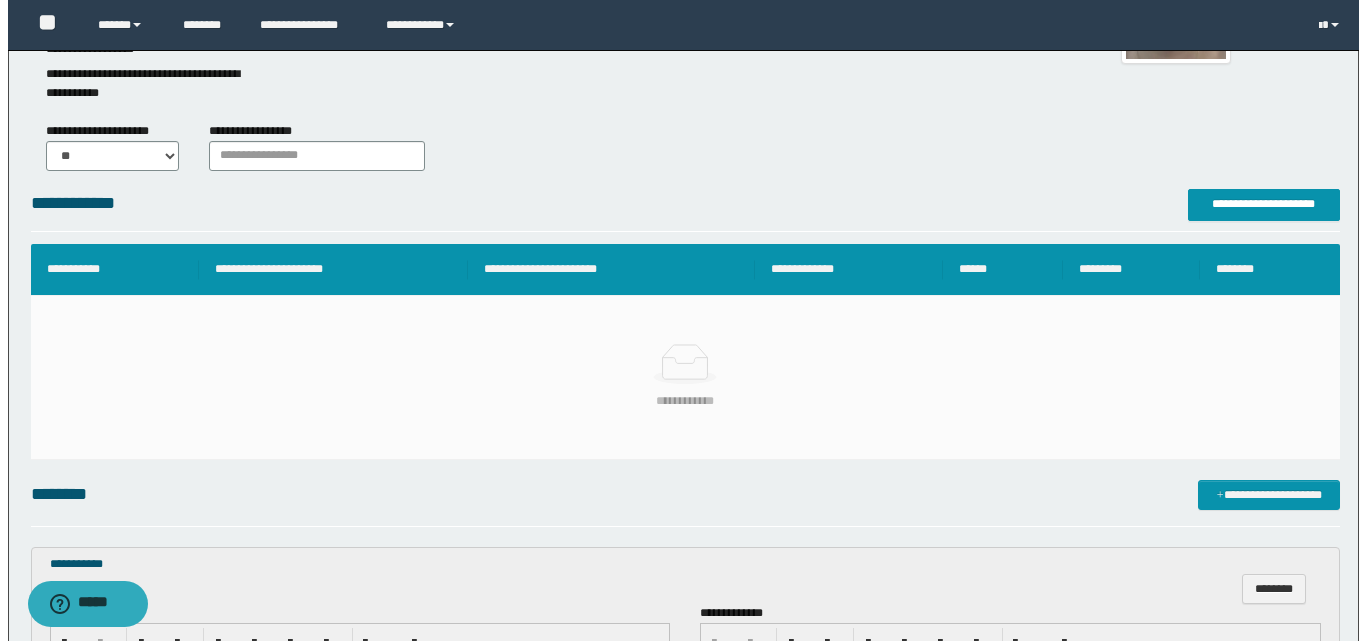 scroll, scrollTop: 231, scrollLeft: 0, axis: vertical 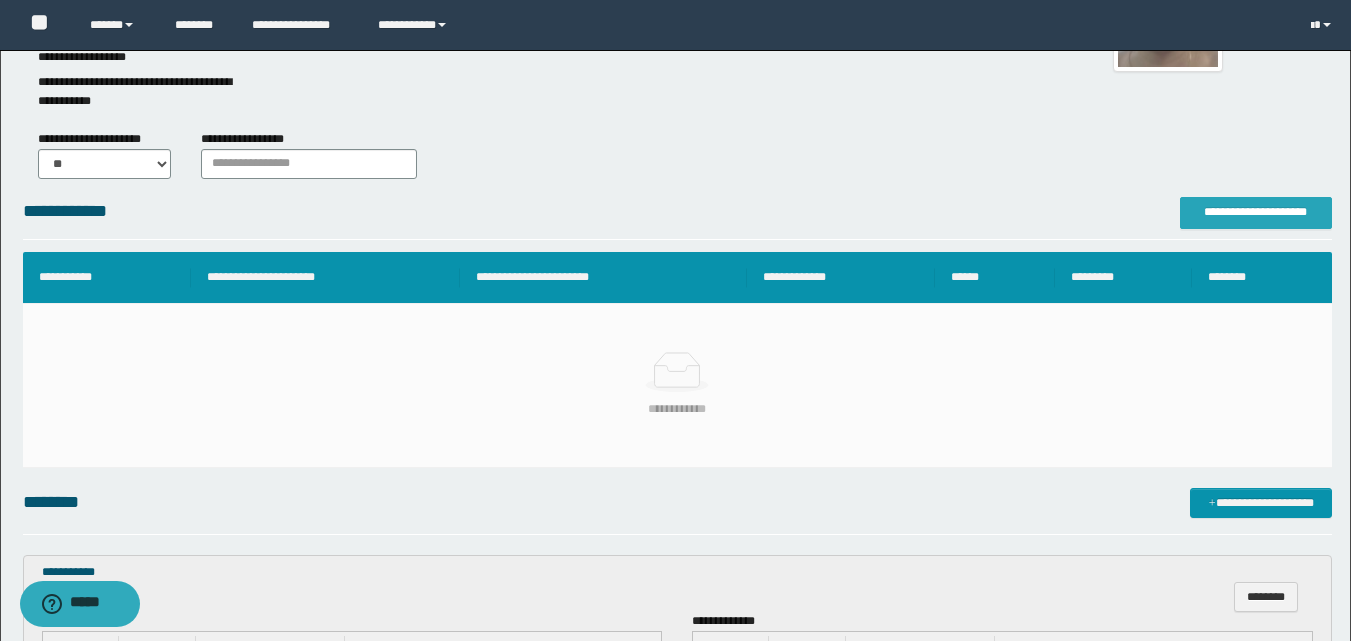 click on "**********" at bounding box center (1256, 212) 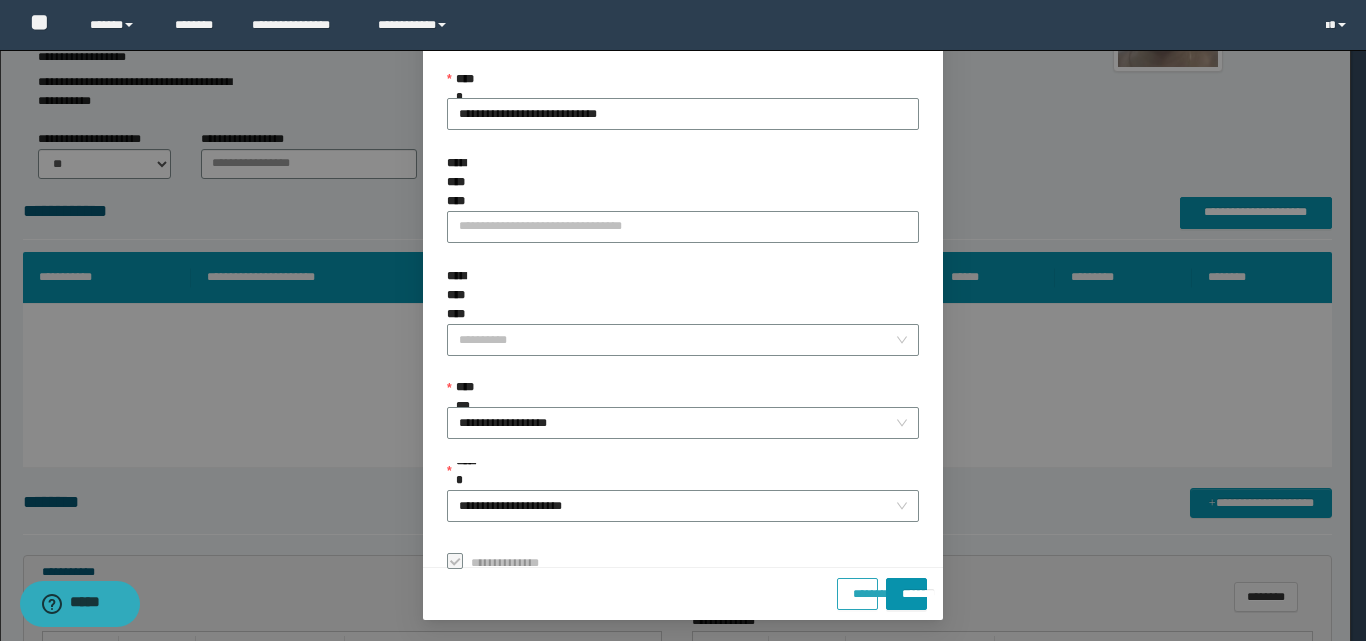 scroll, scrollTop: 111, scrollLeft: 0, axis: vertical 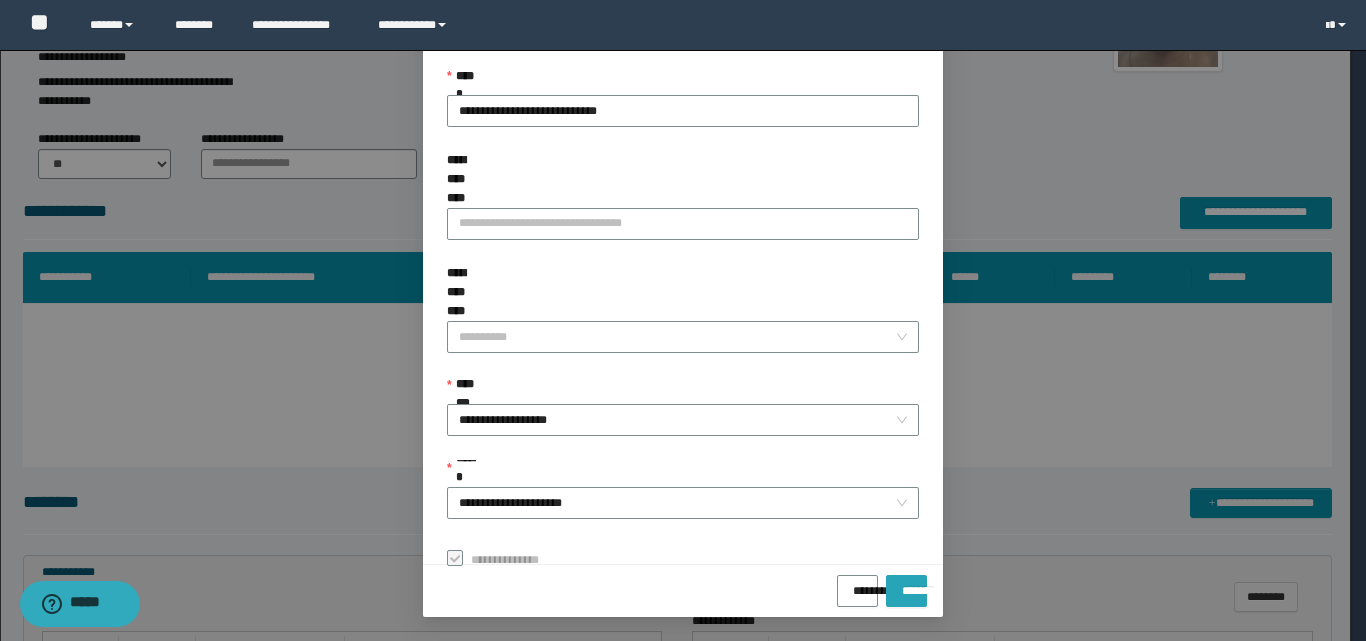 click on "*******" at bounding box center [906, 584] 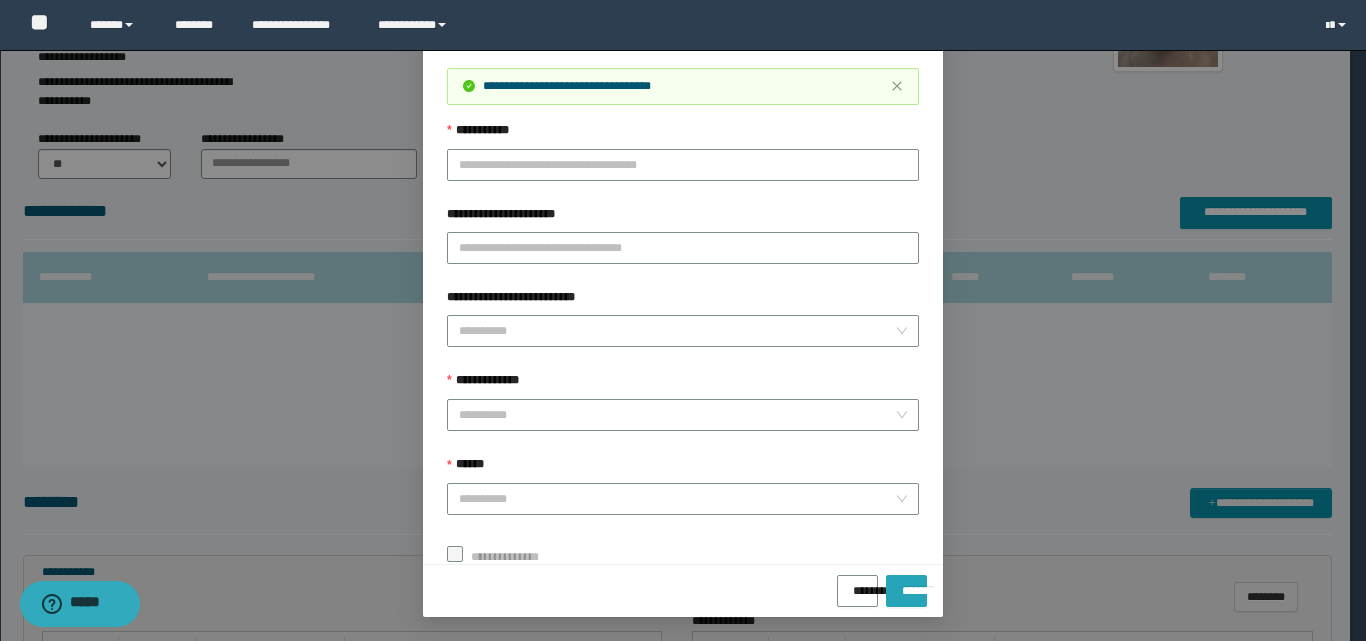 scroll, scrollTop: 64, scrollLeft: 0, axis: vertical 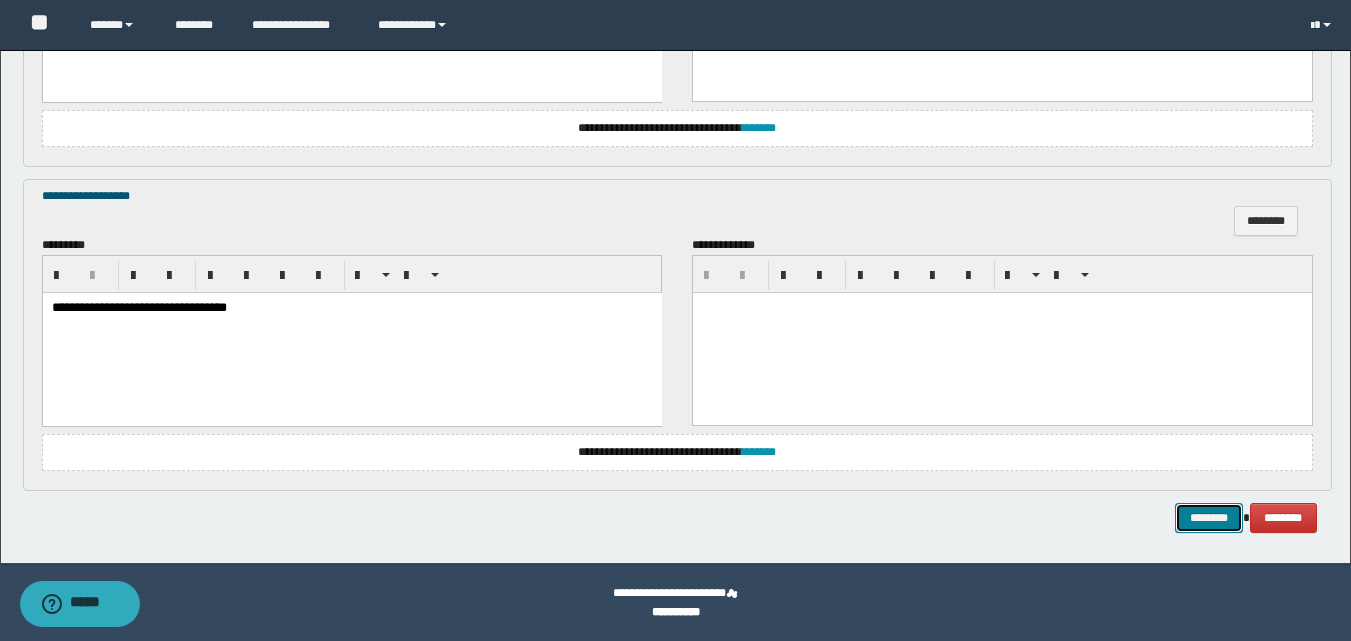 click on "********" at bounding box center [1209, 518] 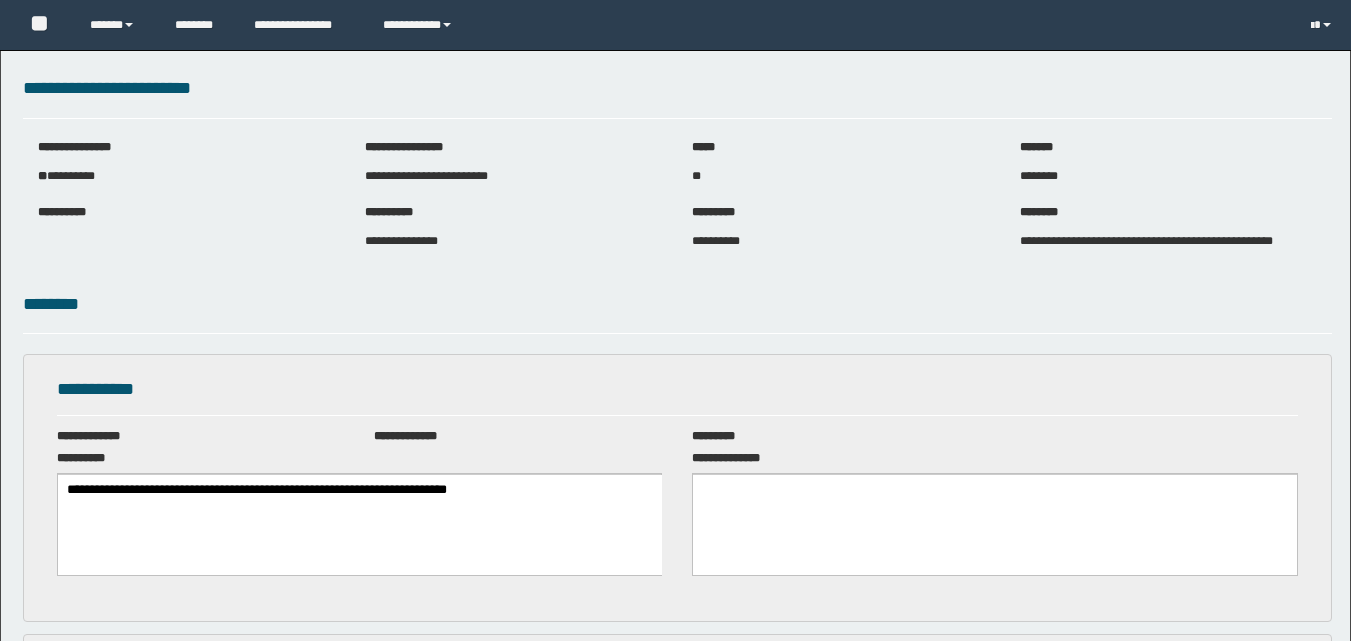 scroll, scrollTop: 0, scrollLeft: 0, axis: both 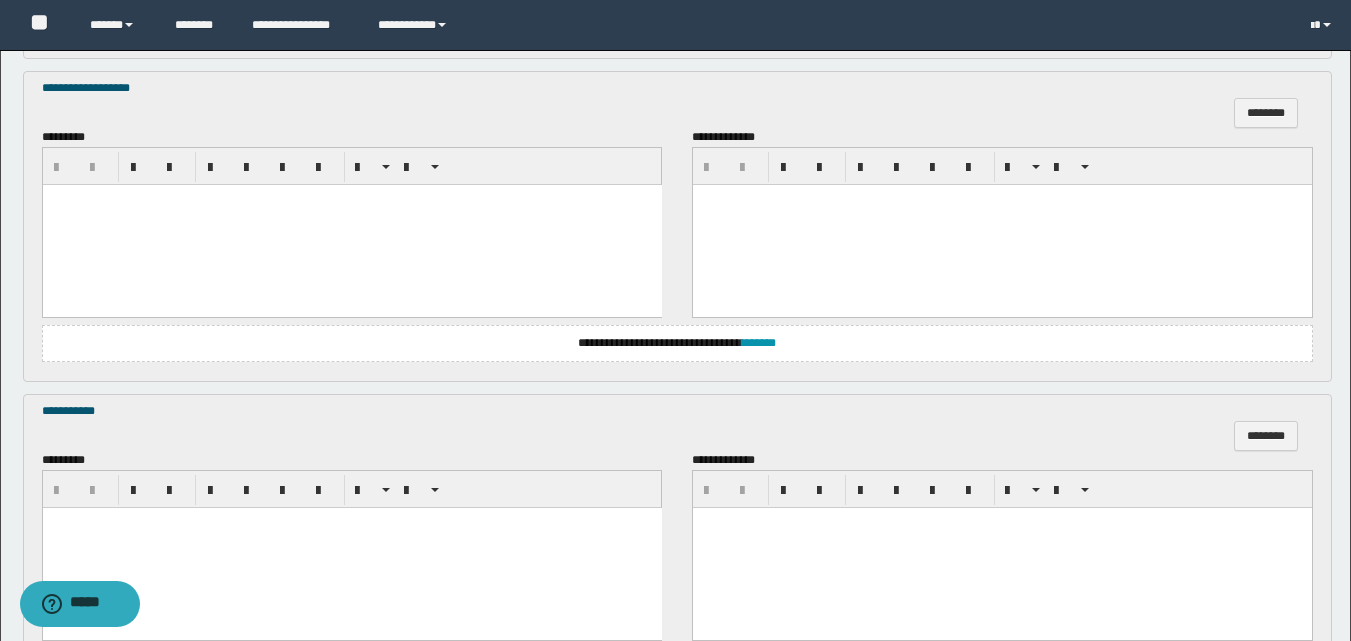 click at bounding box center (351, 547) 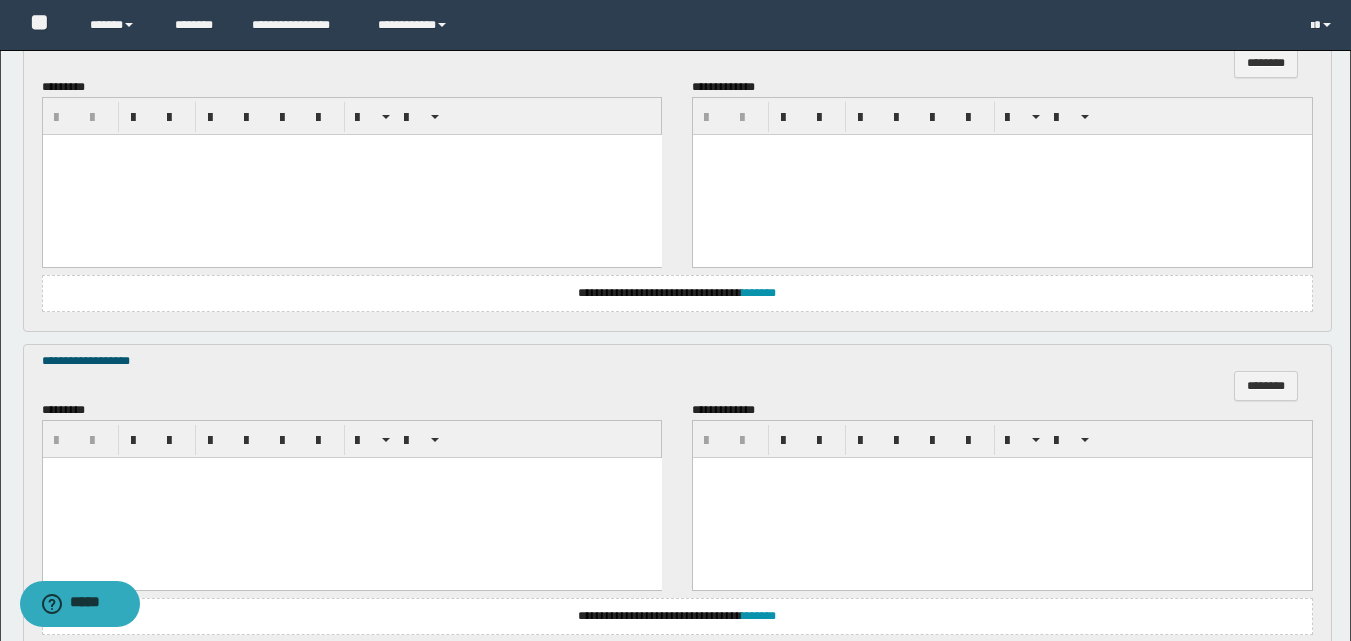 scroll, scrollTop: 700, scrollLeft: 0, axis: vertical 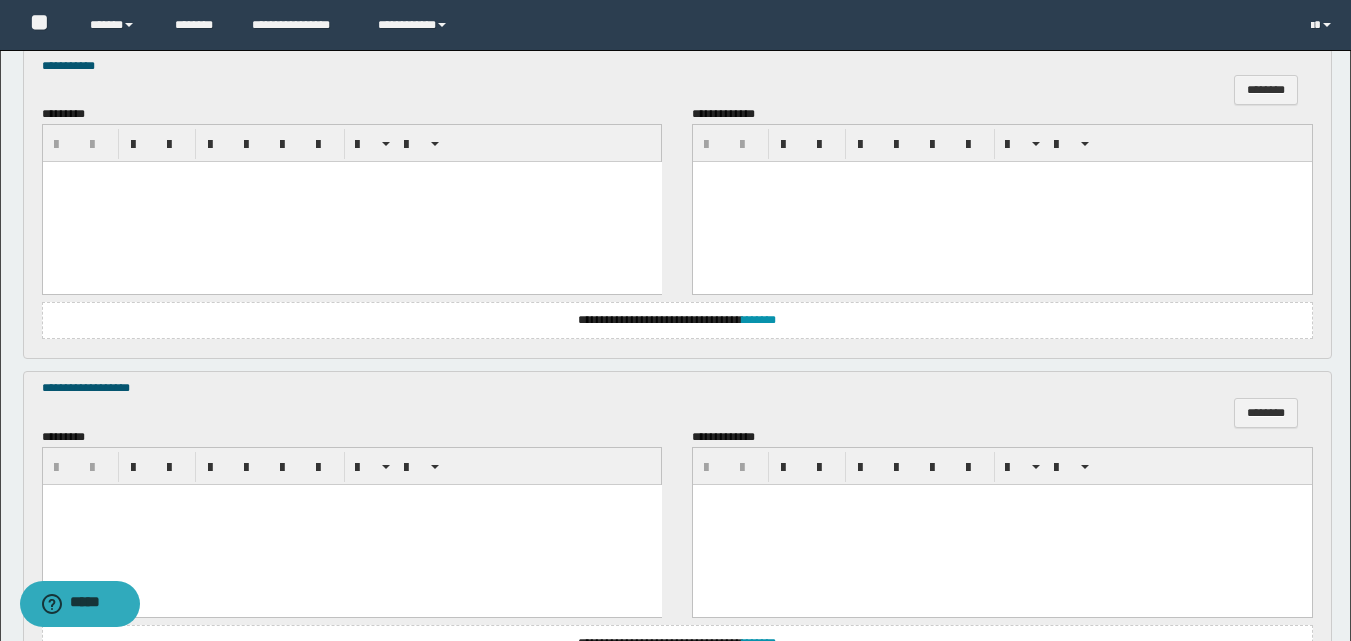 click at bounding box center (351, 202) 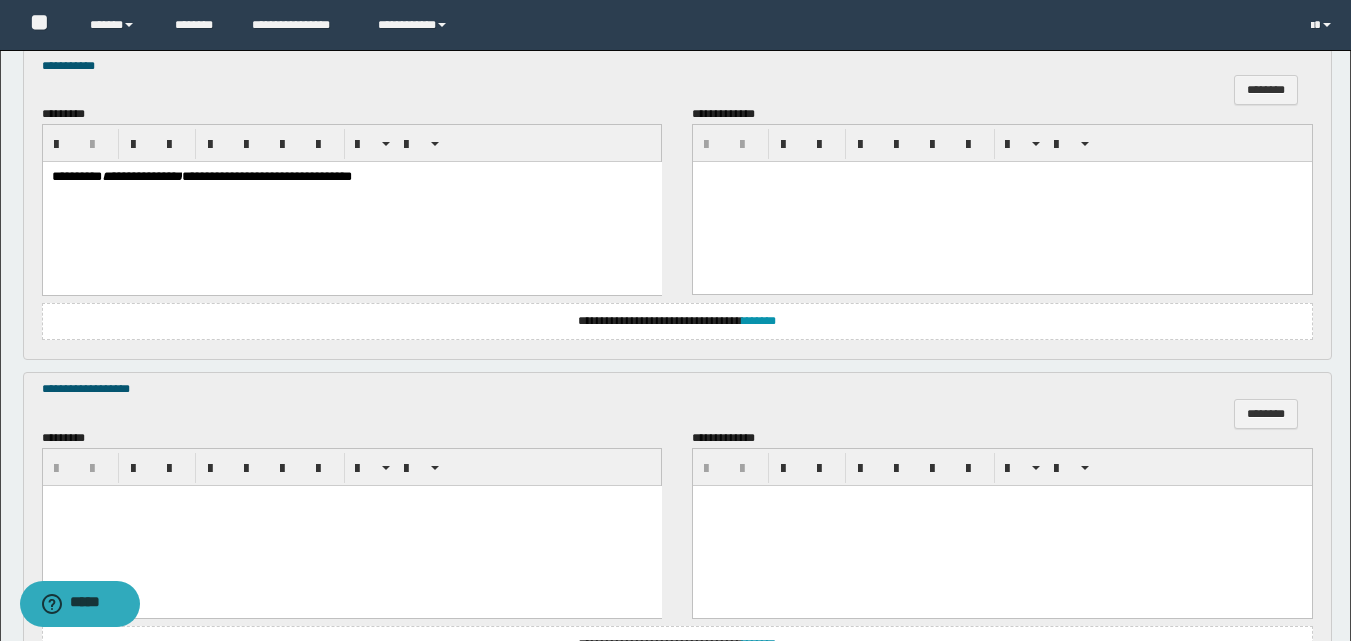 scroll, scrollTop: 800, scrollLeft: 0, axis: vertical 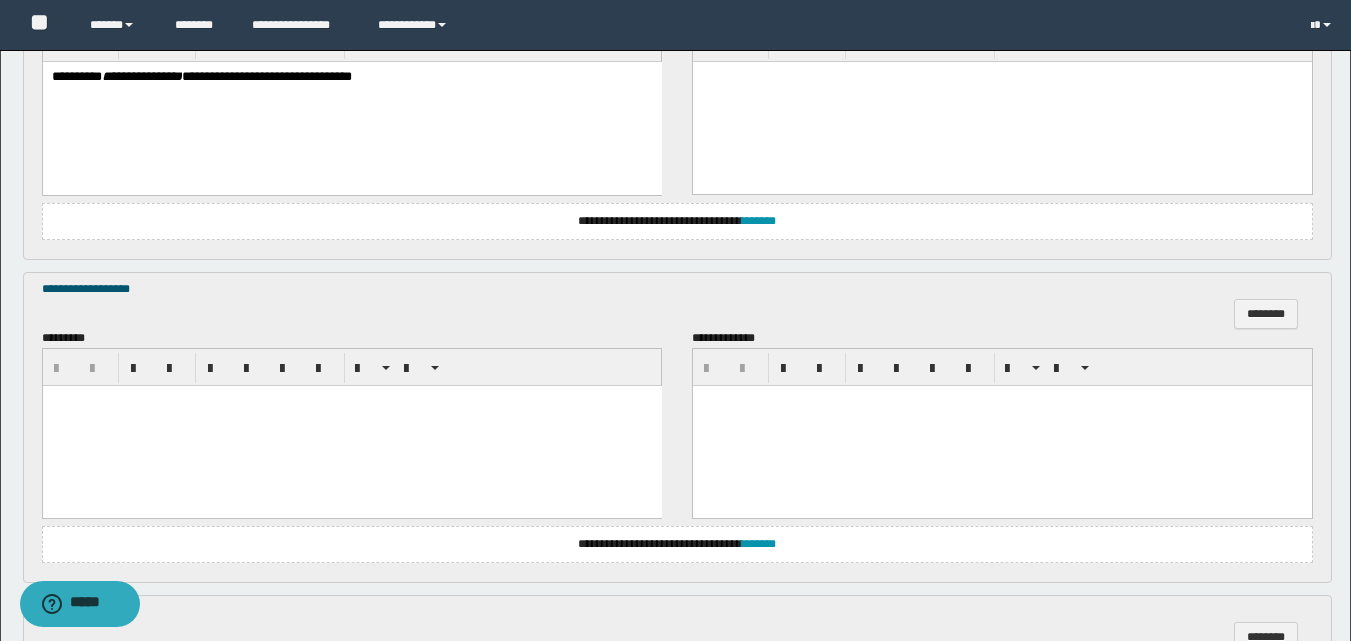 click at bounding box center [351, 426] 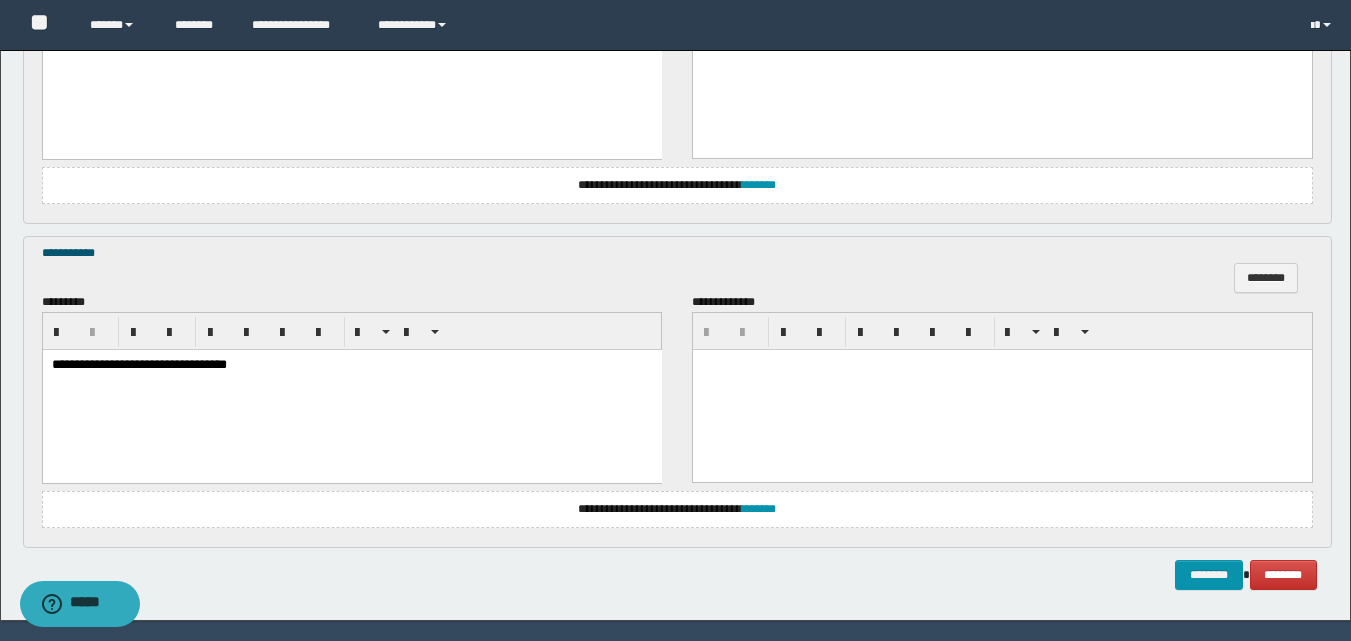 scroll, scrollTop: 1200, scrollLeft: 0, axis: vertical 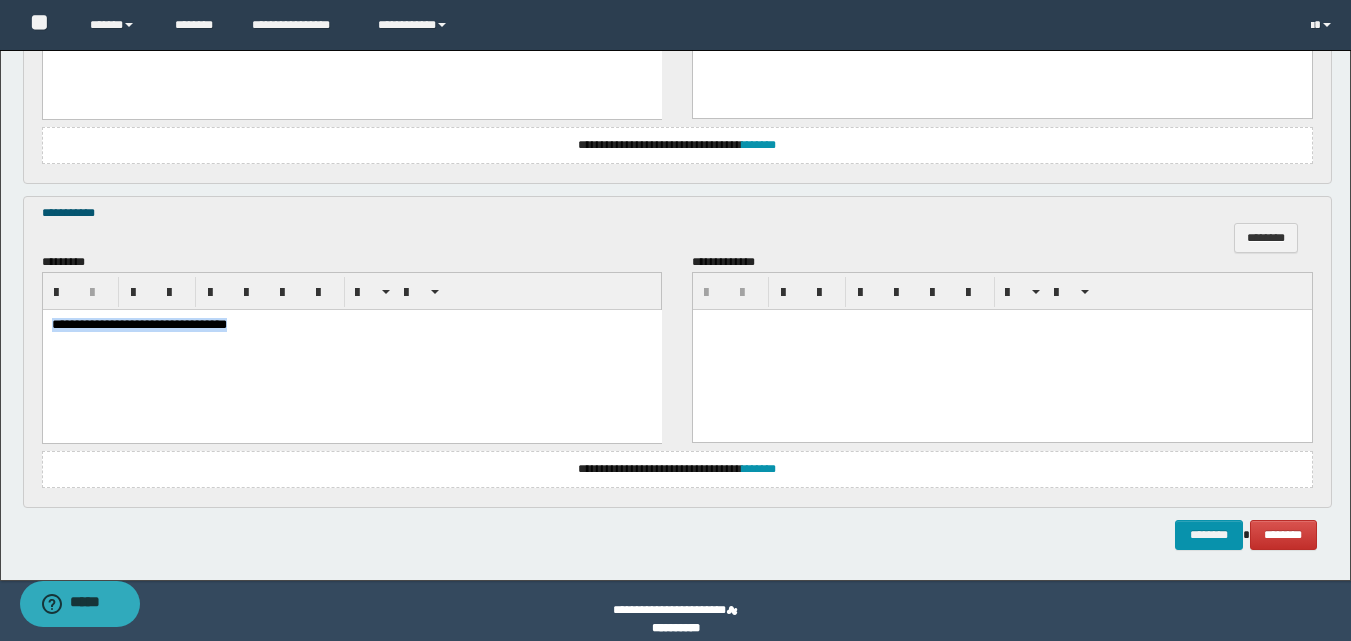 drag, startPoint x: 333, startPoint y: 350, endPoint x: 37, endPoint y: 349, distance: 296.00168 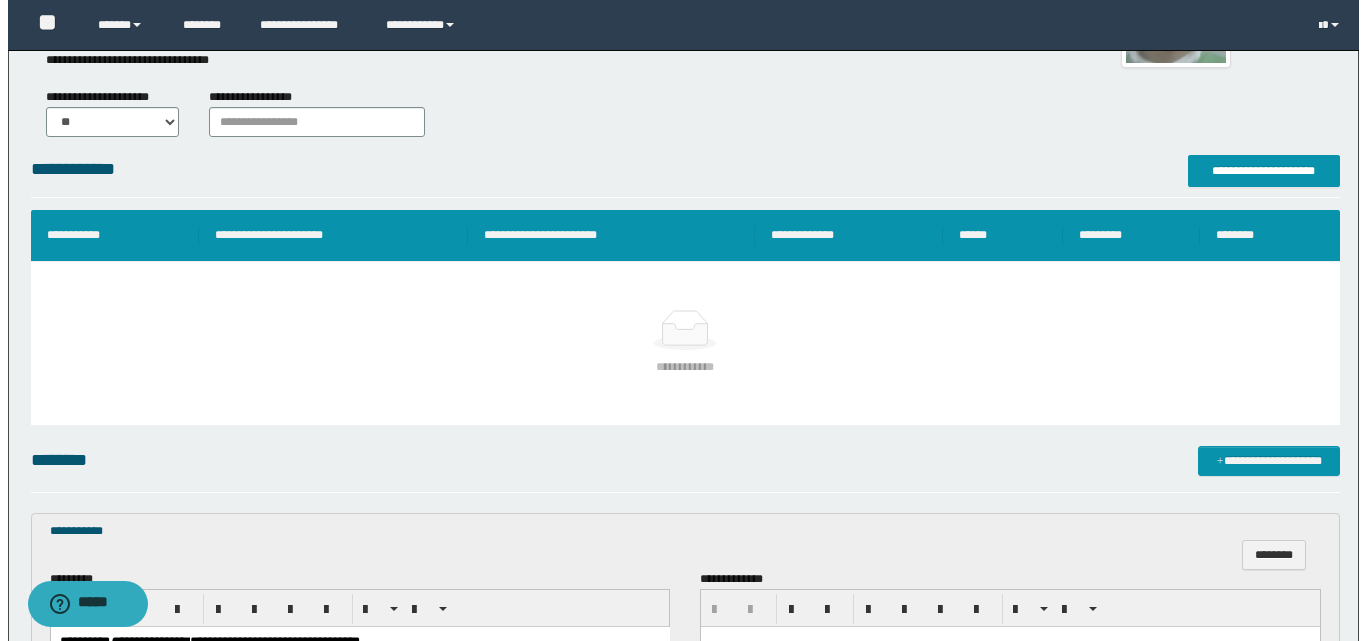 scroll, scrollTop: 200, scrollLeft: 0, axis: vertical 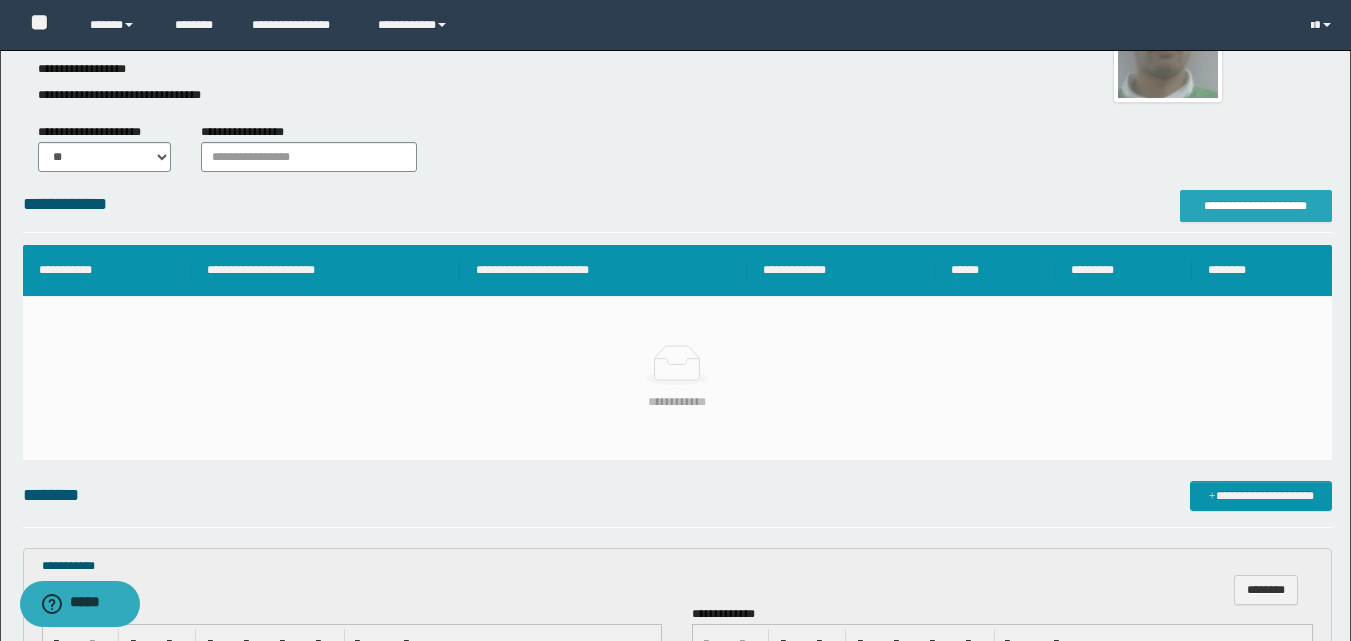 click on "**********" at bounding box center [1256, 206] 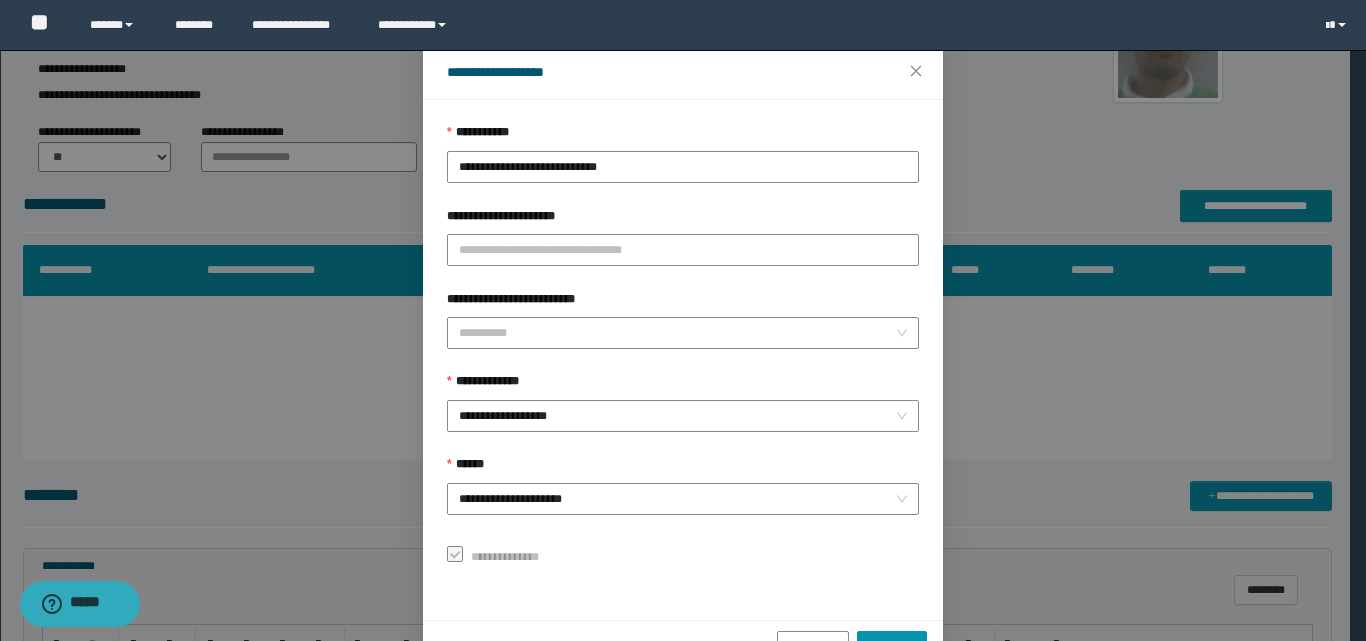 scroll, scrollTop: 111, scrollLeft: 0, axis: vertical 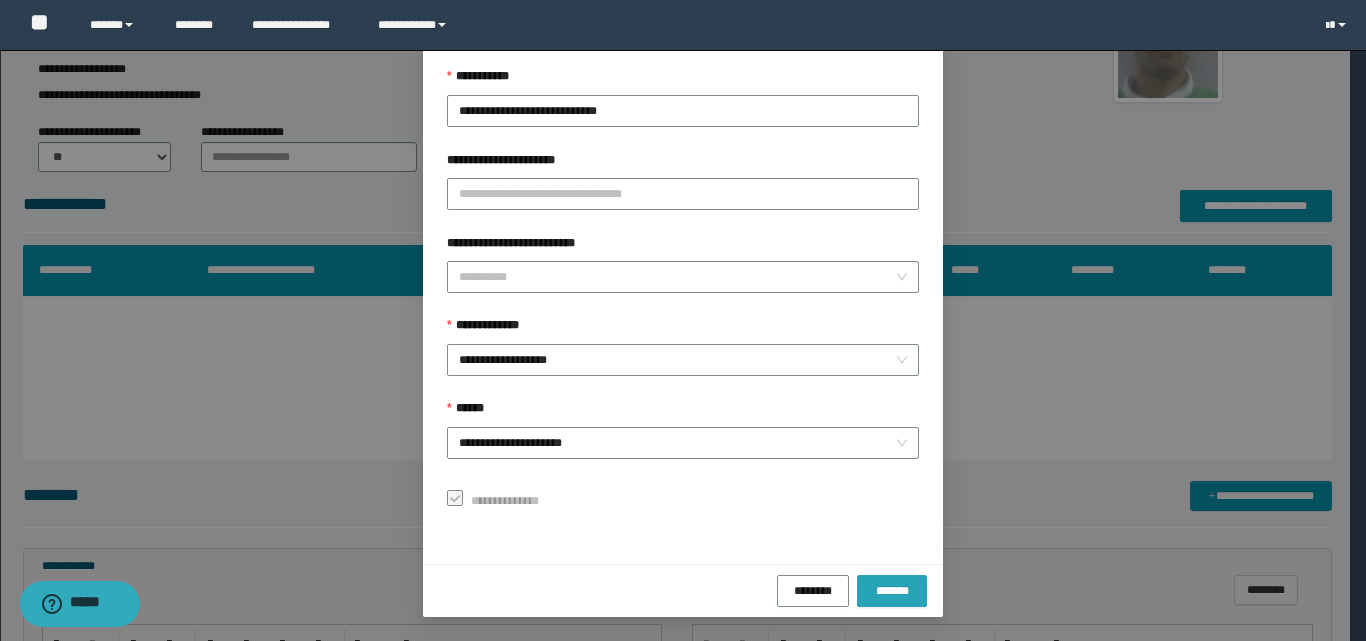 click on "*******" at bounding box center [892, 590] 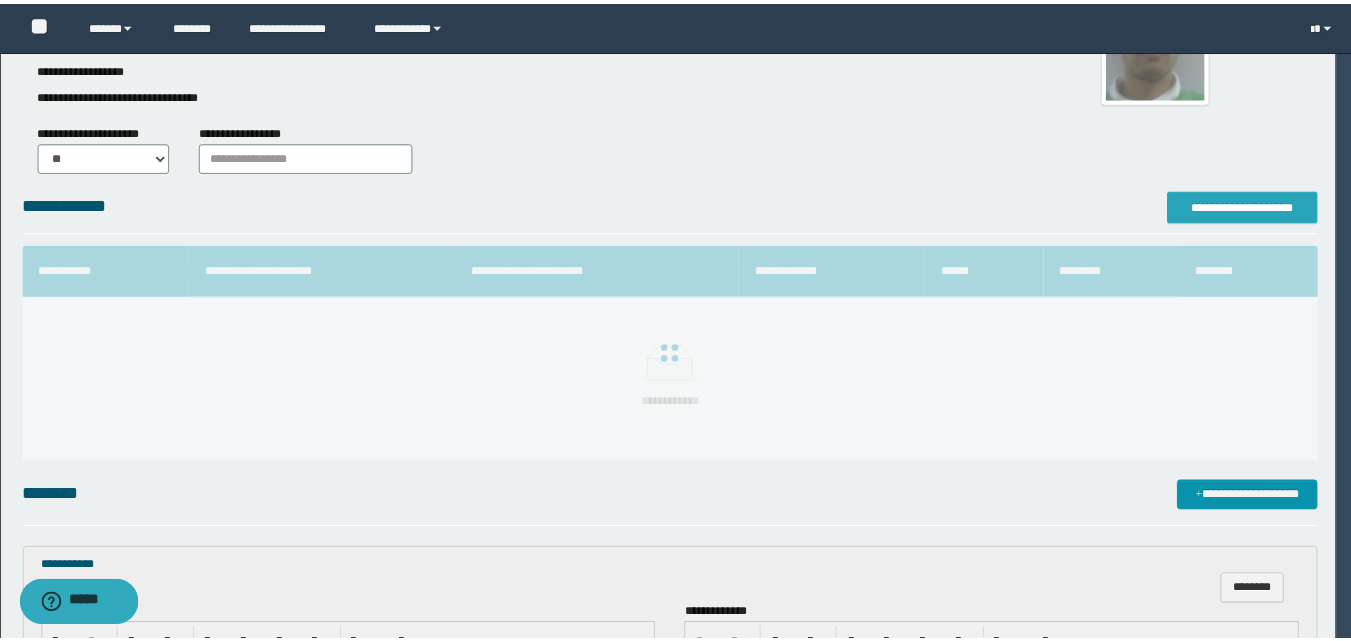 scroll, scrollTop: 0, scrollLeft: 0, axis: both 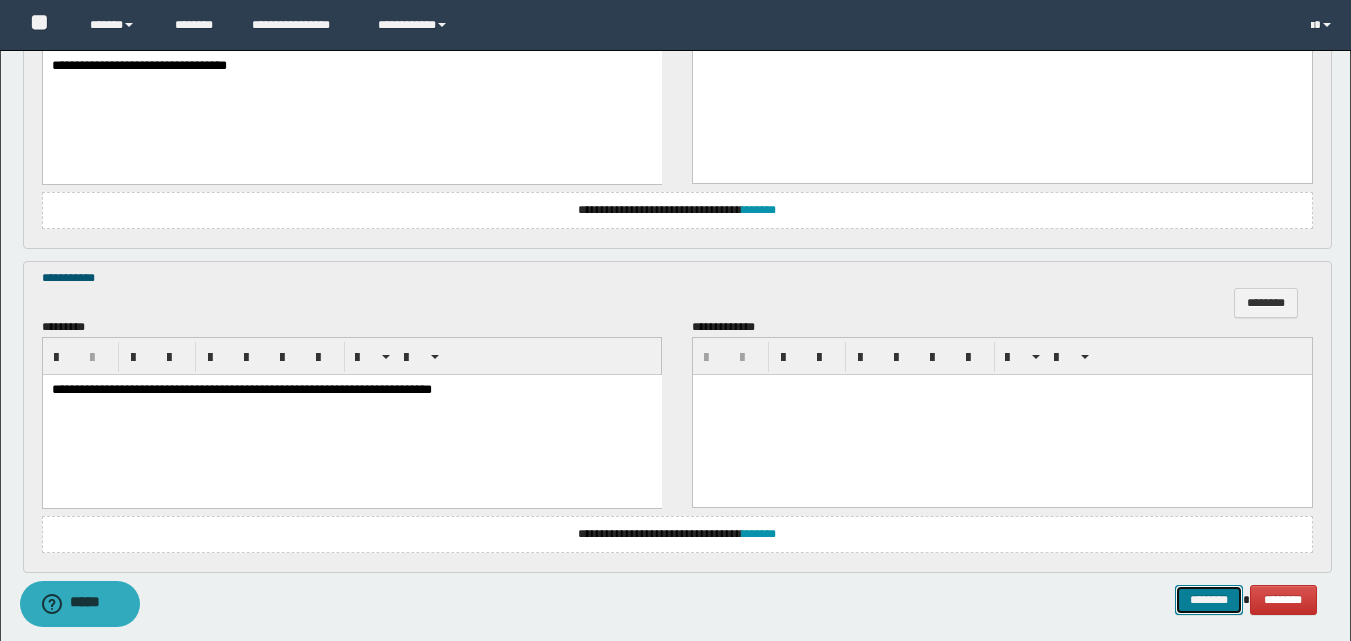 click on "********" at bounding box center (1209, 600) 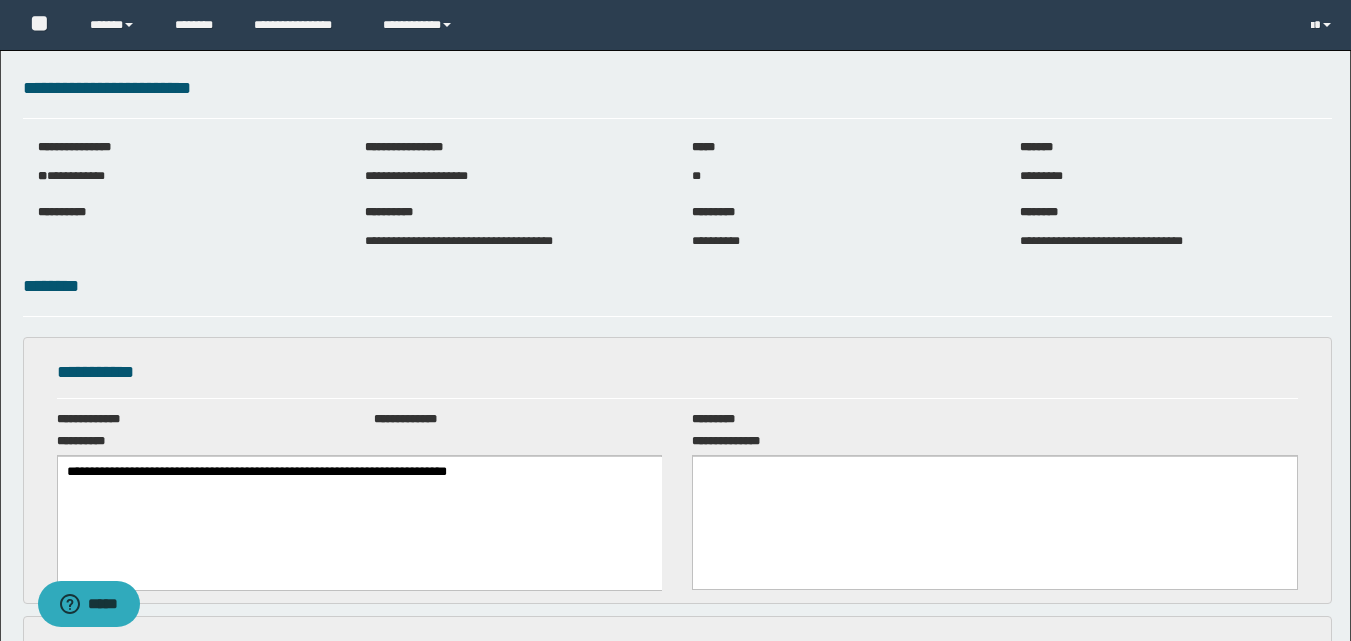scroll, scrollTop: 0, scrollLeft: 0, axis: both 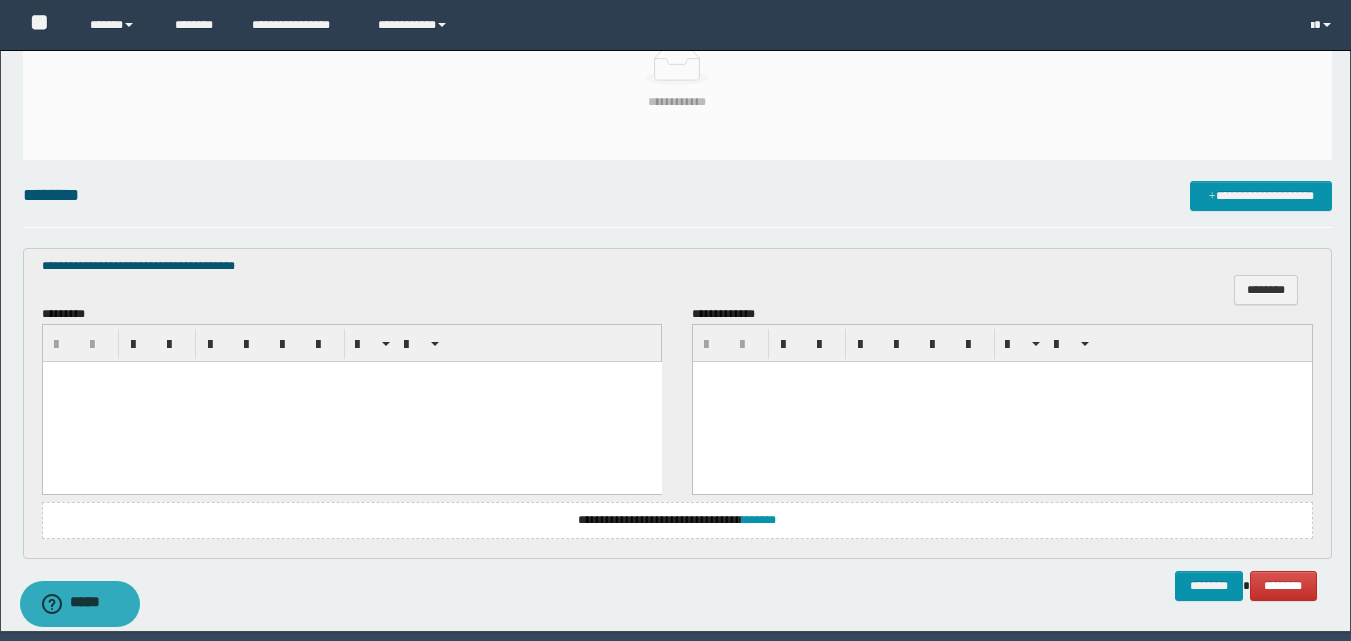 click at bounding box center (351, 402) 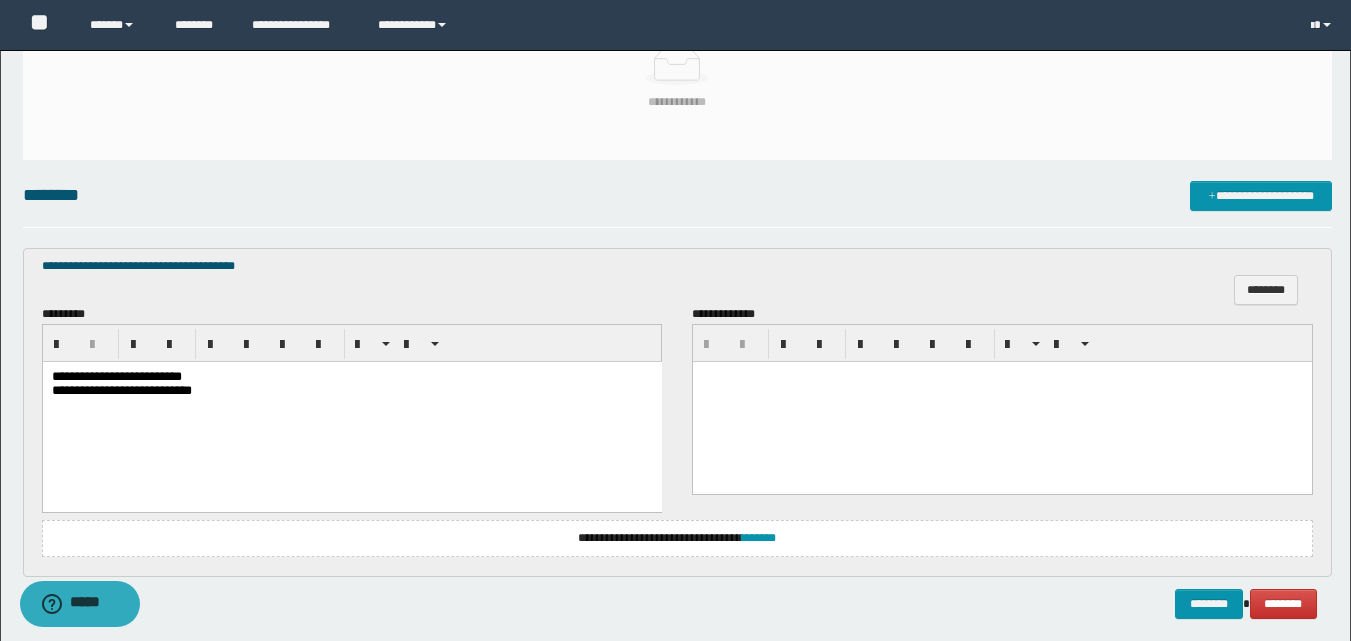 click on "**********" at bounding box center [116, 376] 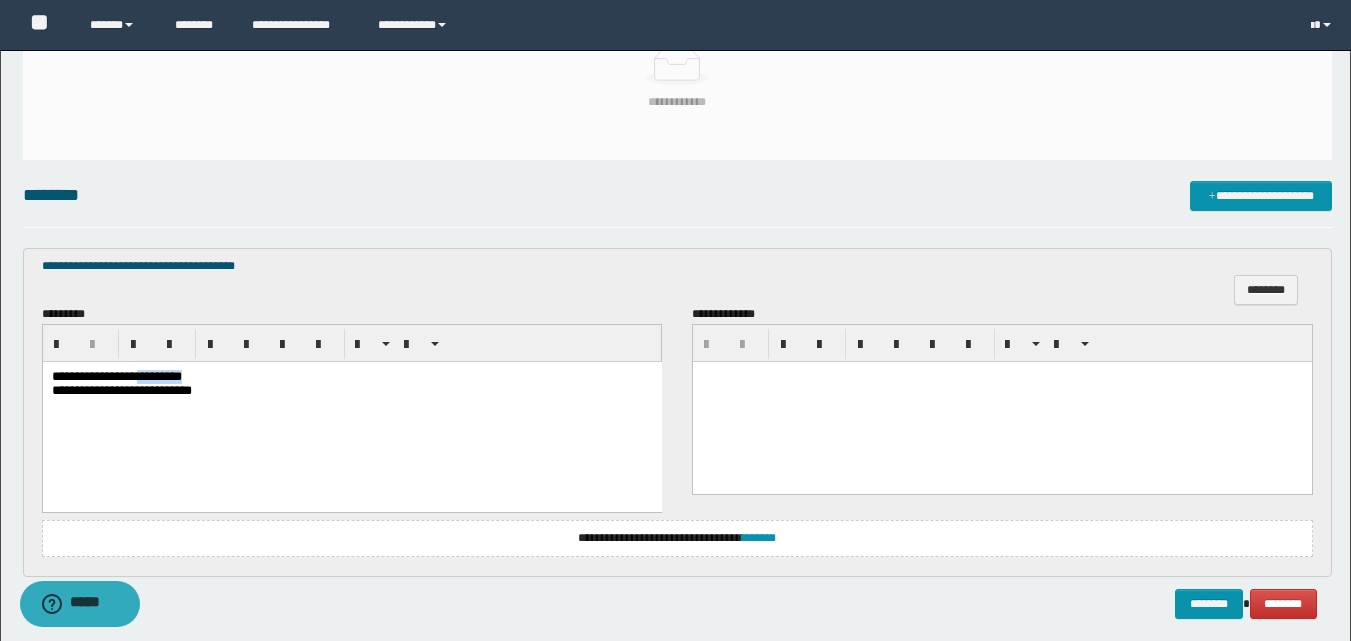 drag, startPoint x: 218, startPoint y: 377, endPoint x: 158, endPoint y: 377, distance: 60 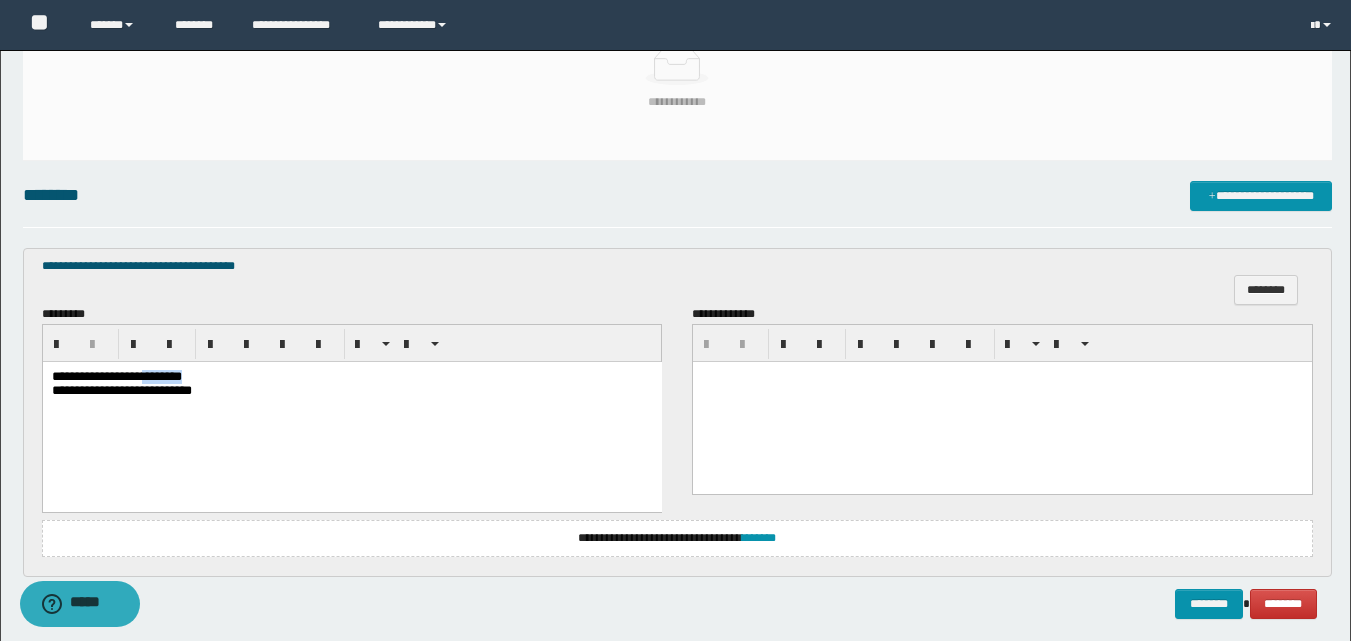 drag, startPoint x: 213, startPoint y: 374, endPoint x: 161, endPoint y: 382, distance: 52.611786 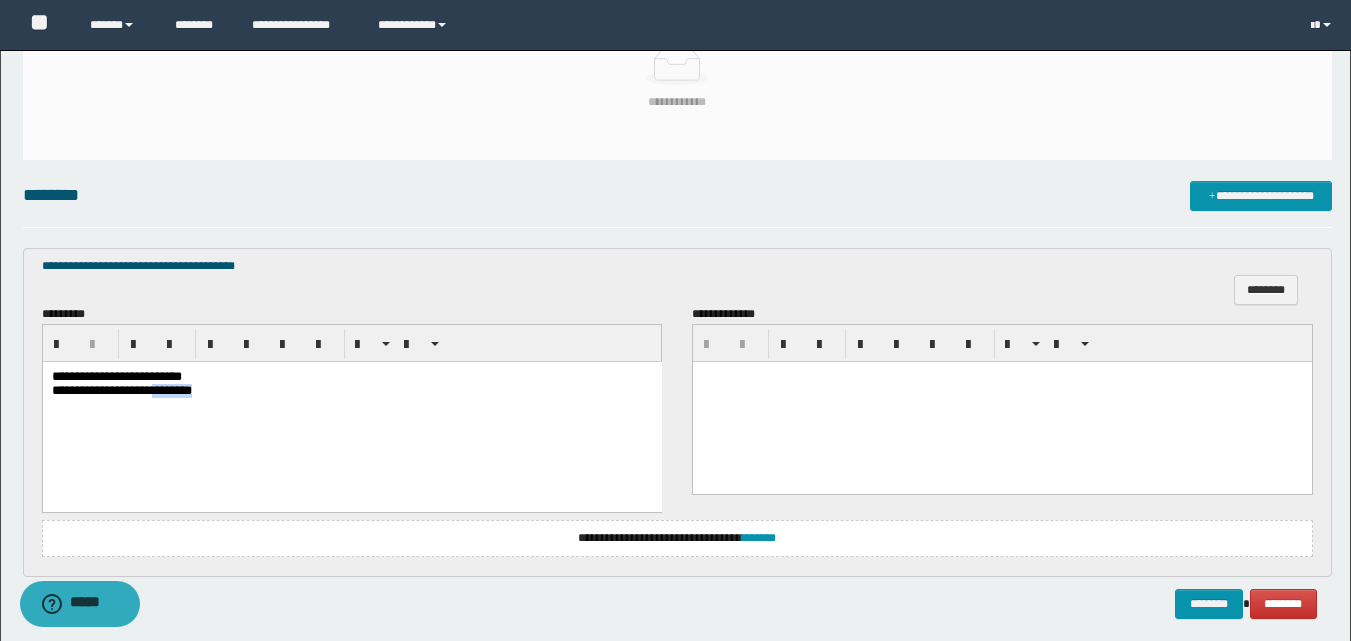 drag, startPoint x: 240, startPoint y: 401, endPoint x: 177, endPoint y: 404, distance: 63.07139 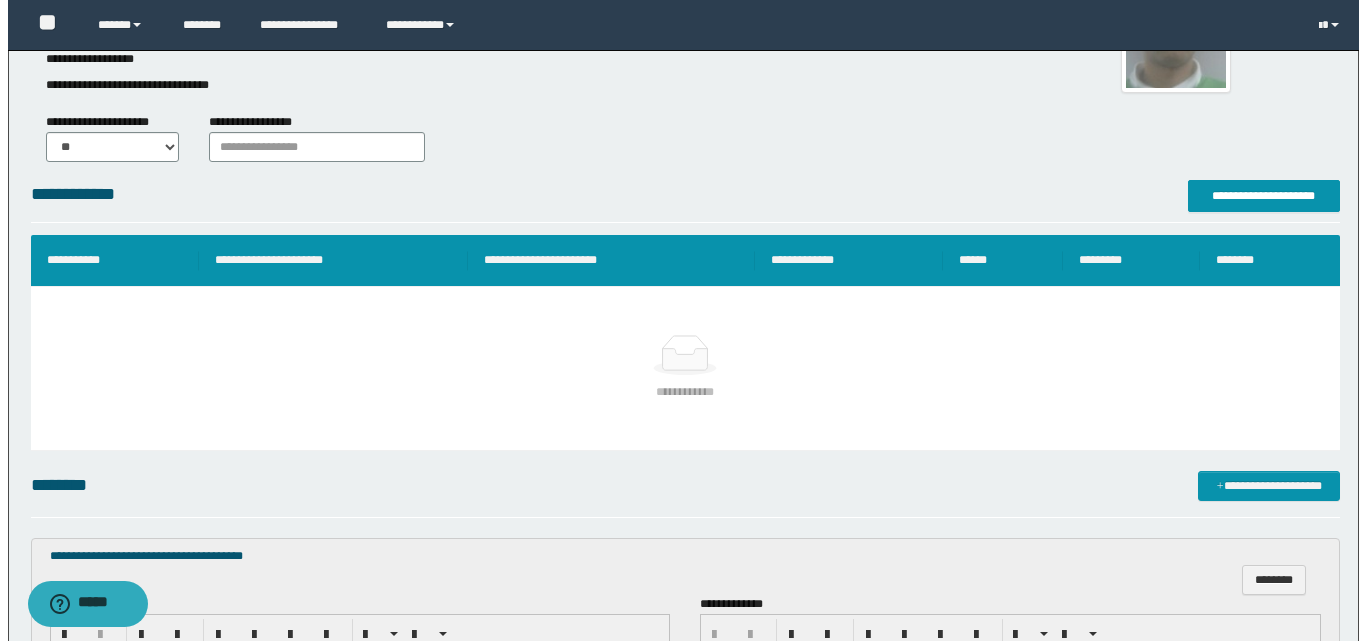 scroll, scrollTop: 200, scrollLeft: 0, axis: vertical 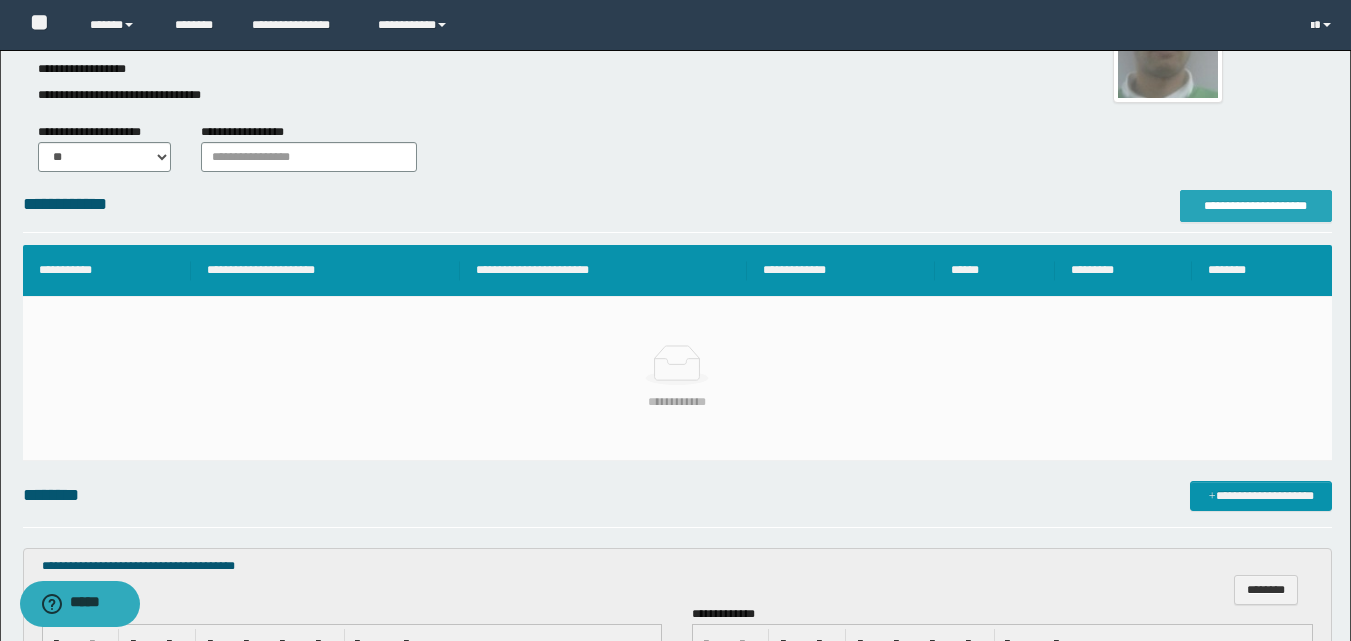 click on "**********" at bounding box center [1256, 206] 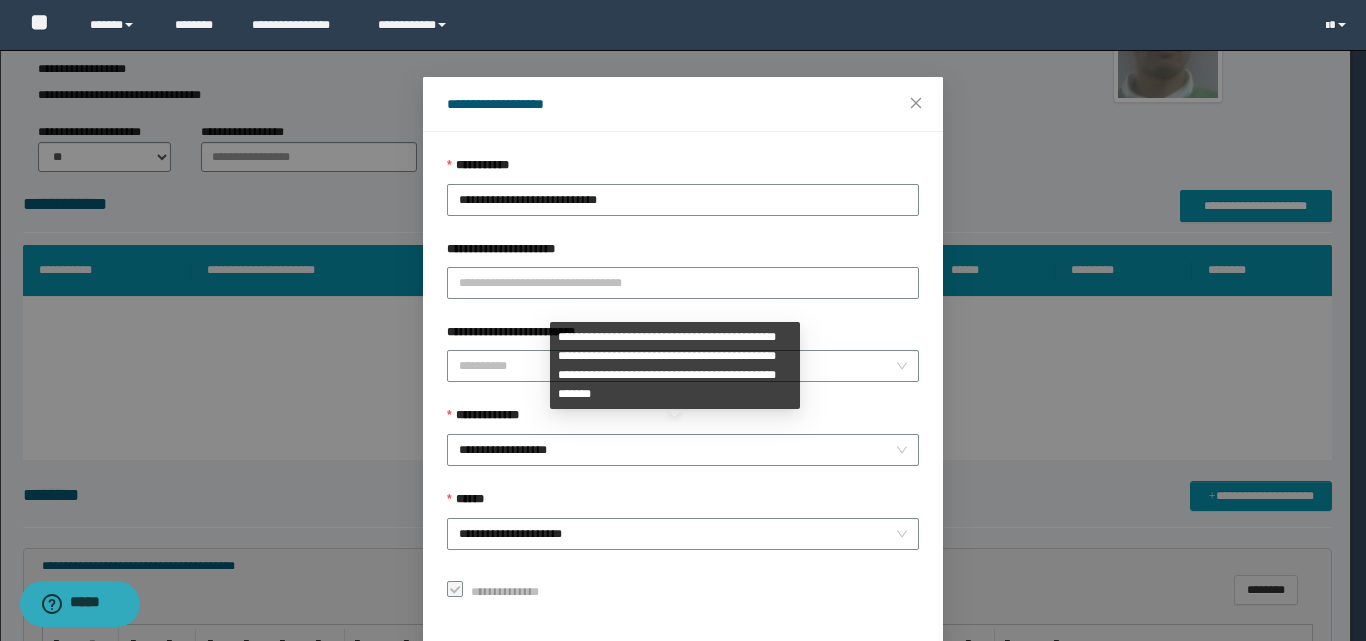 scroll, scrollTop: 100, scrollLeft: 0, axis: vertical 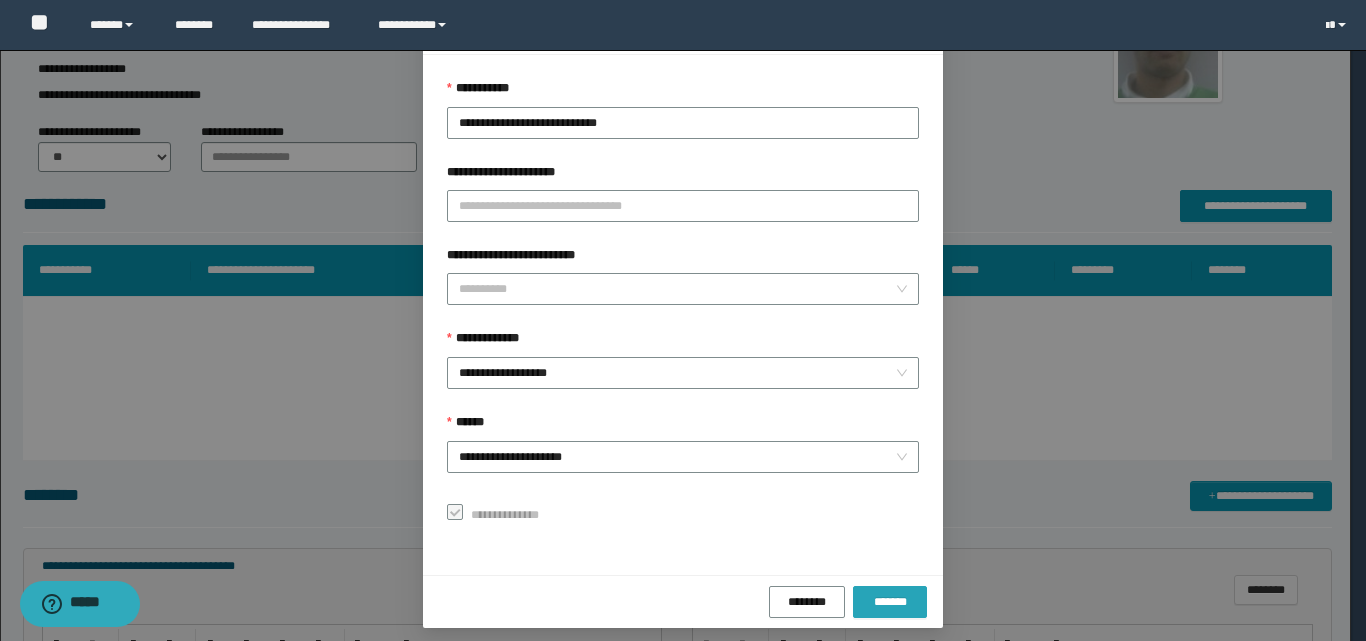 click on "*******" at bounding box center (890, 602) 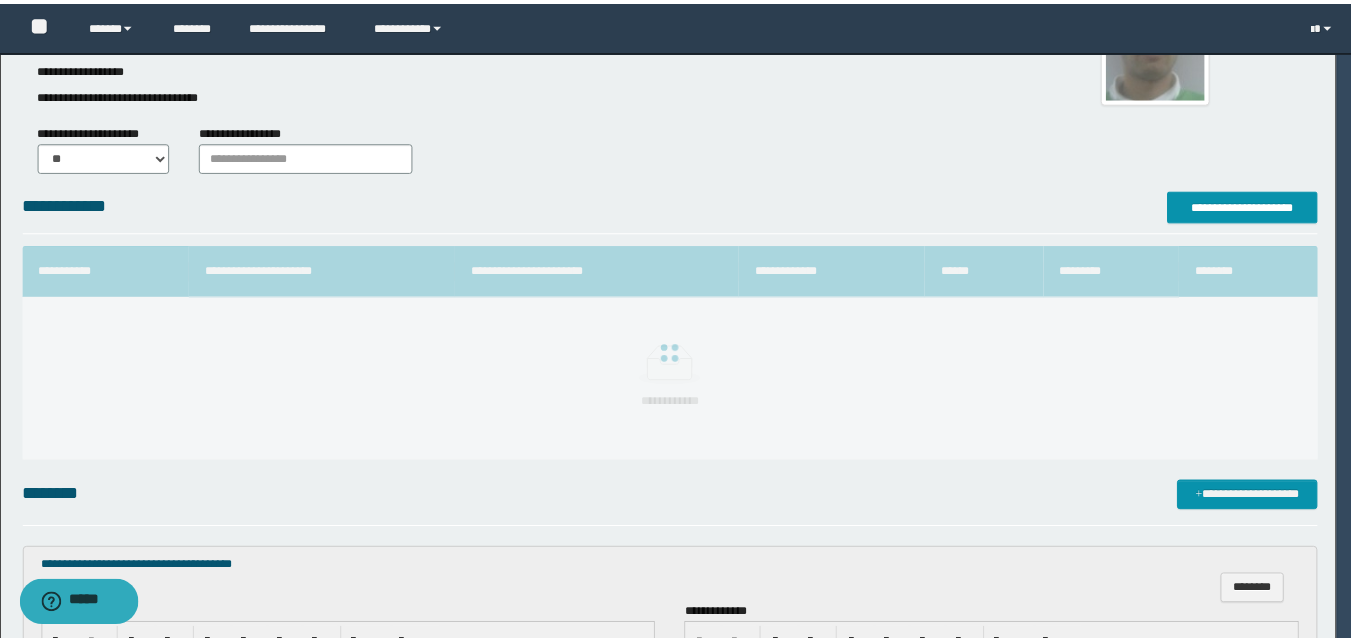 scroll, scrollTop: 64, scrollLeft: 0, axis: vertical 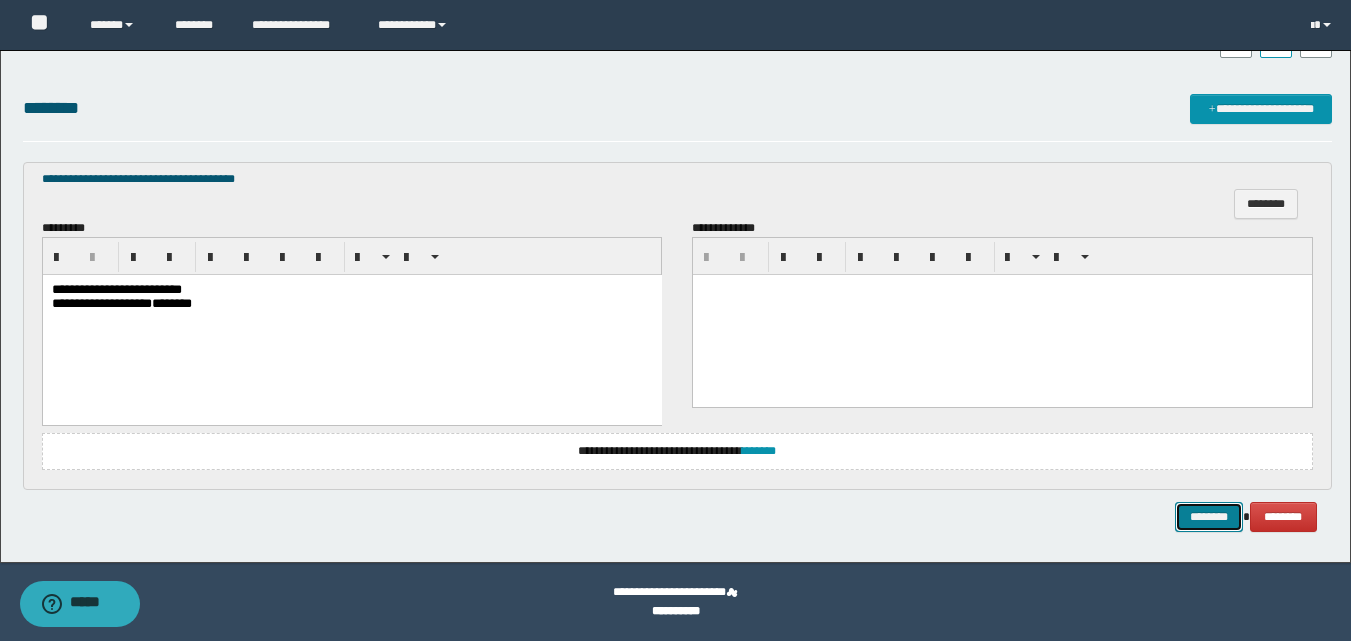 click on "********" at bounding box center (1209, 517) 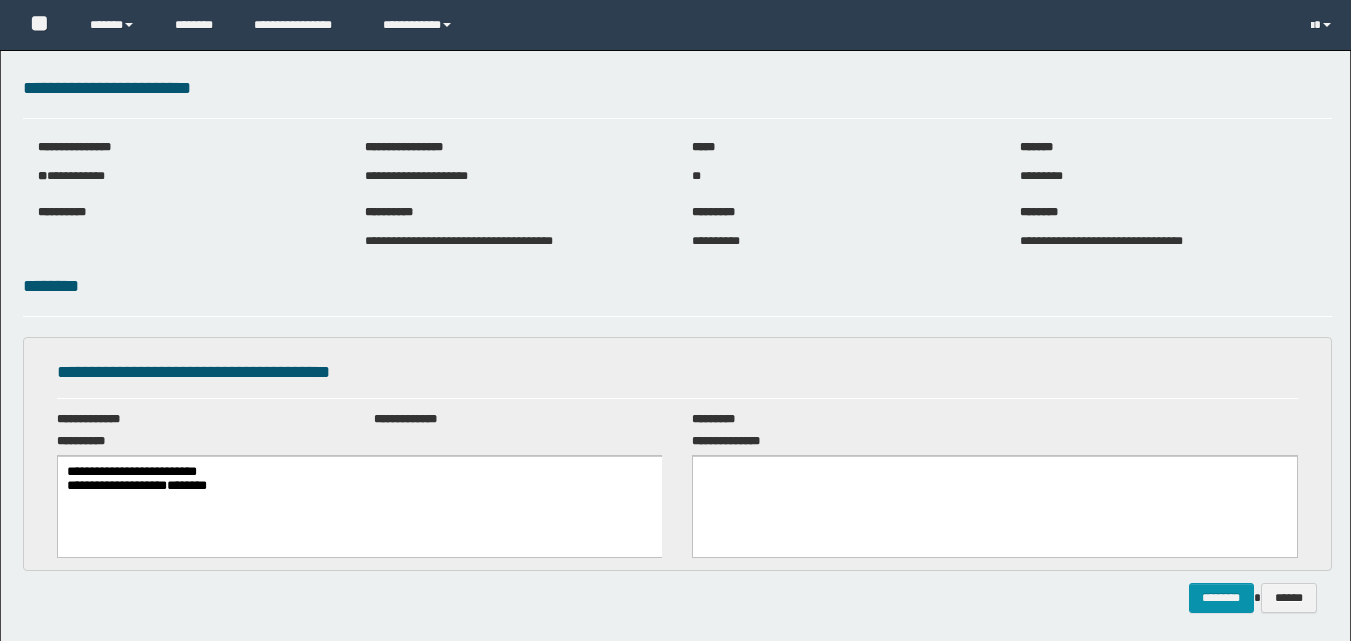 scroll, scrollTop: 0, scrollLeft: 0, axis: both 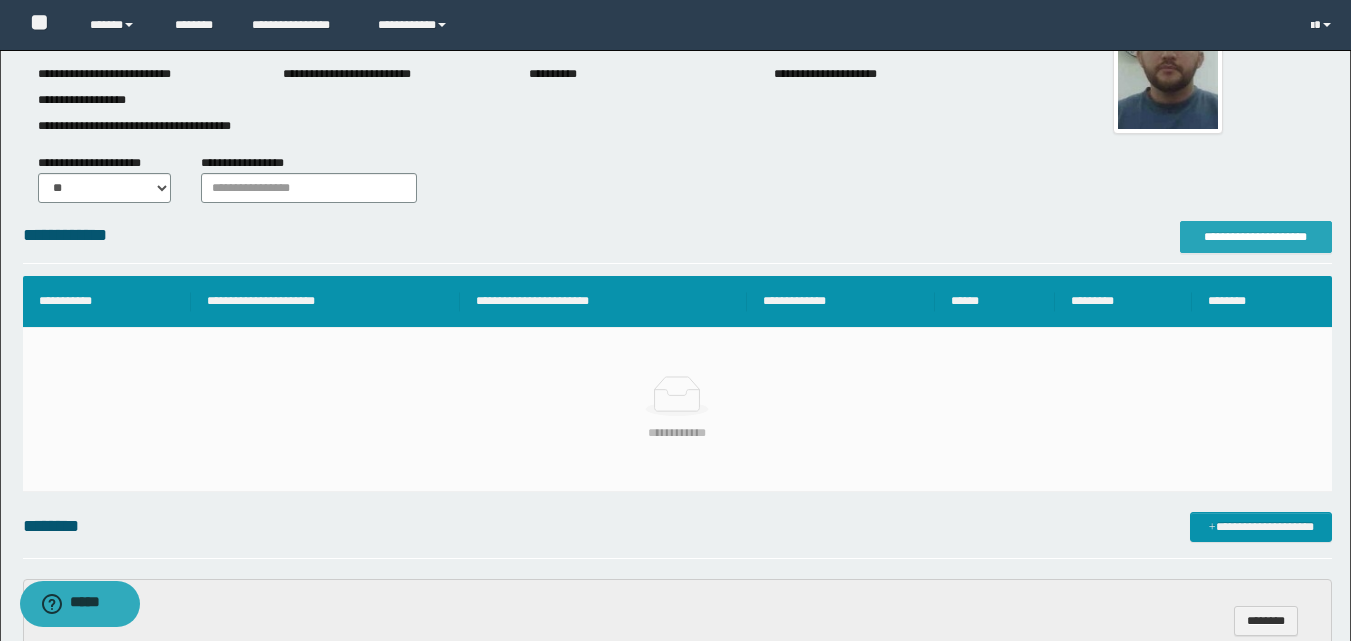 click on "**********" at bounding box center (1256, 237) 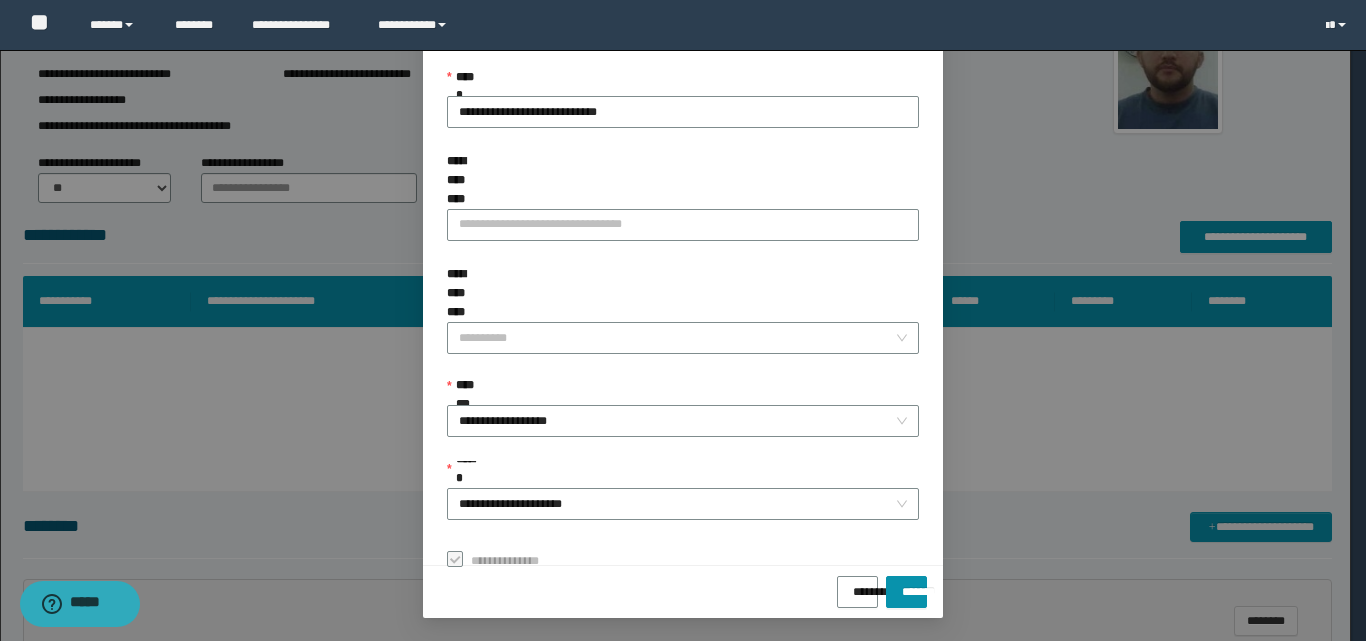 scroll, scrollTop: 111, scrollLeft: 0, axis: vertical 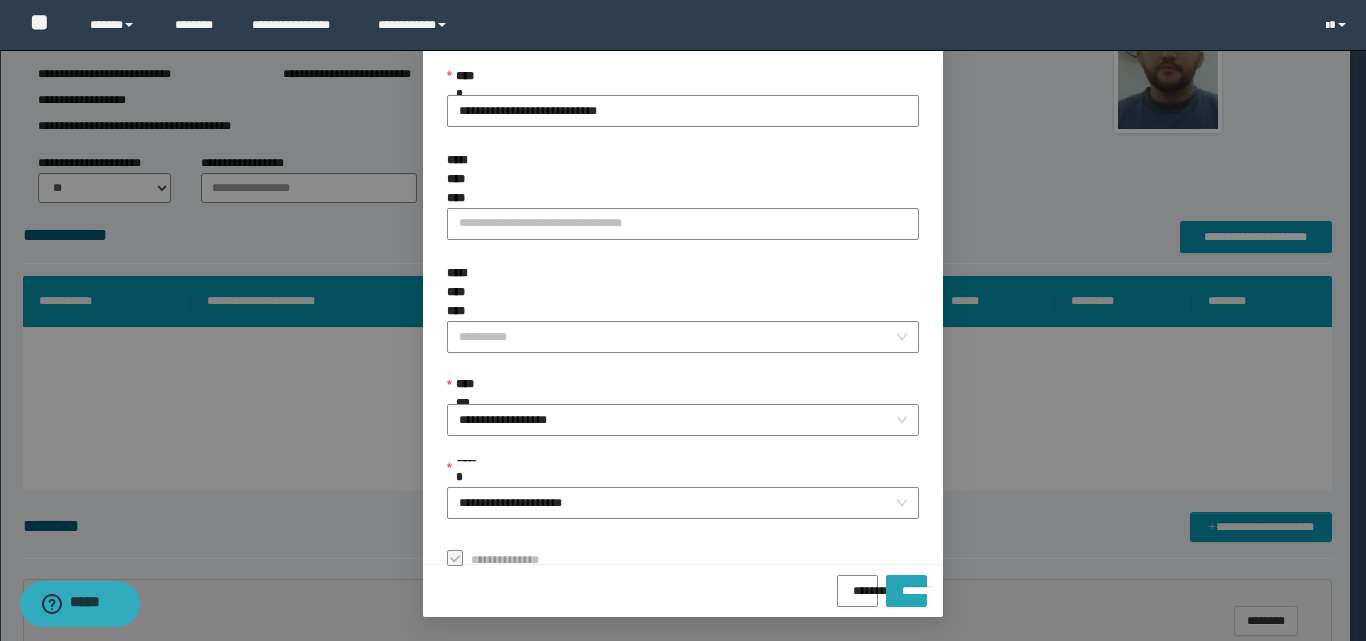 drag, startPoint x: 894, startPoint y: 590, endPoint x: 886, endPoint y: 582, distance: 11.313708 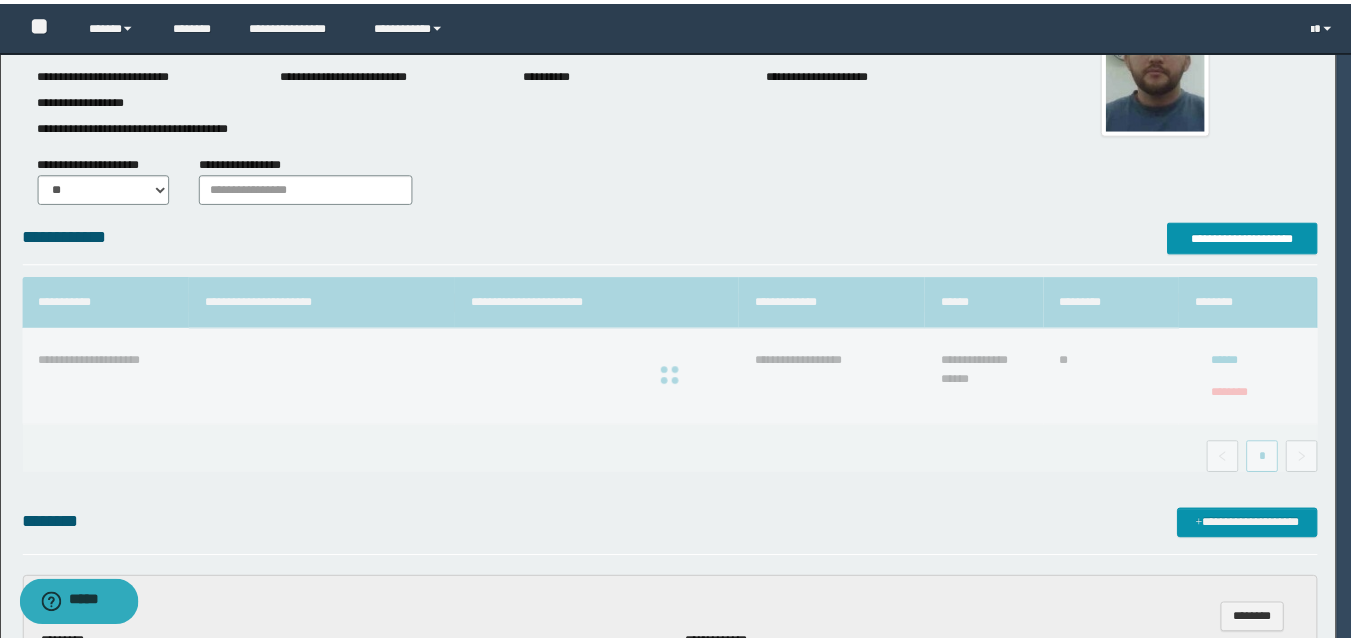 scroll, scrollTop: 64, scrollLeft: 0, axis: vertical 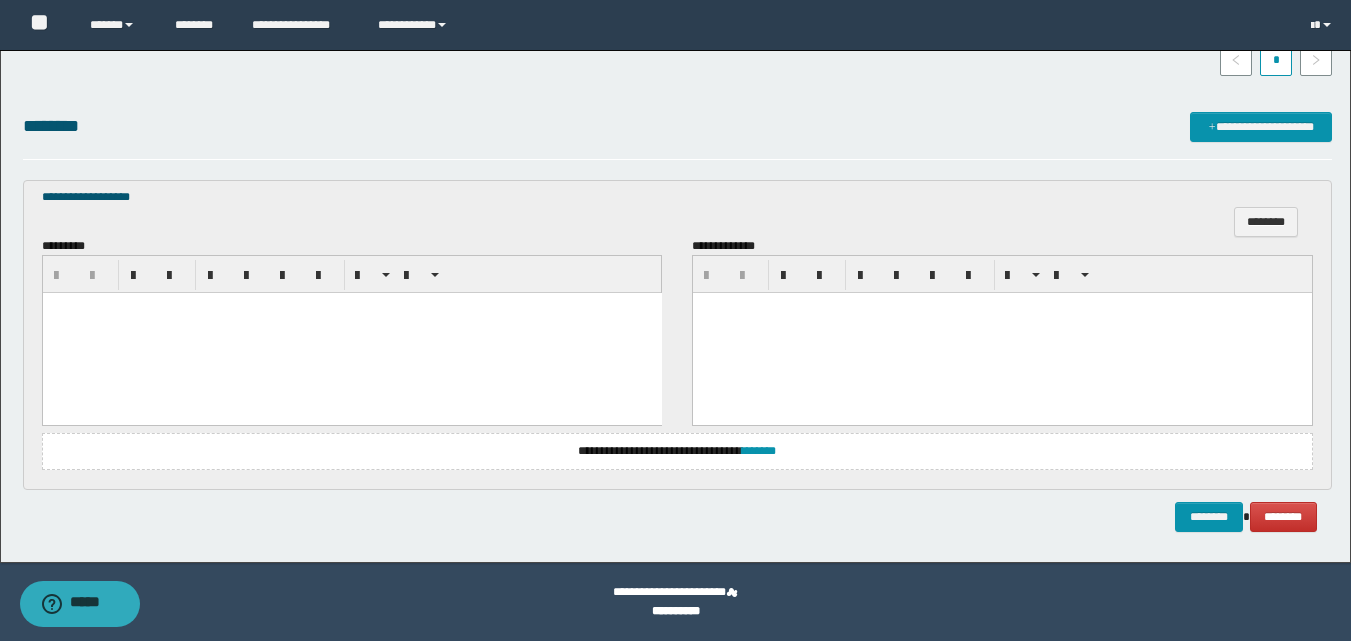 click at bounding box center (351, 333) 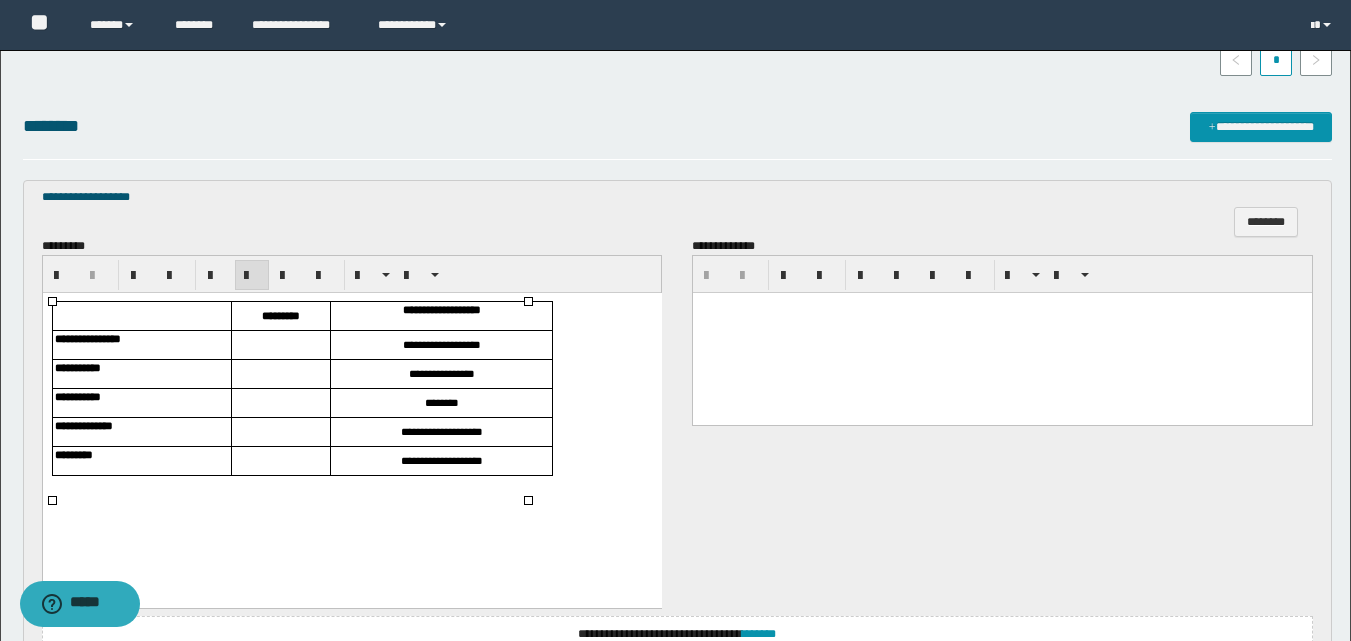 click at bounding box center [280, 345] 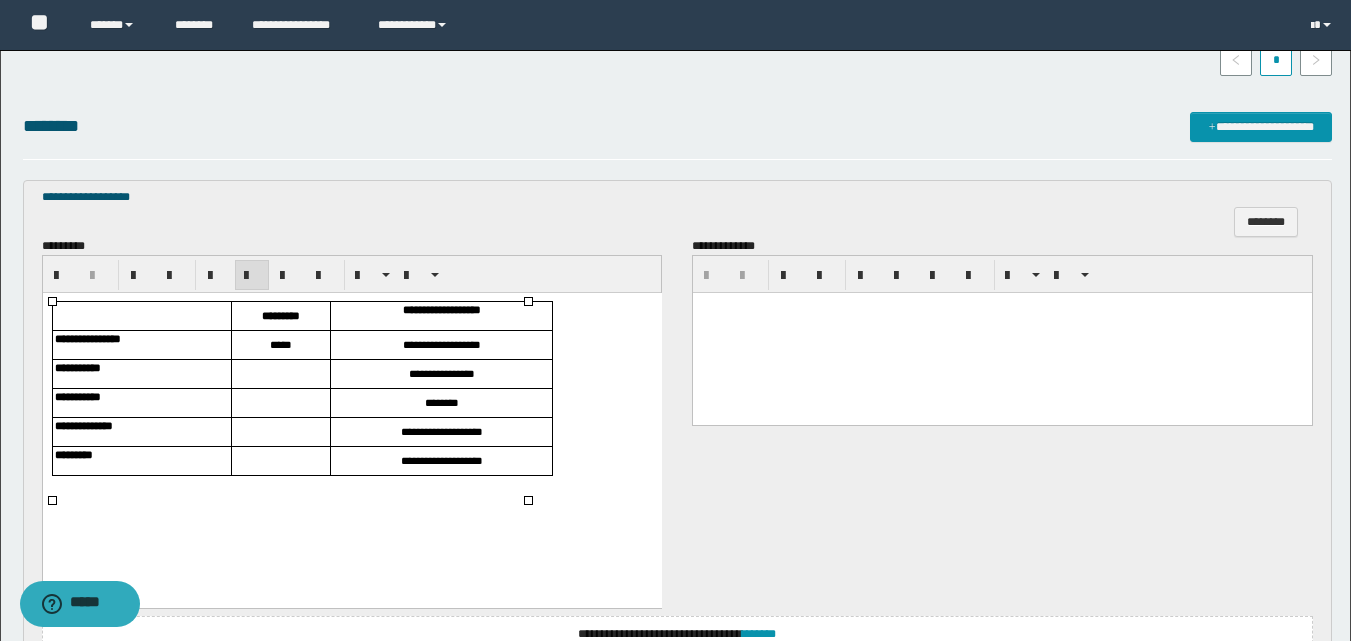 click at bounding box center [280, 374] 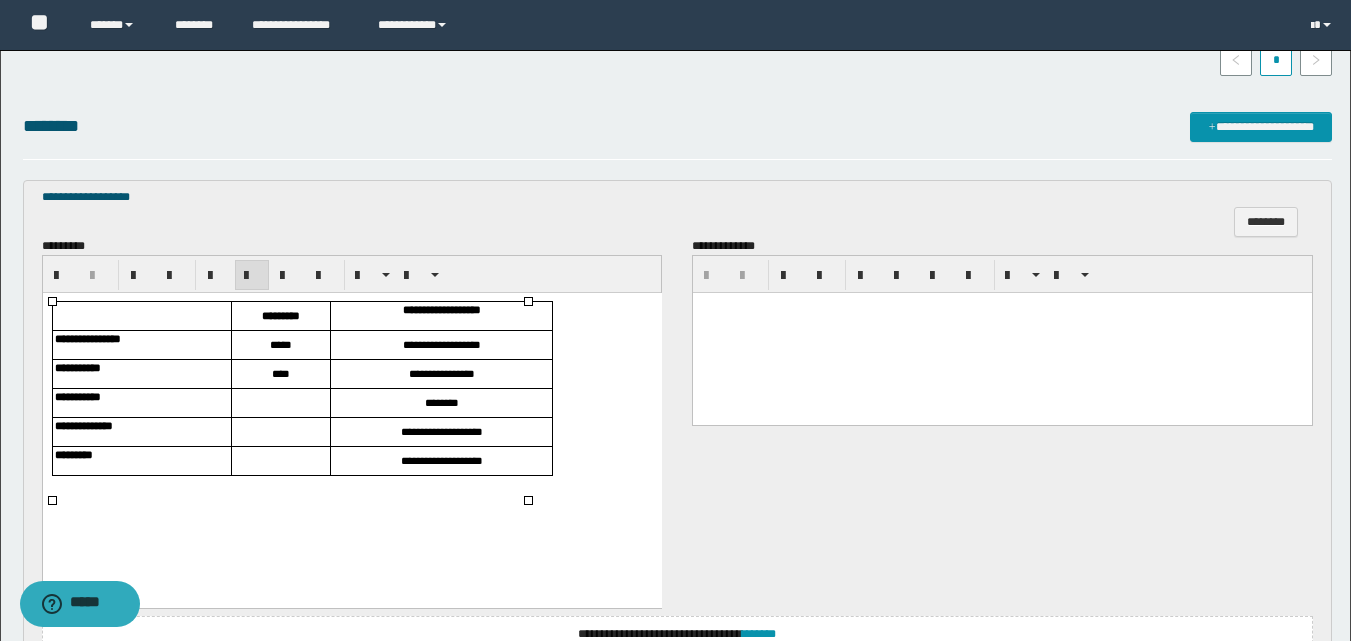 click at bounding box center (280, 403) 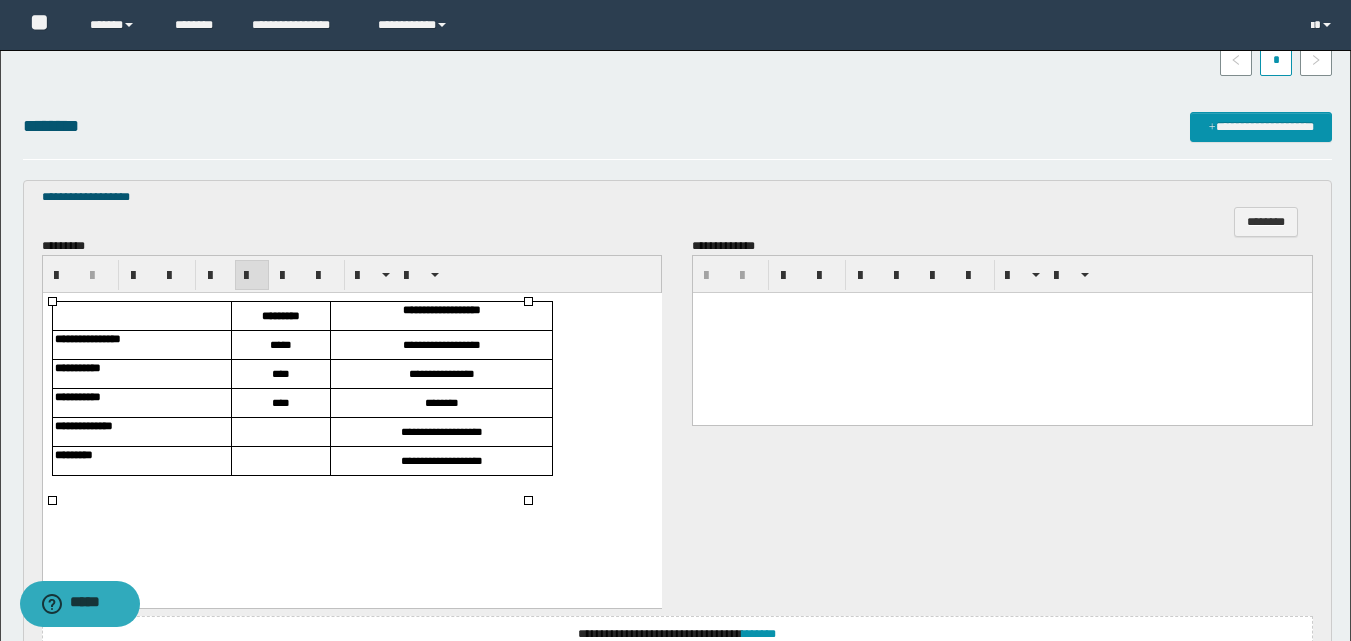 click at bounding box center [280, 432] 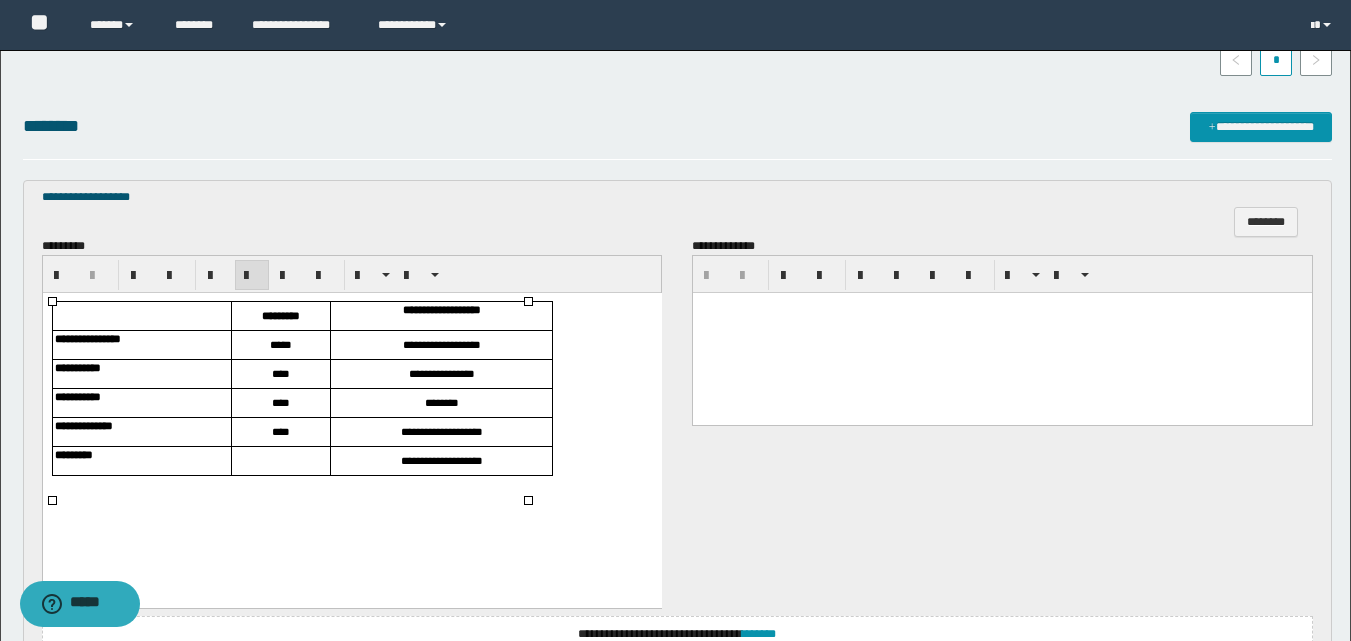 click at bounding box center [280, 461] 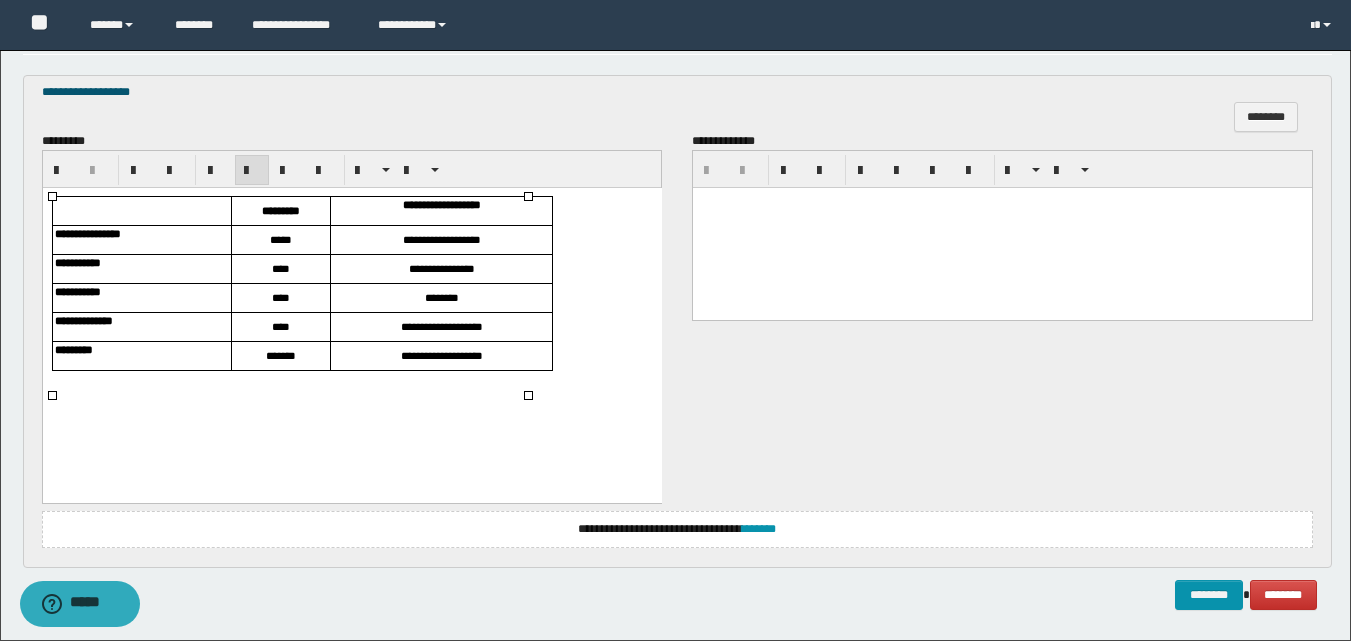 scroll, scrollTop: 717, scrollLeft: 0, axis: vertical 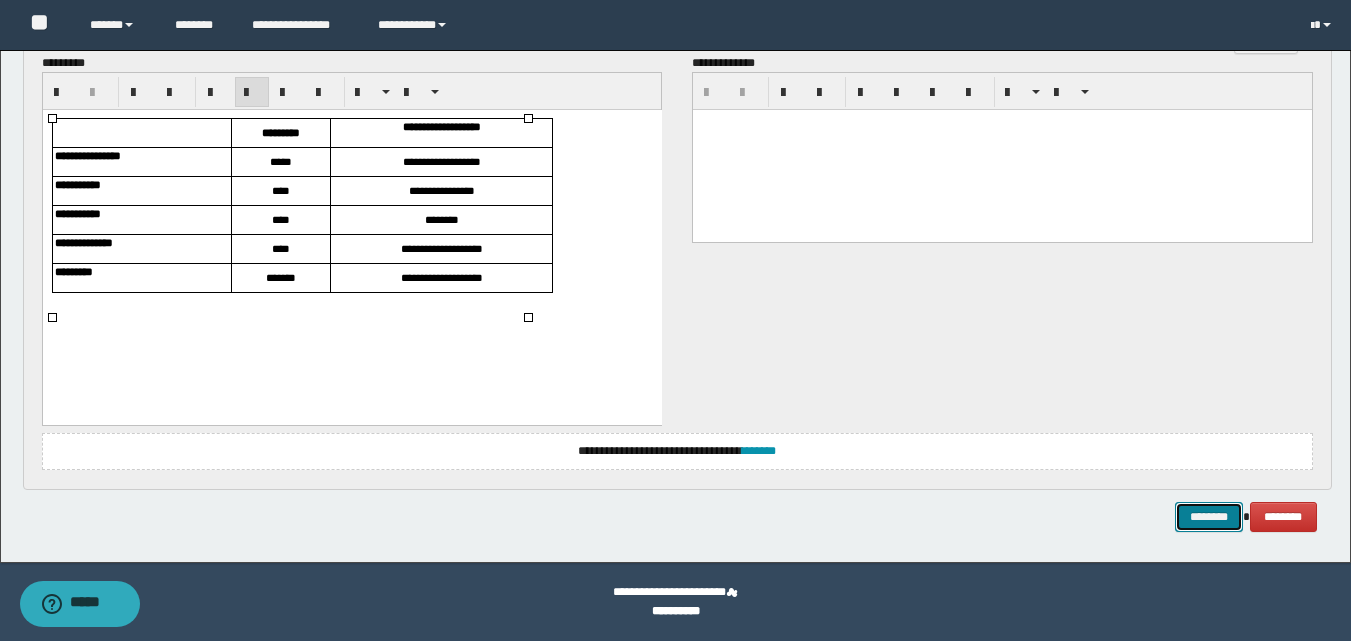 click on "********" at bounding box center (1209, 517) 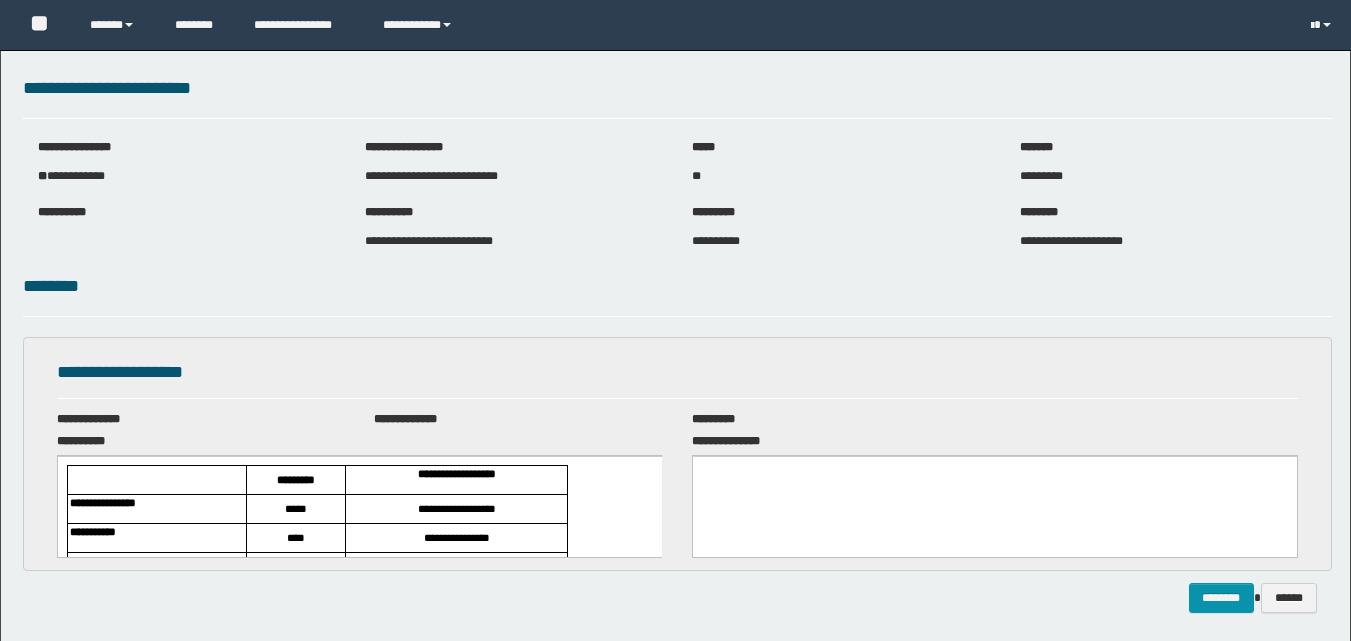scroll, scrollTop: 0, scrollLeft: 0, axis: both 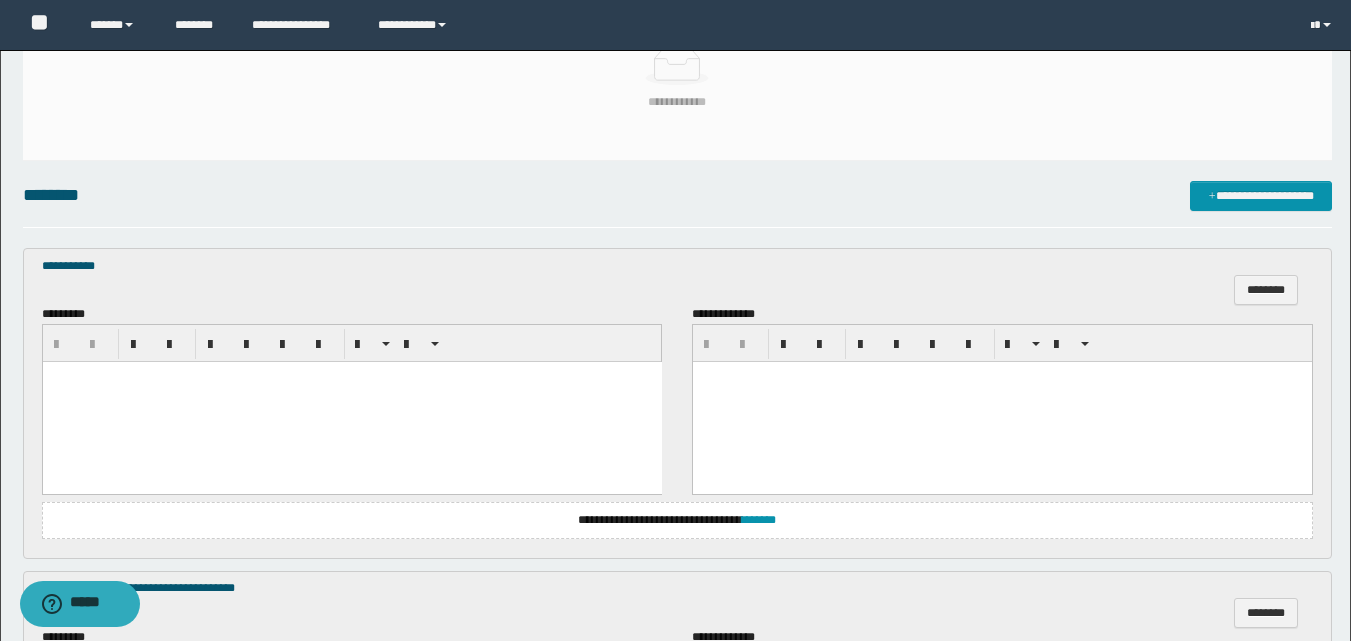 click at bounding box center [351, 402] 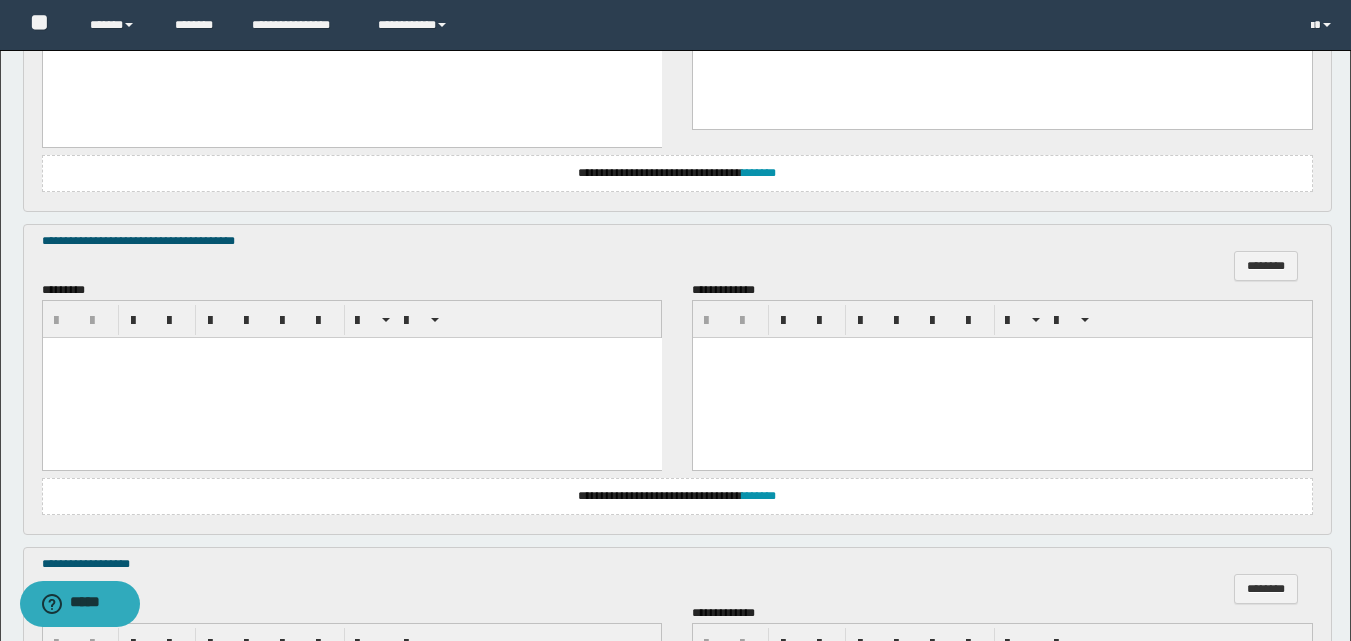 scroll, scrollTop: 900, scrollLeft: 0, axis: vertical 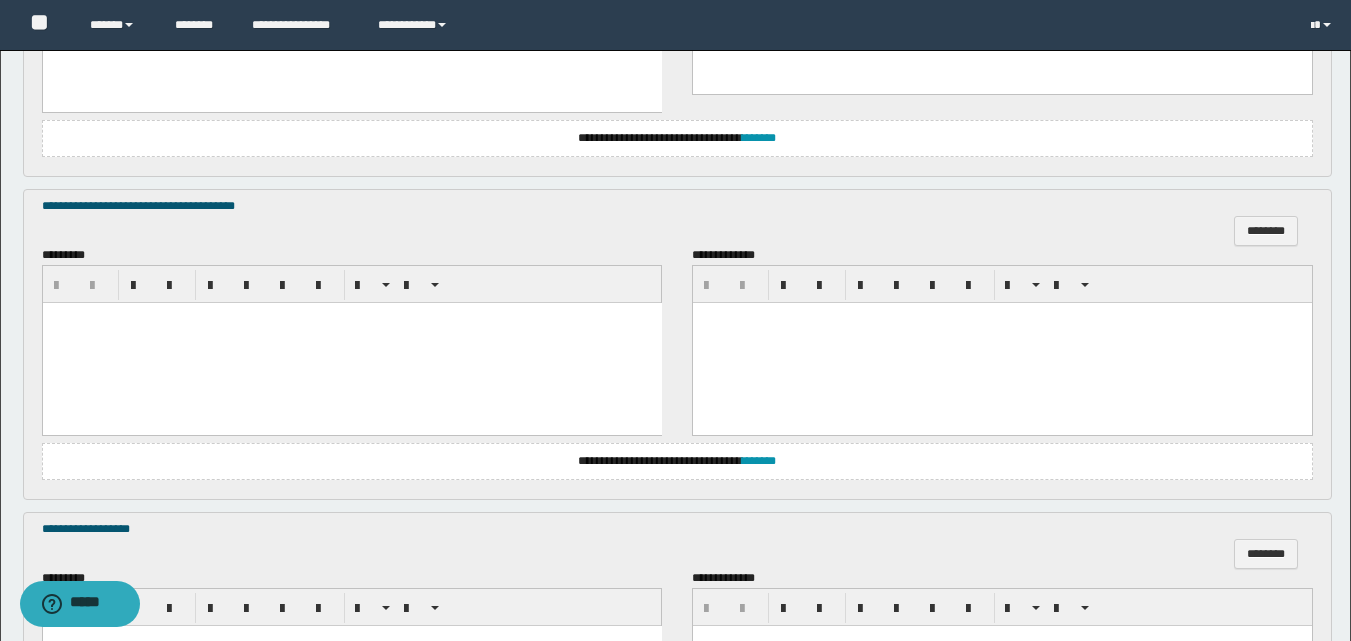 click at bounding box center (351, 343) 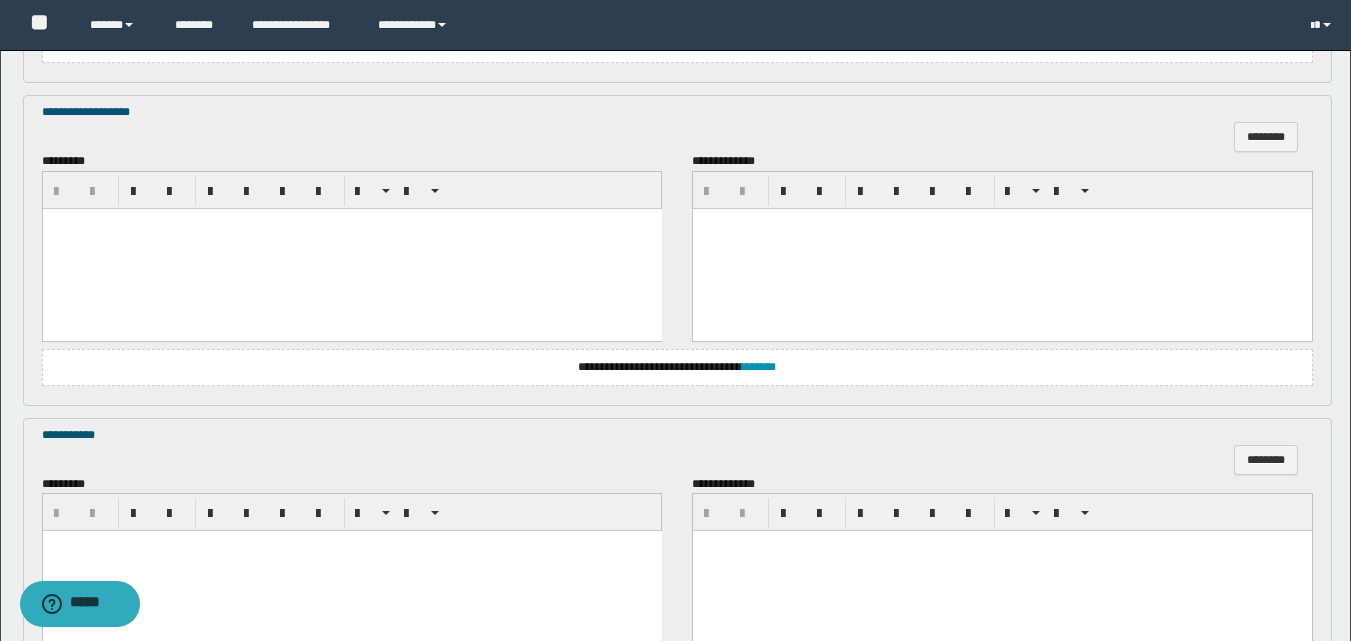 scroll, scrollTop: 1300, scrollLeft: 0, axis: vertical 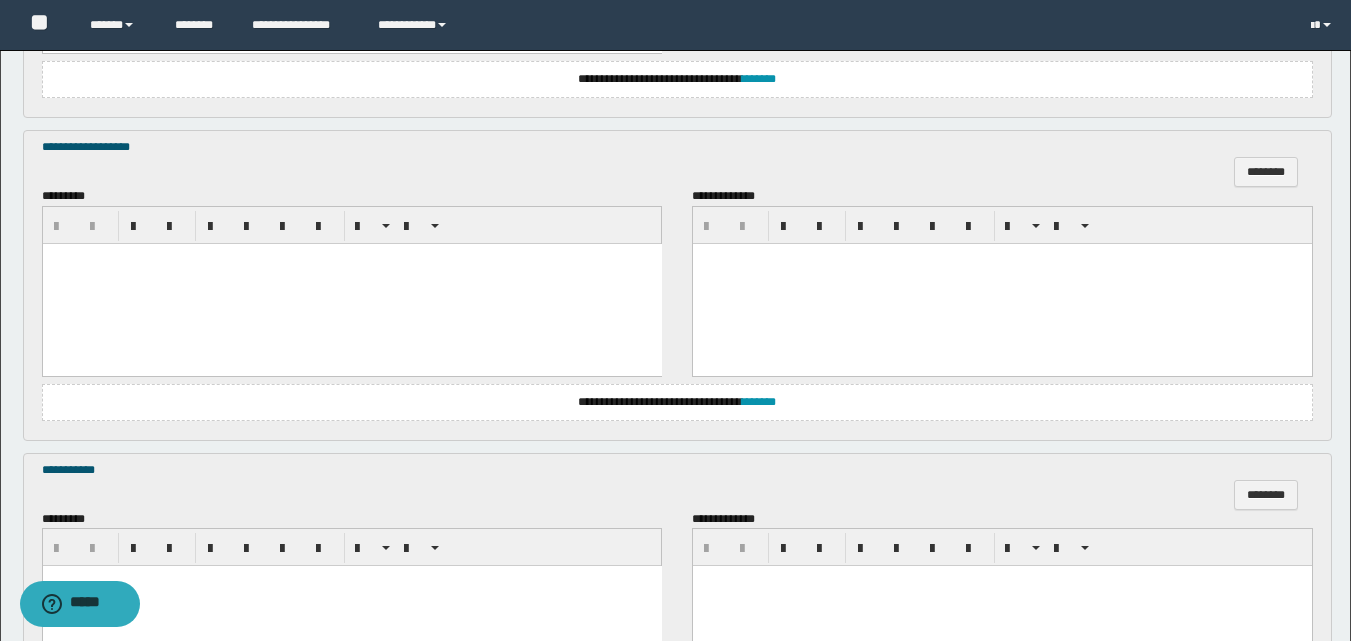 click at bounding box center [351, 283] 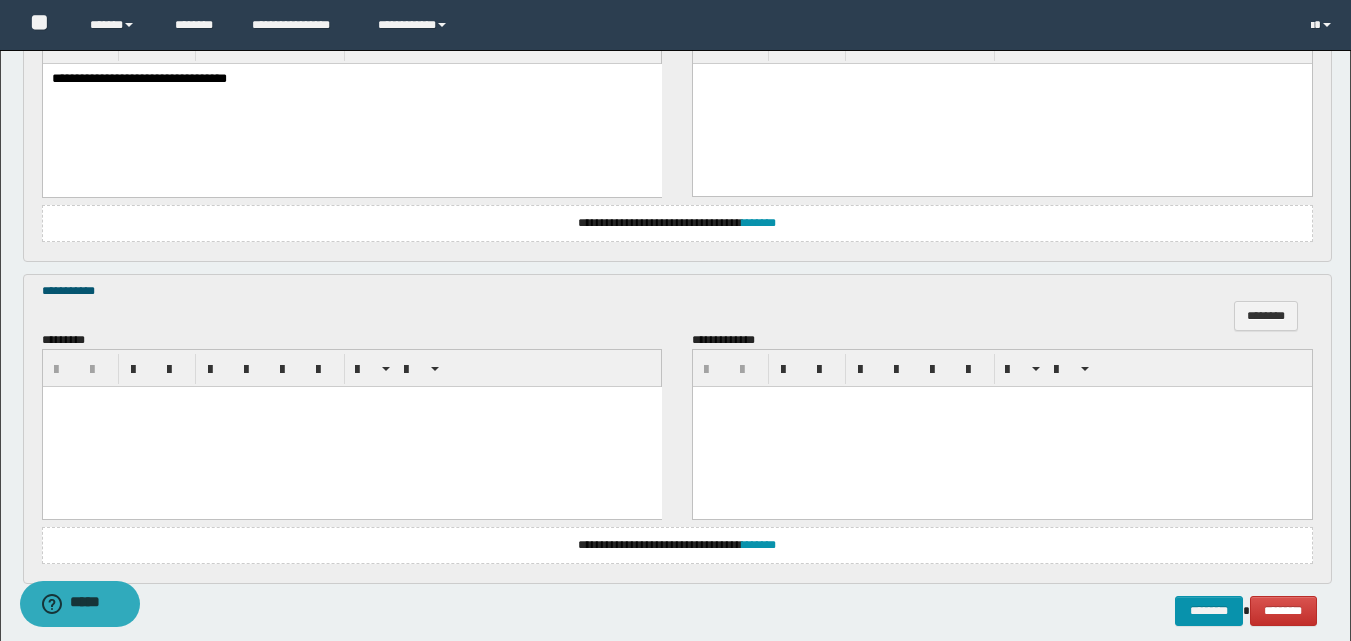scroll, scrollTop: 1500, scrollLeft: 0, axis: vertical 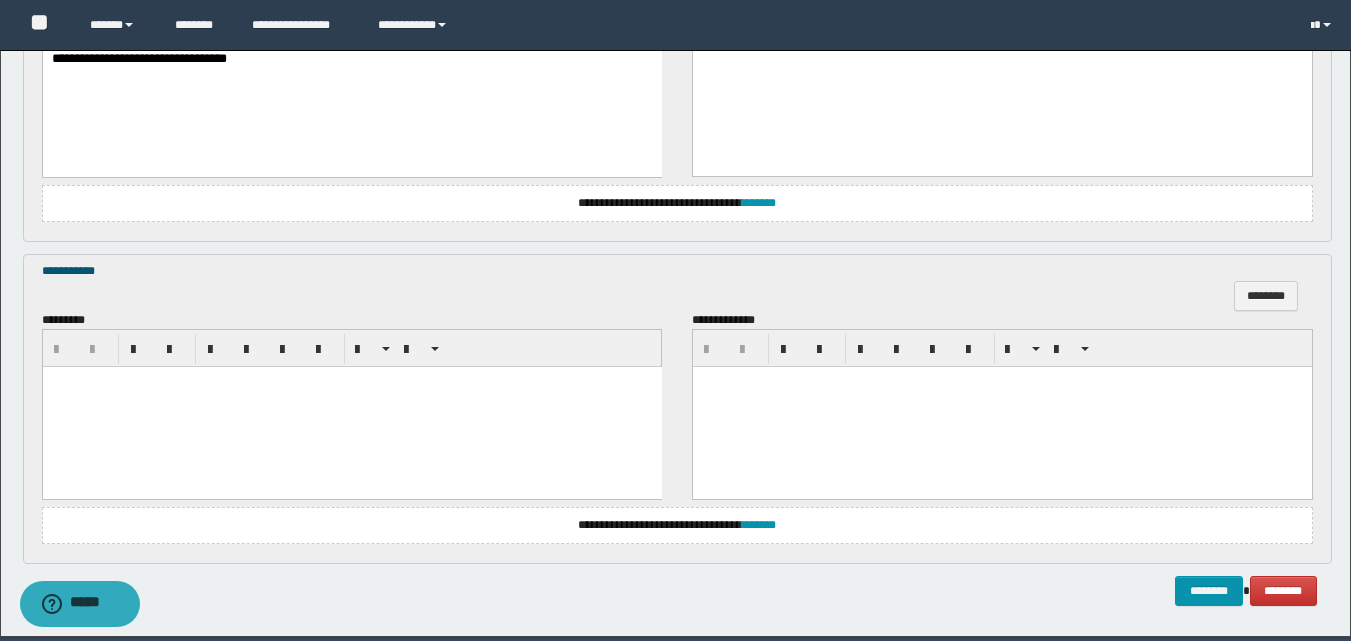 click at bounding box center (351, 407) 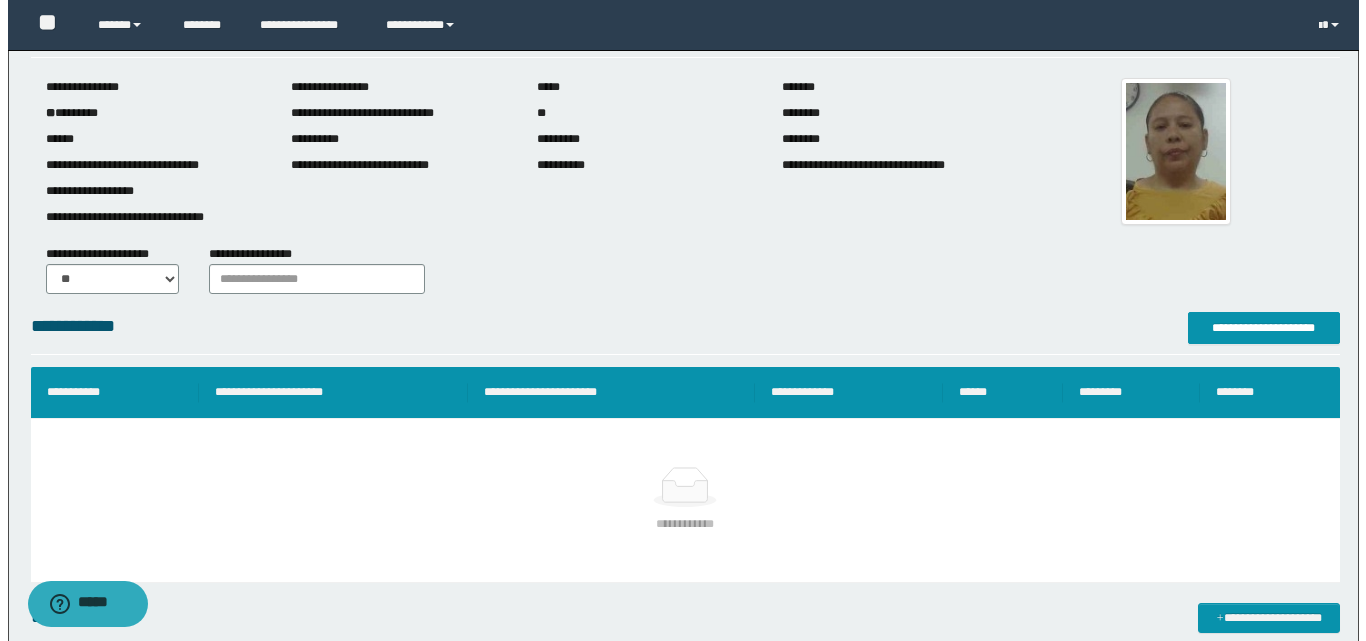 scroll, scrollTop: 75, scrollLeft: 0, axis: vertical 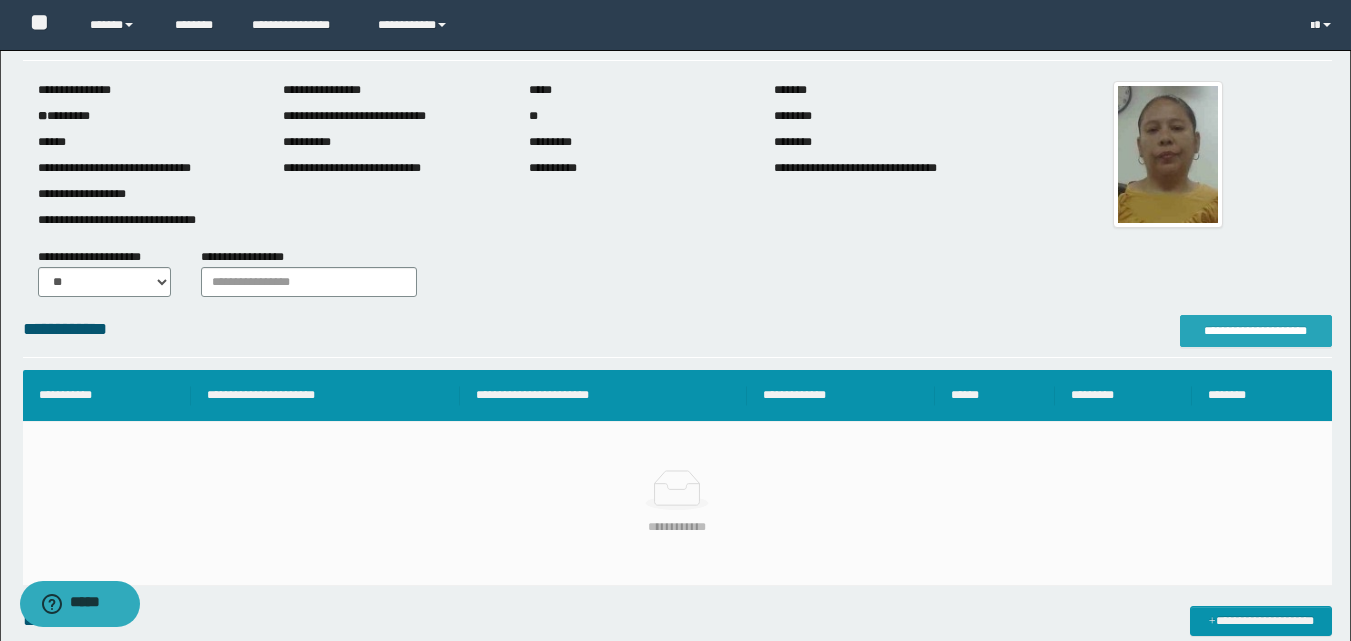 click on "**********" at bounding box center [1256, 331] 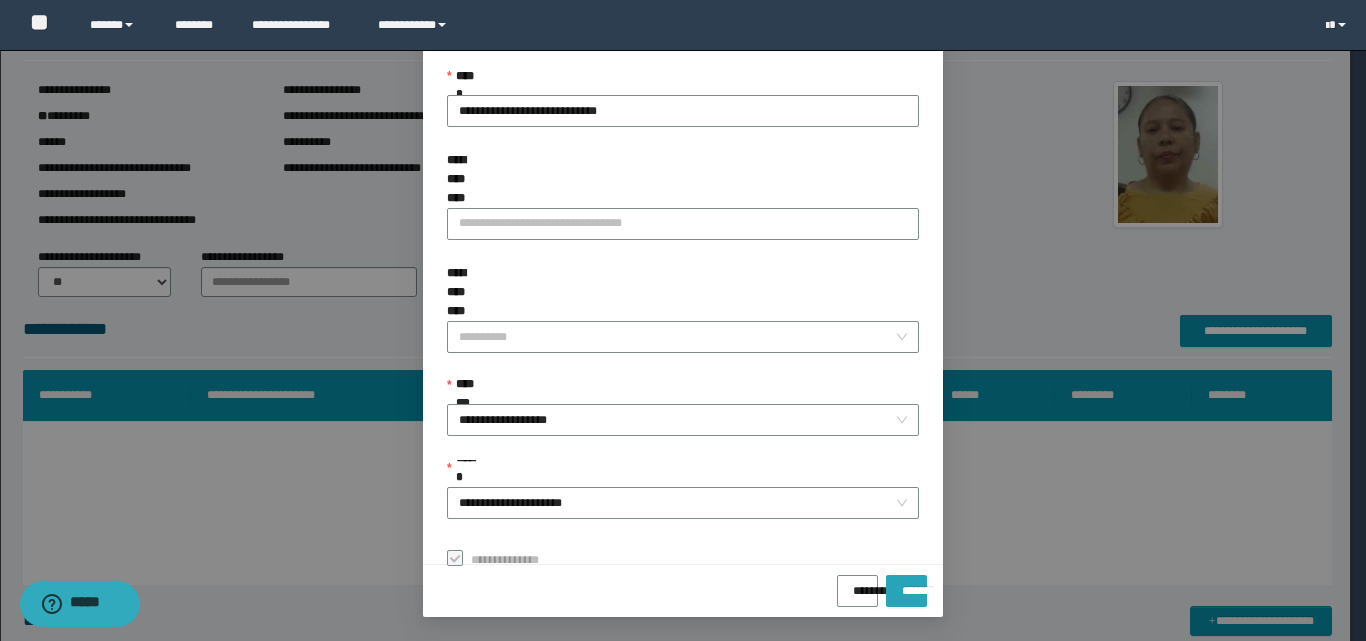 click on "*******" at bounding box center [906, 584] 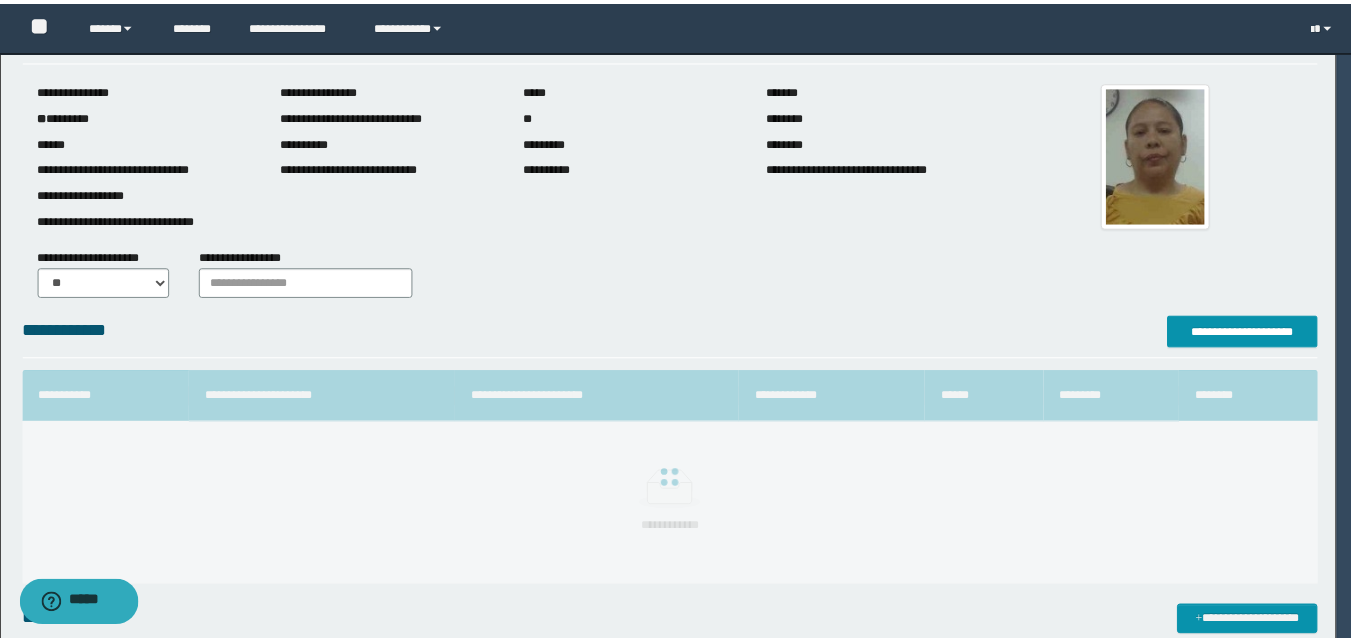 scroll, scrollTop: 64, scrollLeft: 0, axis: vertical 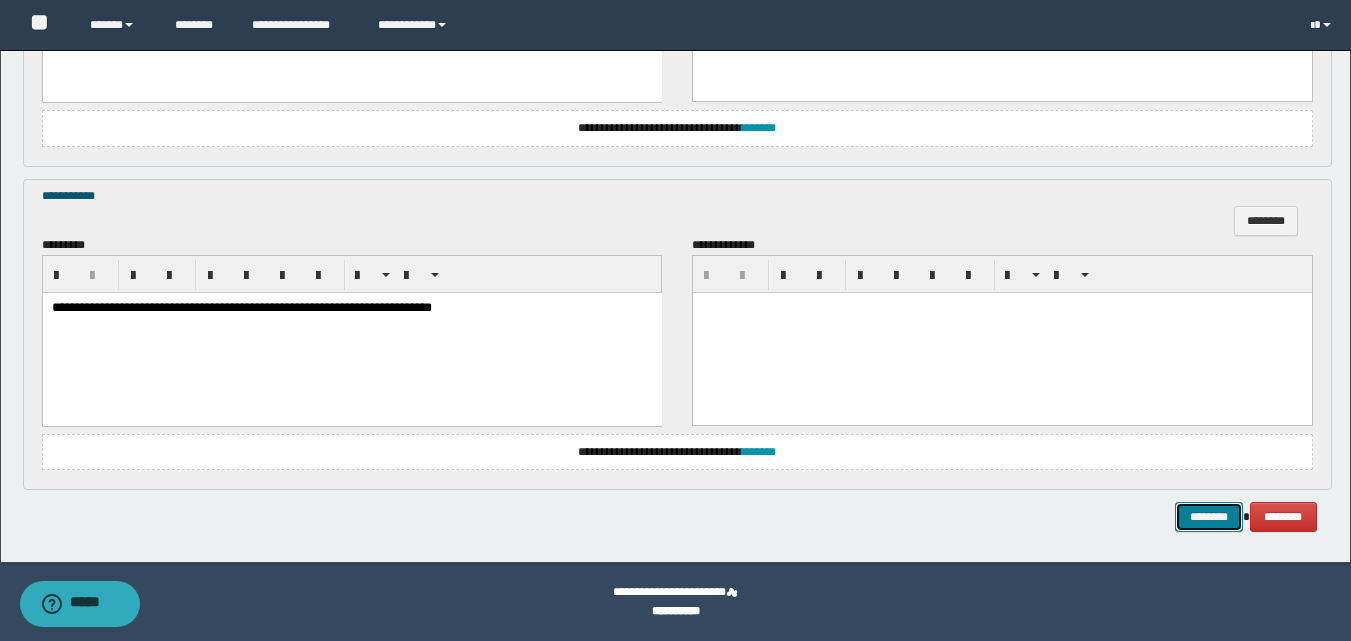 click on "********" at bounding box center (1209, 517) 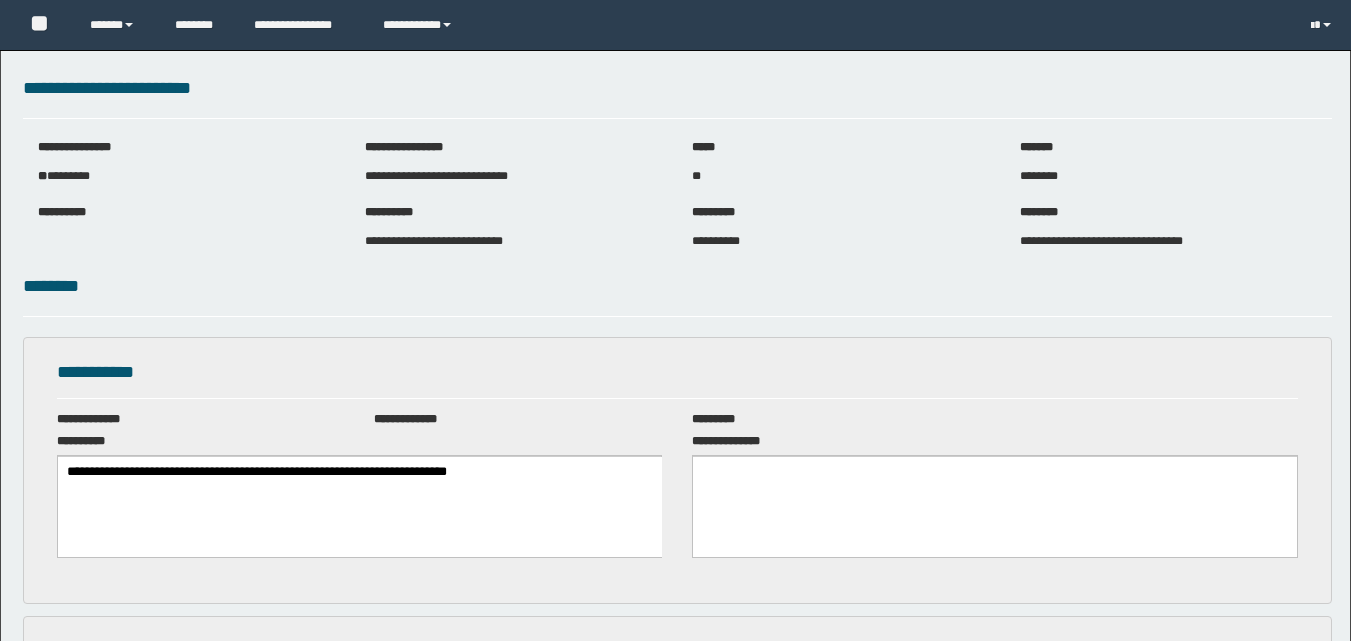 scroll, scrollTop: 0, scrollLeft: 0, axis: both 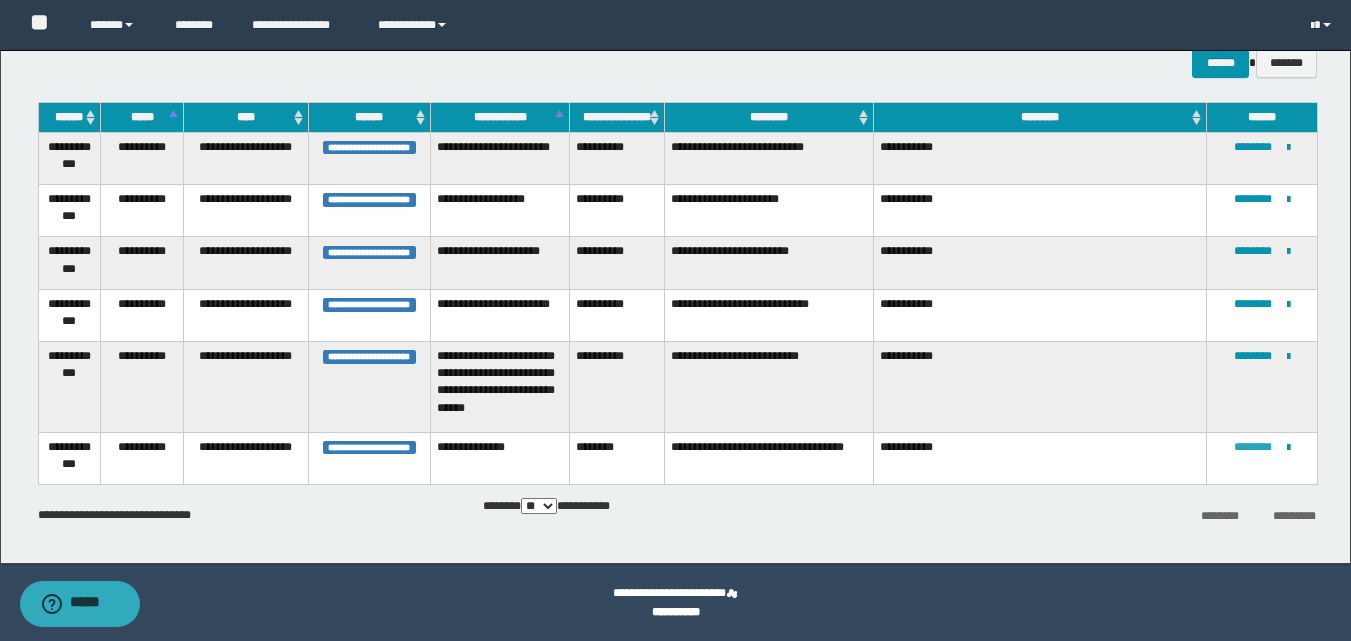 click on "********" at bounding box center (1253, 447) 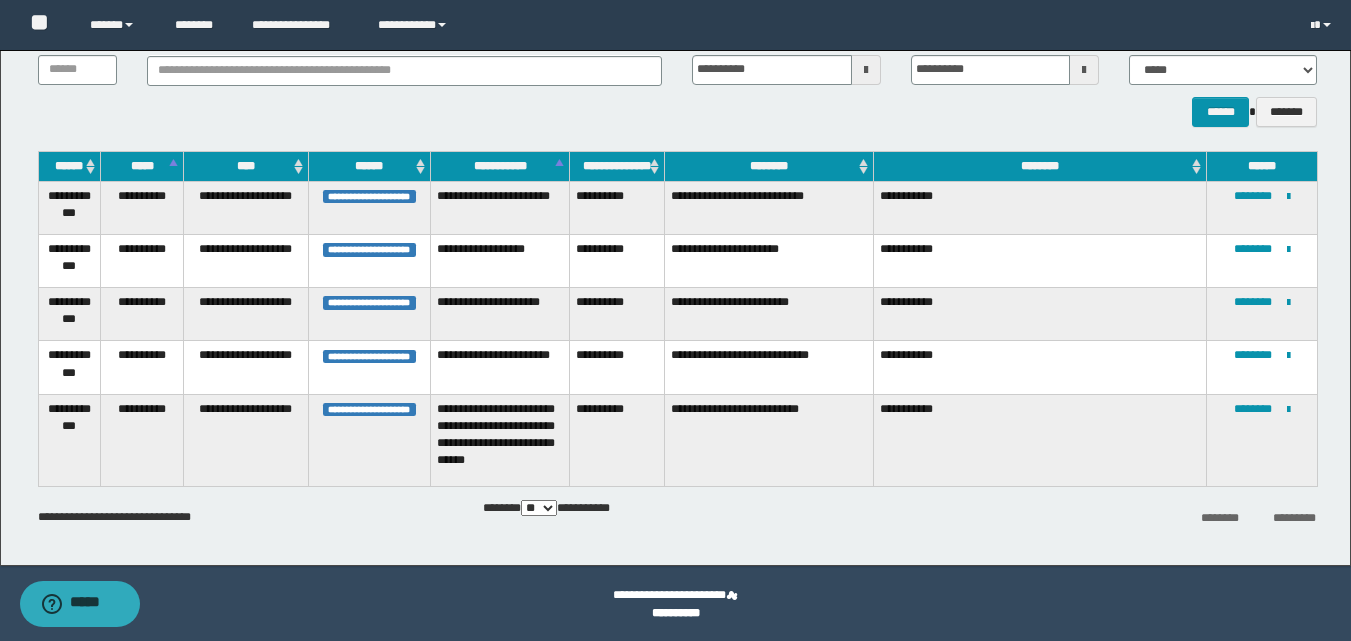 scroll, scrollTop: 147, scrollLeft: 0, axis: vertical 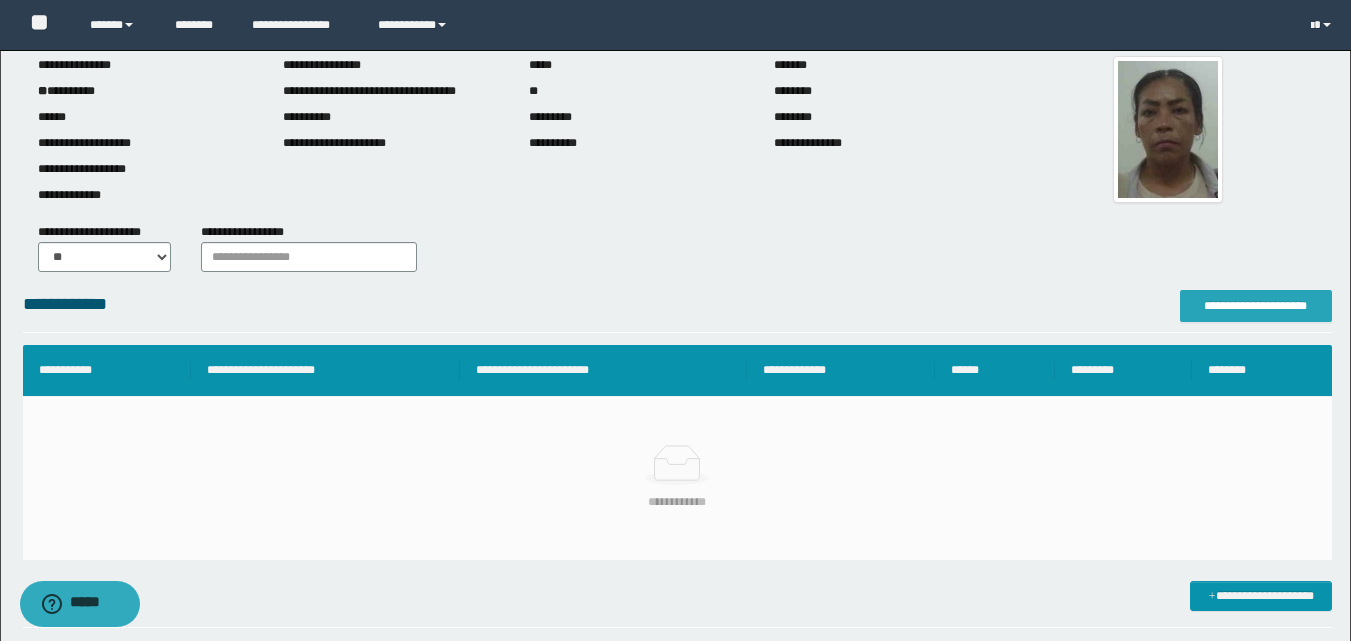 click on "**********" at bounding box center [1256, 306] 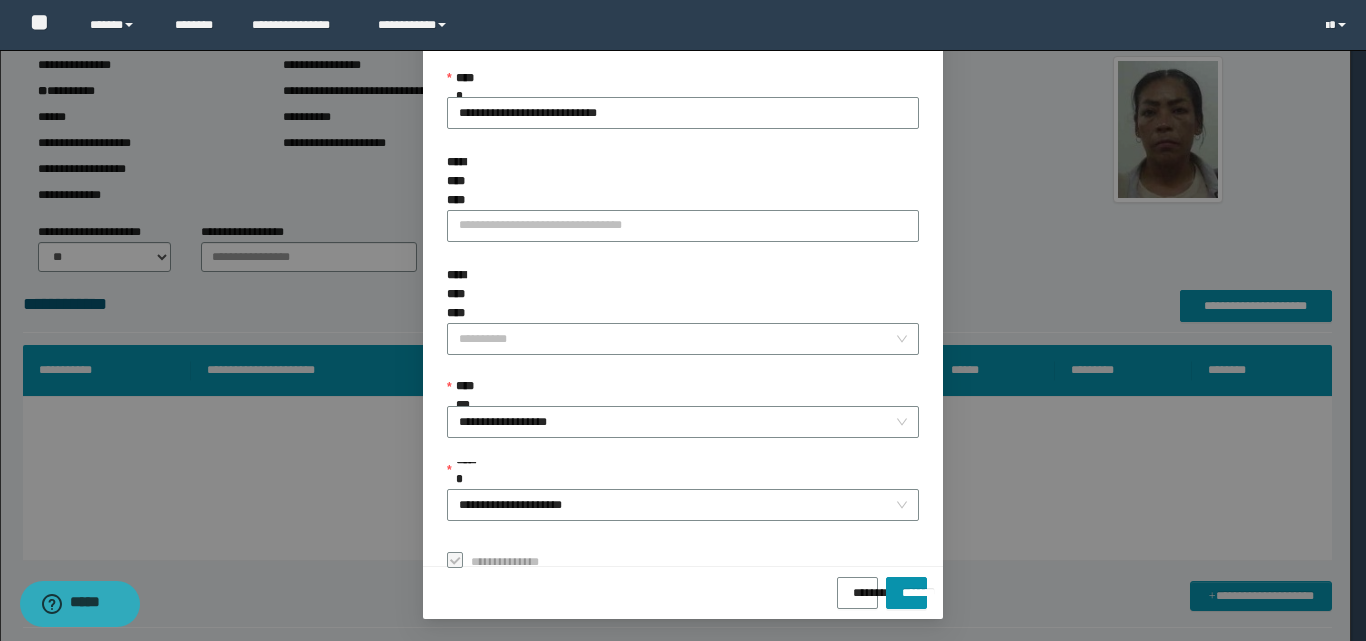 scroll, scrollTop: 111, scrollLeft: 0, axis: vertical 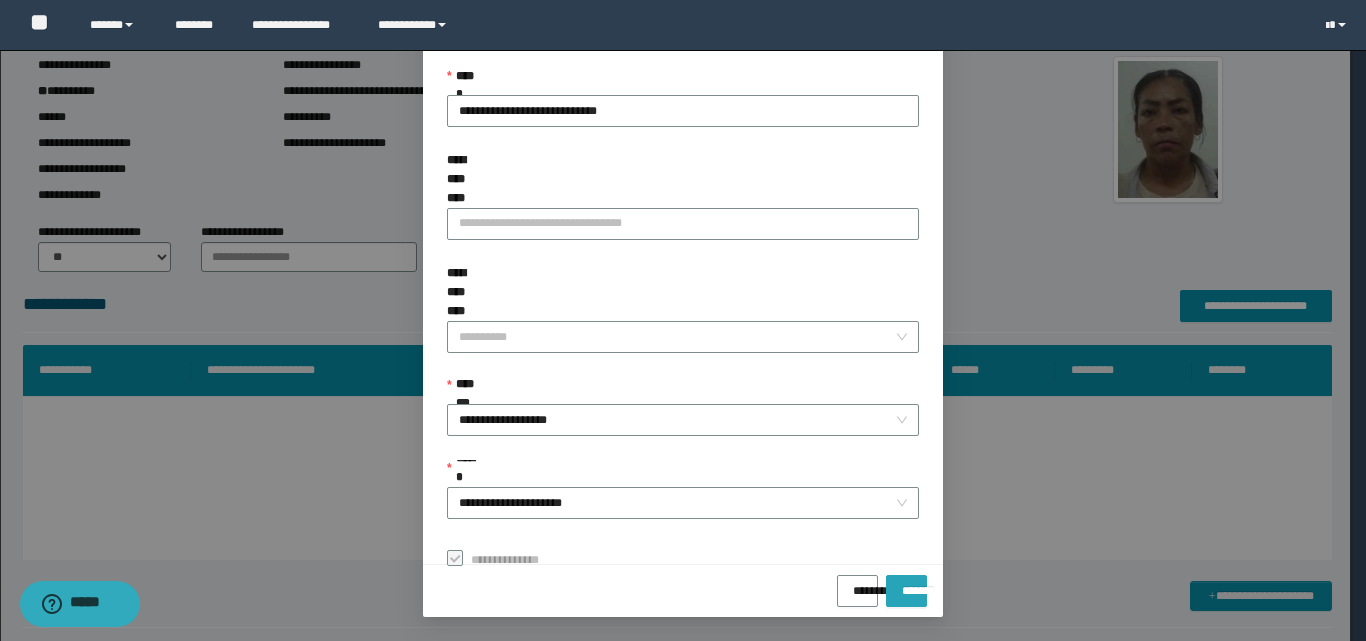 click on "*******" at bounding box center [906, 584] 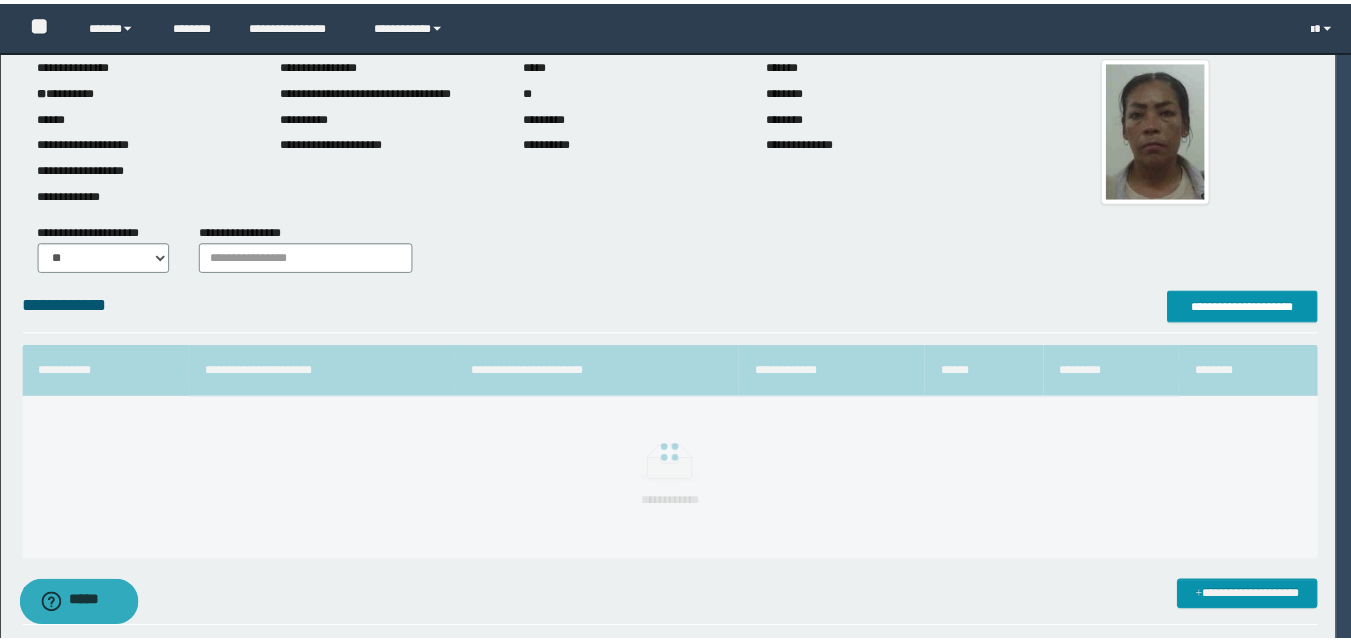 scroll, scrollTop: 64, scrollLeft: 0, axis: vertical 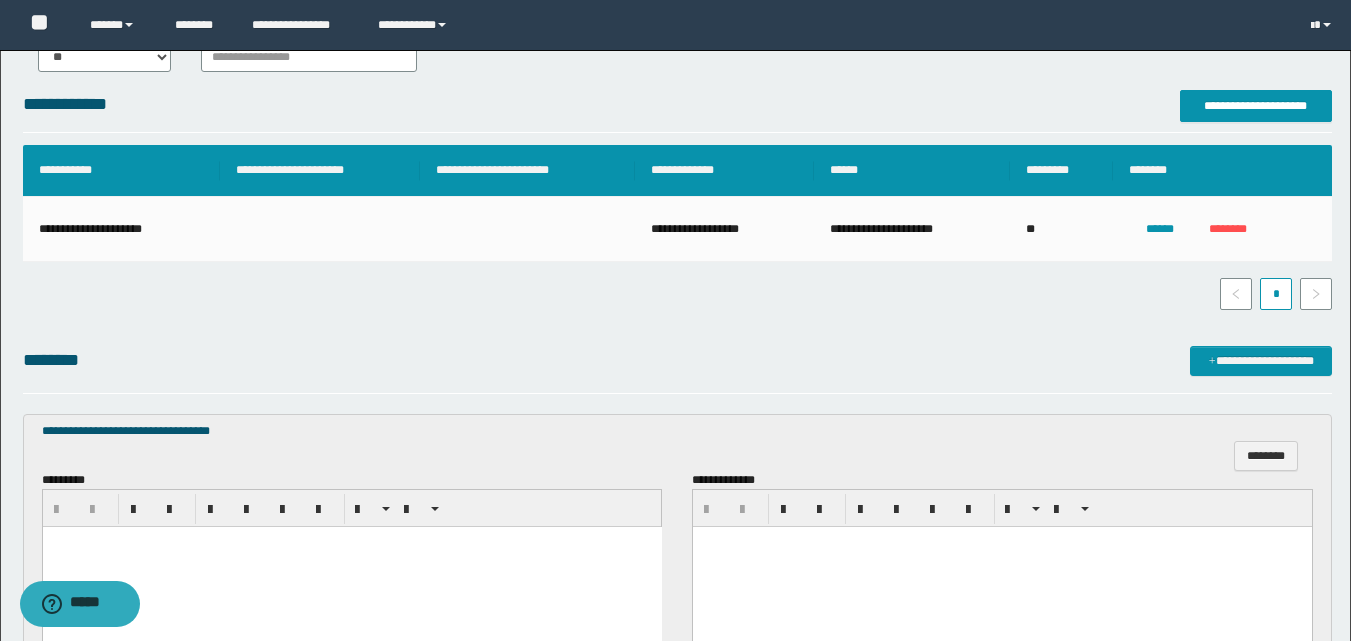 click at bounding box center [351, 567] 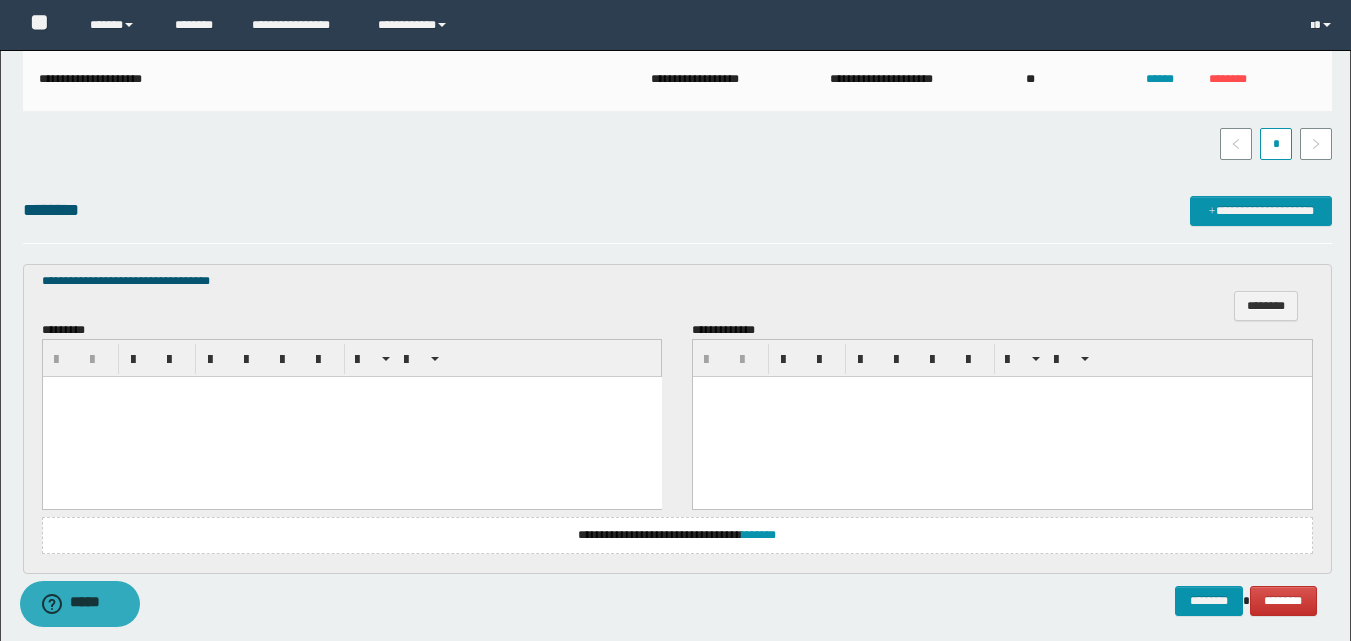 scroll, scrollTop: 500, scrollLeft: 0, axis: vertical 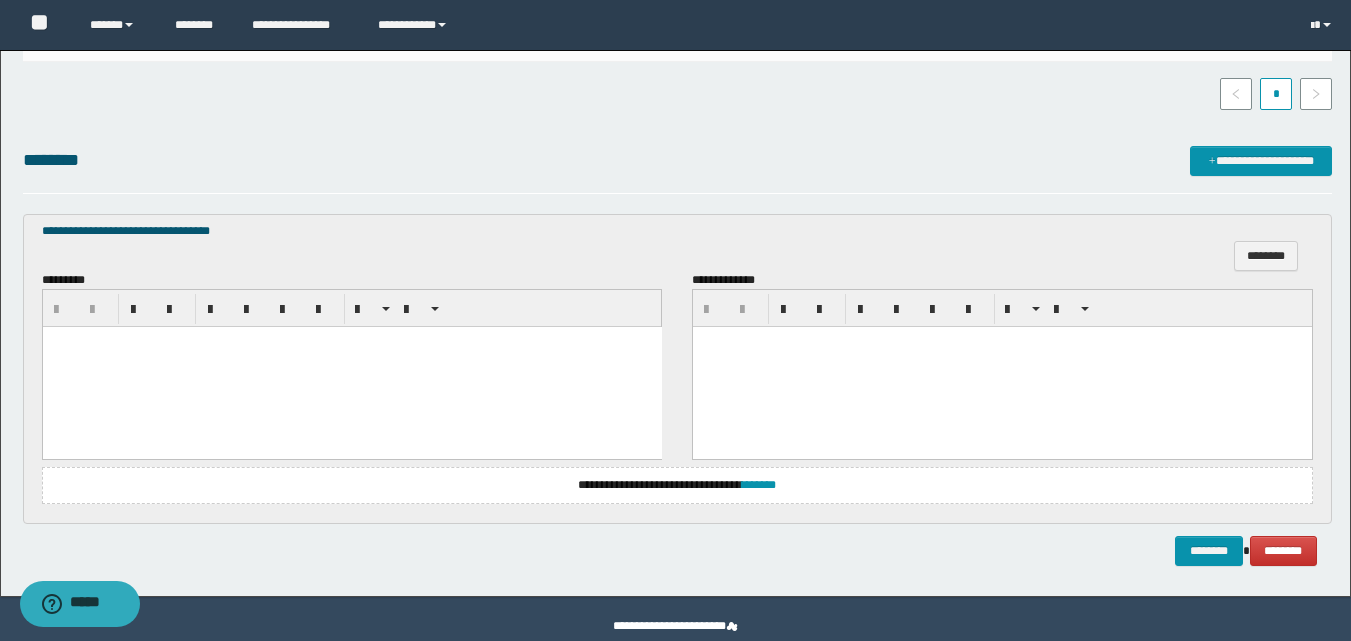 type 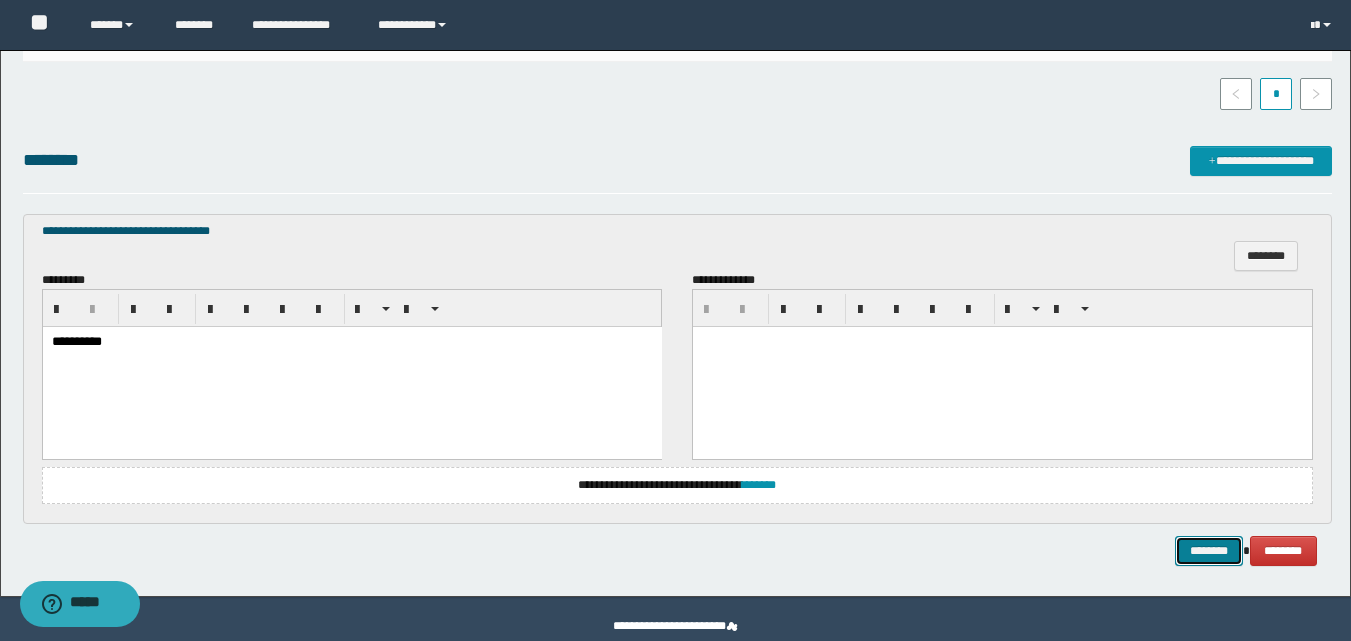 drag, startPoint x: 1188, startPoint y: 541, endPoint x: 1178, endPoint y: 549, distance: 12.806249 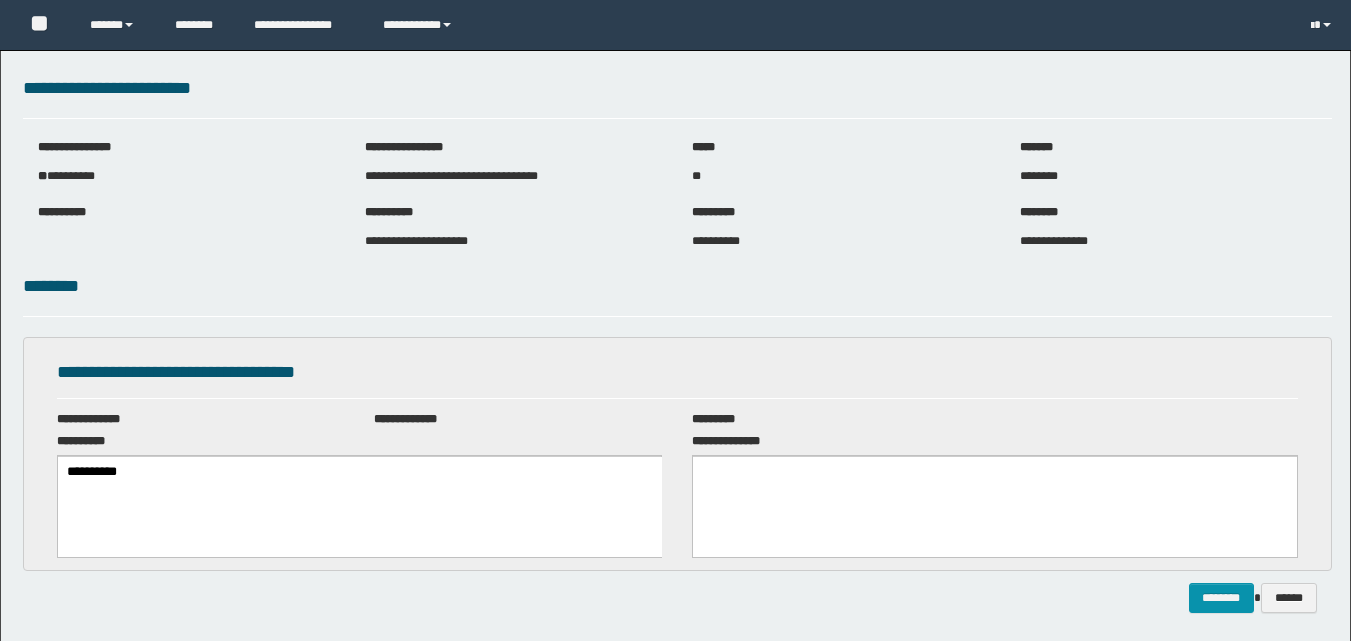 scroll, scrollTop: 0, scrollLeft: 0, axis: both 